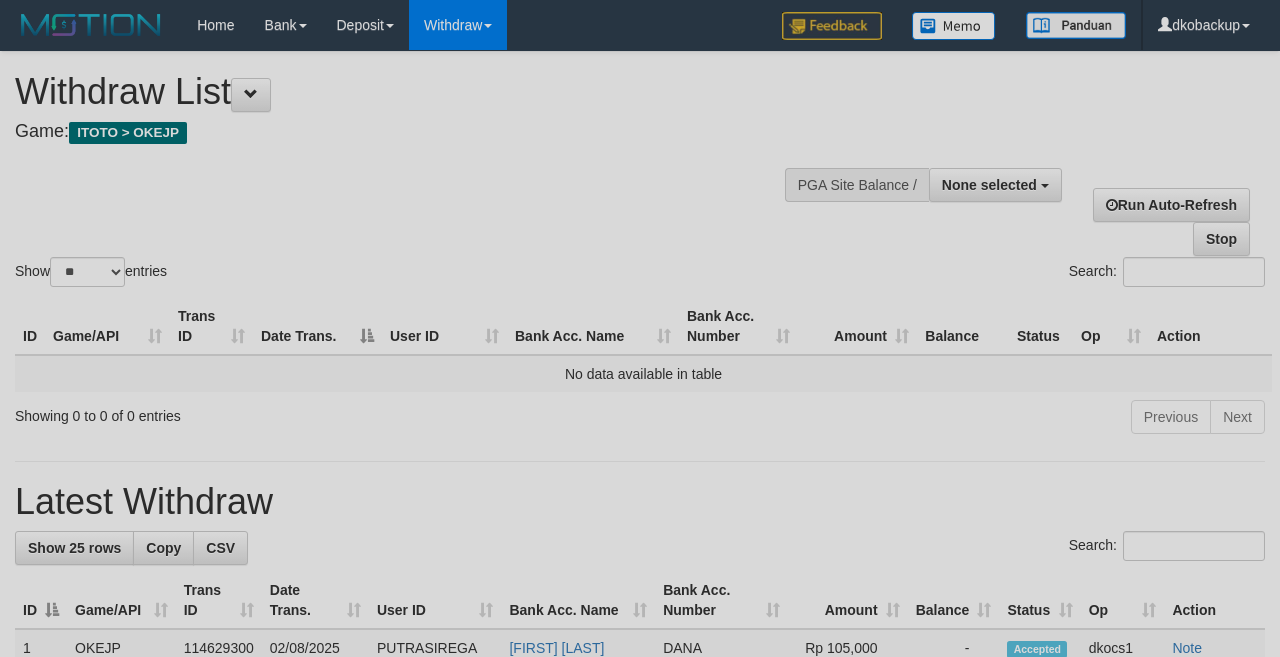 select 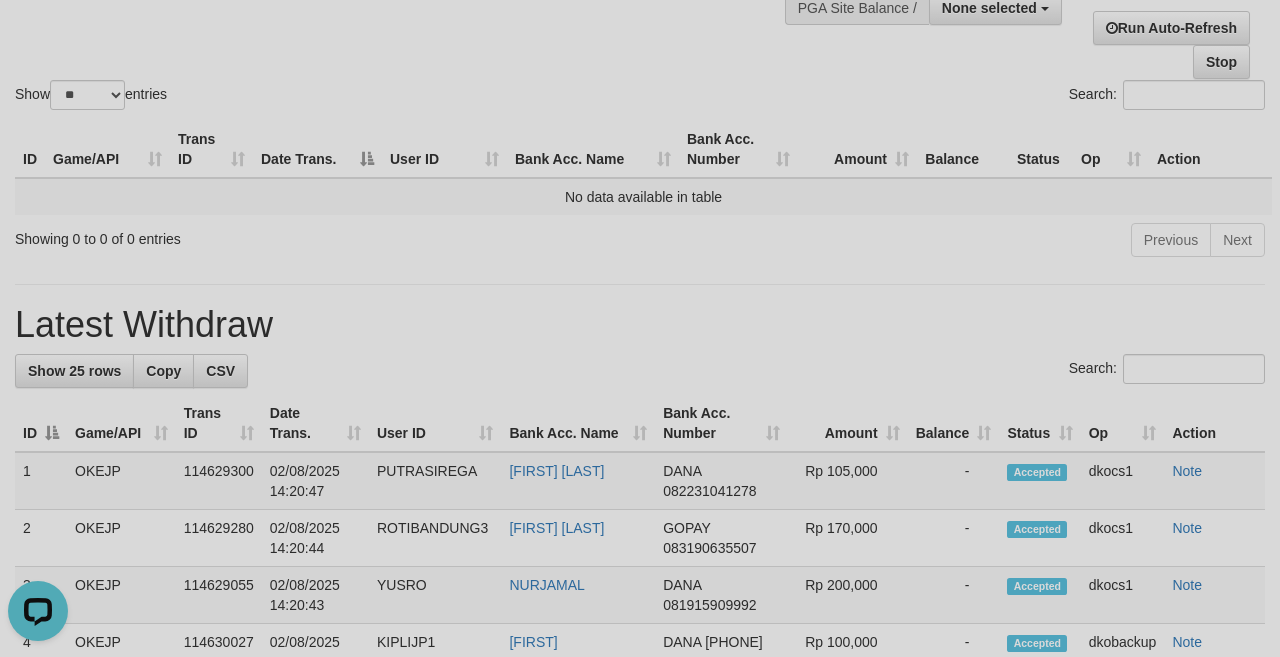 scroll, scrollTop: 0, scrollLeft: 0, axis: both 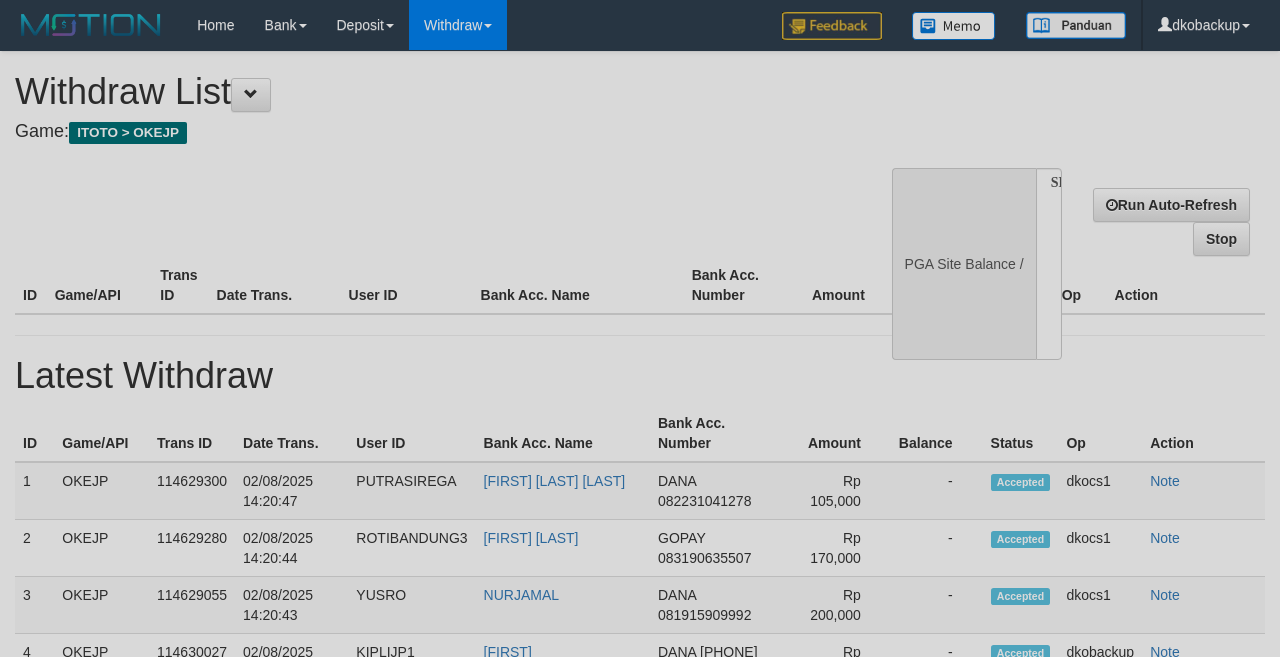 select 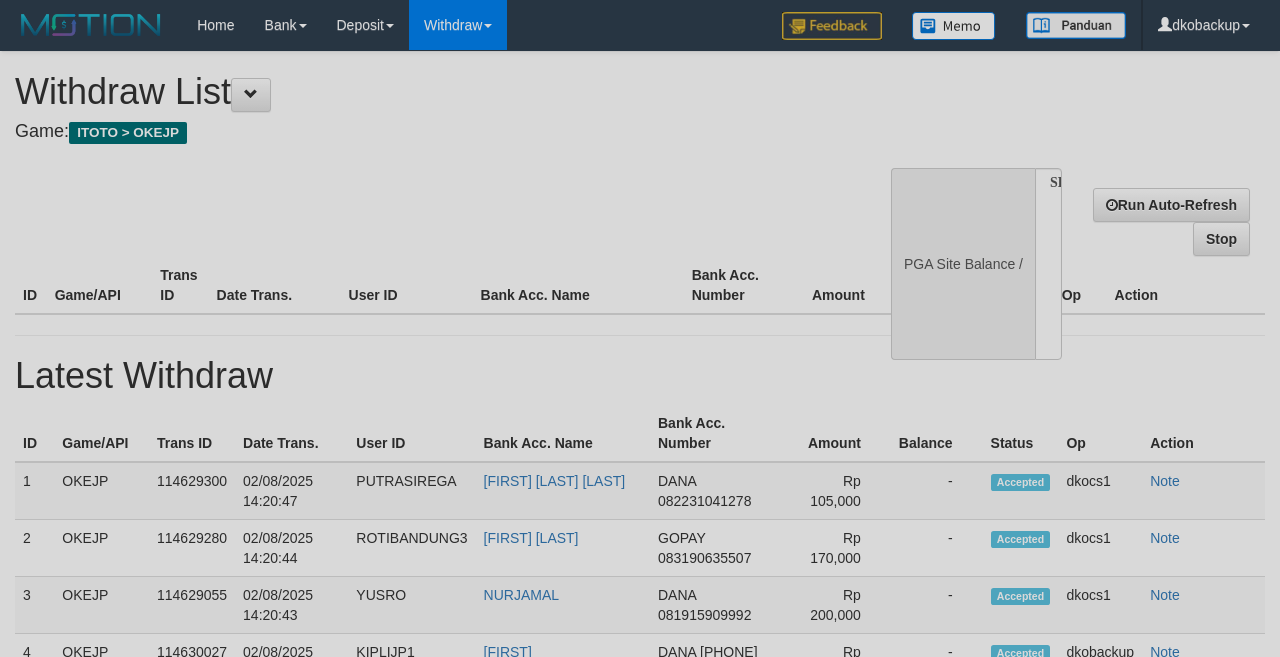 scroll, scrollTop: 177, scrollLeft: 0, axis: vertical 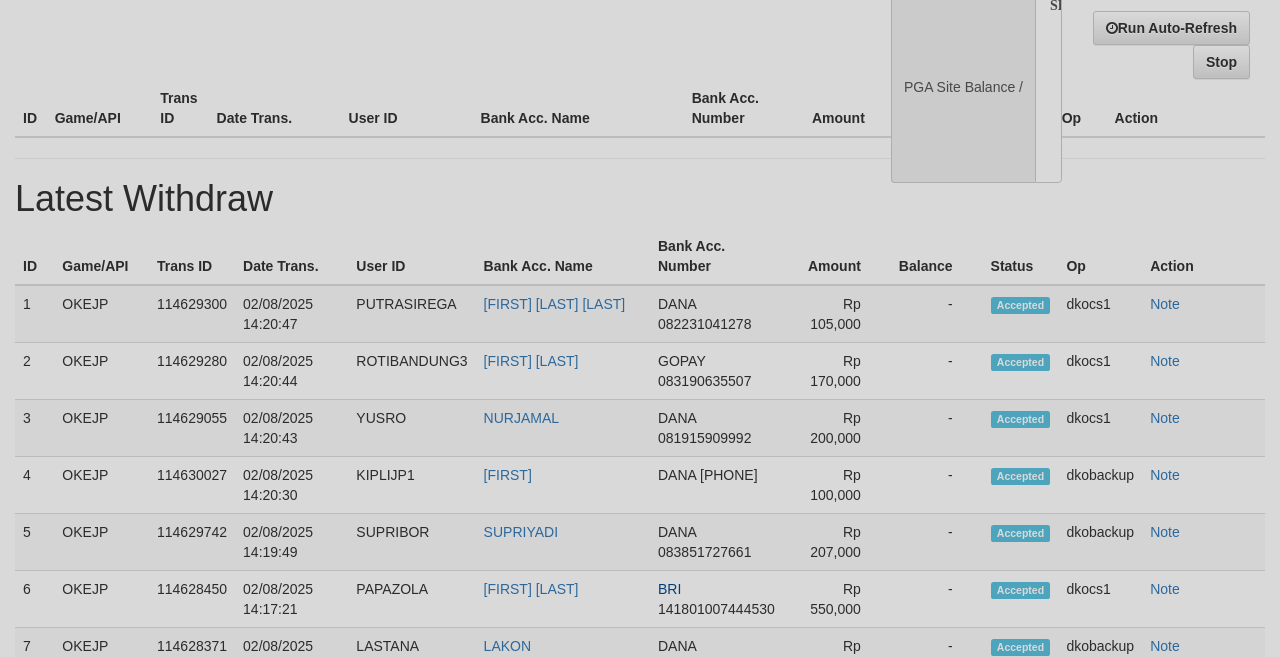 select on "**" 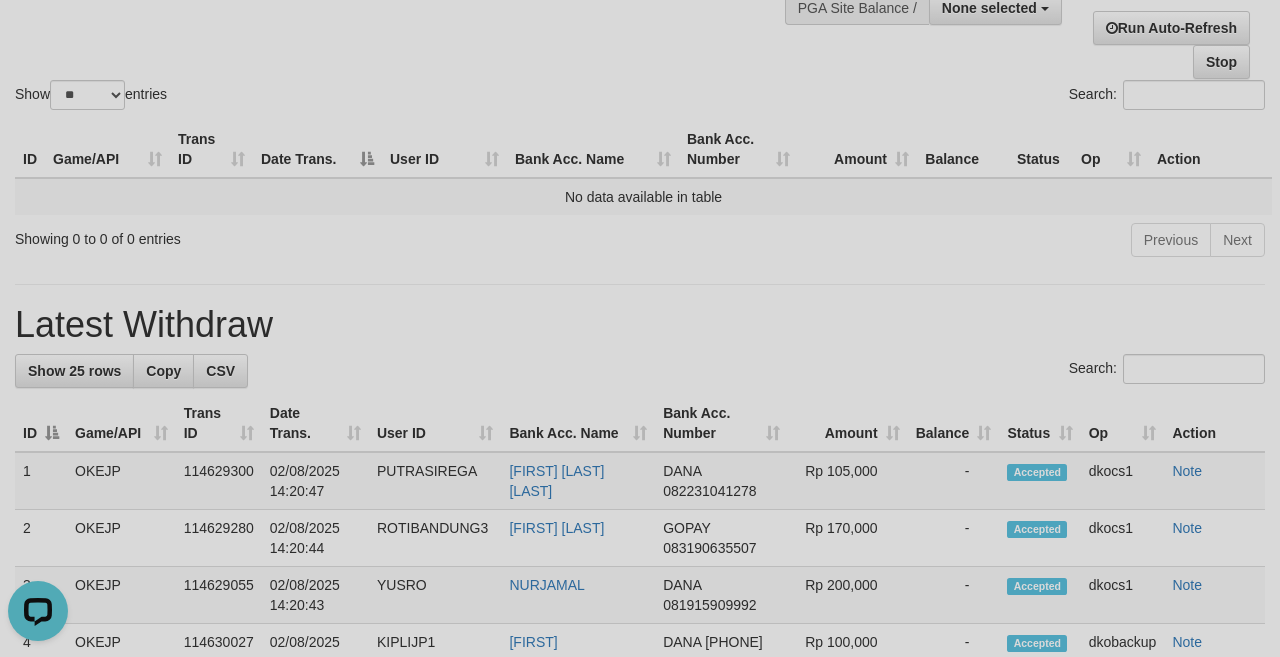 scroll, scrollTop: 0, scrollLeft: 0, axis: both 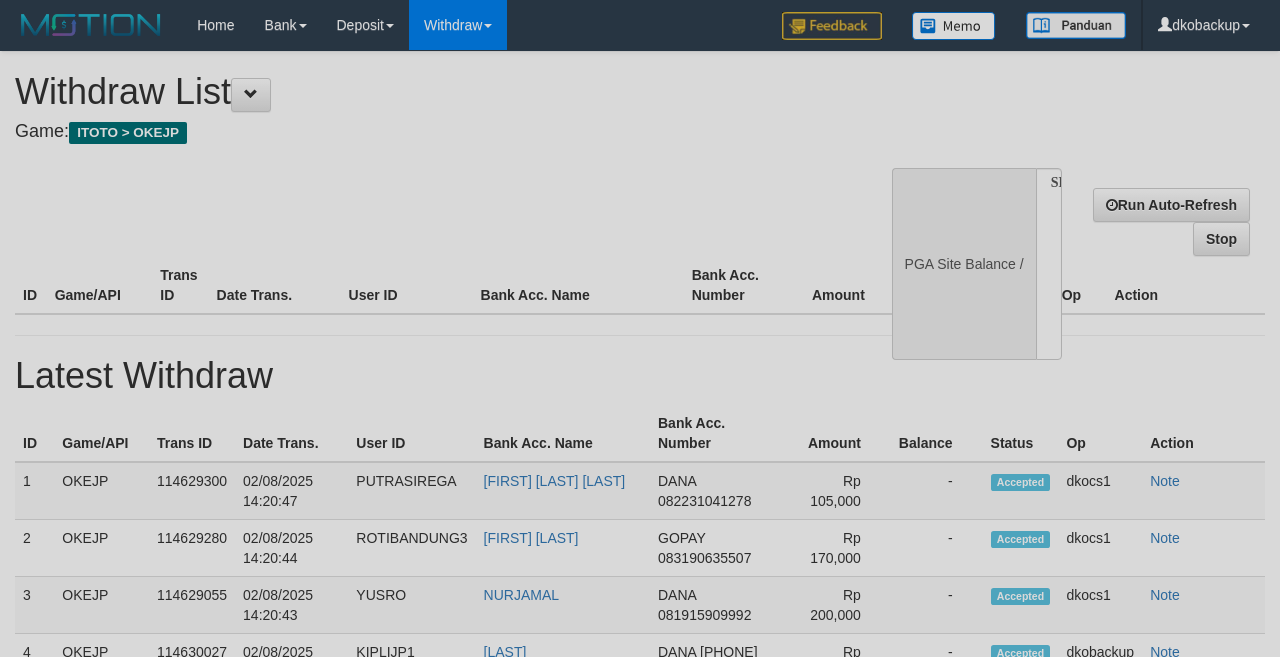 select 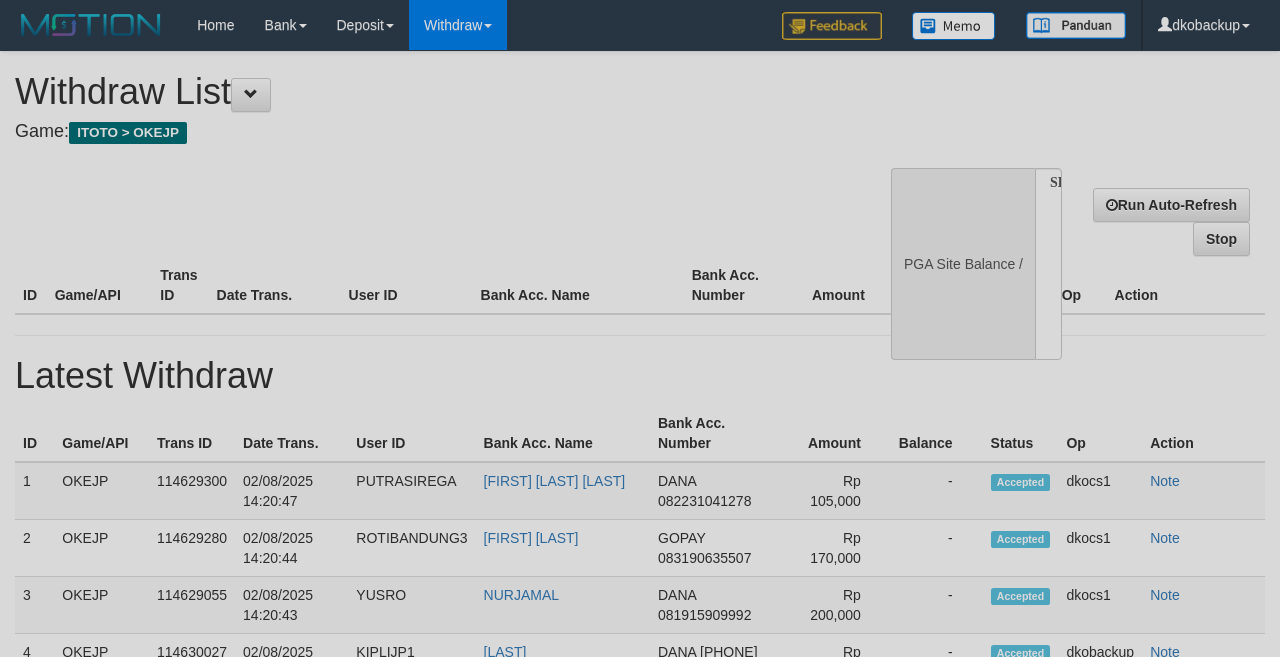 scroll, scrollTop: 177, scrollLeft: 0, axis: vertical 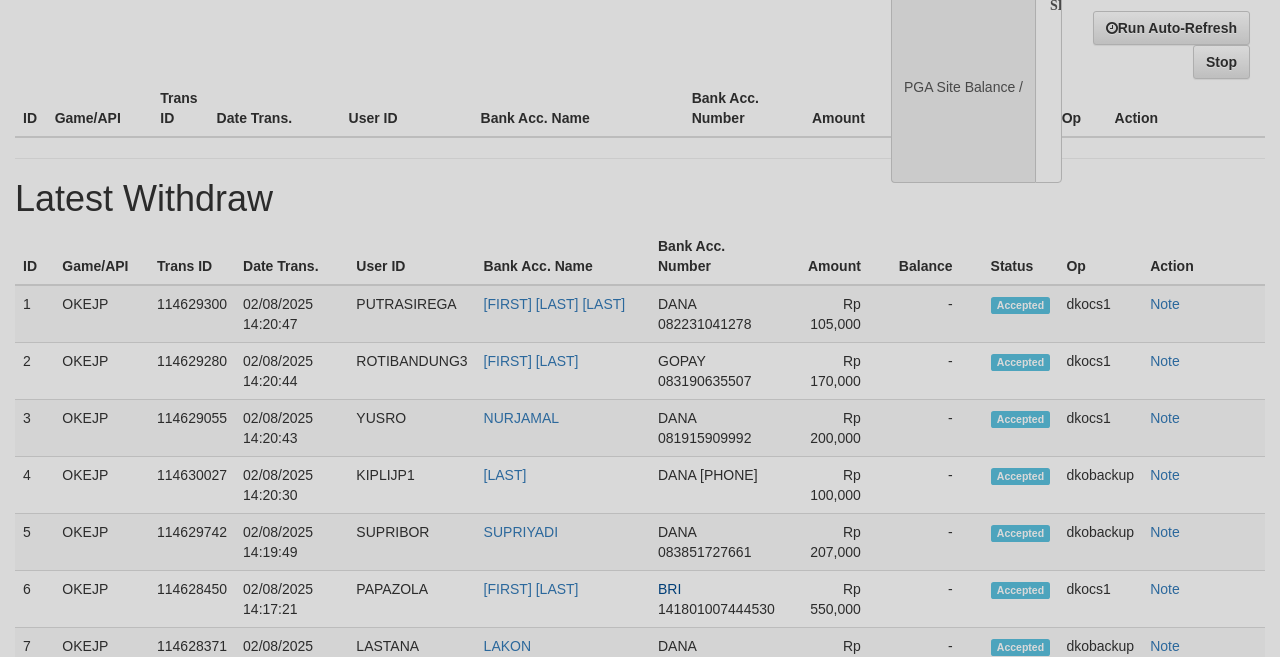 select on "**" 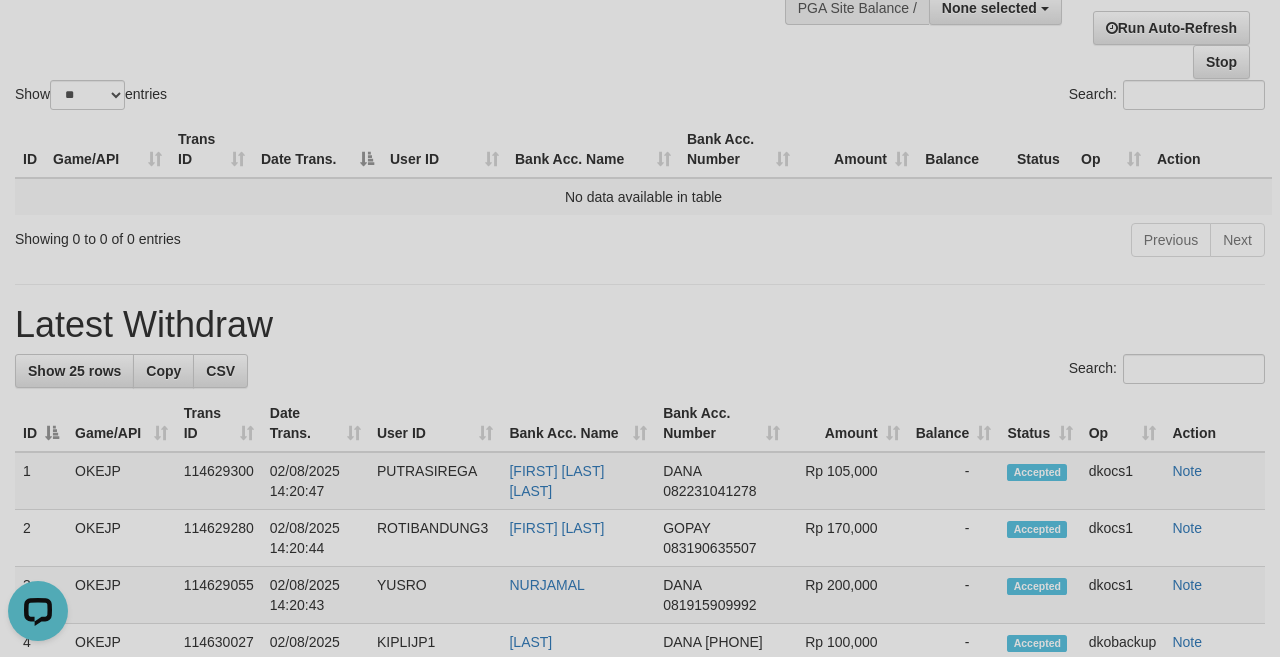 scroll, scrollTop: 0, scrollLeft: 0, axis: both 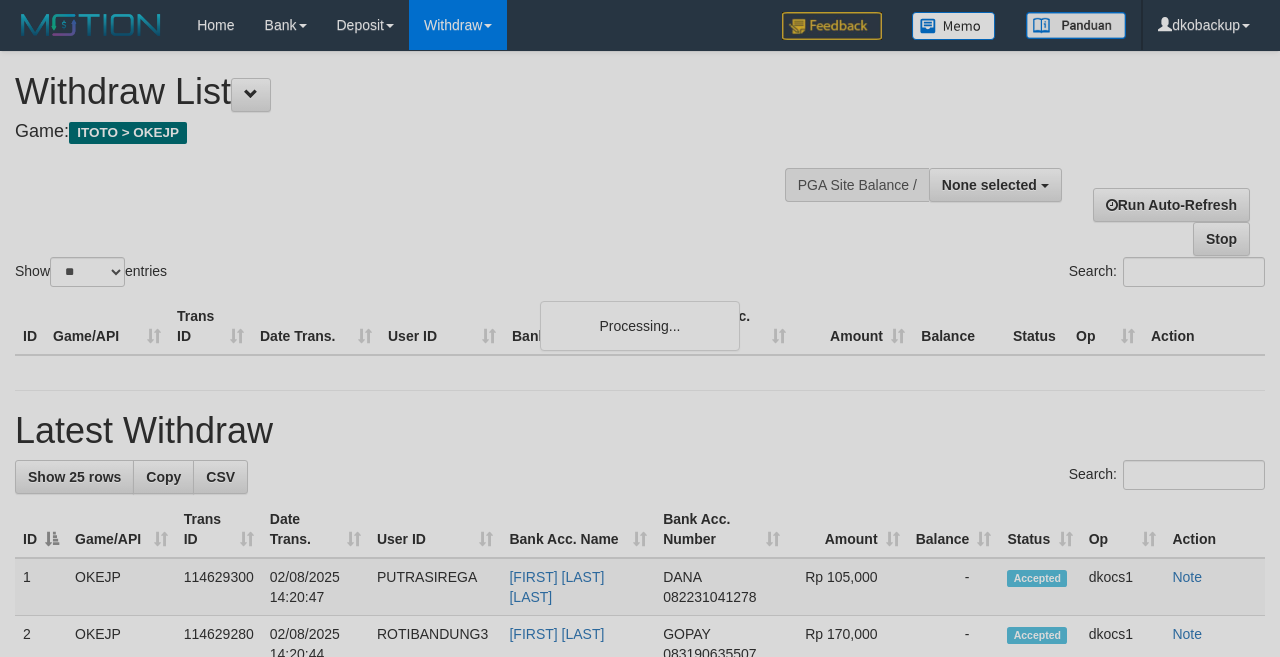 select 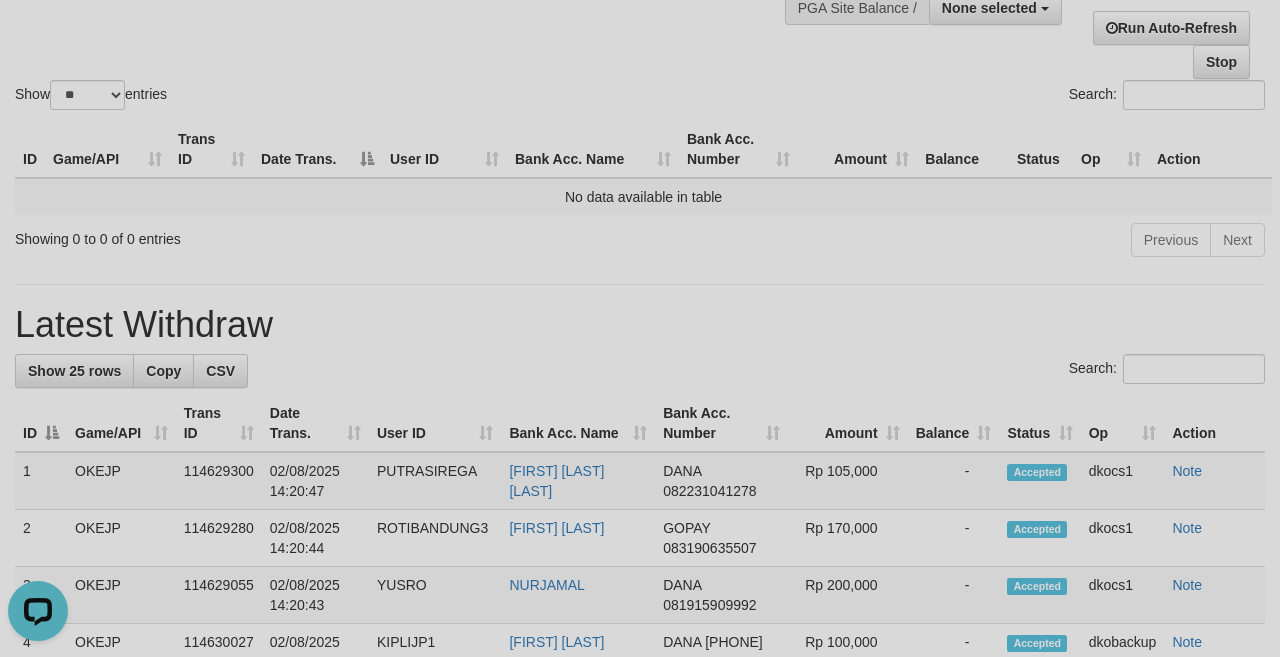 scroll, scrollTop: 0, scrollLeft: 0, axis: both 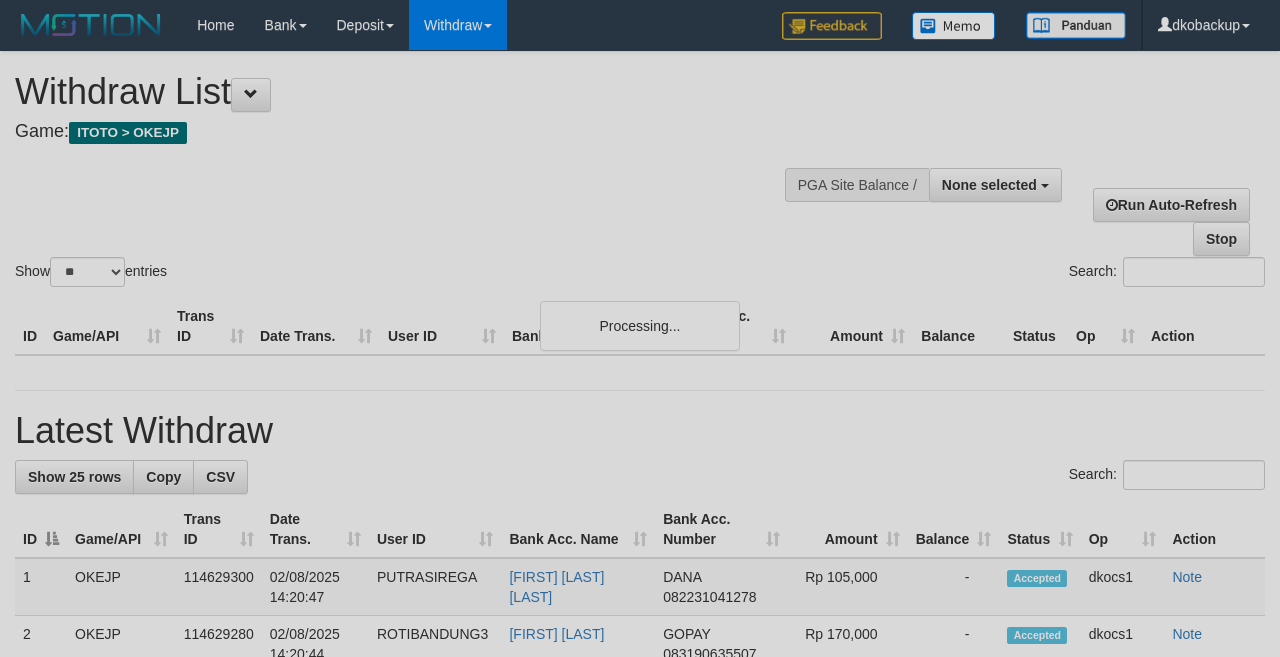 select 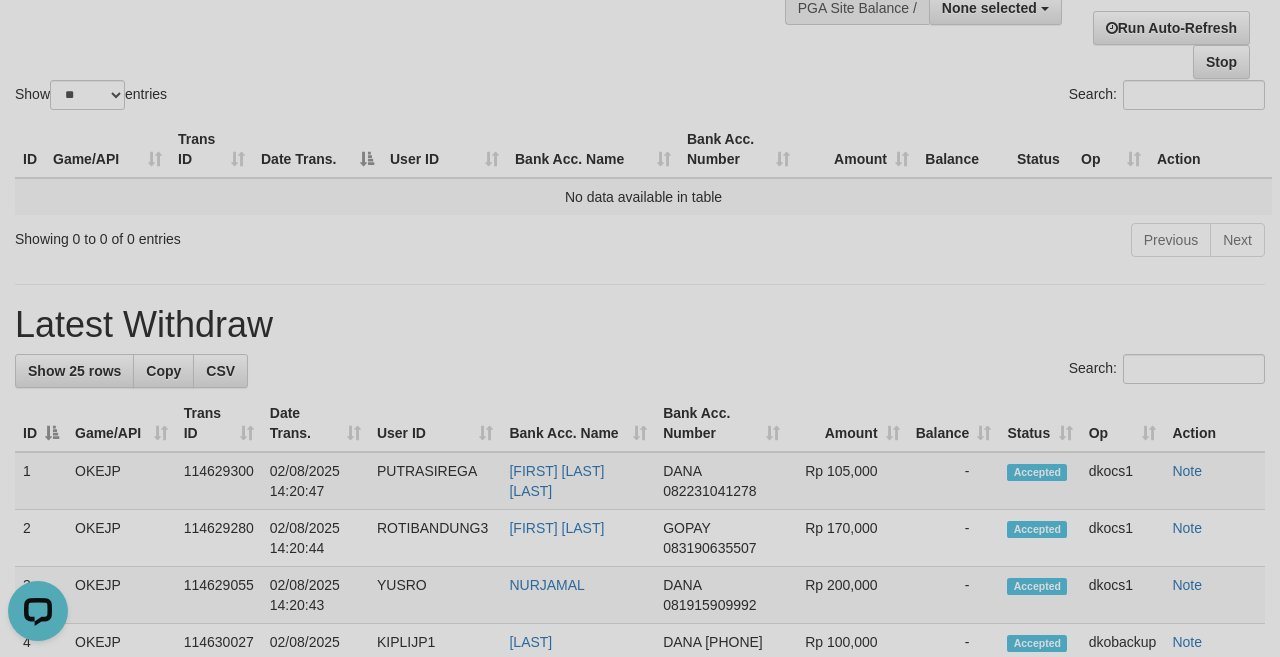 scroll, scrollTop: 0, scrollLeft: 0, axis: both 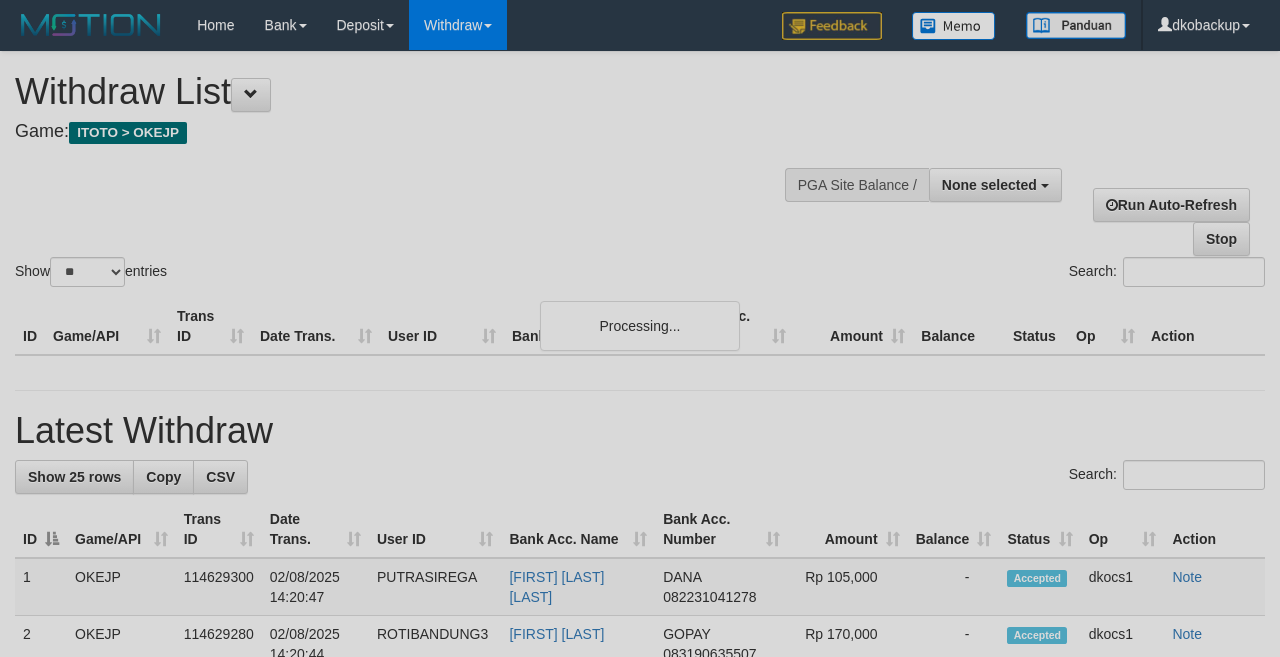 select 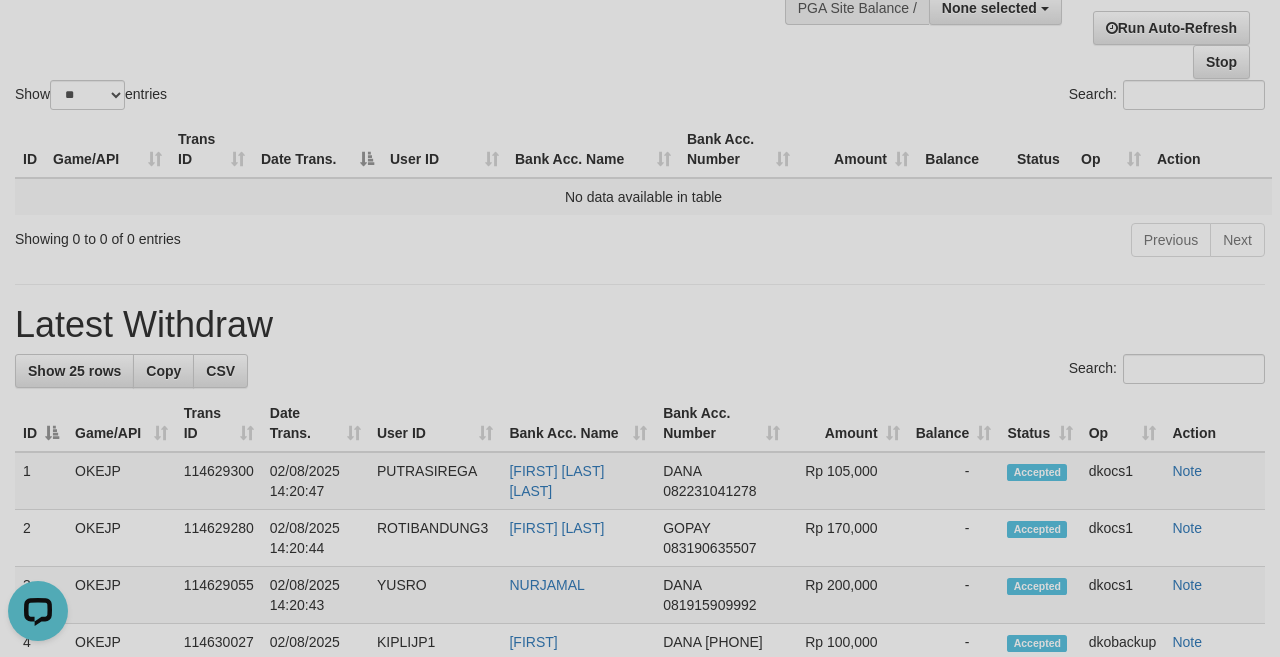 scroll, scrollTop: 0, scrollLeft: 0, axis: both 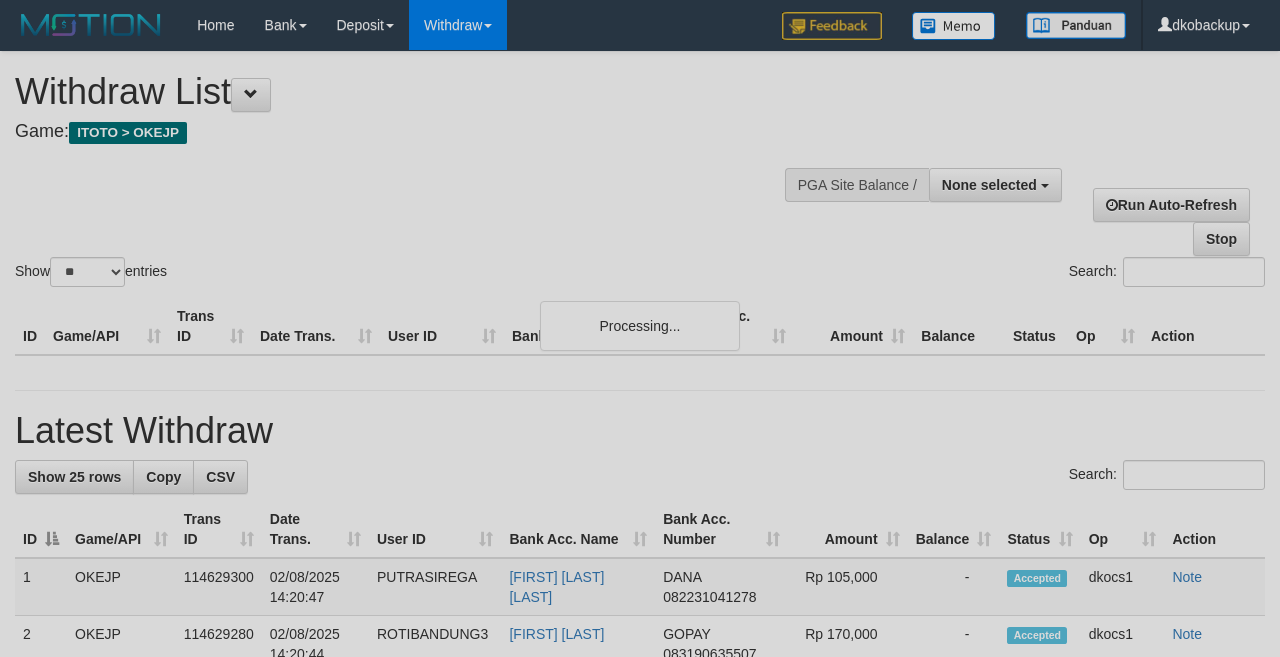 select 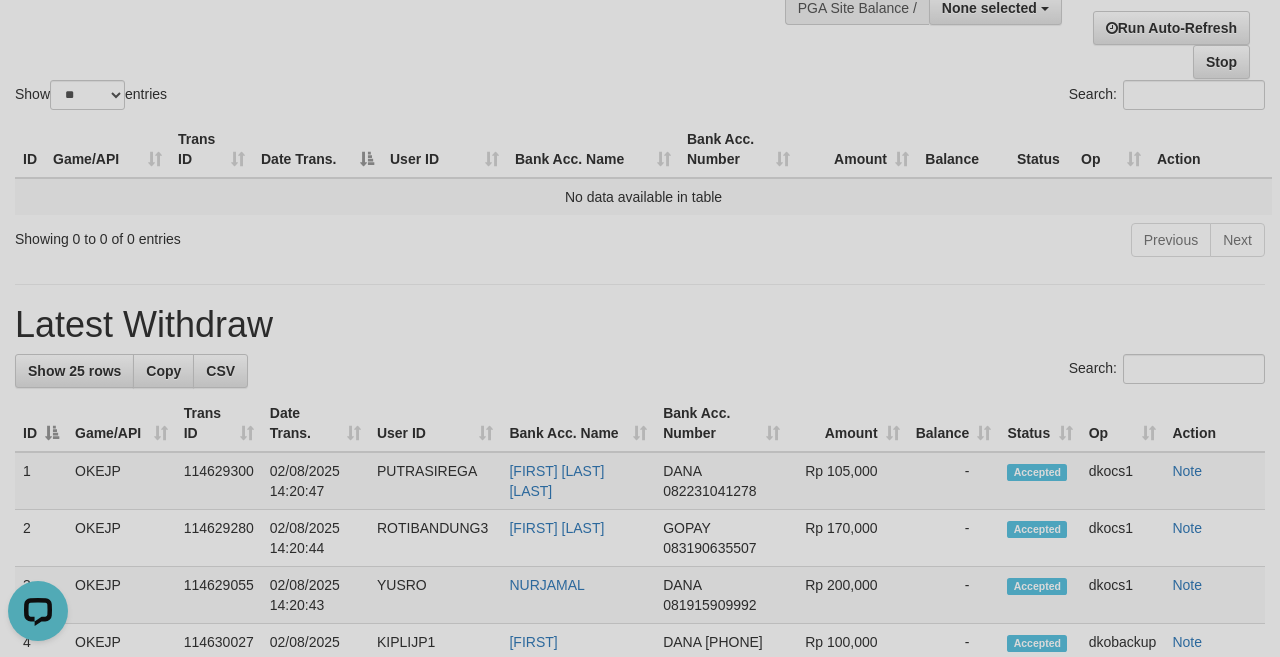 scroll, scrollTop: 0, scrollLeft: 0, axis: both 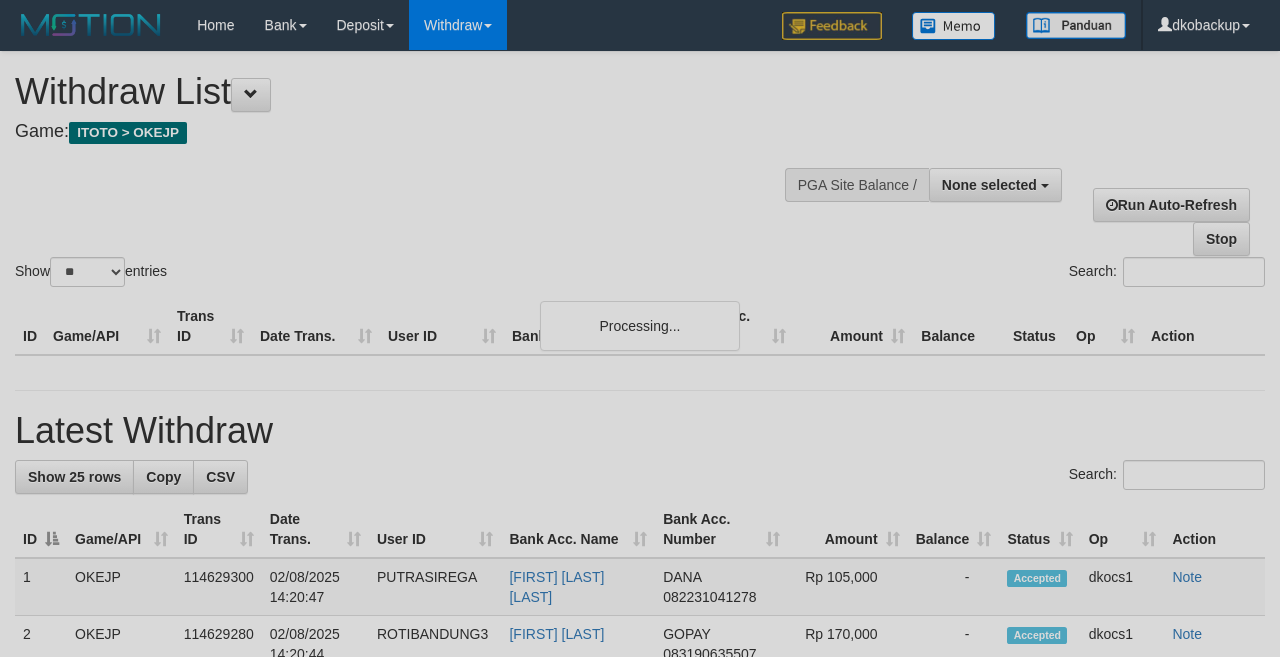 select 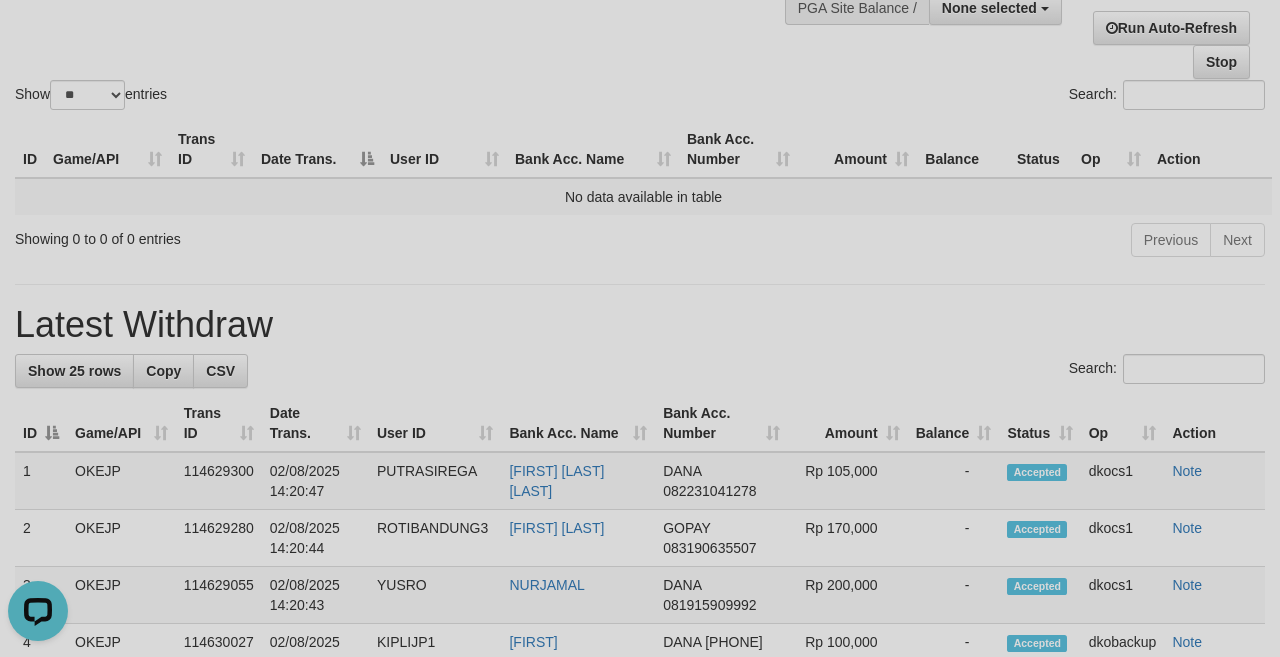 scroll, scrollTop: 0, scrollLeft: 0, axis: both 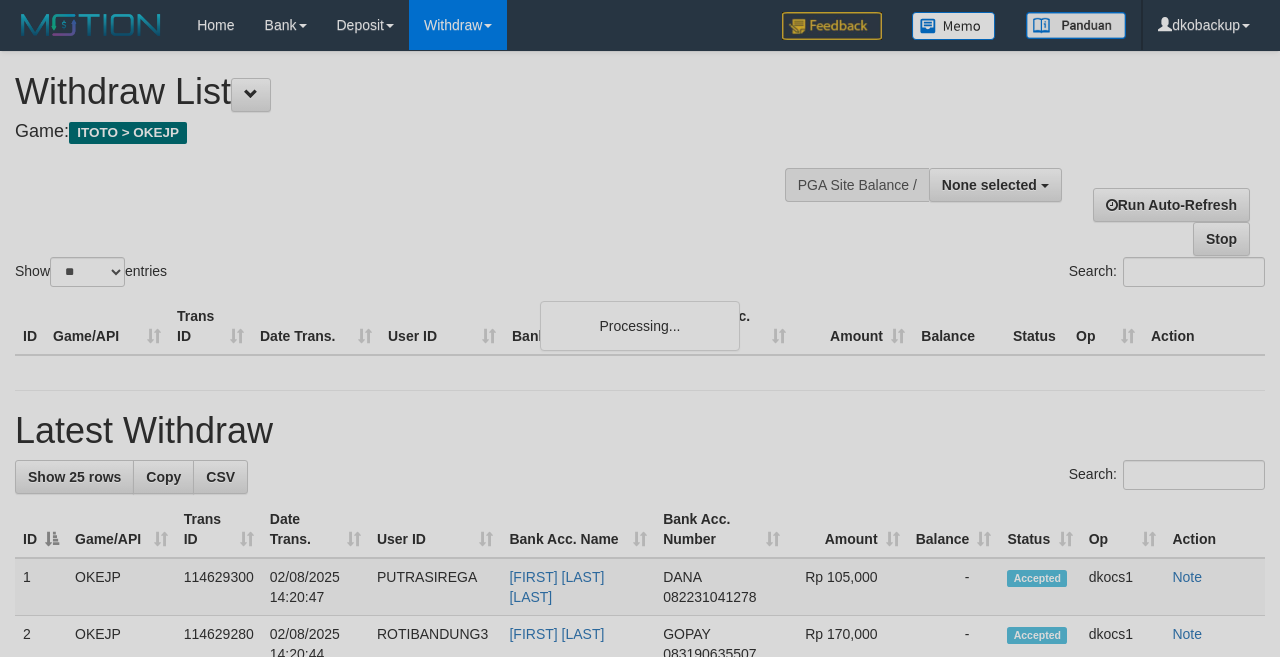 select 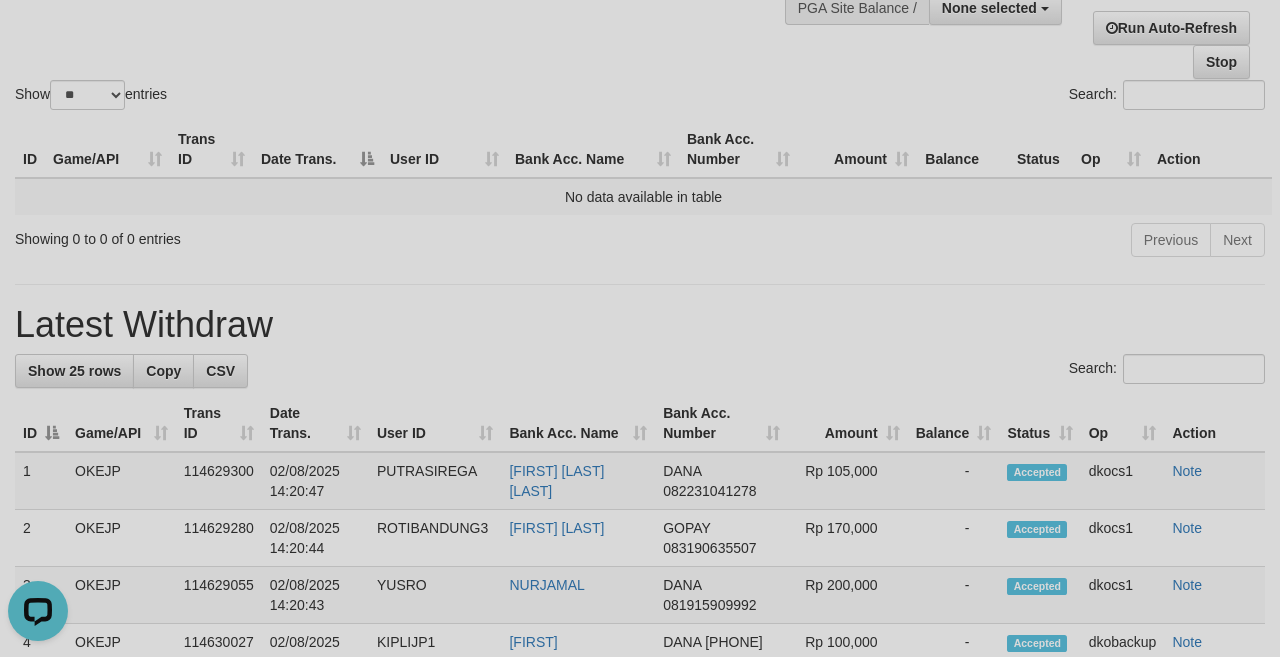 scroll, scrollTop: 0, scrollLeft: 0, axis: both 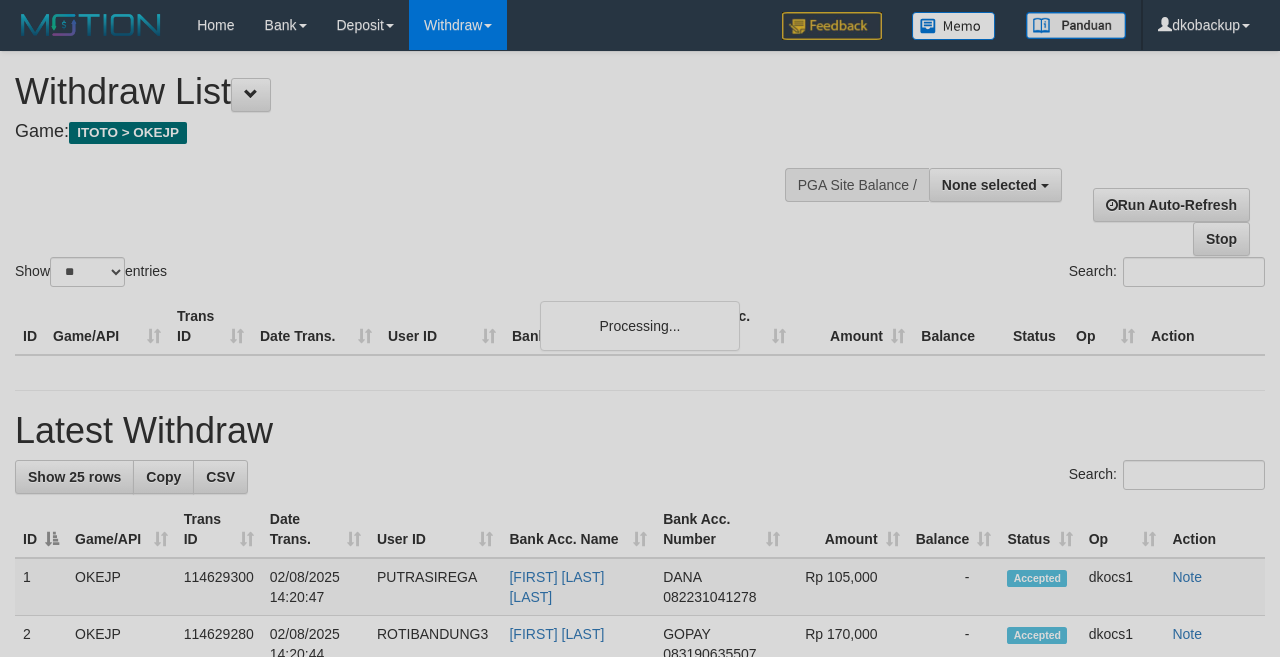 select 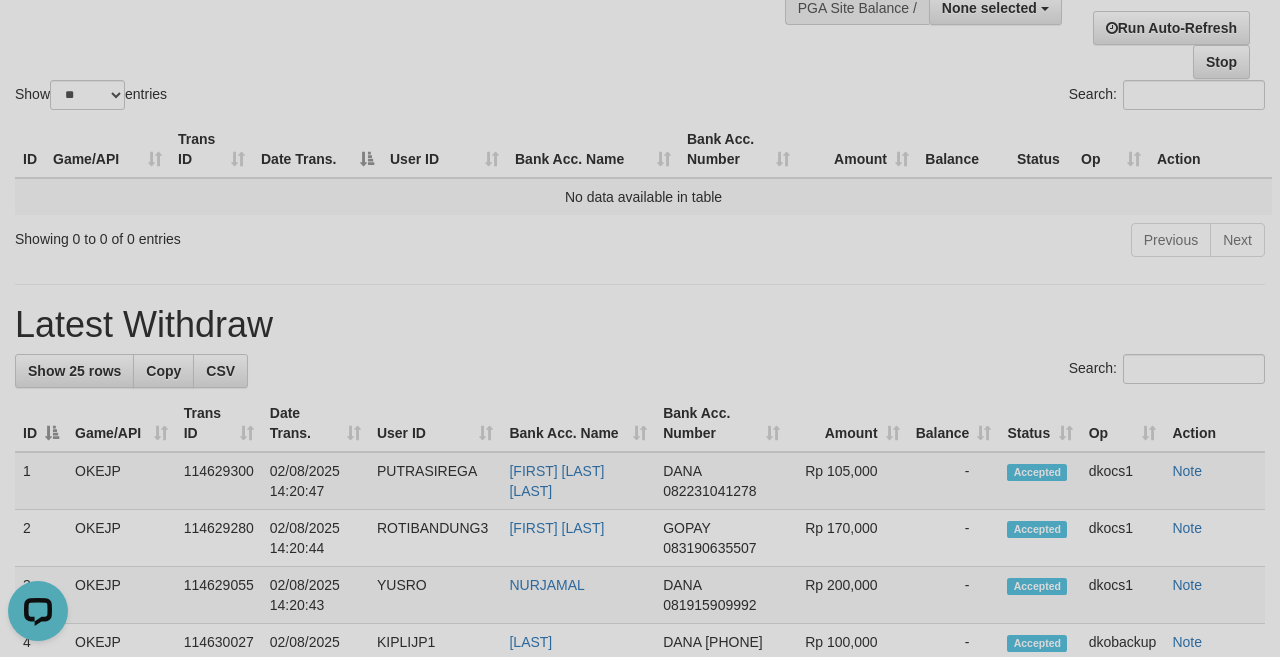 scroll, scrollTop: 0, scrollLeft: 0, axis: both 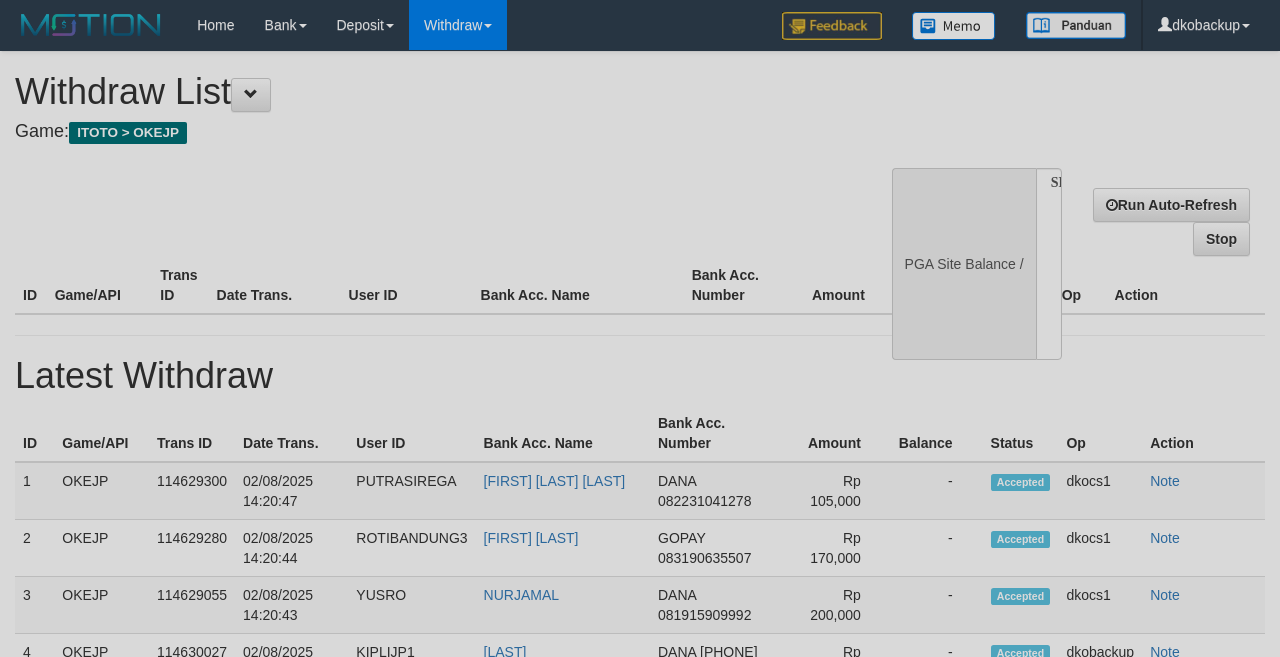 select 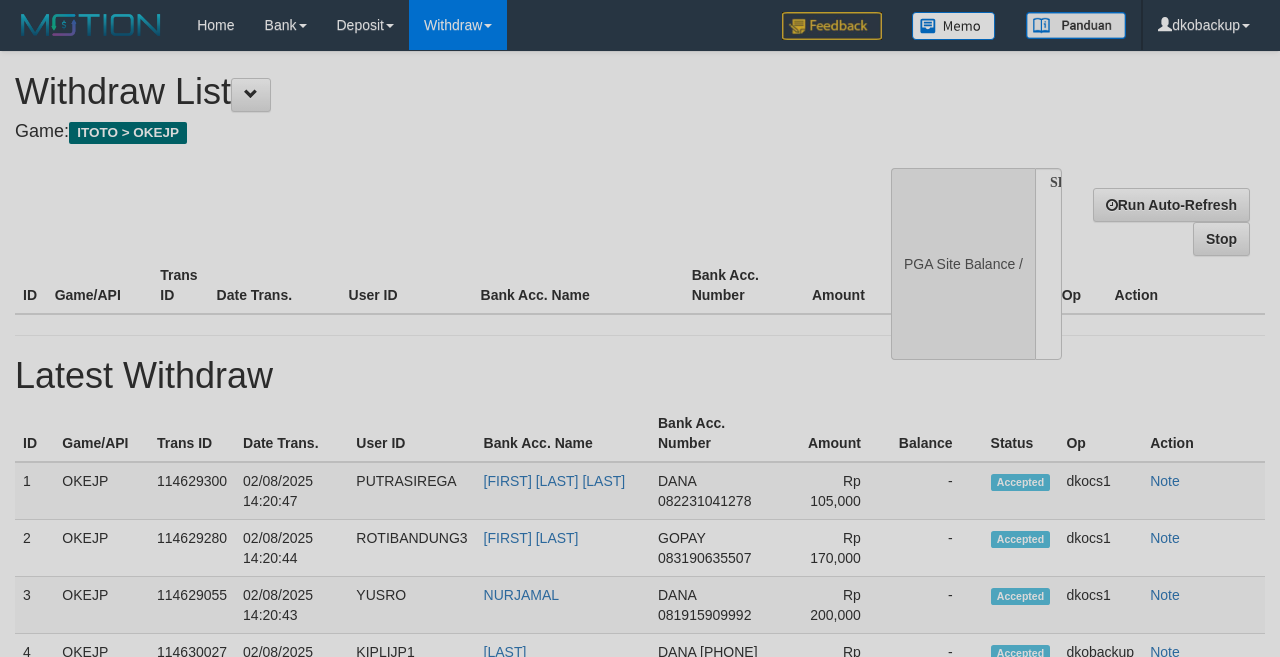 scroll, scrollTop: 177, scrollLeft: 0, axis: vertical 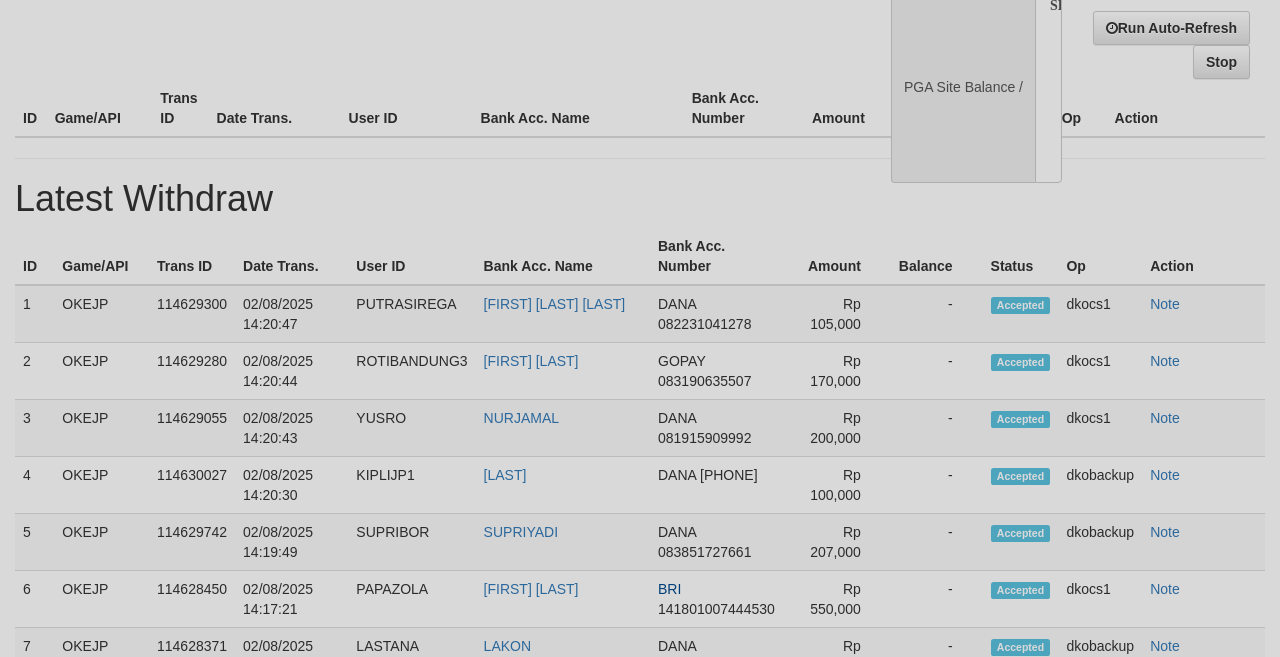 select on "**" 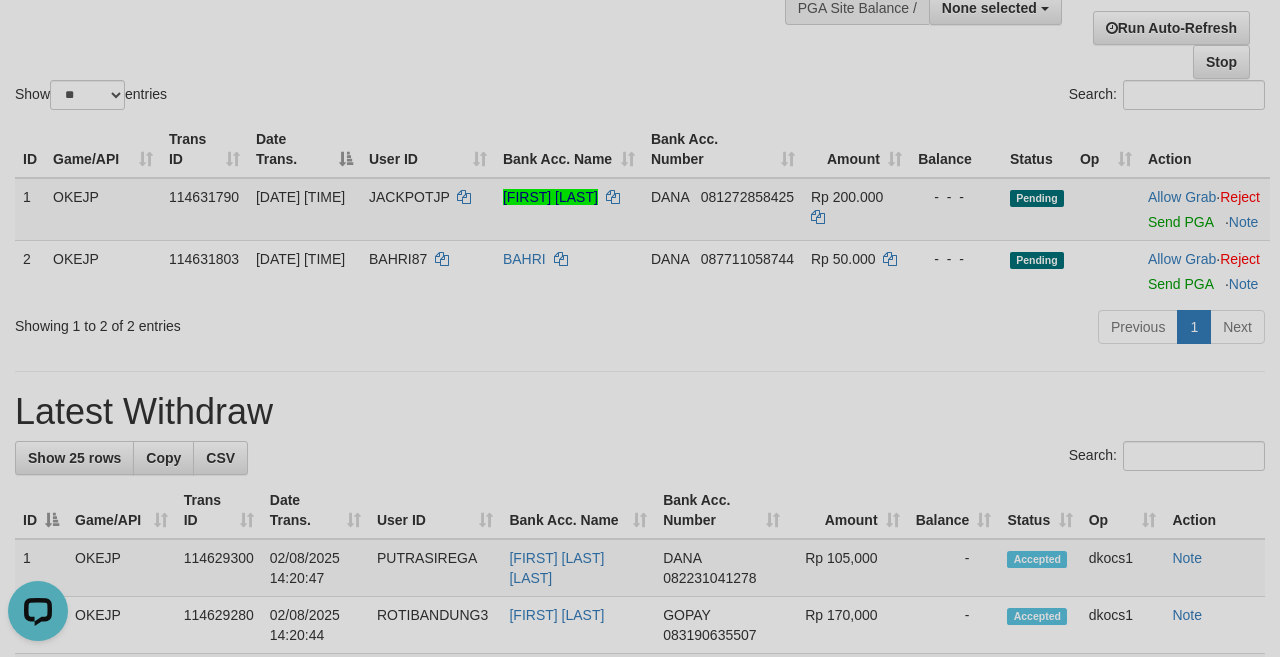 scroll, scrollTop: 0, scrollLeft: 0, axis: both 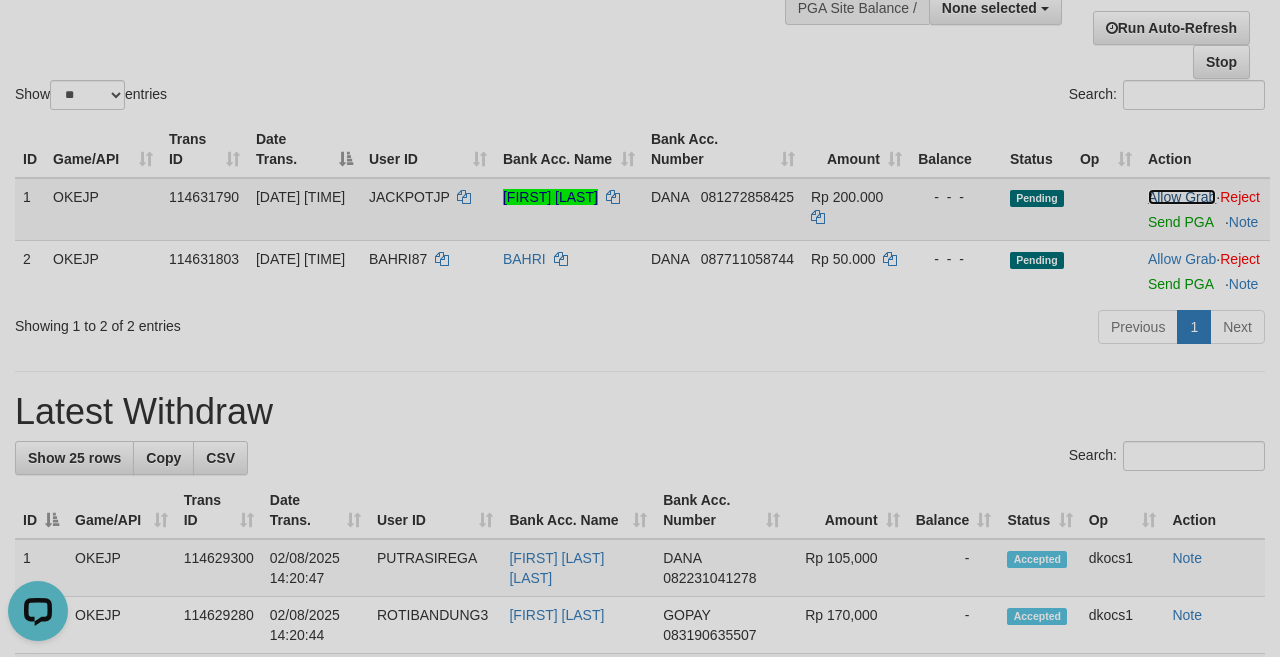 click on "Allow Grab" at bounding box center (1182, 197) 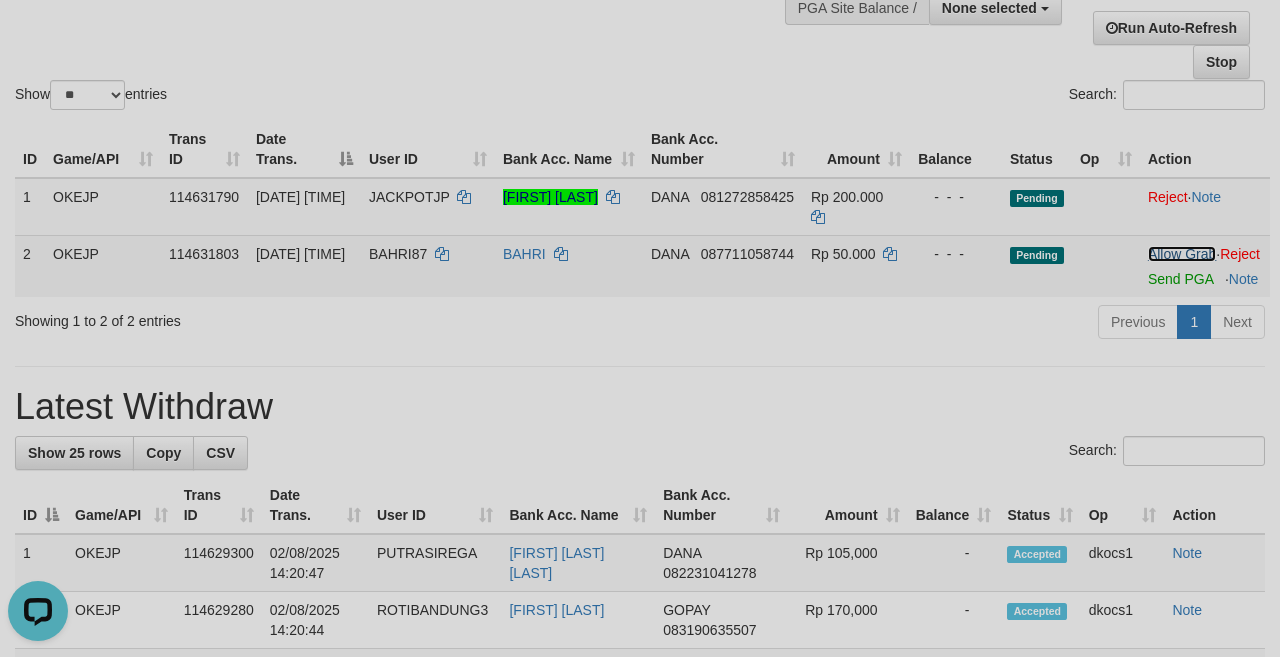 click on "Allow Grab" at bounding box center [1182, 254] 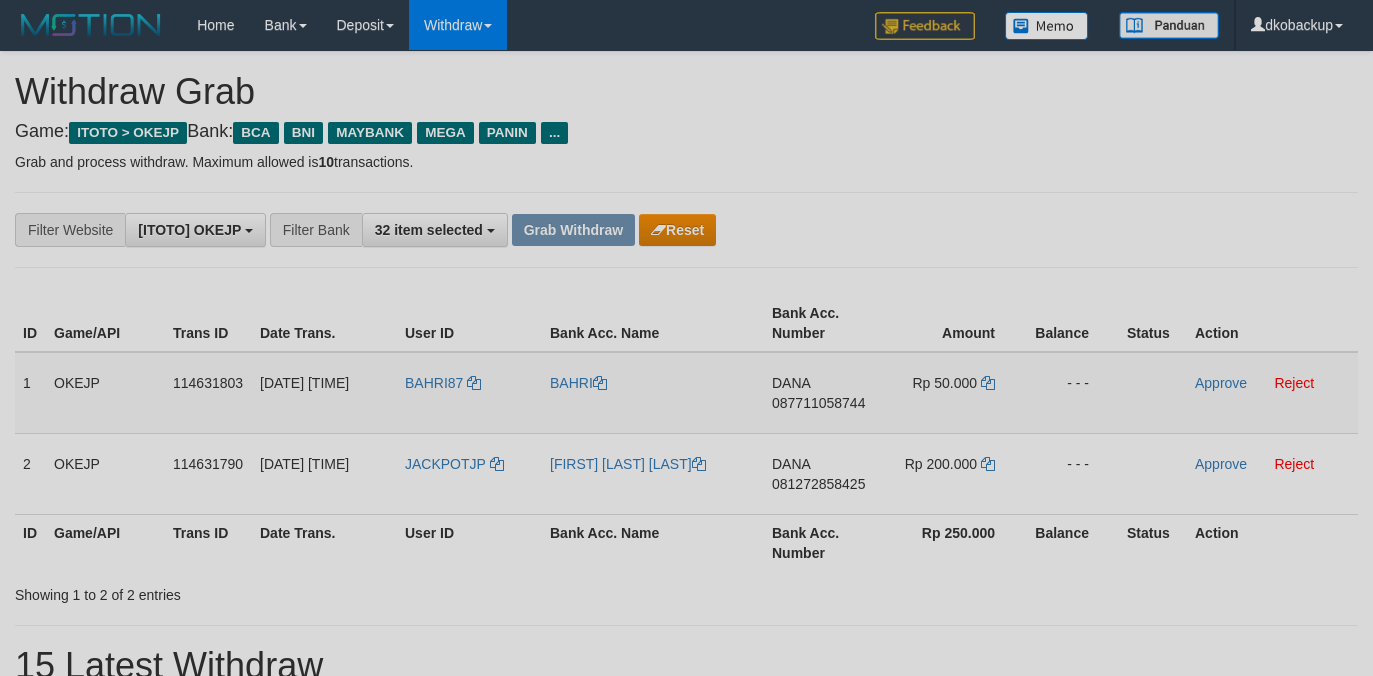 scroll, scrollTop: 0, scrollLeft: 0, axis: both 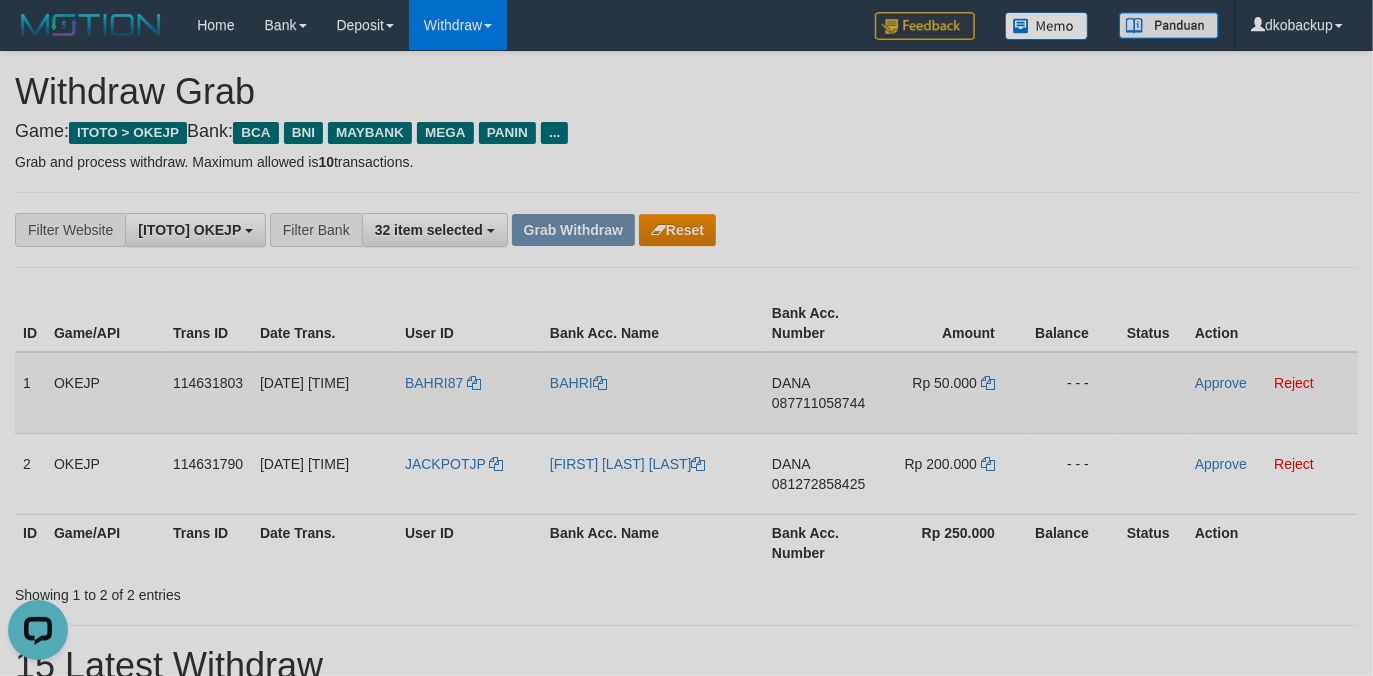 click on "BAHRI87" at bounding box center (469, 393) 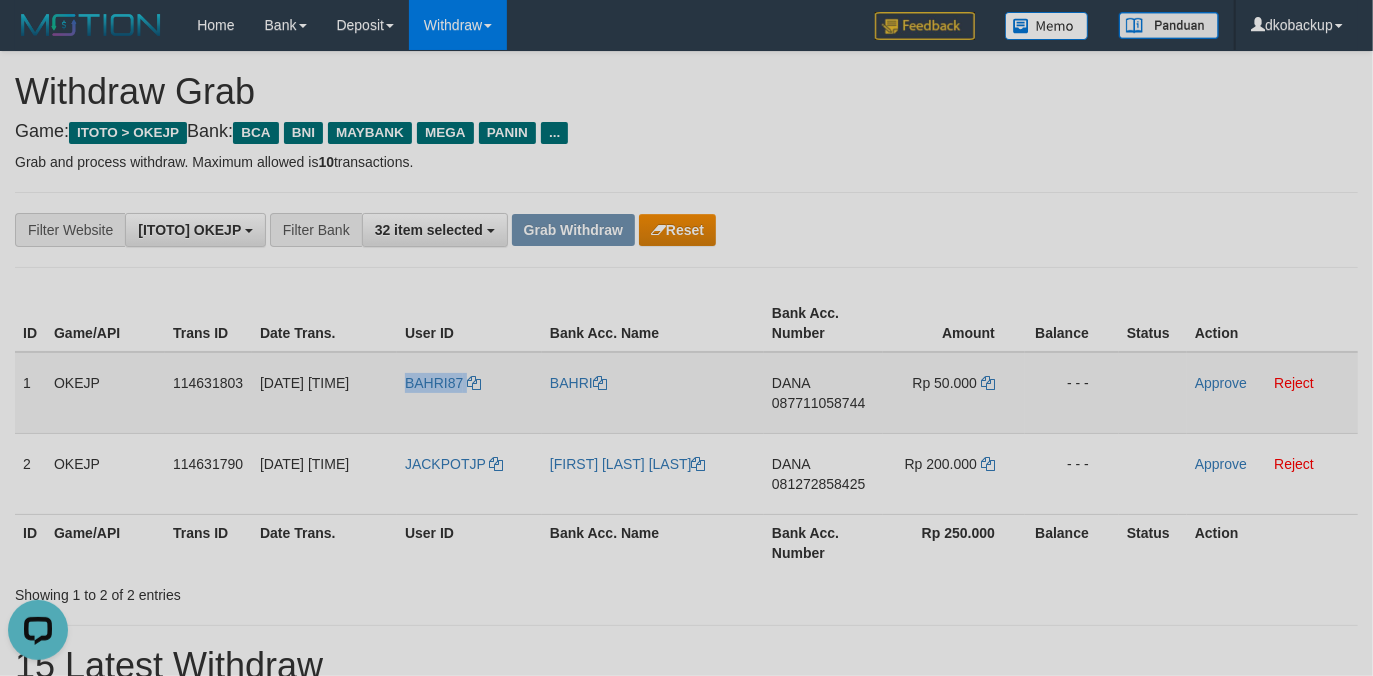 click on "BAHRI87" at bounding box center (469, 393) 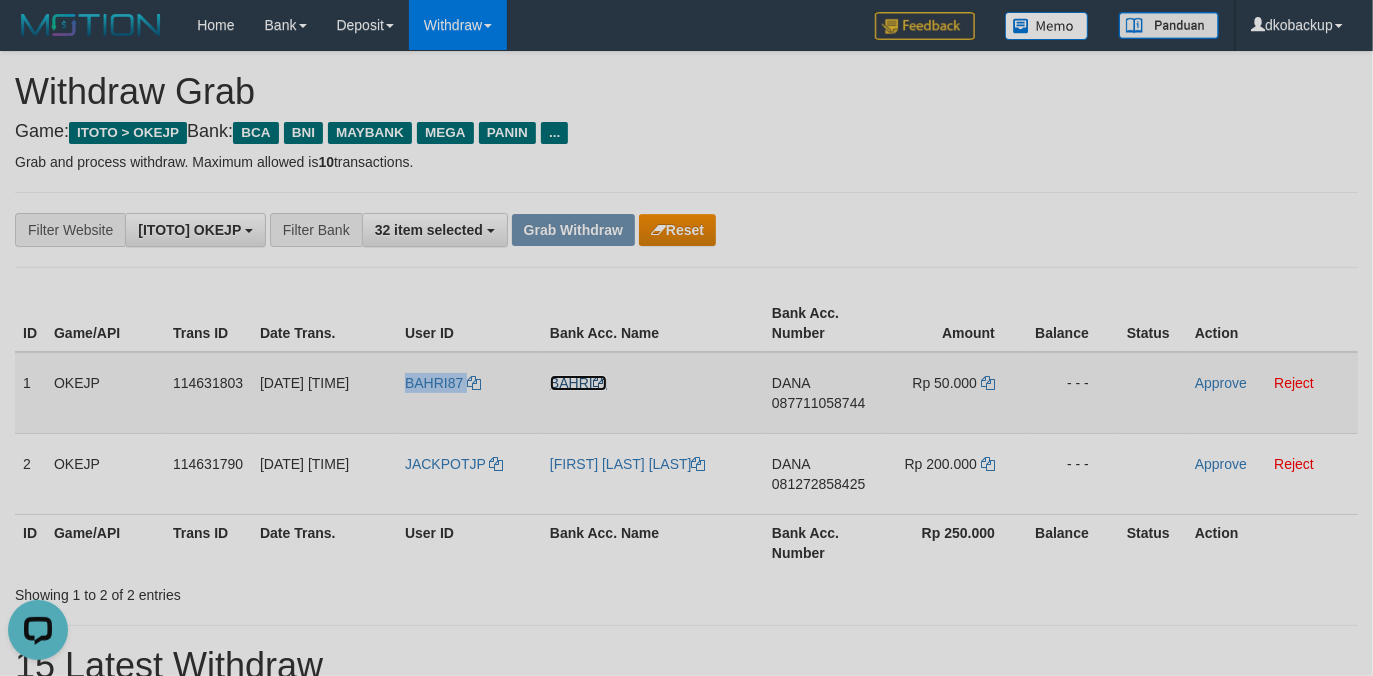 click on "BAHRI" at bounding box center (578, 383) 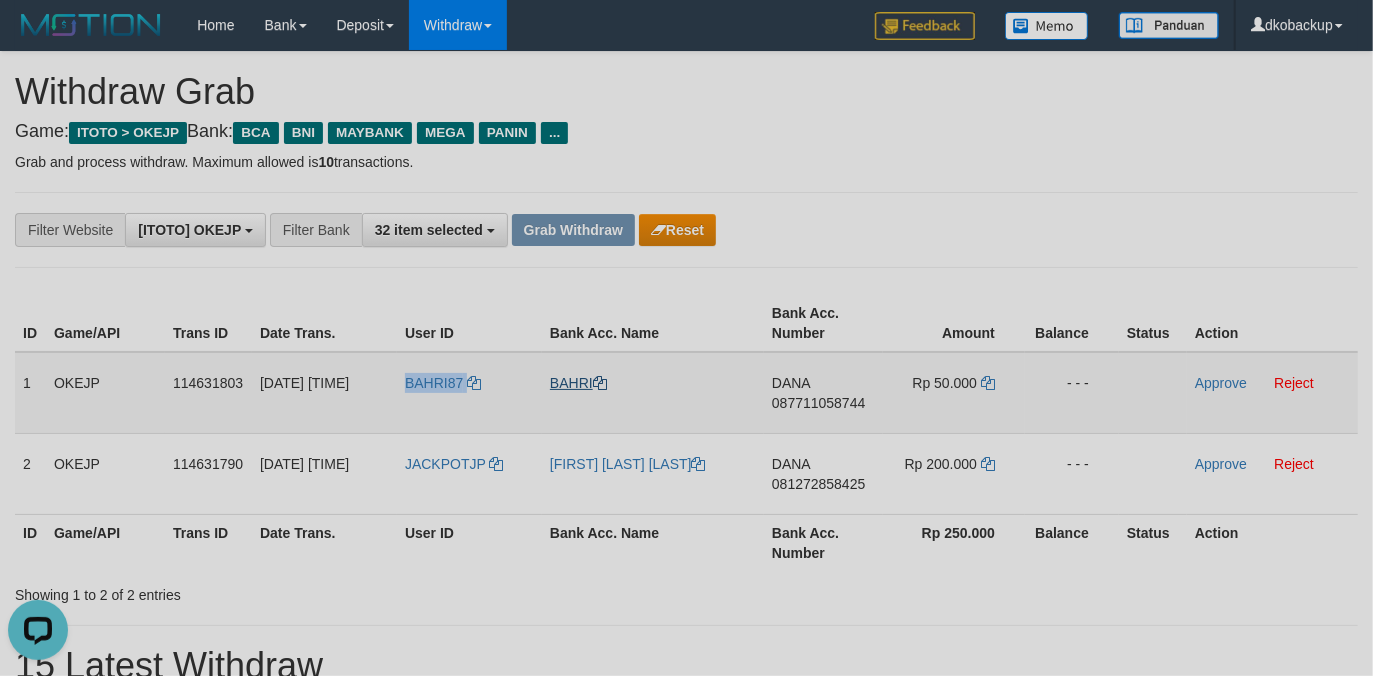 copy on "BAHRI87" 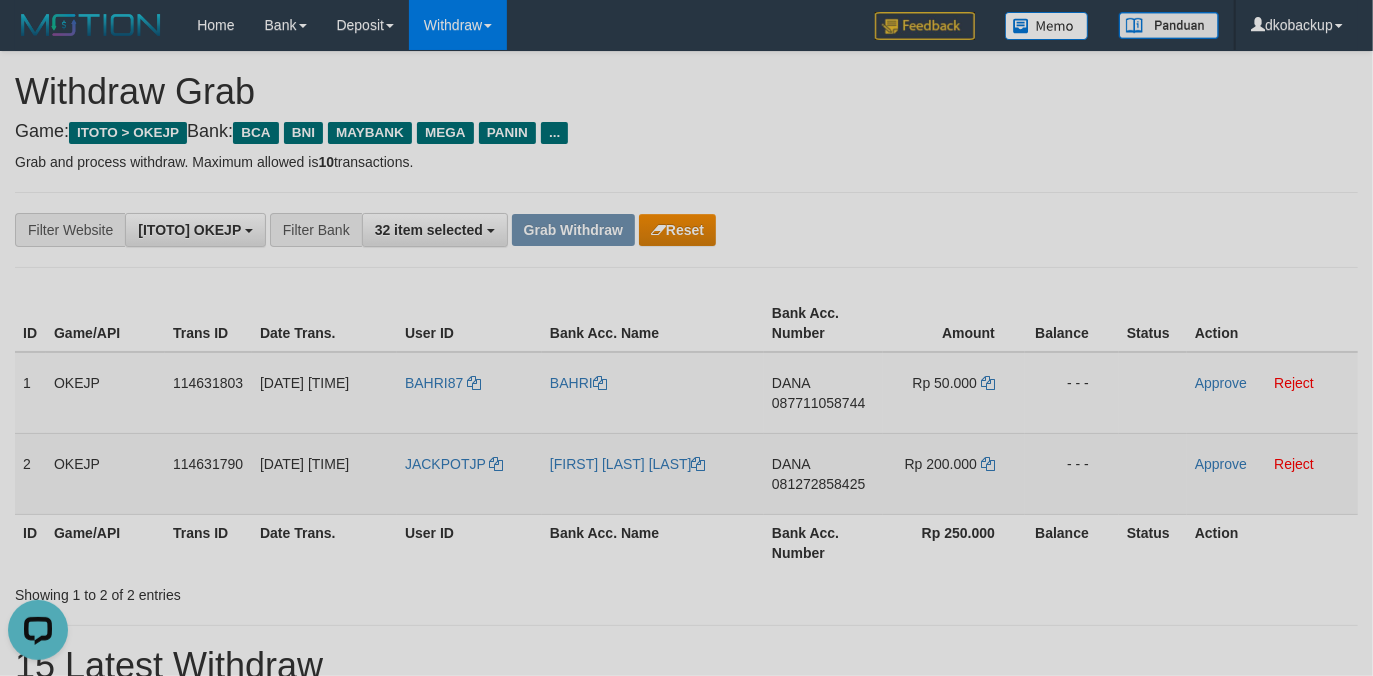 click on "JACKPOTJP" at bounding box center [469, 473] 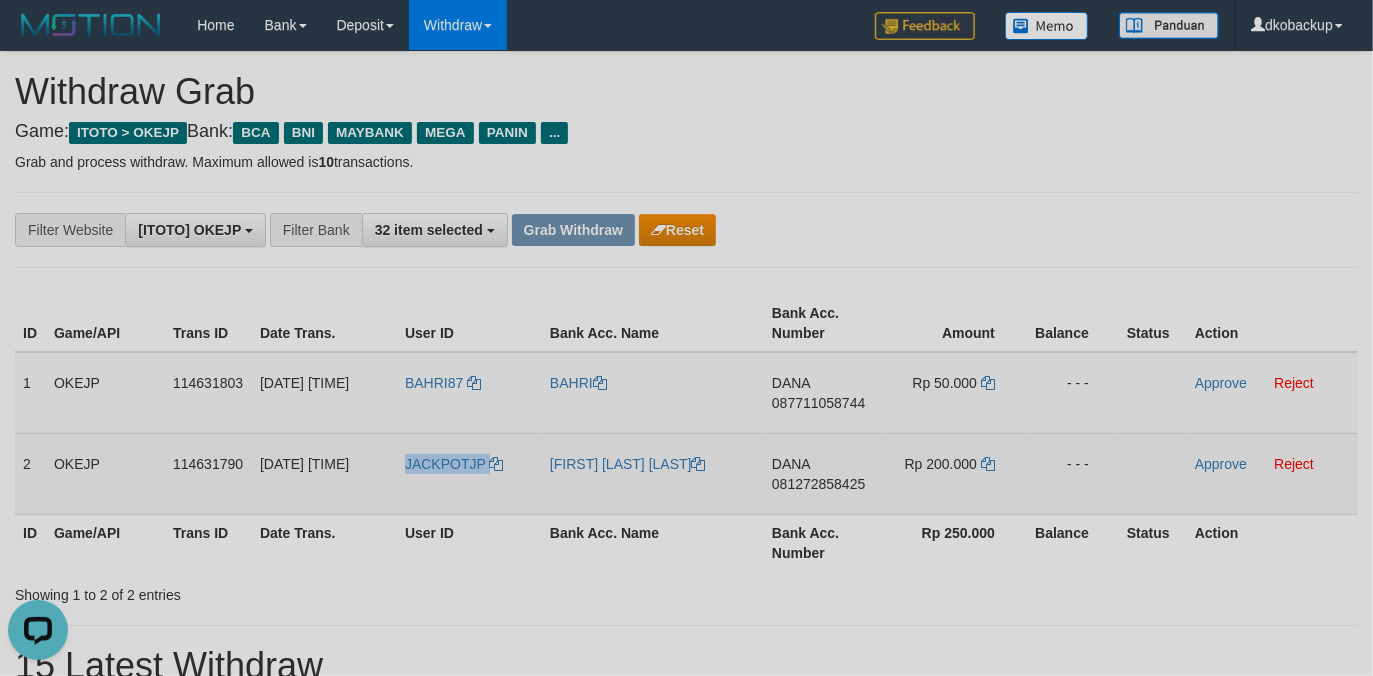 click on "JACKPOTJP" at bounding box center [469, 473] 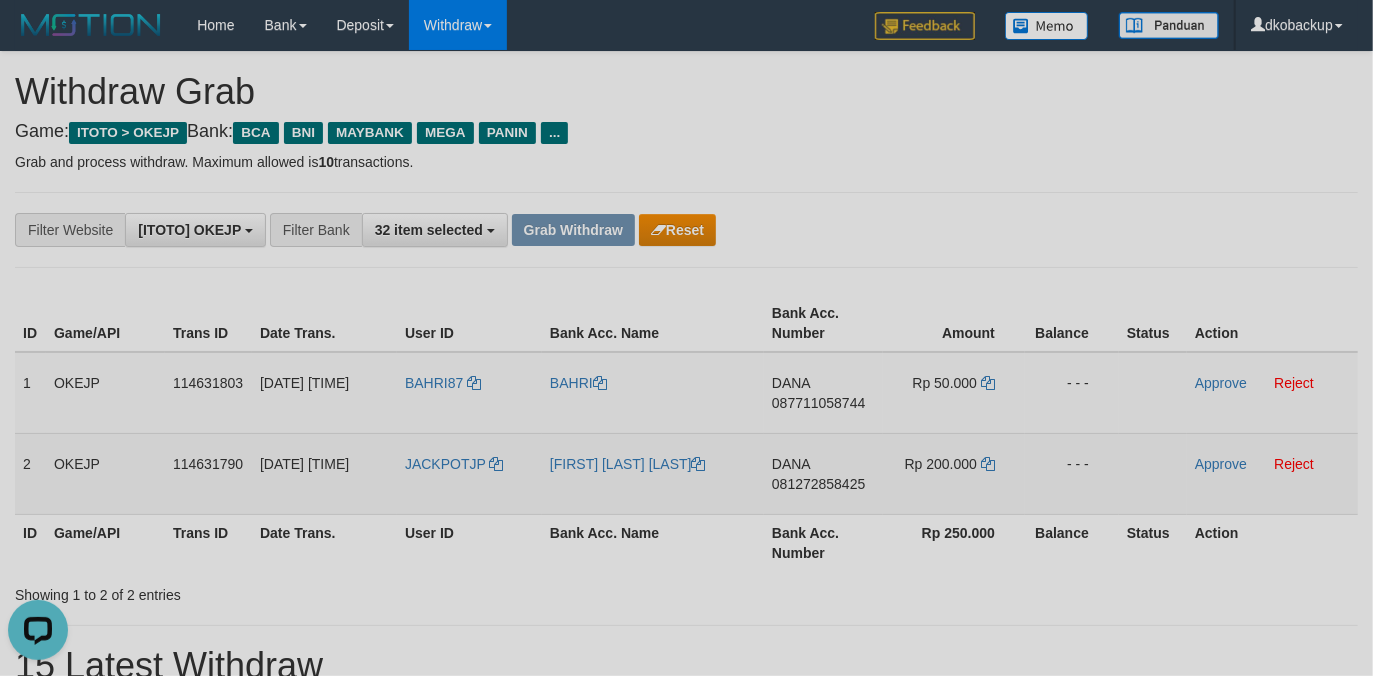 click on "[FIRST] [LAST] [LAST]" at bounding box center [653, 473] 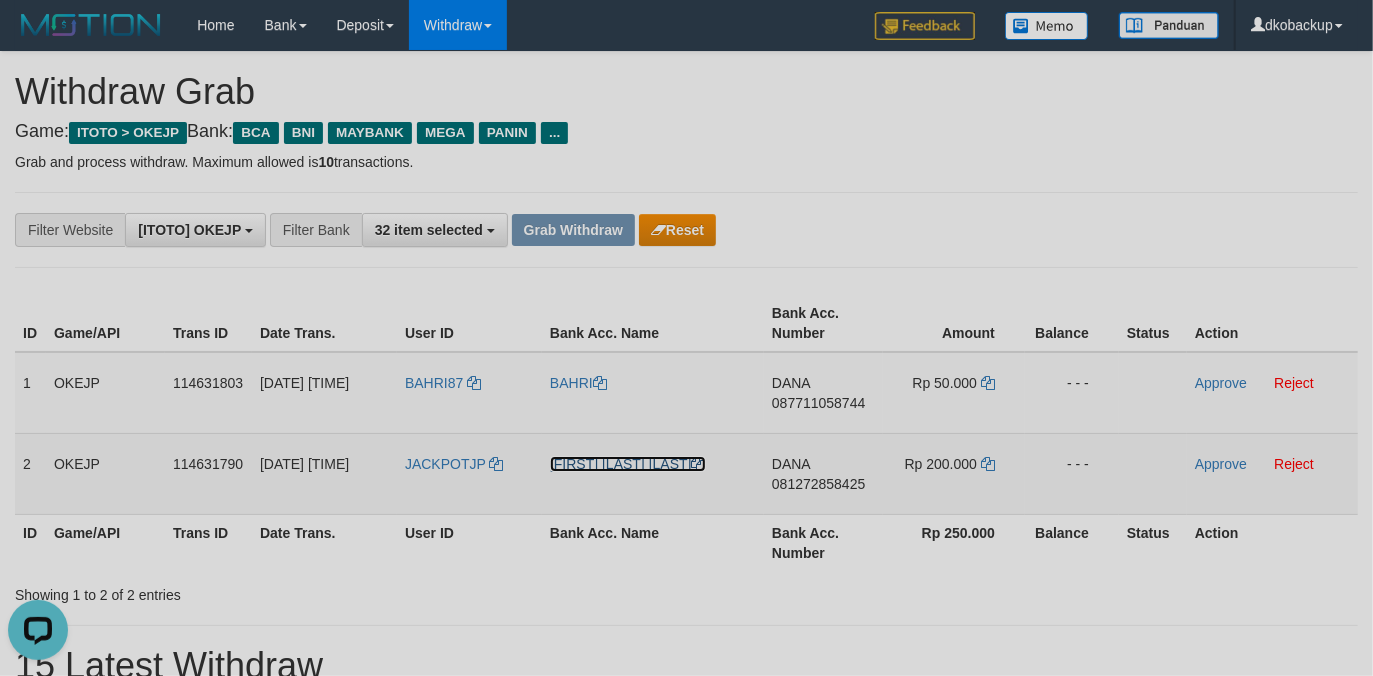 click on "[FIRST] [LAST] [LAST]" at bounding box center (628, 464) 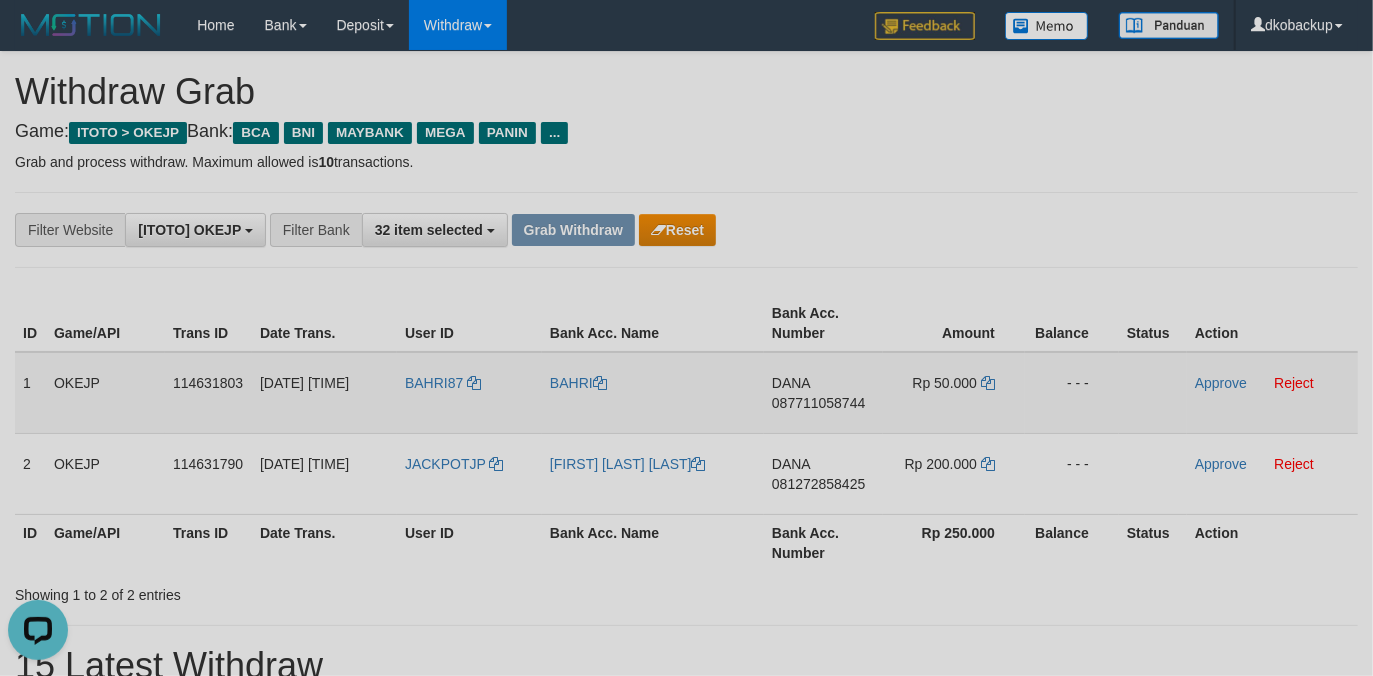 click on "087711058744" at bounding box center (818, 403) 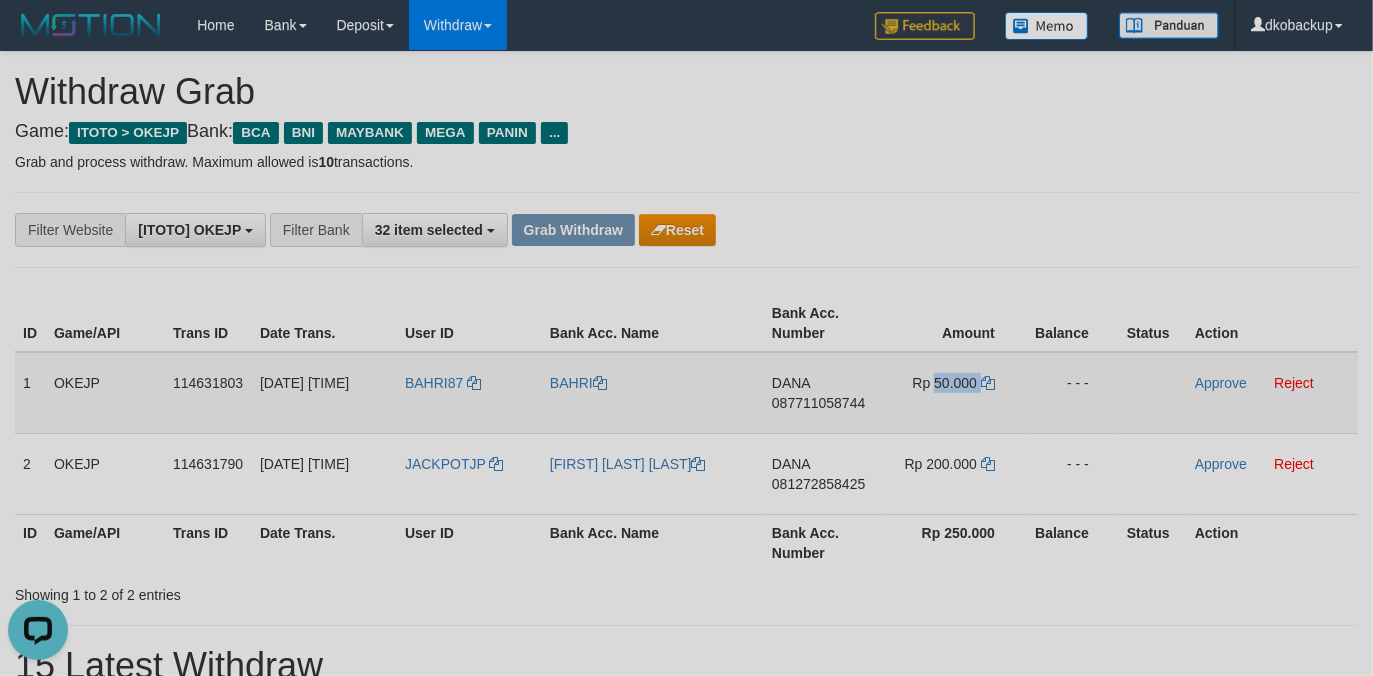 click on "Rp 50.000" at bounding box center [945, 383] 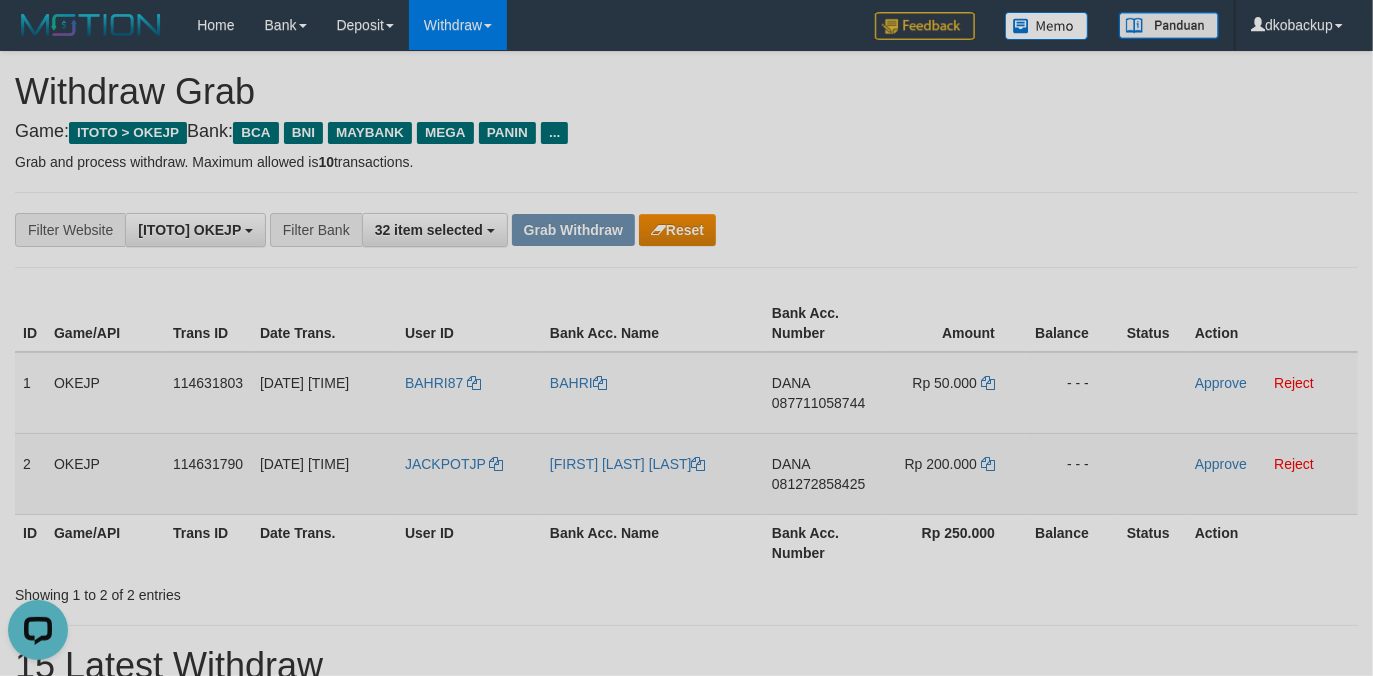 click on "081272858425" at bounding box center [818, 484] 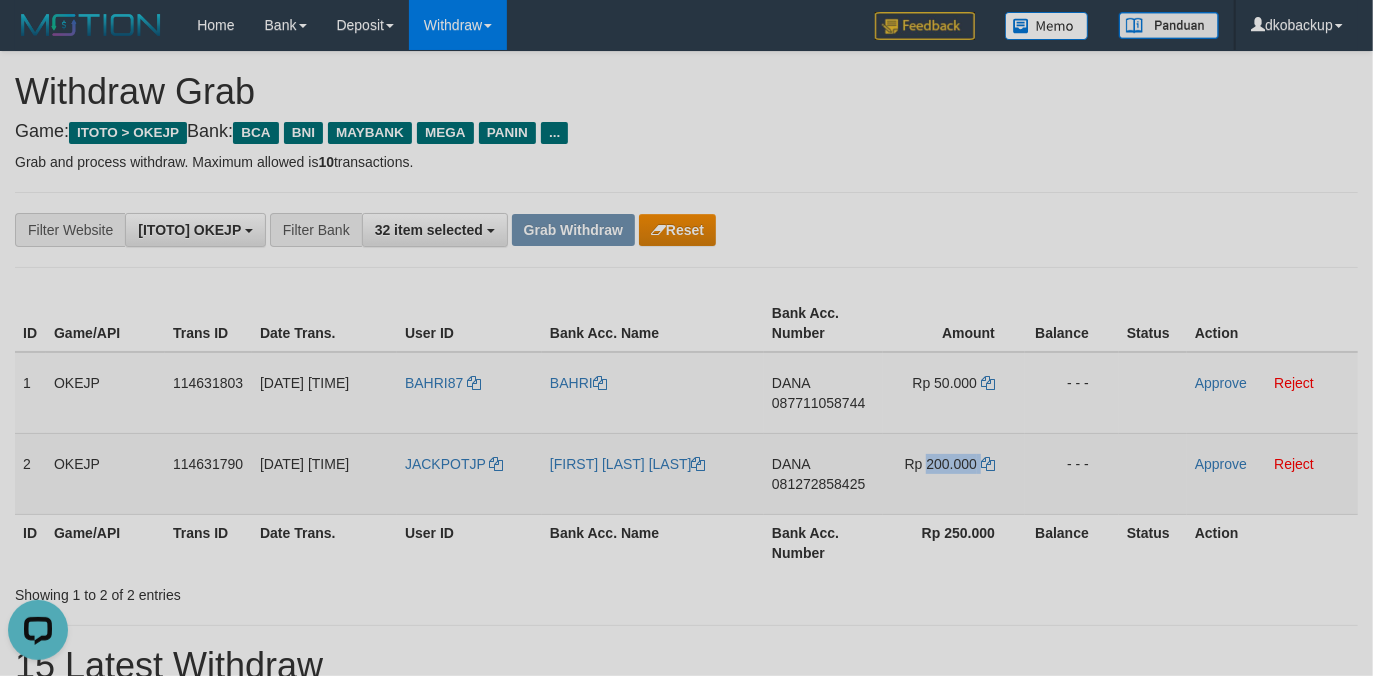 click on "Rp 200.000" at bounding box center (941, 464) 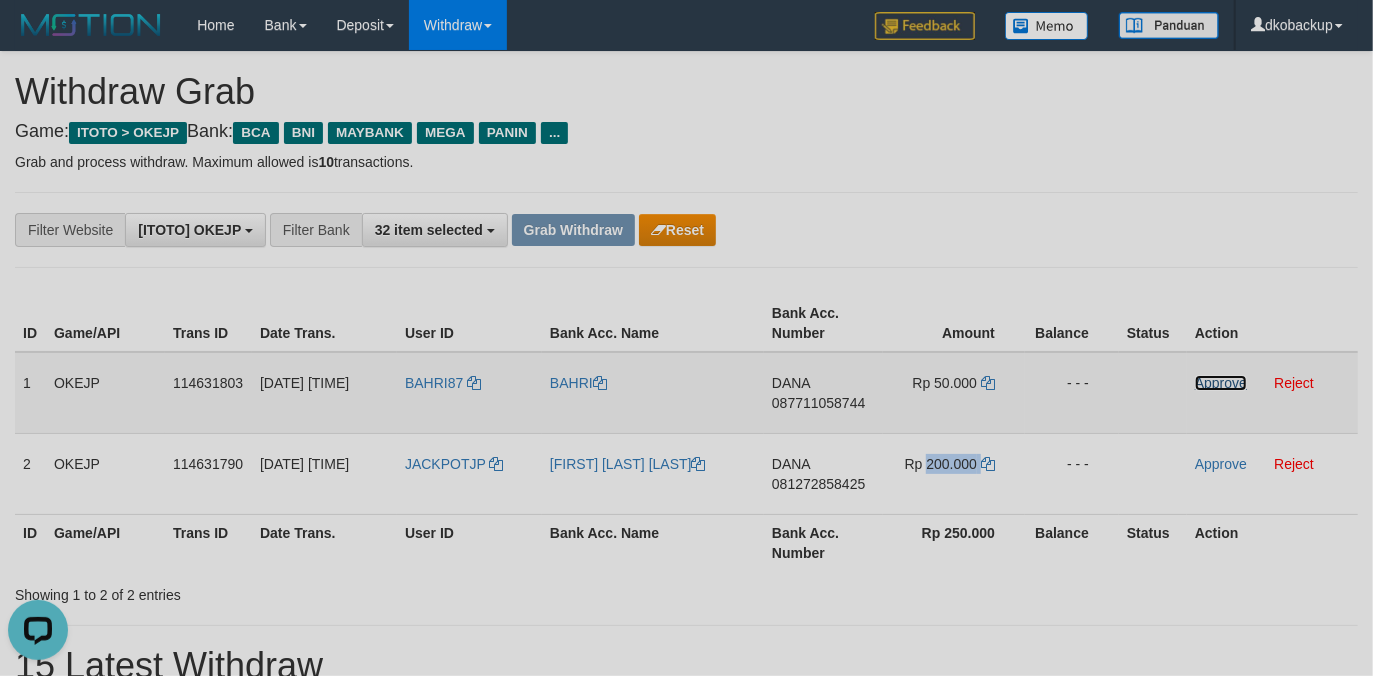 click on "Approve" at bounding box center [1221, 383] 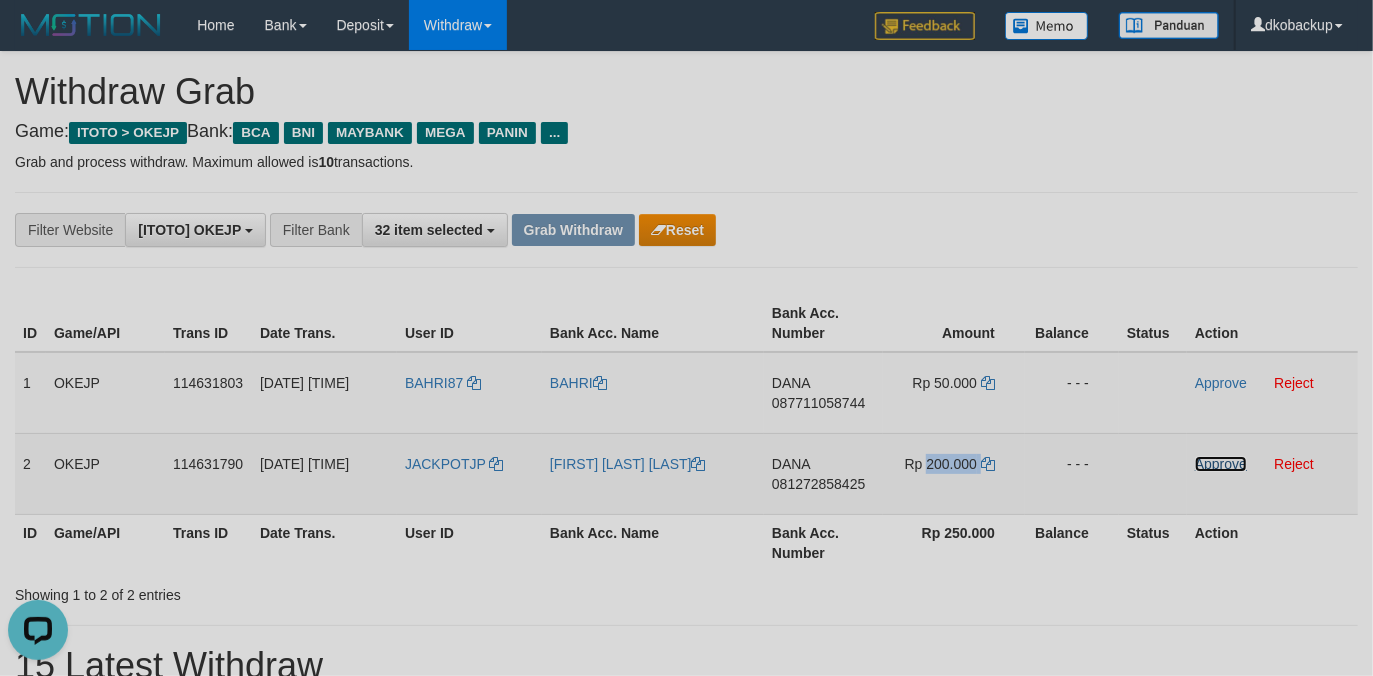click on "Approve" at bounding box center (1221, 464) 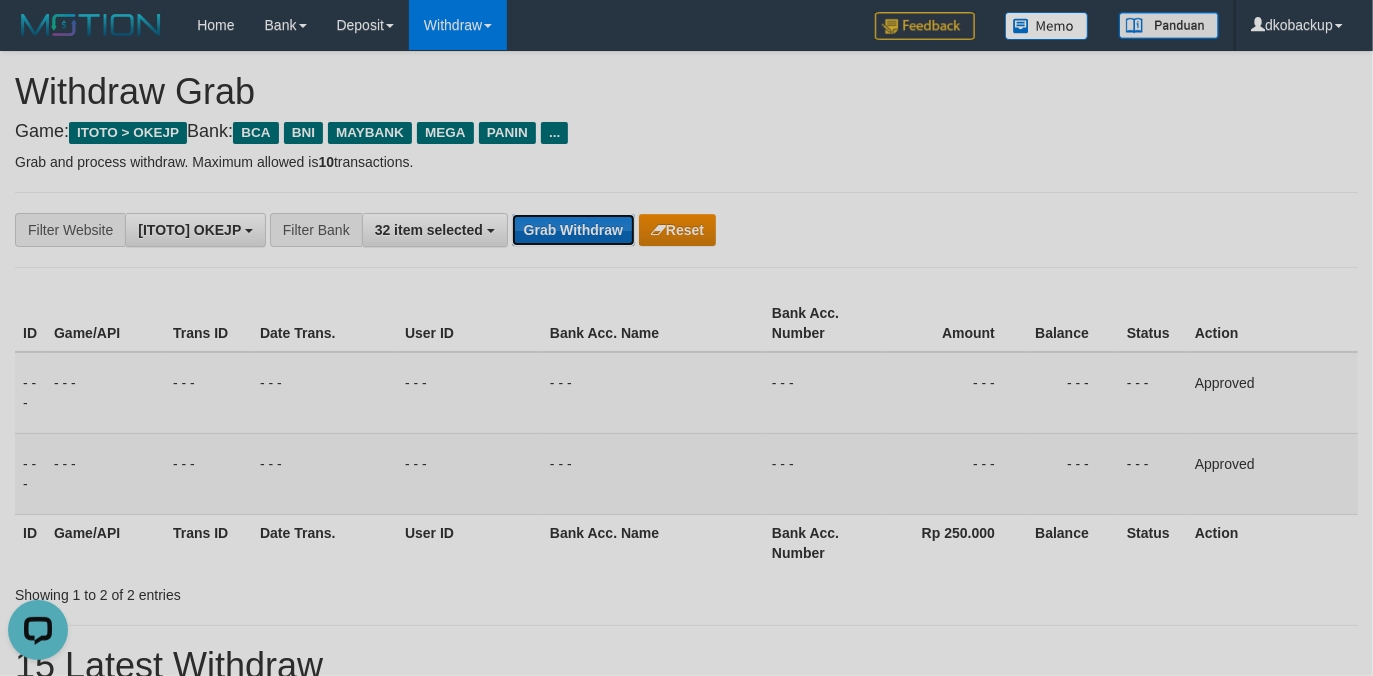 click on "Grab Withdraw" at bounding box center (573, 230) 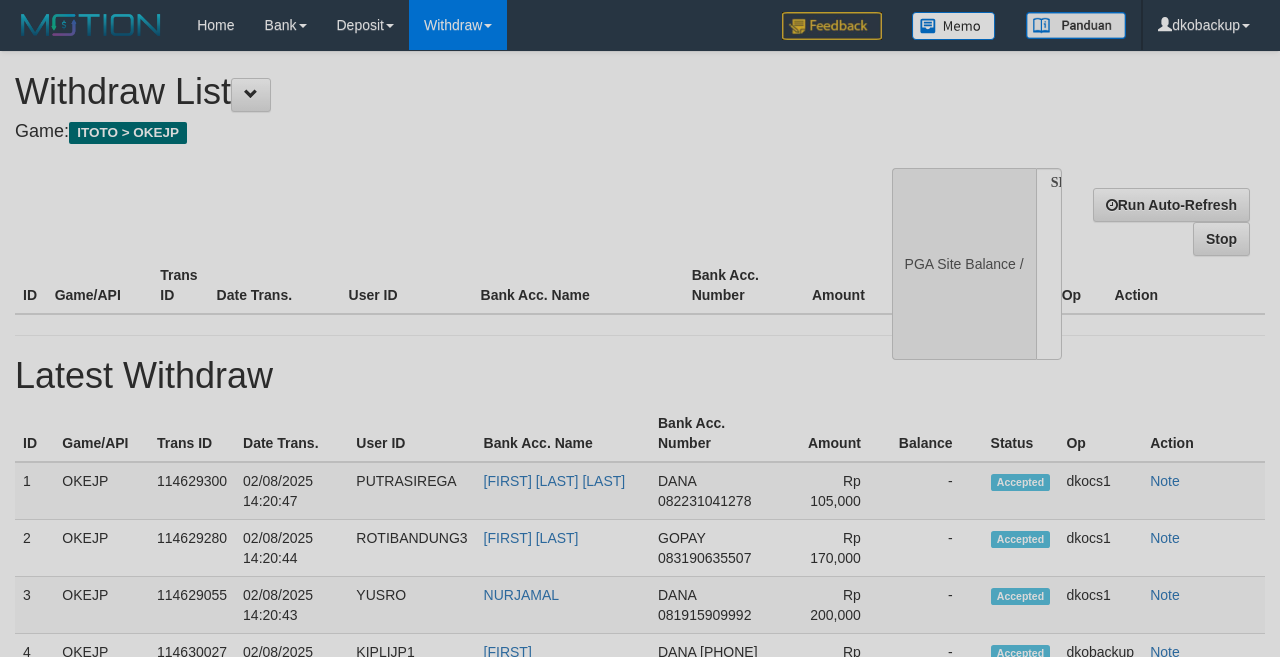 select 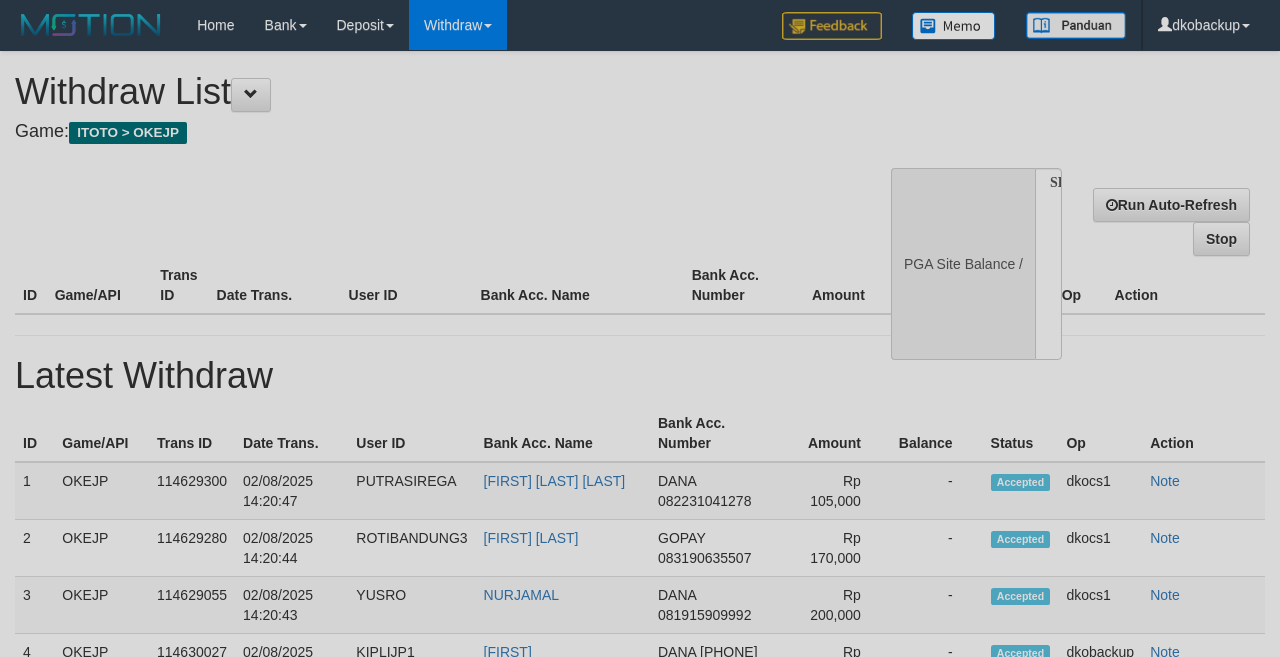 scroll, scrollTop: 177, scrollLeft: 0, axis: vertical 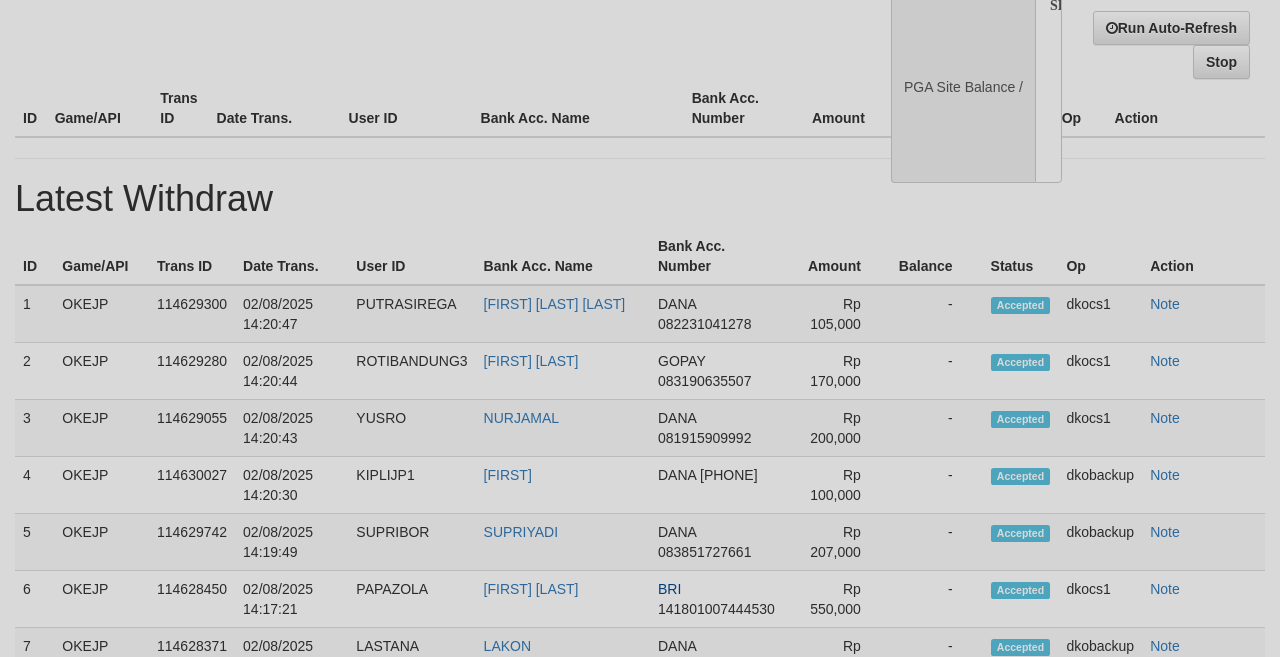 select on "**" 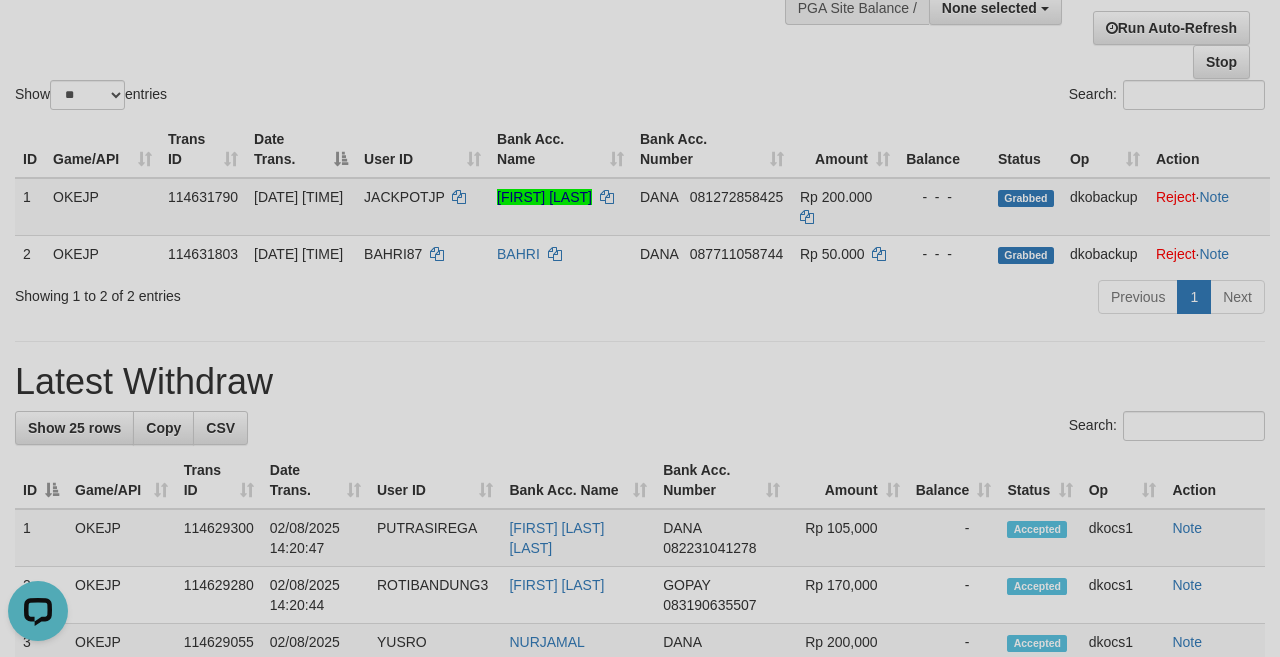 scroll, scrollTop: 0, scrollLeft: 0, axis: both 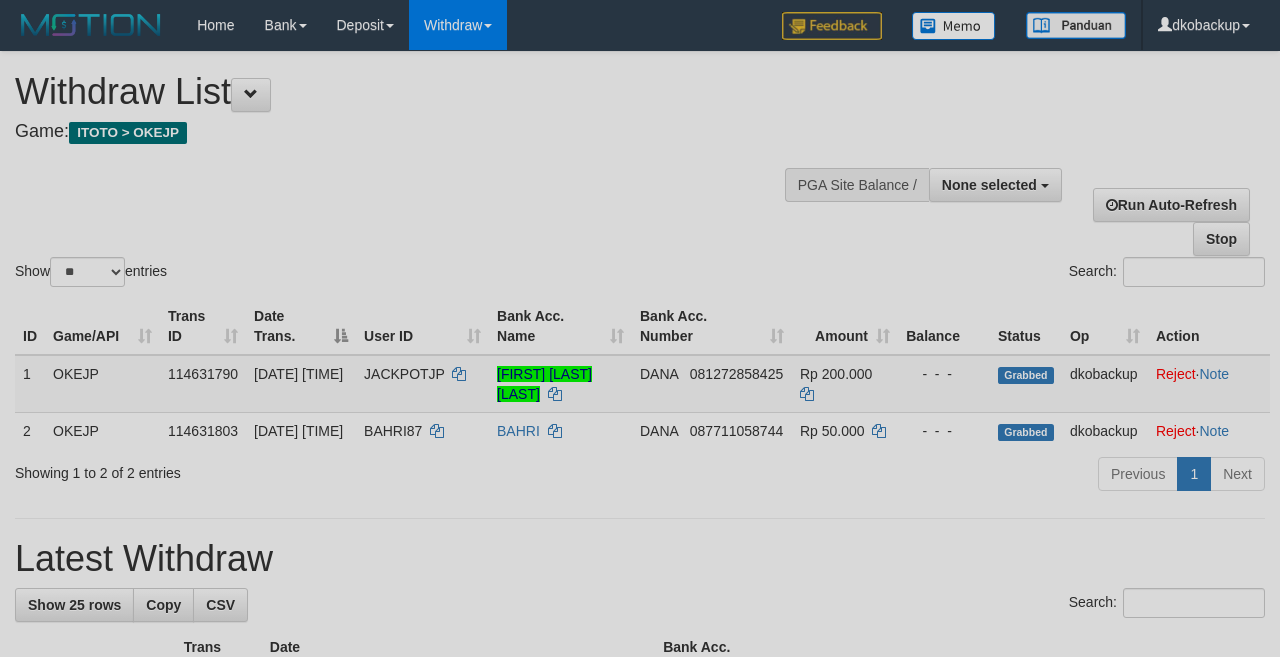 select 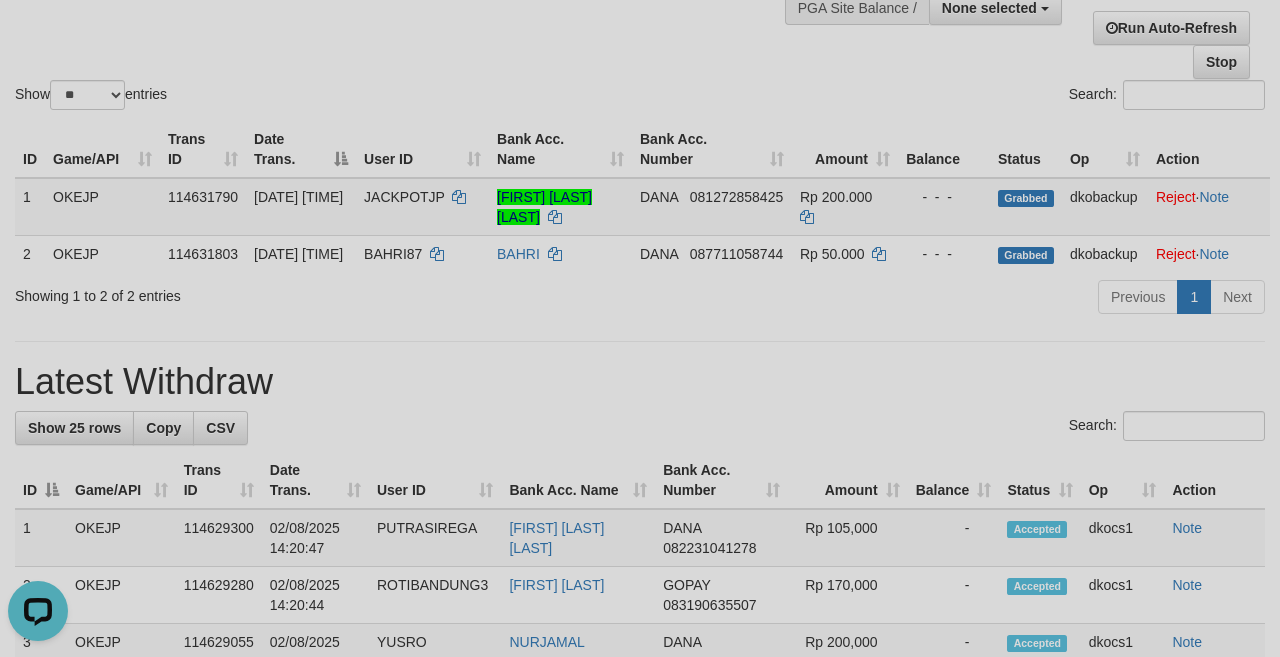 scroll, scrollTop: 0, scrollLeft: 0, axis: both 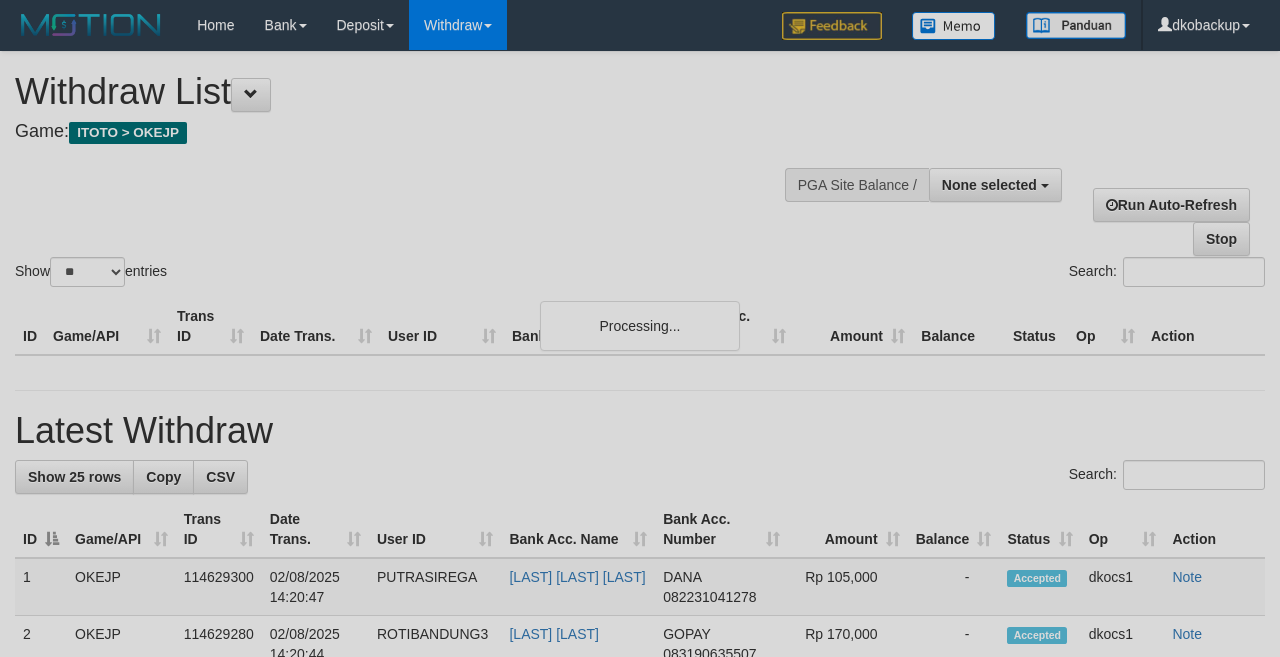 select 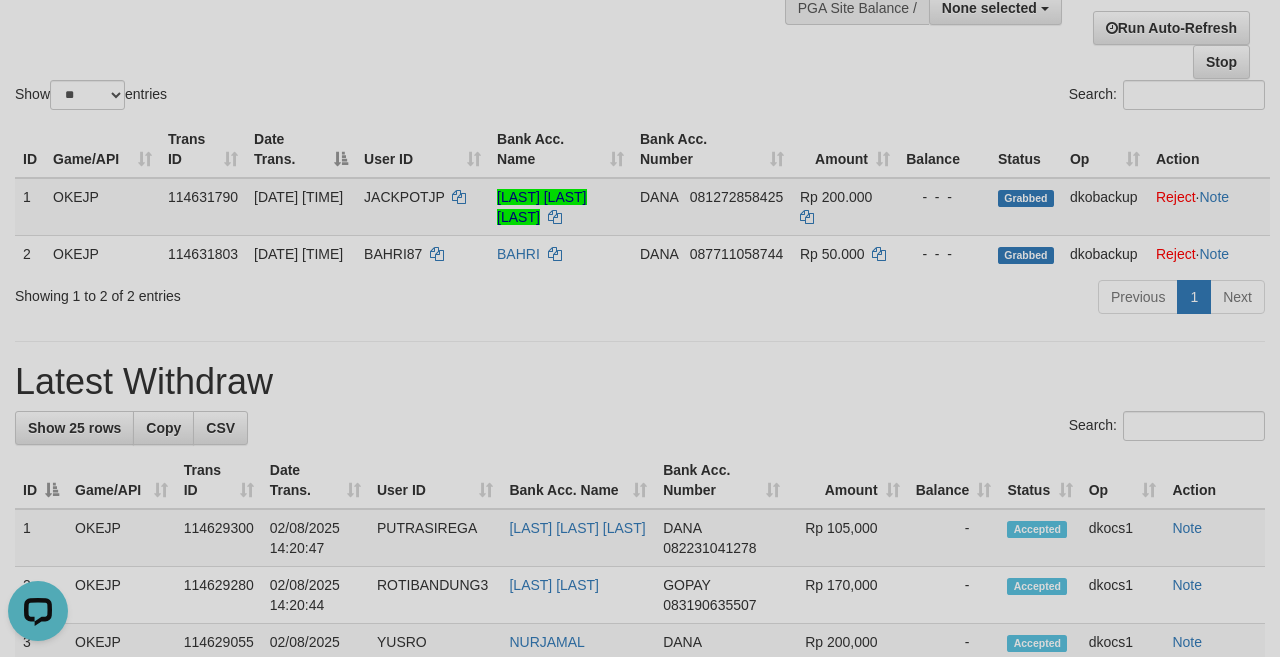 scroll, scrollTop: 0, scrollLeft: 0, axis: both 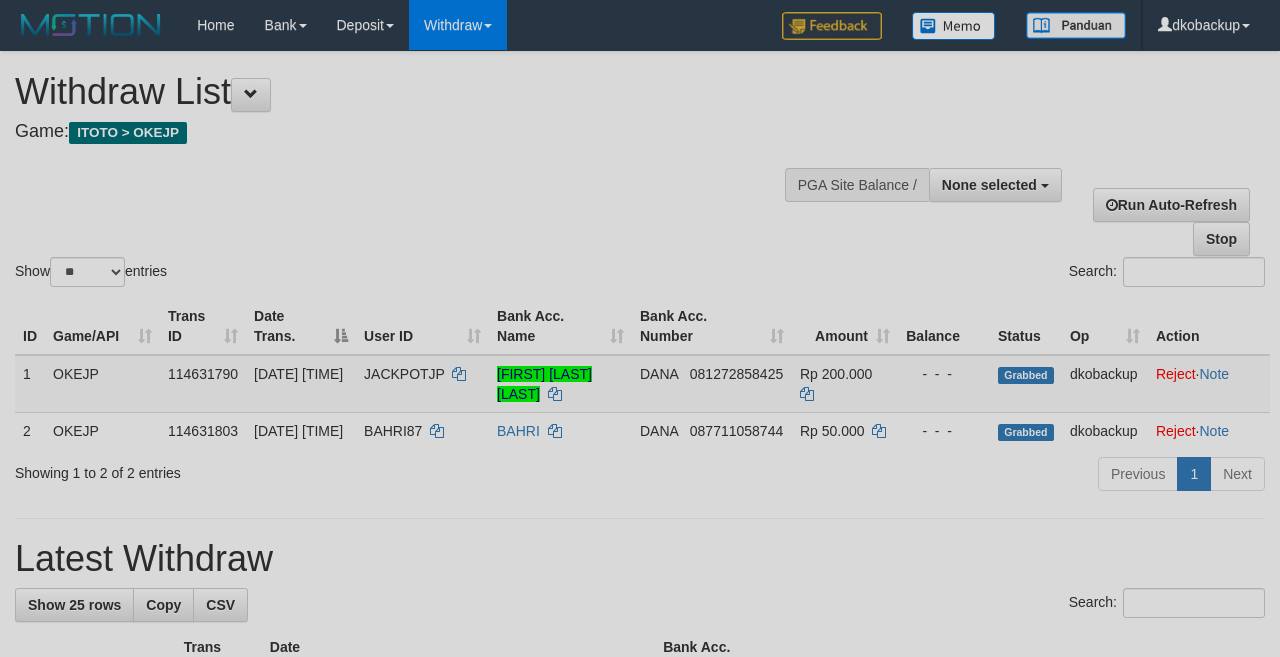 select 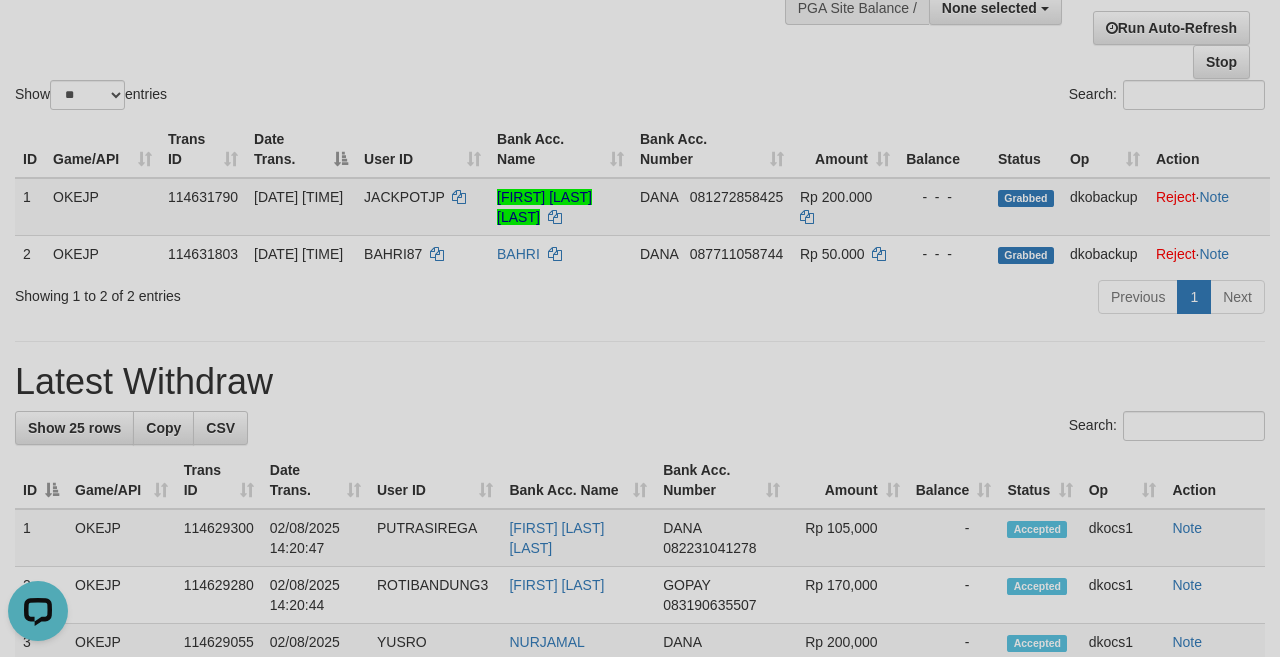 scroll, scrollTop: 0, scrollLeft: 0, axis: both 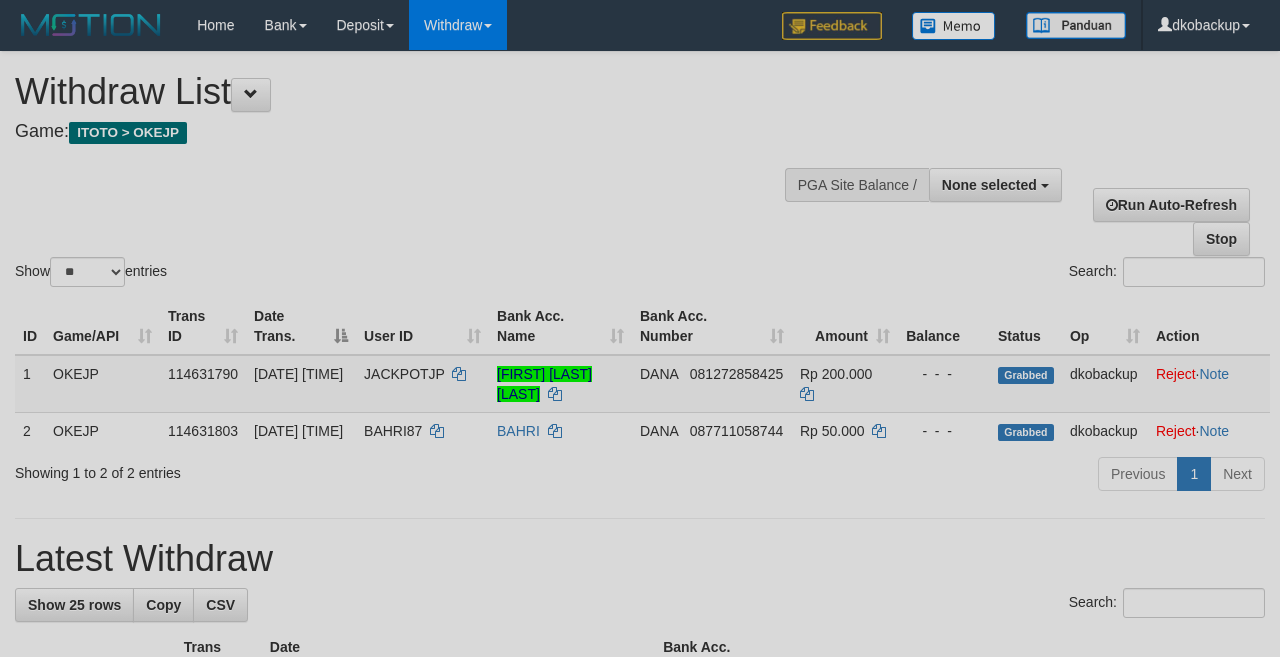 select 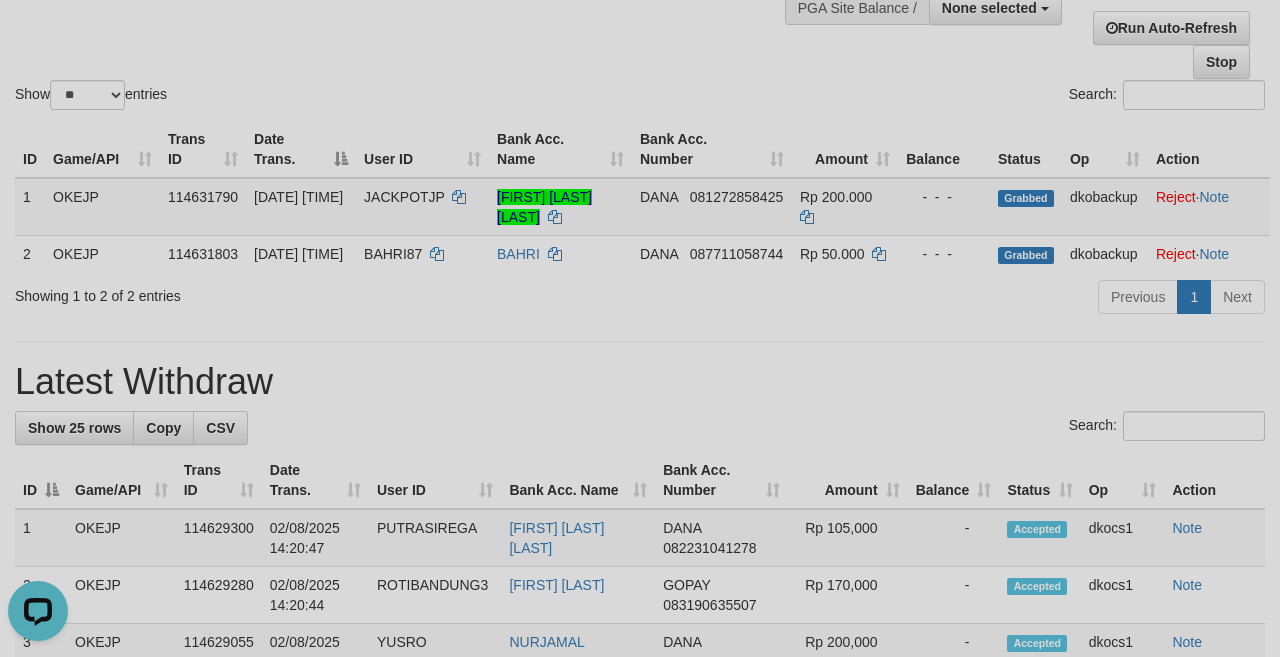 scroll, scrollTop: 0, scrollLeft: 0, axis: both 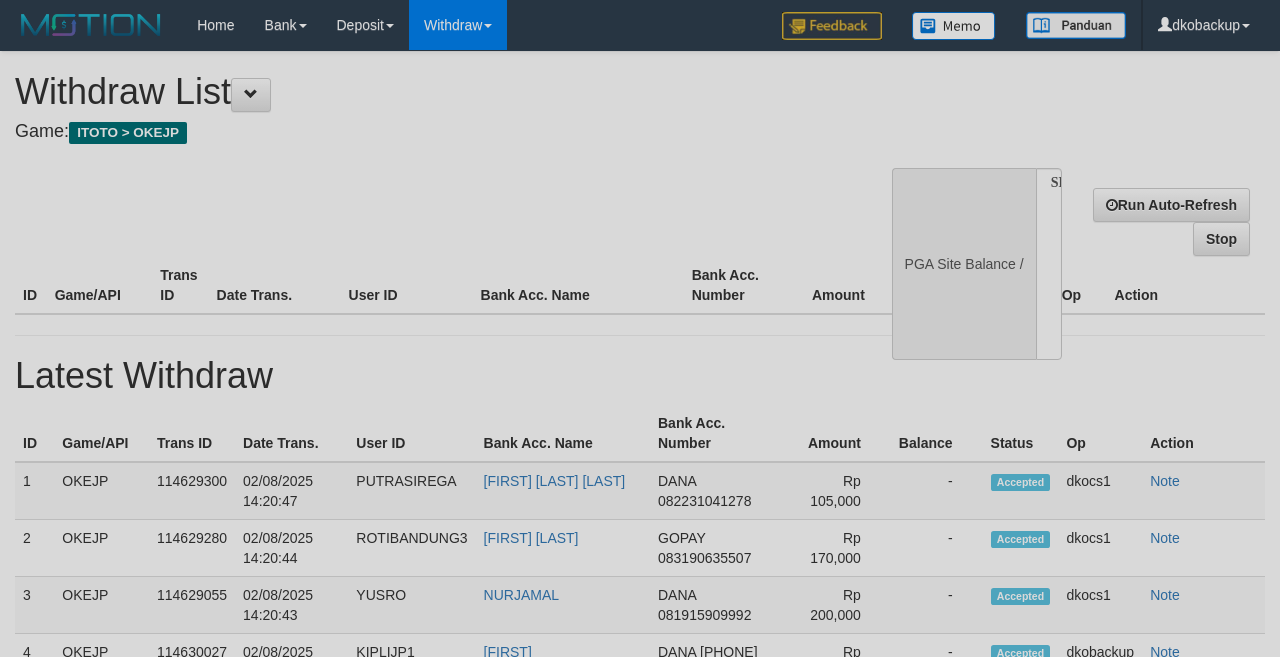 select 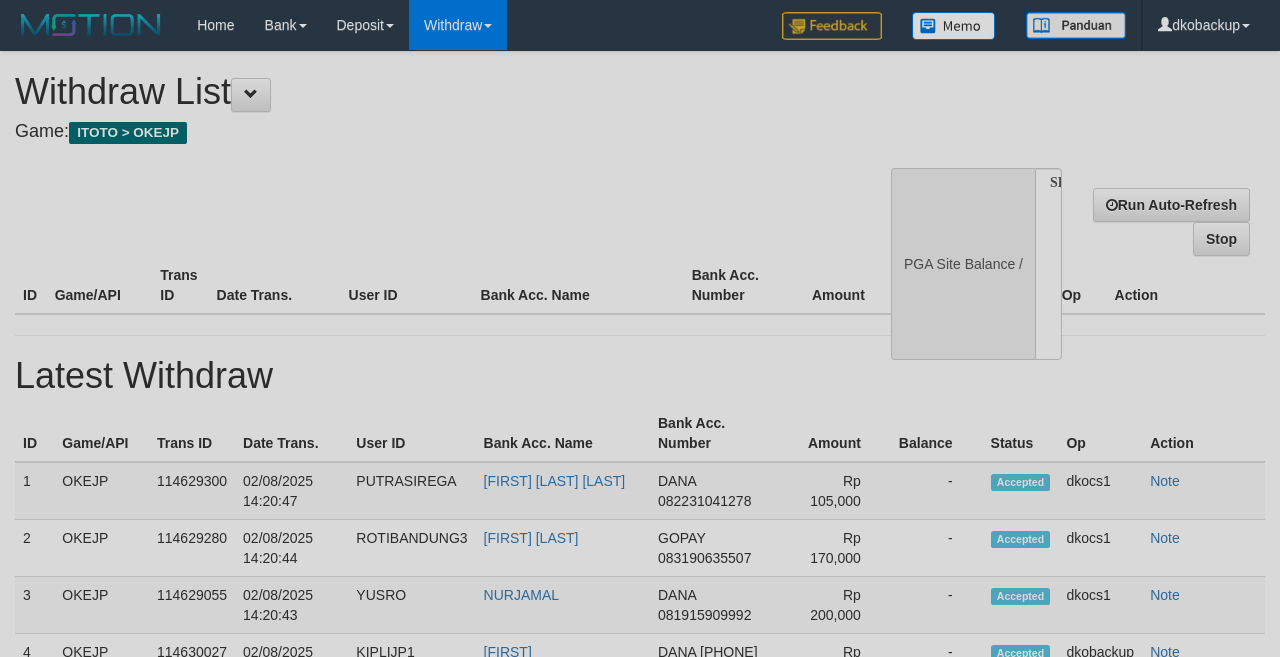 scroll, scrollTop: 177, scrollLeft: 0, axis: vertical 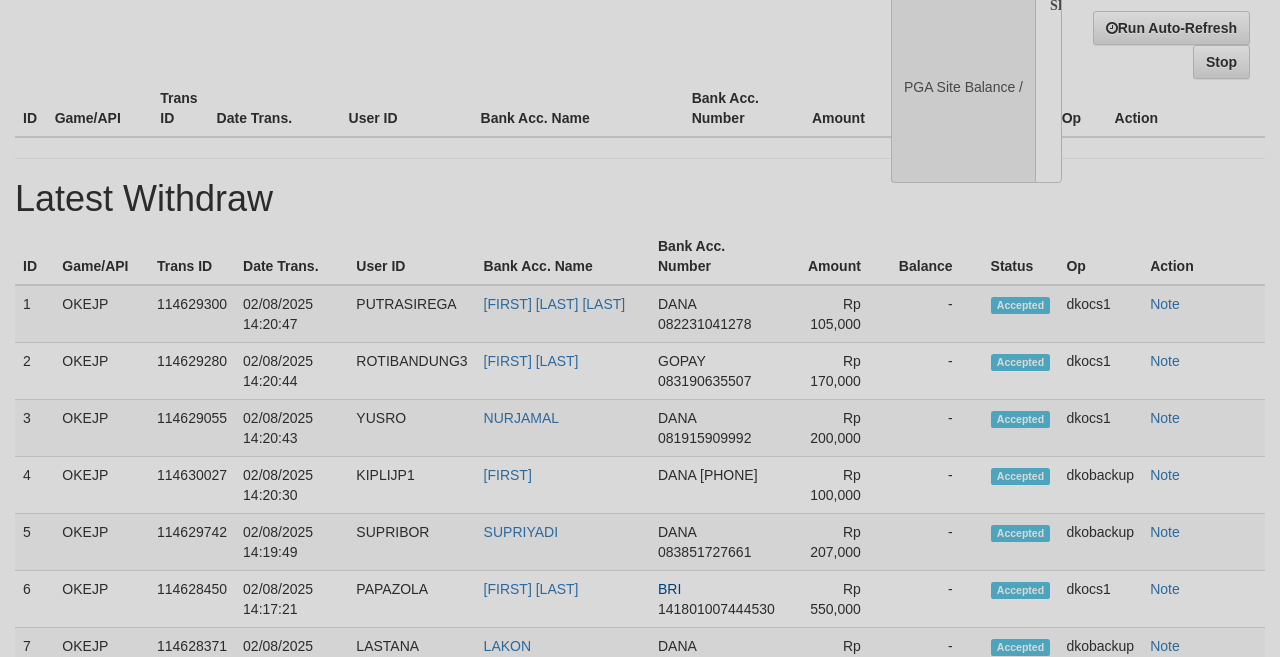 select on "**" 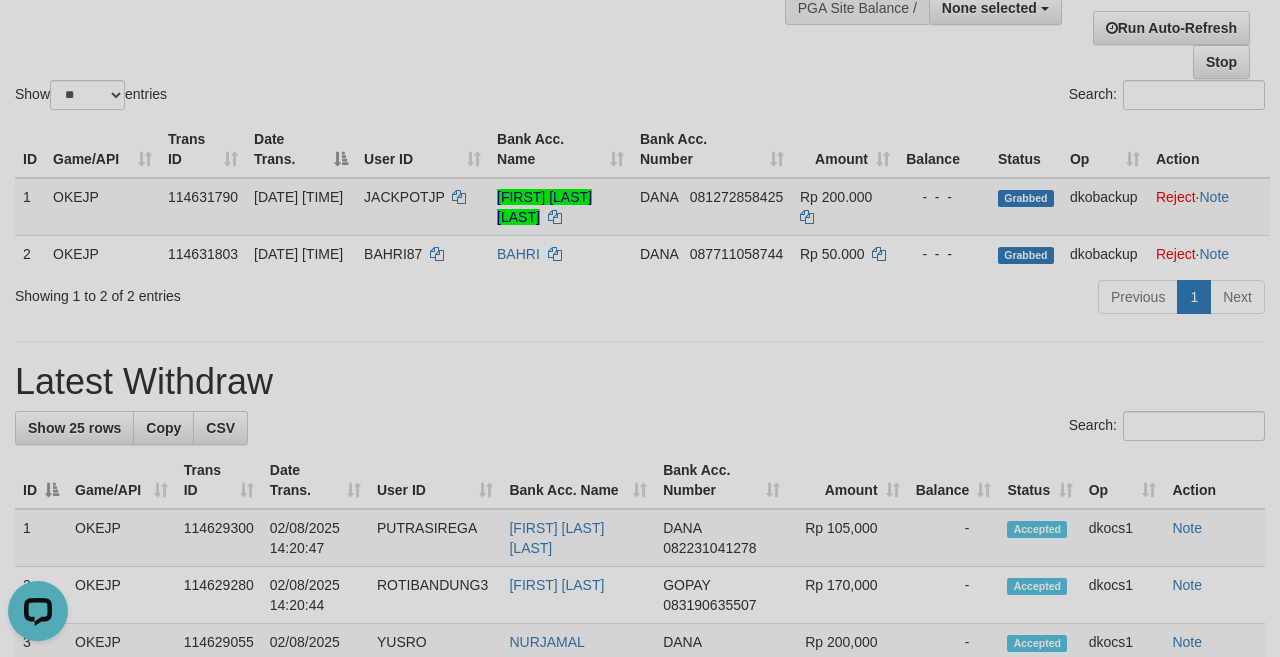 scroll, scrollTop: 0, scrollLeft: 0, axis: both 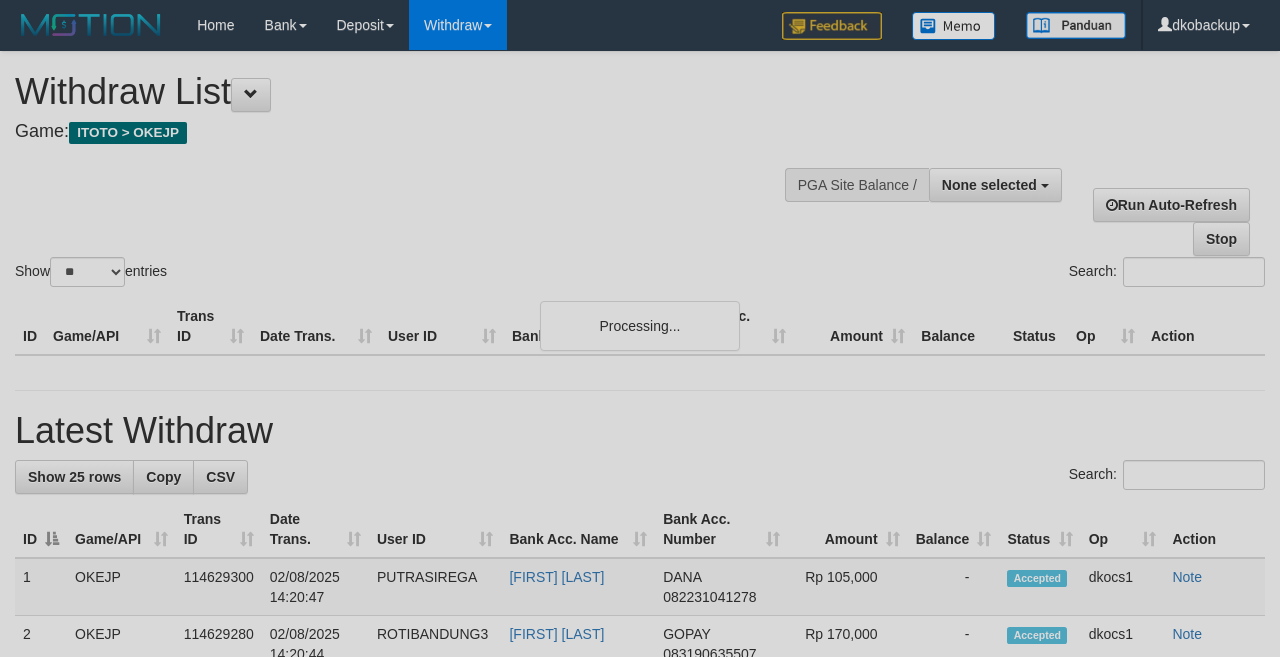 select 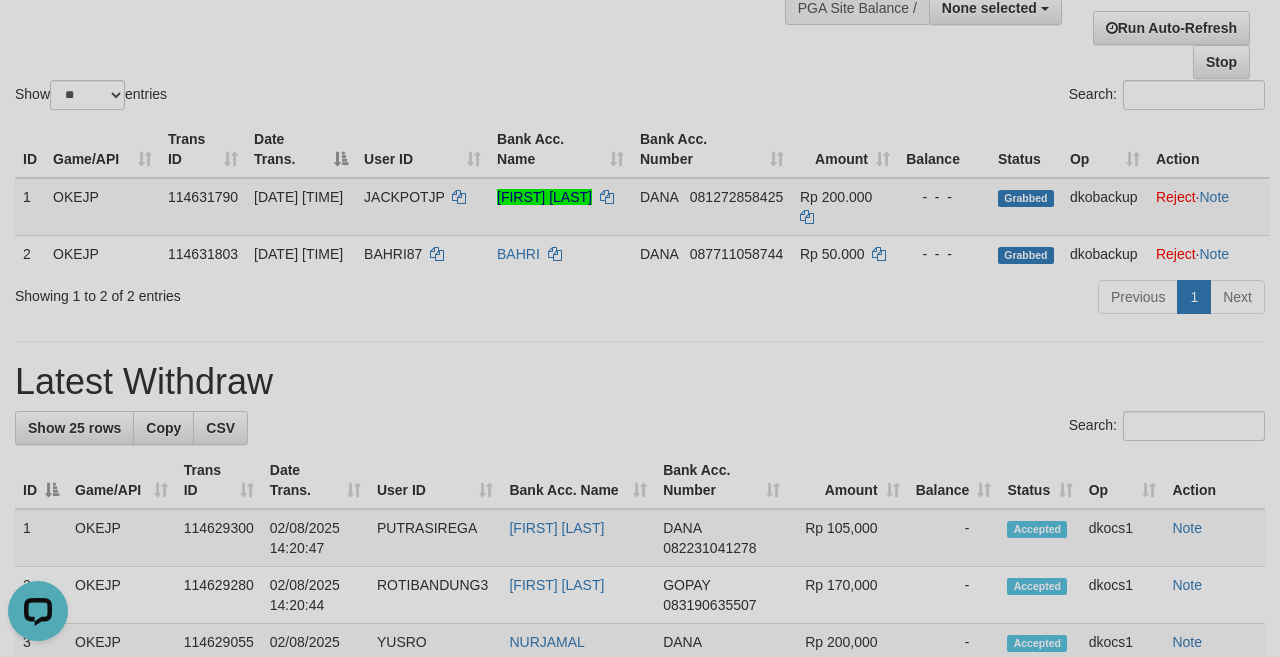 scroll, scrollTop: 0, scrollLeft: 0, axis: both 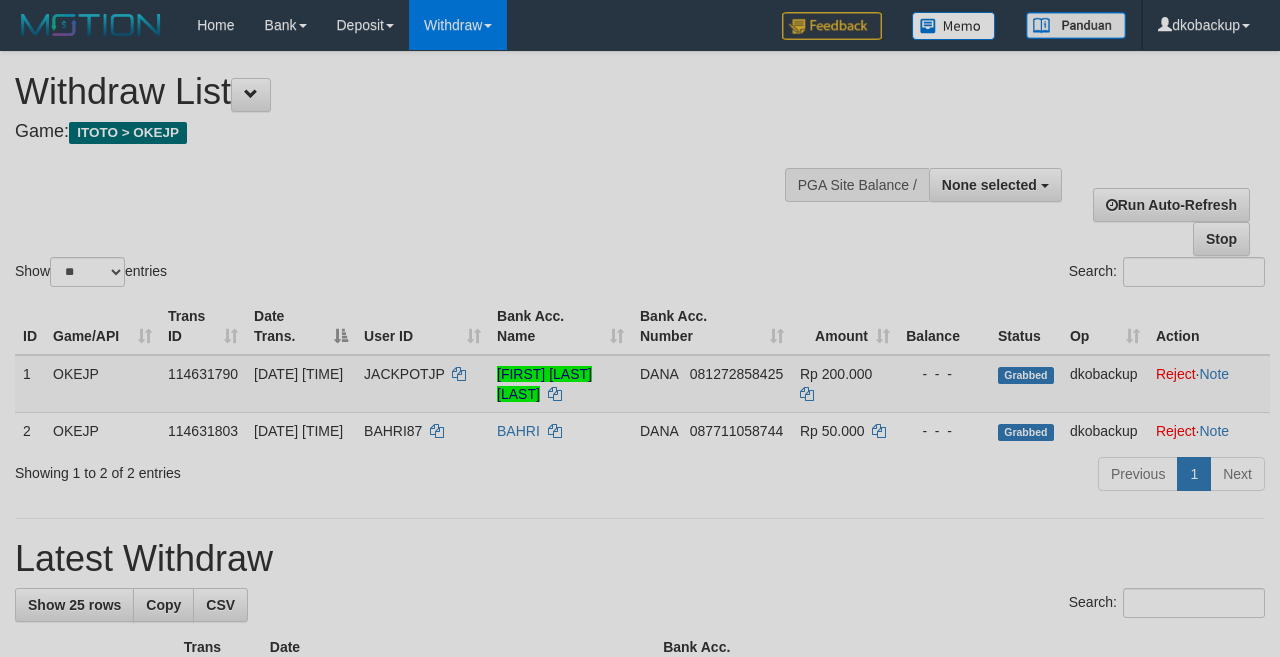 select 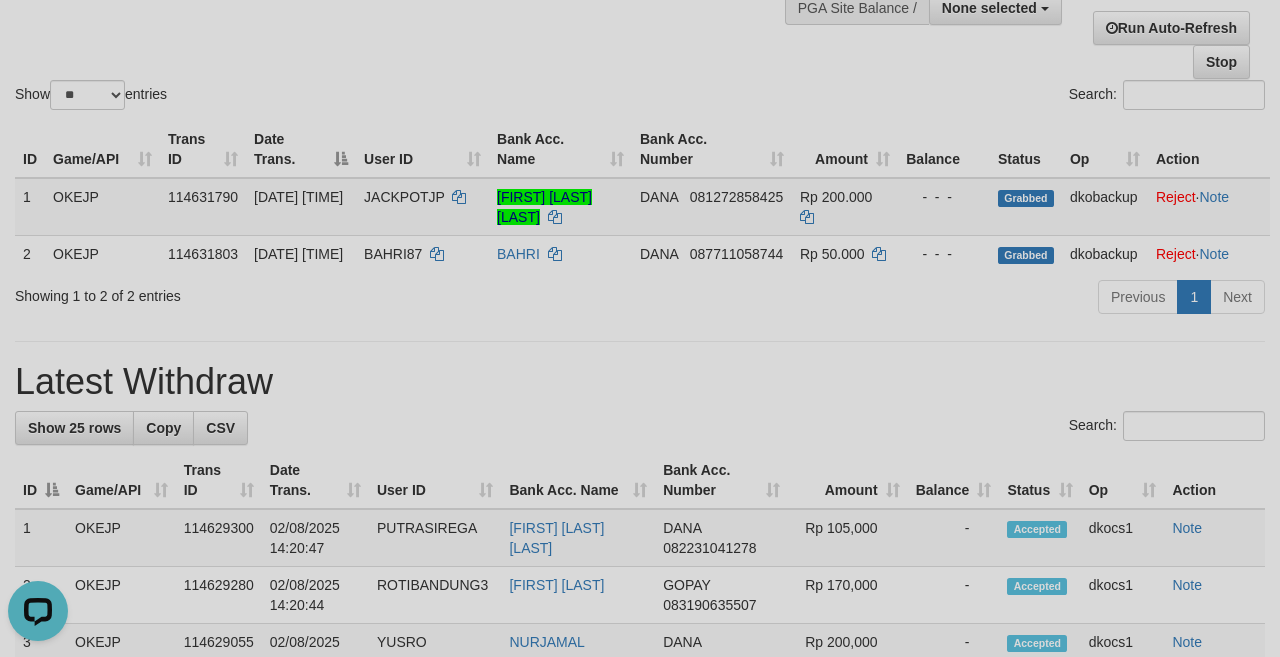 scroll, scrollTop: 0, scrollLeft: 0, axis: both 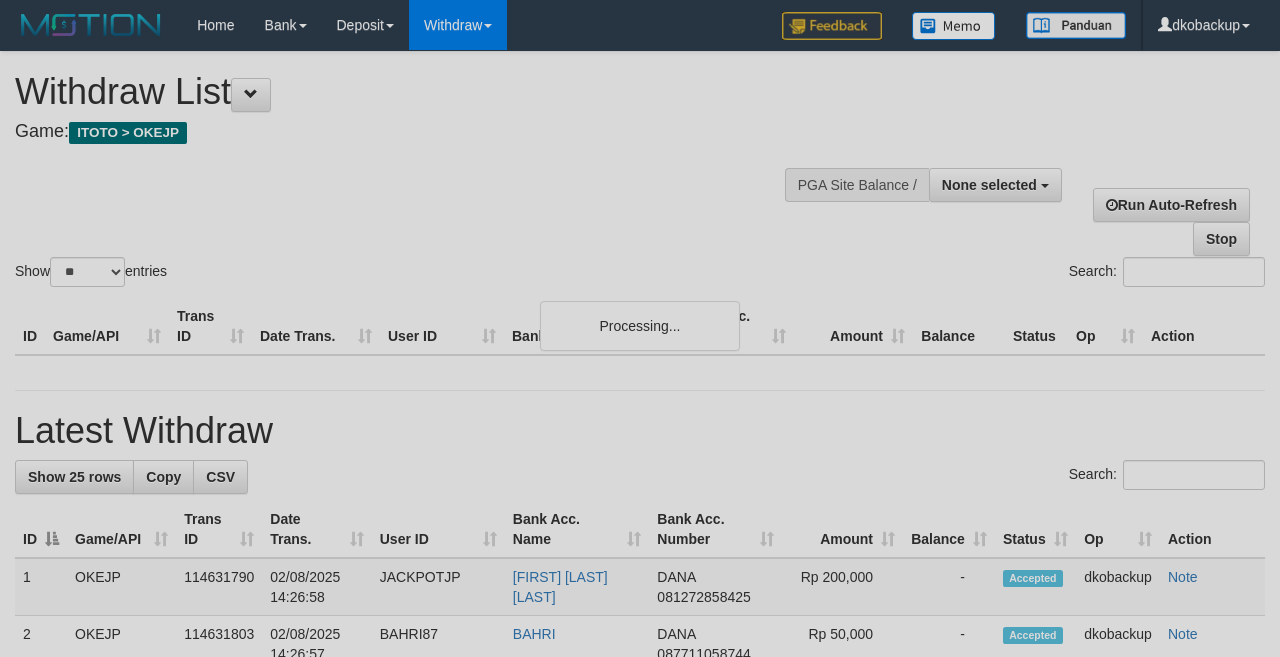 select 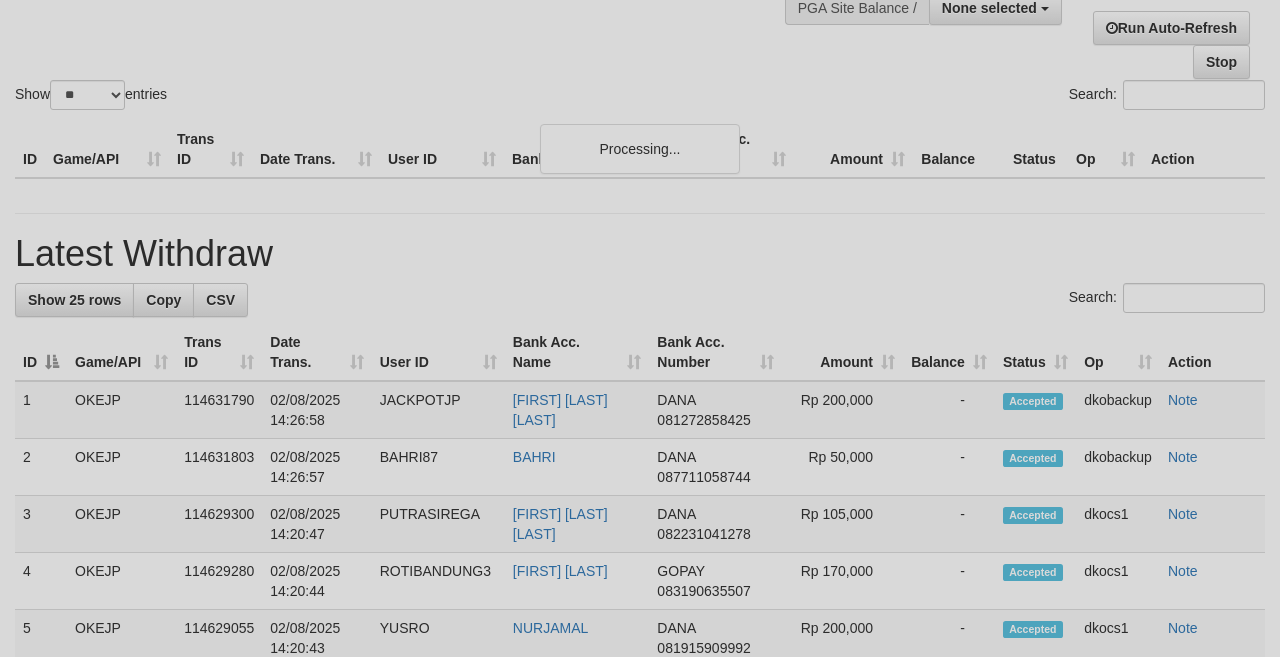 scroll, scrollTop: 177, scrollLeft: 0, axis: vertical 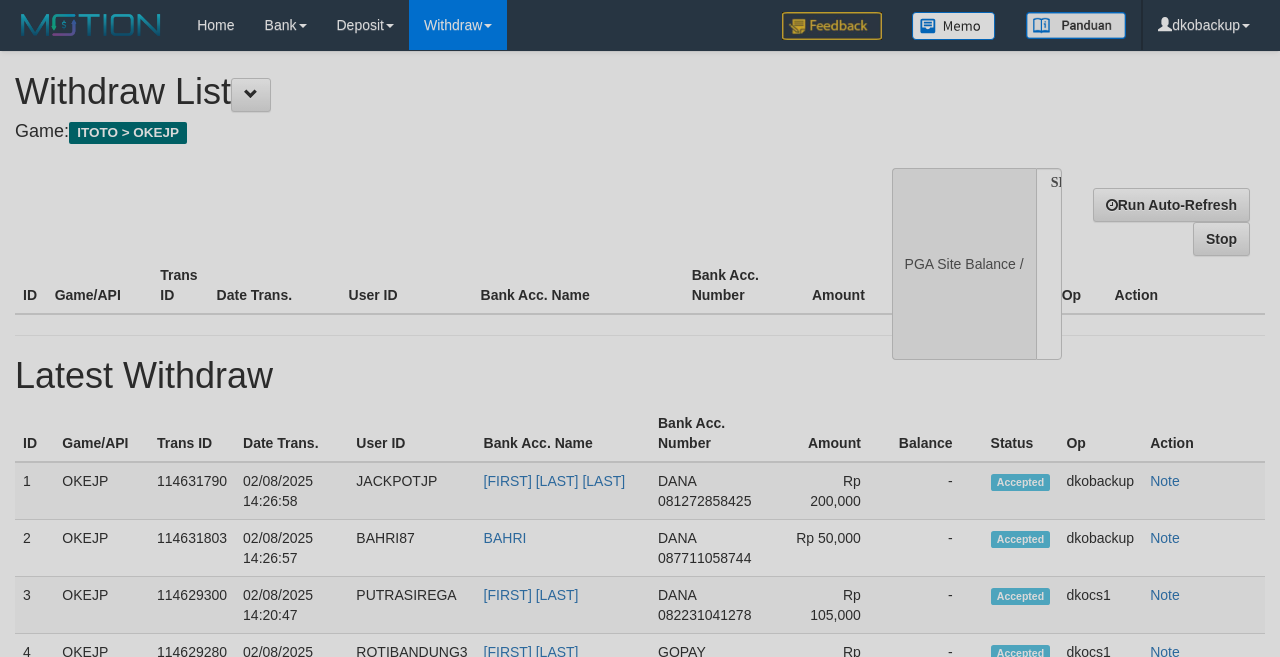 select 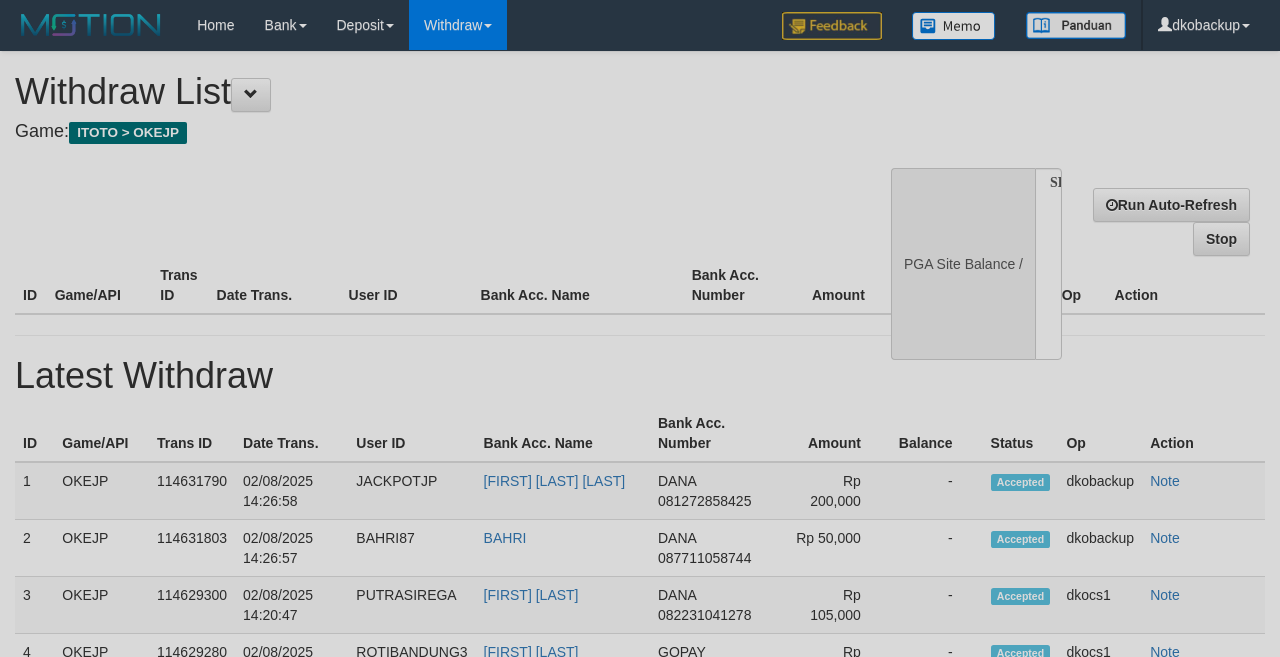 scroll, scrollTop: 177, scrollLeft: 0, axis: vertical 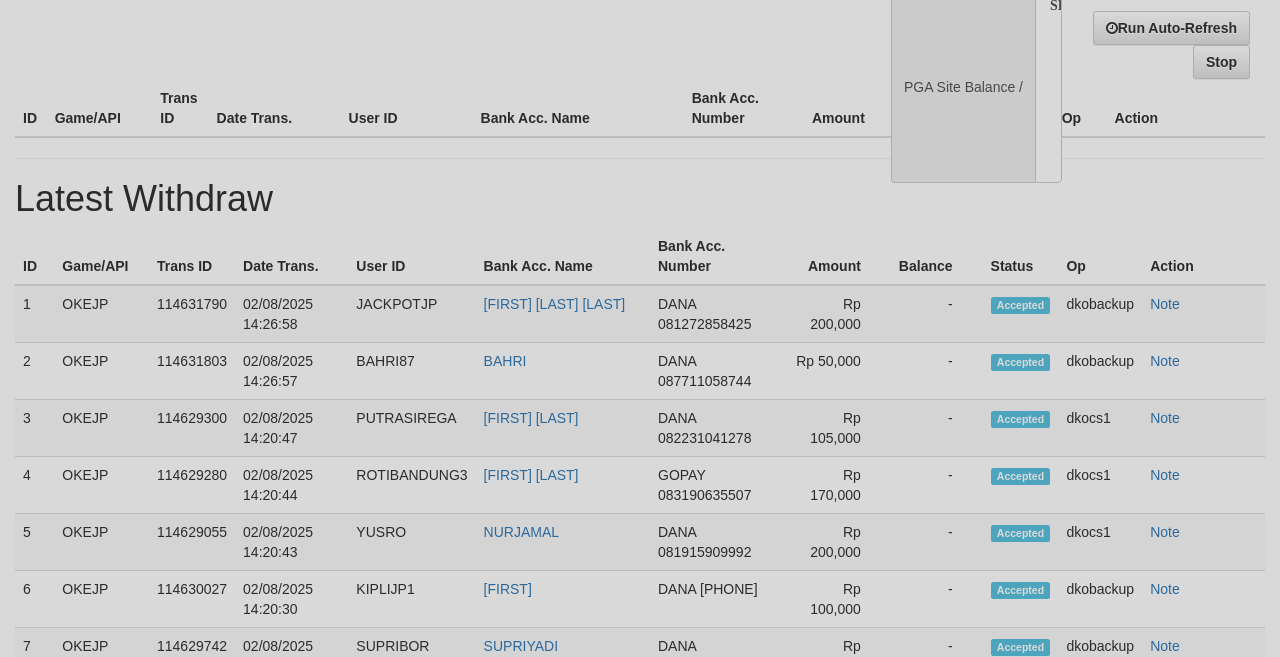 select on "**" 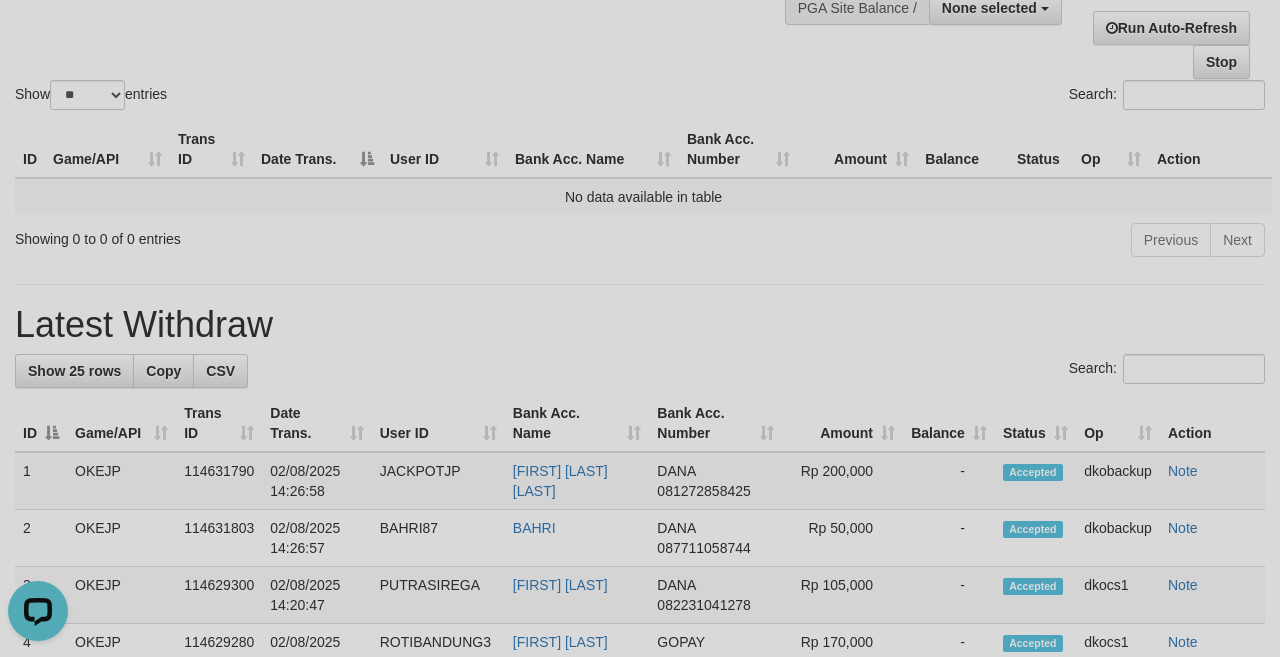 scroll, scrollTop: 0, scrollLeft: 0, axis: both 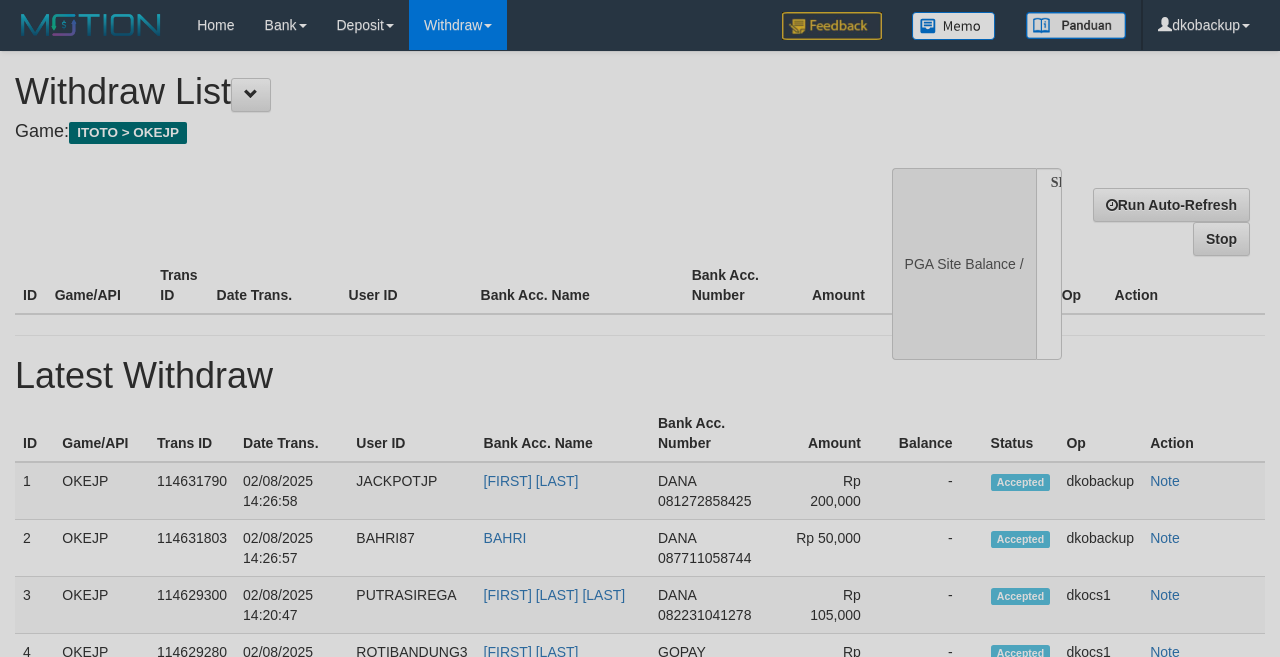select 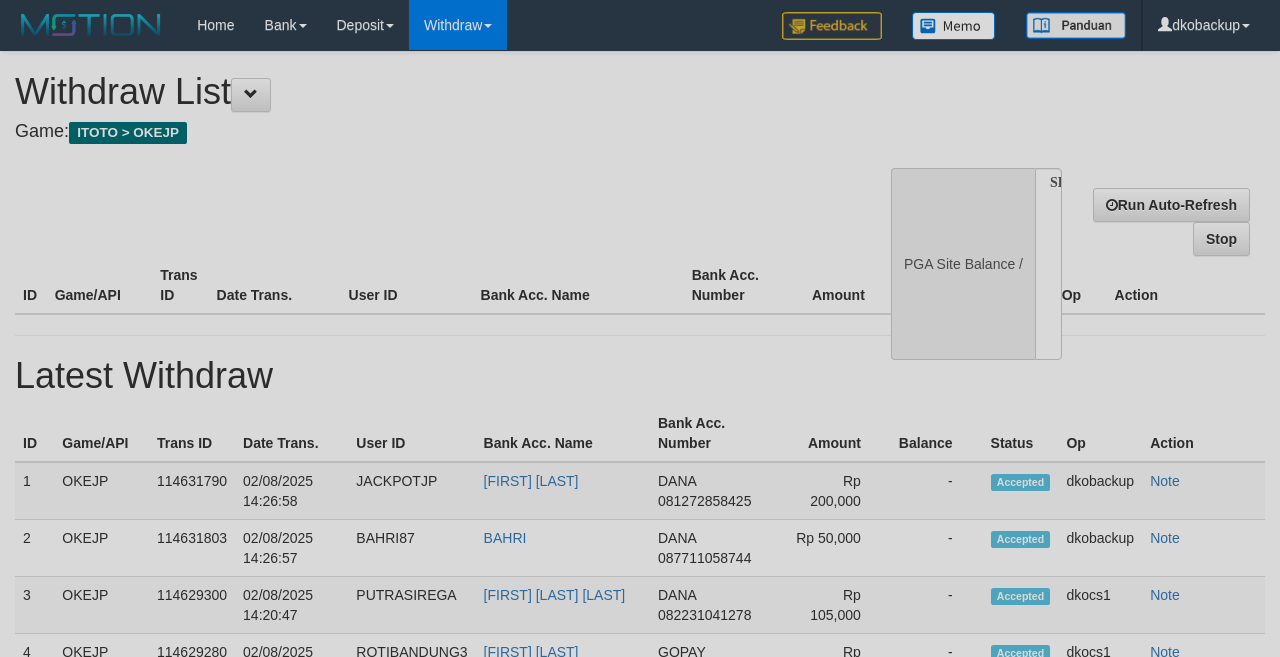 scroll, scrollTop: 177, scrollLeft: 0, axis: vertical 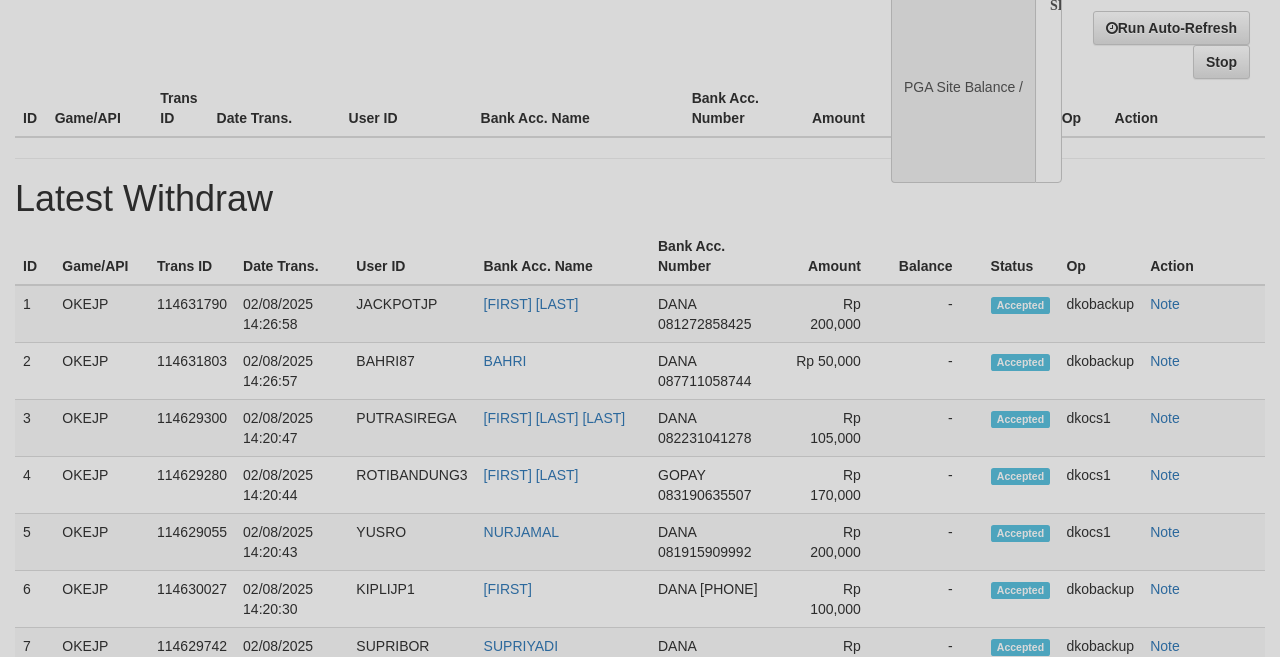 select on "**" 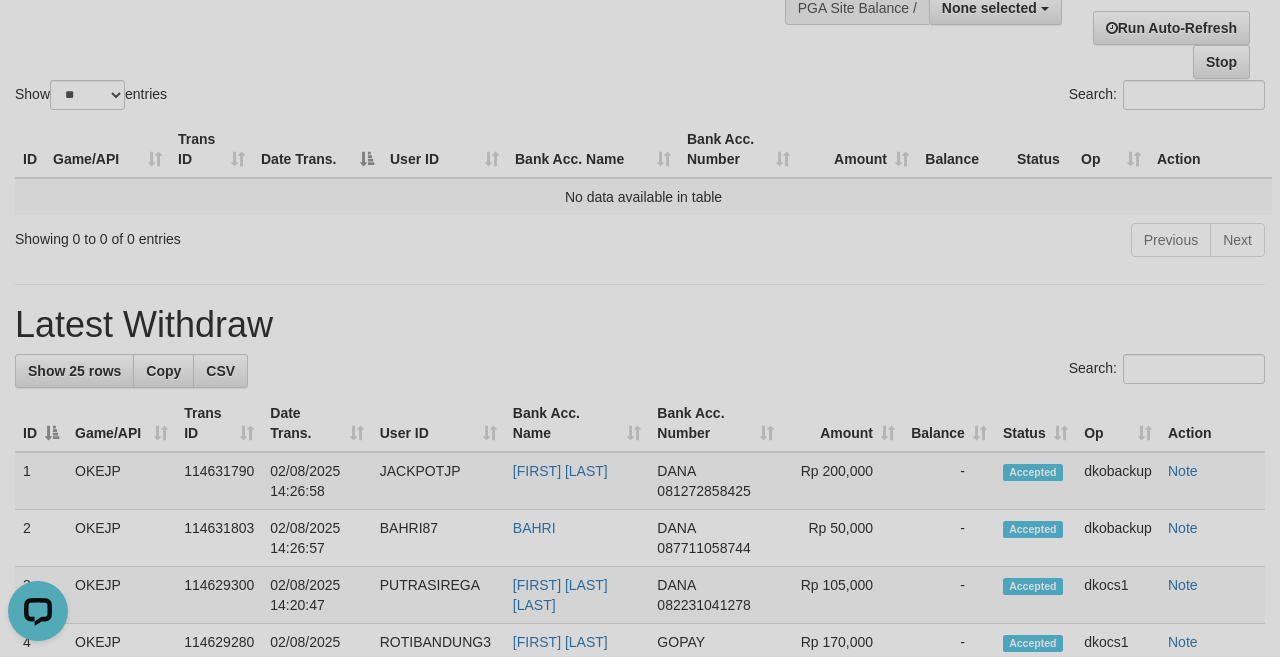 scroll, scrollTop: 0, scrollLeft: 0, axis: both 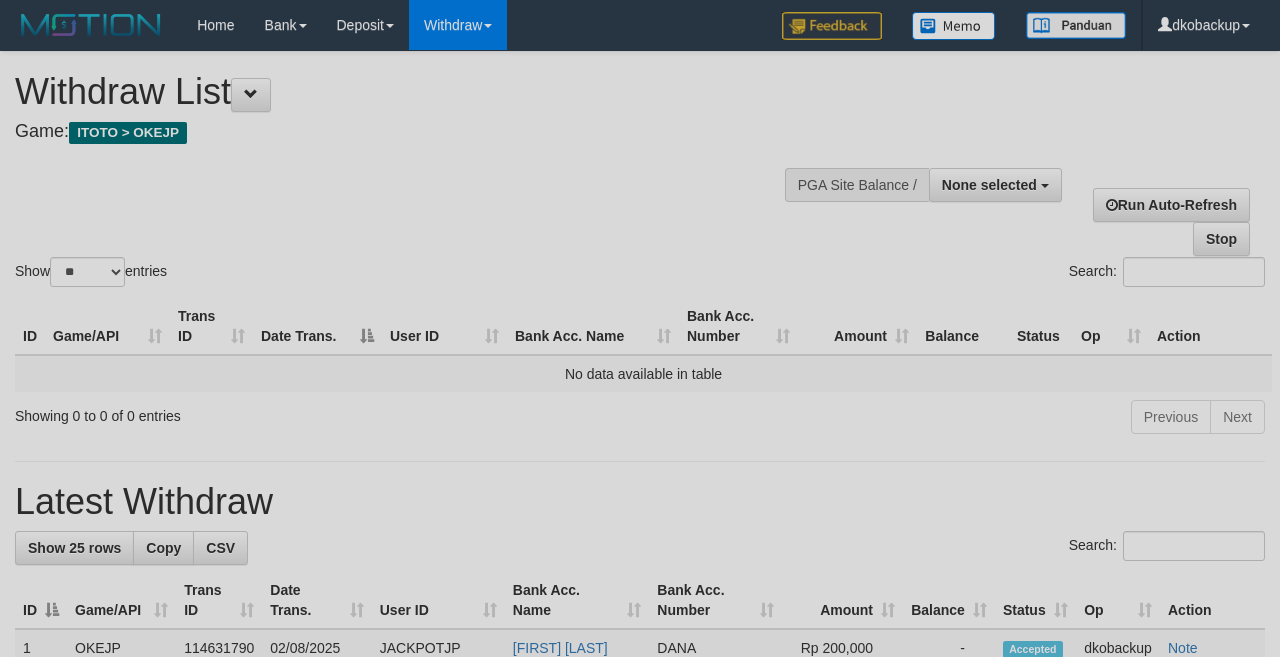 select 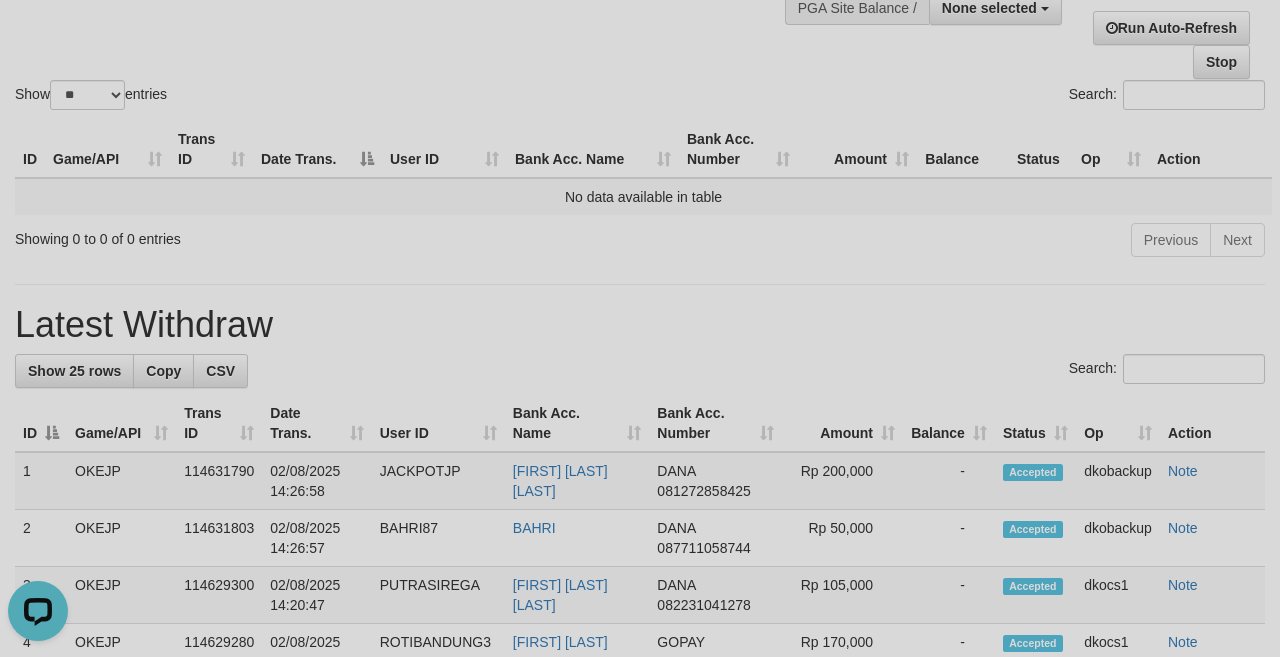 scroll, scrollTop: 0, scrollLeft: 0, axis: both 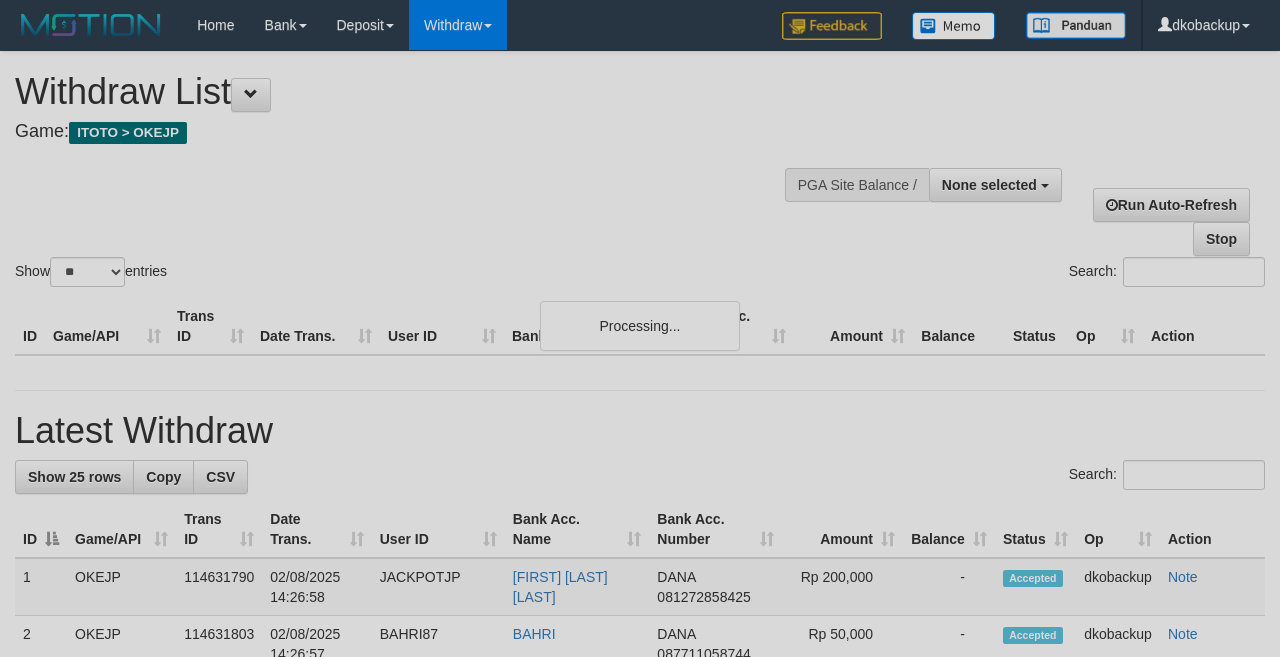 select 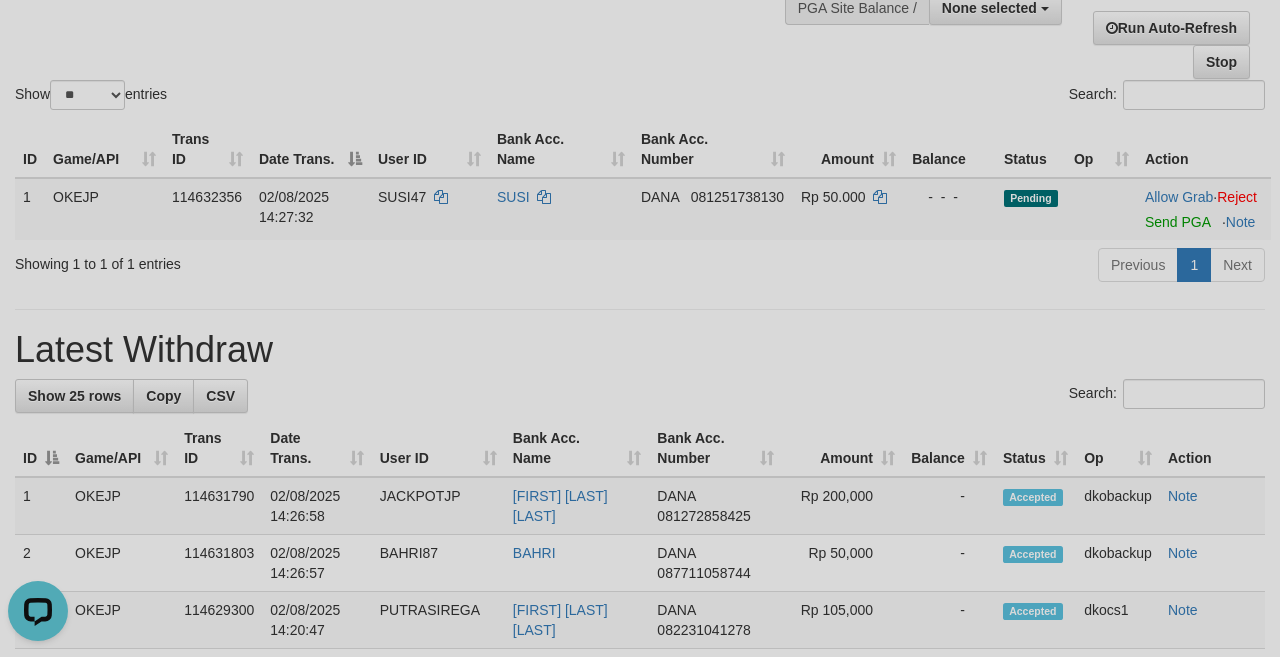 scroll, scrollTop: 0, scrollLeft: 0, axis: both 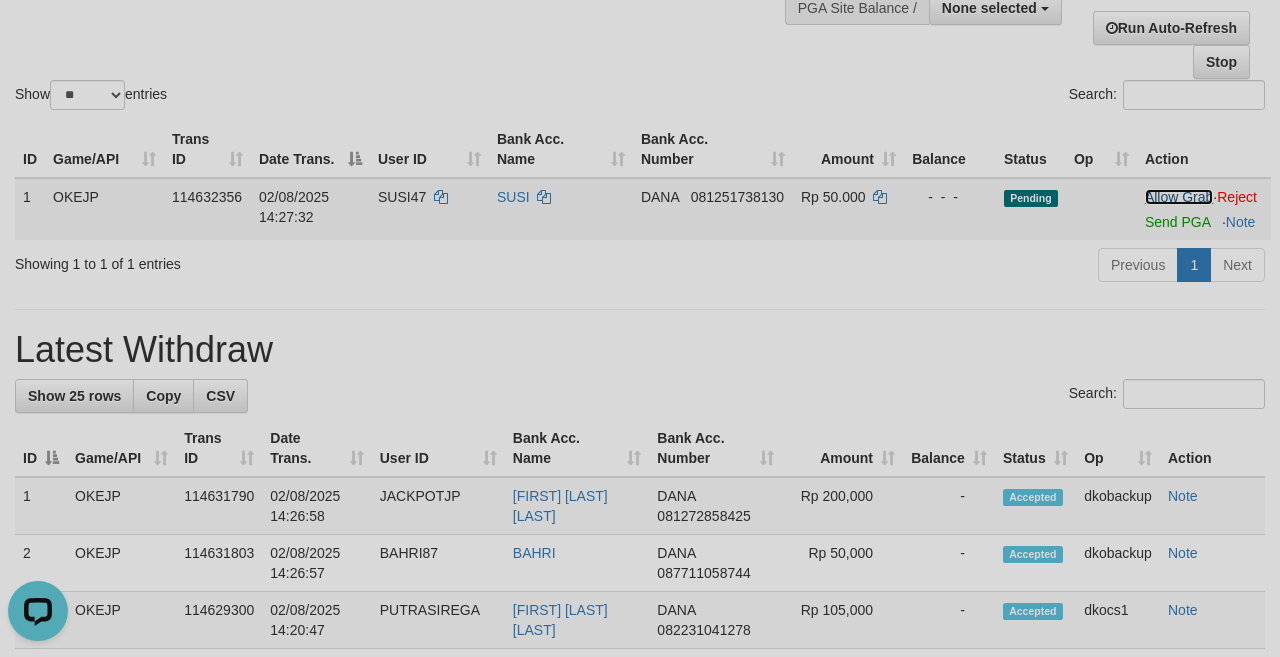 click on "Allow Grab" at bounding box center [1179, 197] 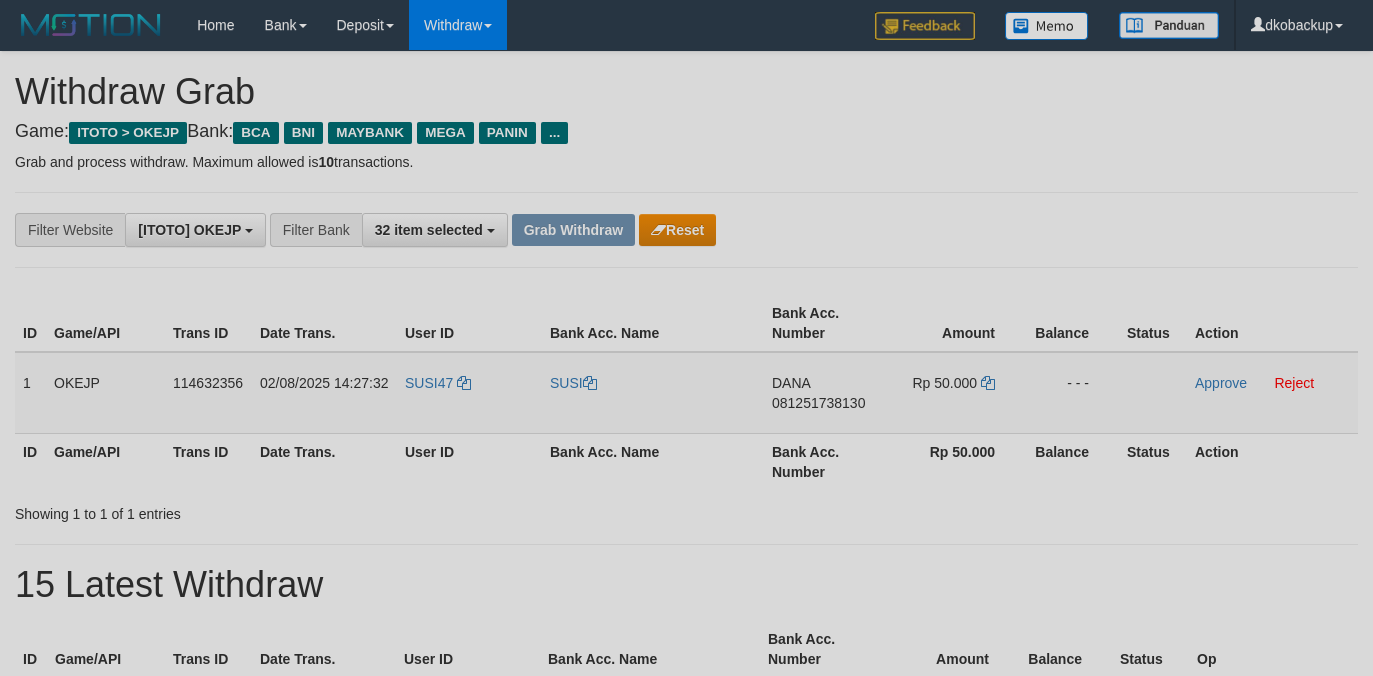 scroll, scrollTop: 0, scrollLeft: 0, axis: both 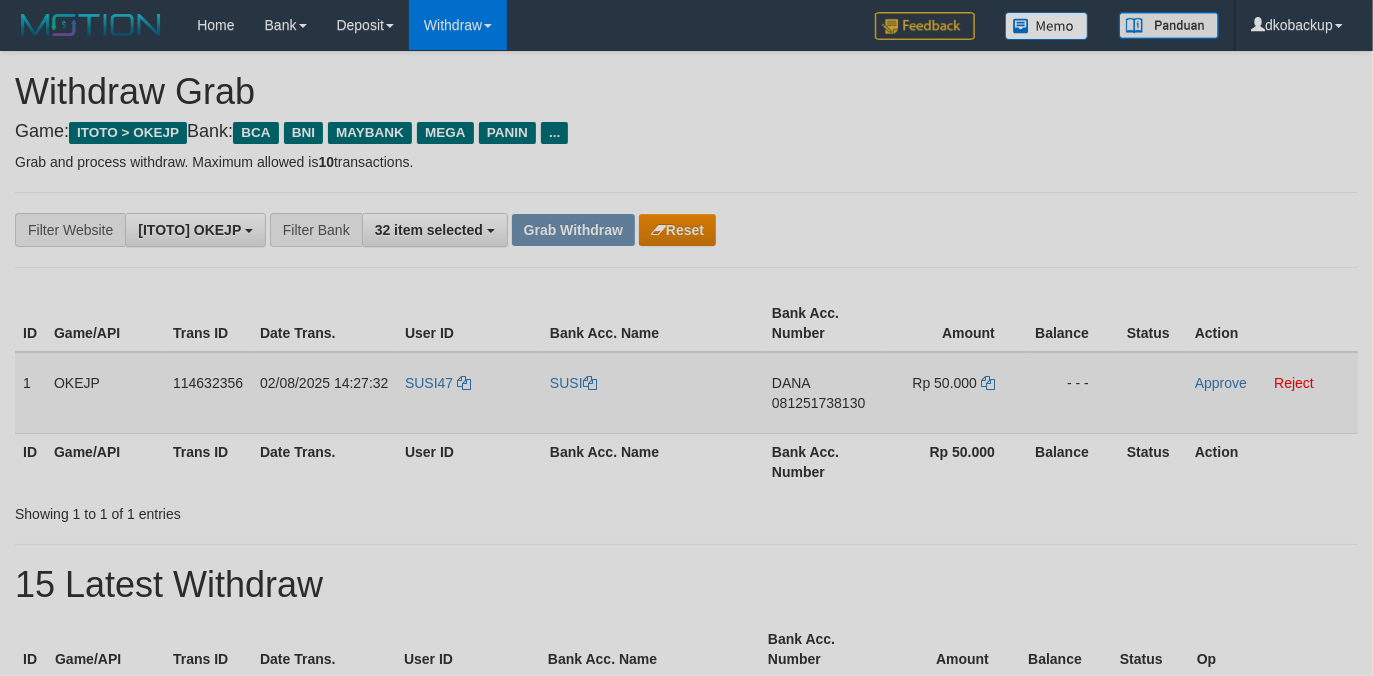 click on "SUSI47" at bounding box center (469, 393) 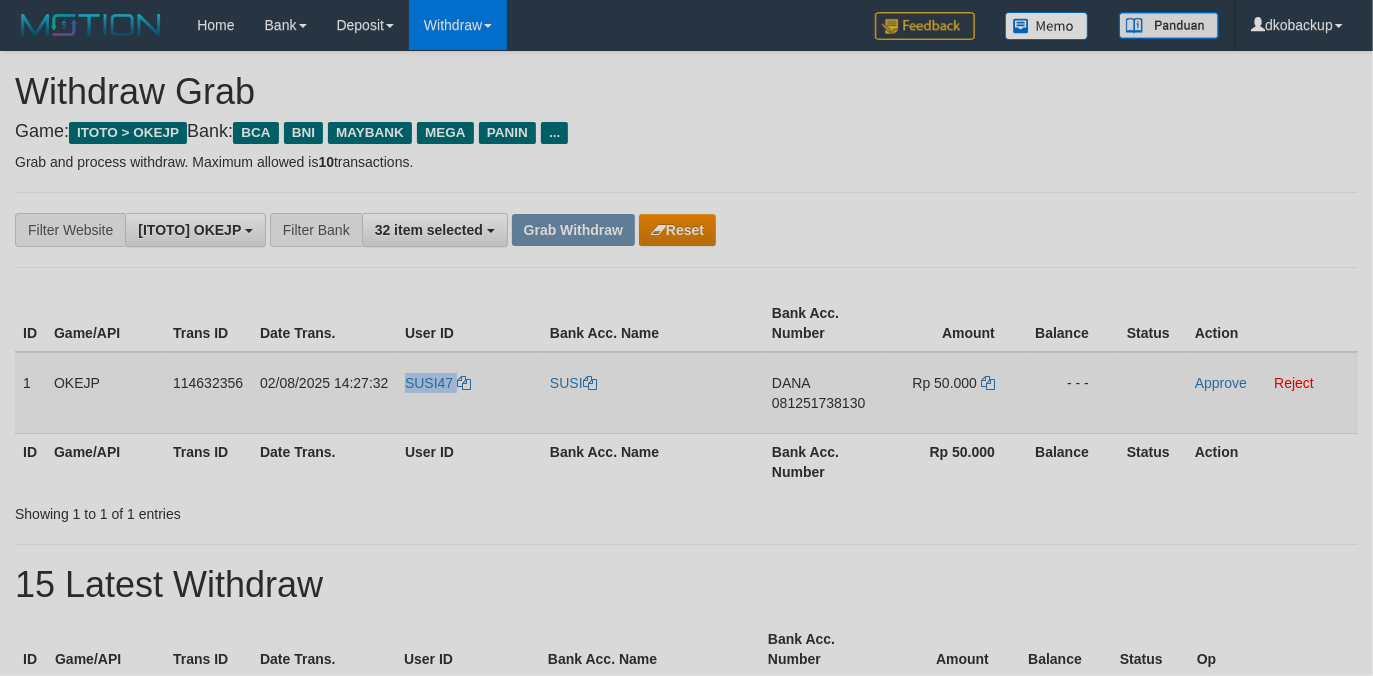 click on "SUSI47" at bounding box center (469, 393) 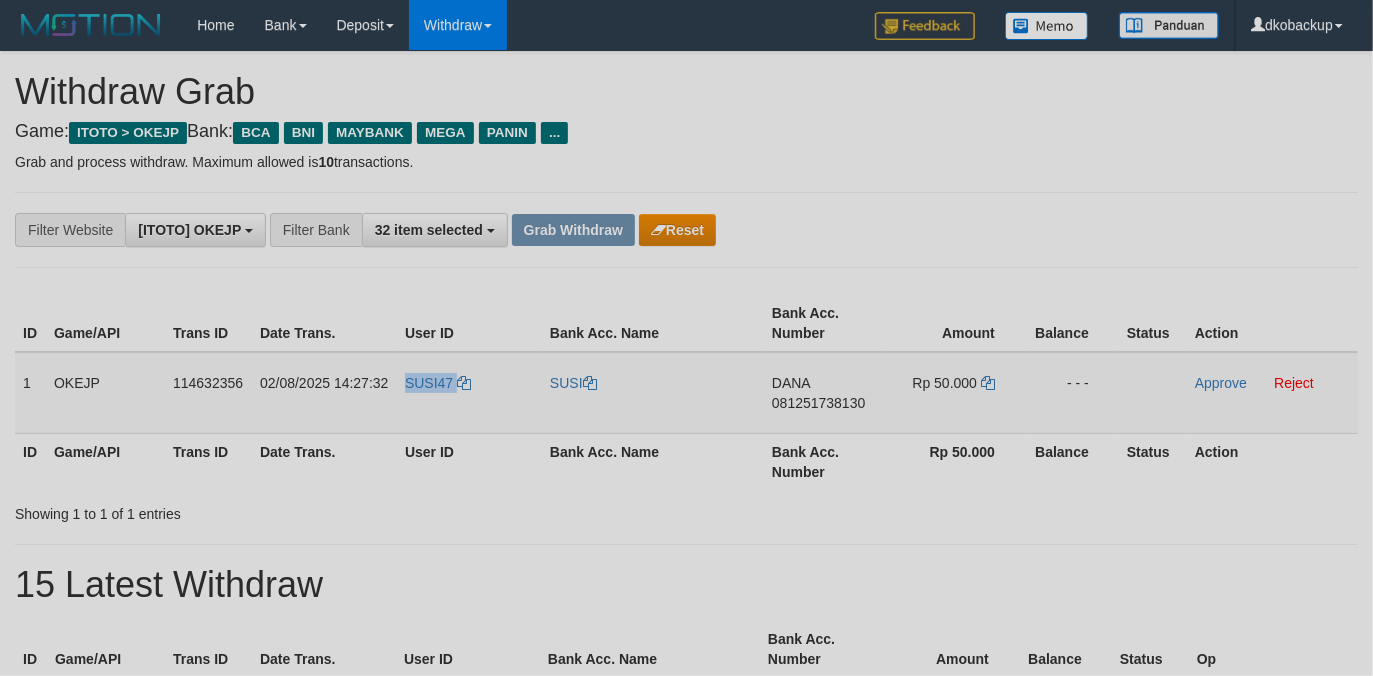 copy on "SUSI47" 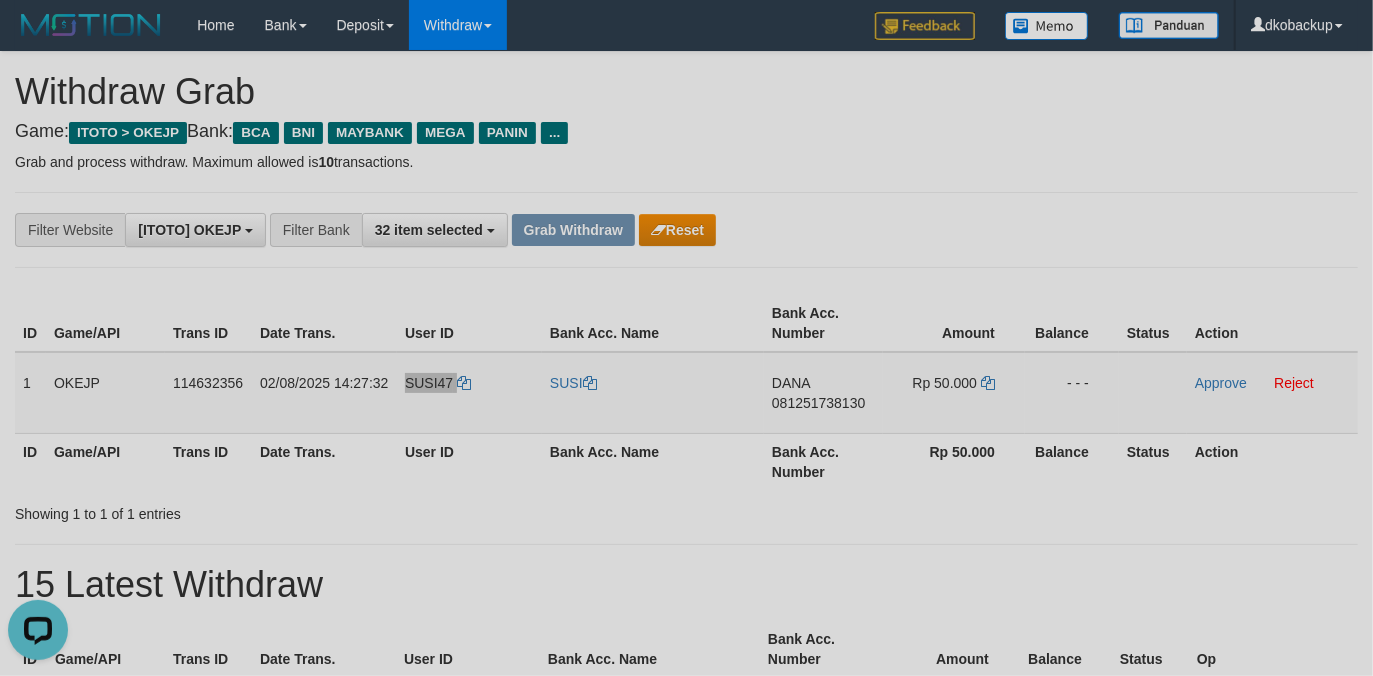 scroll, scrollTop: 0, scrollLeft: 0, axis: both 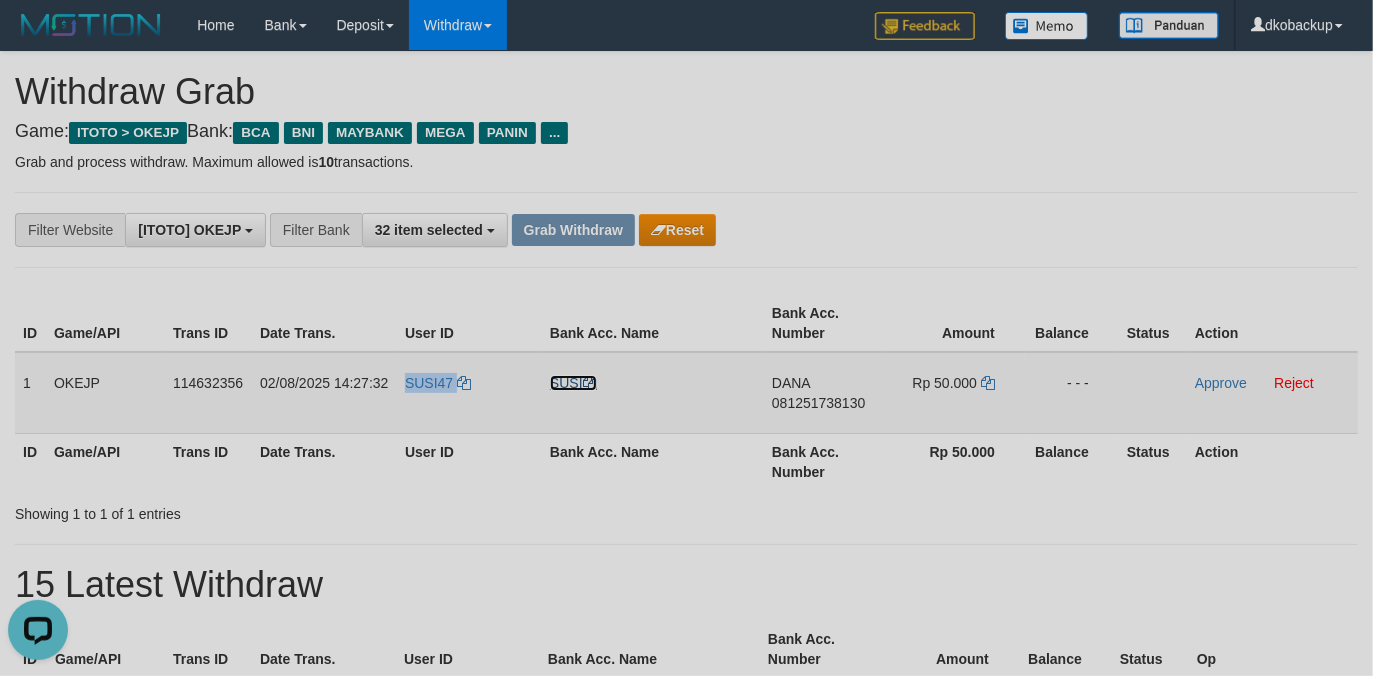 click on "SUSI" at bounding box center (573, 383) 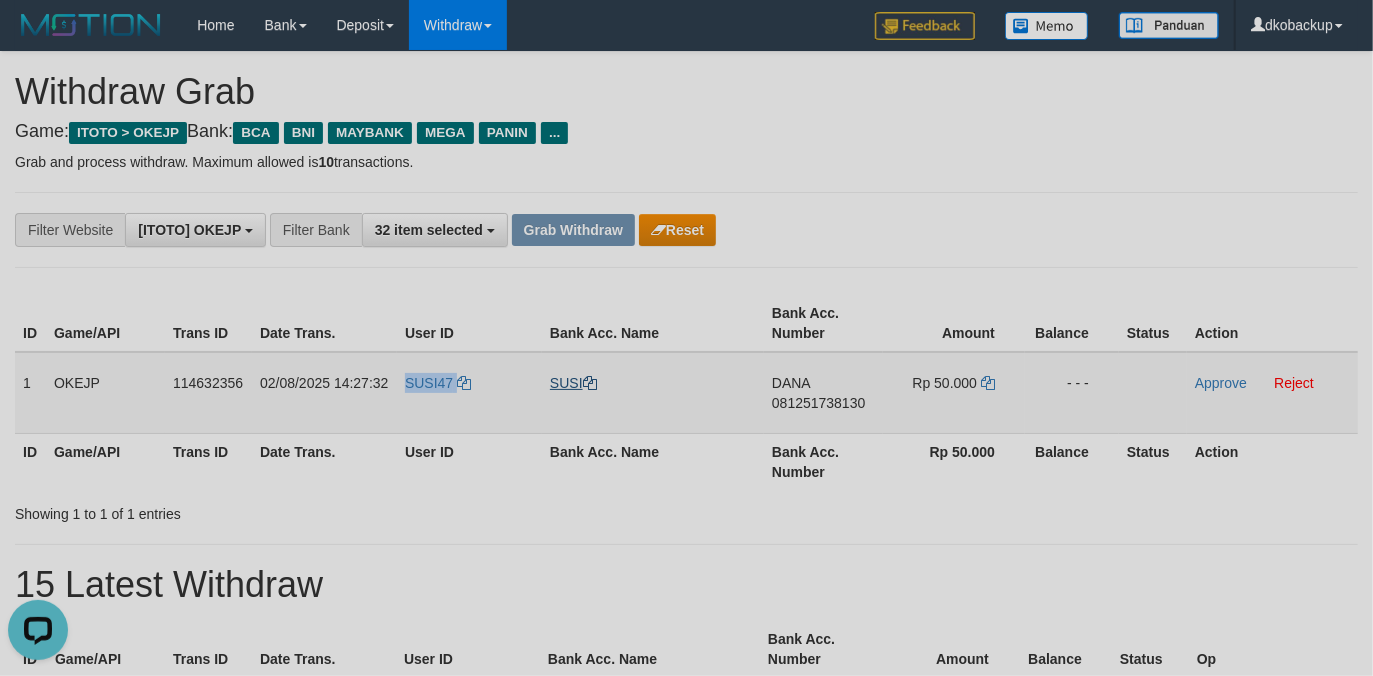 copy on "SUSI47" 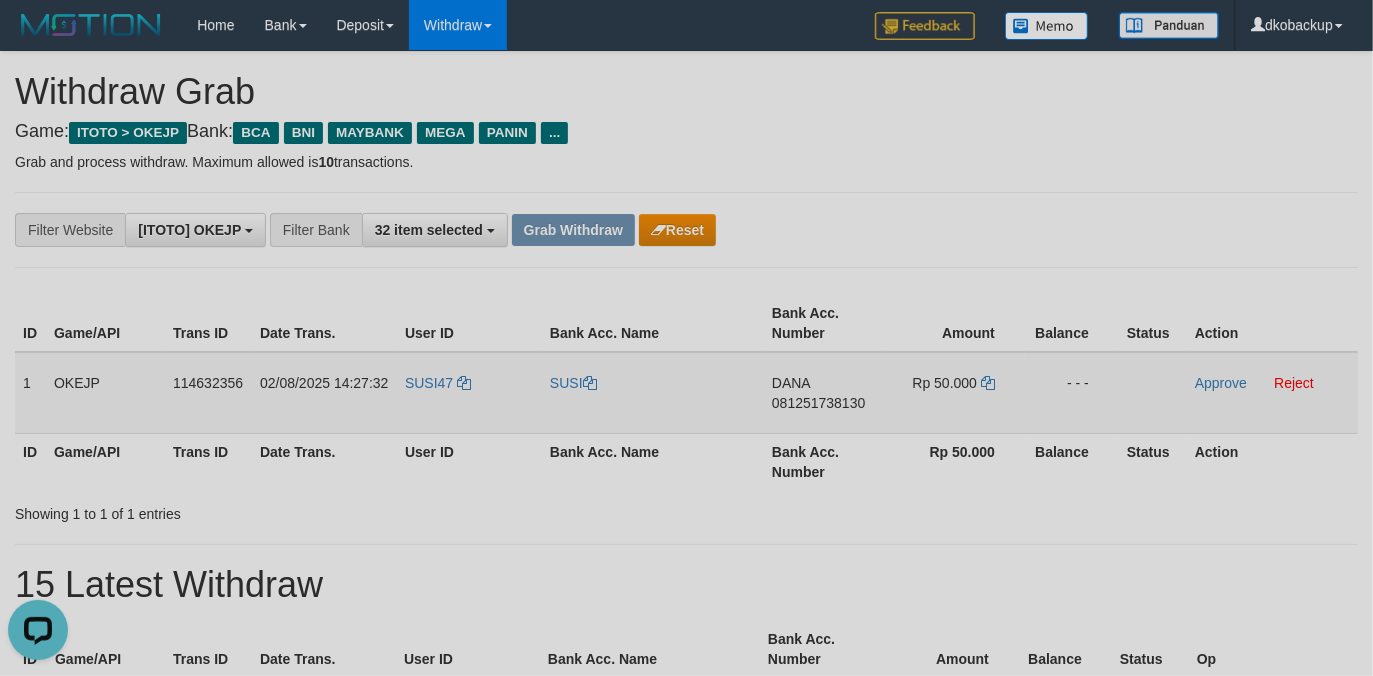 drag, startPoint x: 838, startPoint y: 398, endPoint x: 772, endPoint y: 417, distance: 68.68042 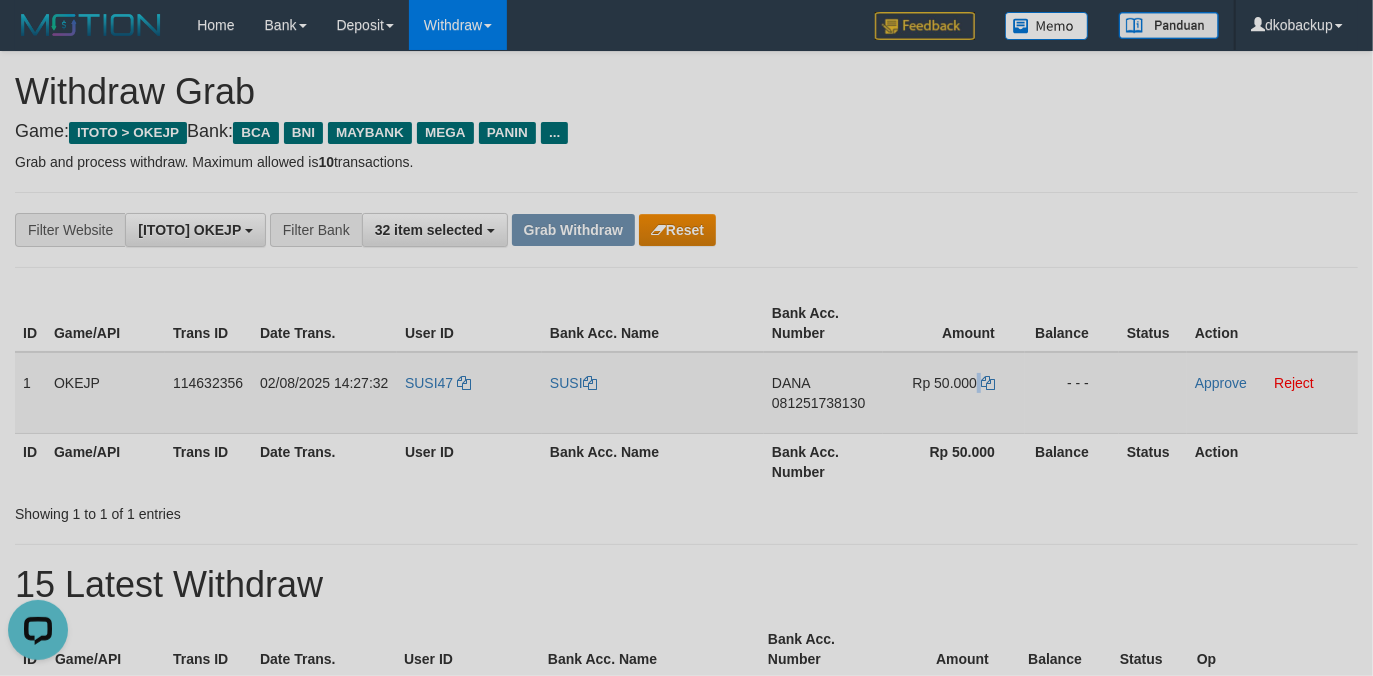 click on "Rp 50.000" at bounding box center [954, 393] 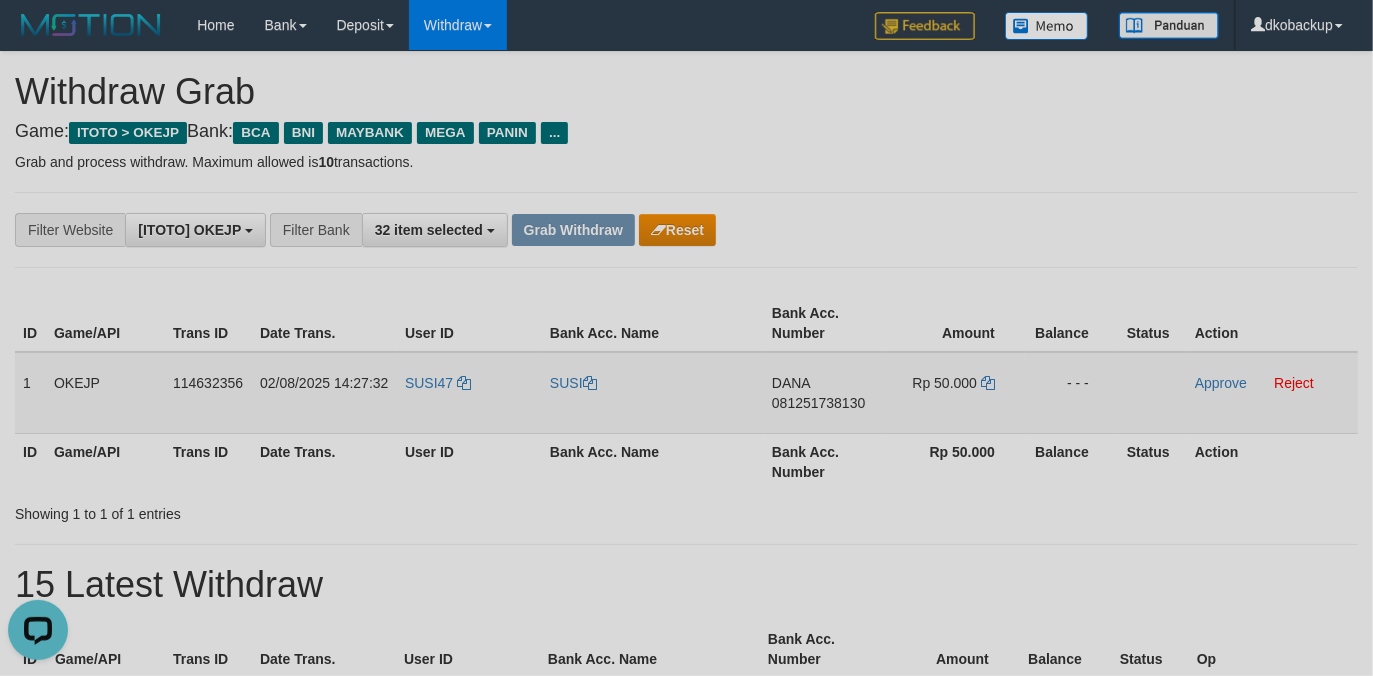 click on "Rp 50.000" at bounding box center [945, 383] 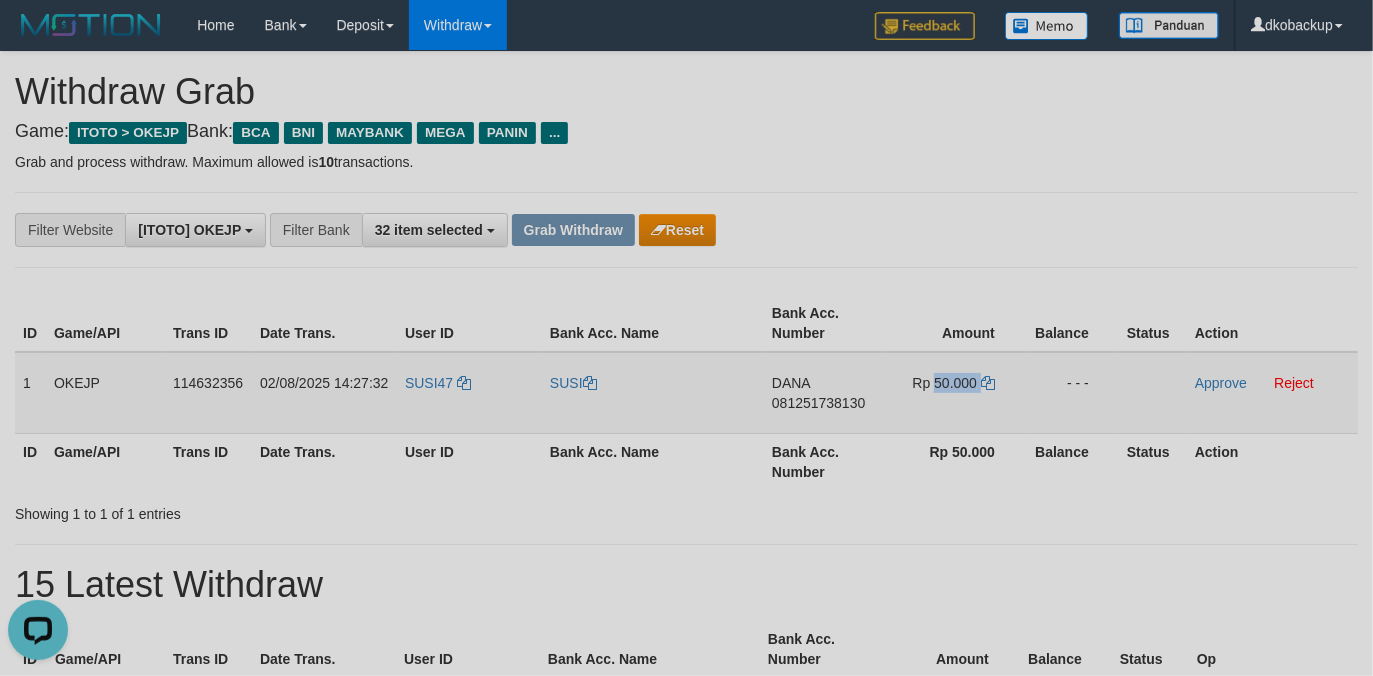 click on "Rp 50.000" at bounding box center [945, 383] 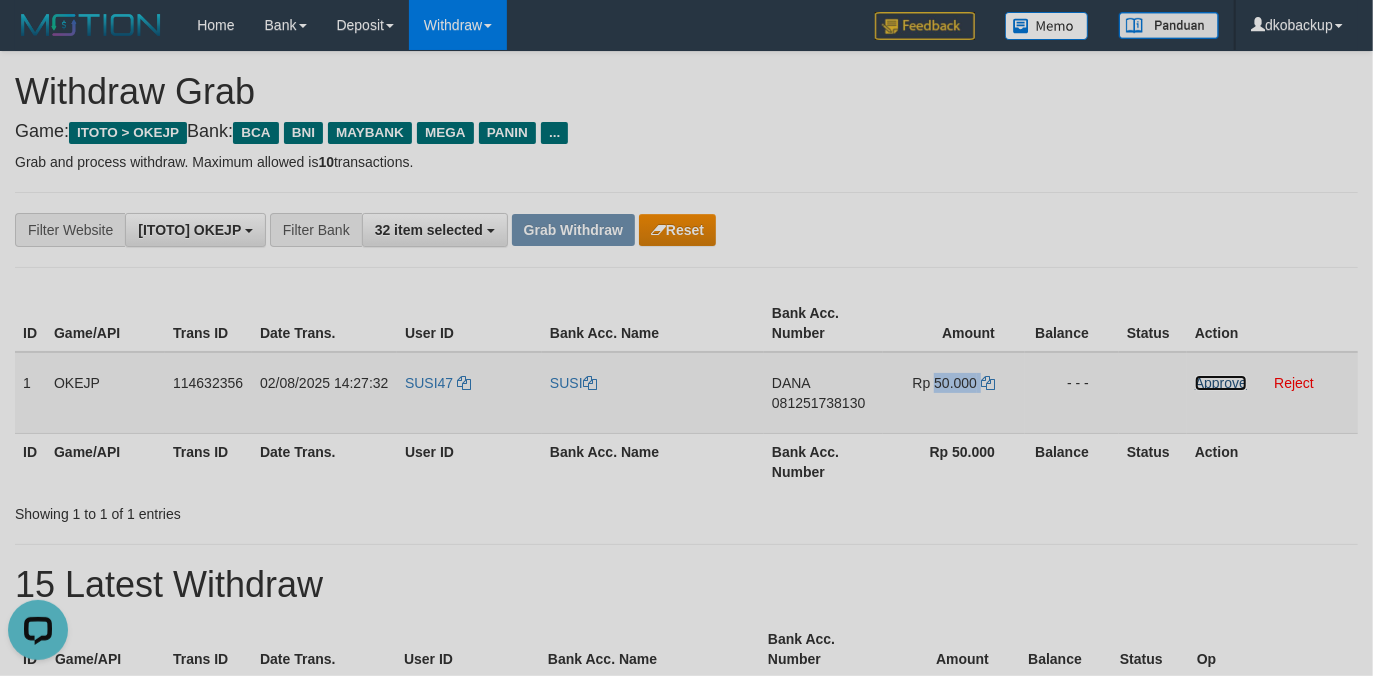 click on "Approve" at bounding box center [1221, 383] 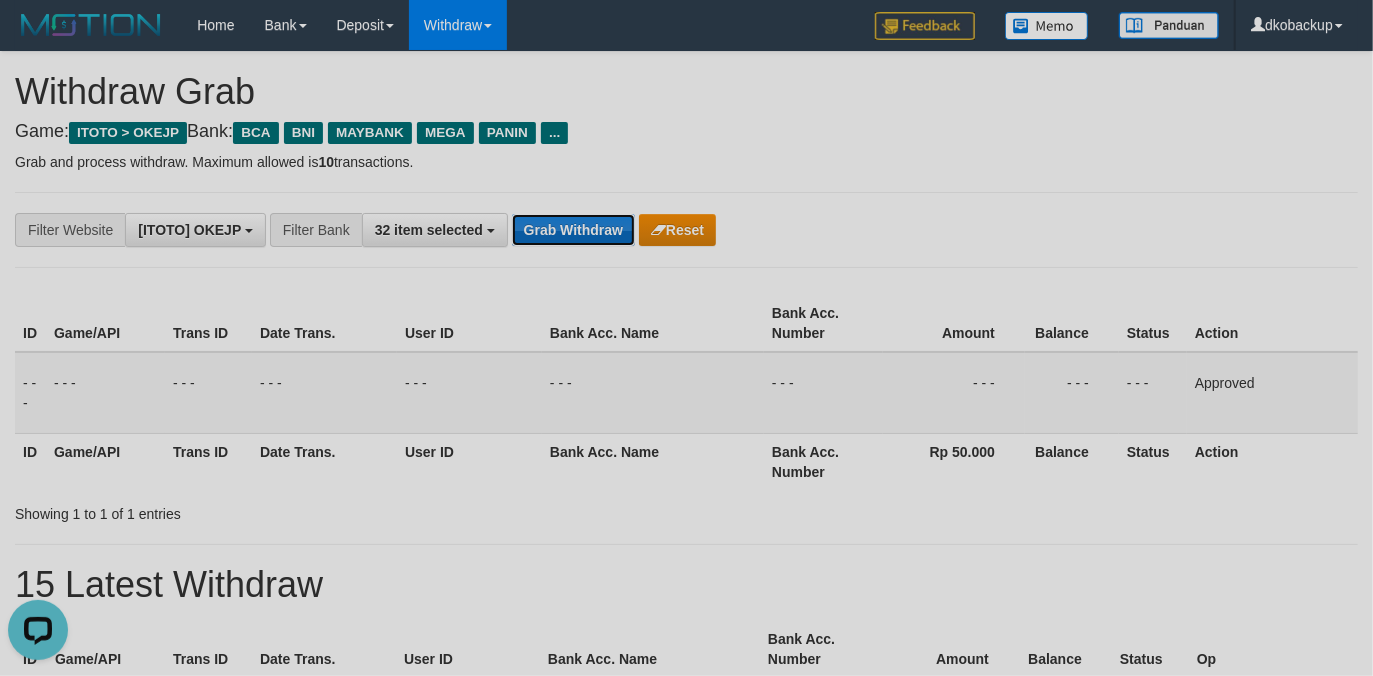click on "Grab Withdraw" at bounding box center (573, 230) 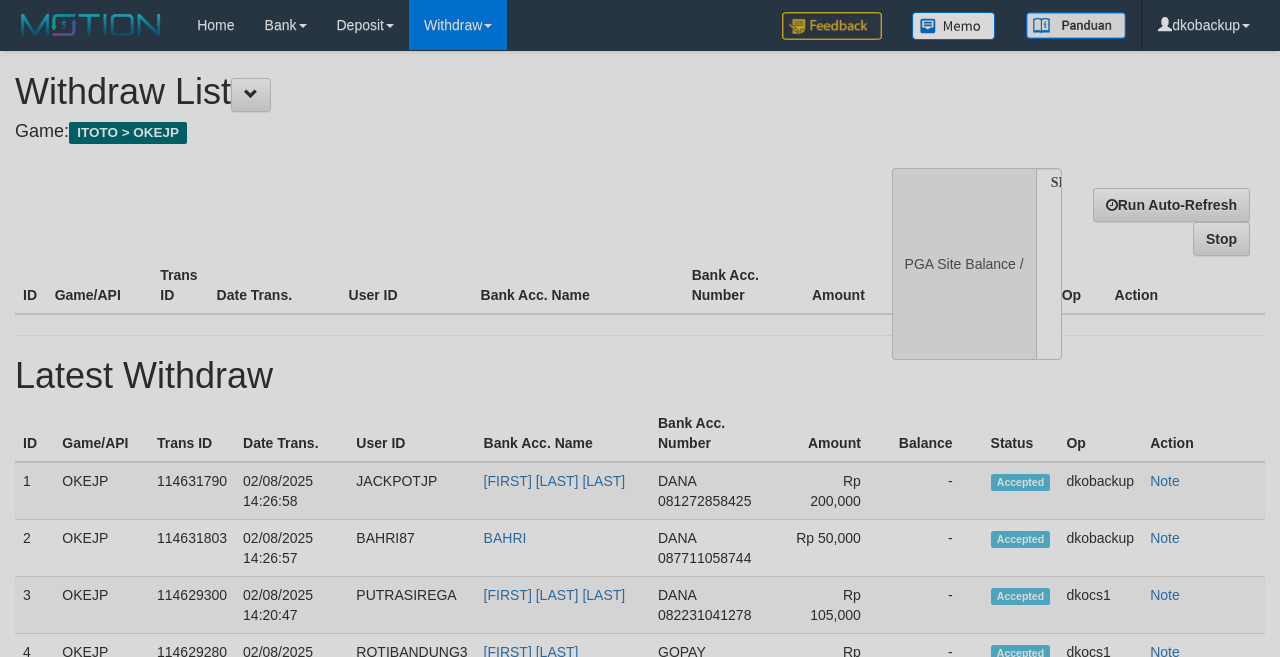 select 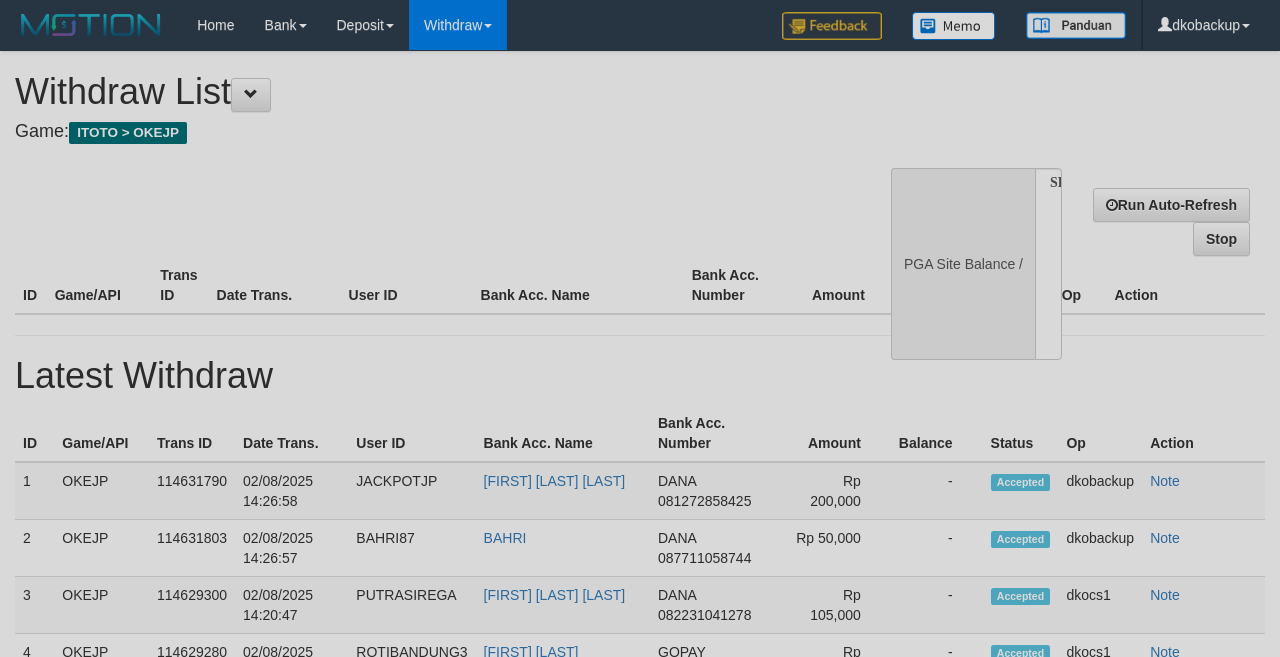 scroll, scrollTop: 177, scrollLeft: 0, axis: vertical 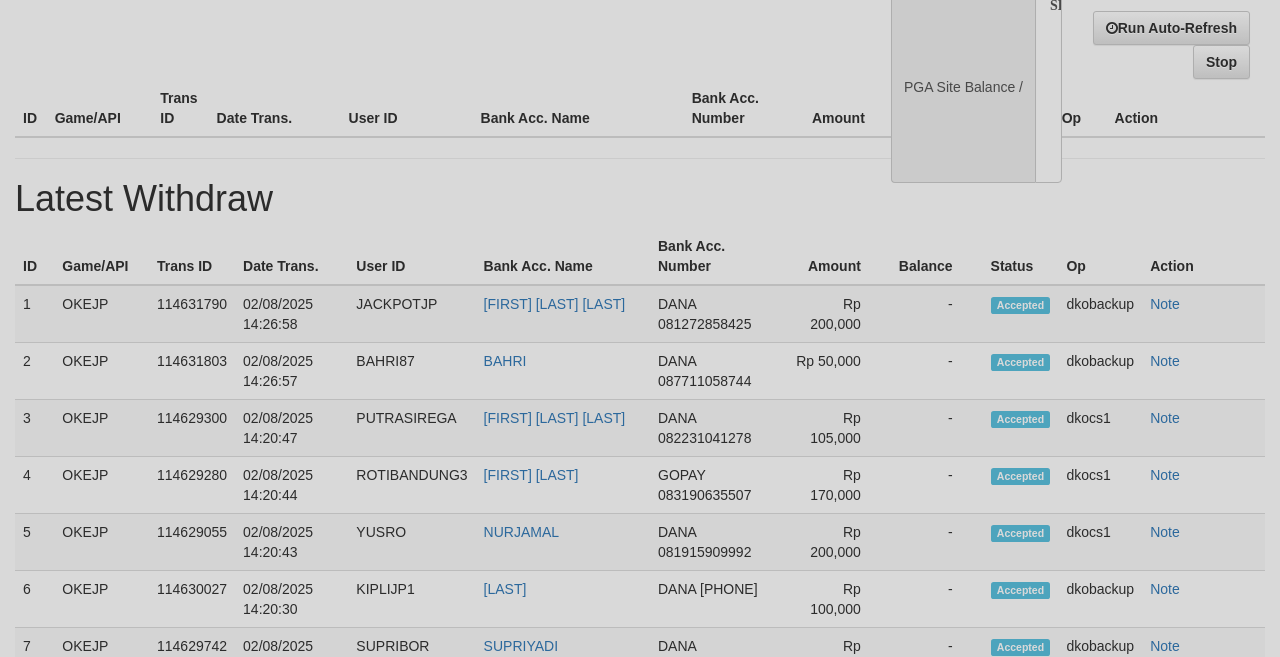select on "**" 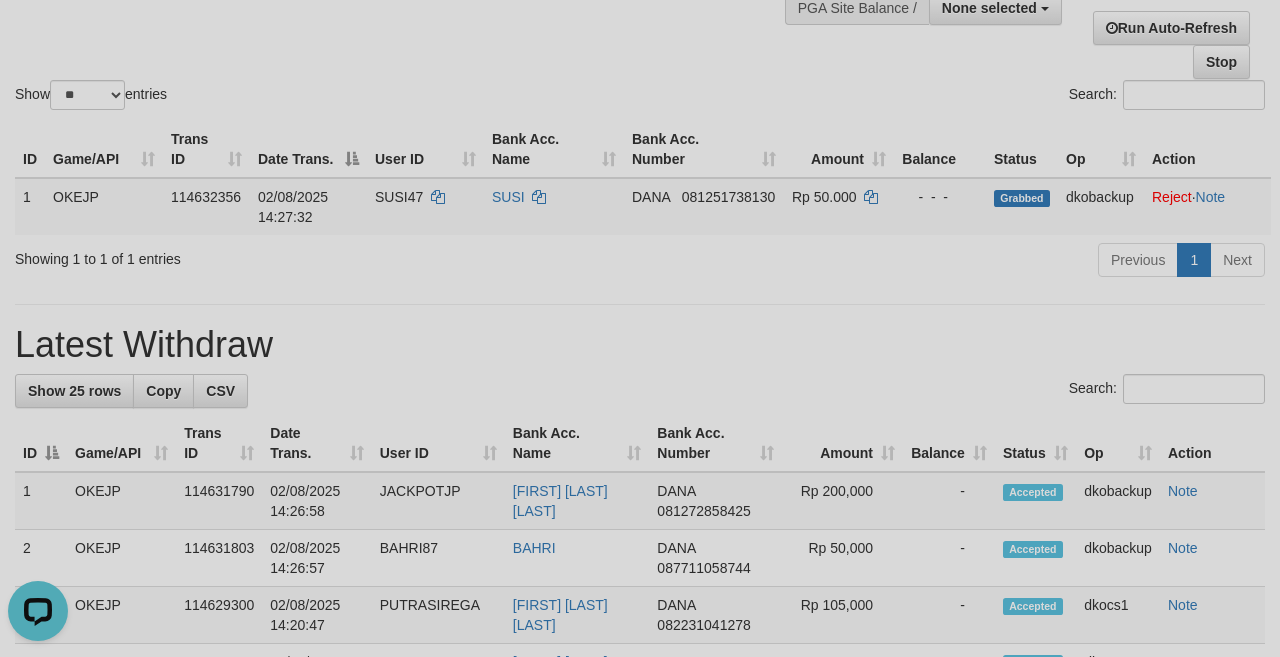scroll, scrollTop: 0, scrollLeft: 0, axis: both 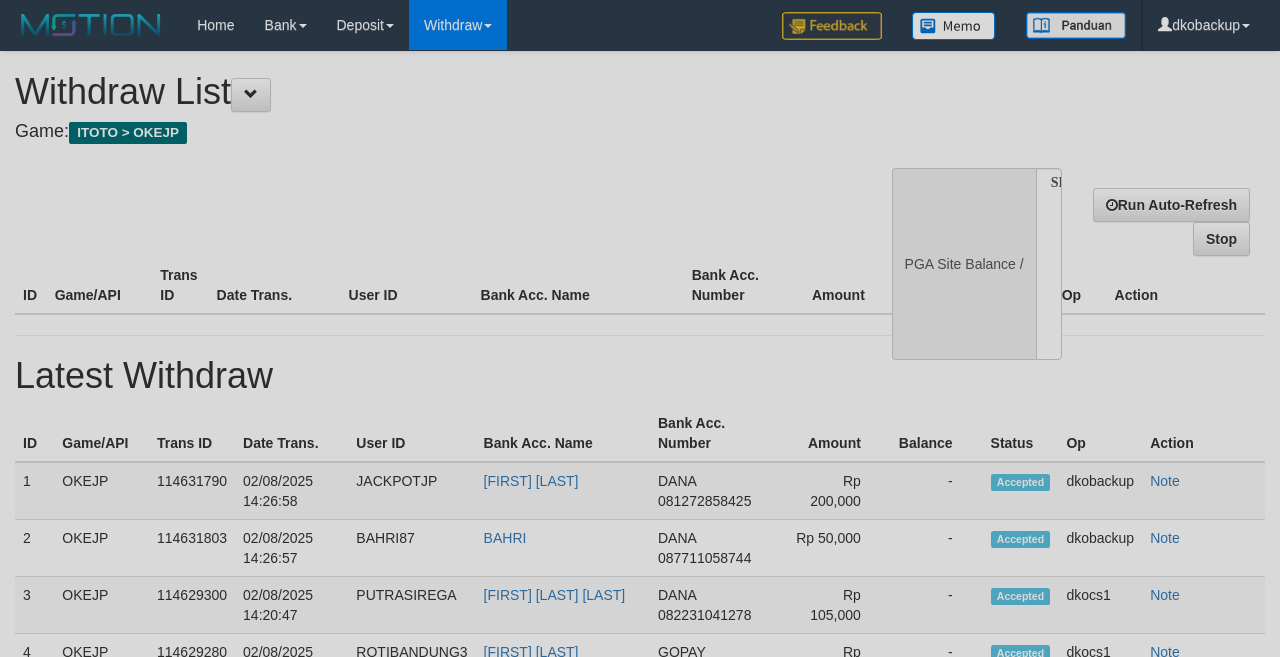select 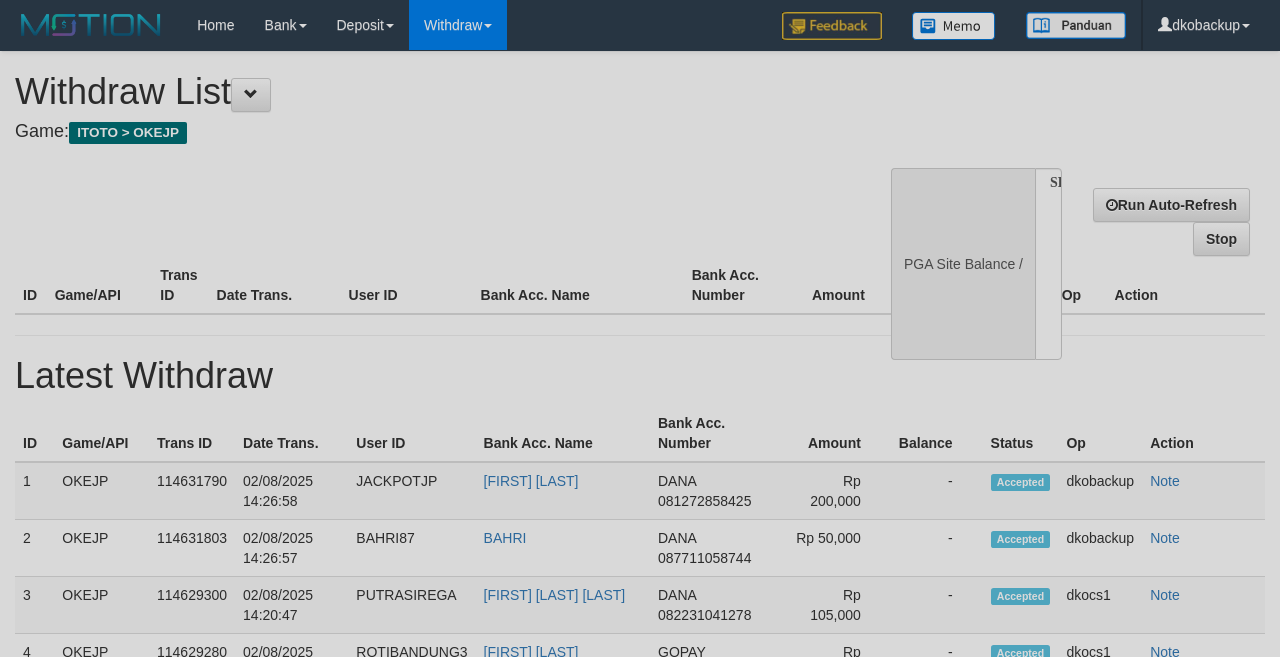 scroll, scrollTop: 177, scrollLeft: 0, axis: vertical 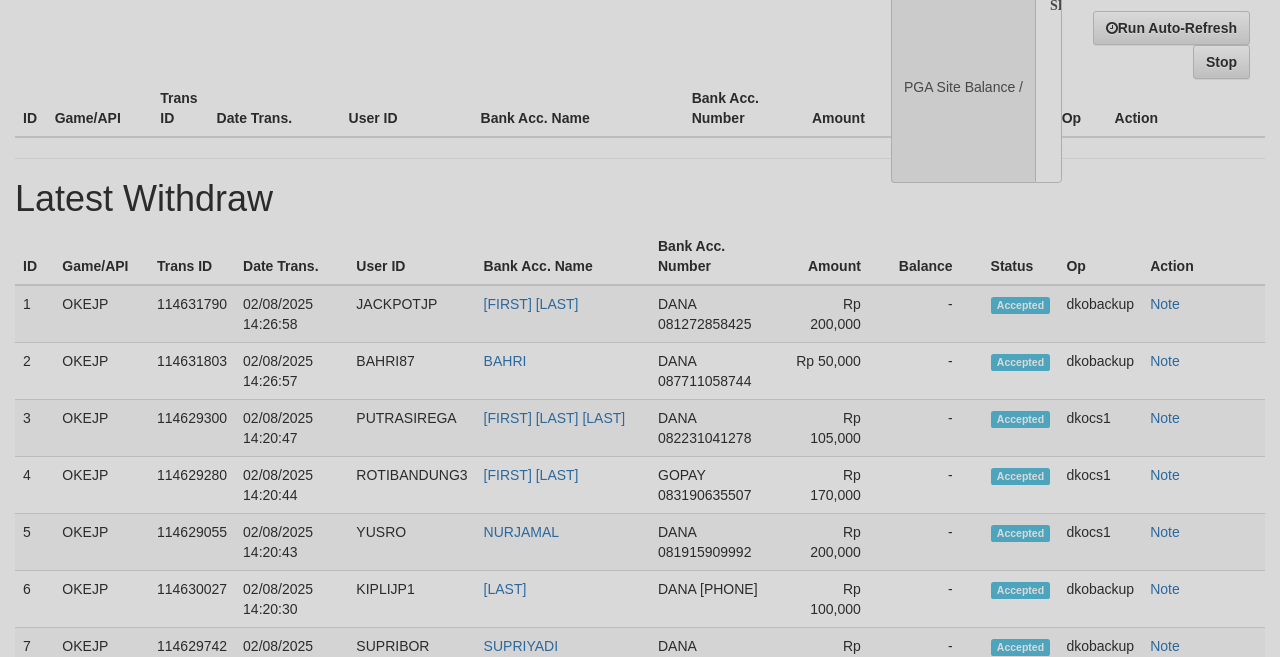 select on "**" 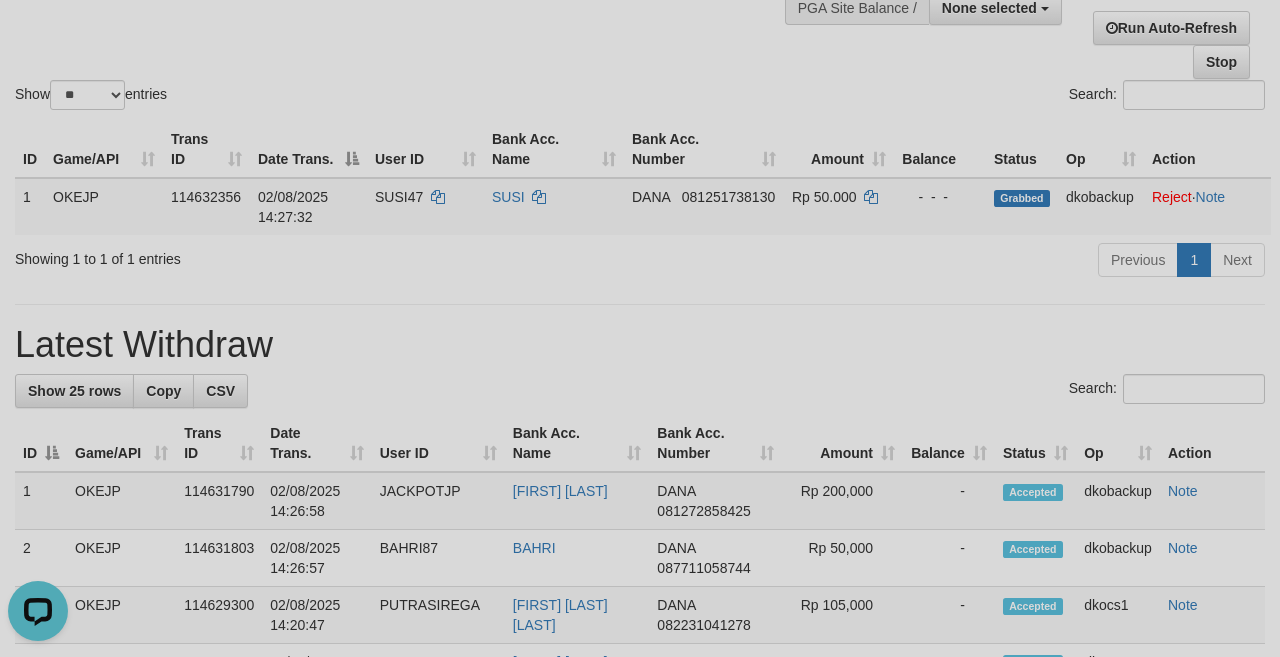 scroll, scrollTop: 0, scrollLeft: 0, axis: both 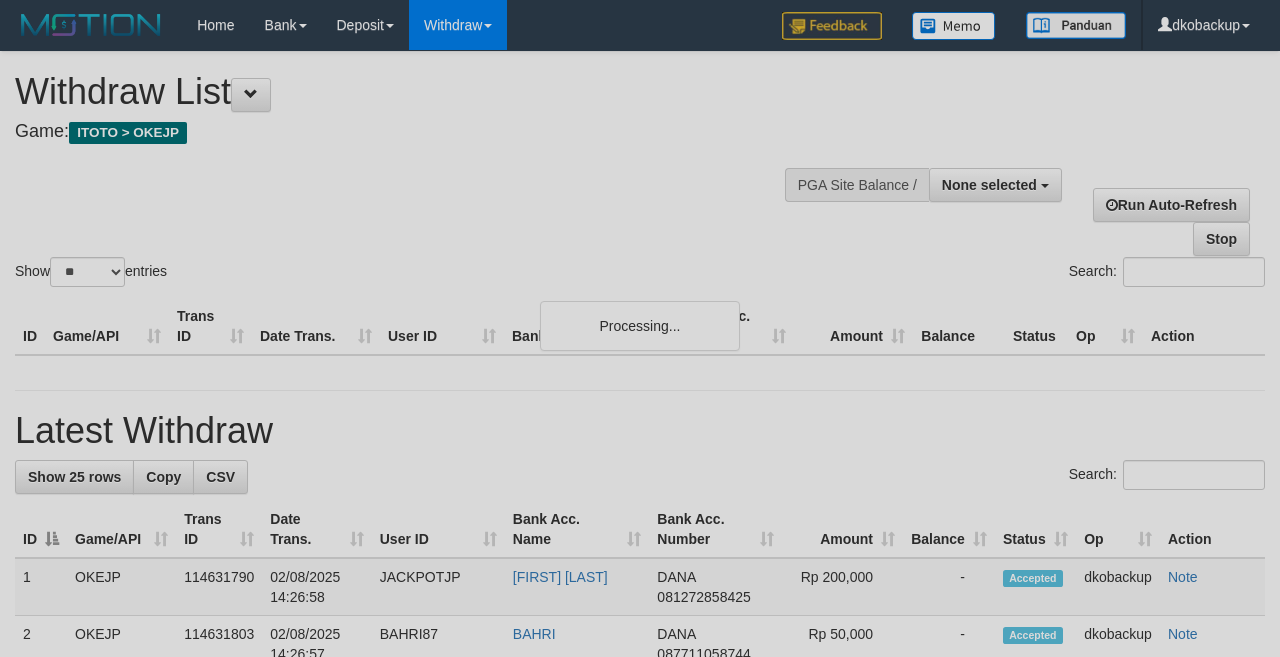 select 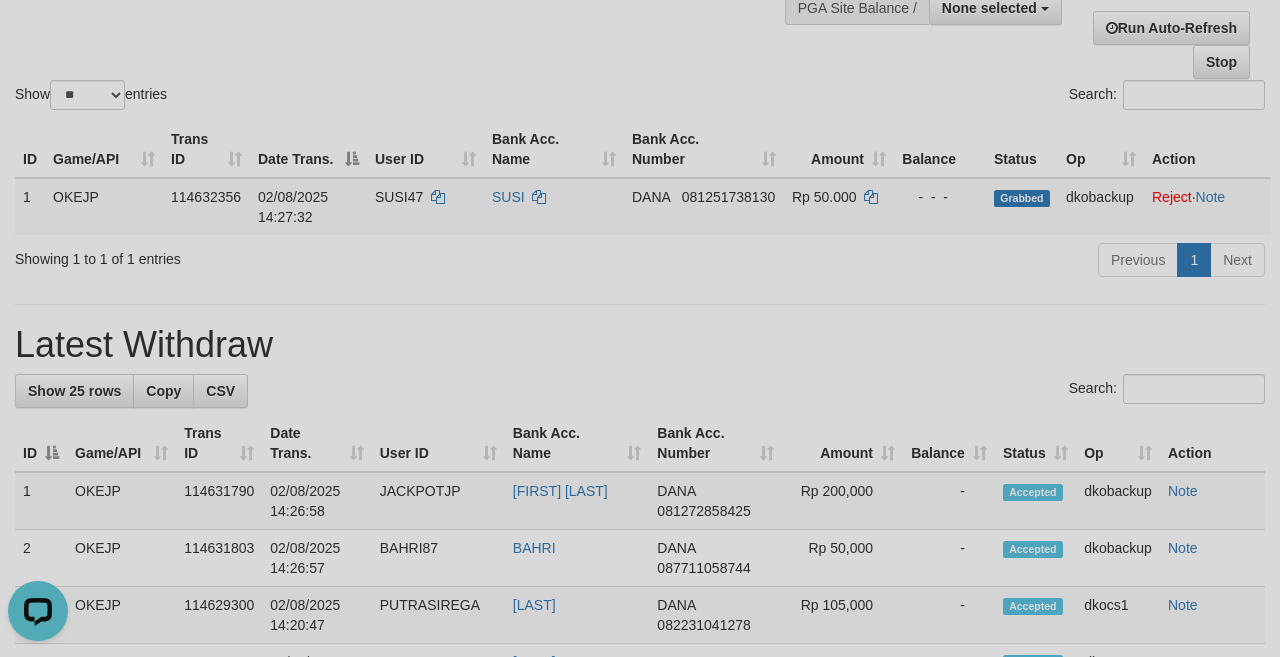scroll, scrollTop: 0, scrollLeft: 0, axis: both 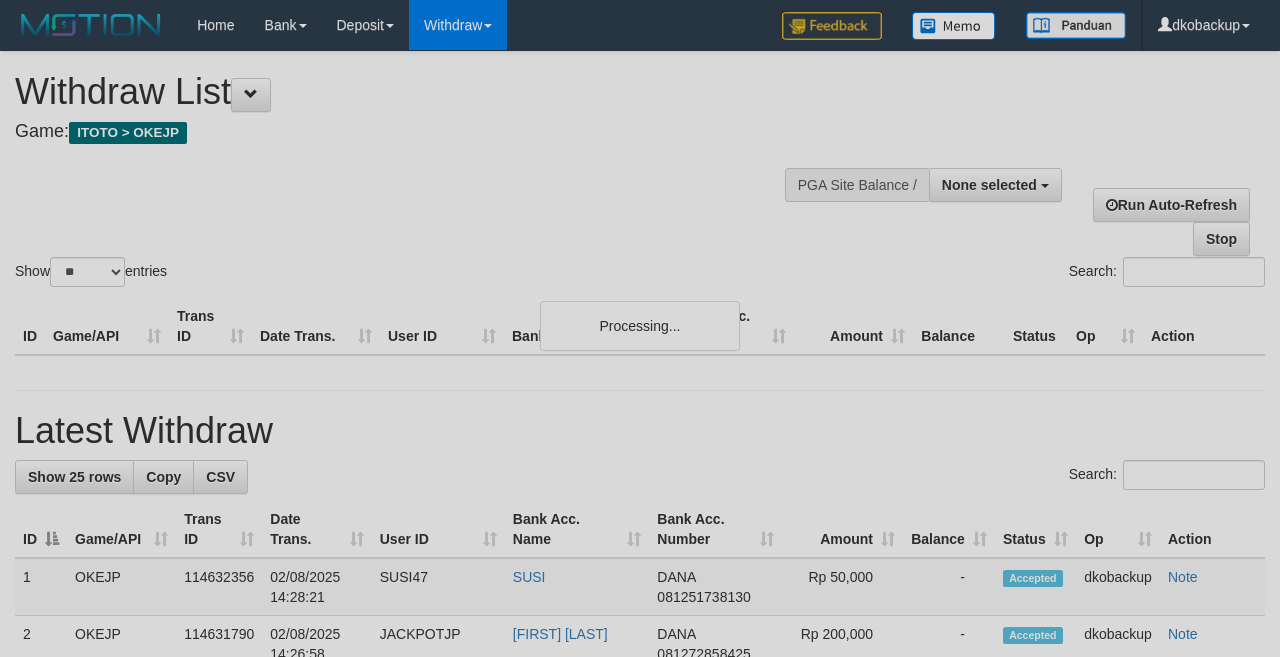 select 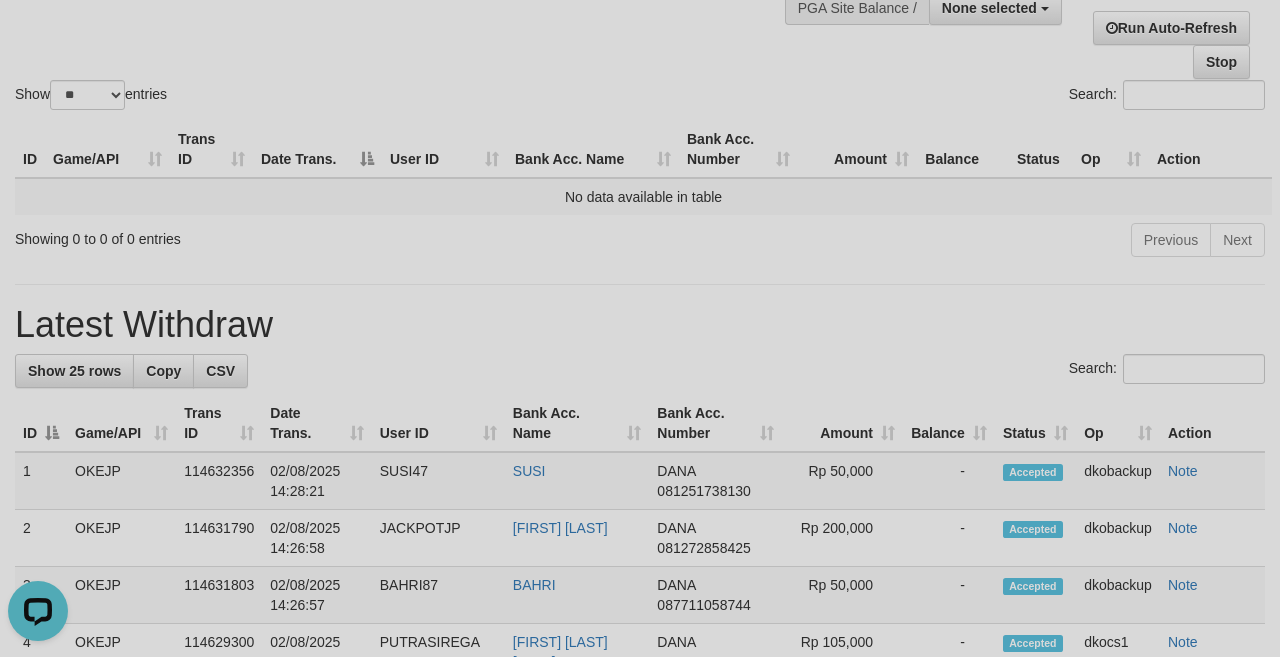 scroll, scrollTop: 0, scrollLeft: 0, axis: both 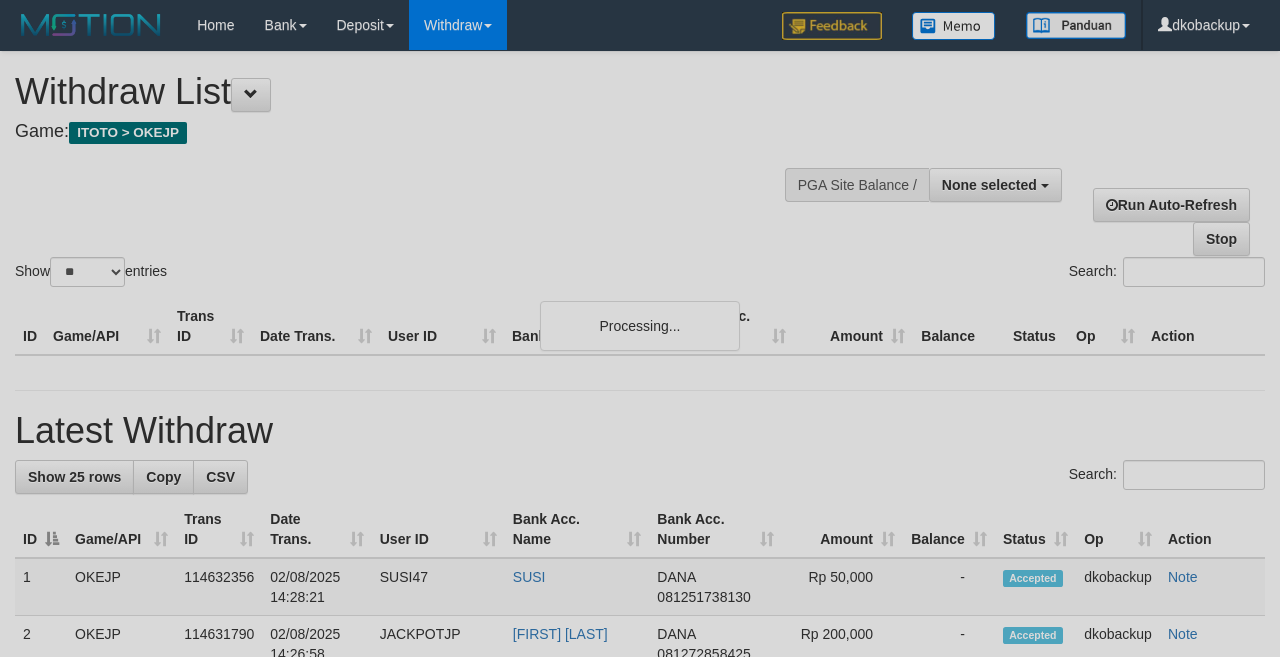 select 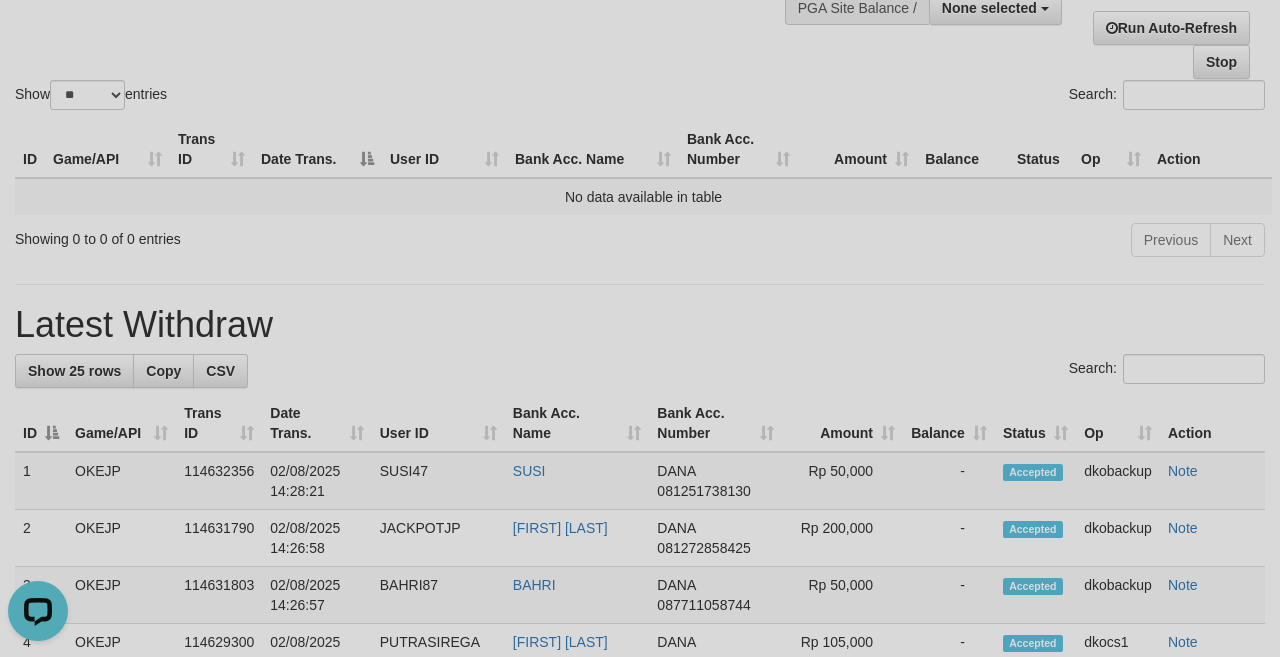scroll, scrollTop: 0, scrollLeft: 0, axis: both 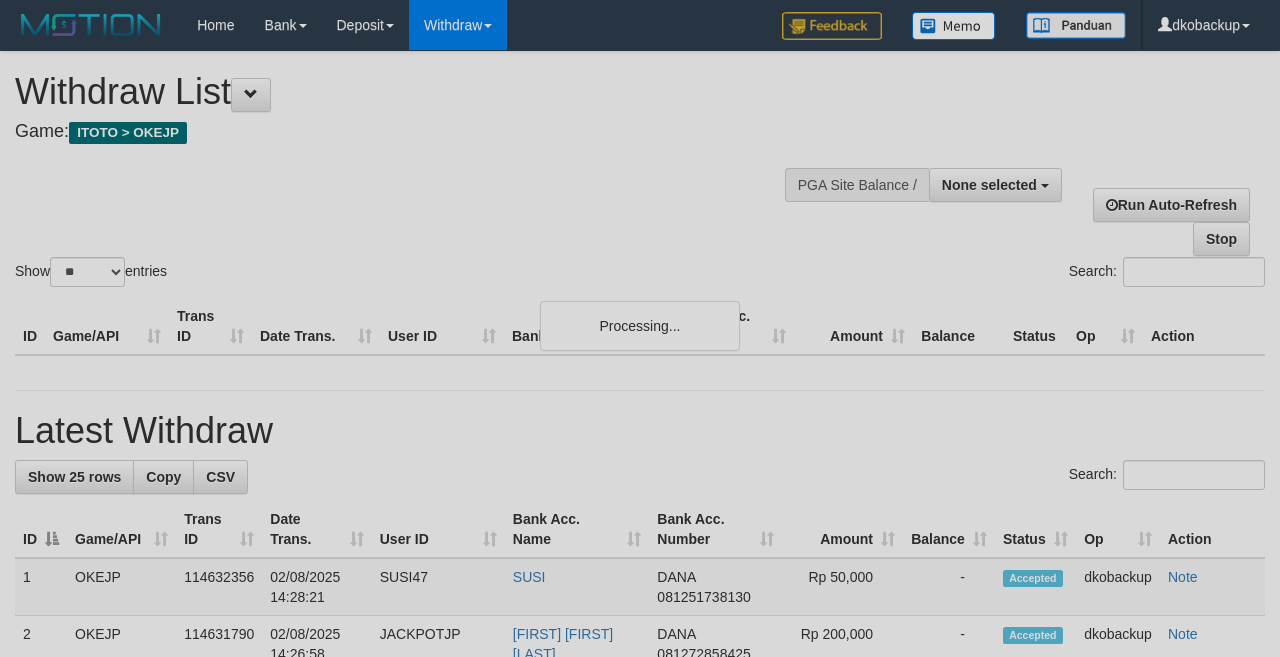 select 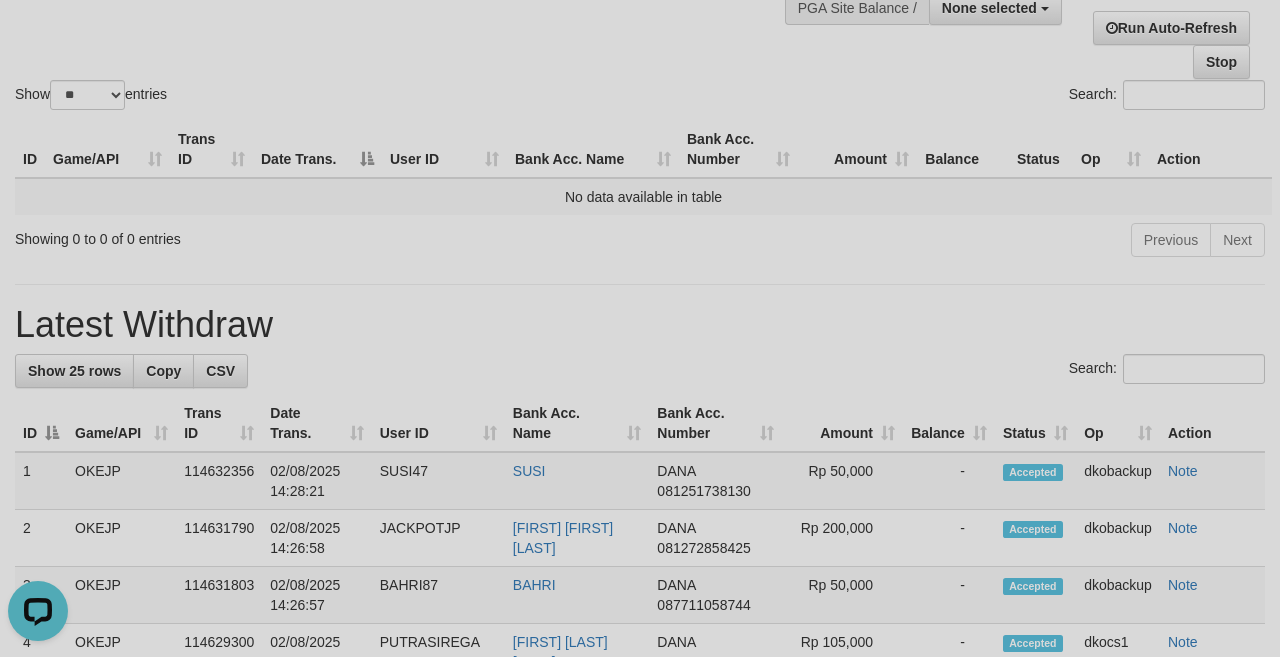 scroll, scrollTop: 0, scrollLeft: 0, axis: both 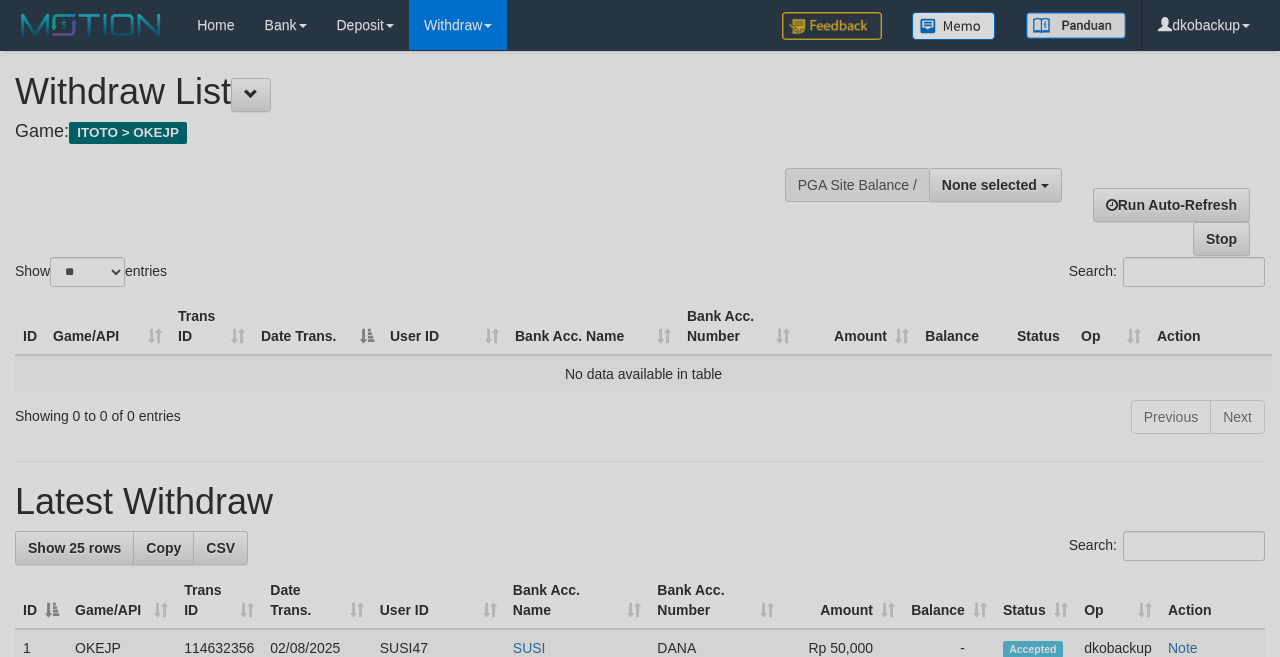 select 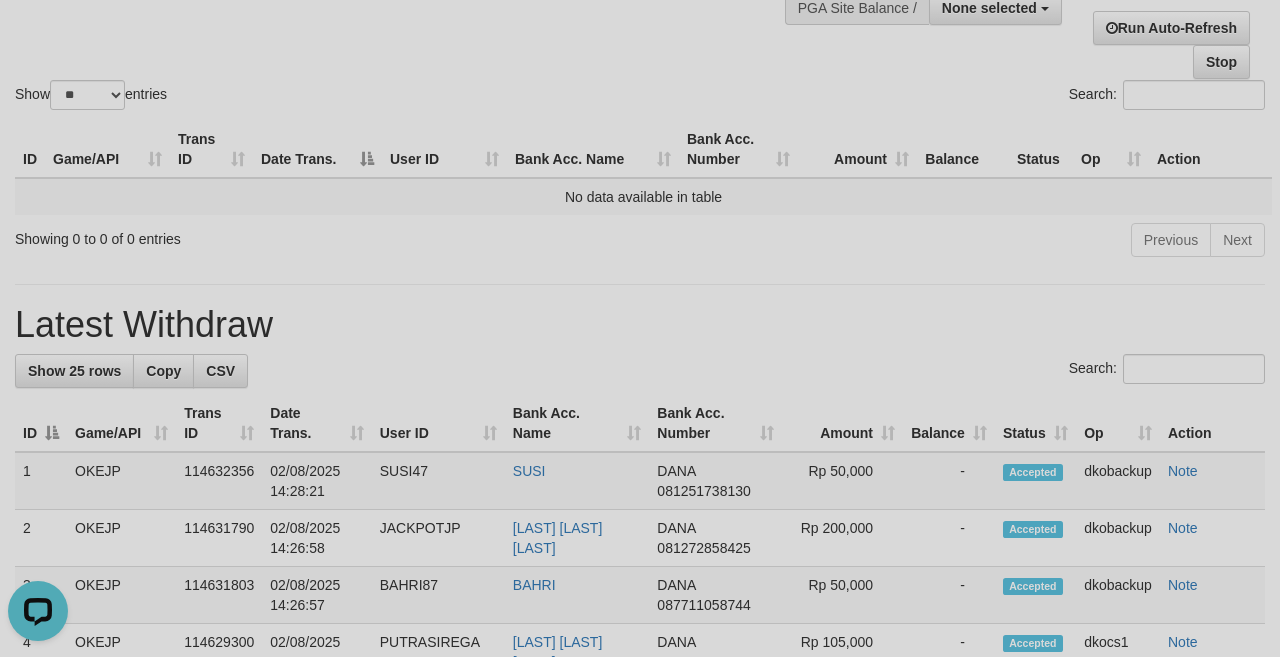 scroll, scrollTop: 0, scrollLeft: 0, axis: both 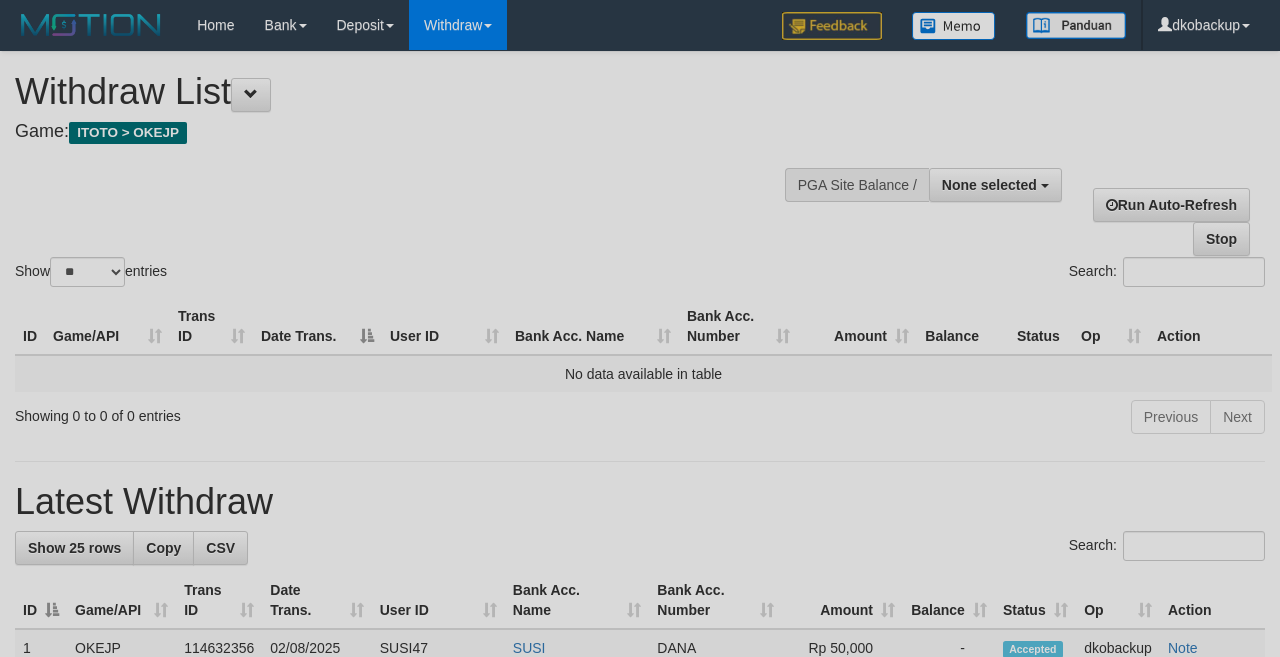 select 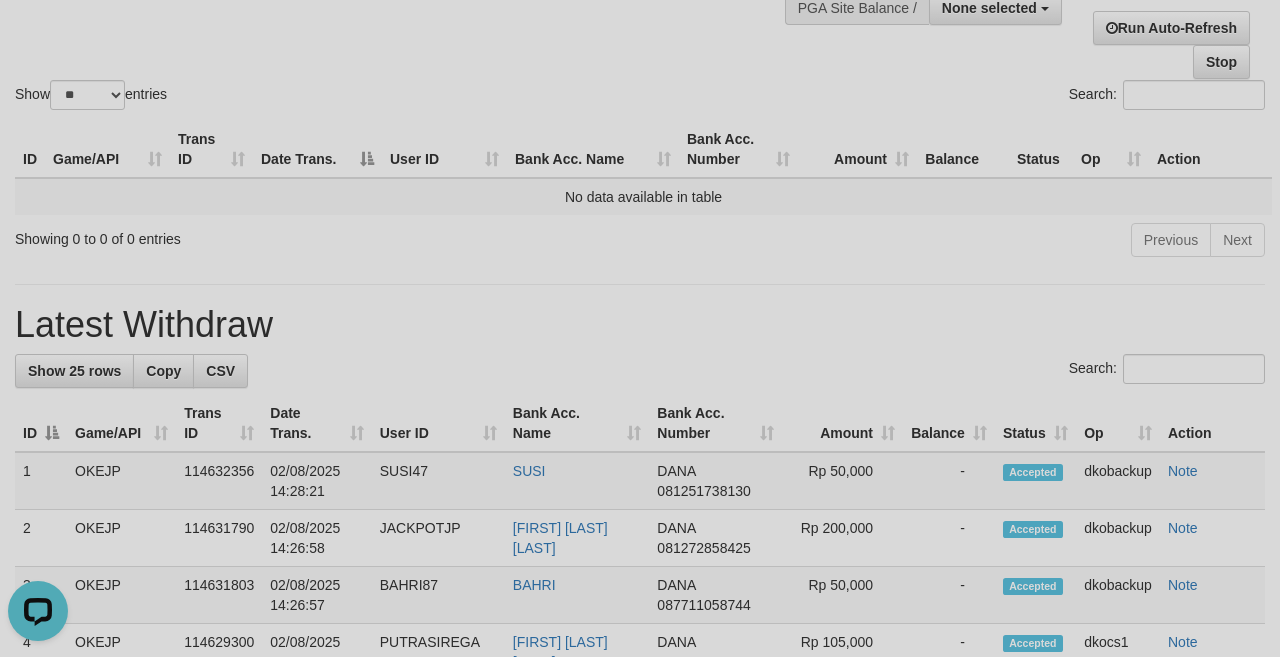 scroll, scrollTop: 0, scrollLeft: 0, axis: both 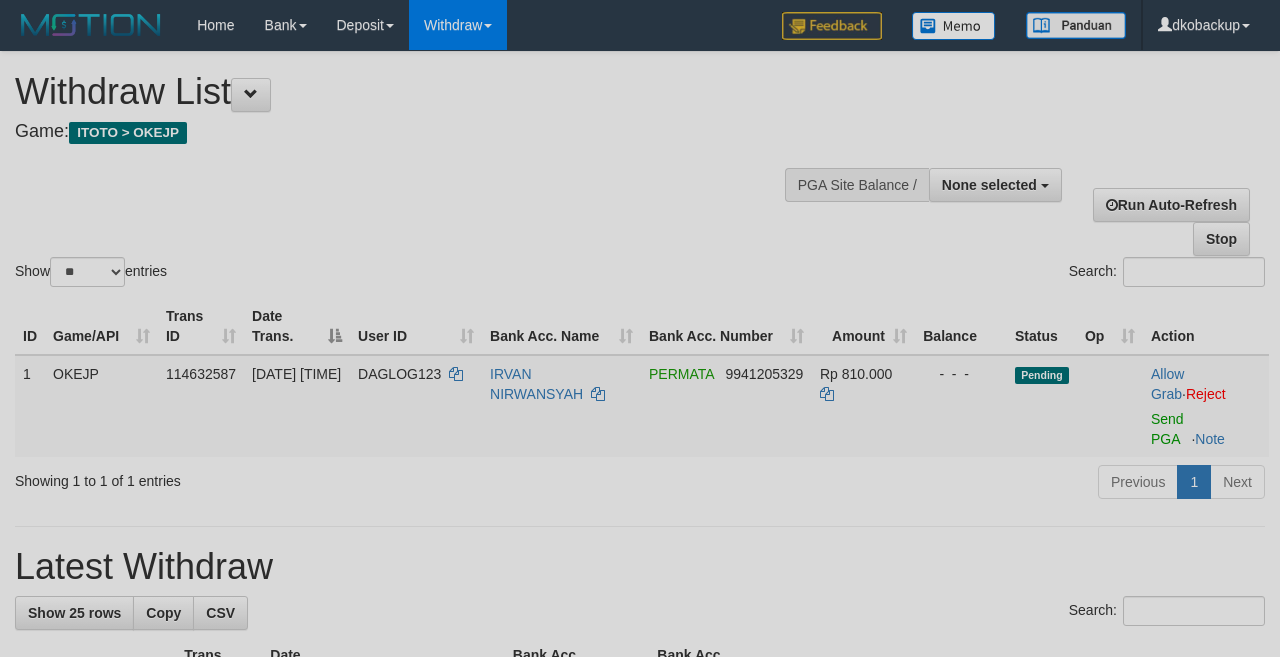 select 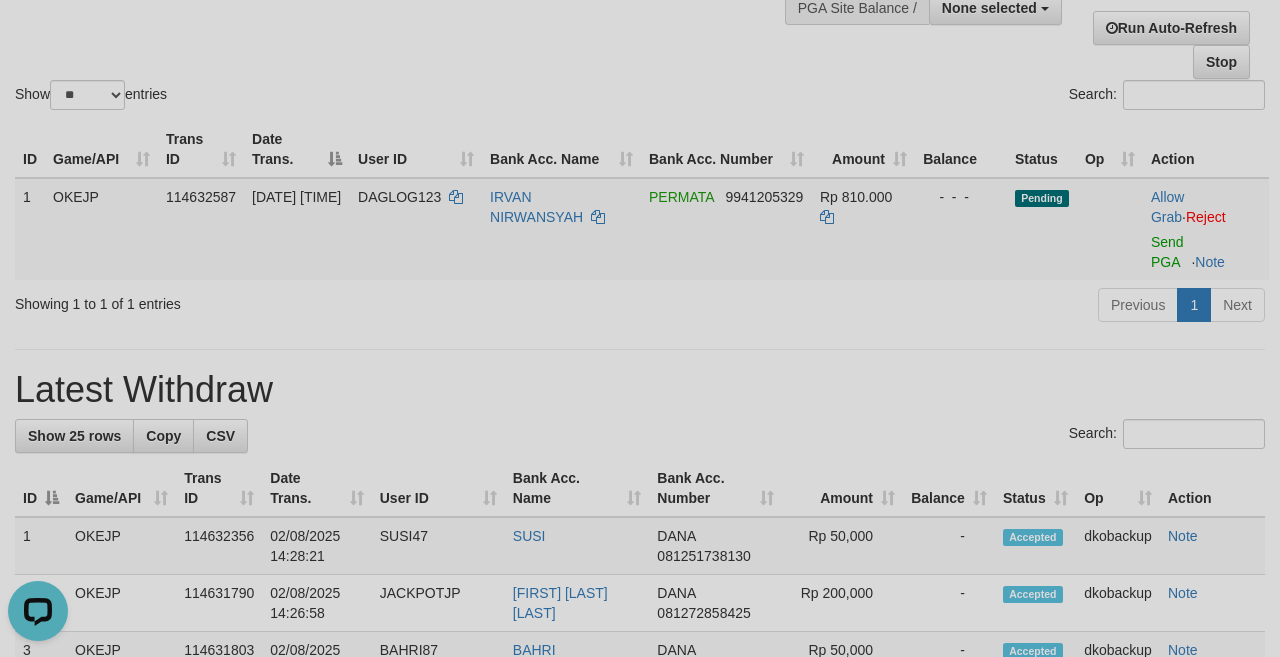 scroll, scrollTop: 0, scrollLeft: 0, axis: both 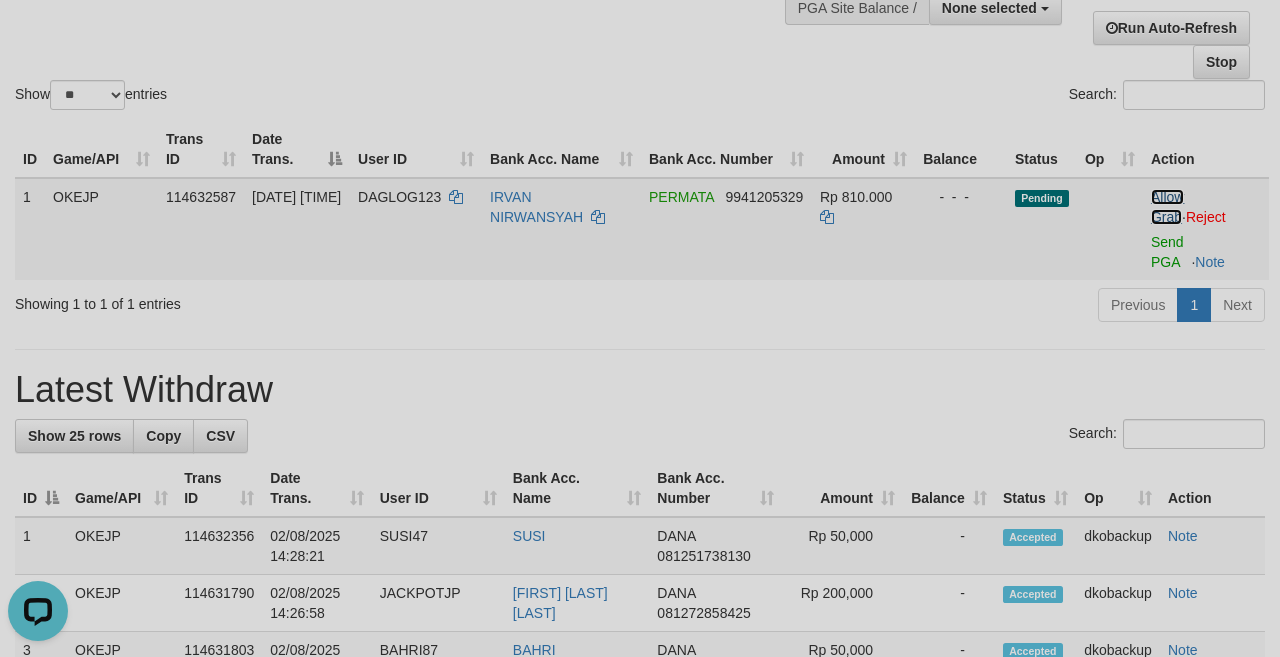 click on "Allow Grab" at bounding box center (1167, 207) 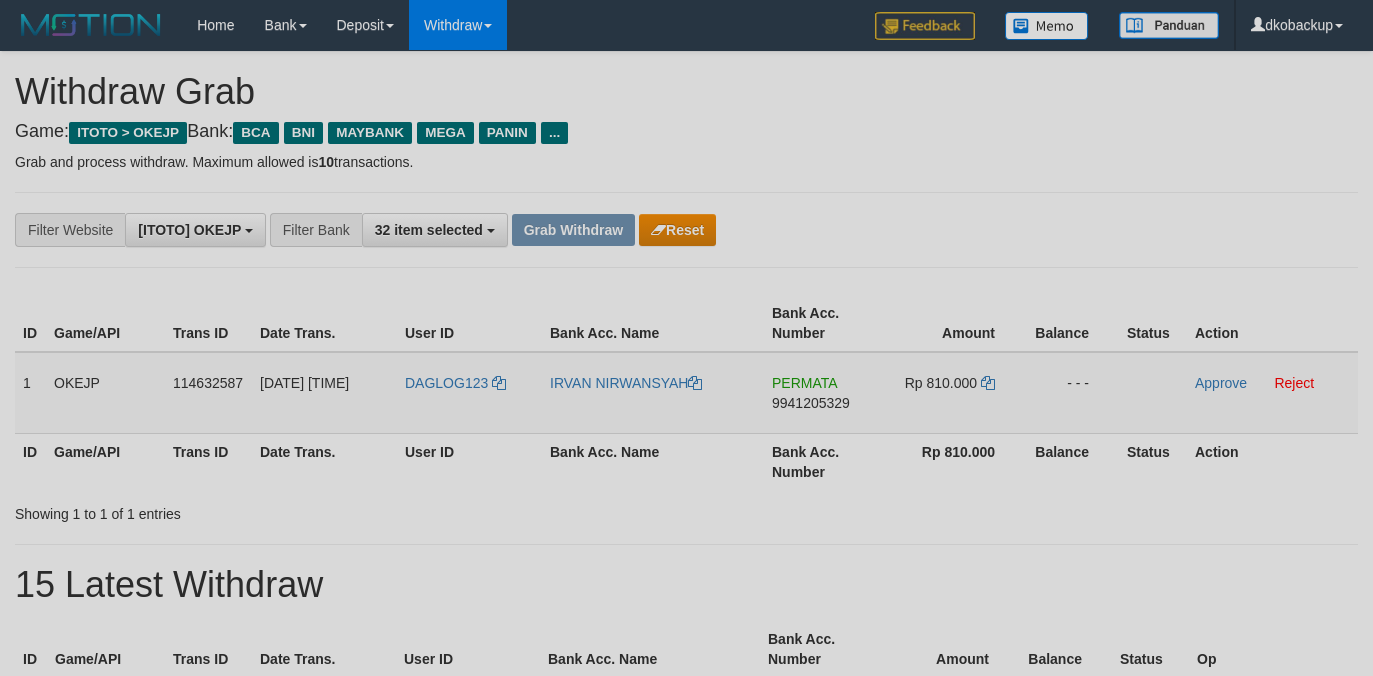 scroll, scrollTop: 0, scrollLeft: 0, axis: both 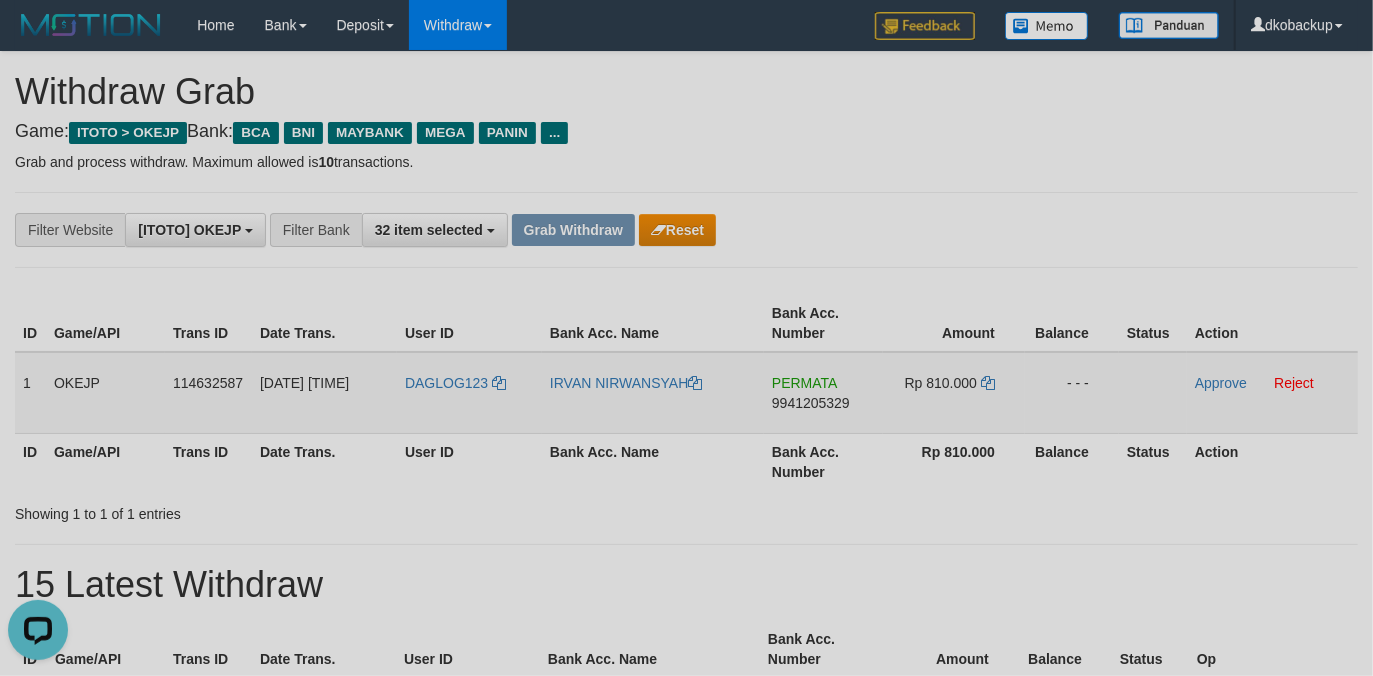 click on "DAGLOG123" at bounding box center (469, 393) 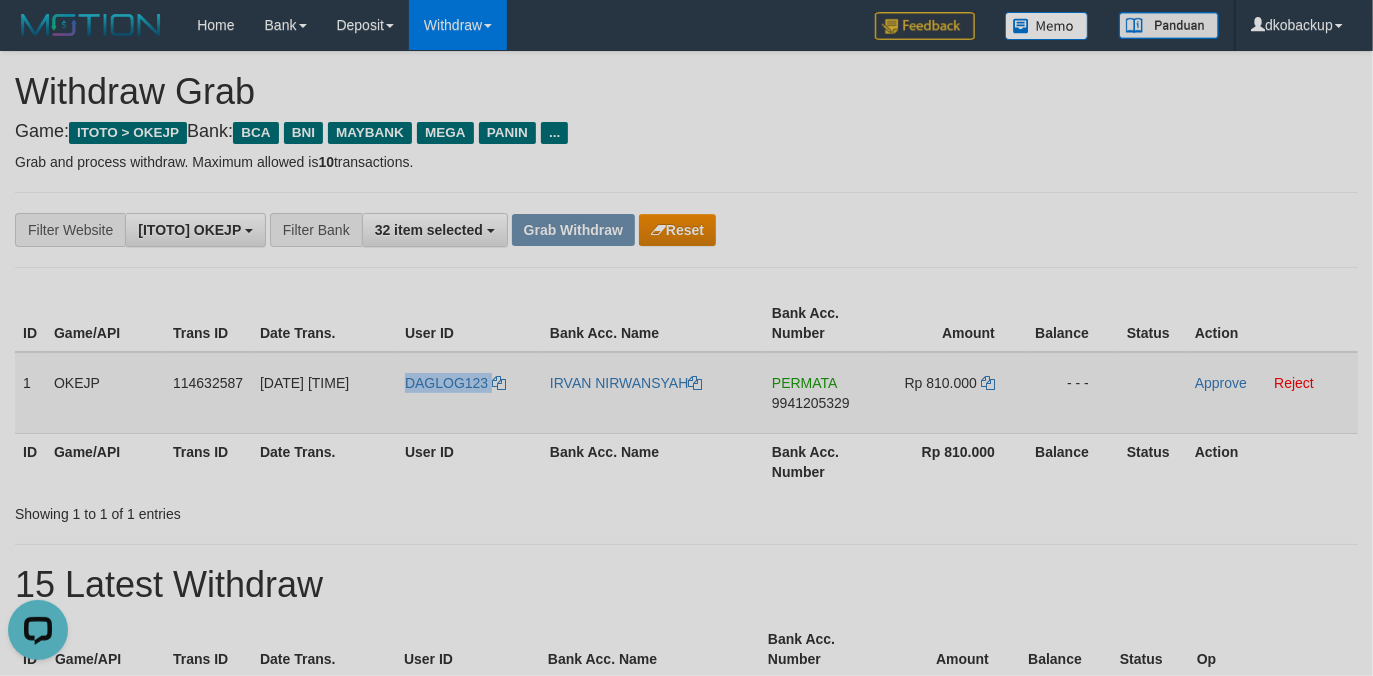 click on "DAGLOG123" at bounding box center (469, 393) 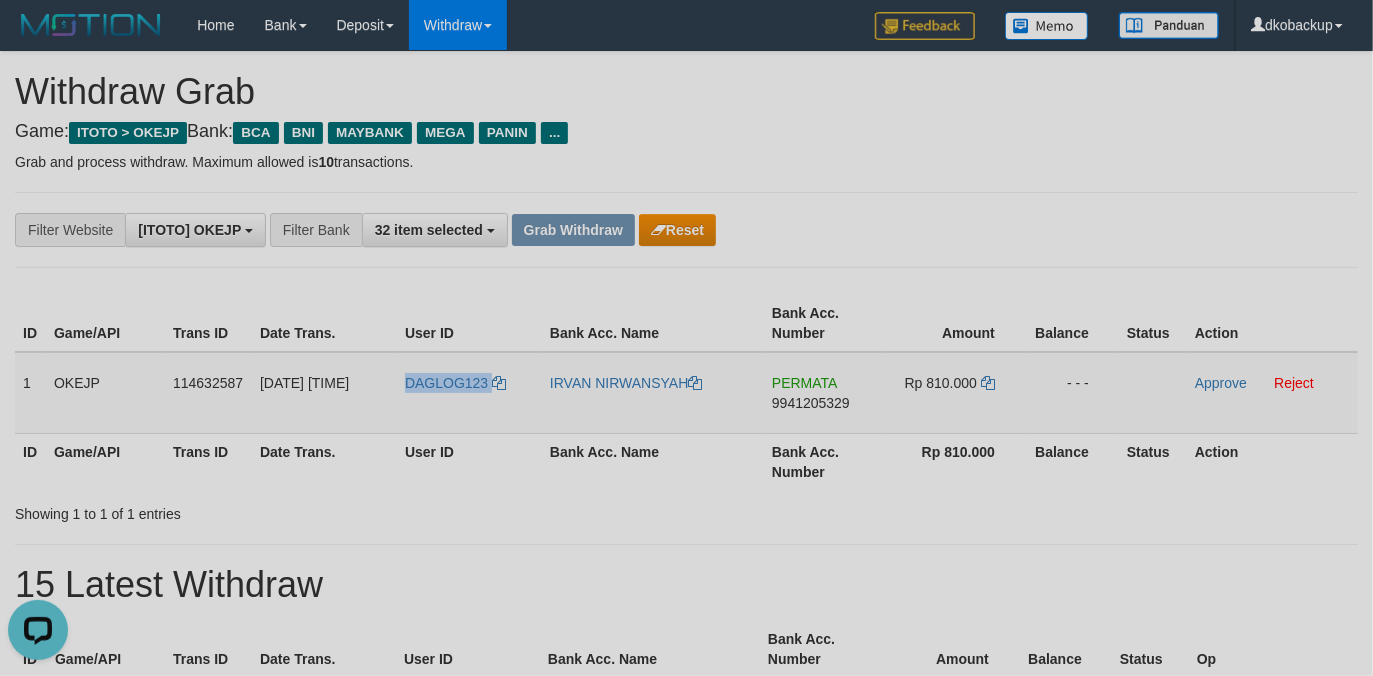 copy on "DAGLOG123" 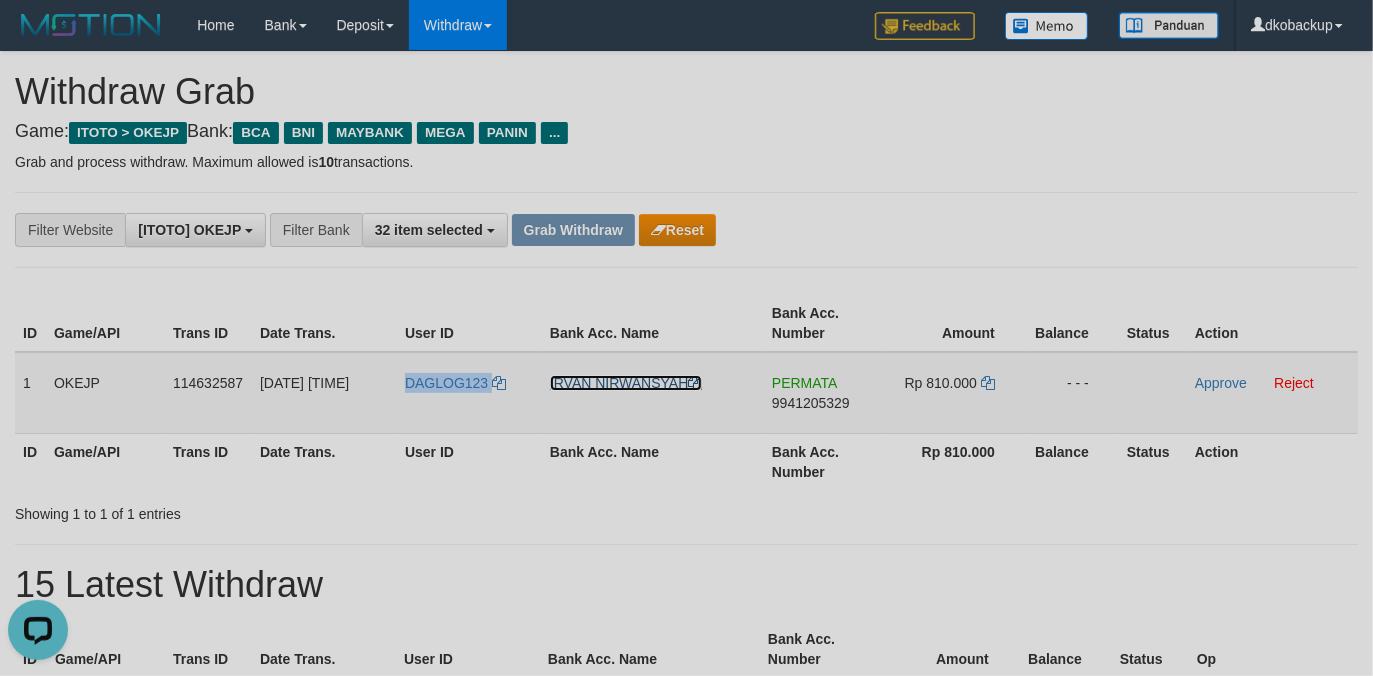 click on "IRVAN NIRWANSYAH" at bounding box center [626, 383] 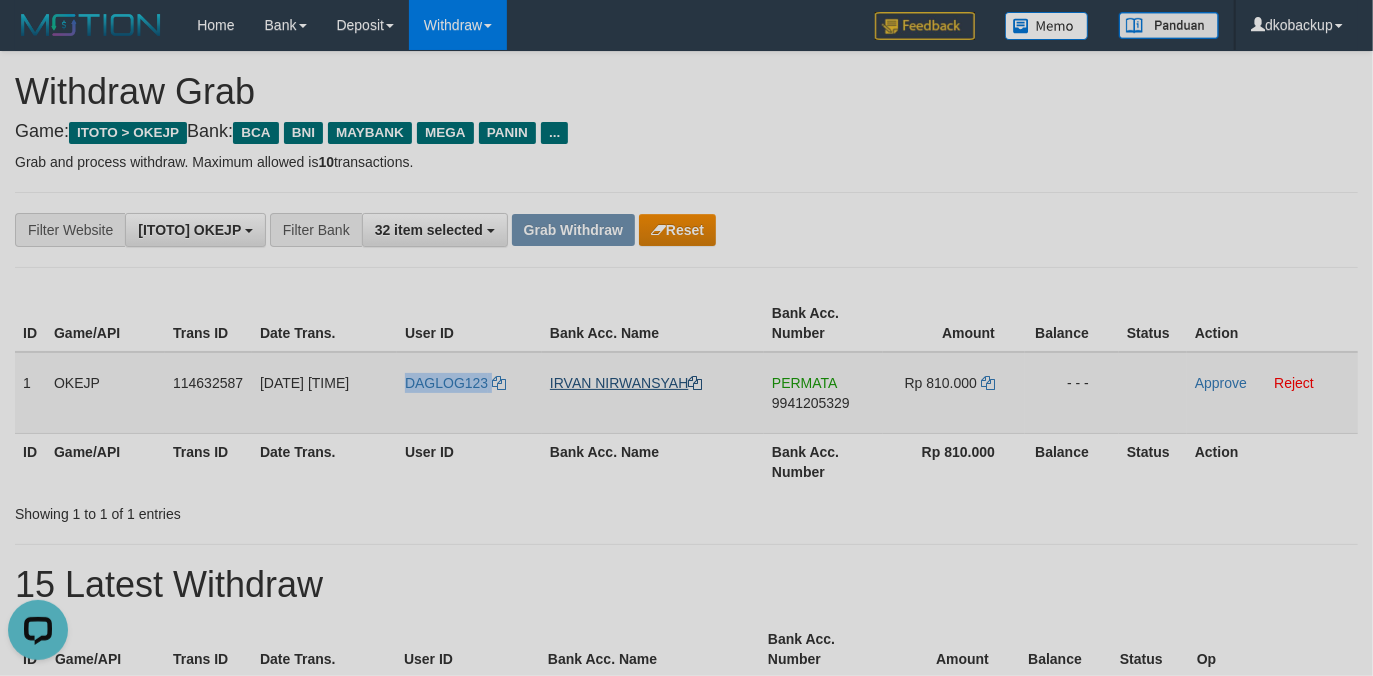 copy on "DAGLOG123" 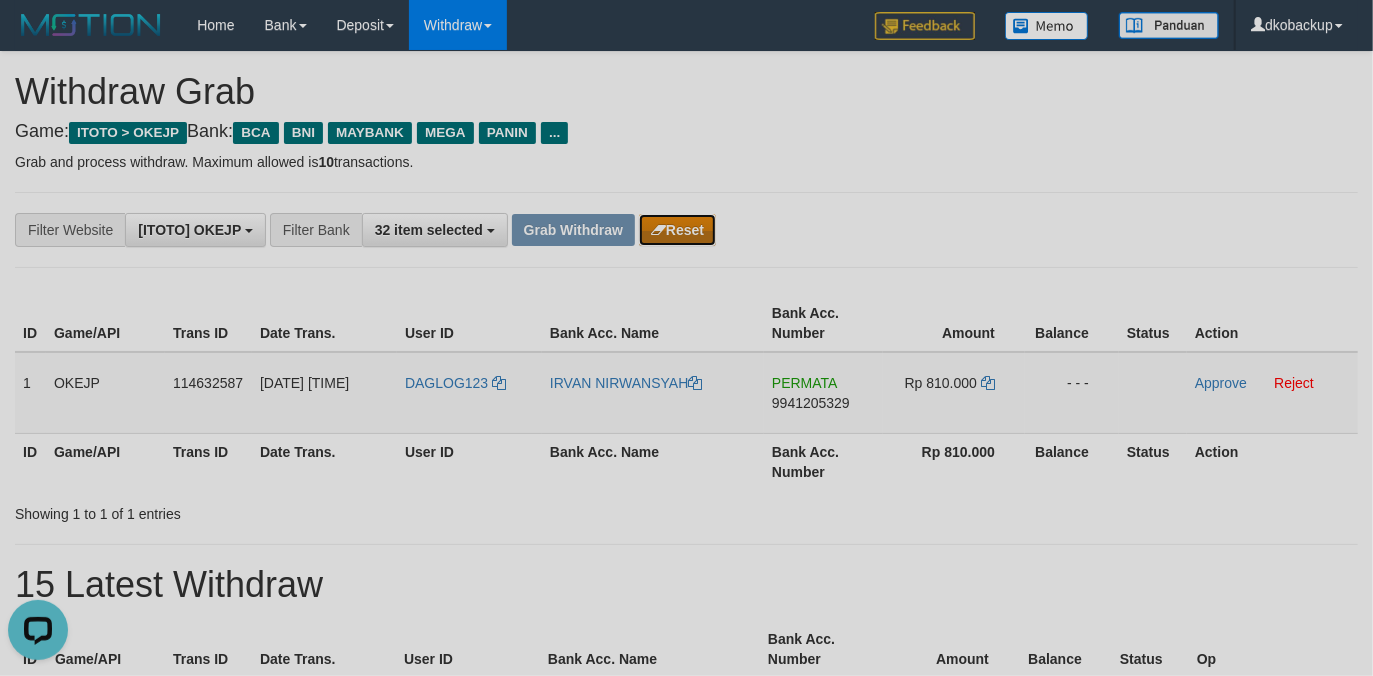 click on "Reset" at bounding box center [677, 230] 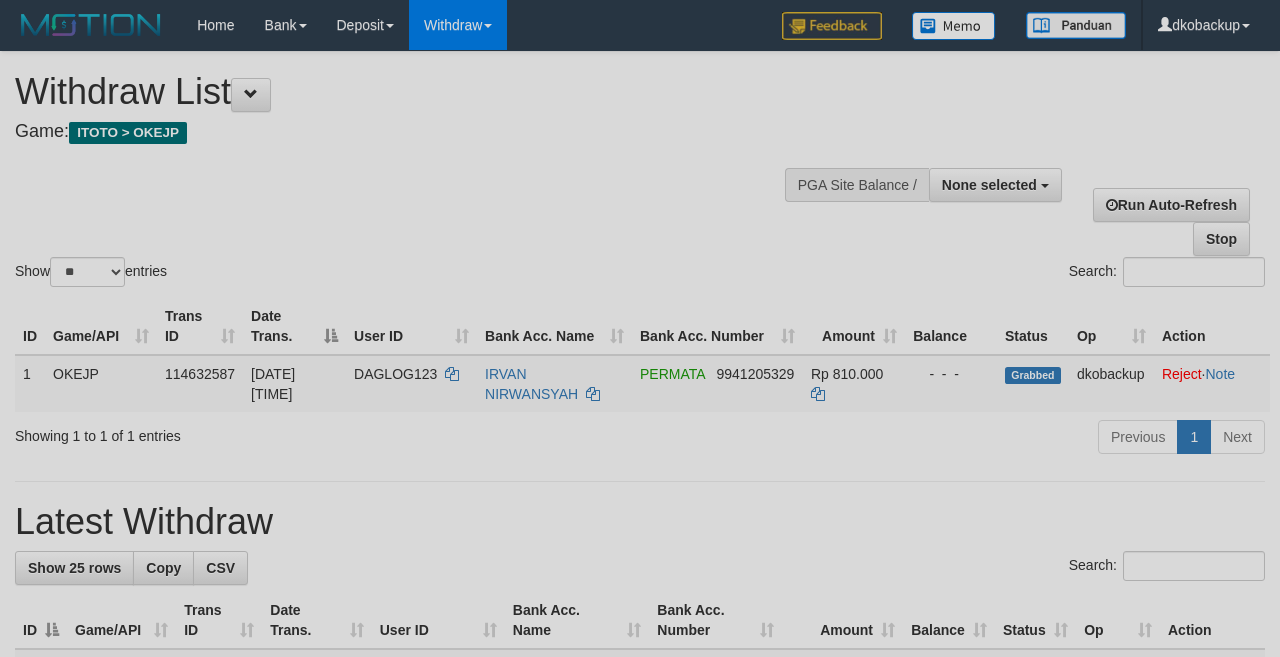 select 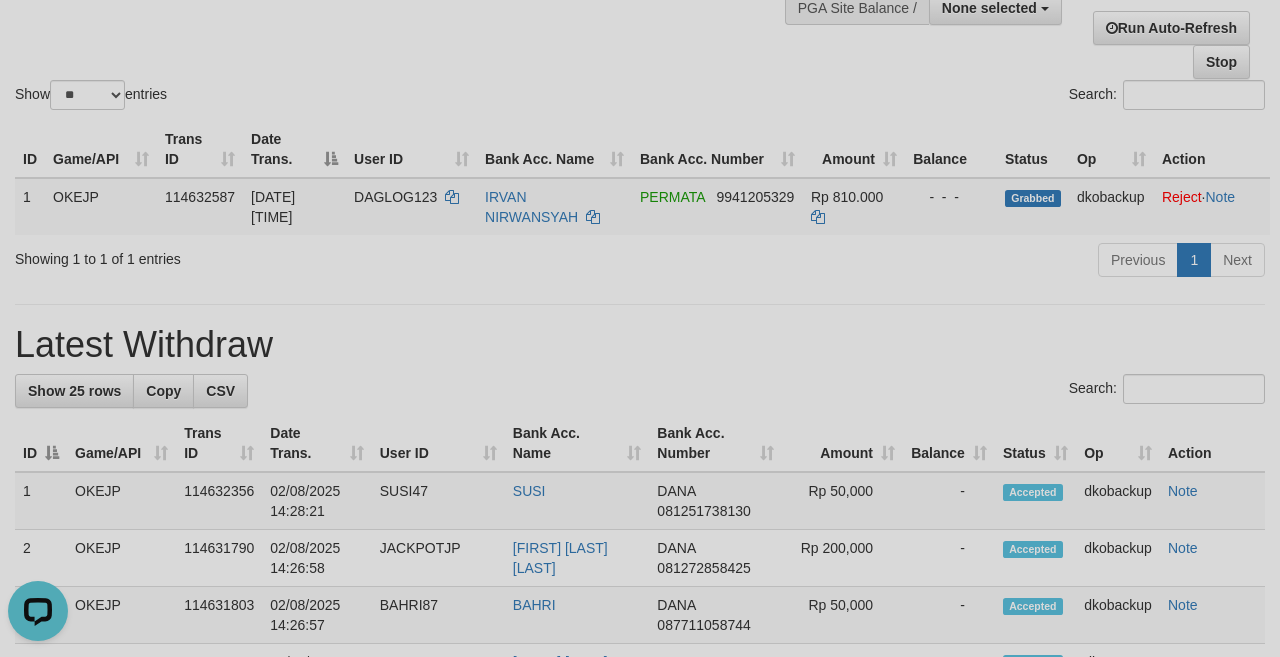 scroll, scrollTop: 0, scrollLeft: 0, axis: both 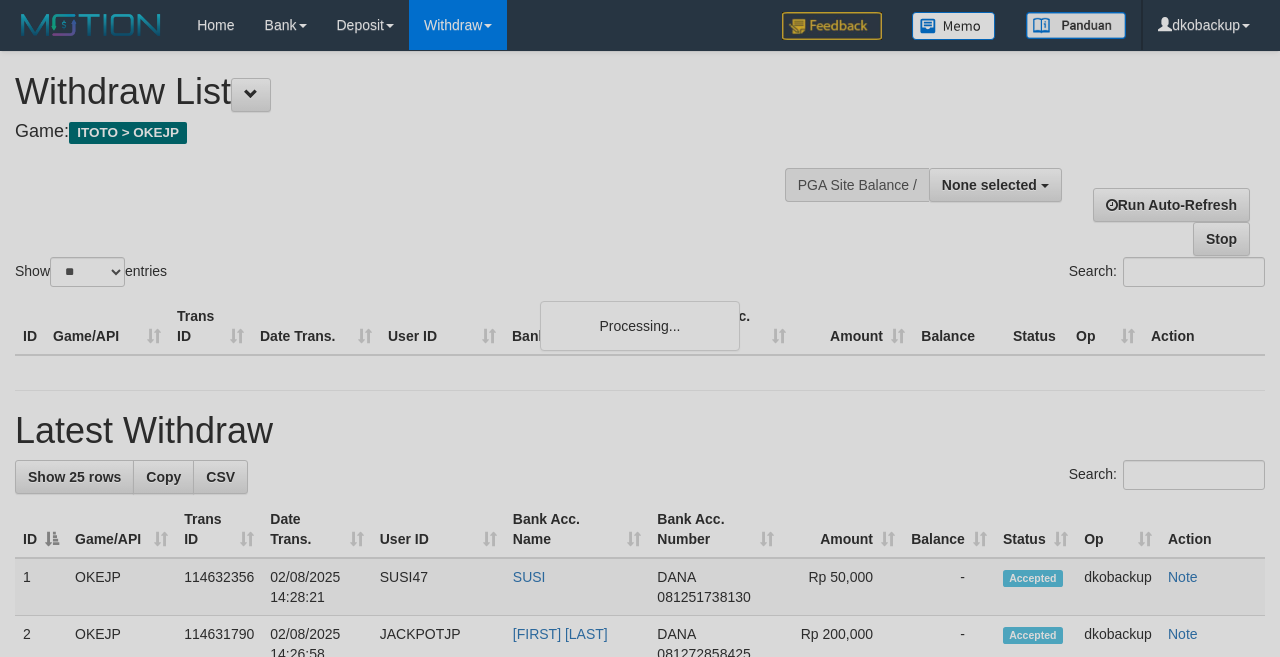 select 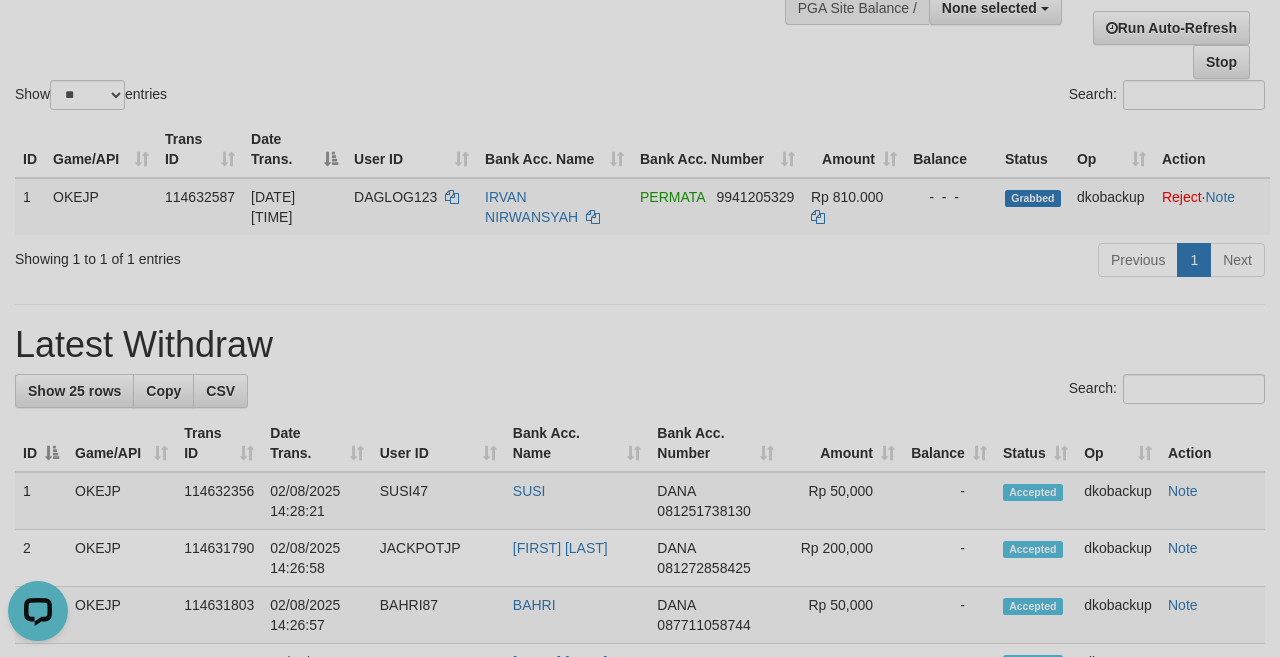 scroll, scrollTop: 0, scrollLeft: 0, axis: both 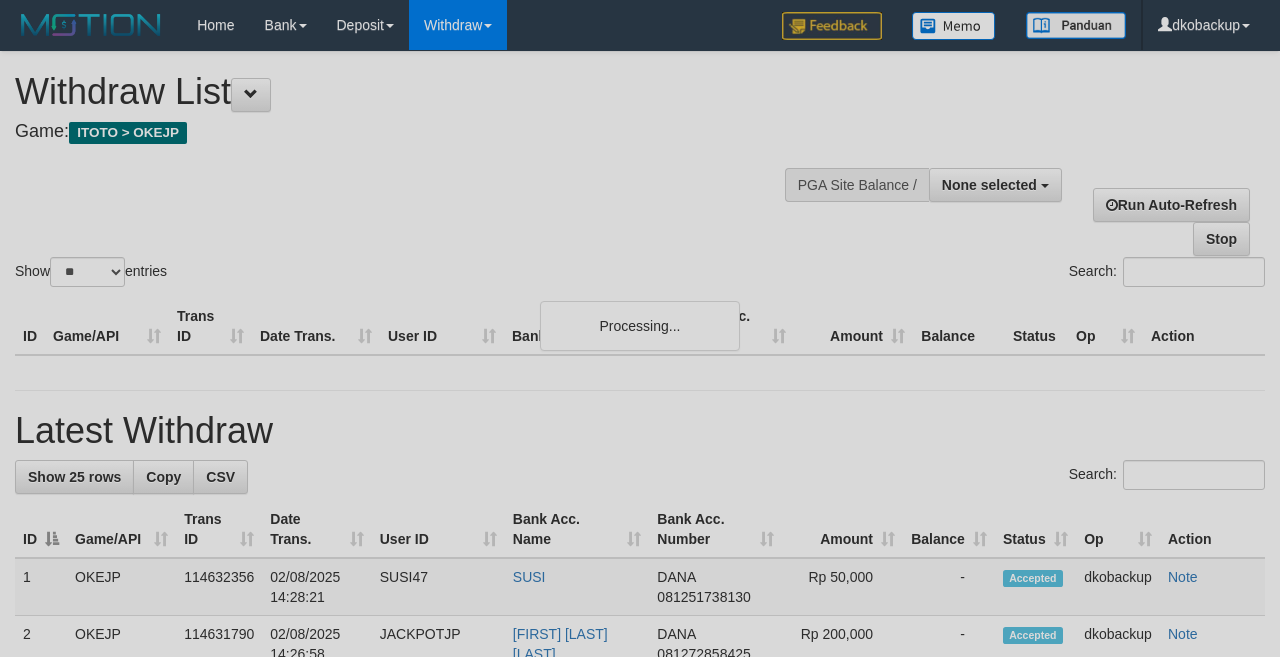 select 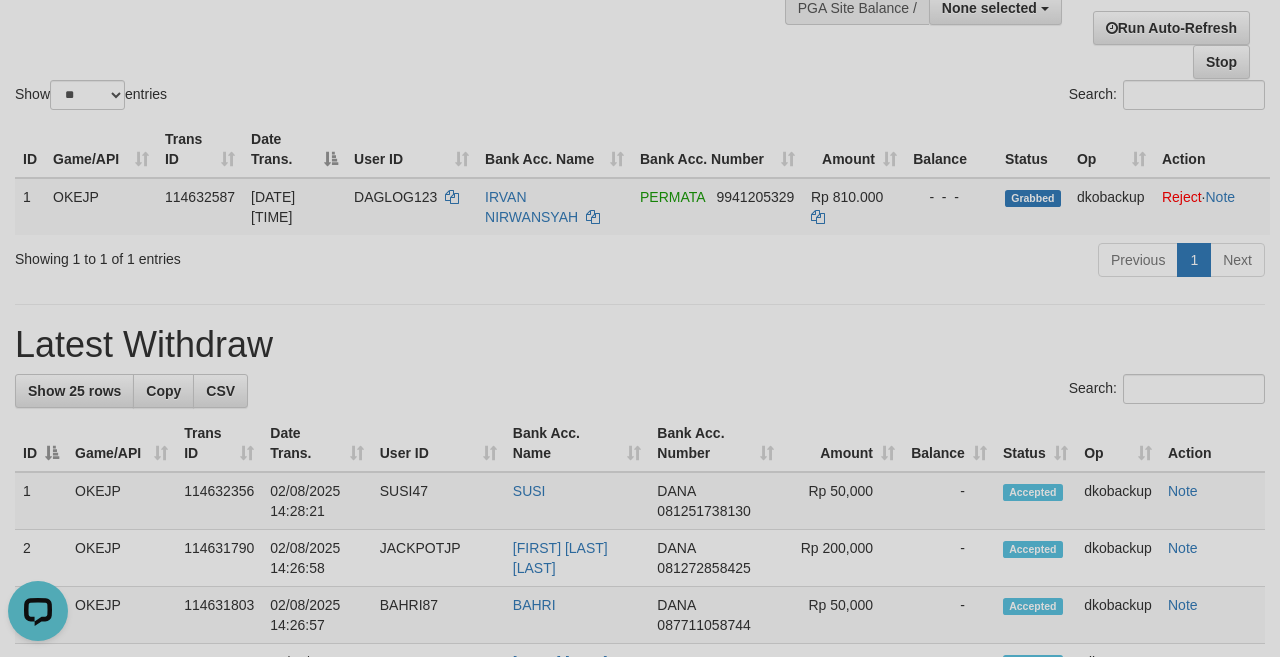 scroll, scrollTop: 0, scrollLeft: 0, axis: both 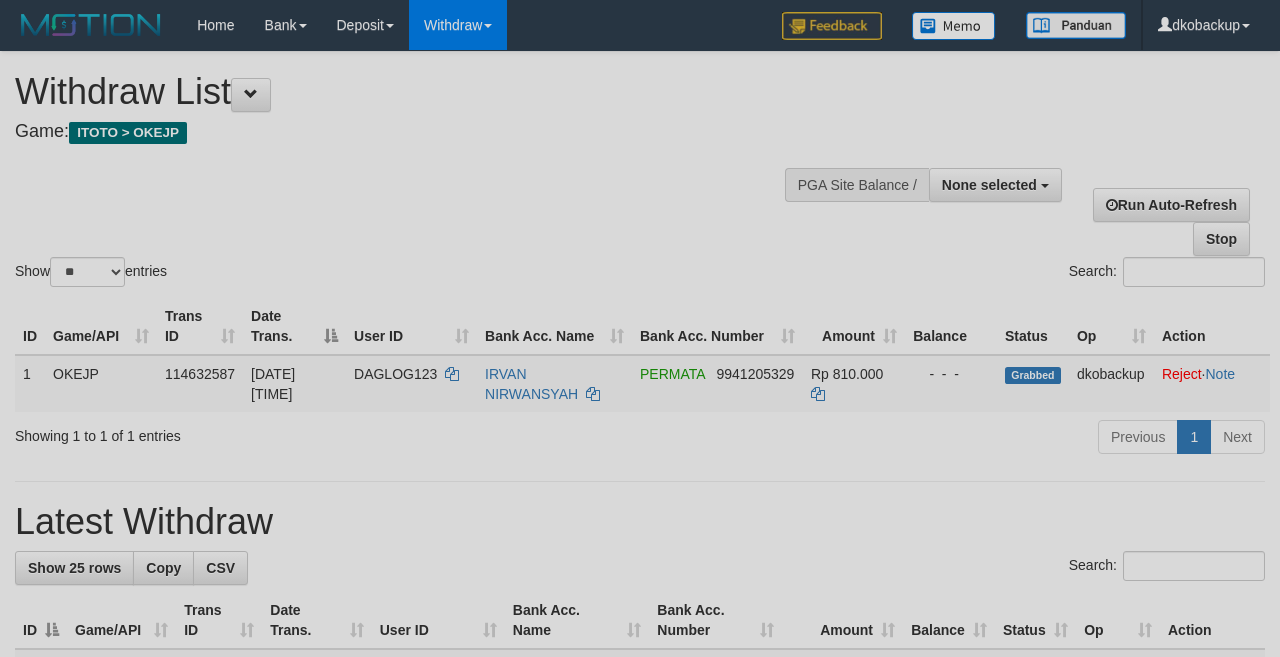 select 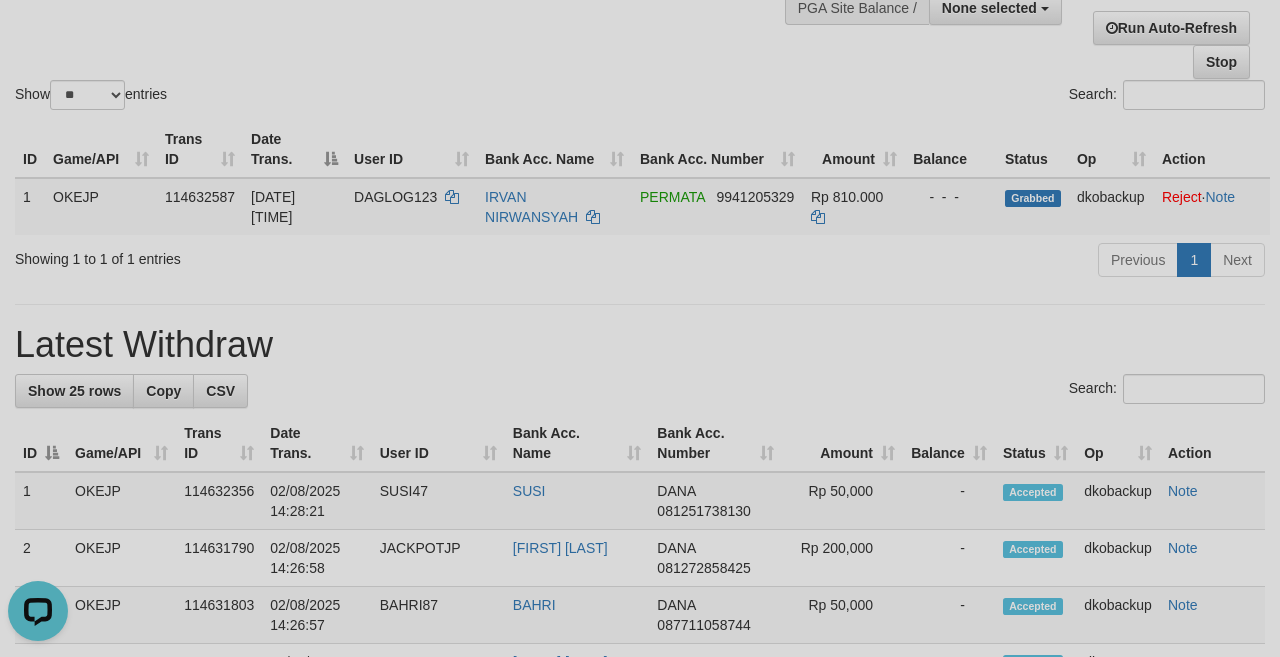 scroll, scrollTop: 0, scrollLeft: 0, axis: both 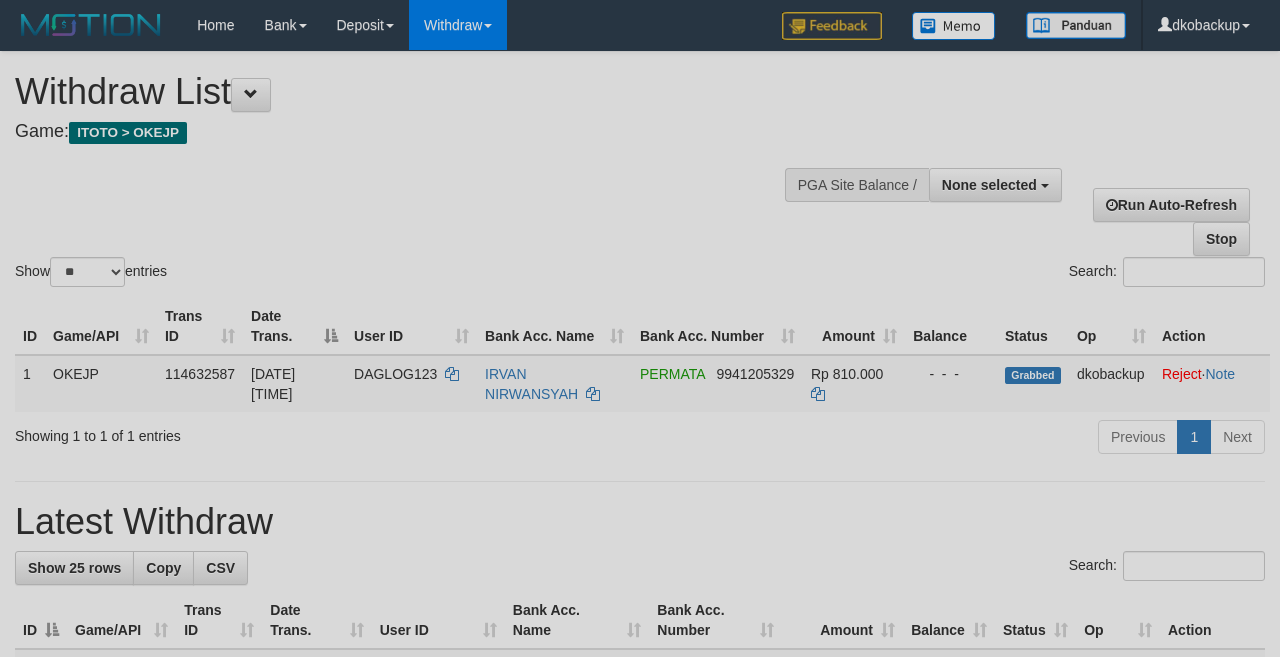 select 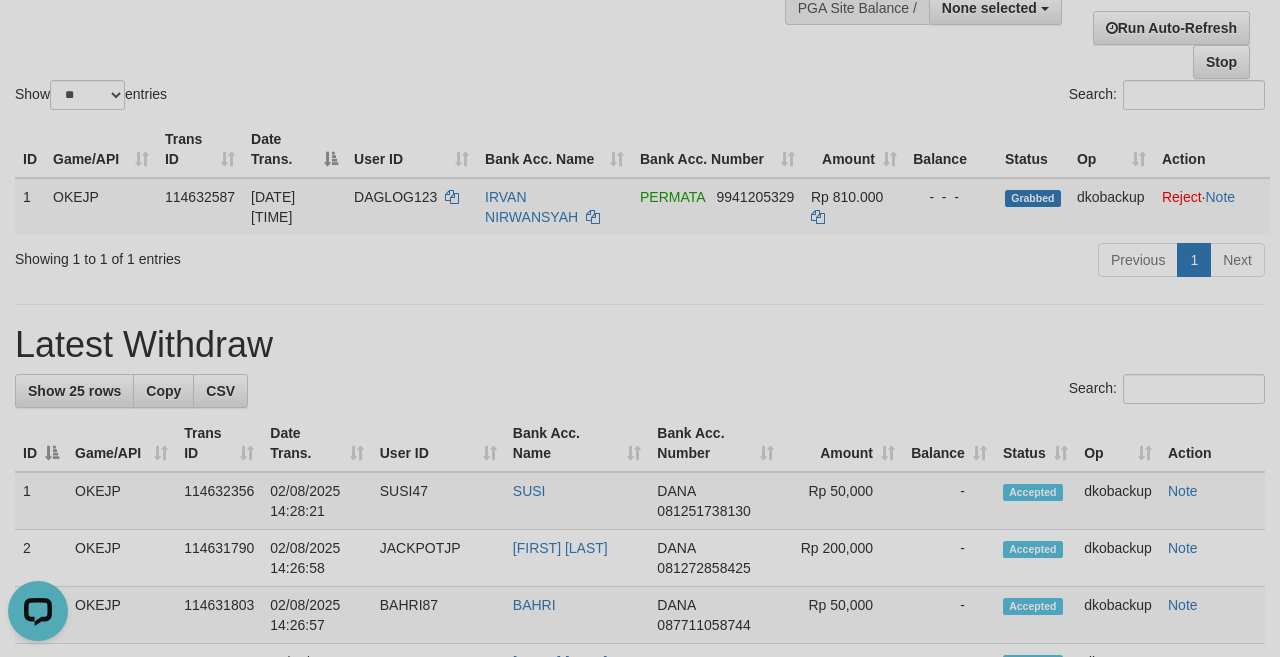 scroll, scrollTop: 0, scrollLeft: 0, axis: both 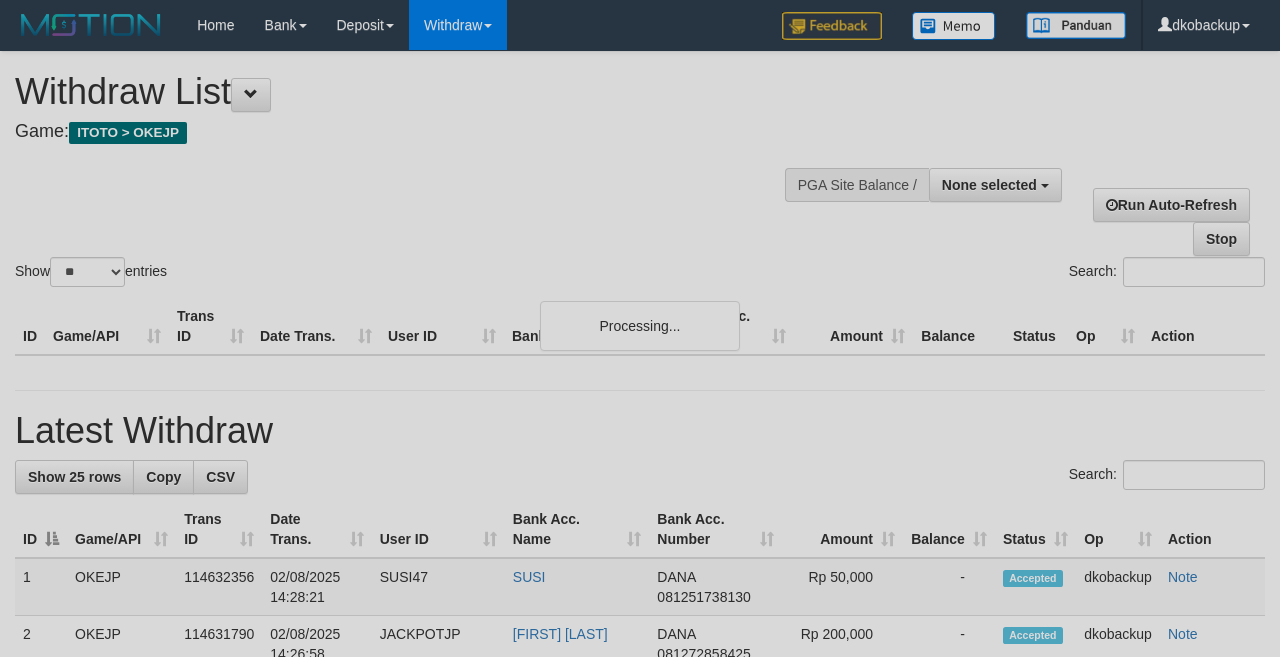 select 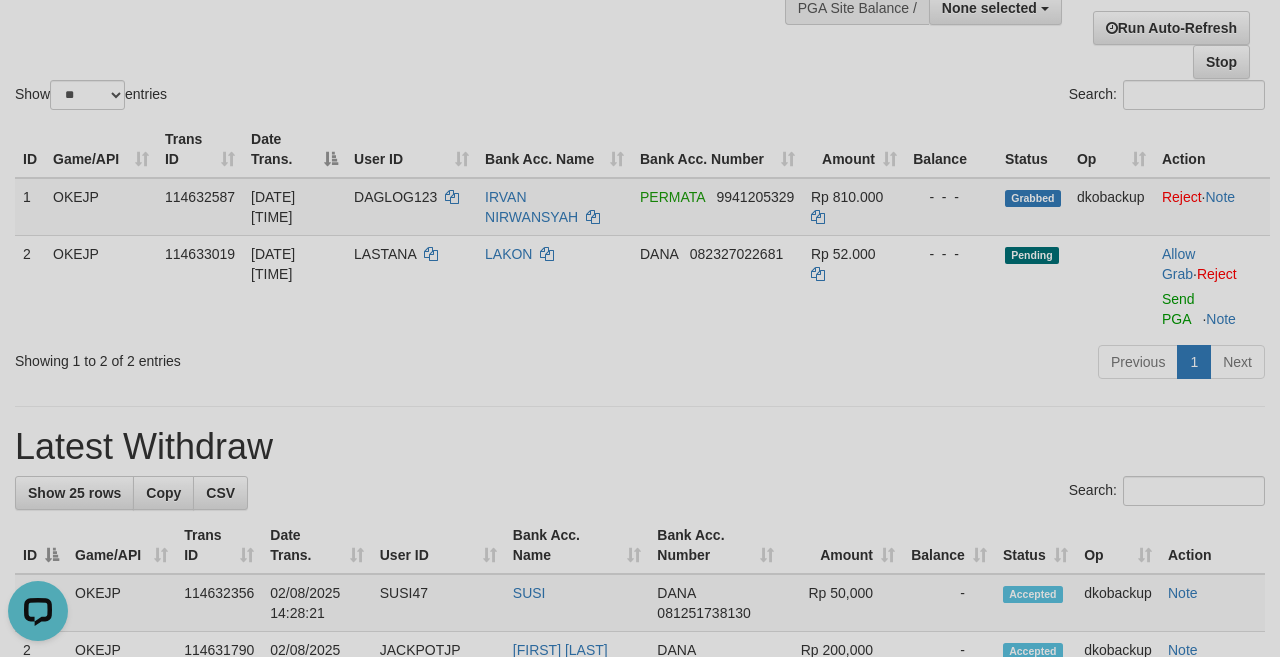 scroll, scrollTop: 0, scrollLeft: 0, axis: both 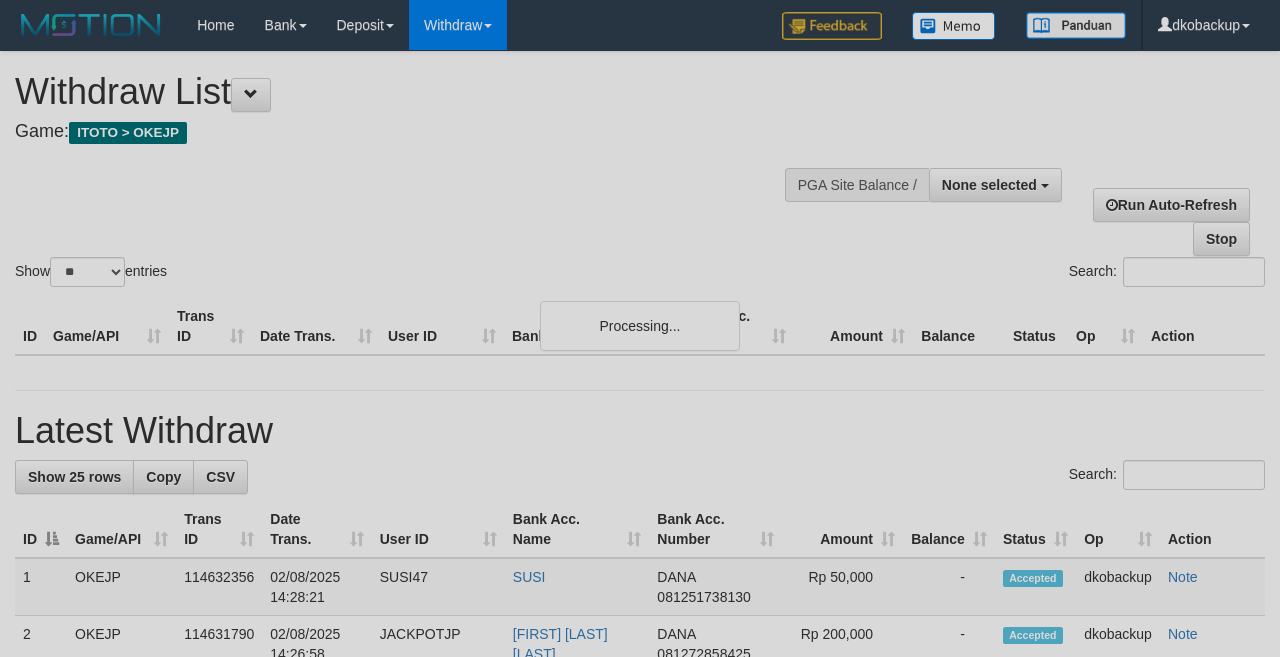 select 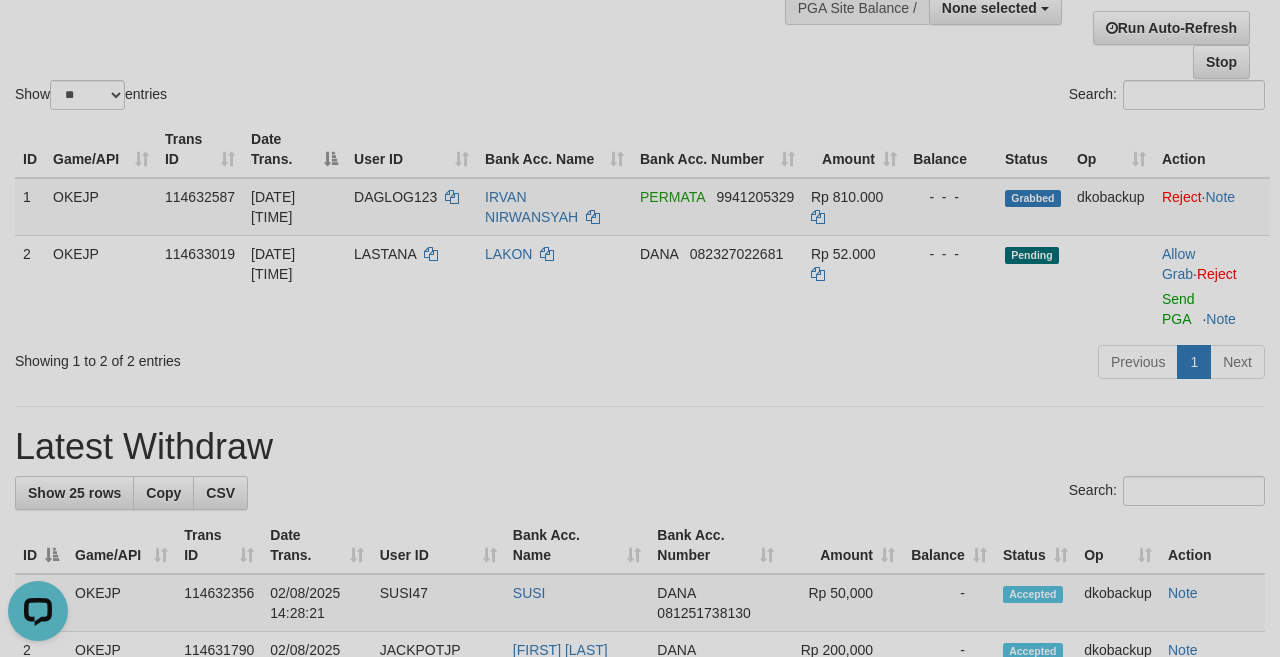scroll, scrollTop: 0, scrollLeft: 0, axis: both 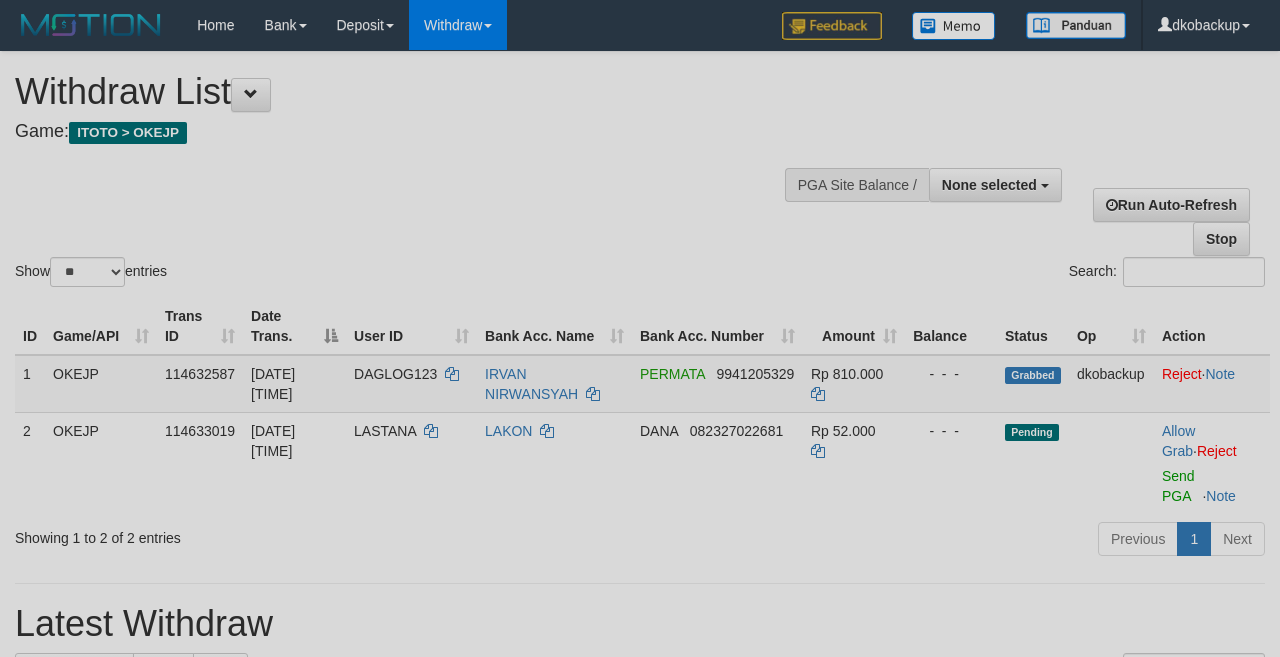 select 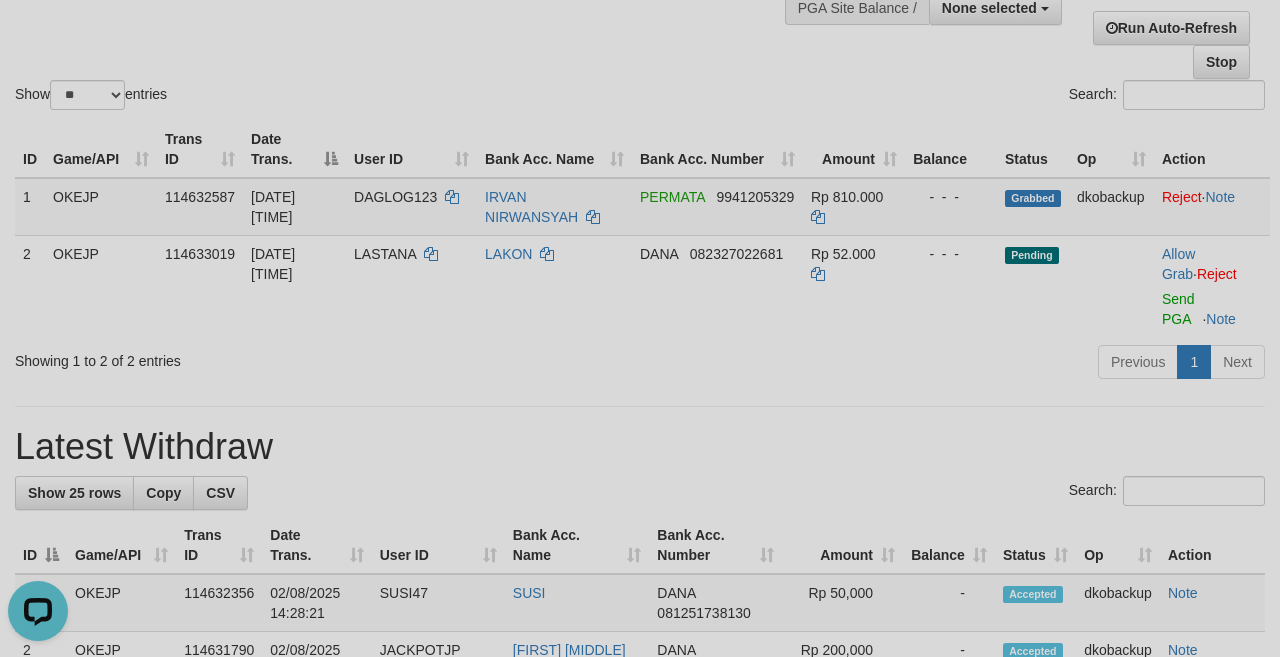 scroll, scrollTop: 0, scrollLeft: 0, axis: both 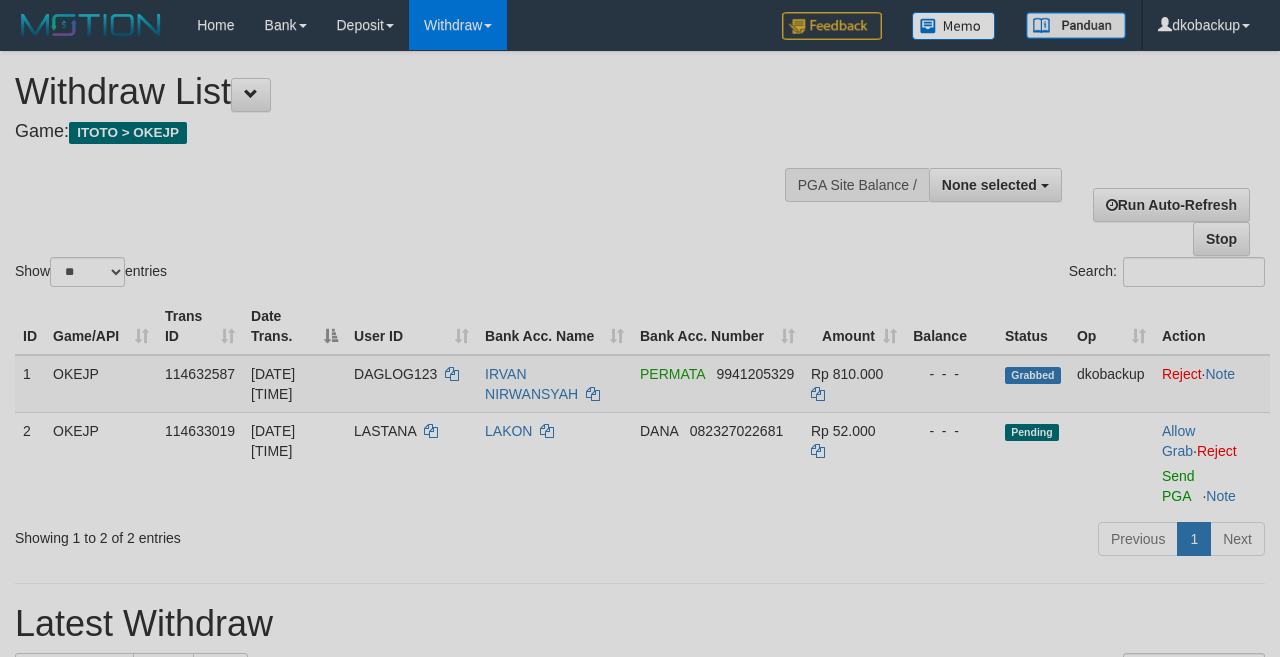 select 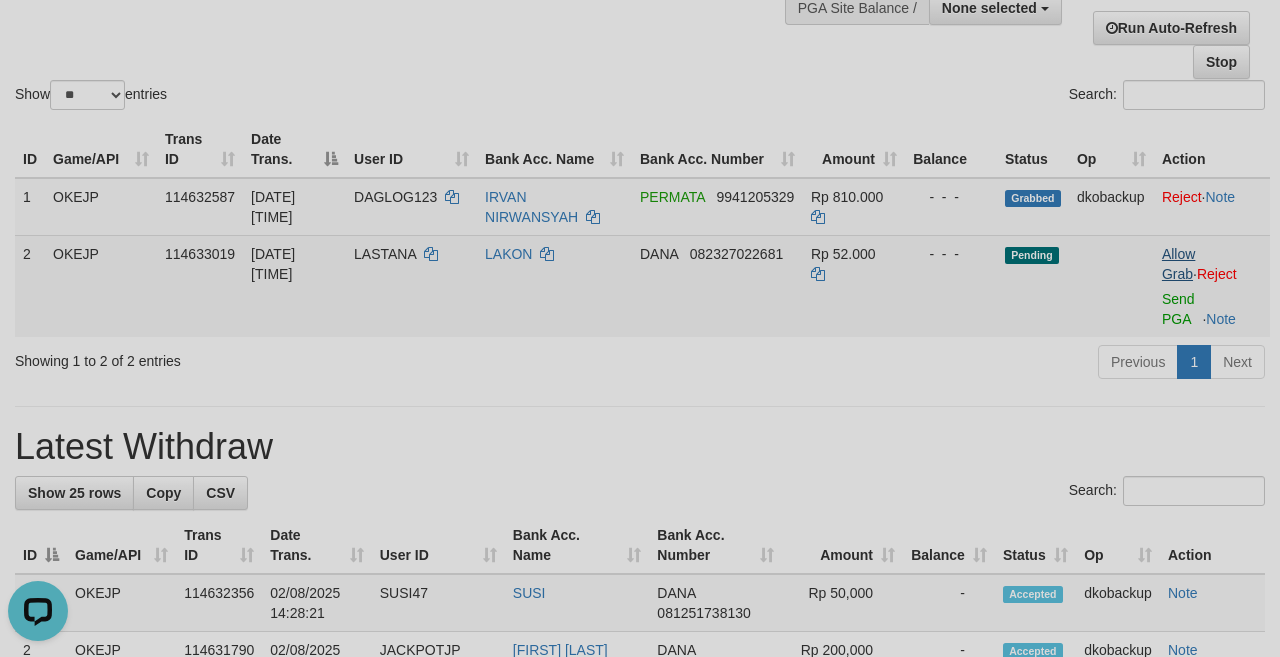 scroll, scrollTop: 0, scrollLeft: 0, axis: both 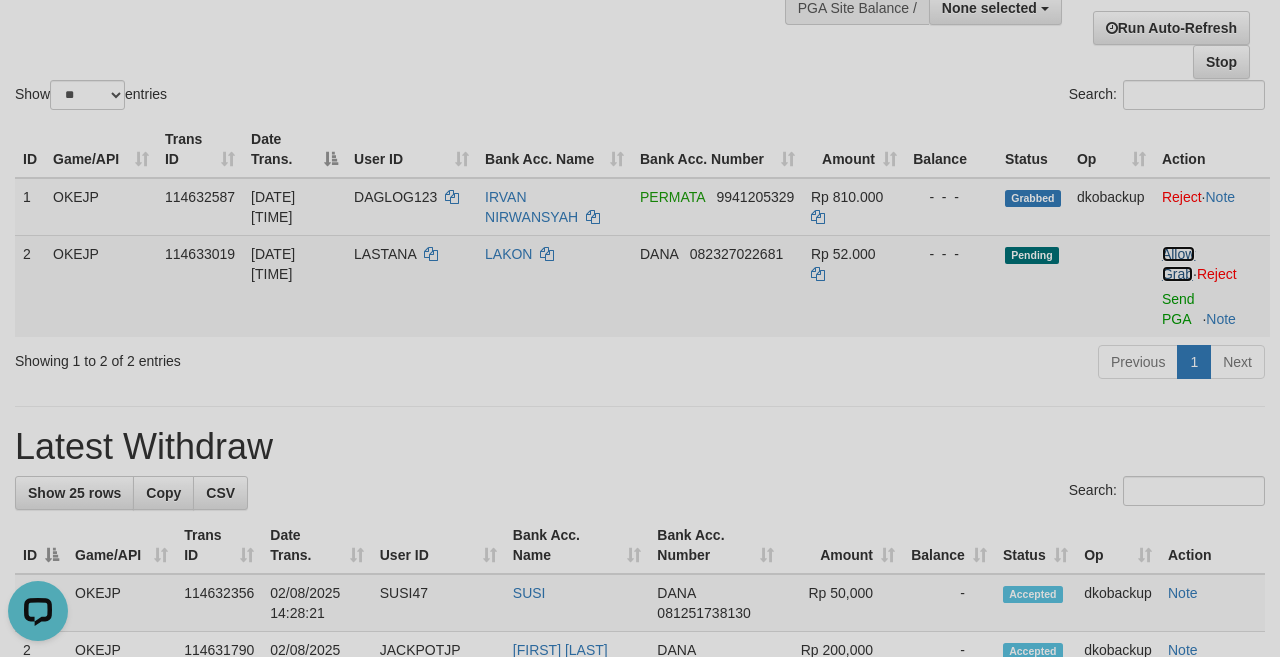 click on "Allow Grab" at bounding box center (1178, 264) 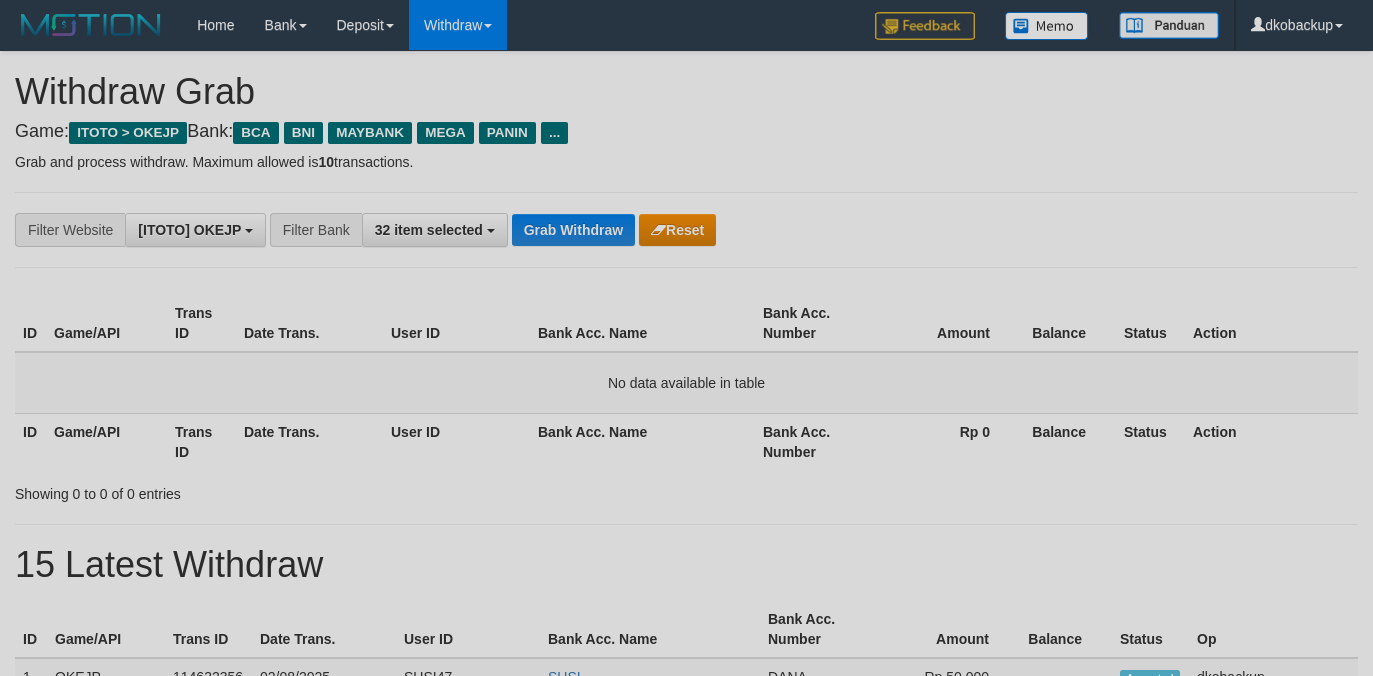 click on "Grab Withdraw" at bounding box center [573, 230] 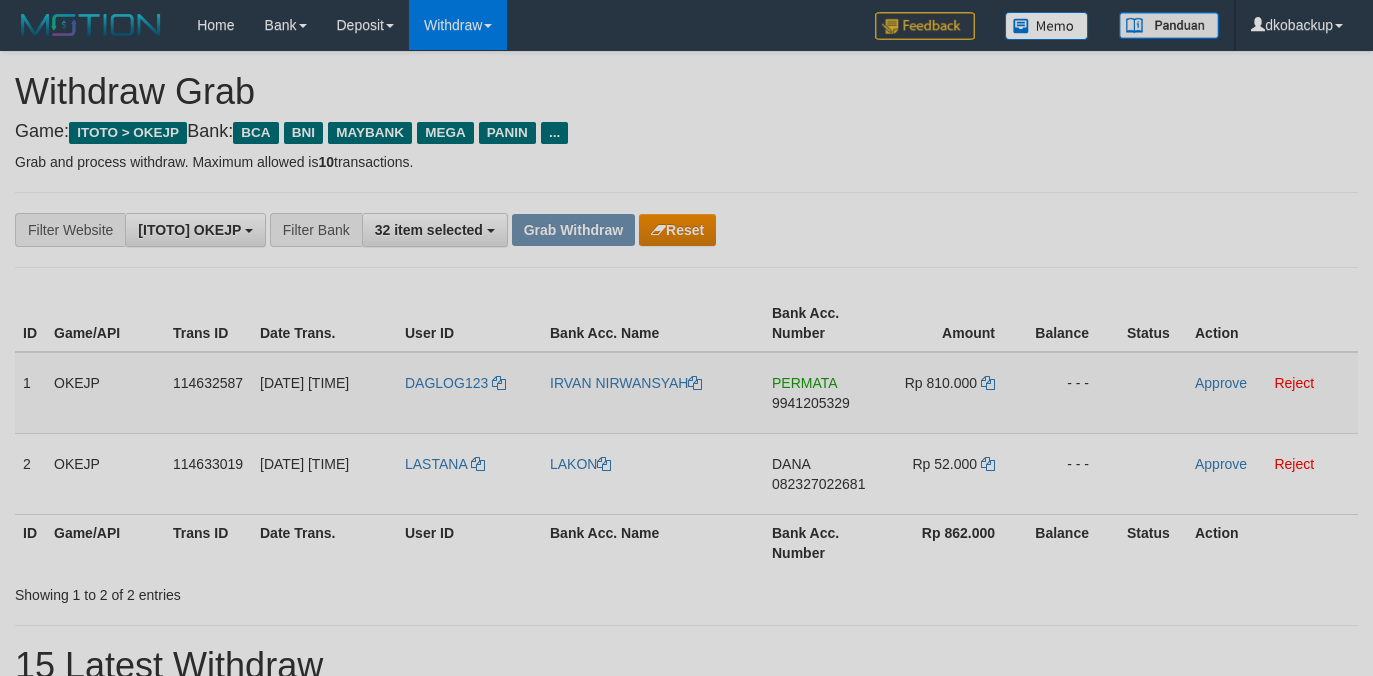 scroll, scrollTop: 0, scrollLeft: 0, axis: both 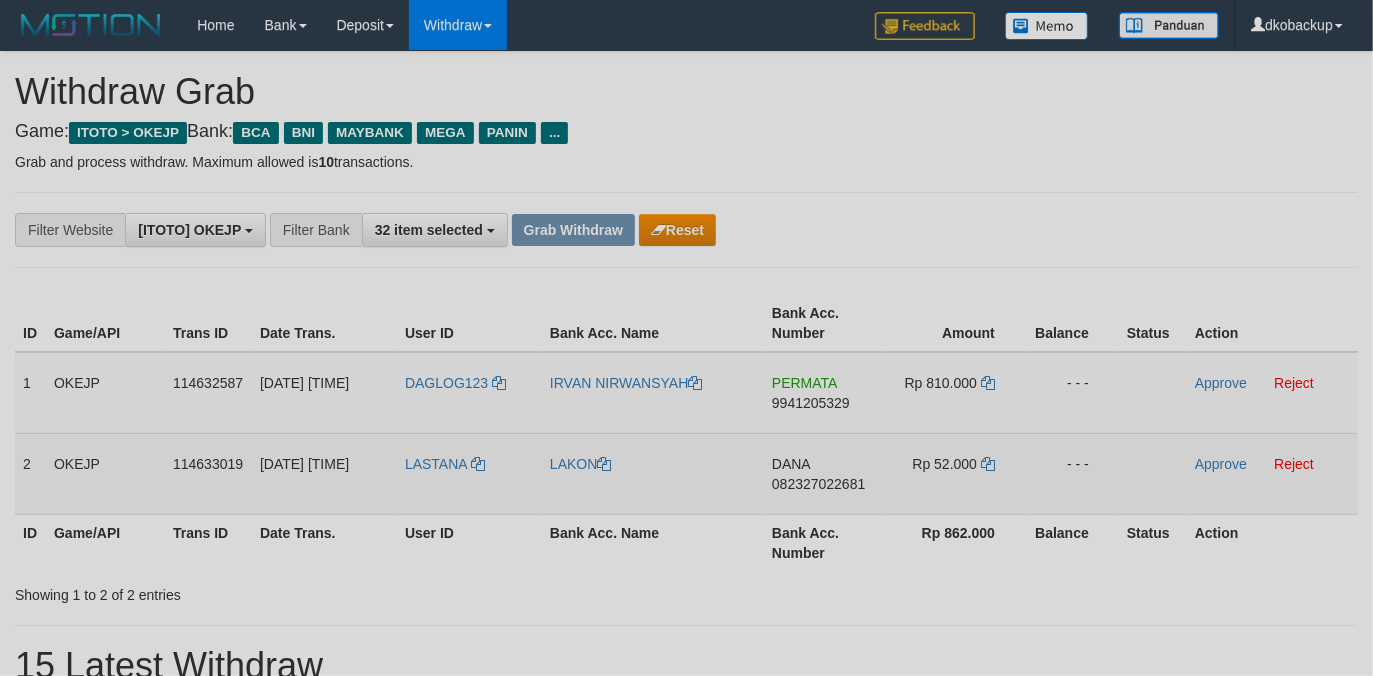 click on "LASTANA" at bounding box center [469, 473] 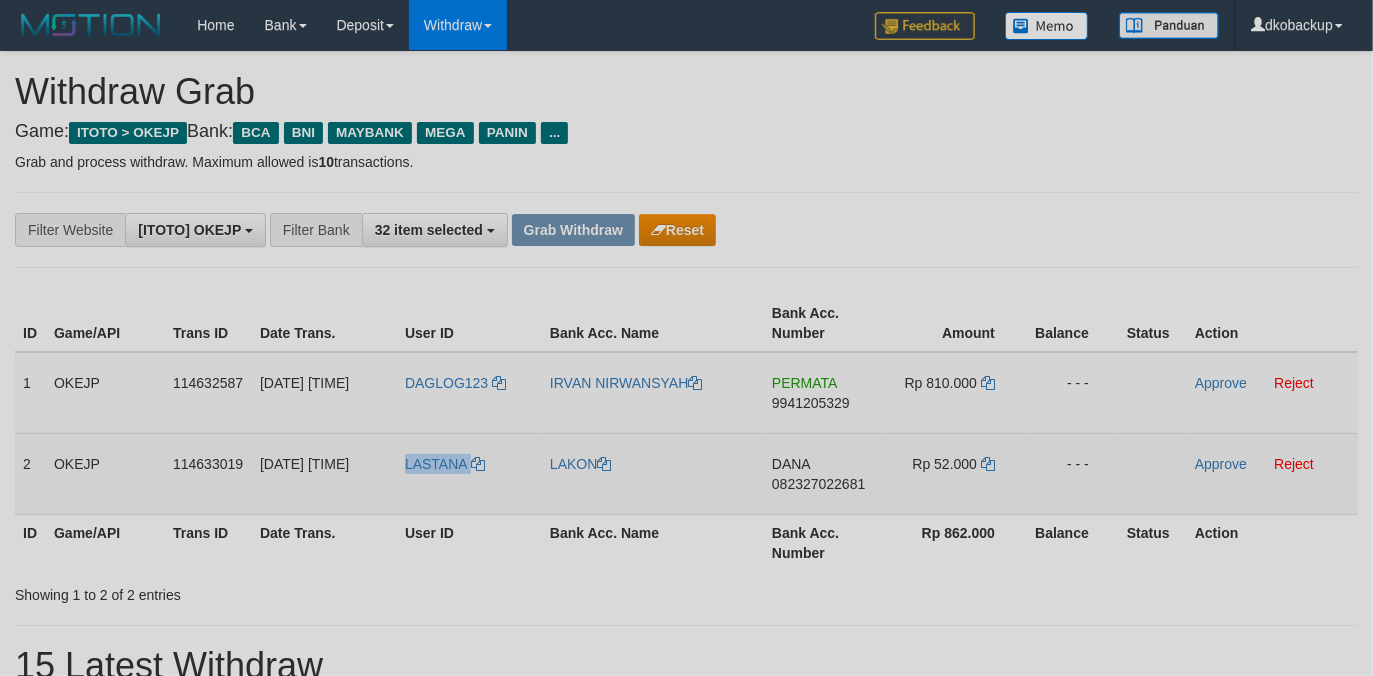 click on "LASTANA" at bounding box center [469, 473] 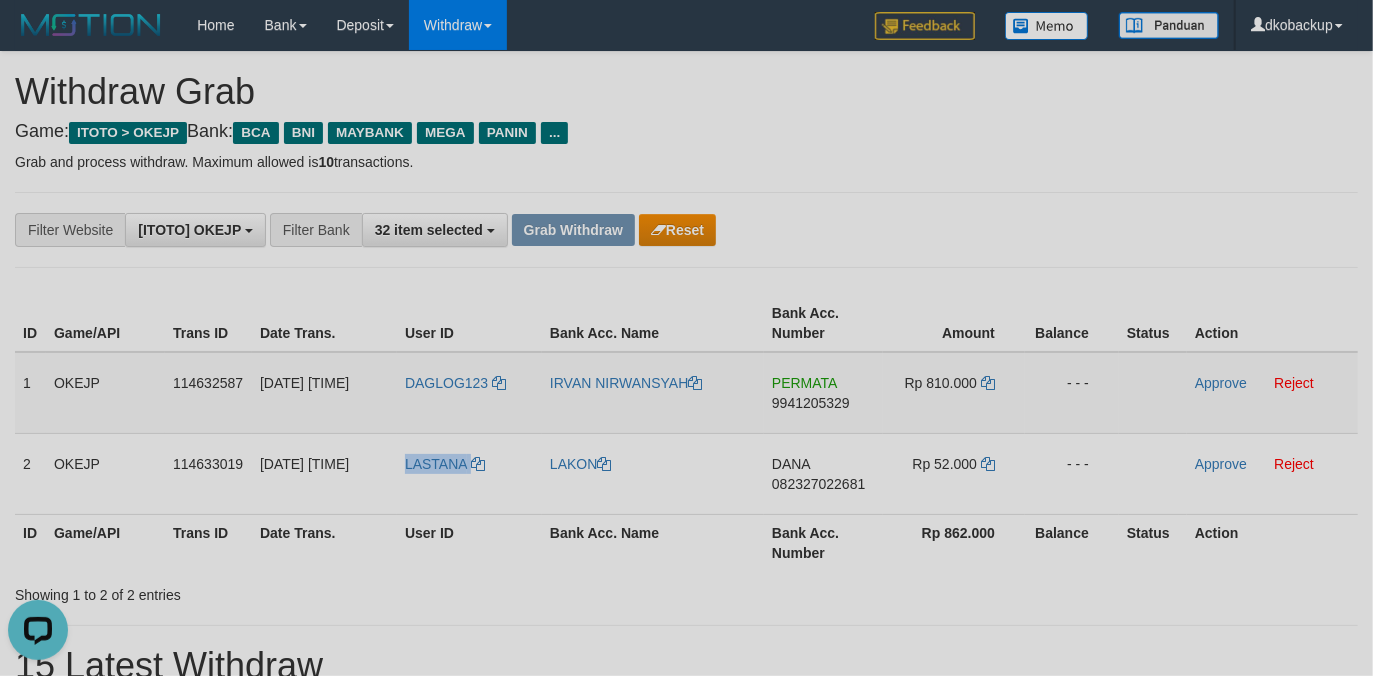 scroll, scrollTop: 0, scrollLeft: 0, axis: both 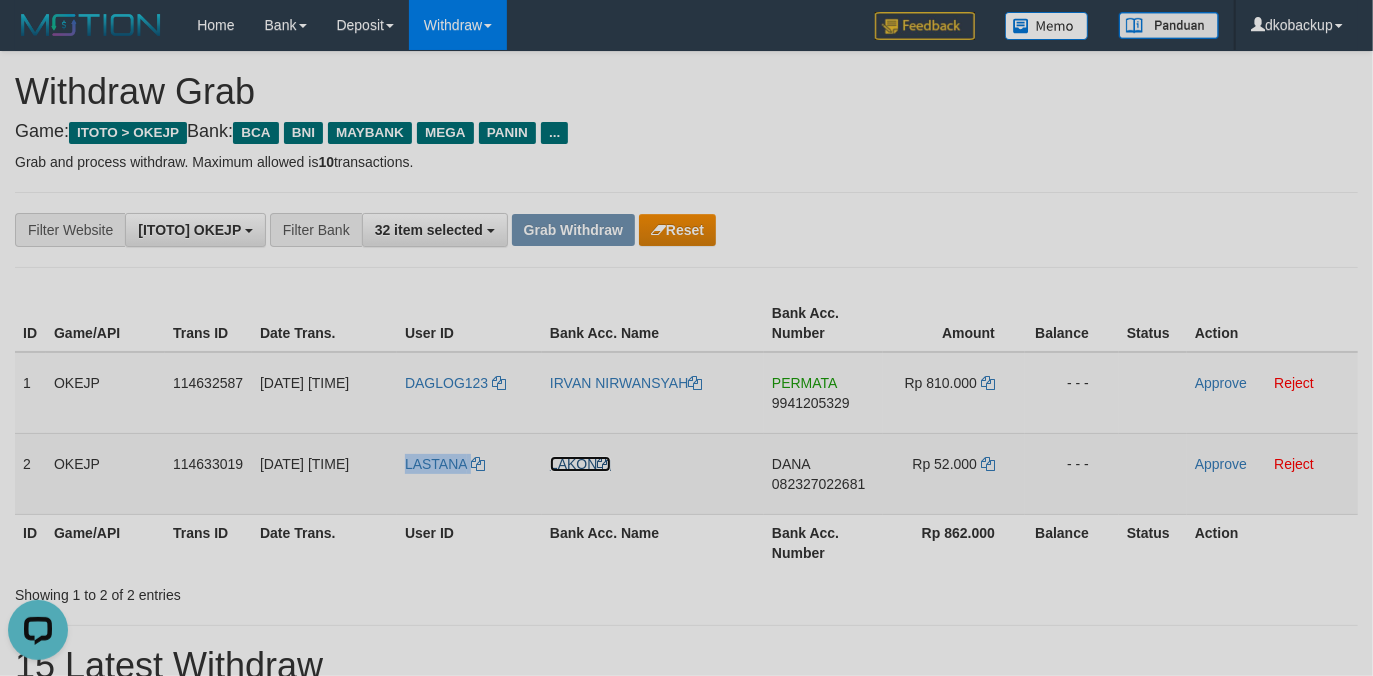 click on "LAKON" at bounding box center (580, 464) 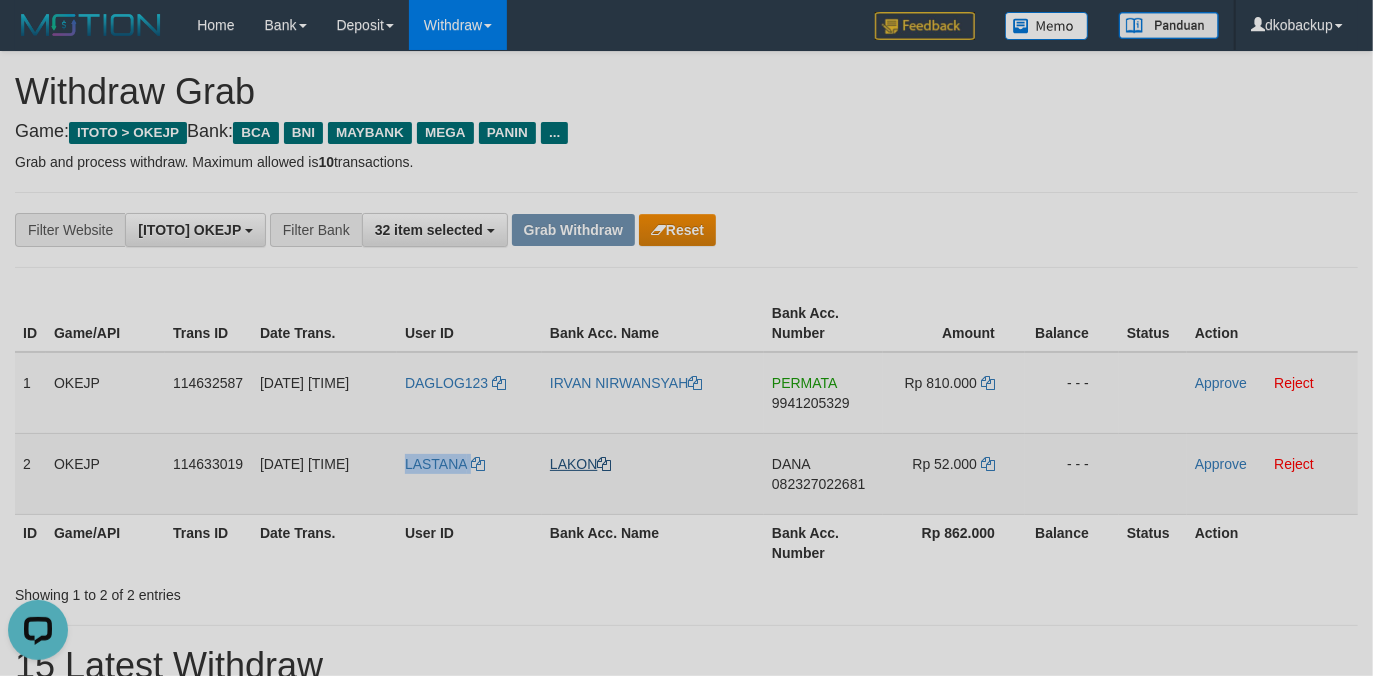 copy on "LASTANA" 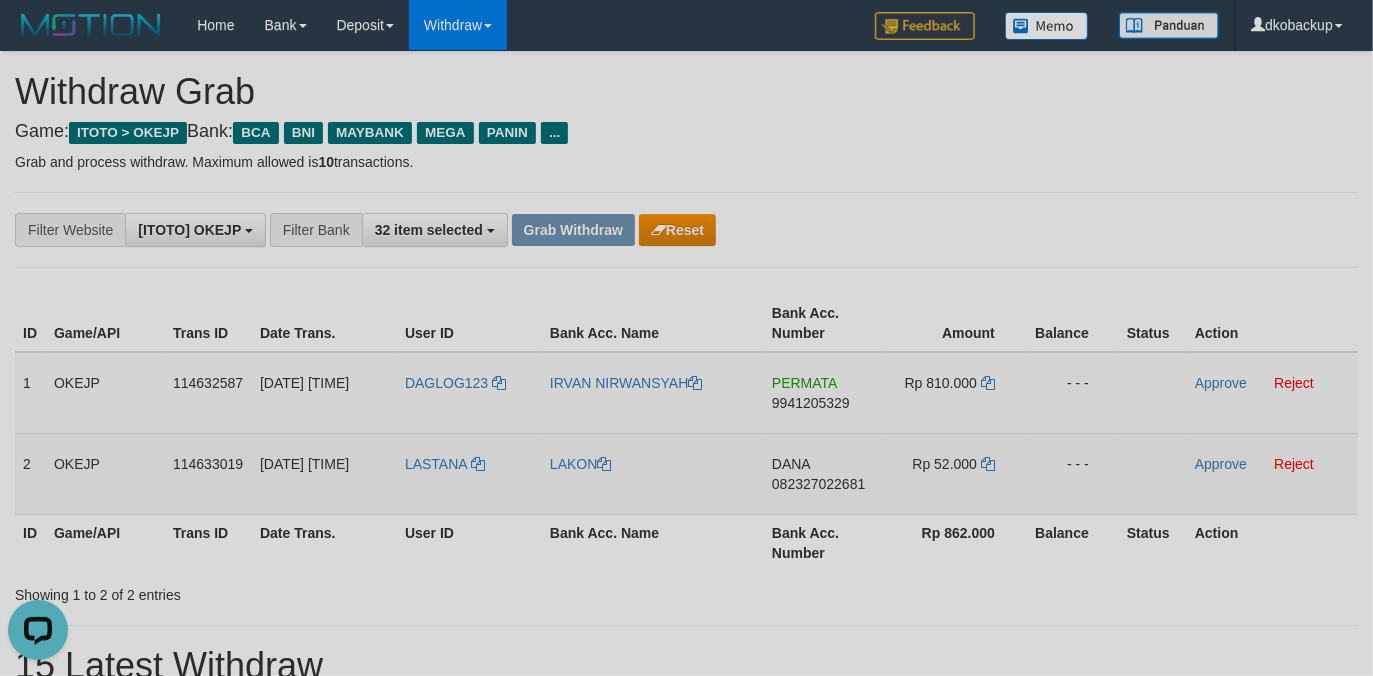 drag, startPoint x: 814, startPoint y: 488, endPoint x: 766, endPoint y: 494, distance: 48.373547 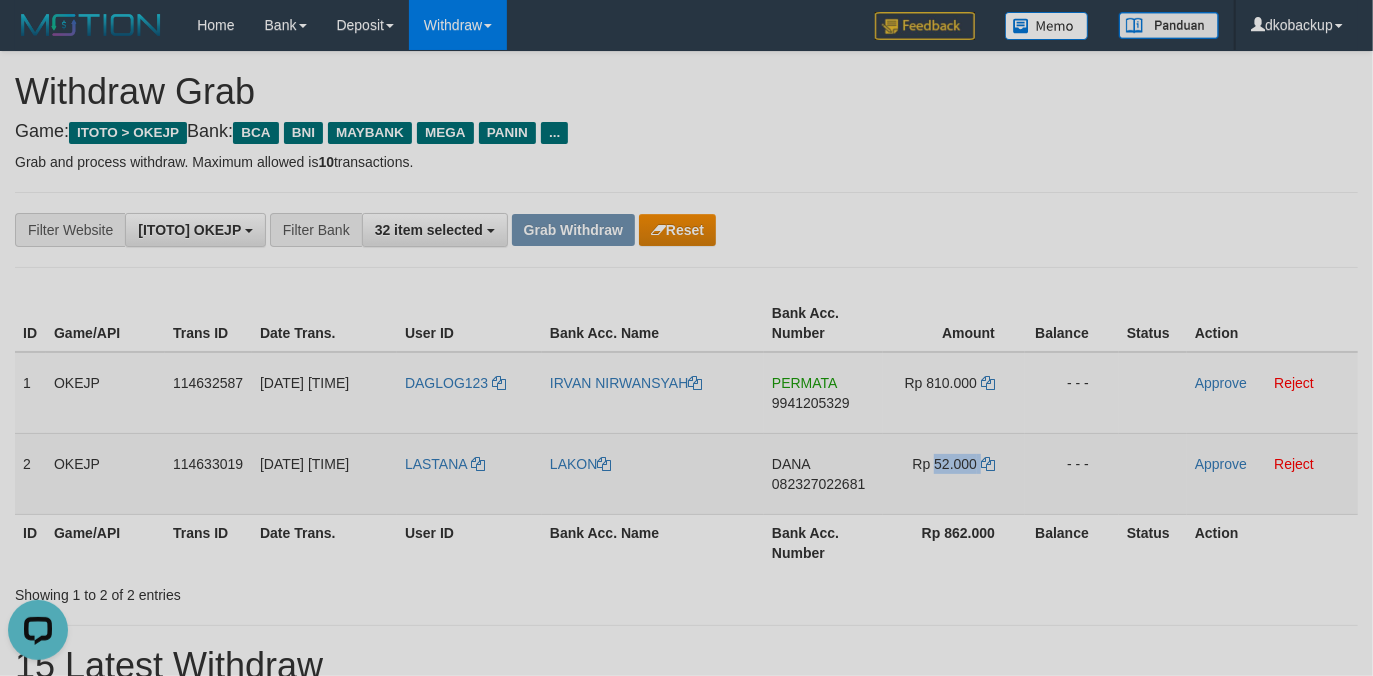 click on "Rp 52.000" at bounding box center (954, 473) 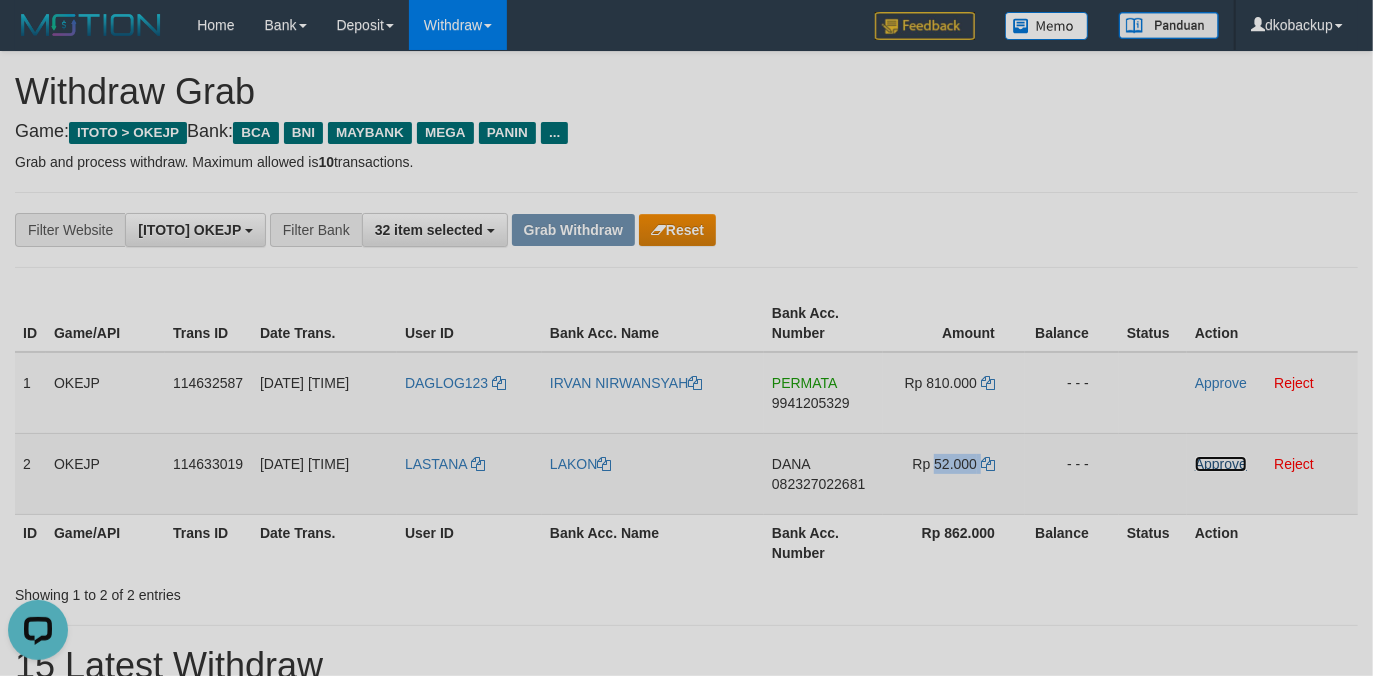 click on "Approve" at bounding box center [1221, 464] 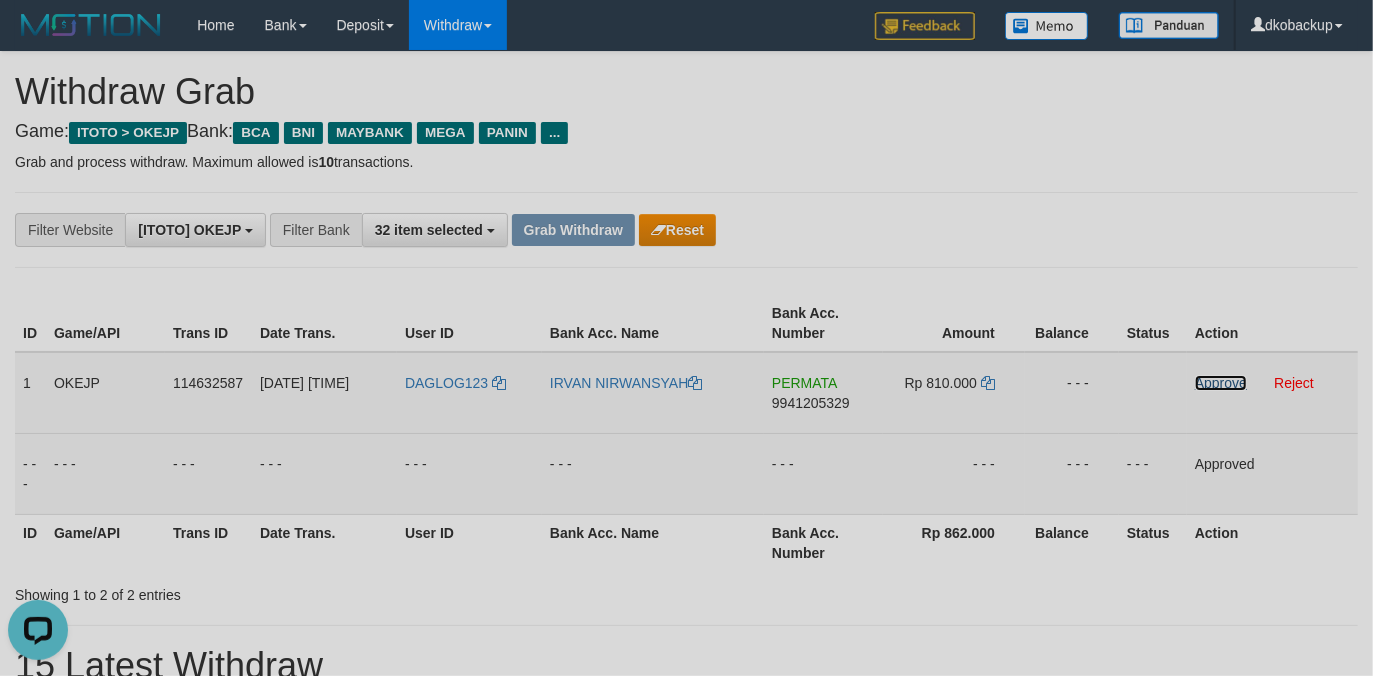click on "Approve" at bounding box center (1221, 383) 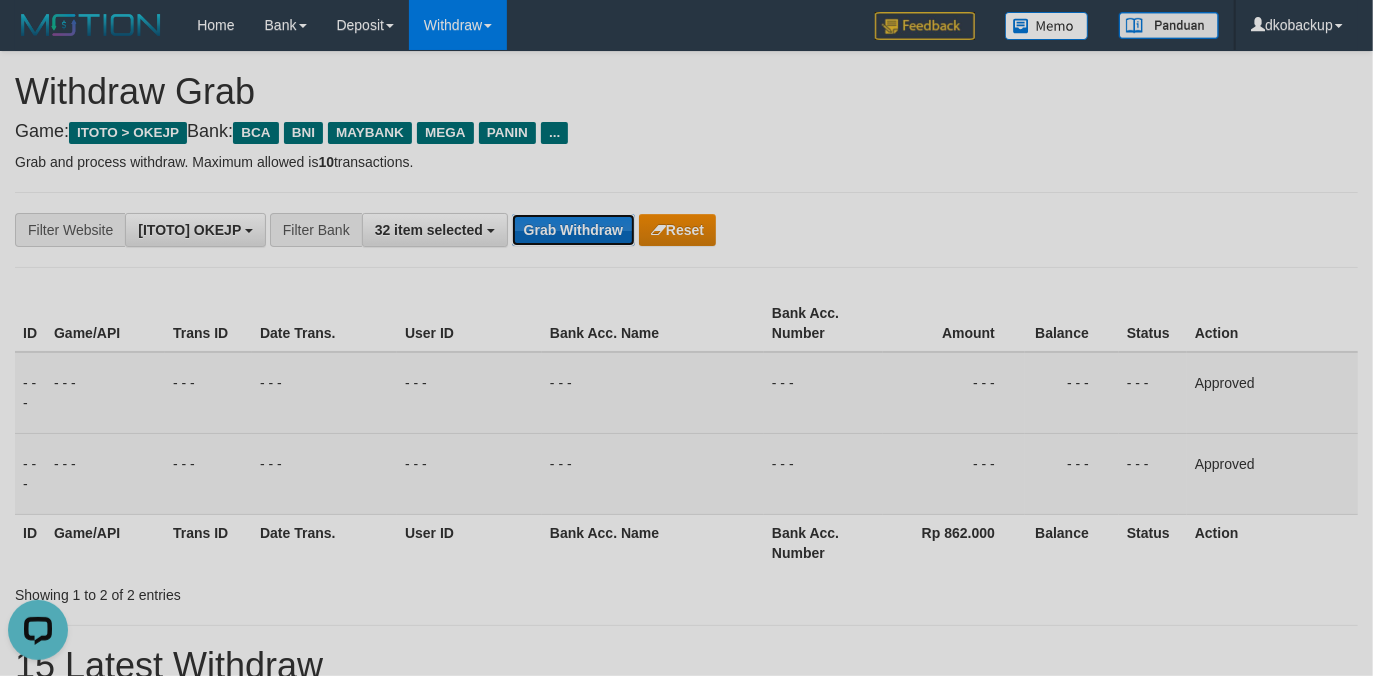 click on "Grab Withdraw" at bounding box center (573, 230) 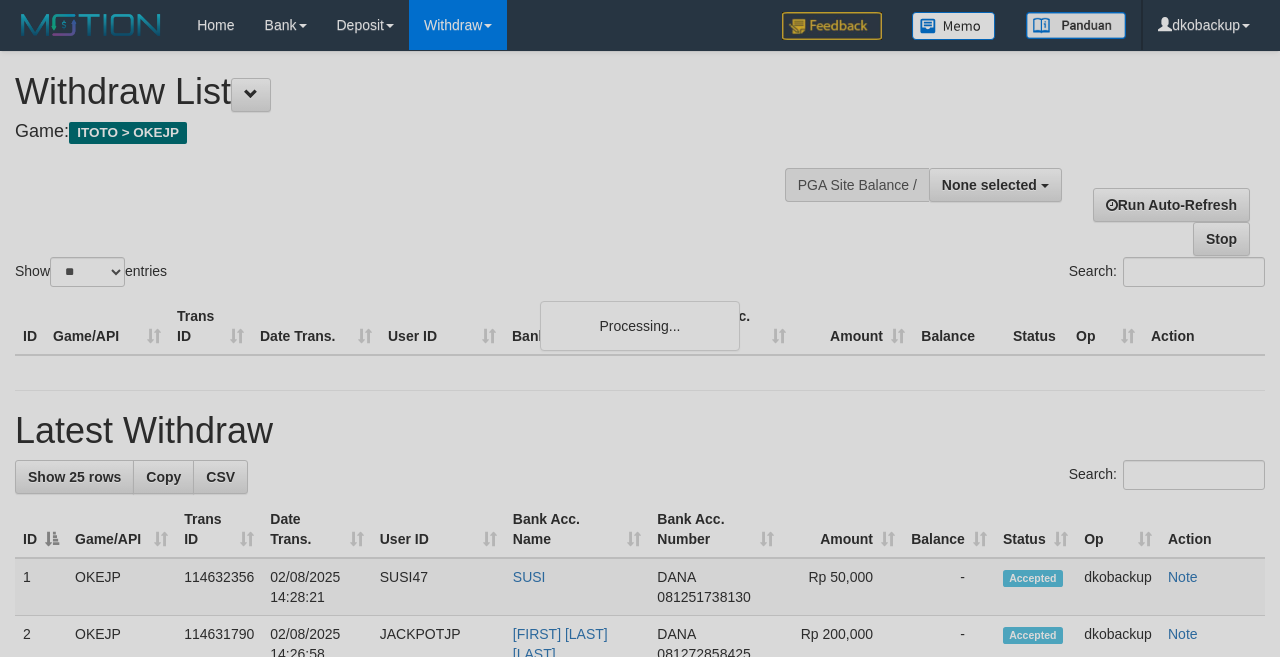 select 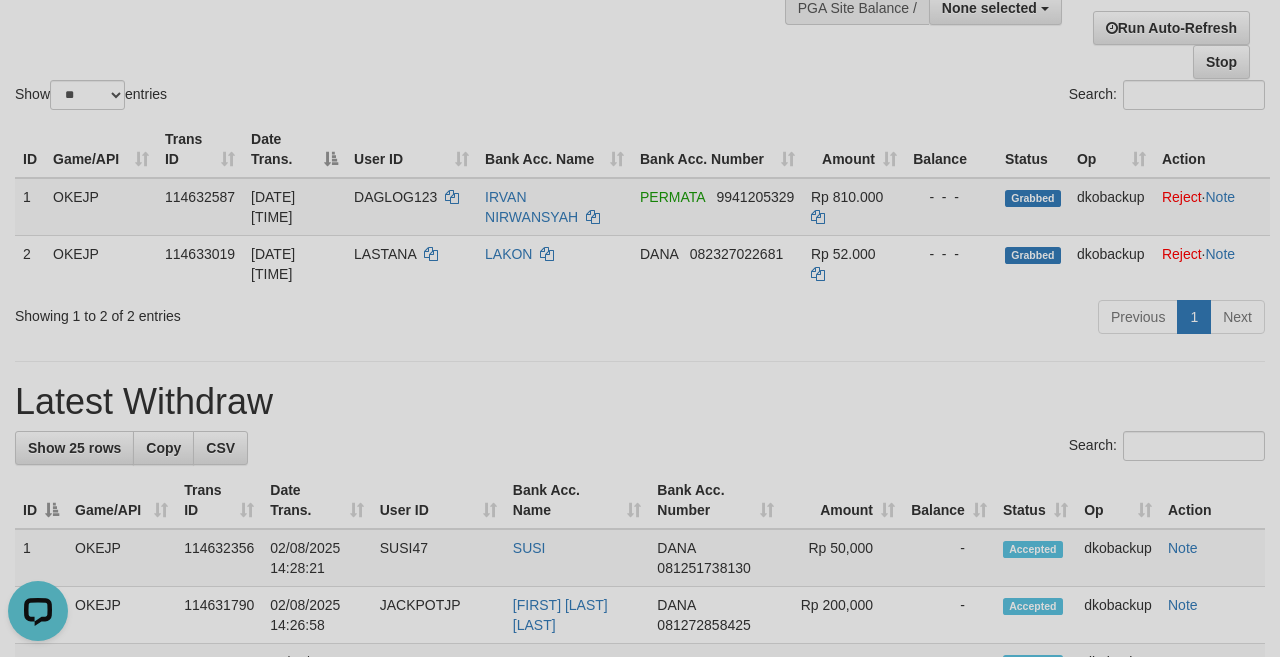 scroll, scrollTop: 0, scrollLeft: 0, axis: both 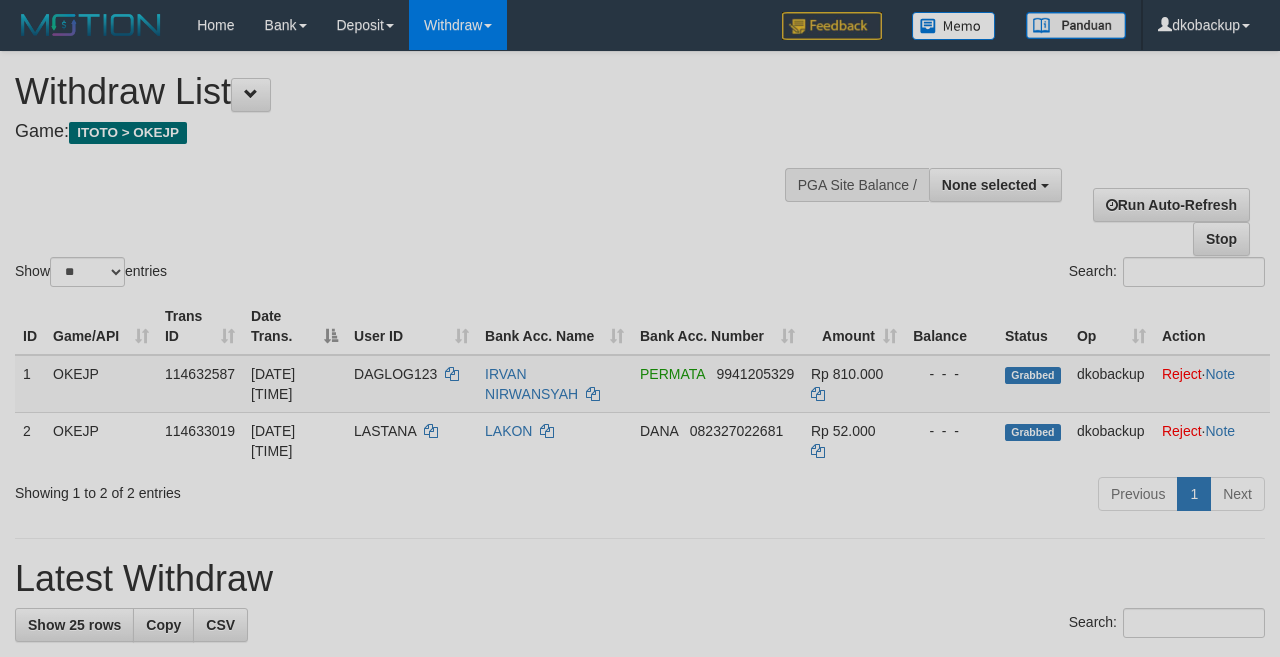 select 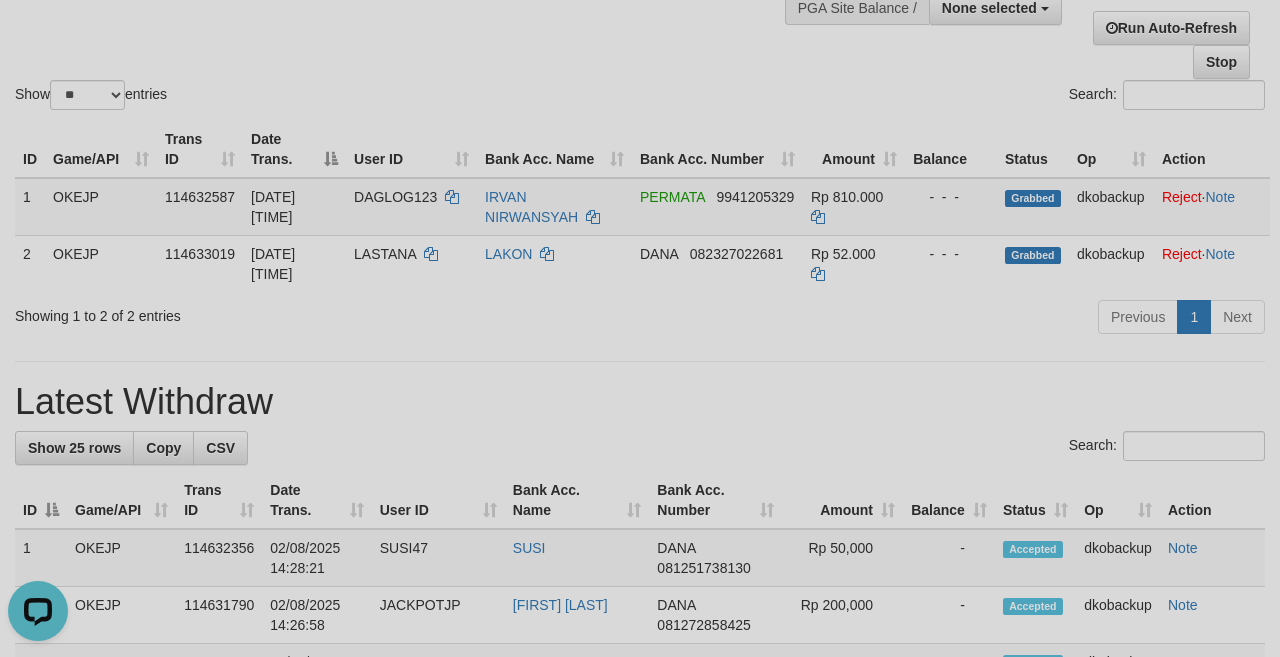 scroll, scrollTop: 0, scrollLeft: 0, axis: both 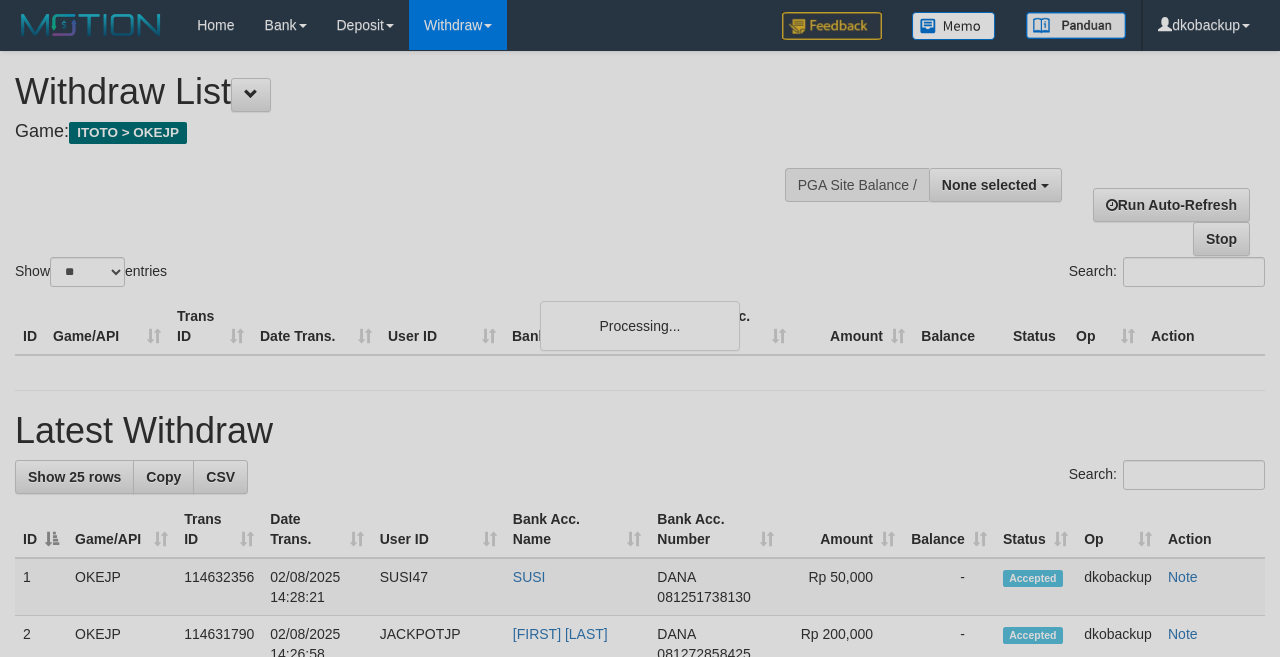 select 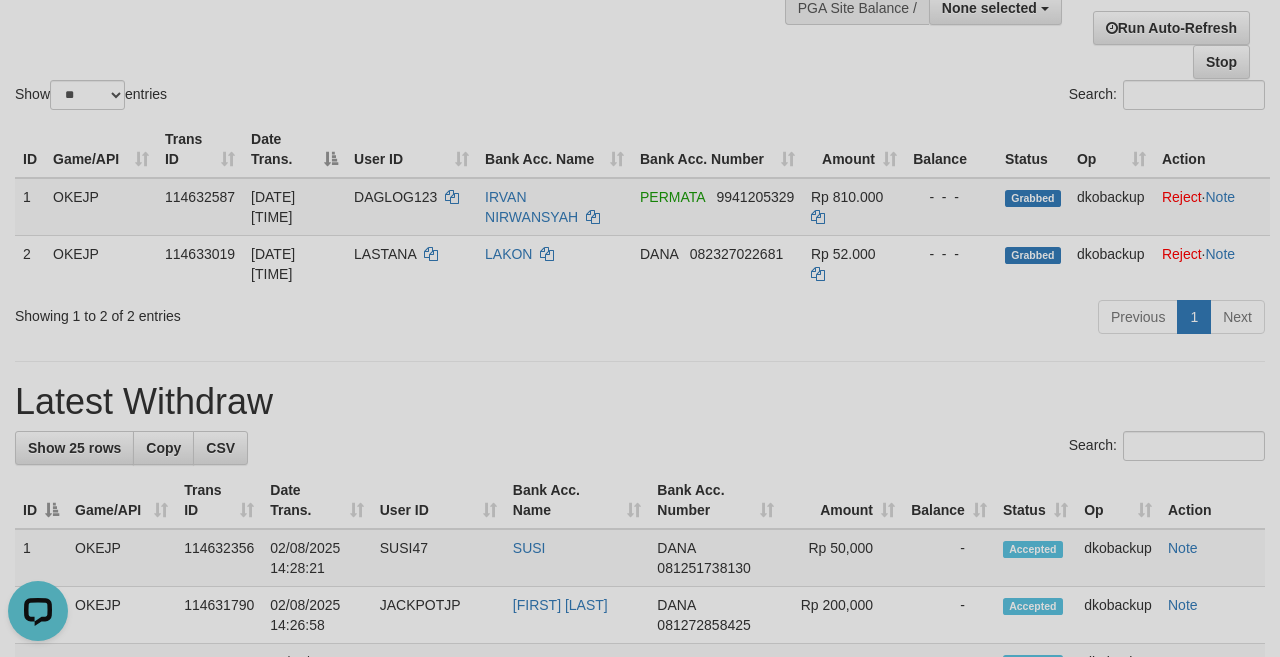 scroll, scrollTop: 0, scrollLeft: 0, axis: both 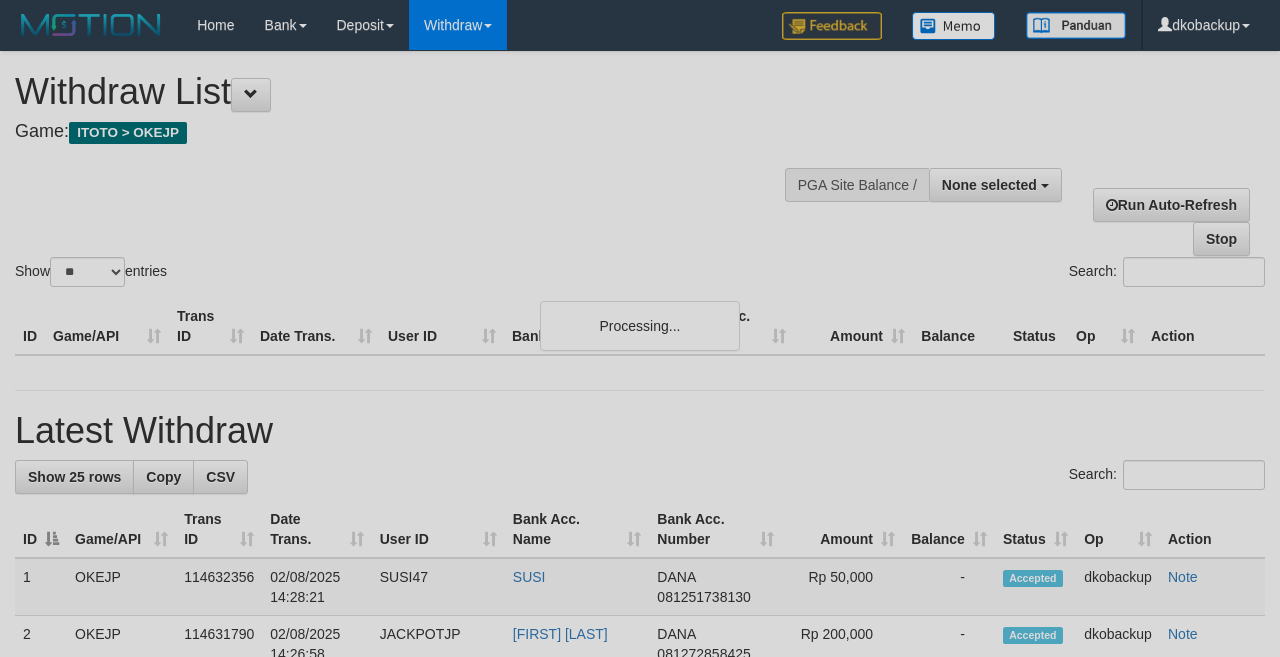 select 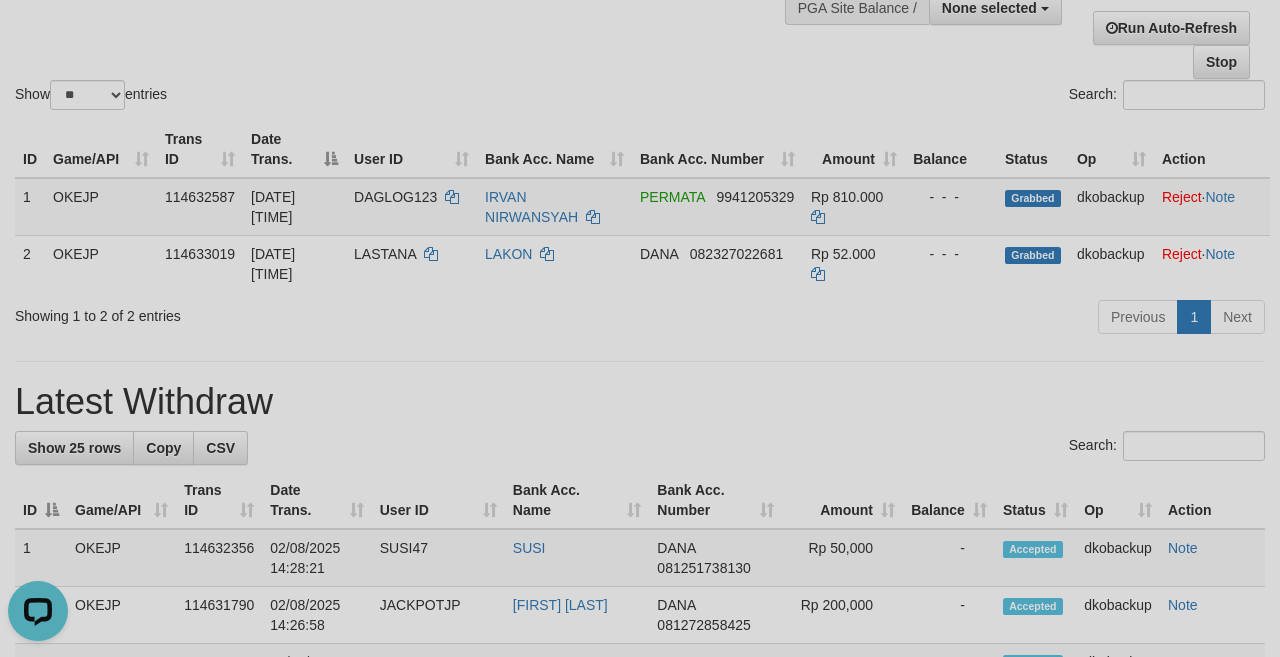 scroll, scrollTop: 0, scrollLeft: 0, axis: both 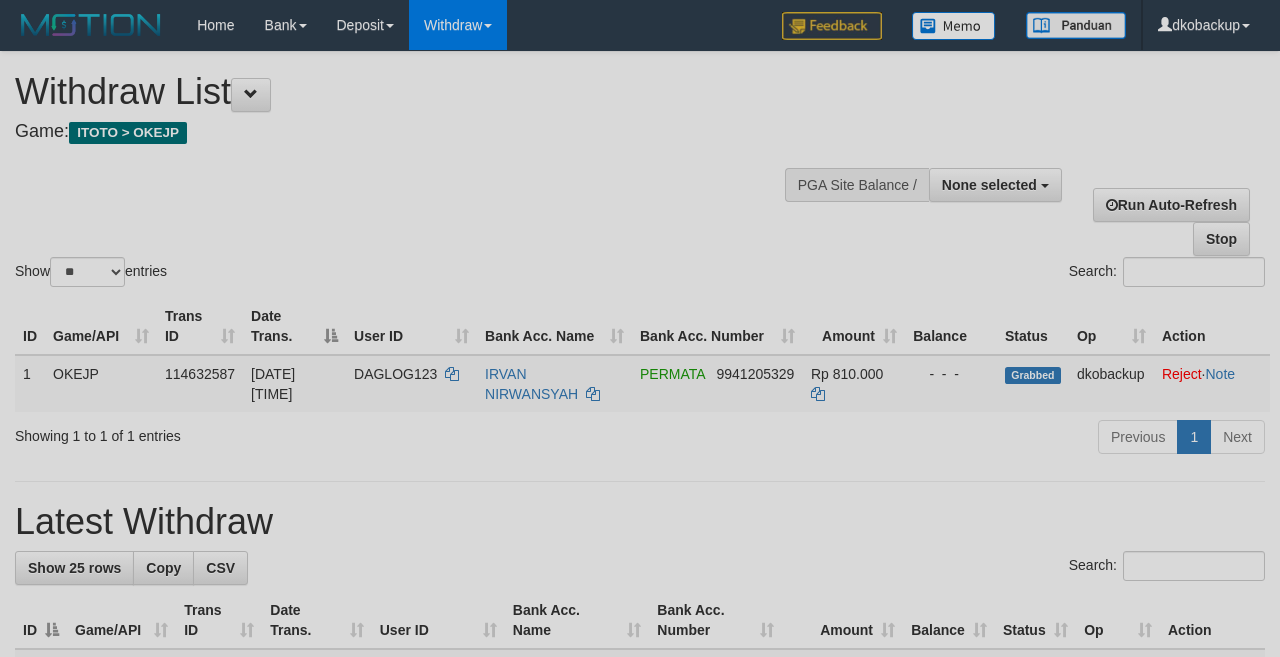 select 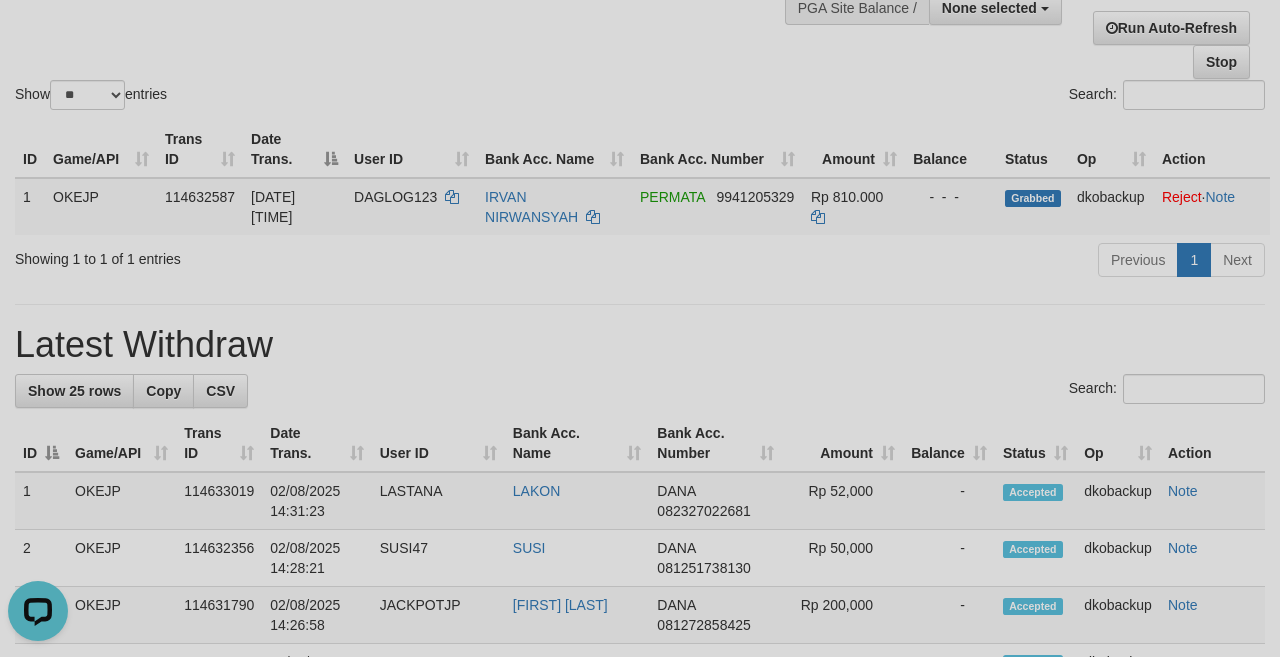 scroll, scrollTop: 0, scrollLeft: 0, axis: both 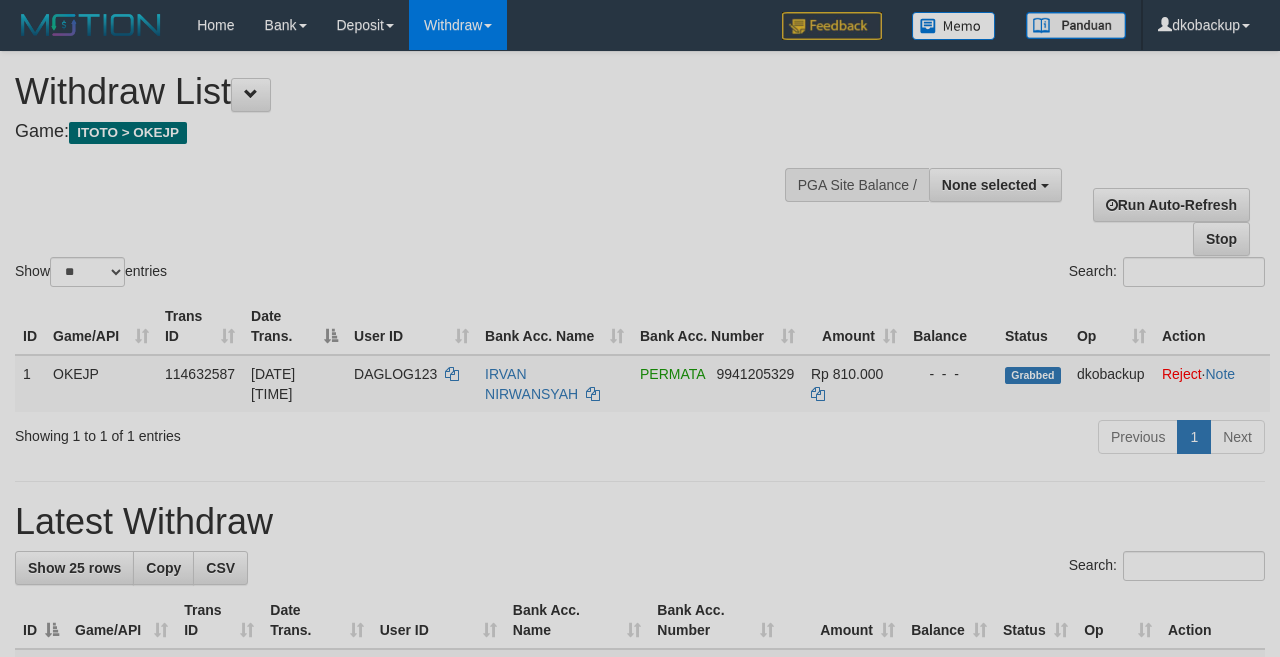 select 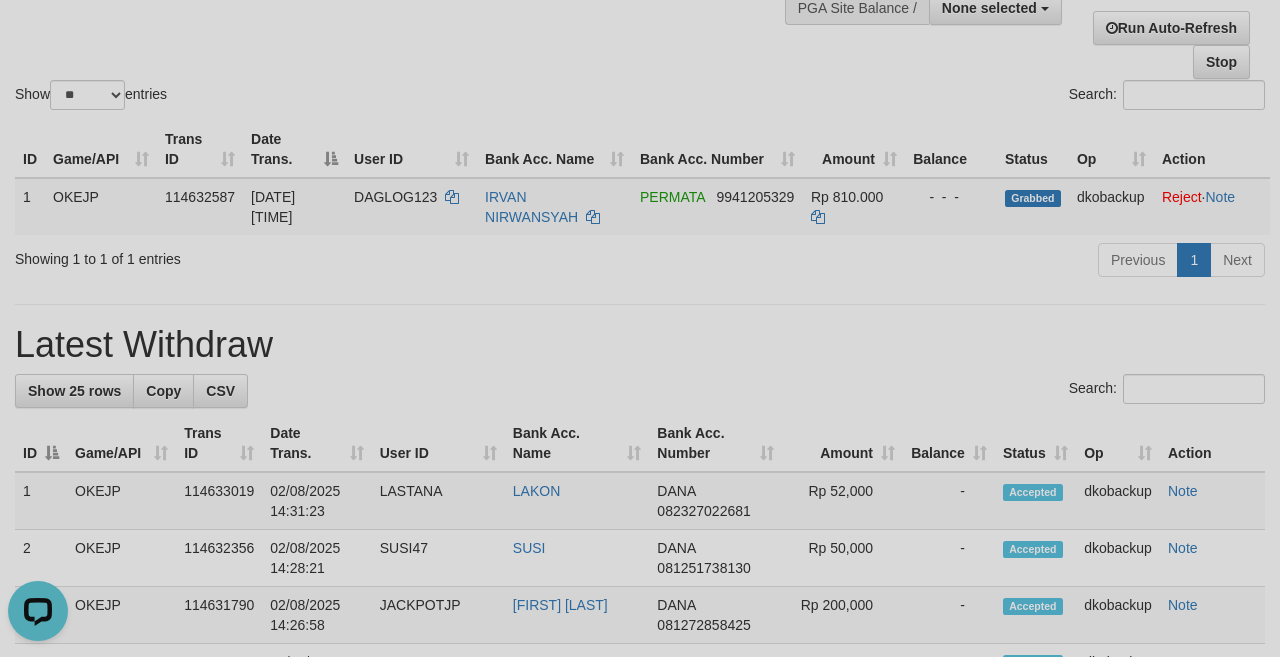 scroll, scrollTop: 0, scrollLeft: 0, axis: both 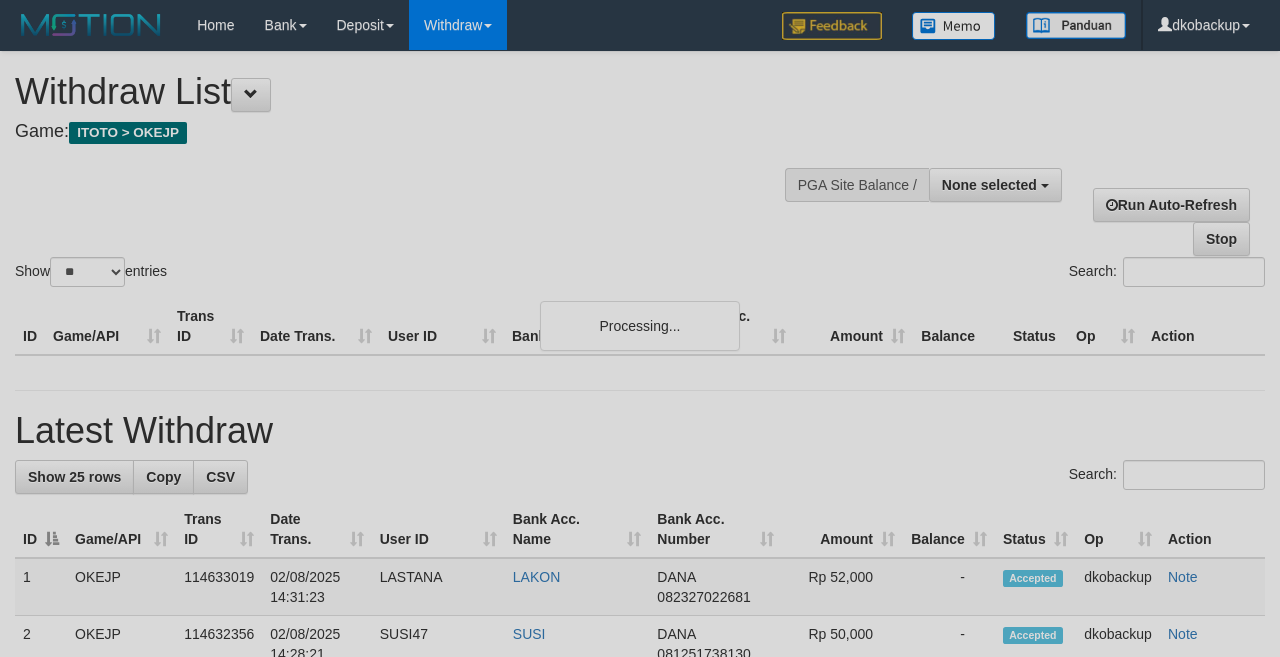 select 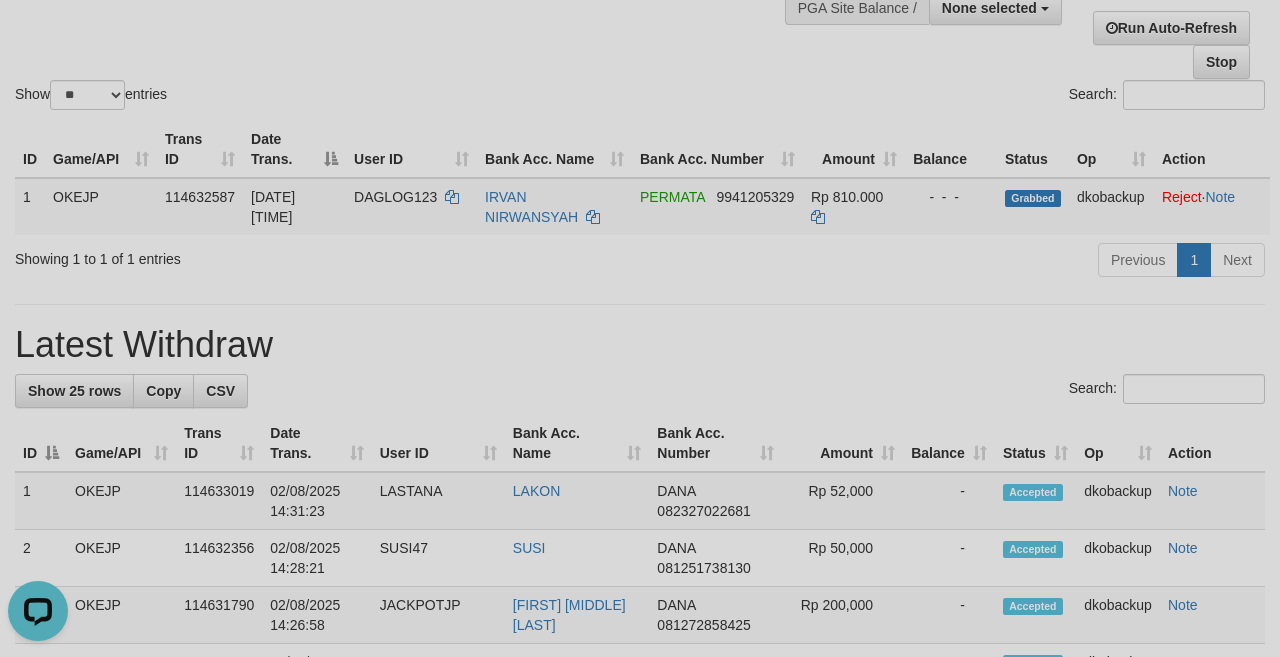 scroll, scrollTop: 0, scrollLeft: 0, axis: both 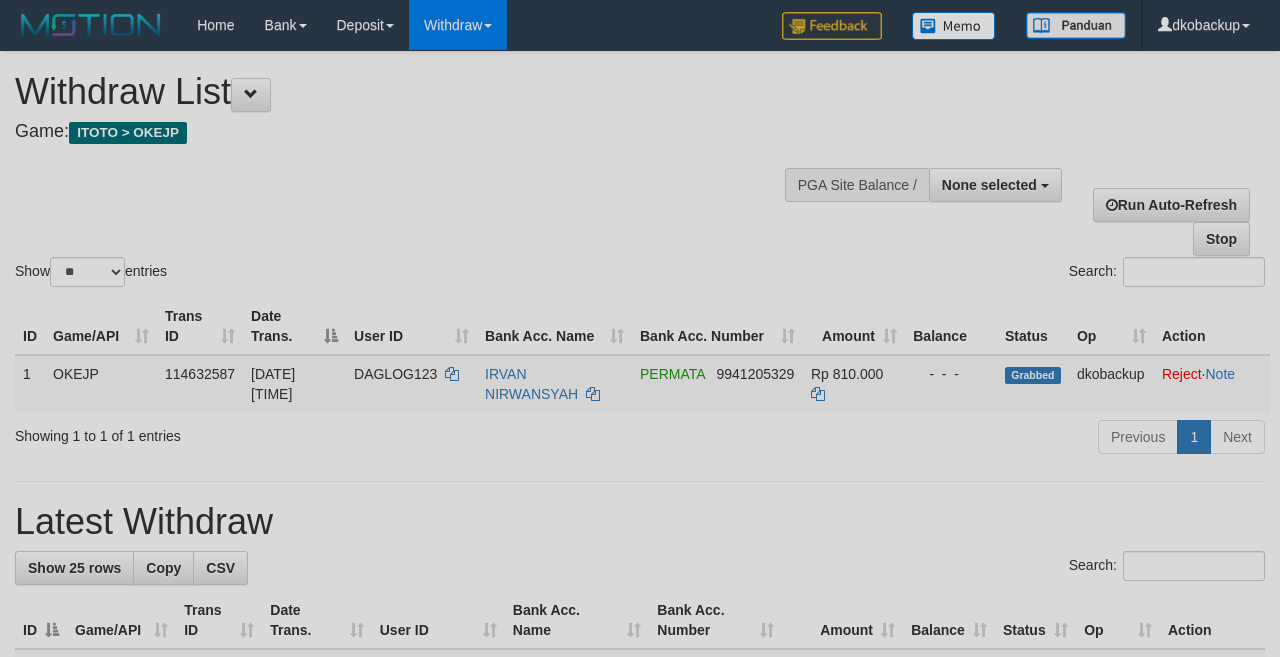 select 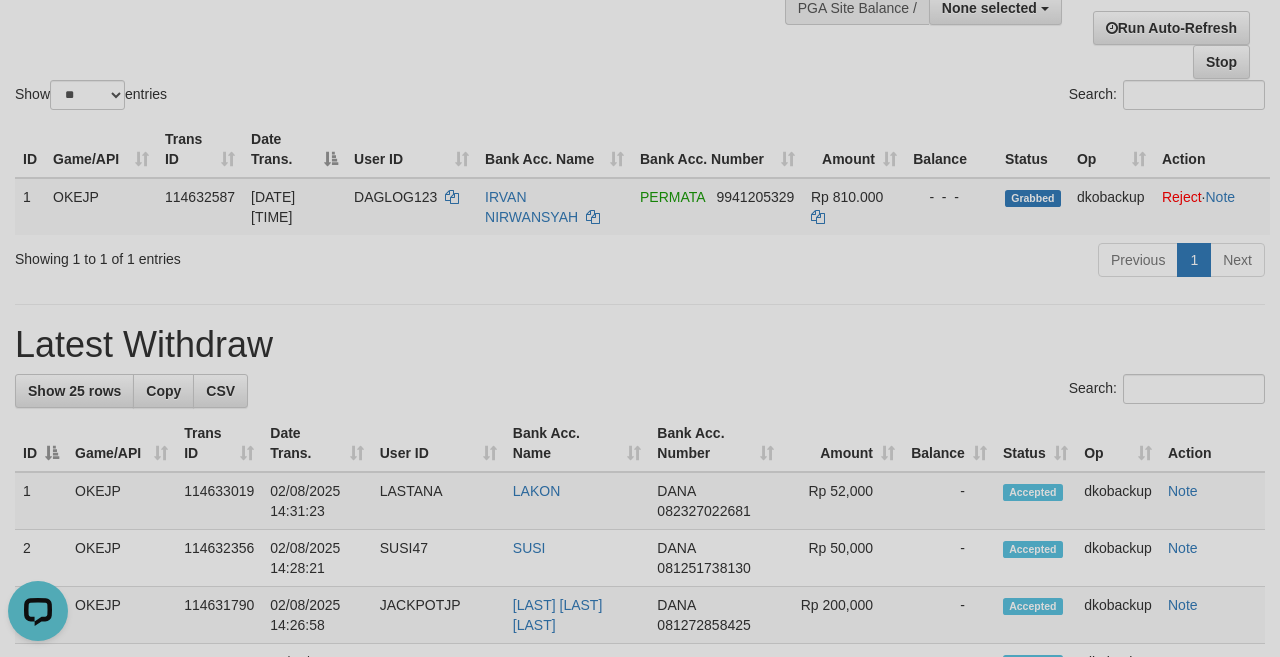 scroll, scrollTop: 0, scrollLeft: 0, axis: both 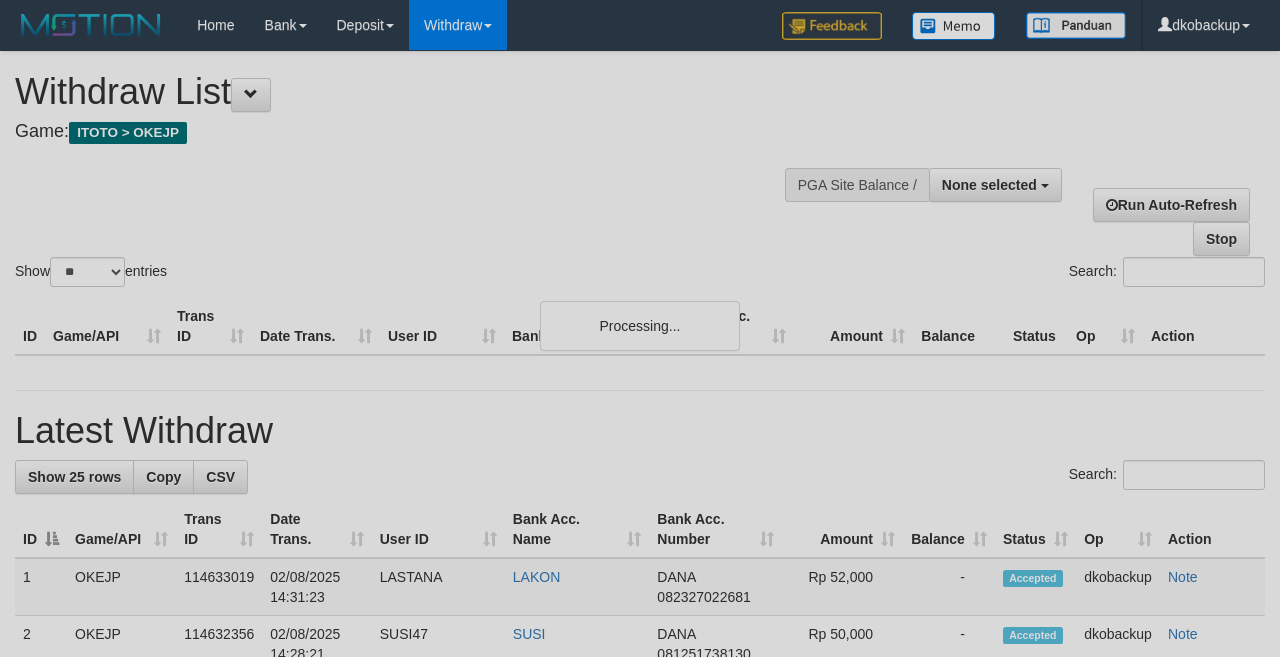 select 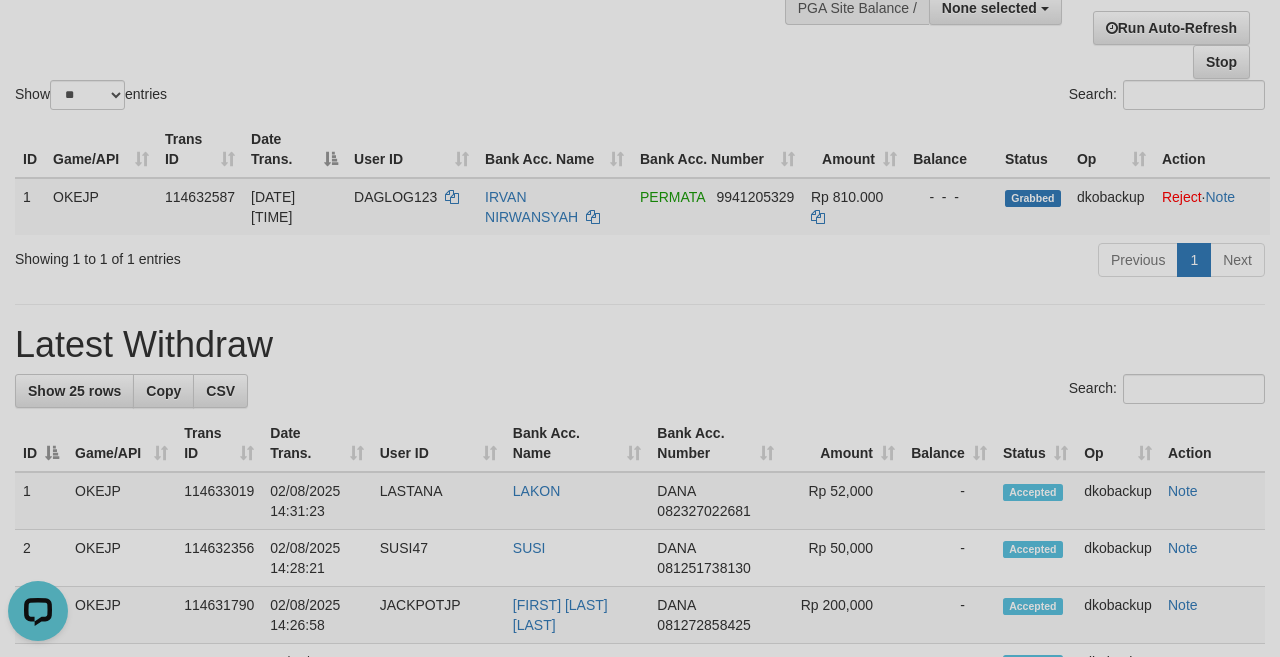 scroll, scrollTop: 0, scrollLeft: 0, axis: both 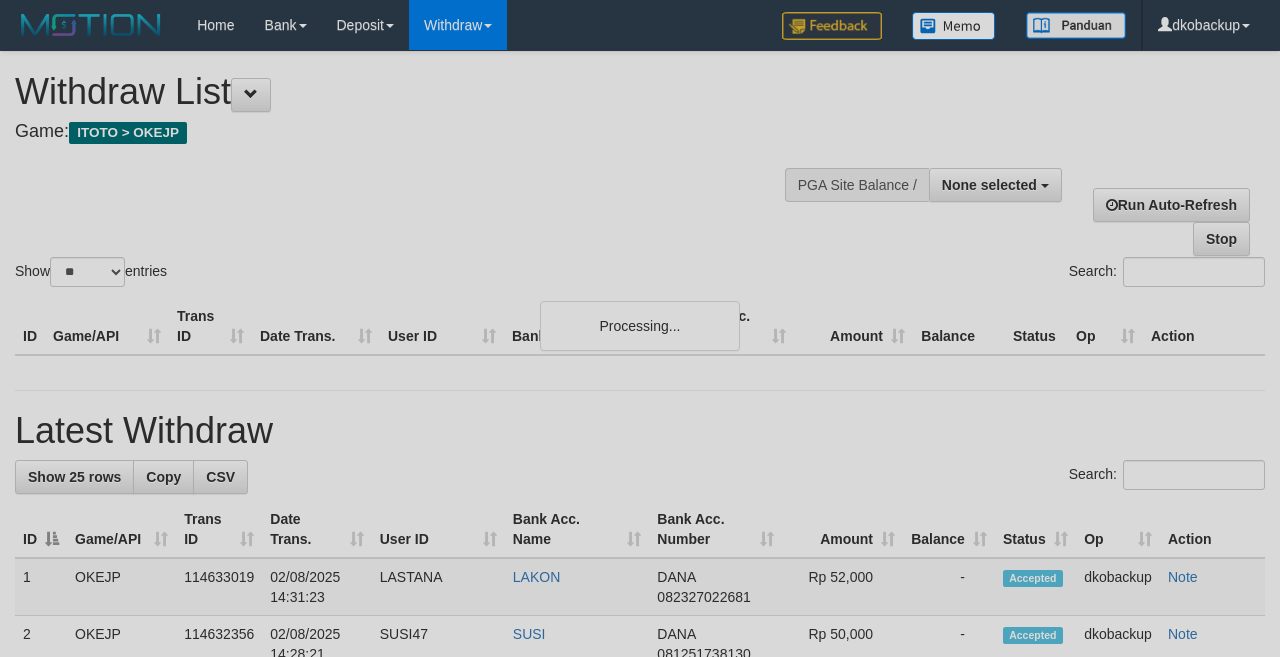 select 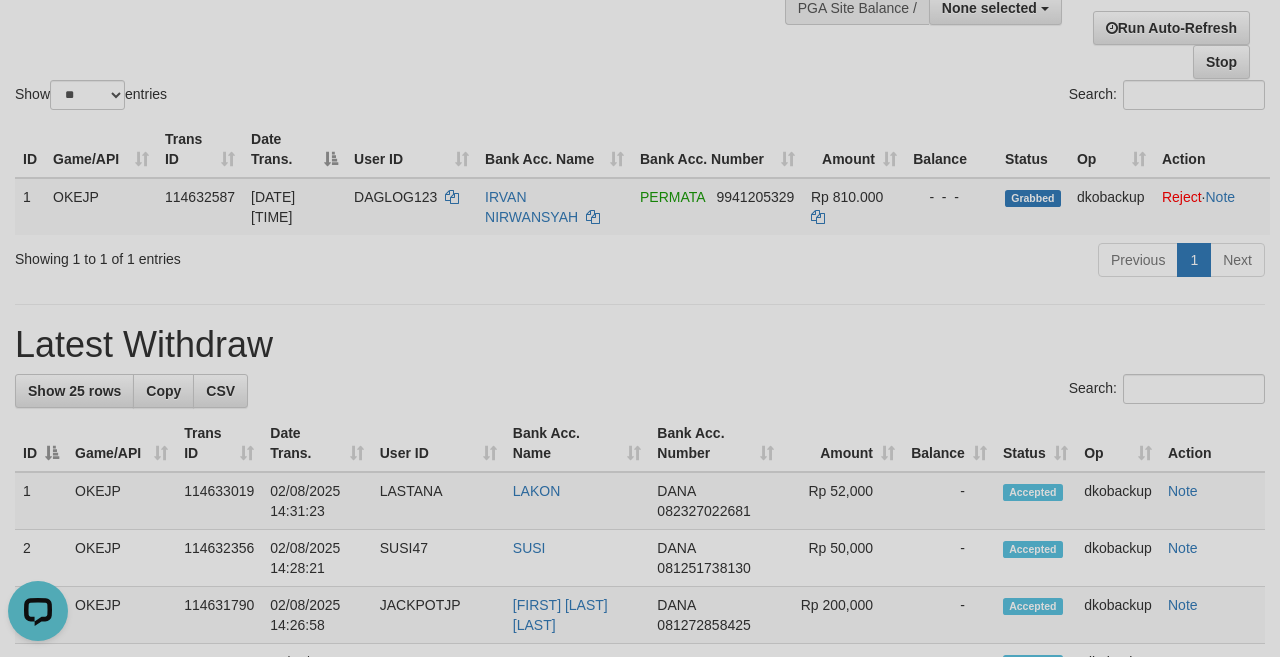 scroll, scrollTop: 0, scrollLeft: 0, axis: both 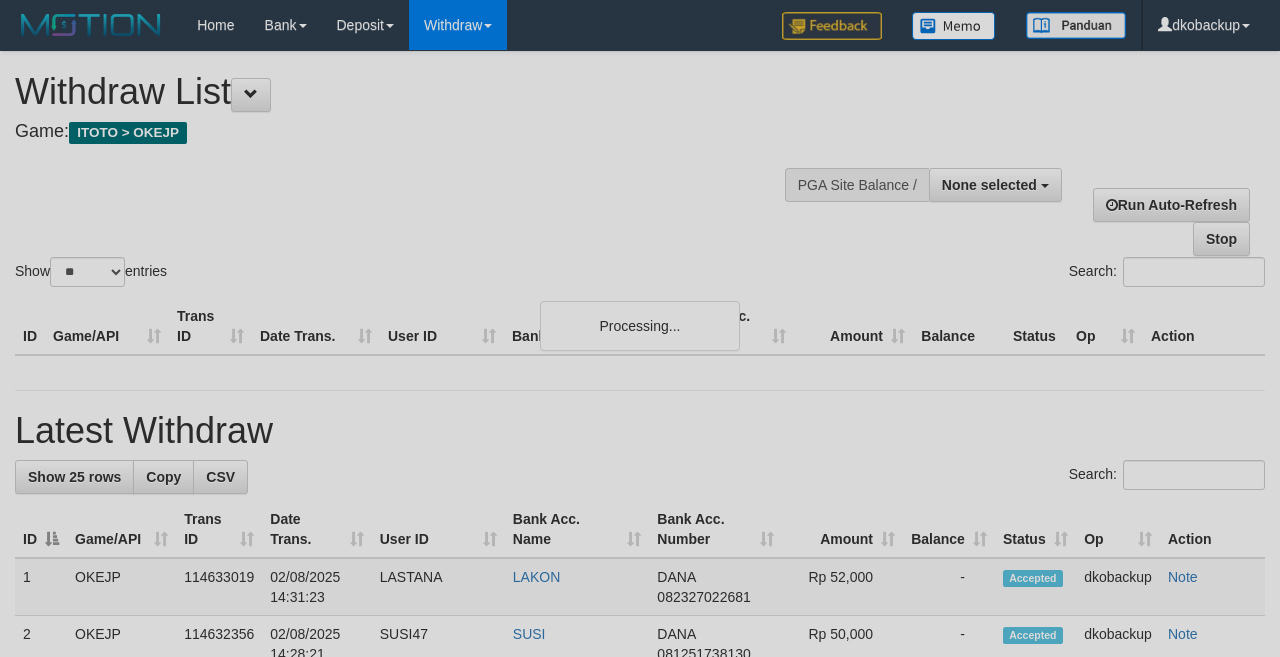 select 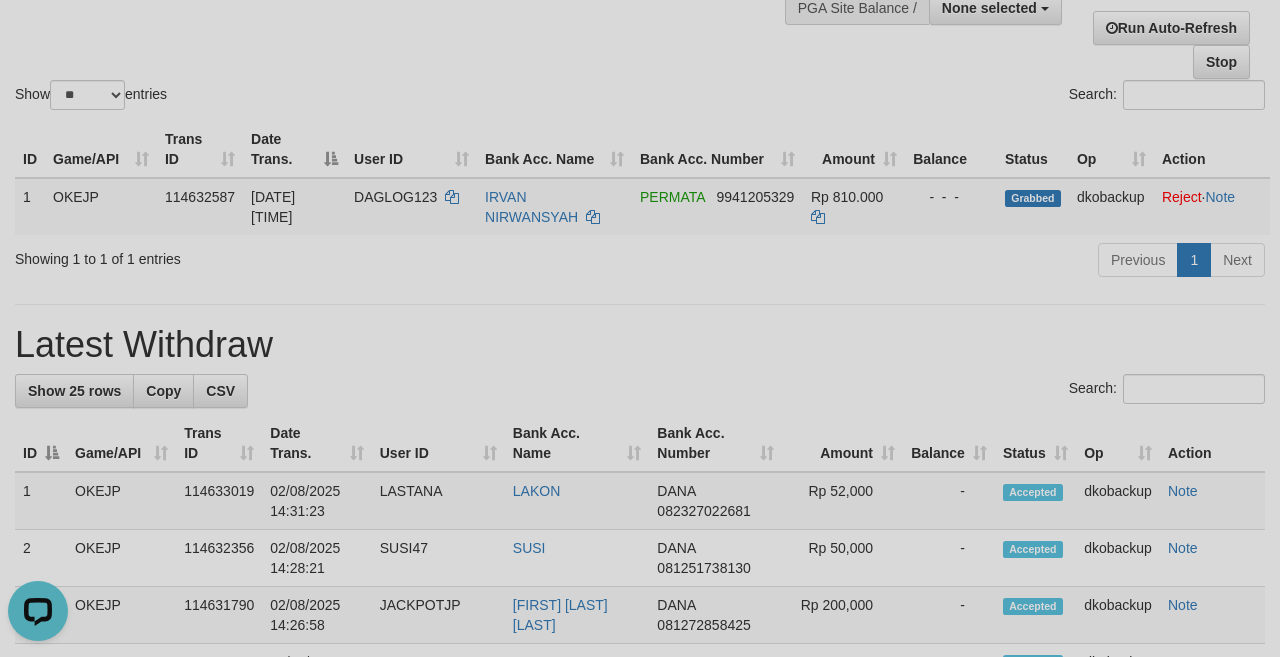 scroll, scrollTop: 0, scrollLeft: 0, axis: both 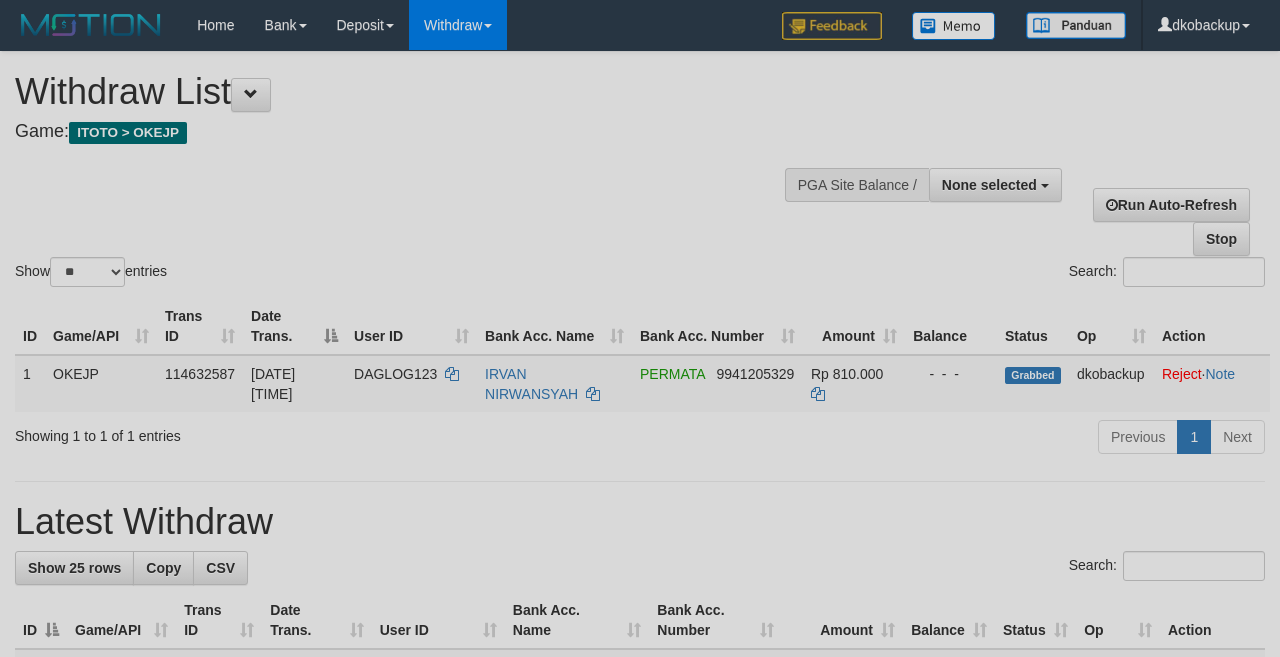 select 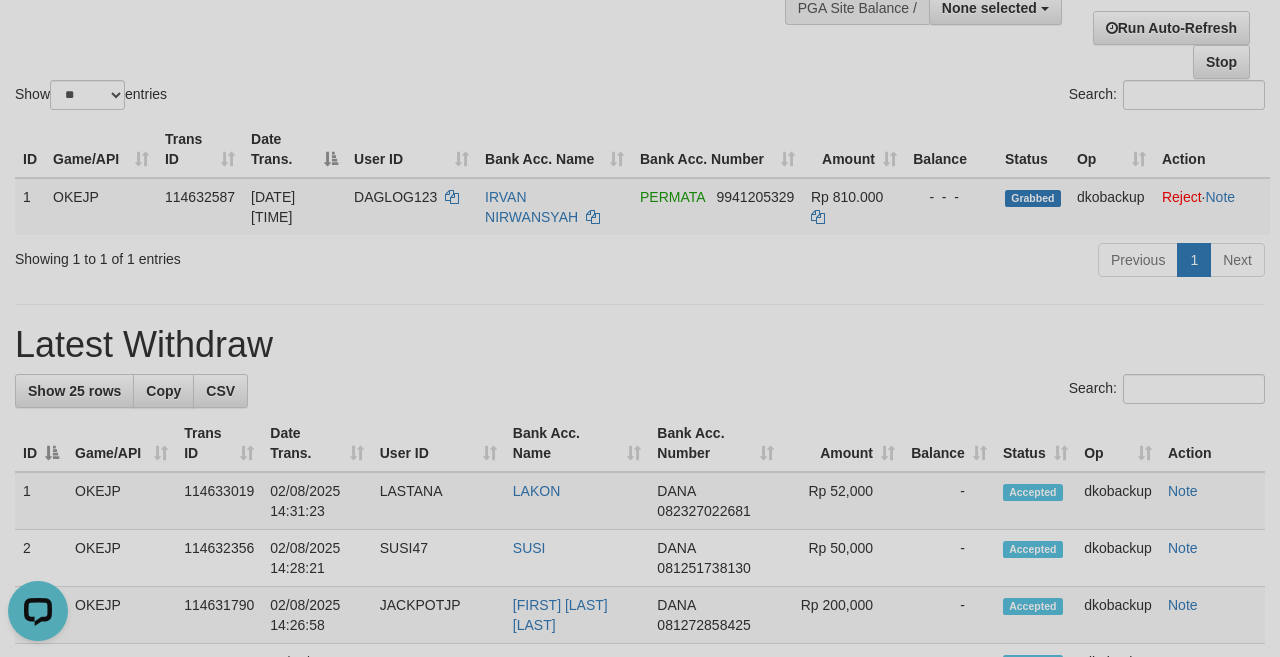 scroll, scrollTop: 0, scrollLeft: 0, axis: both 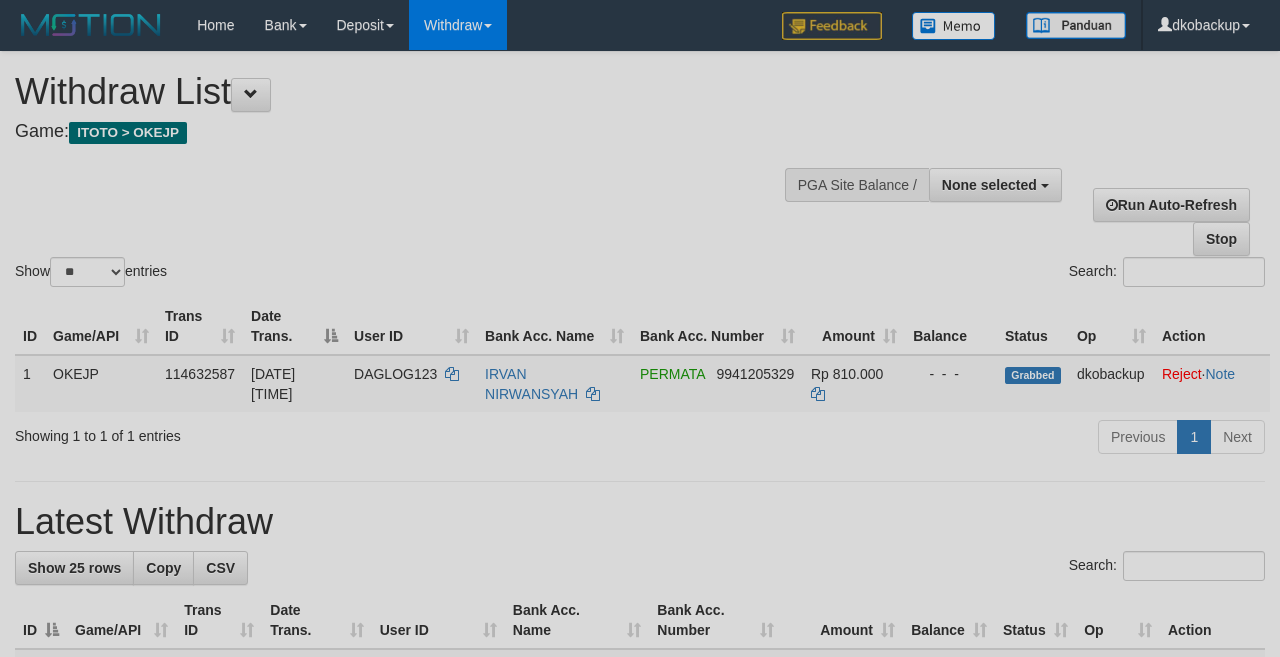 select 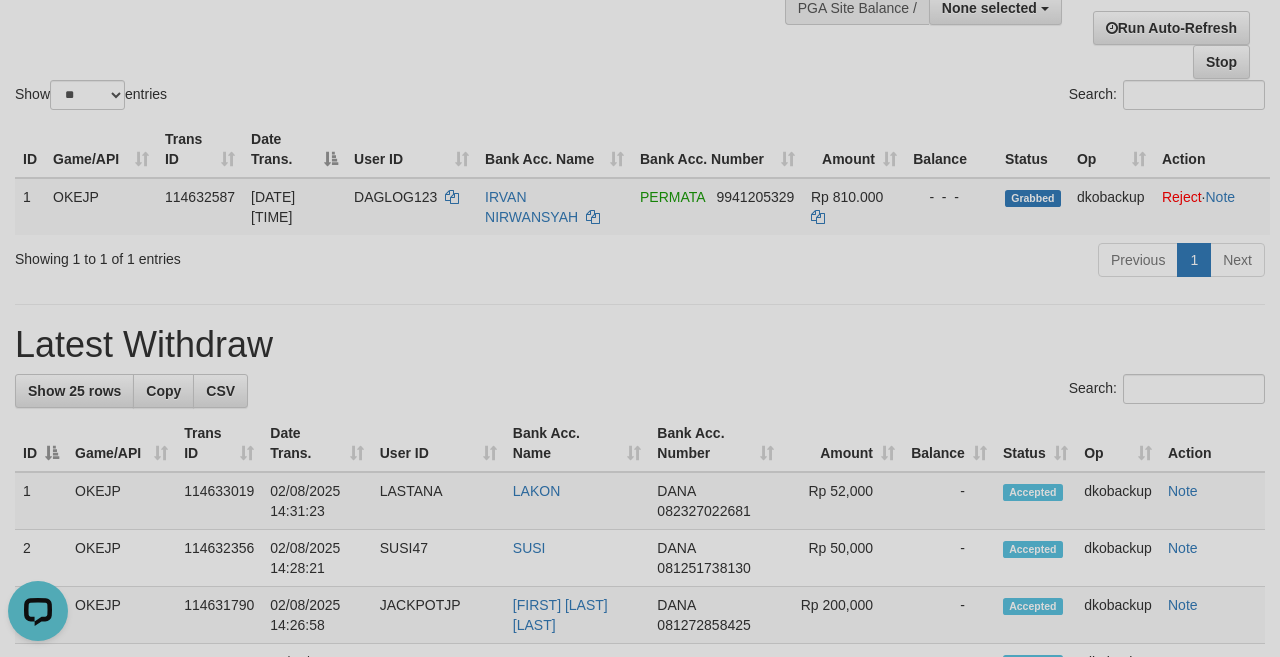 scroll, scrollTop: 0, scrollLeft: 0, axis: both 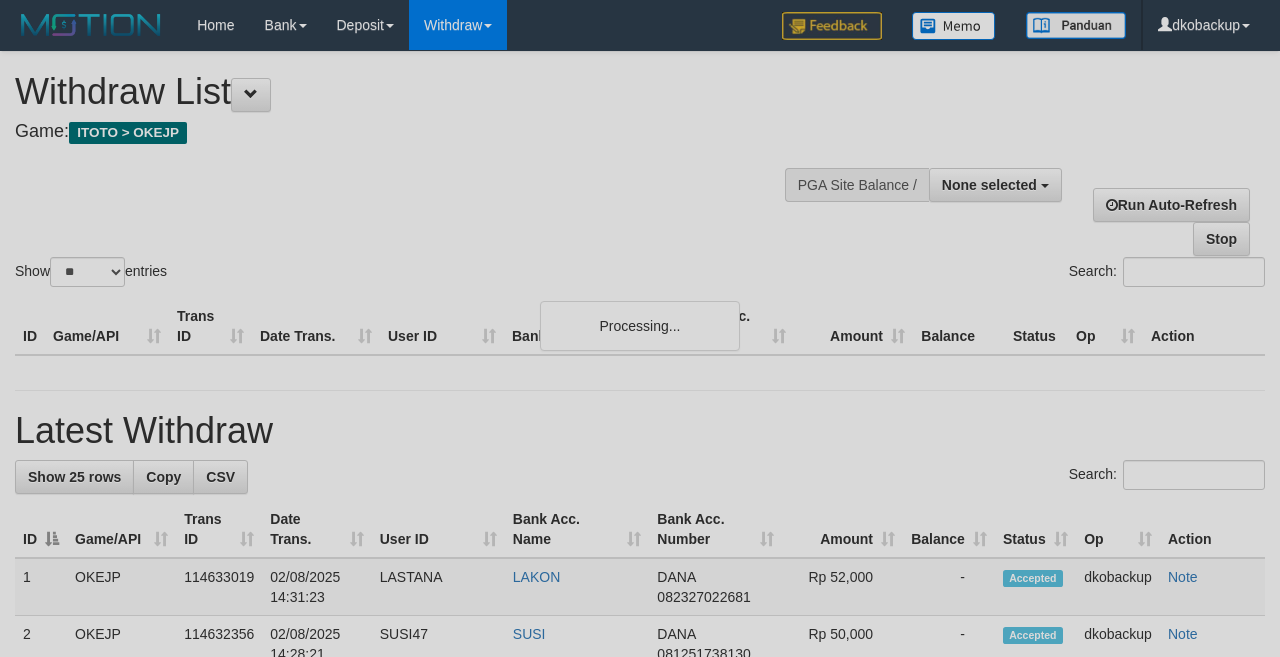 select 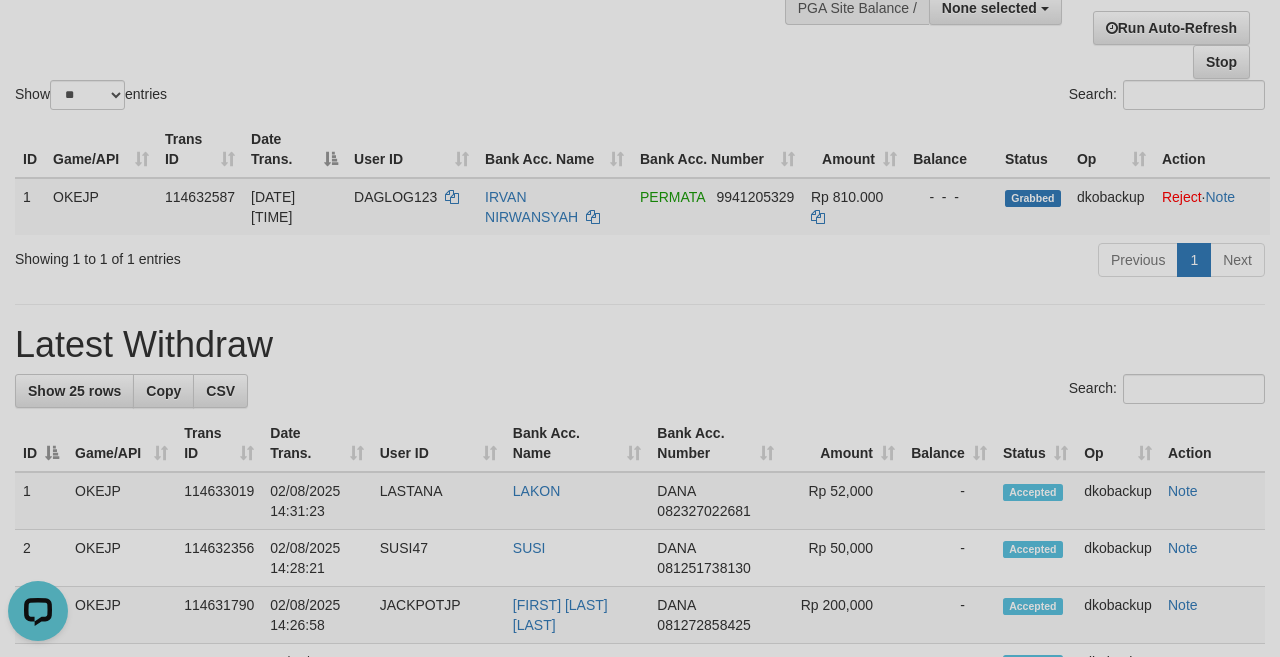 scroll, scrollTop: 0, scrollLeft: 0, axis: both 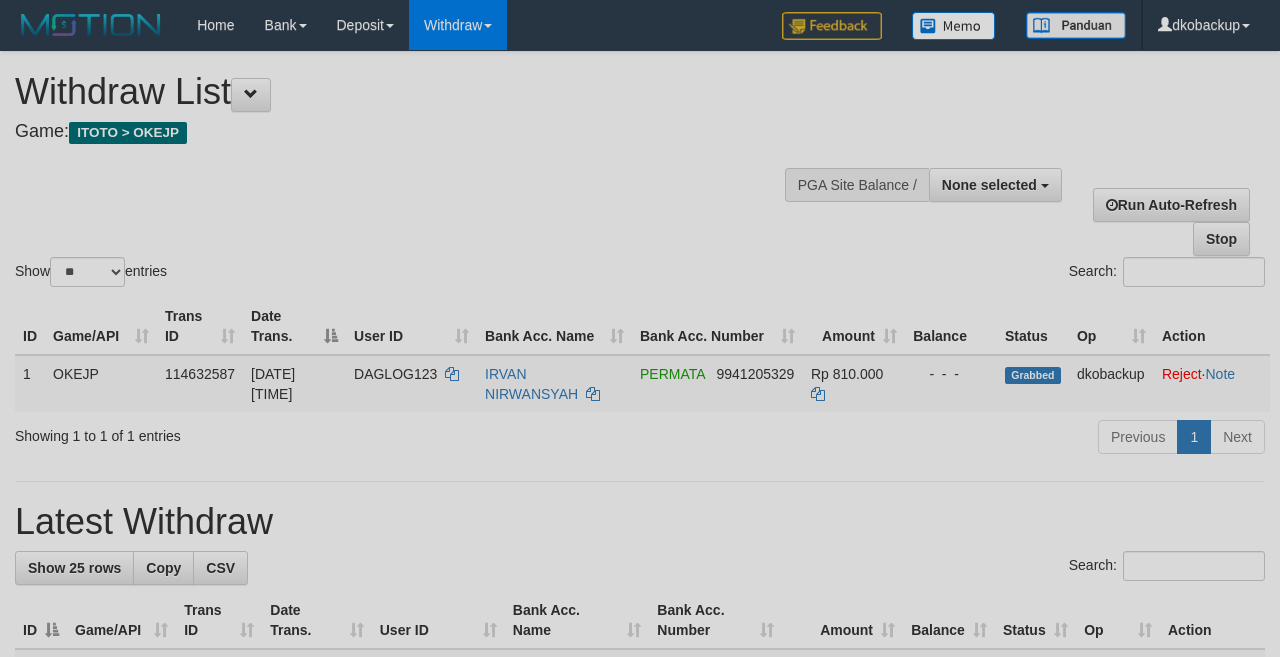 select 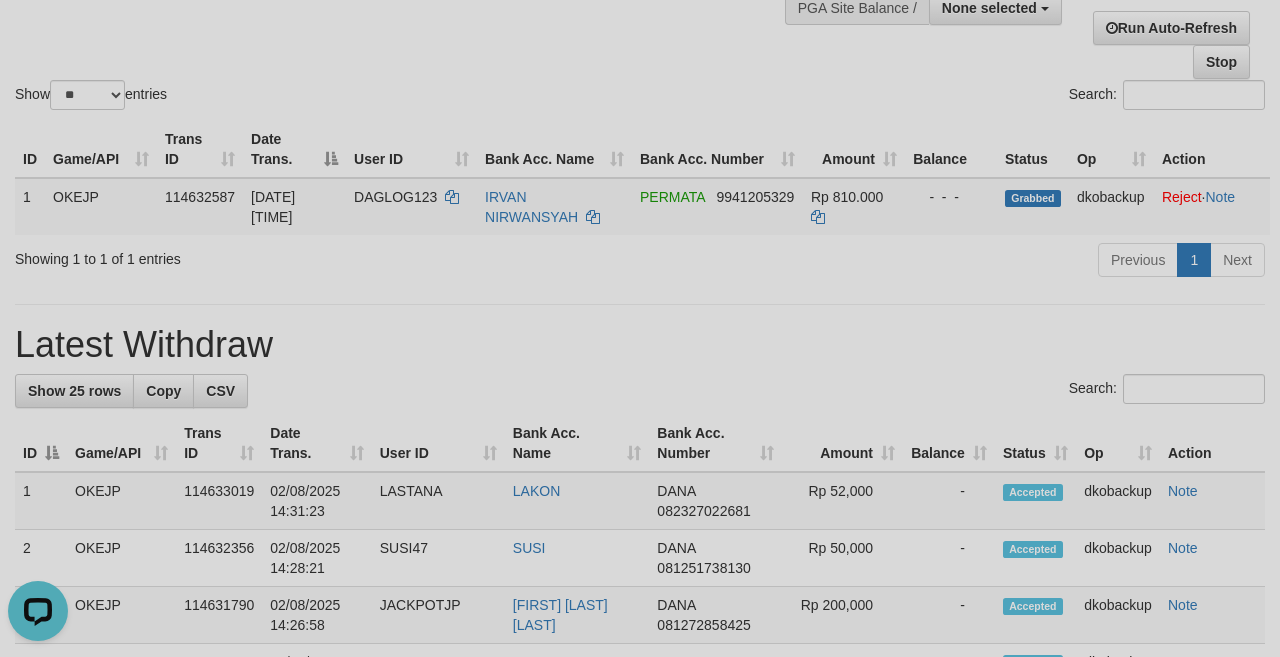 scroll, scrollTop: 0, scrollLeft: 0, axis: both 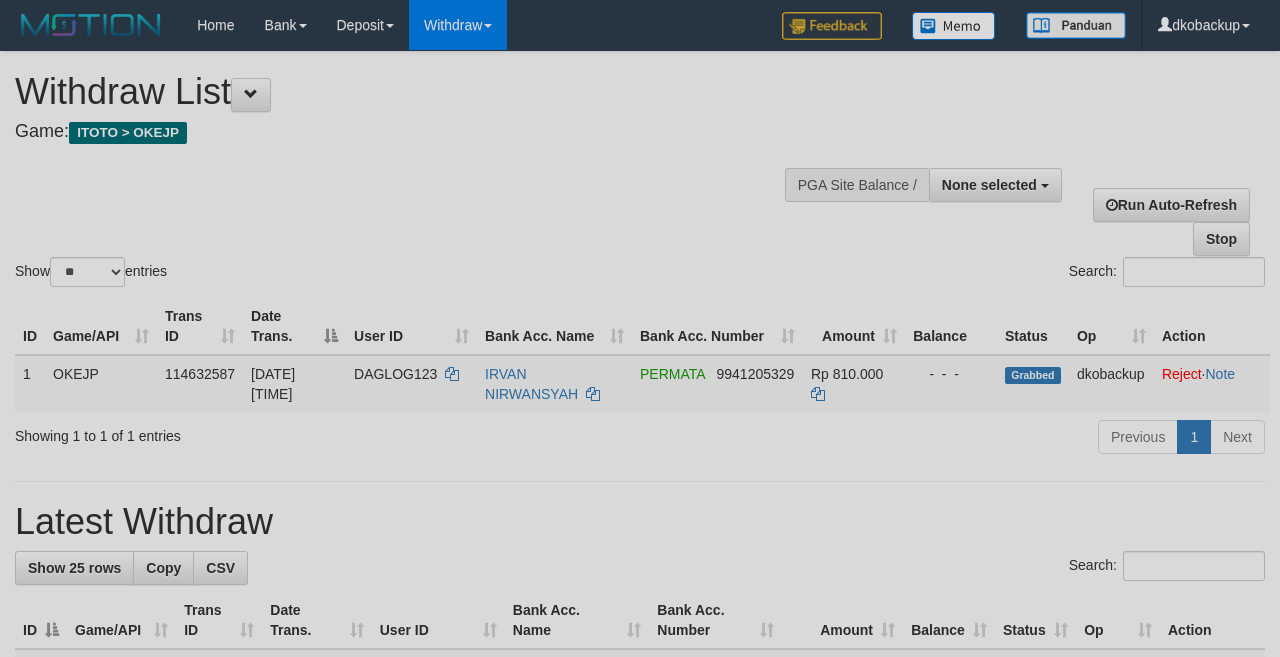 select 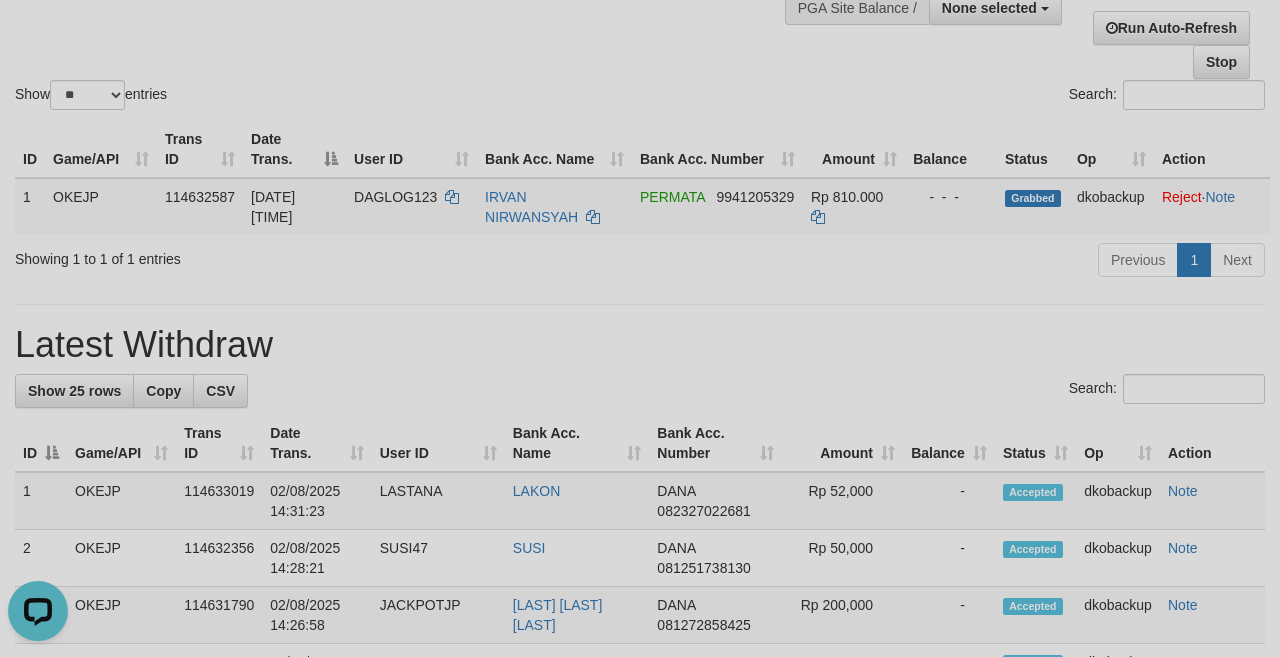 scroll, scrollTop: 0, scrollLeft: 0, axis: both 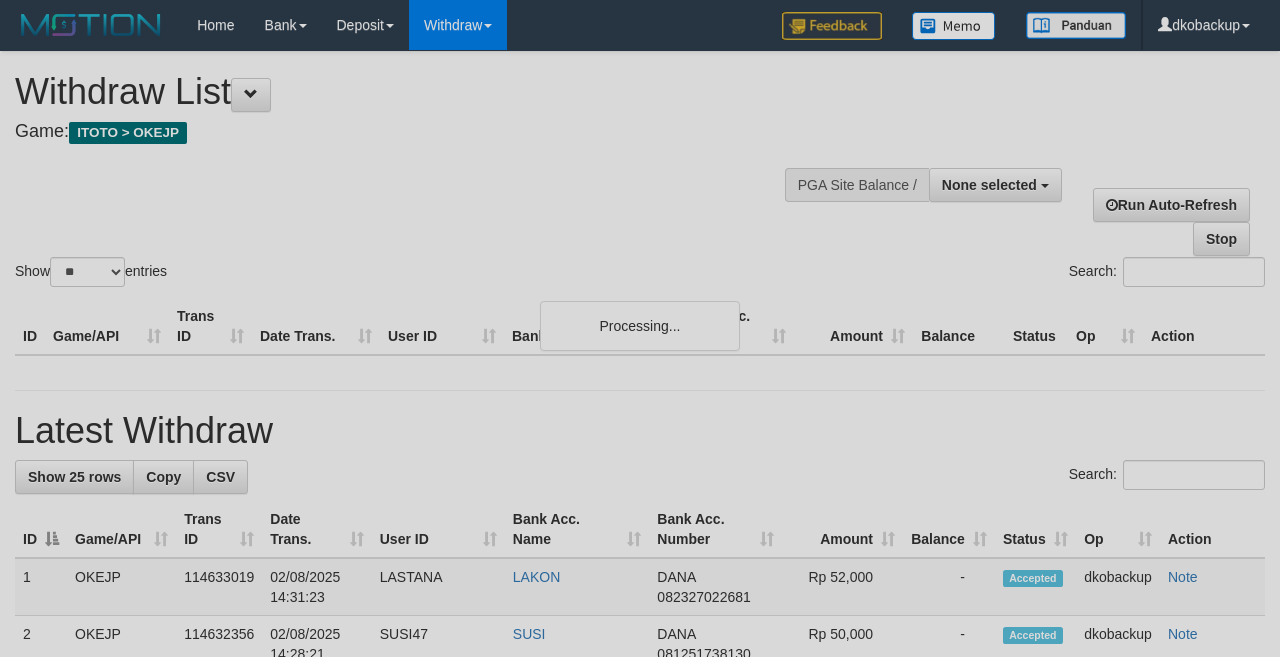 select 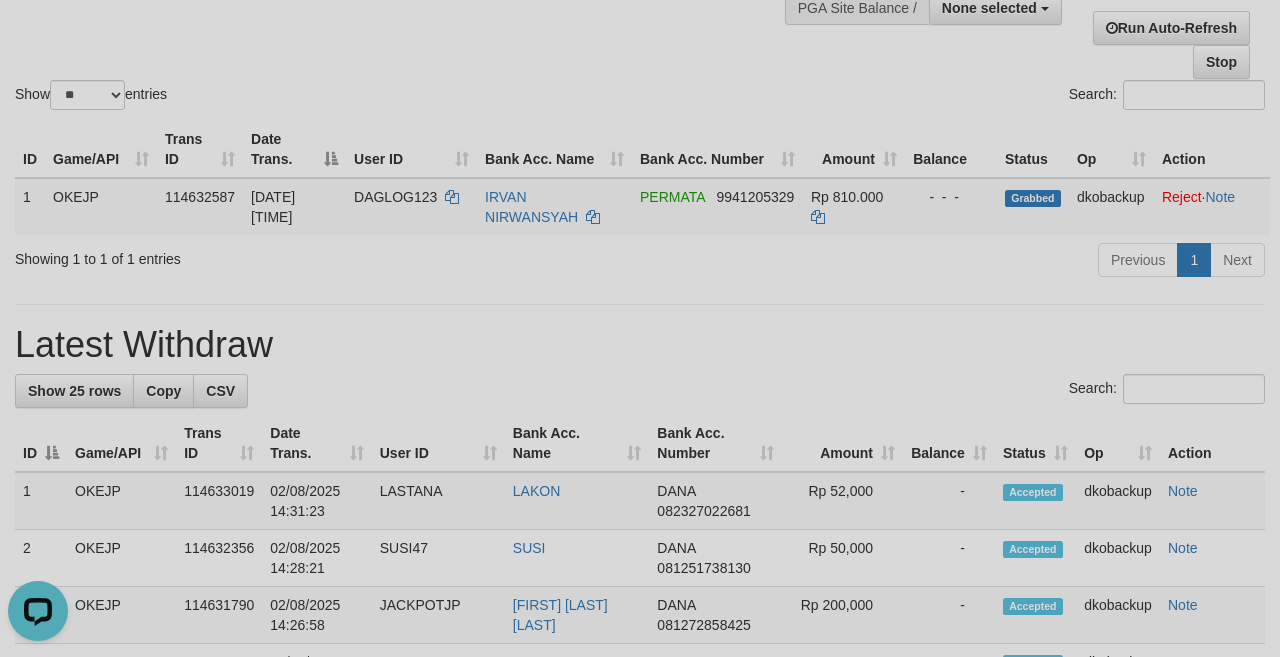 scroll, scrollTop: 0, scrollLeft: 0, axis: both 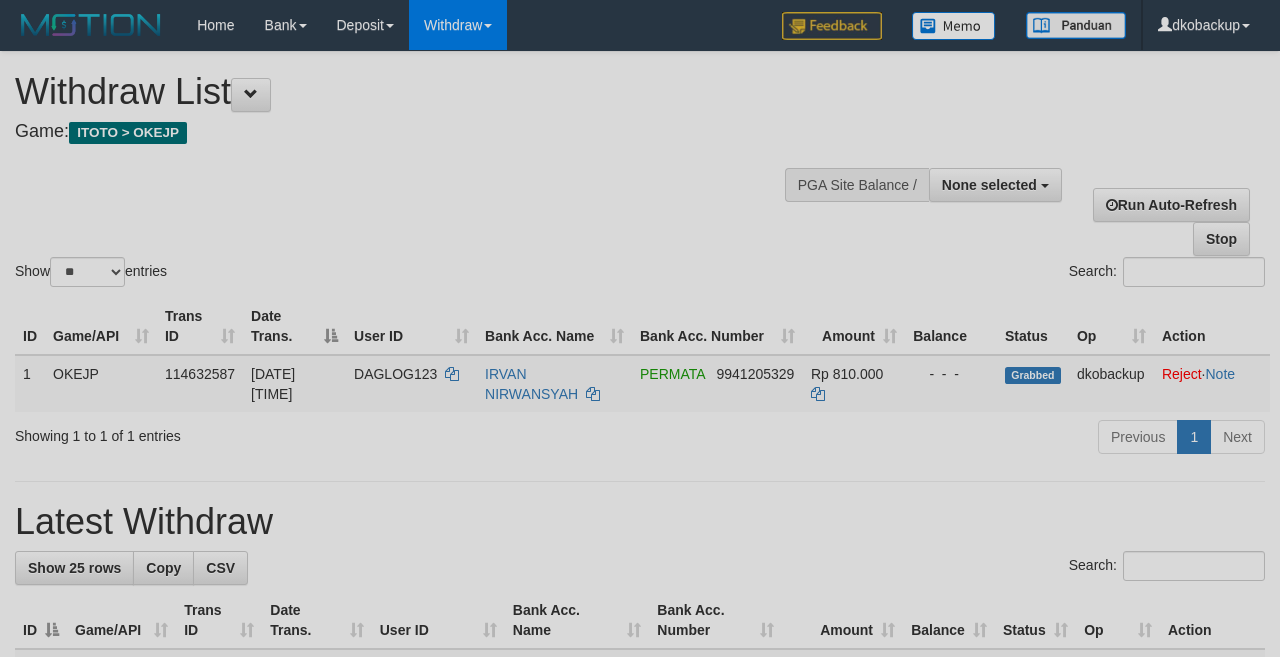 select 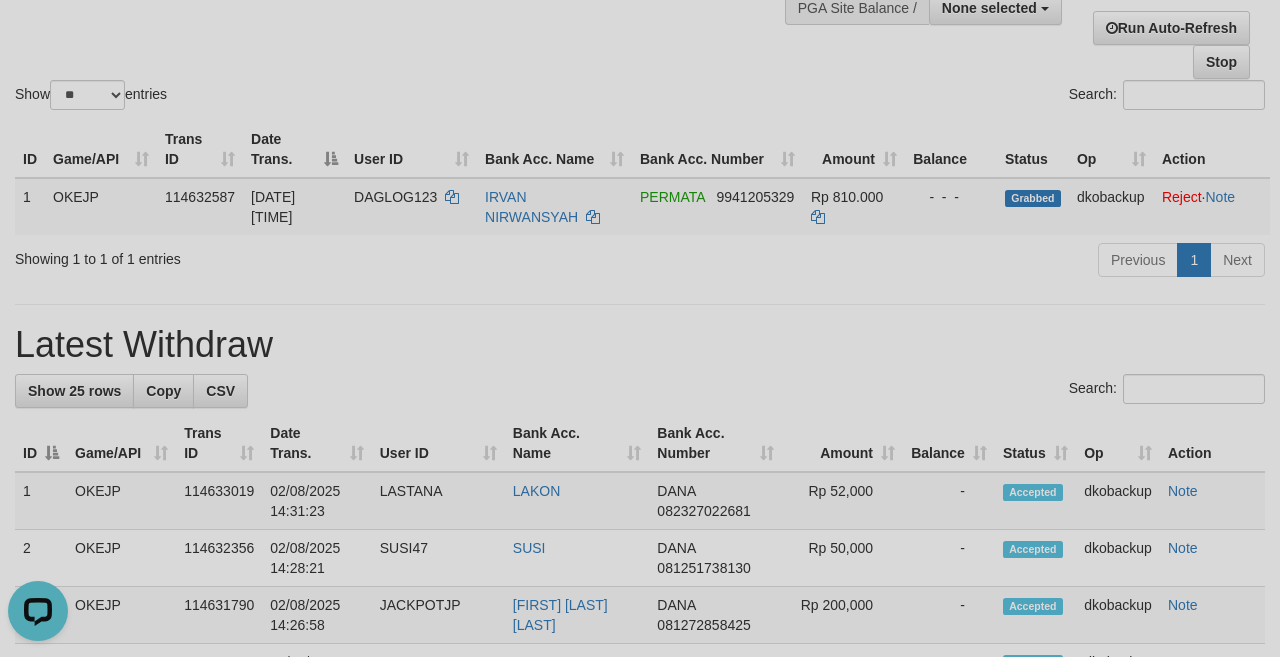 scroll, scrollTop: 0, scrollLeft: 0, axis: both 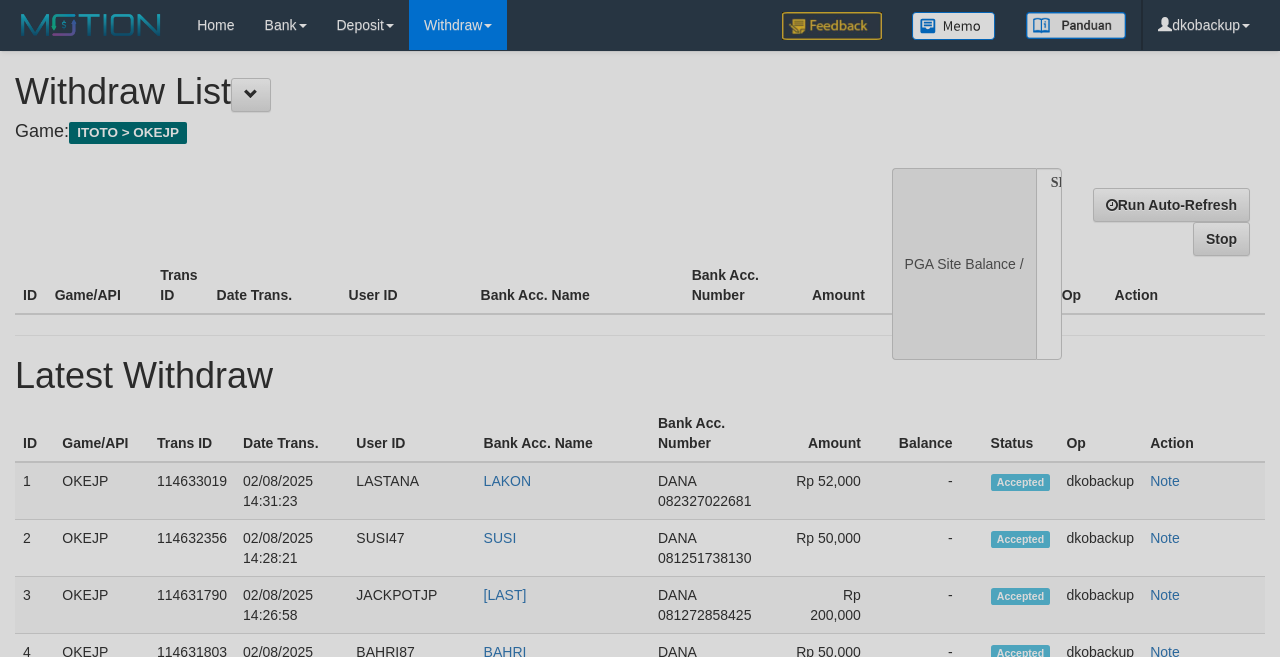 select 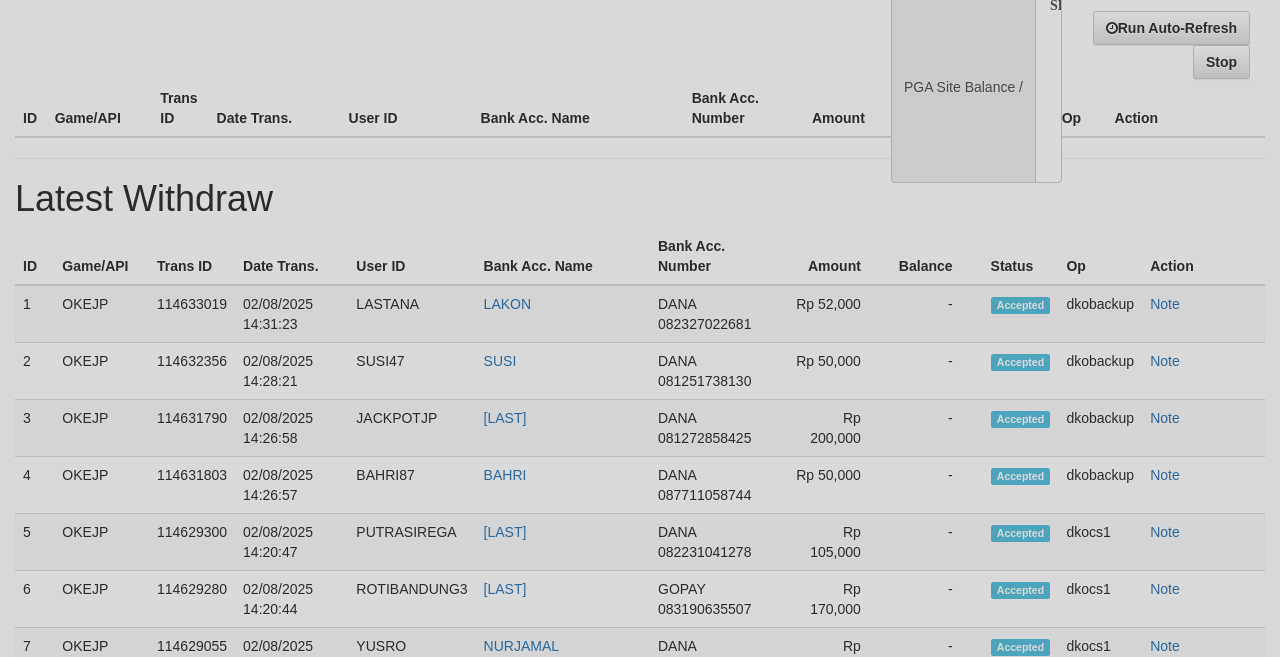 scroll, scrollTop: 177, scrollLeft: 0, axis: vertical 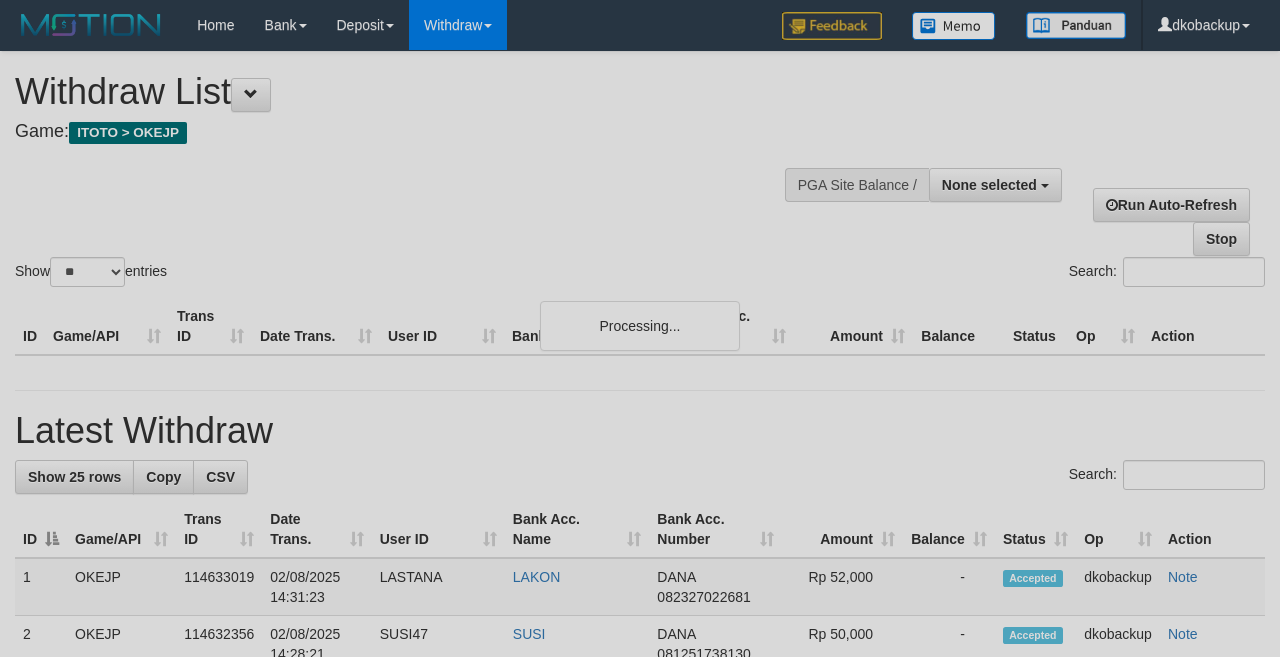 select 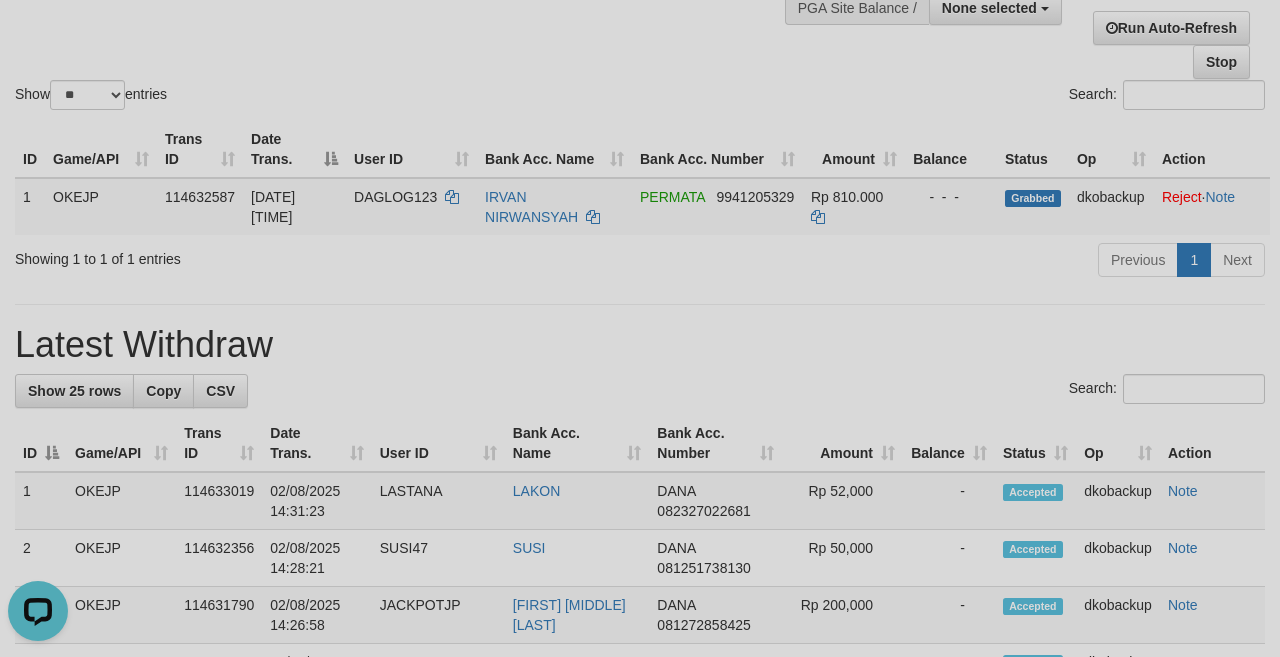 scroll, scrollTop: 0, scrollLeft: 0, axis: both 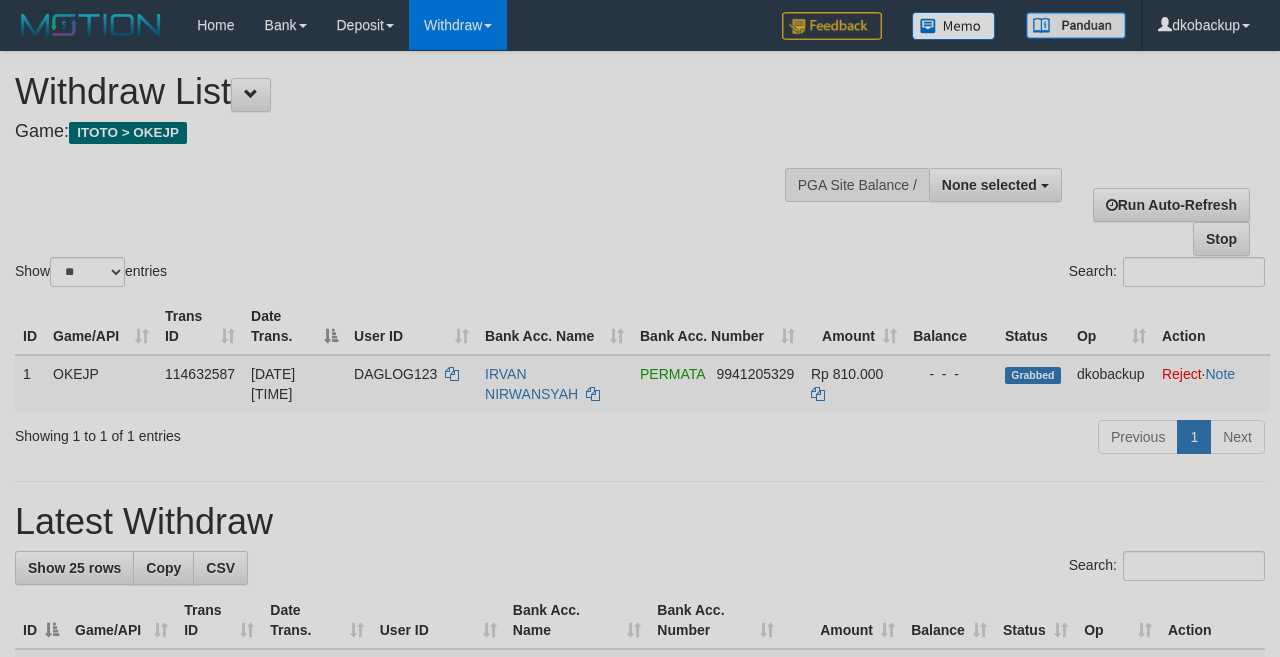 select 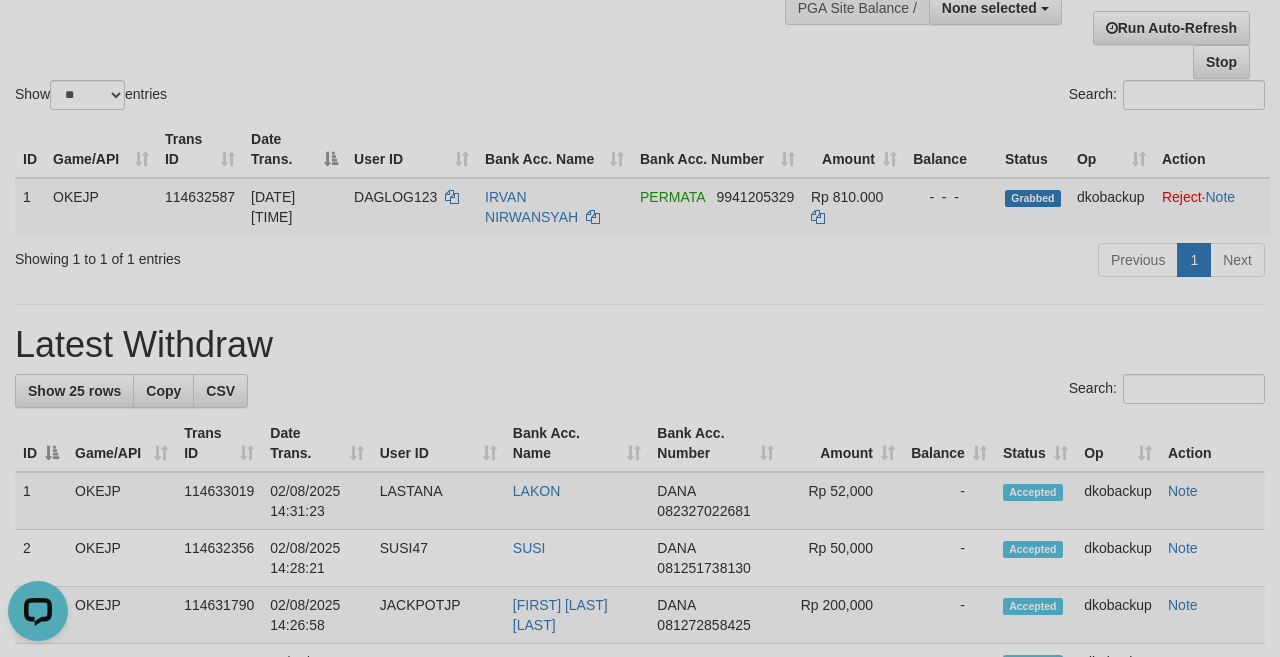 scroll, scrollTop: 0, scrollLeft: 0, axis: both 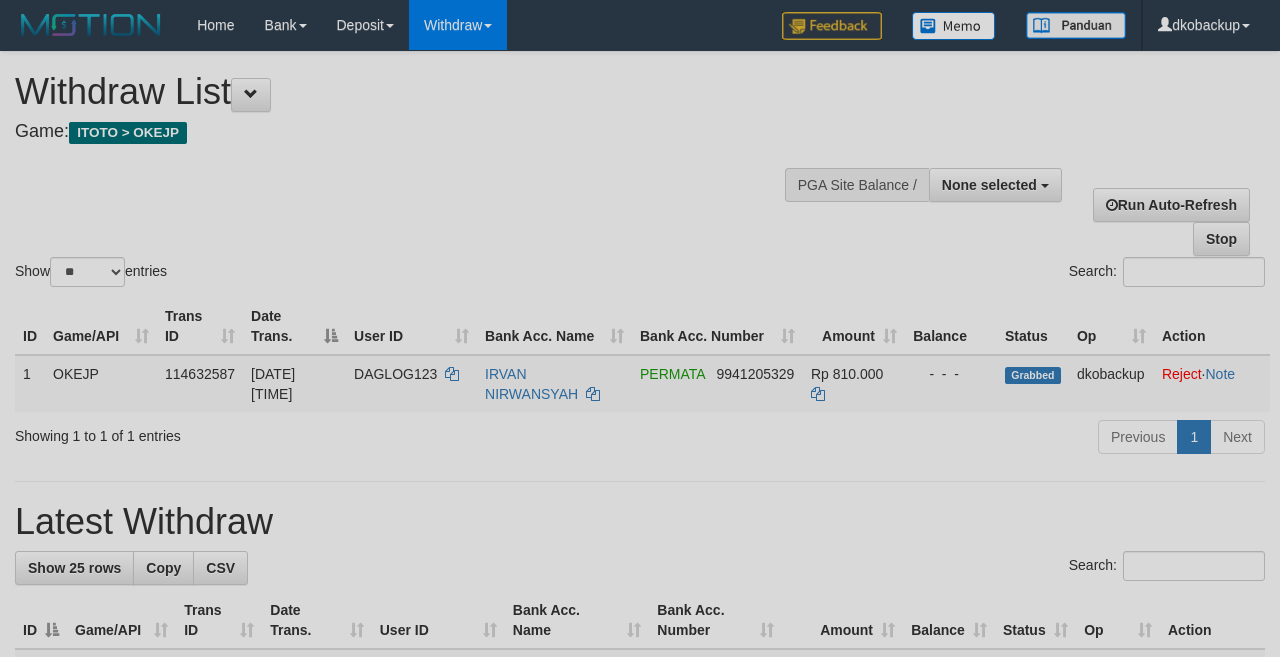 select 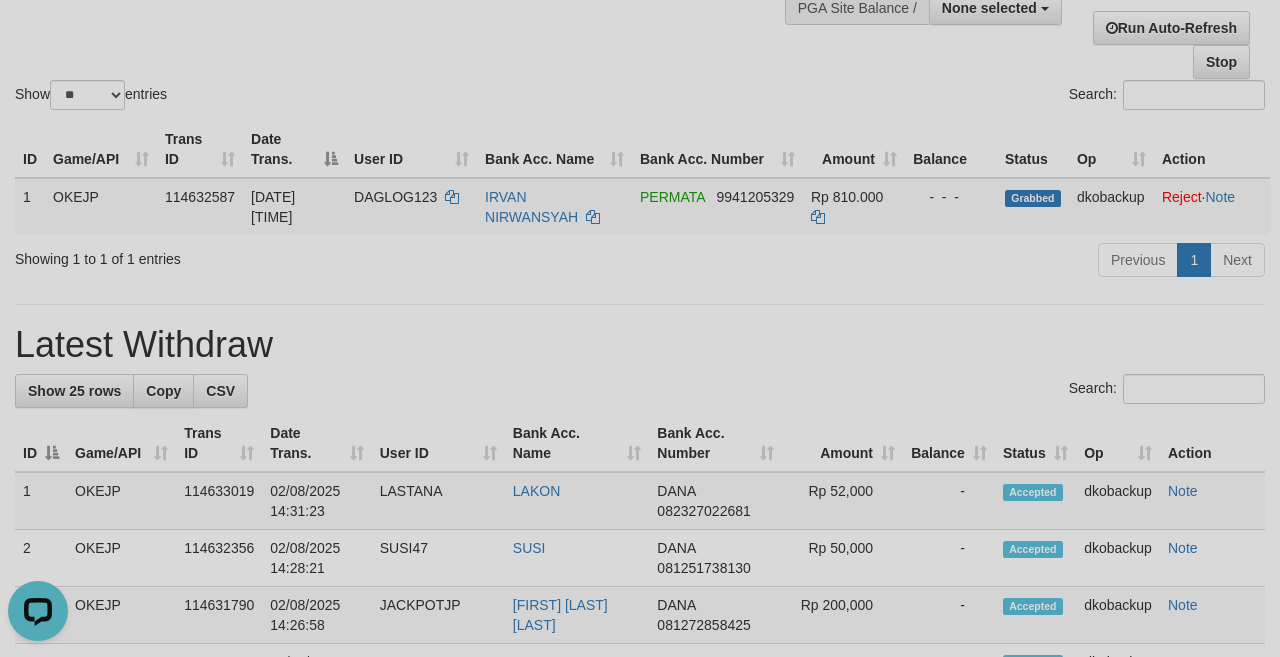 scroll, scrollTop: 0, scrollLeft: 0, axis: both 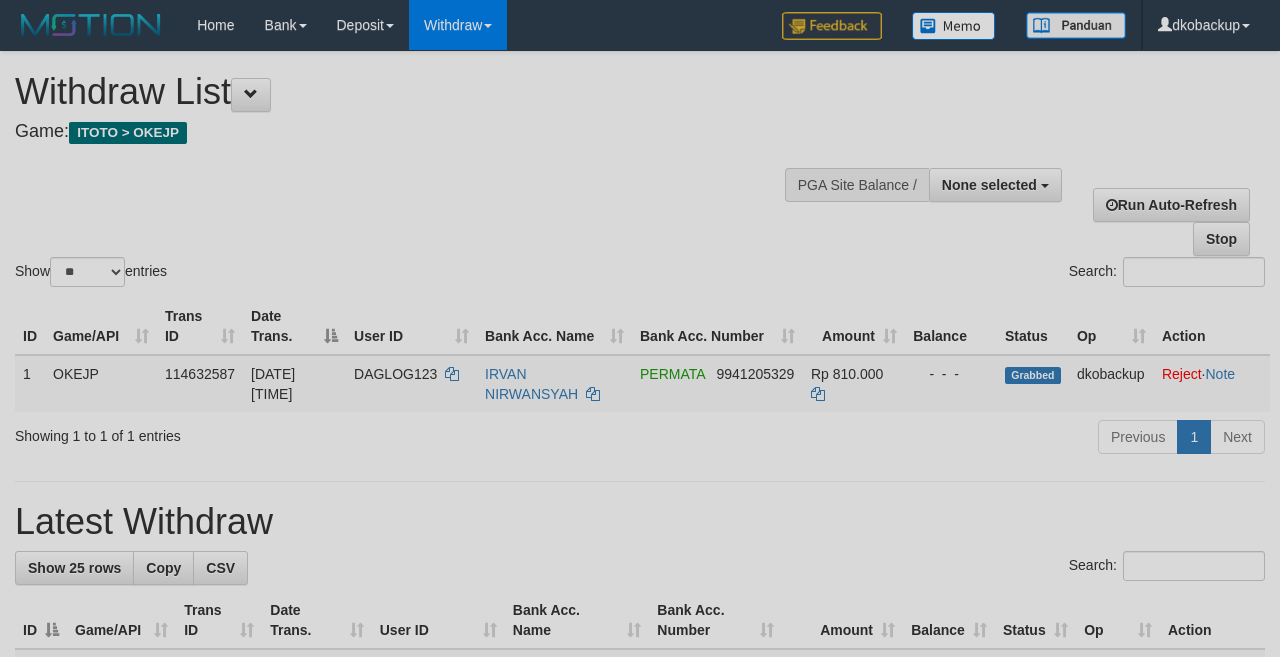 select 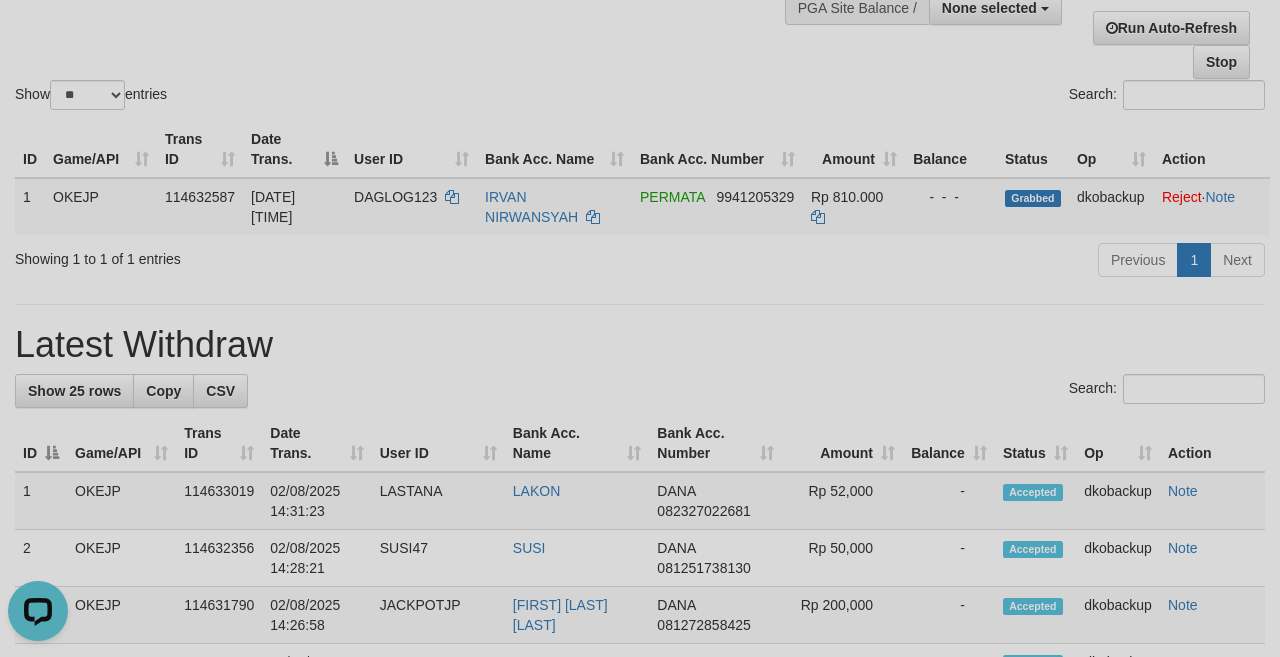 scroll, scrollTop: 0, scrollLeft: 0, axis: both 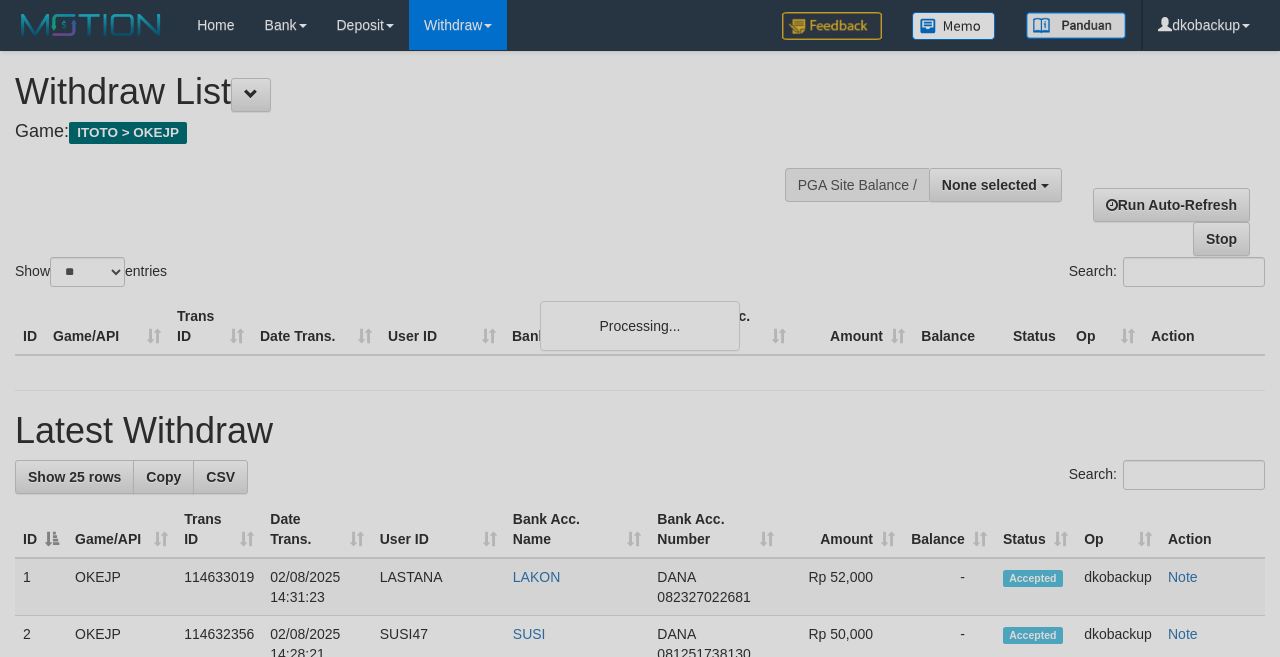 select 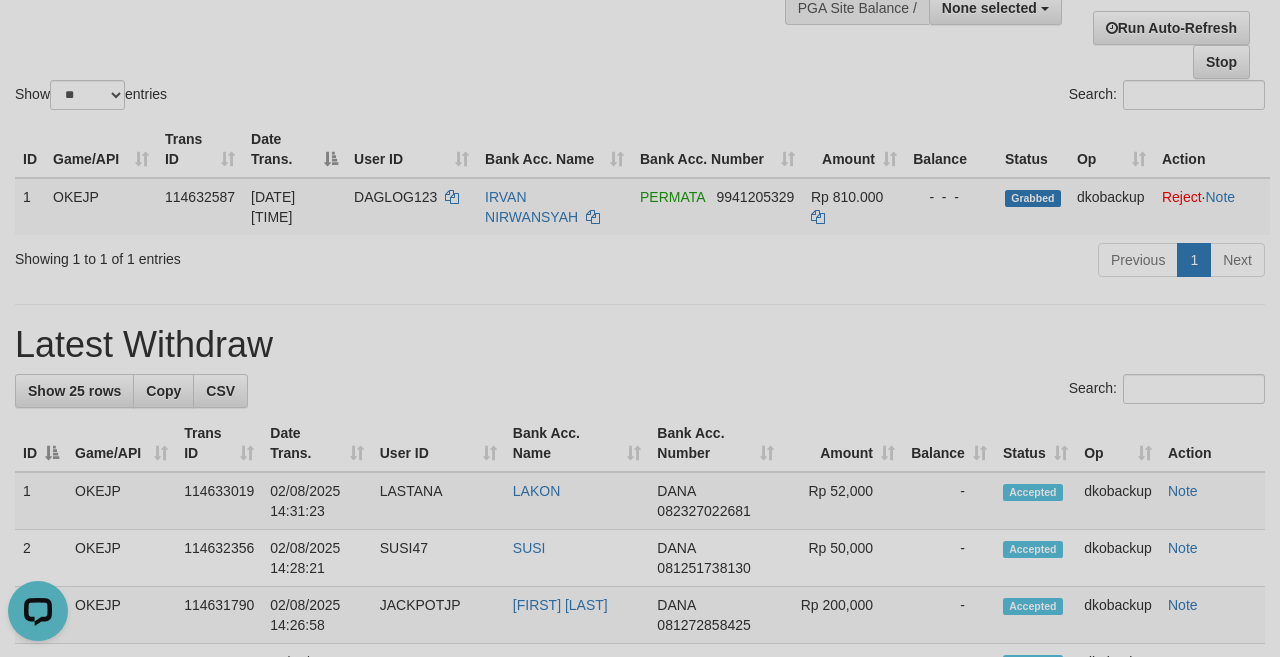 scroll, scrollTop: 0, scrollLeft: 0, axis: both 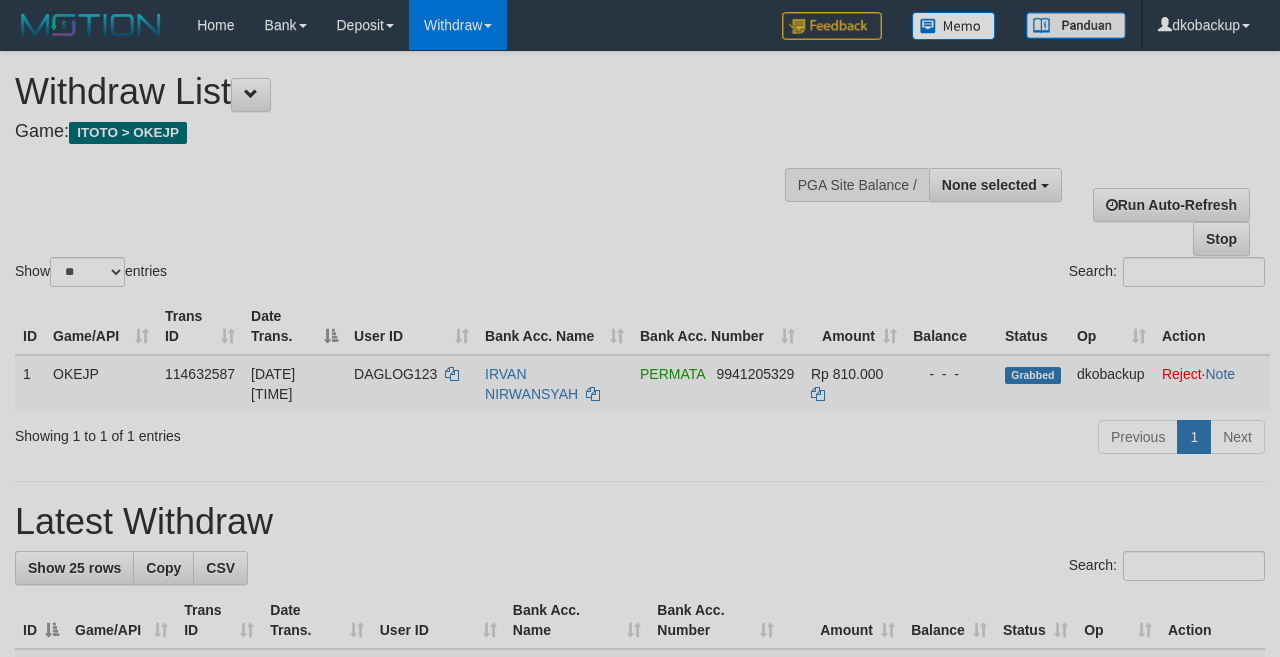 select 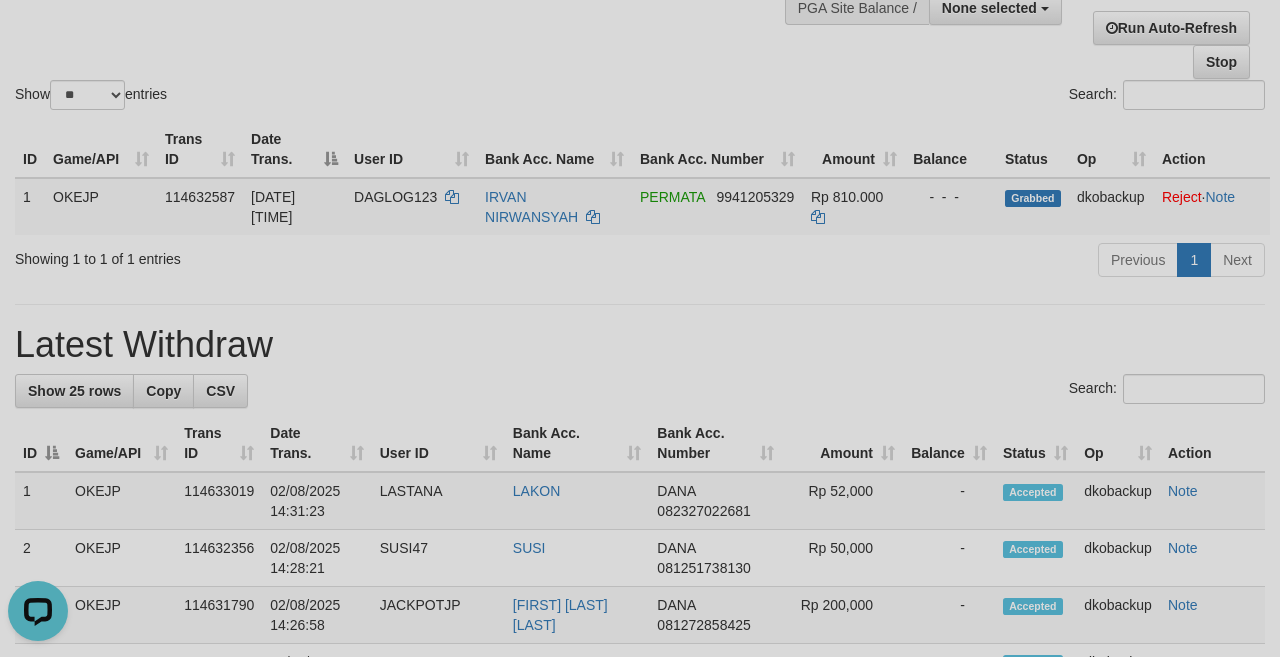 scroll, scrollTop: 0, scrollLeft: 0, axis: both 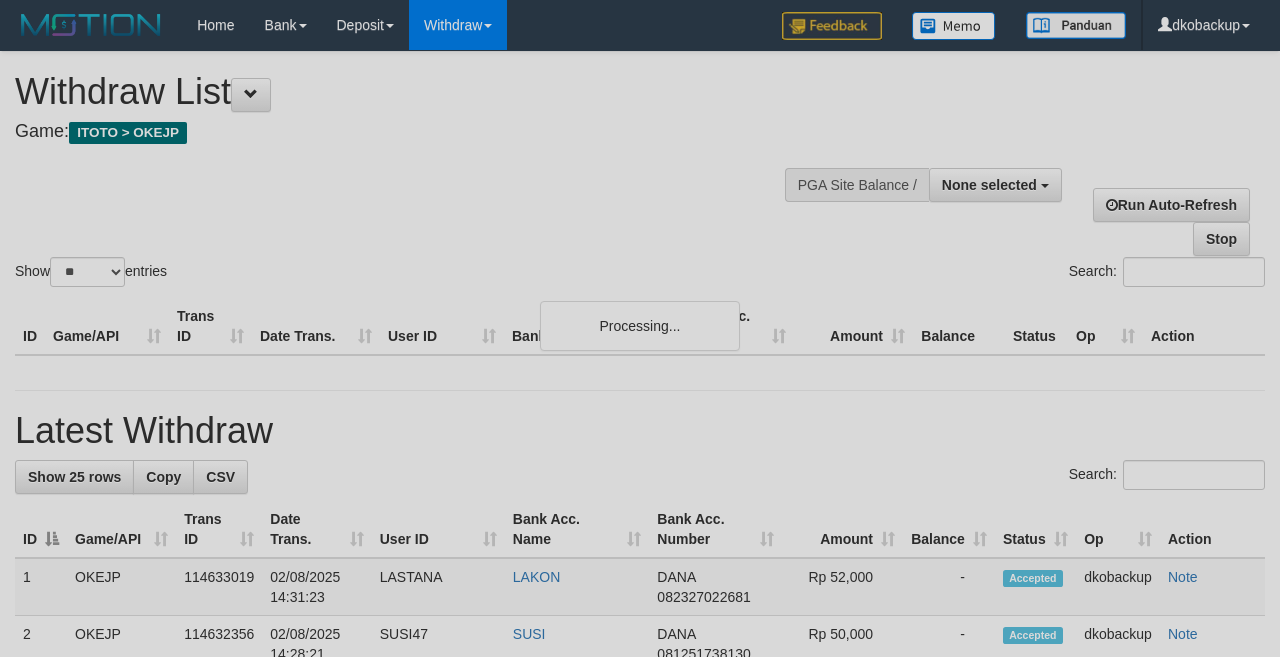 select 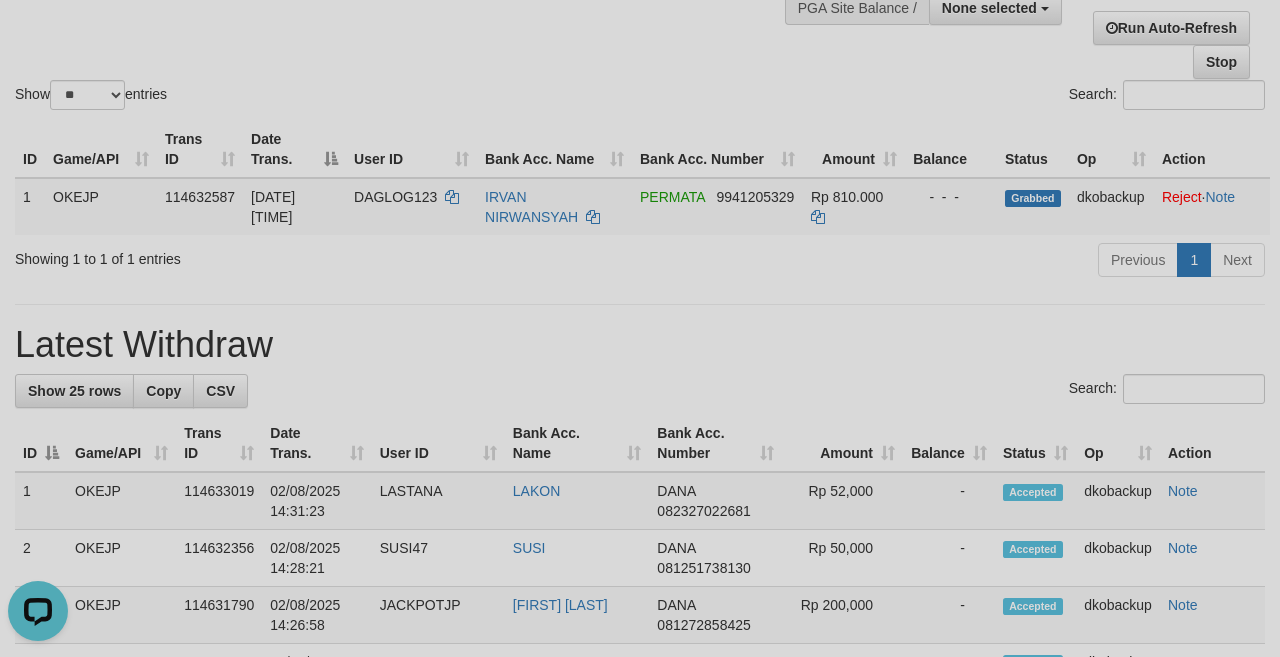 scroll, scrollTop: 0, scrollLeft: 0, axis: both 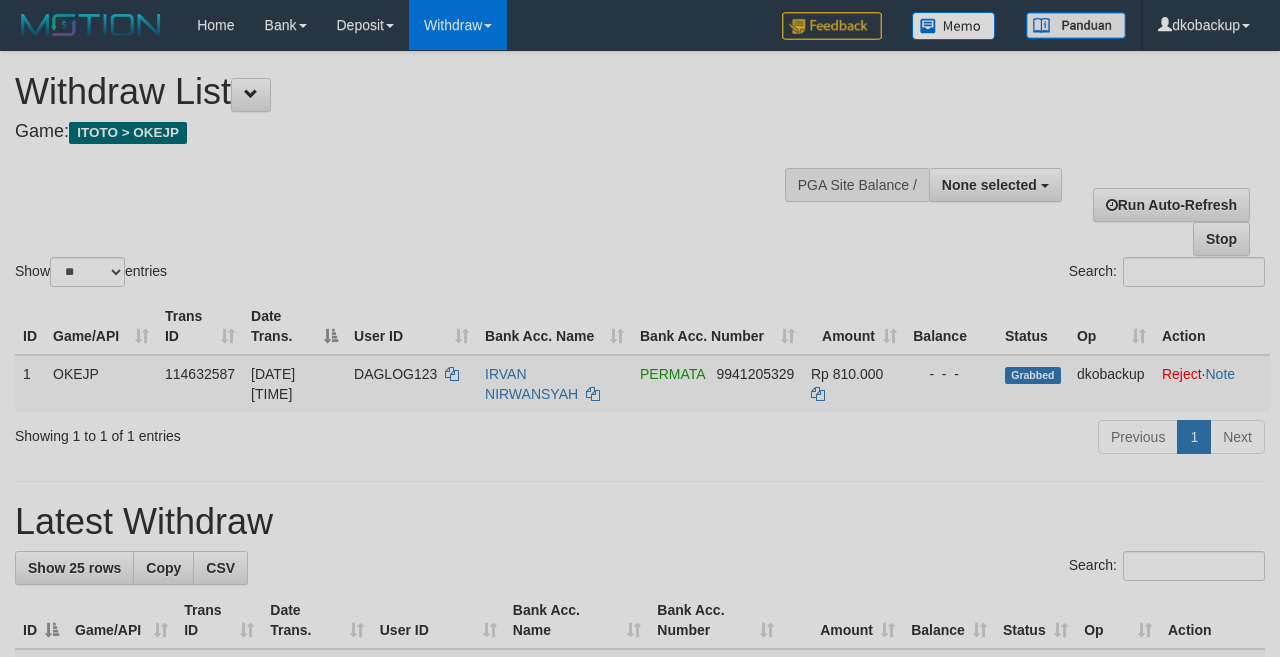 select 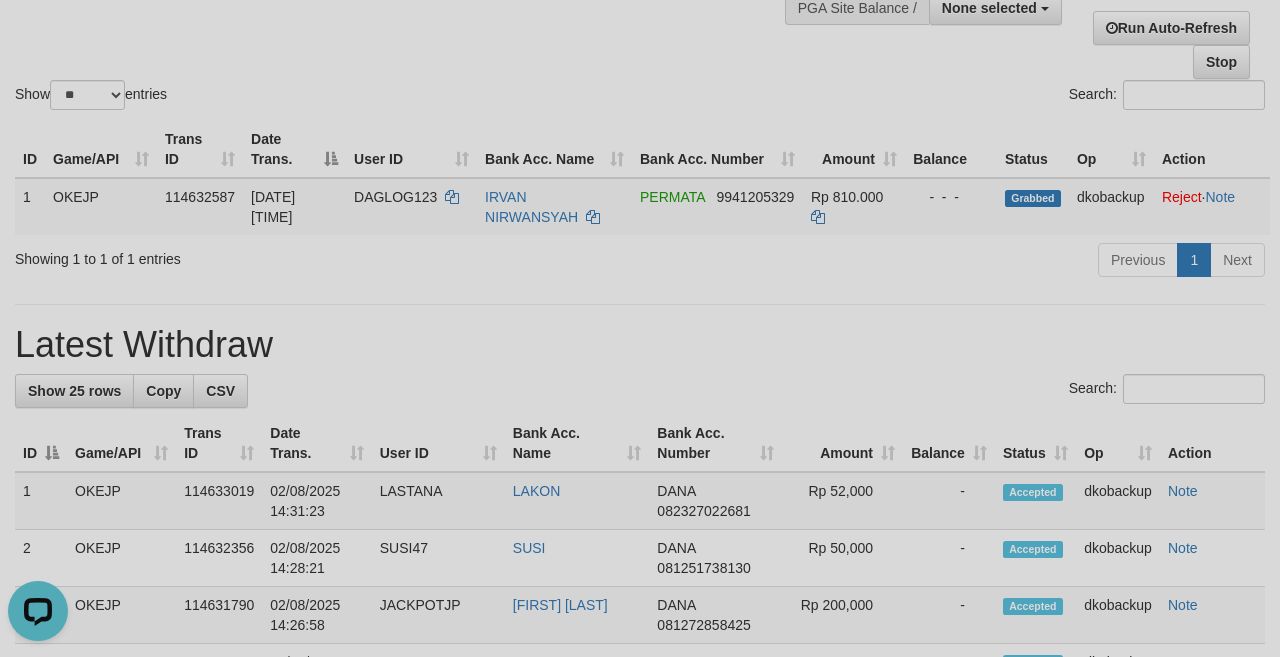 scroll, scrollTop: 0, scrollLeft: 0, axis: both 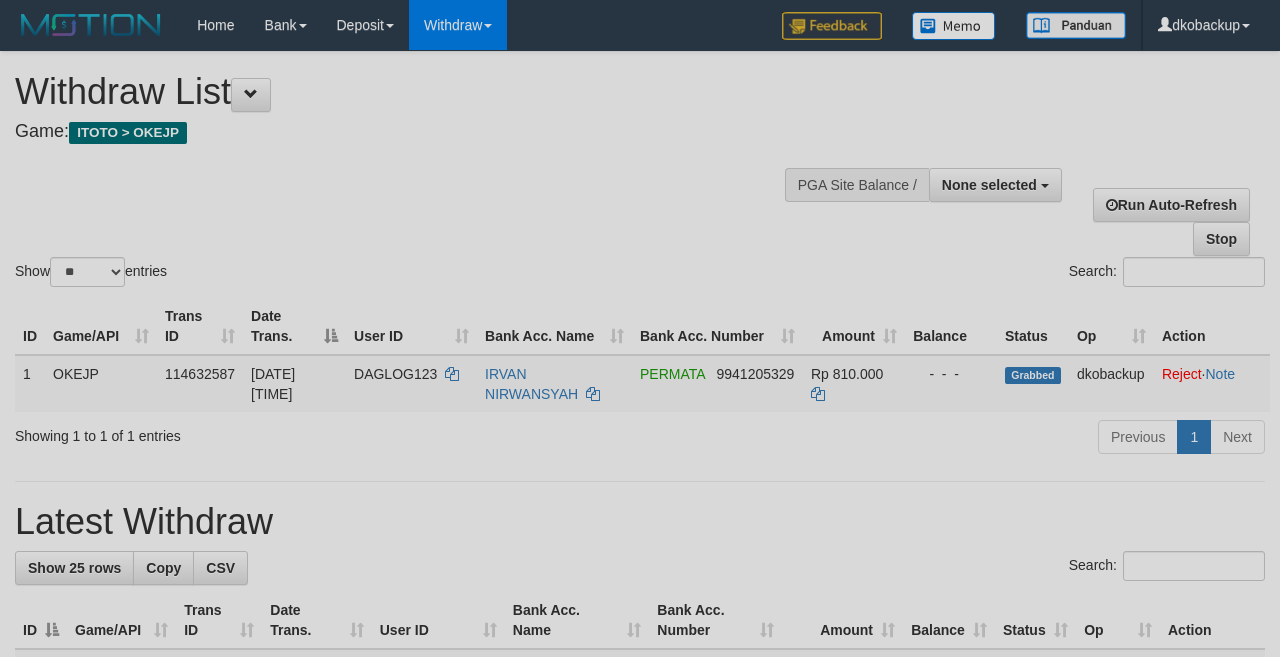 select 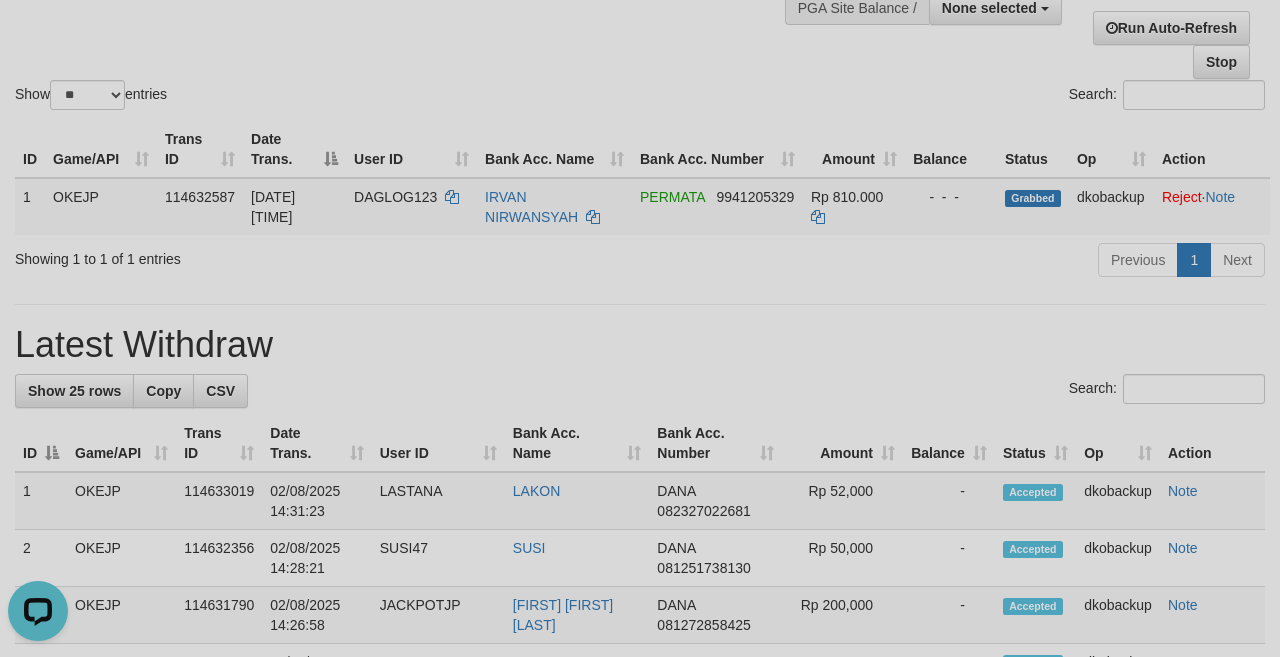 scroll, scrollTop: 0, scrollLeft: 0, axis: both 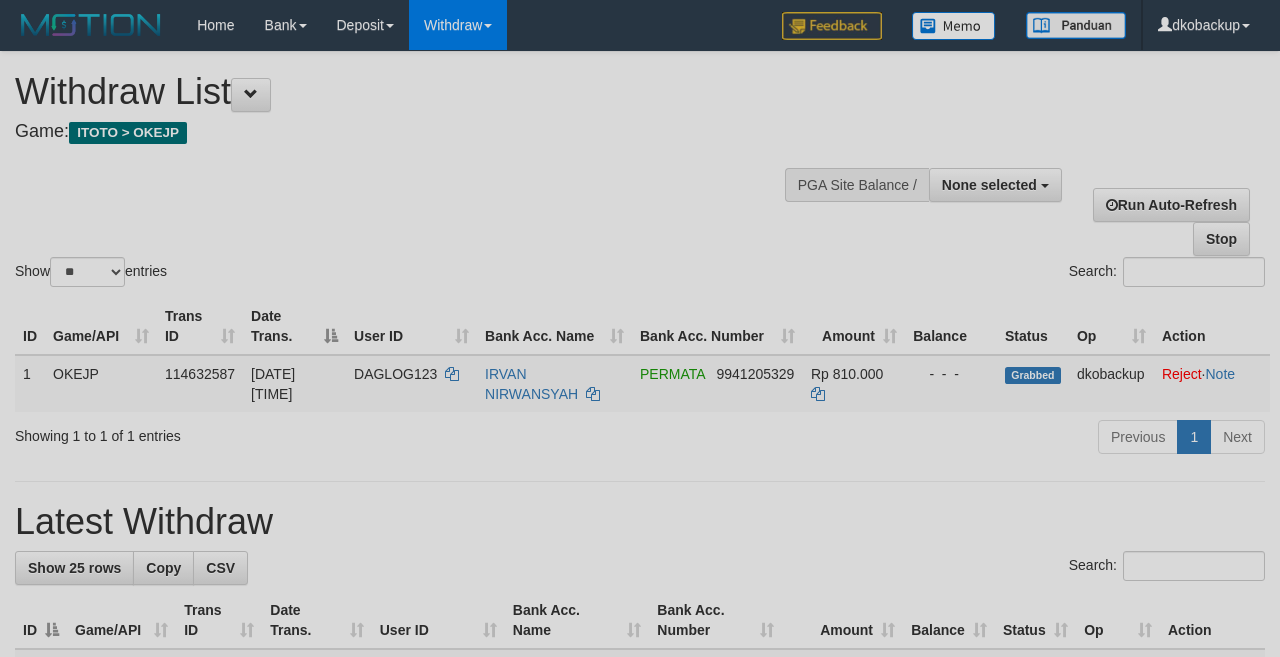 select 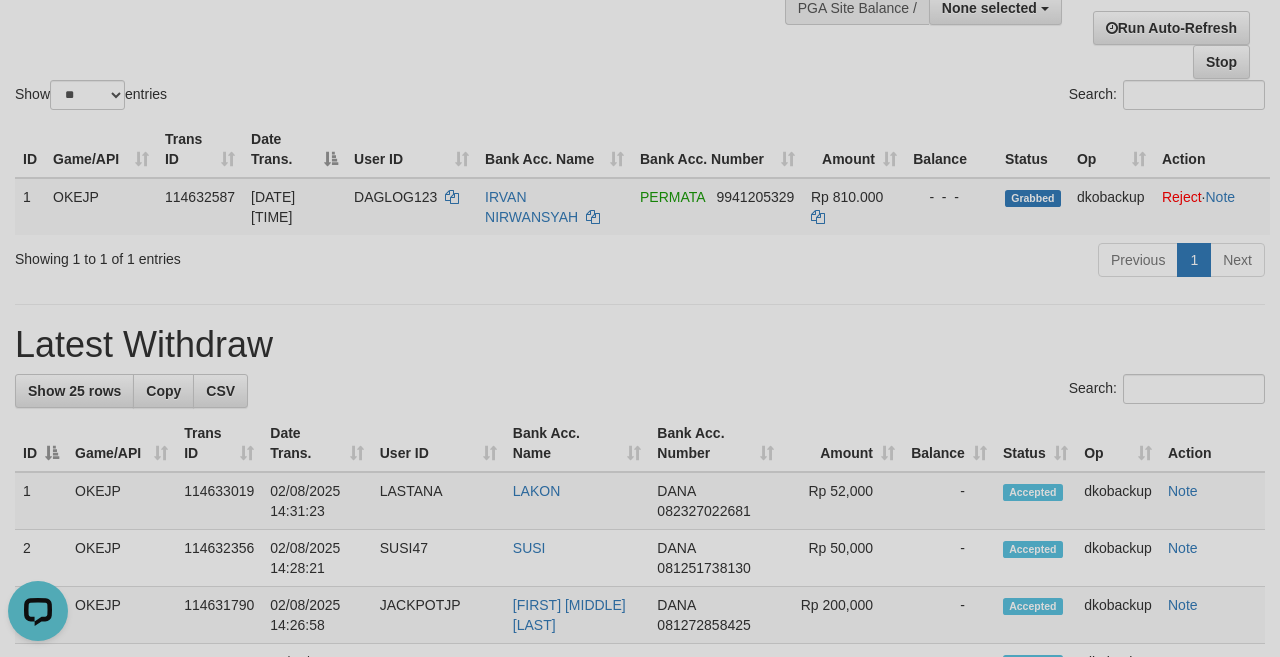 scroll, scrollTop: 0, scrollLeft: 0, axis: both 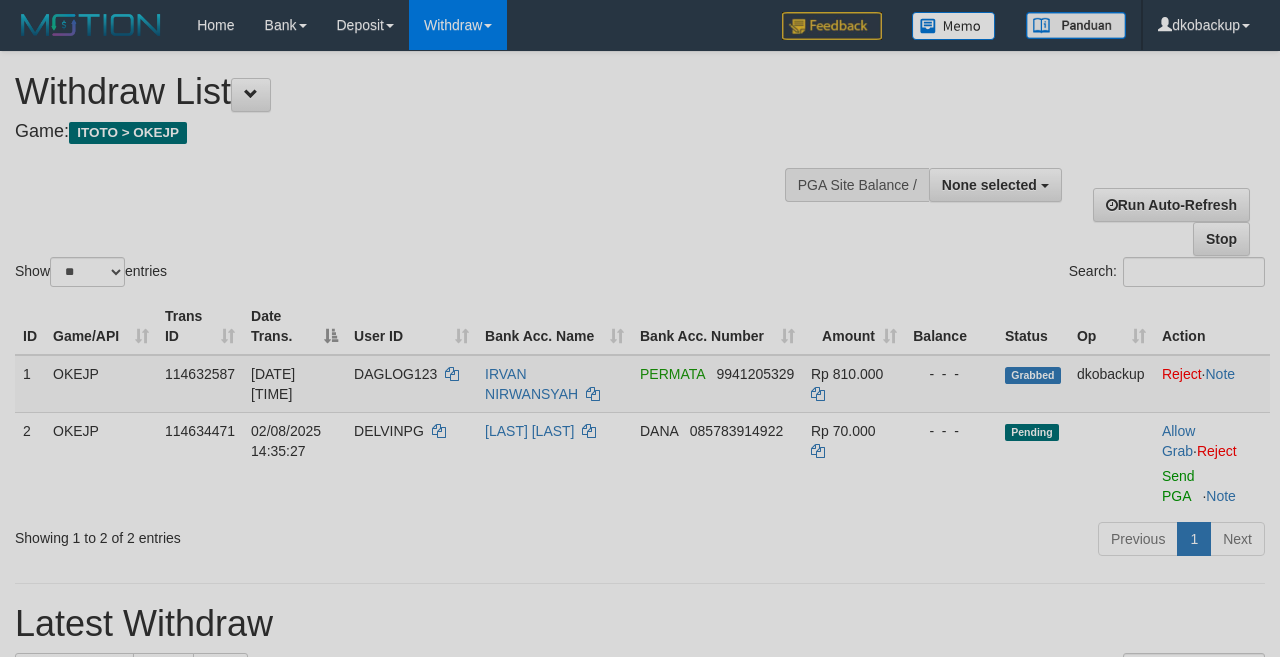 select 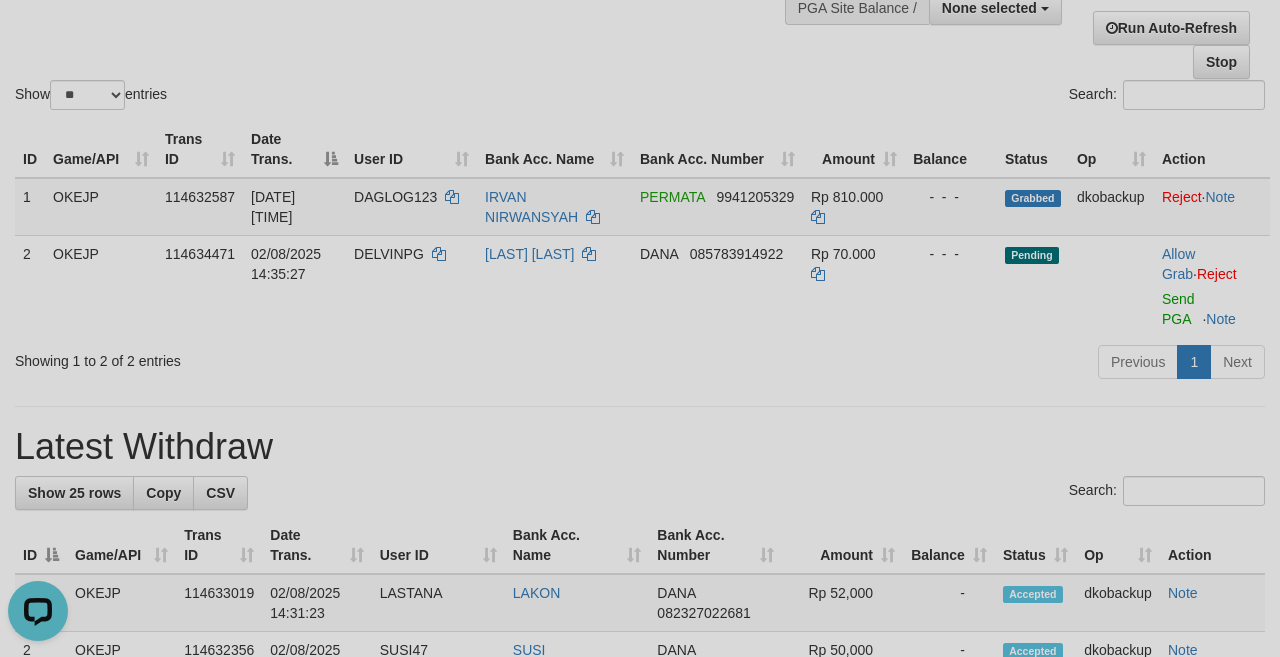 scroll, scrollTop: 0, scrollLeft: 0, axis: both 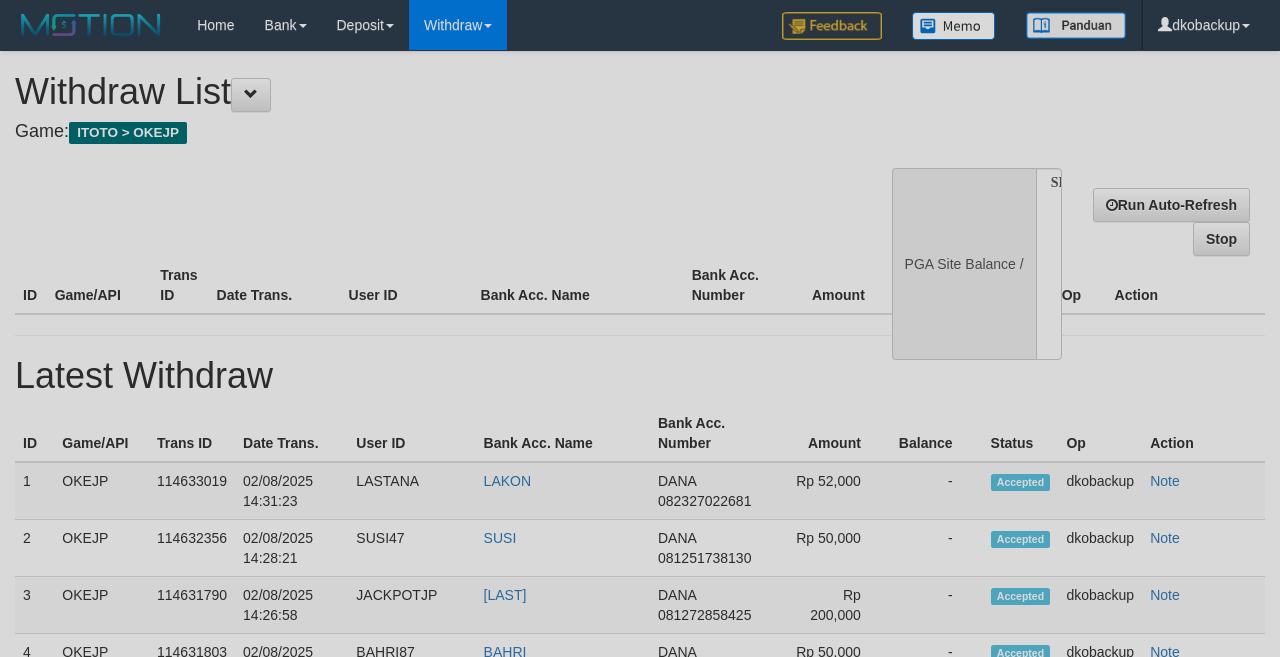 select 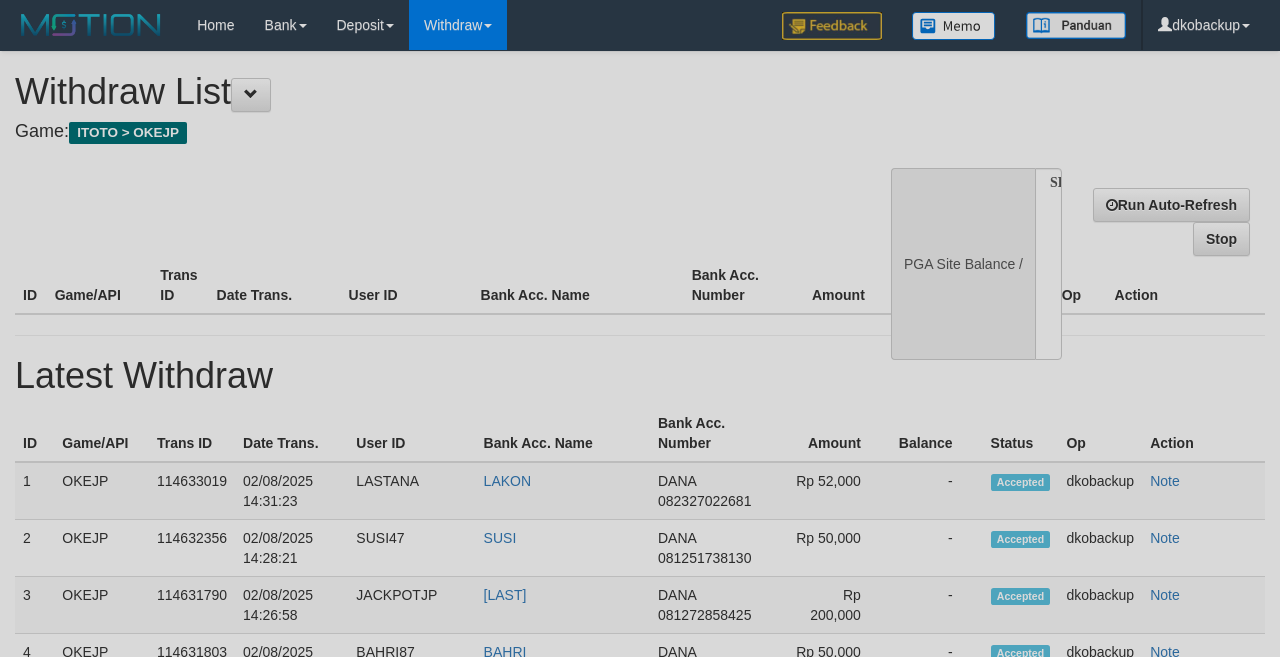 scroll, scrollTop: 177, scrollLeft: 0, axis: vertical 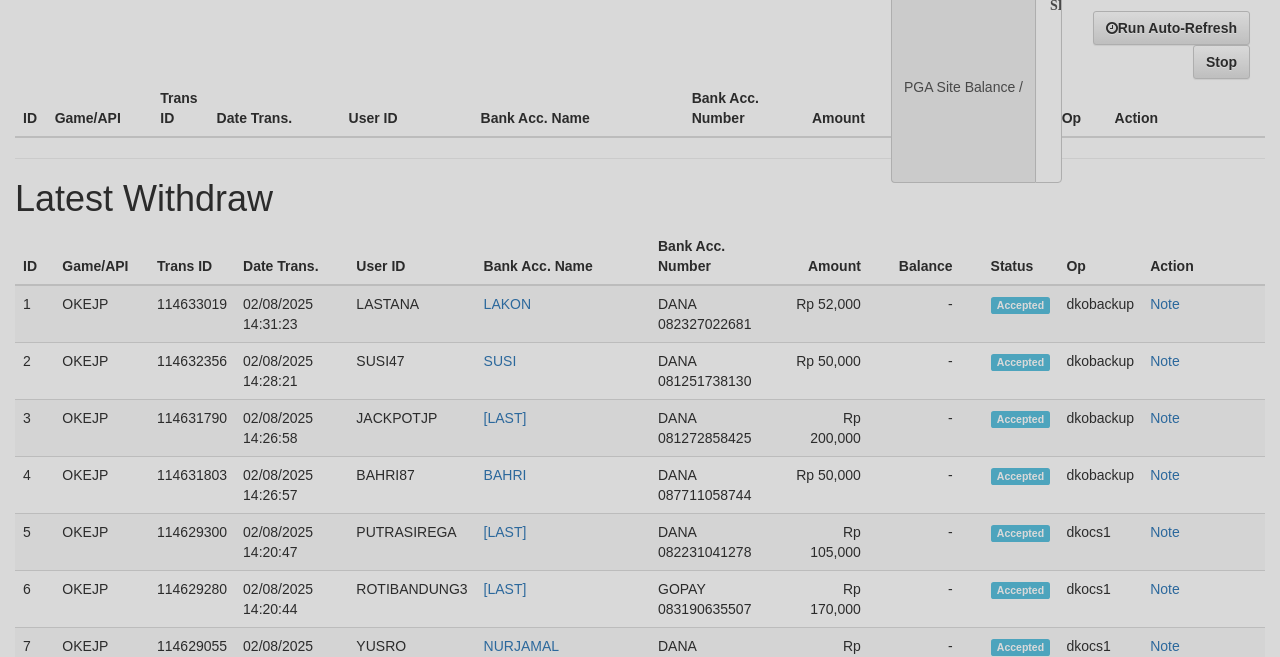 select on "**" 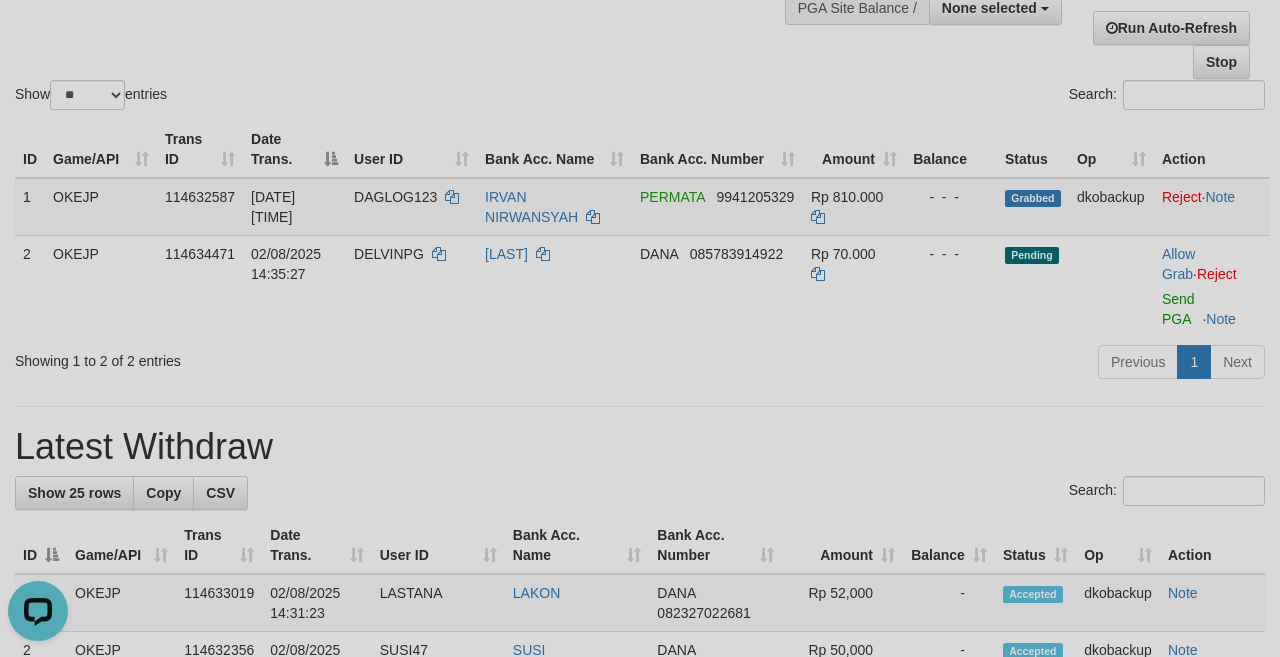 scroll, scrollTop: 0, scrollLeft: 0, axis: both 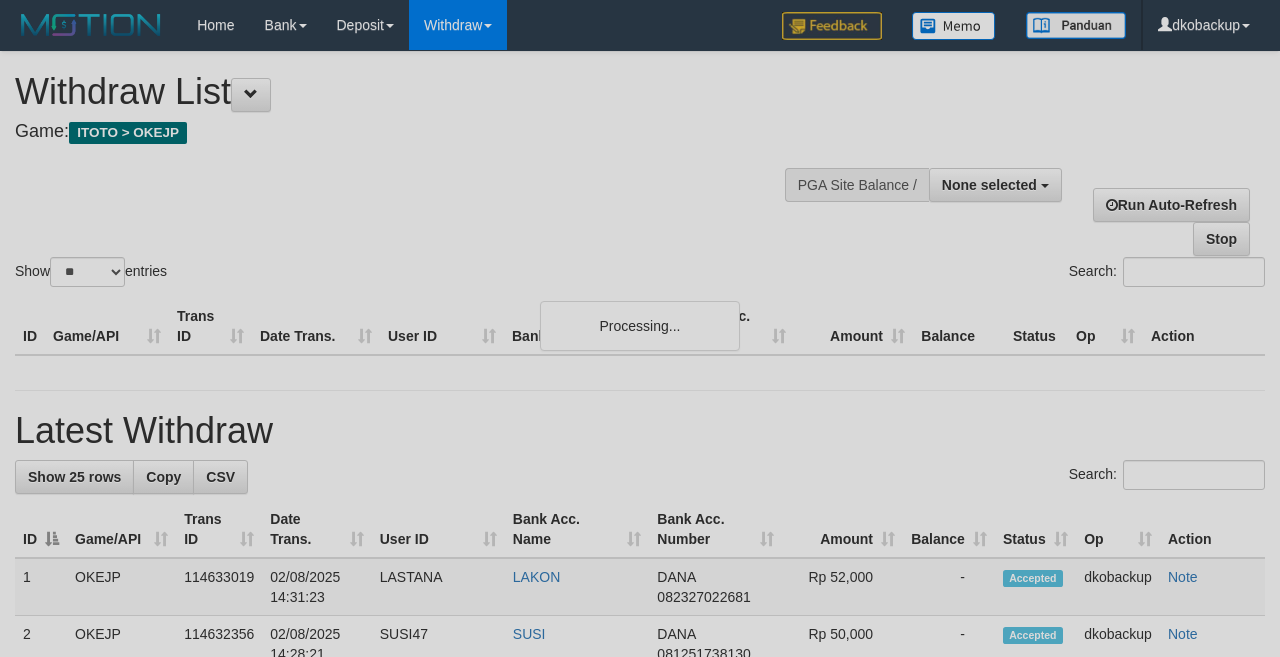 select 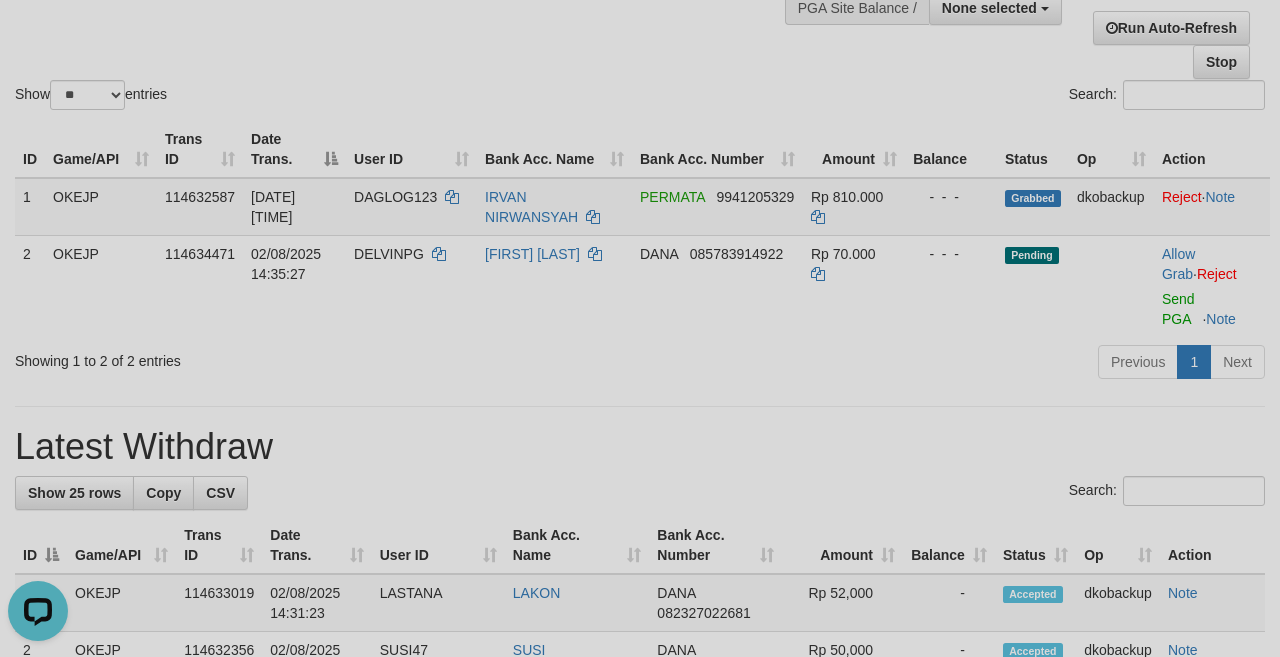 scroll, scrollTop: 0, scrollLeft: 0, axis: both 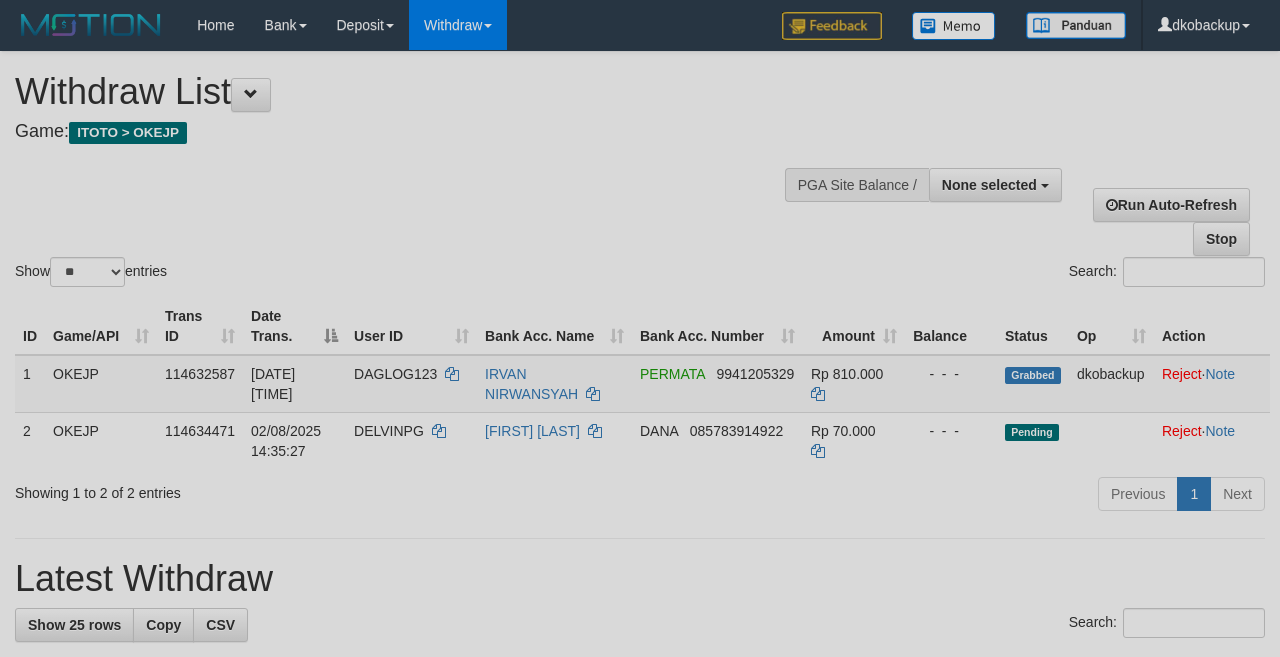 select 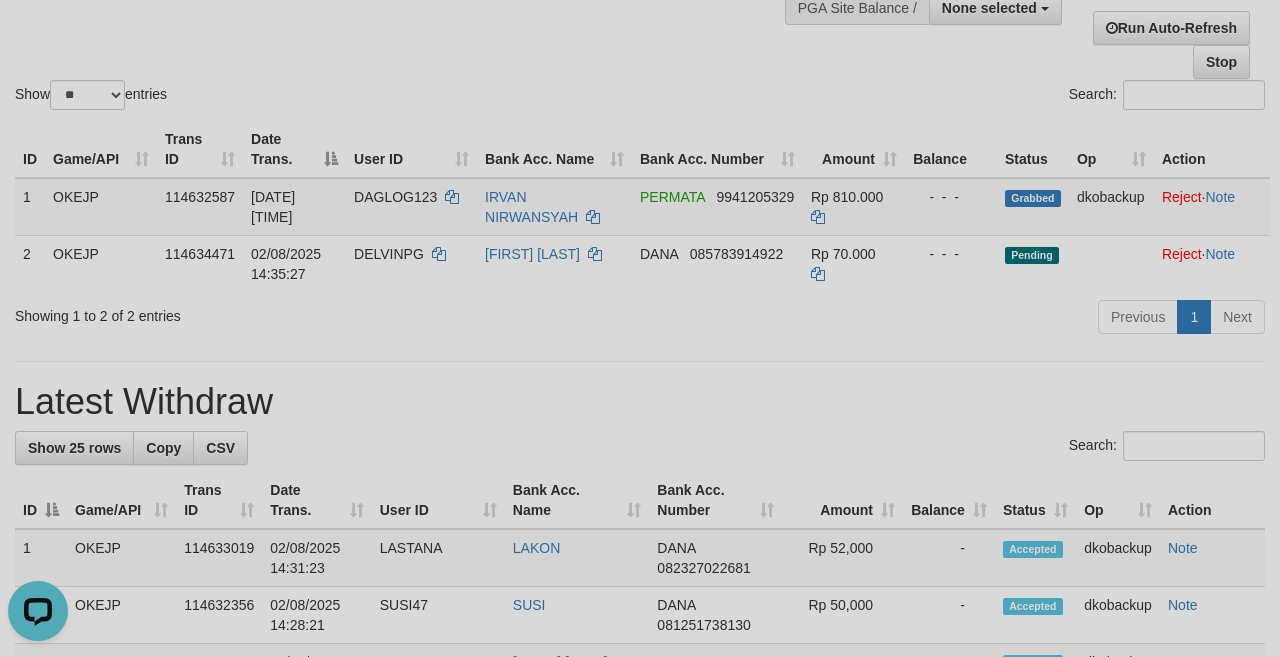 scroll, scrollTop: 0, scrollLeft: 0, axis: both 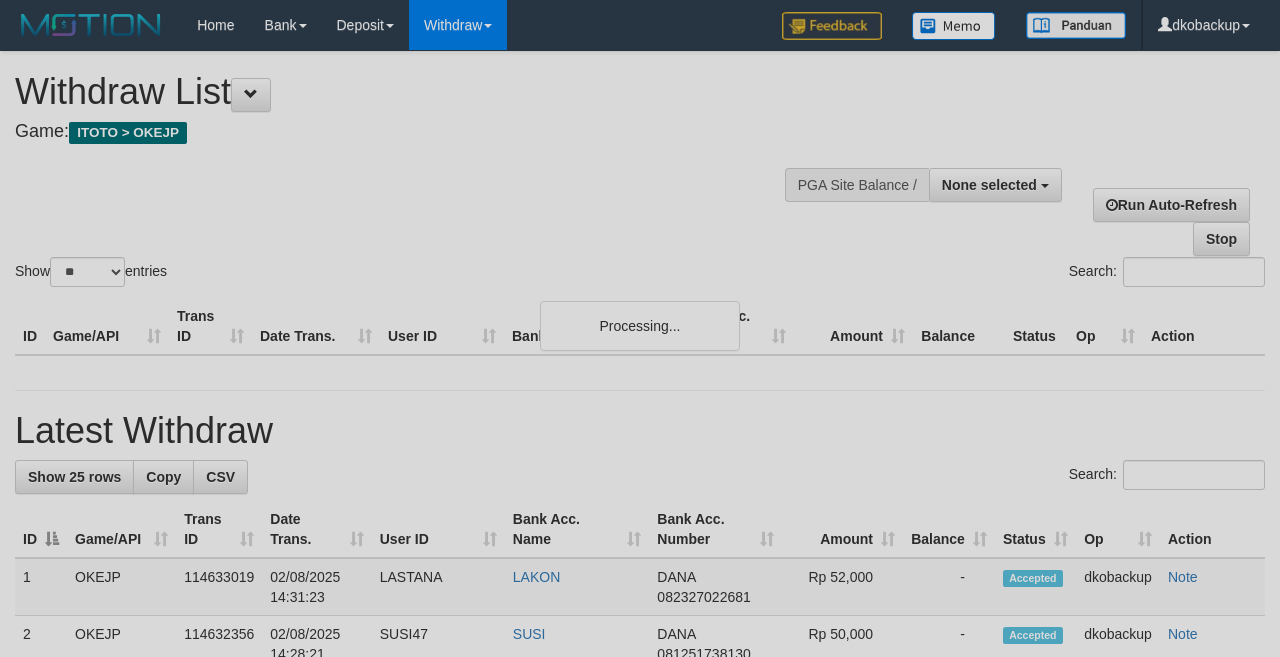 select 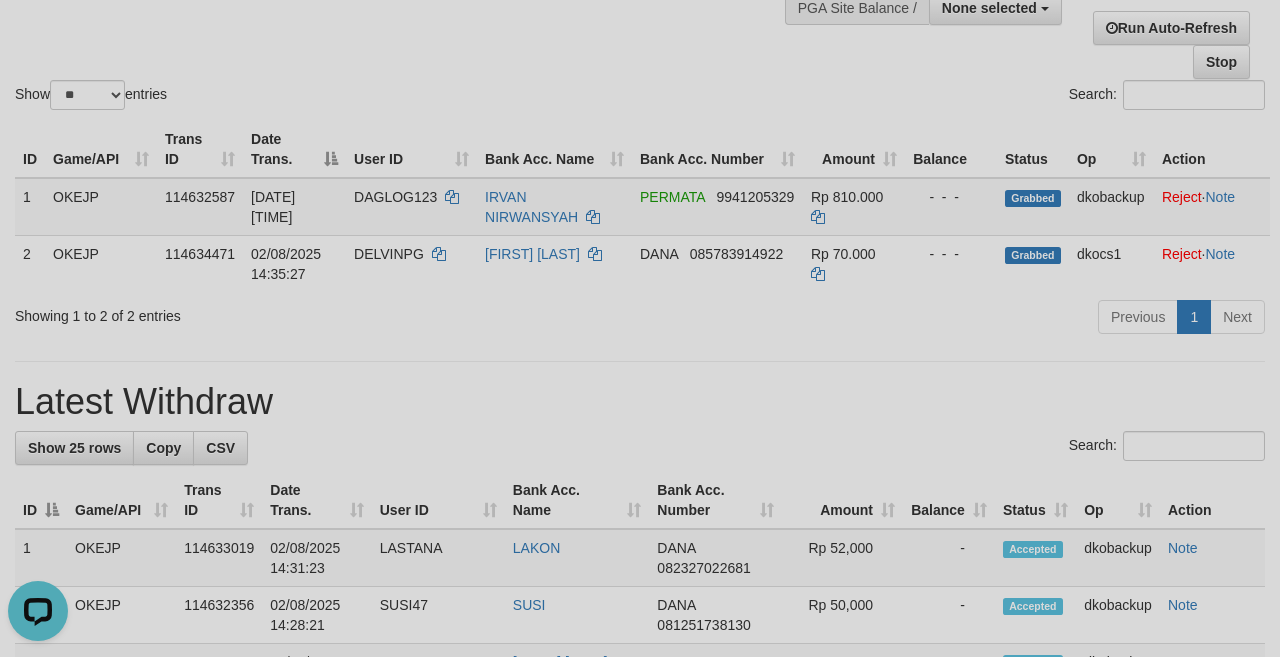 scroll, scrollTop: 0, scrollLeft: 0, axis: both 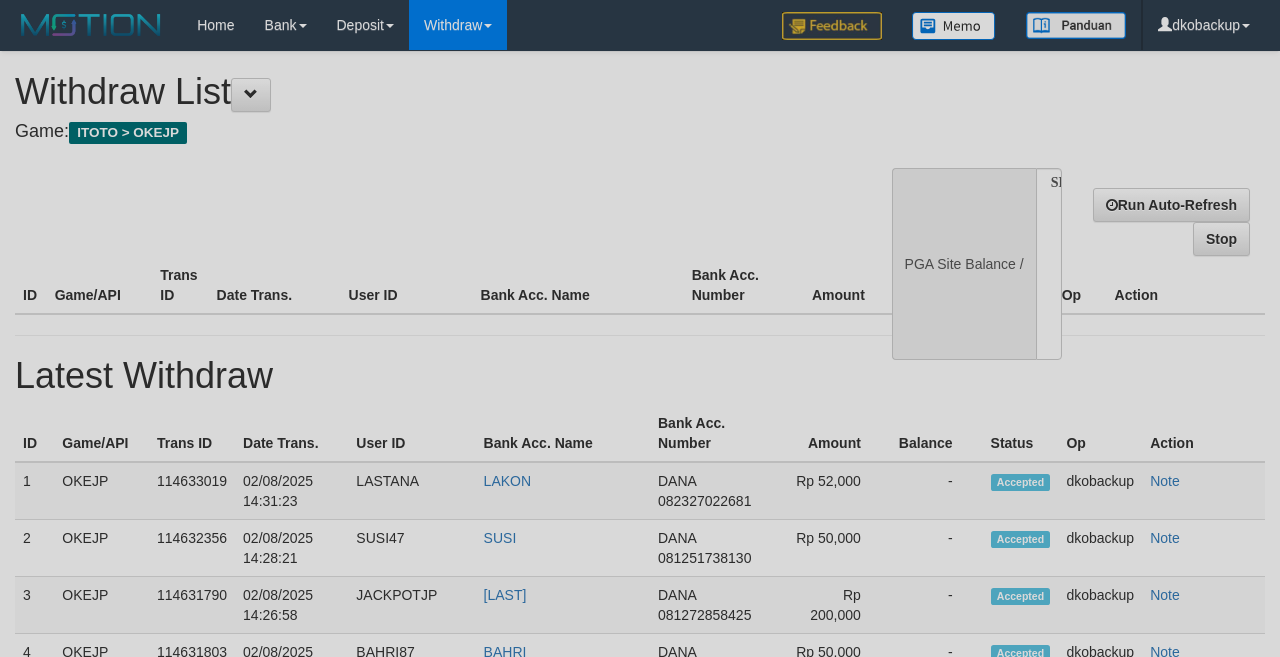select 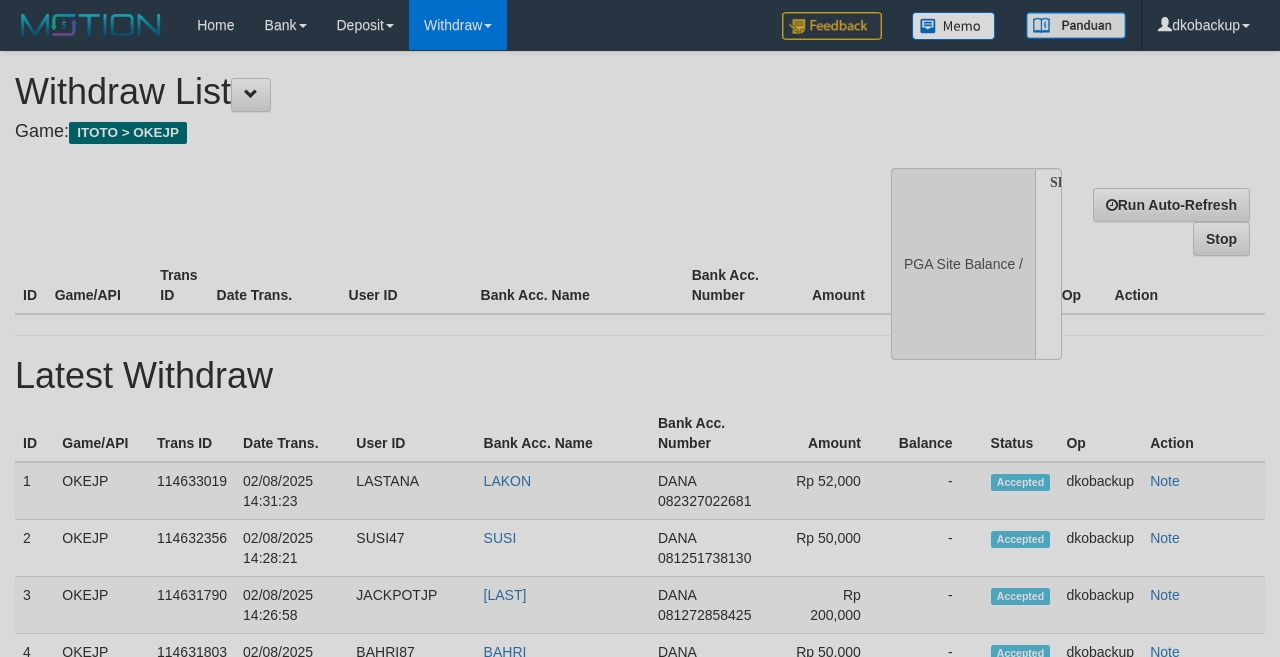 scroll, scrollTop: 177, scrollLeft: 0, axis: vertical 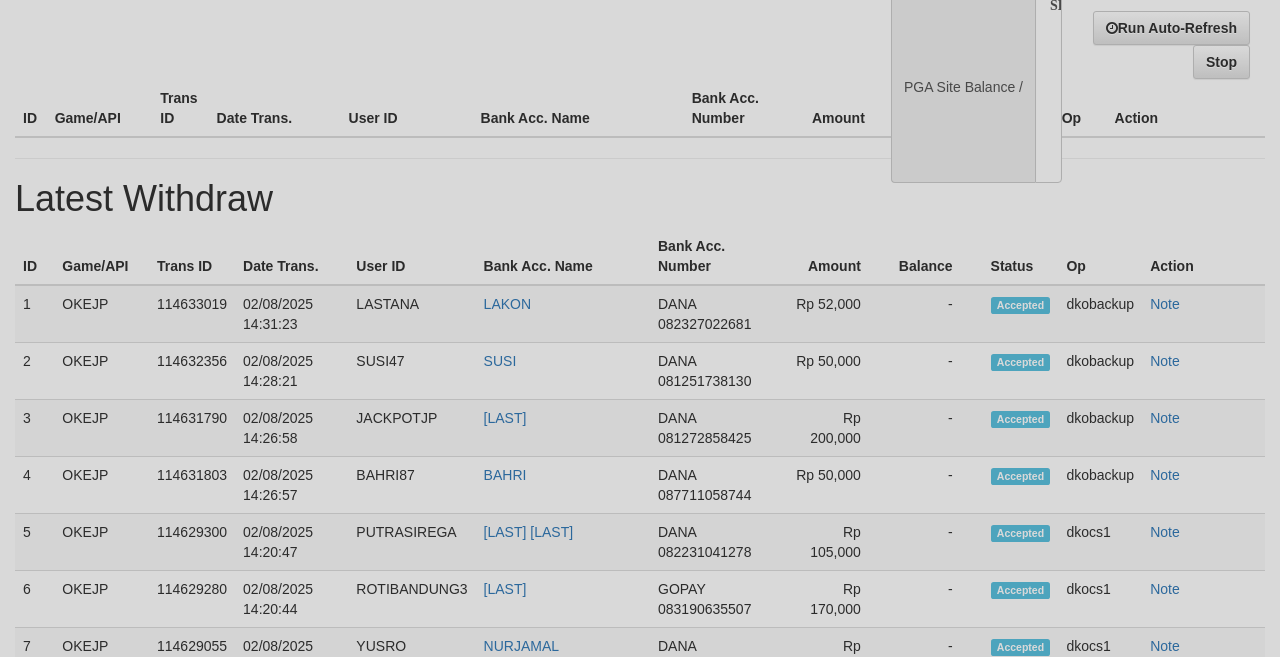 select on "**" 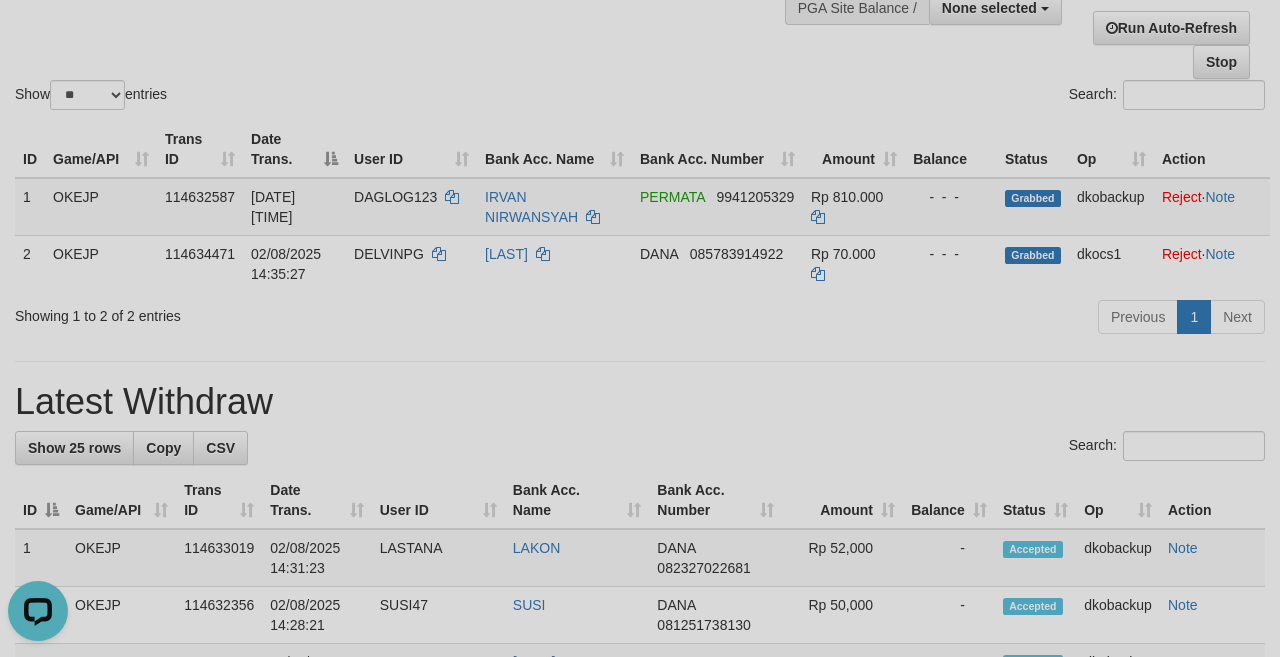 scroll, scrollTop: 0, scrollLeft: 0, axis: both 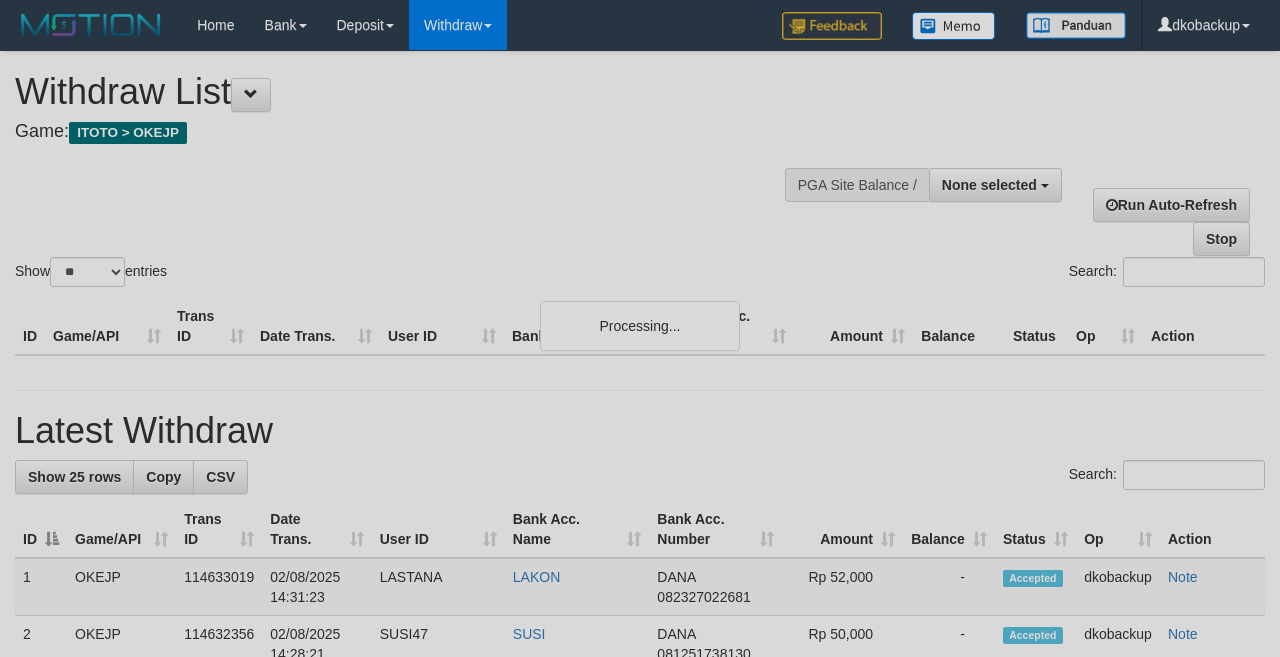 select 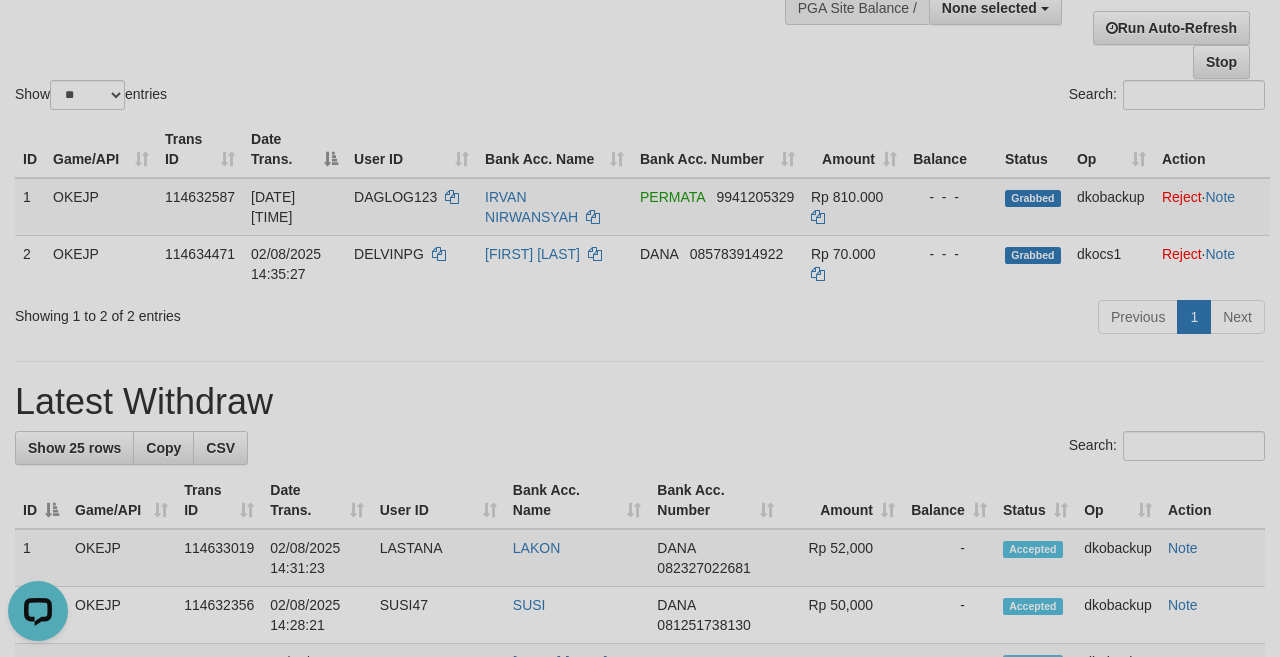 scroll, scrollTop: 0, scrollLeft: 0, axis: both 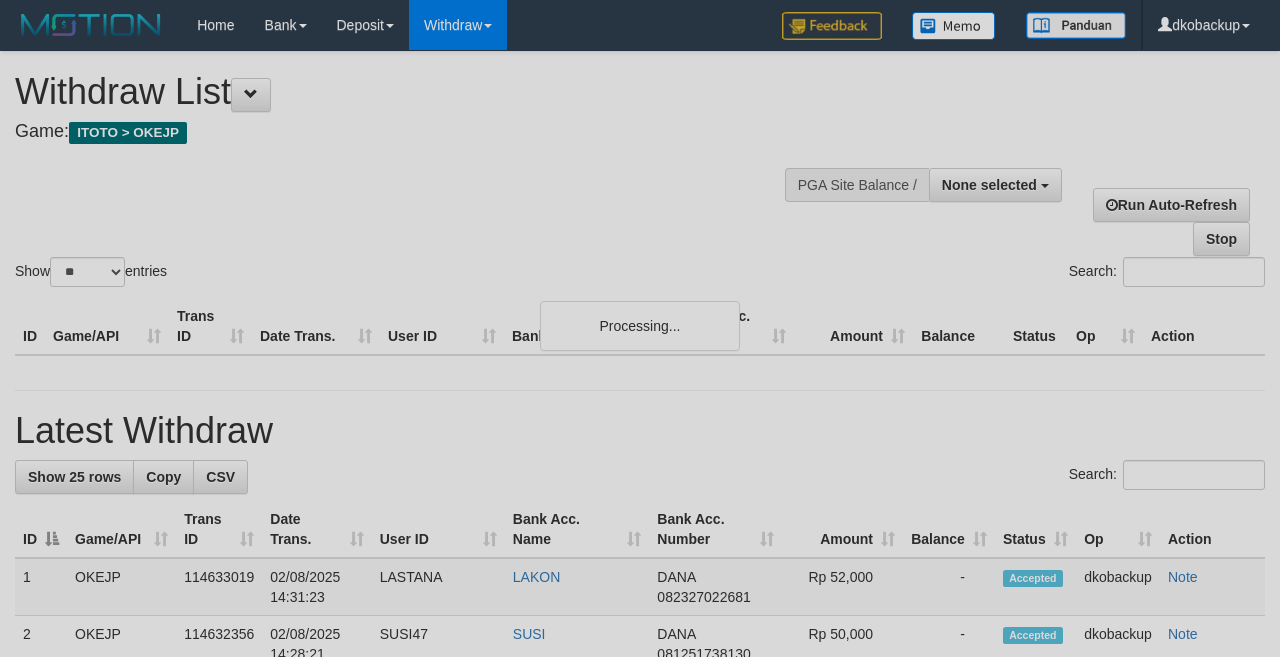 select 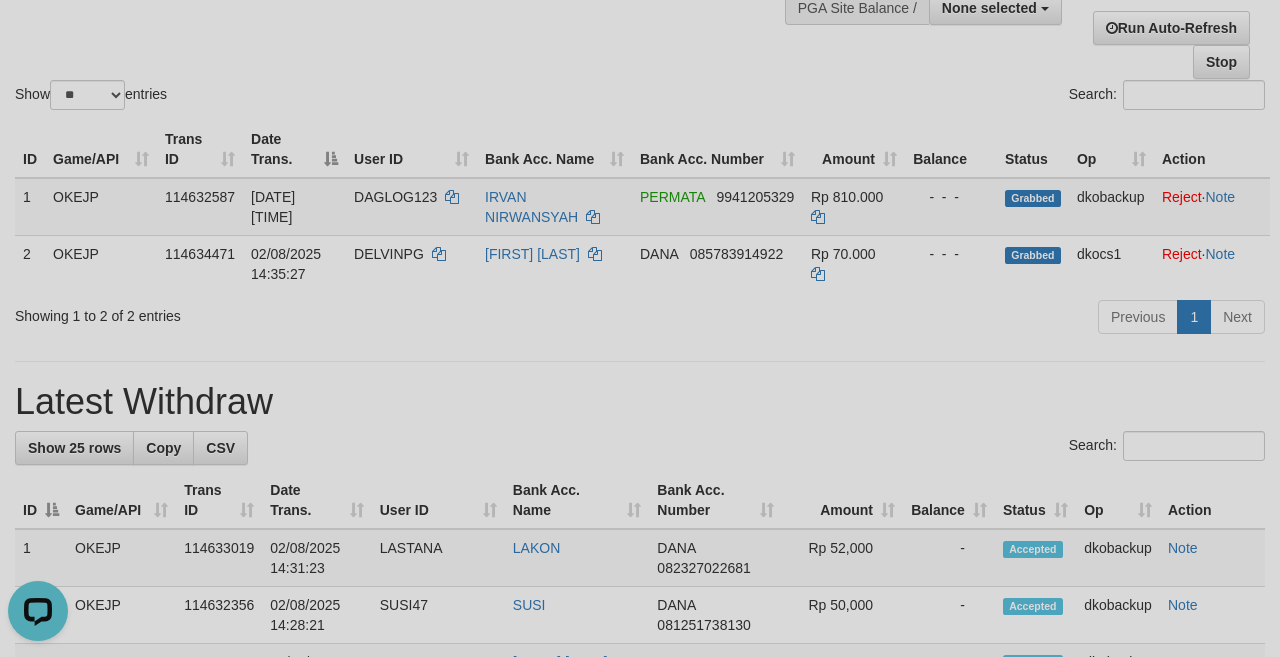 scroll, scrollTop: 0, scrollLeft: 0, axis: both 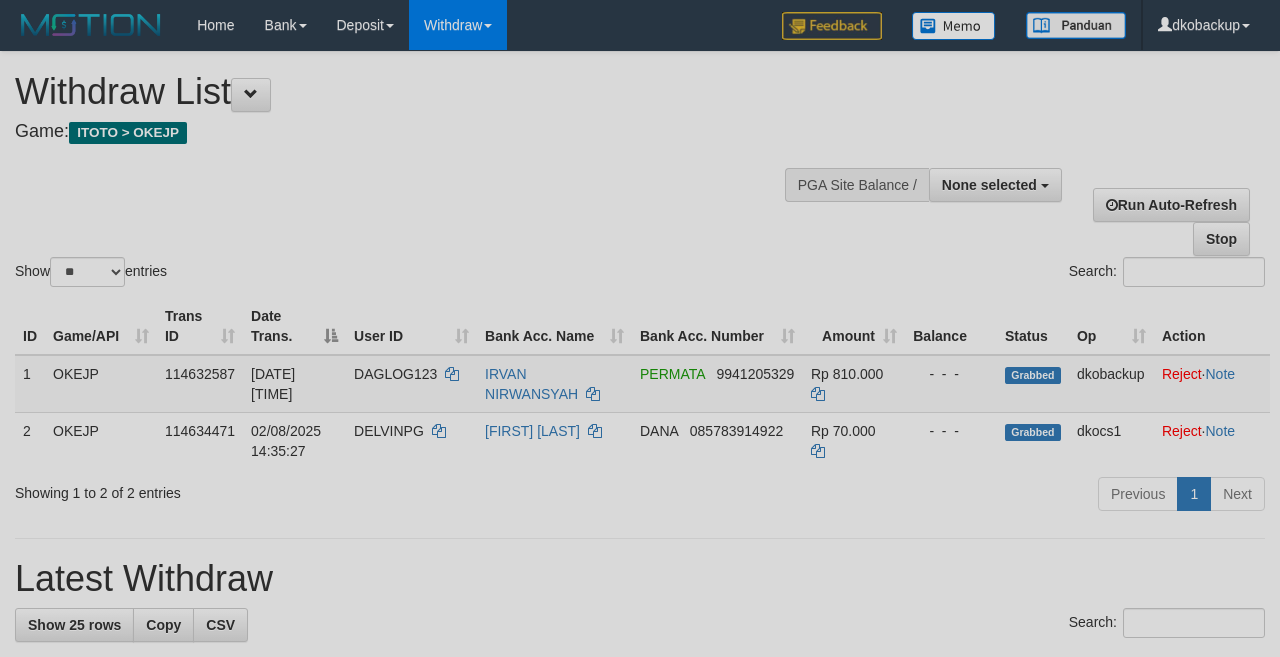 select 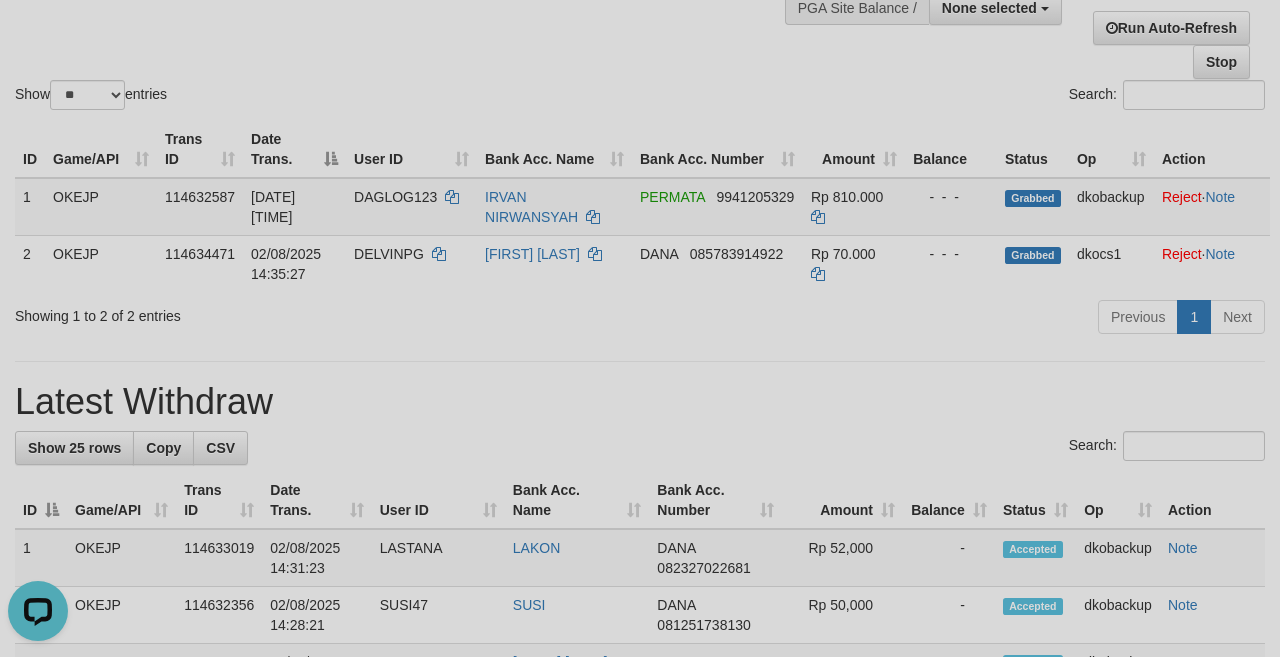 scroll, scrollTop: 0, scrollLeft: 0, axis: both 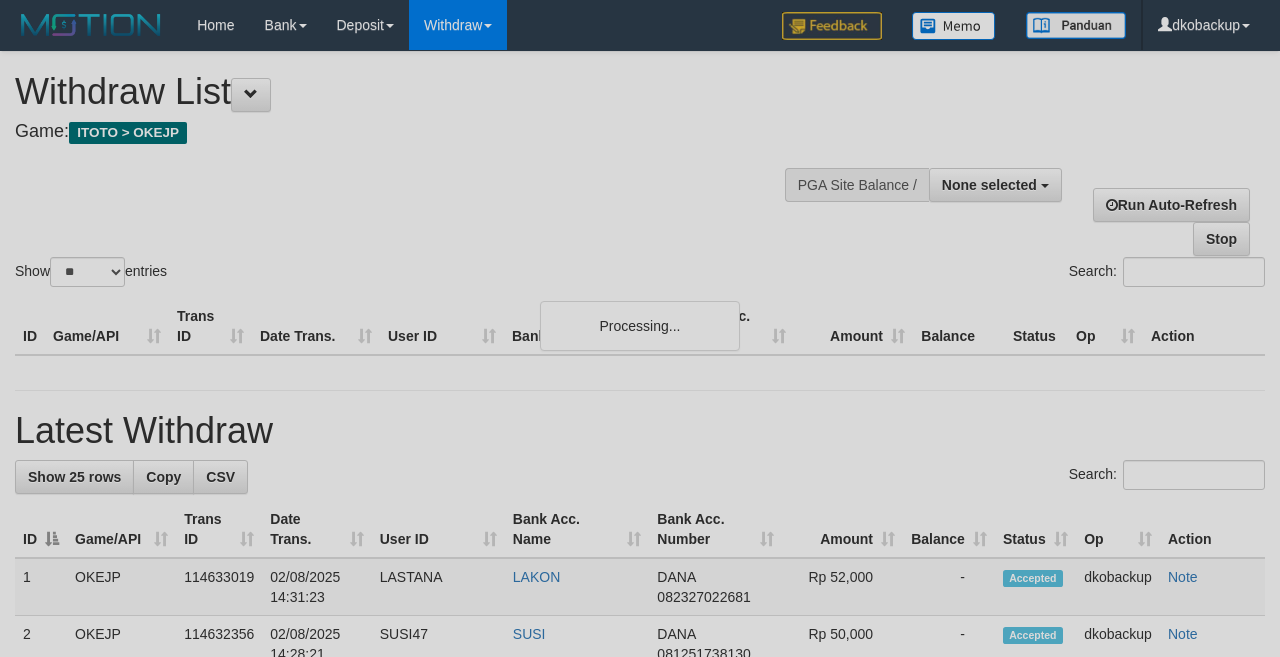 select 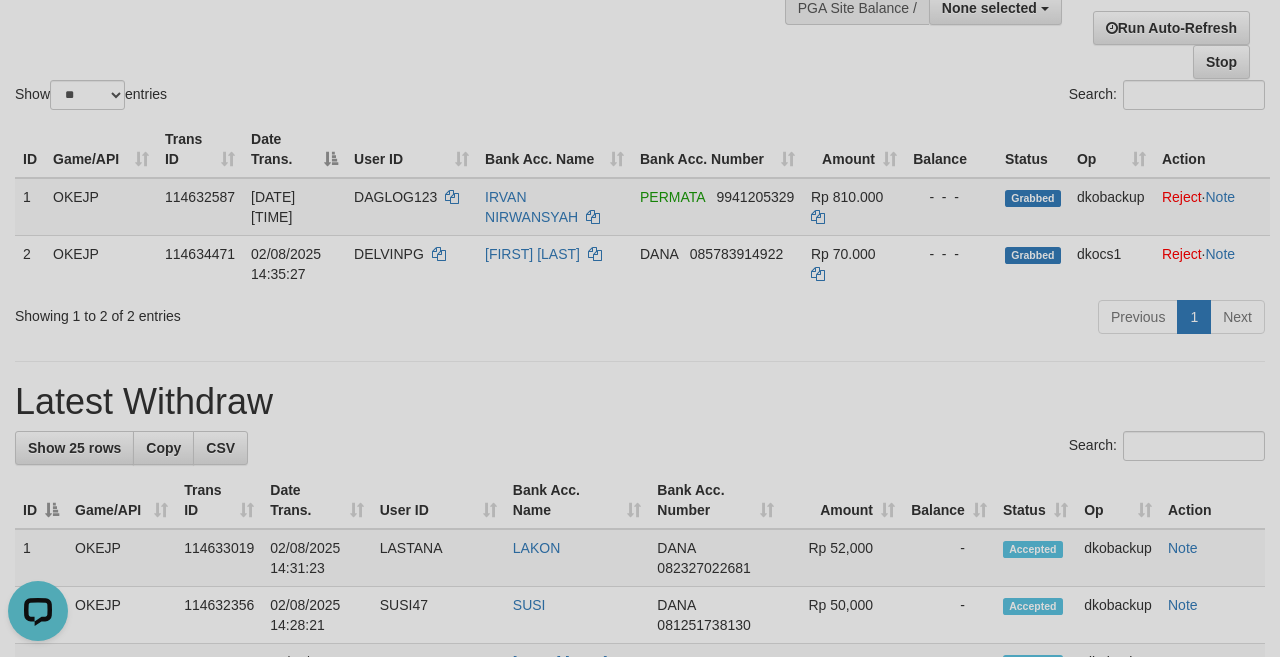 scroll, scrollTop: 0, scrollLeft: 0, axis: both 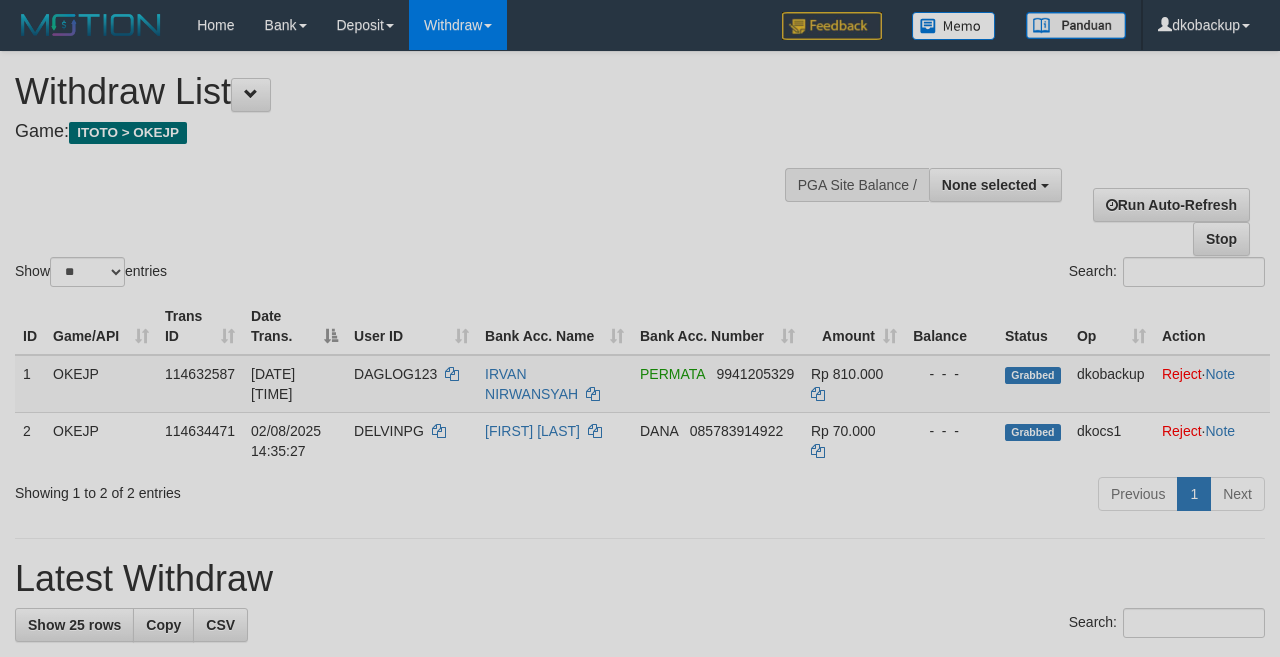 select 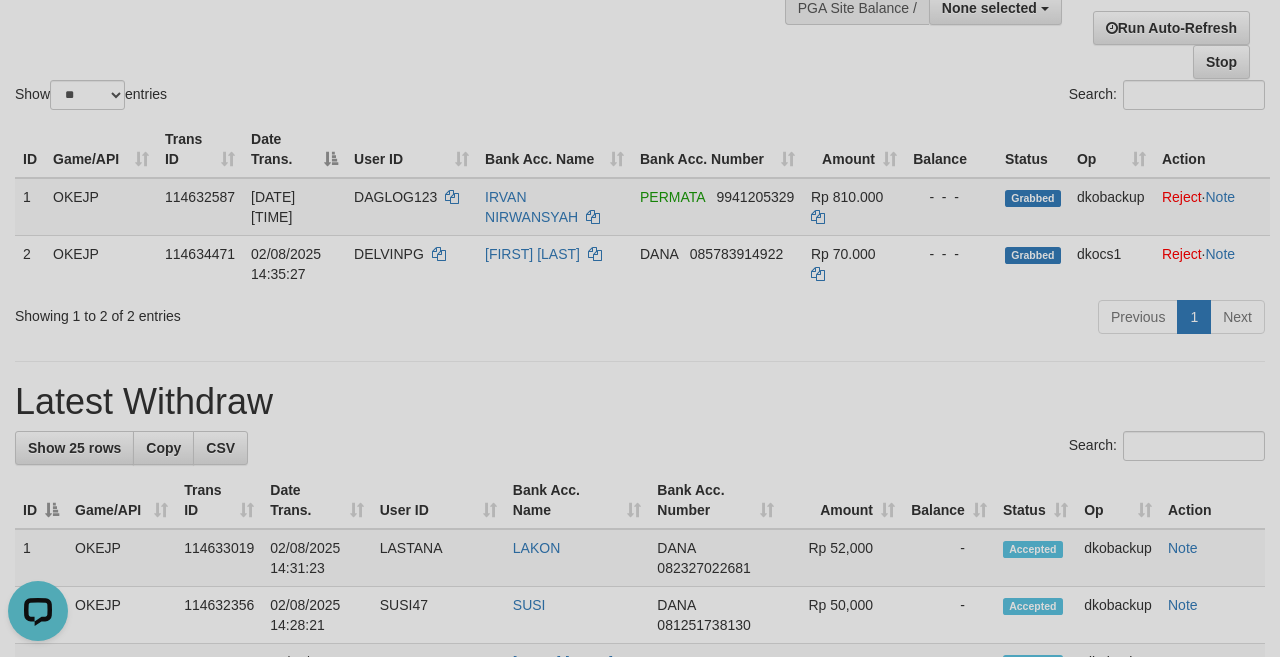 scroll, scrollTop: 0, scrollLeft: 0, axis: both 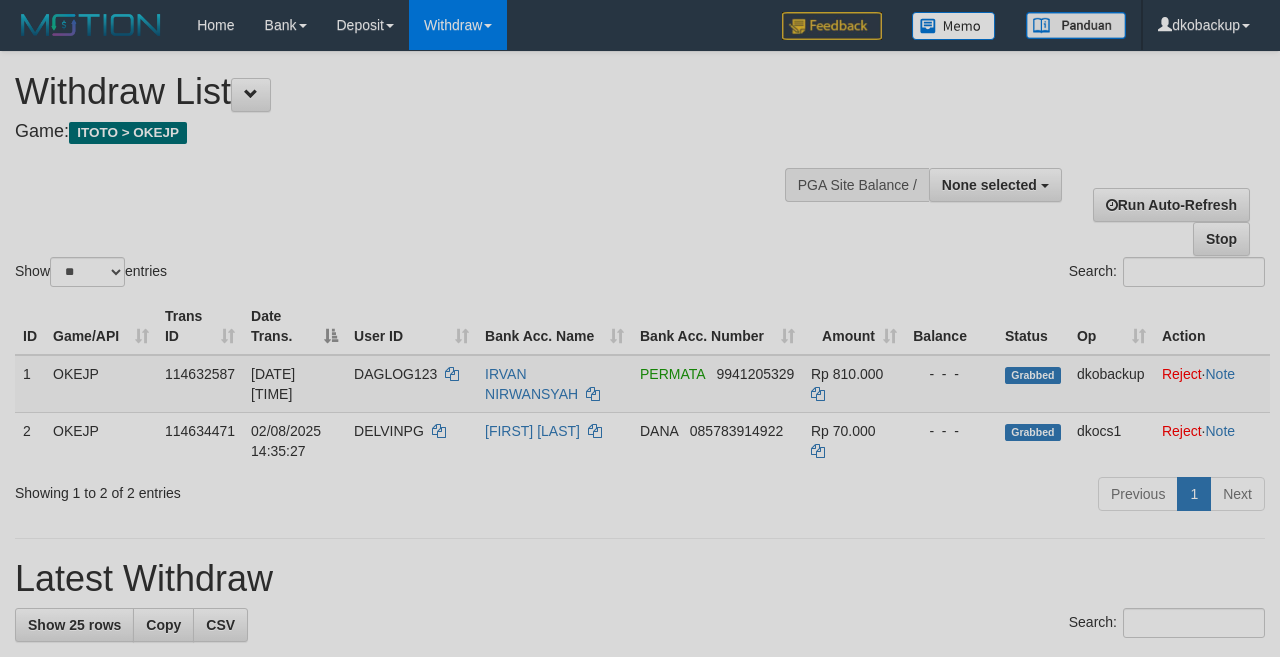 select 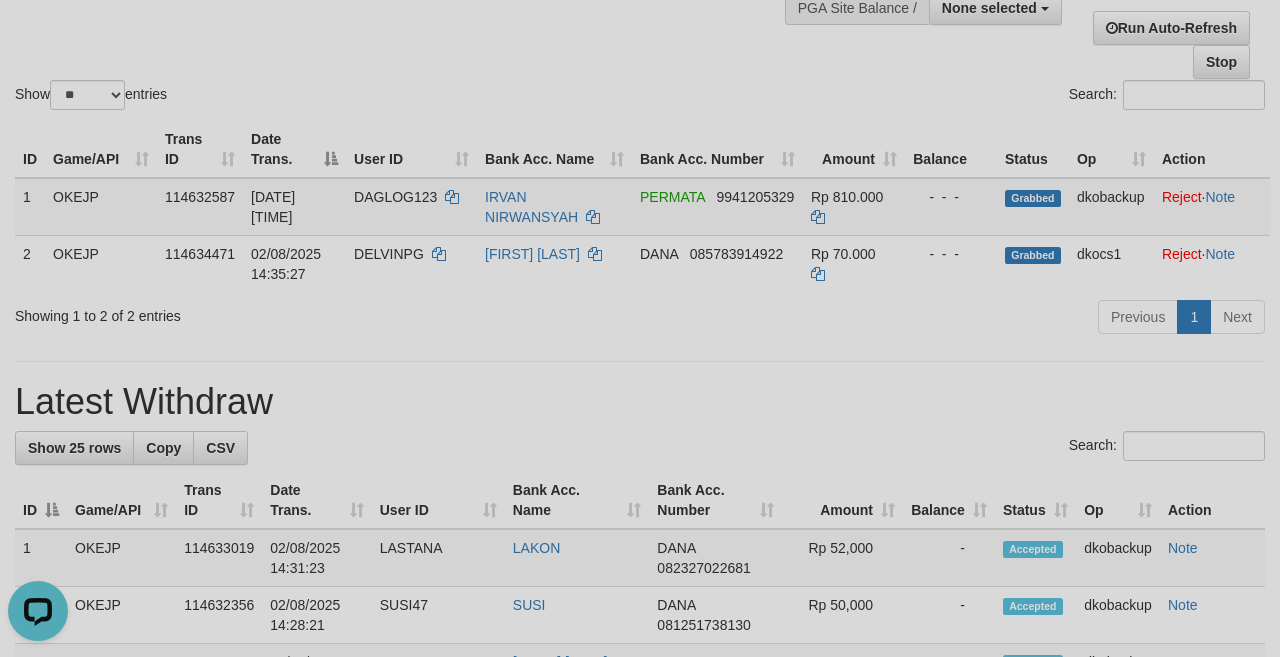 scroll, scrollTop: 0, scrollLeft: 0, axis: both 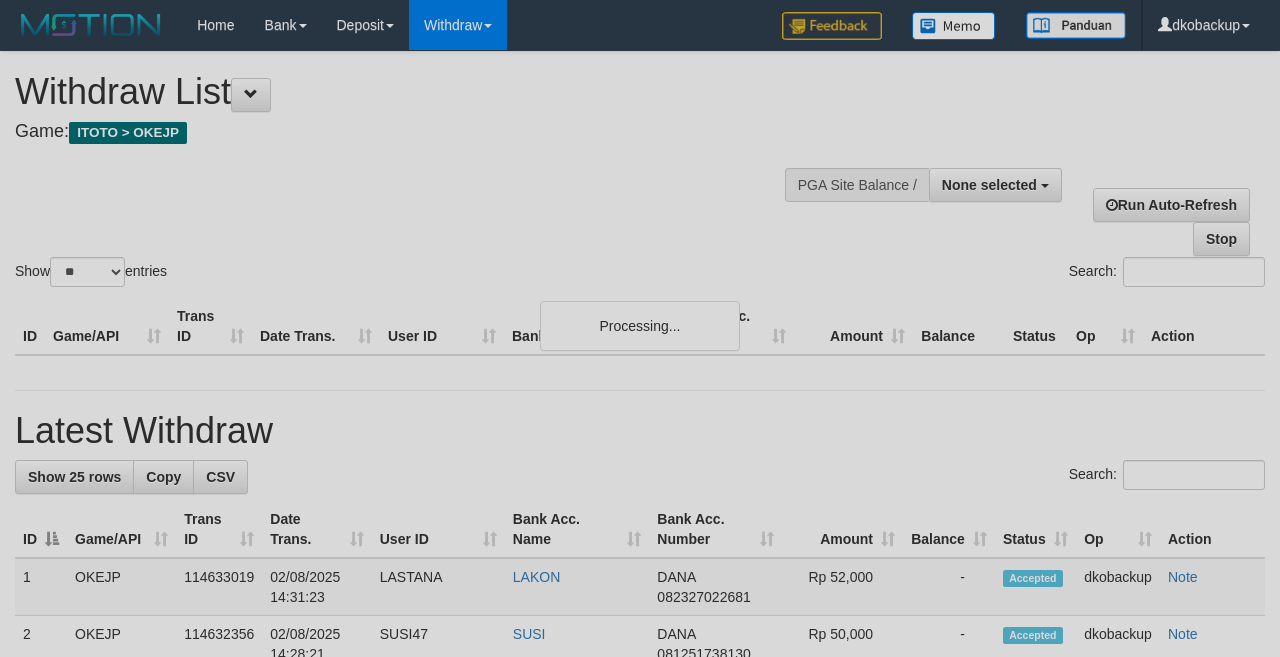 select 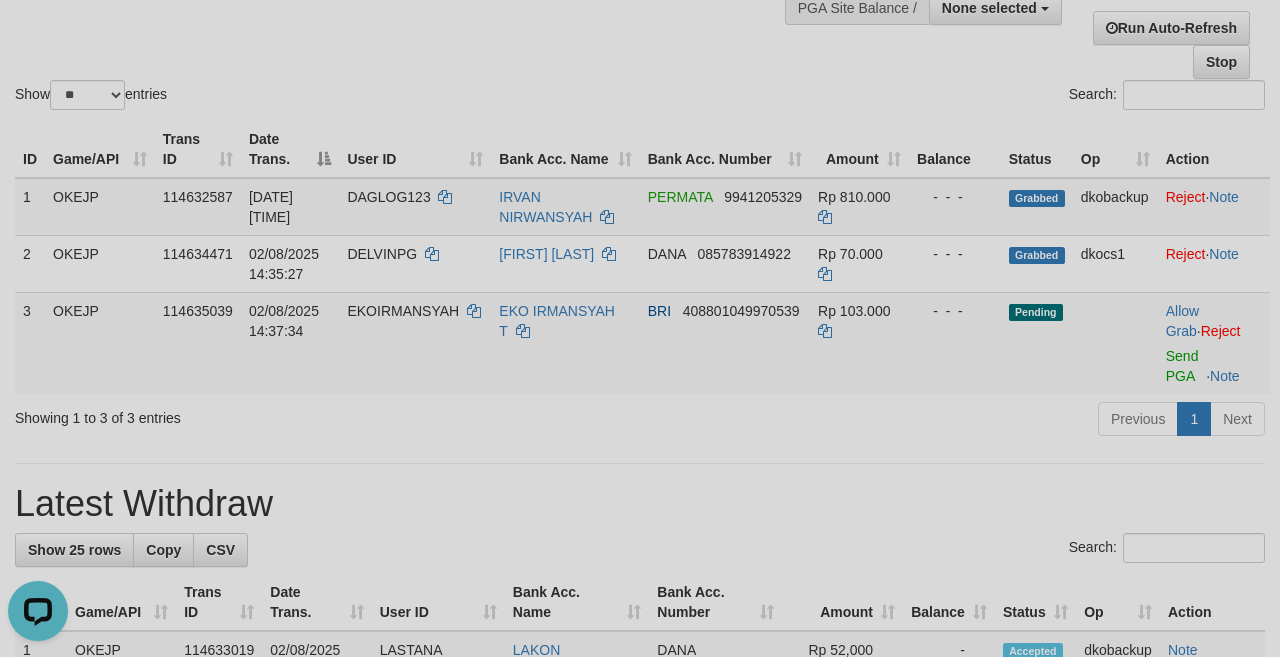 scroll, scrollTop: 0, scrollLeft: 0, axis: both 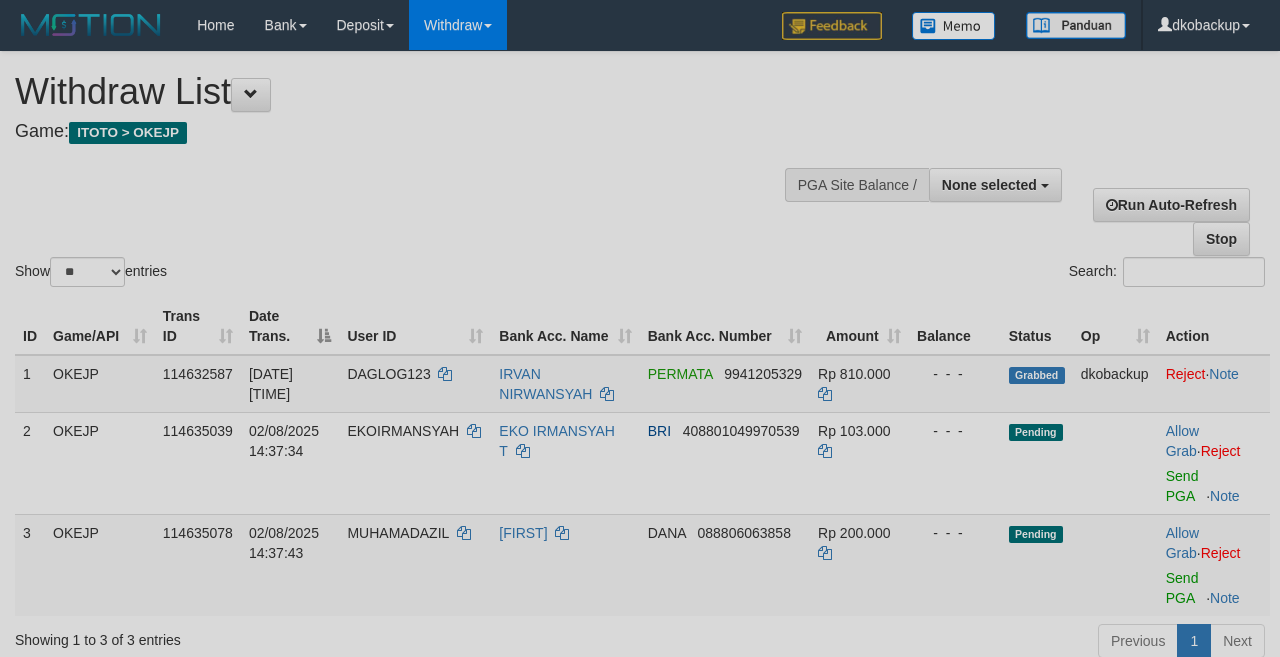 select 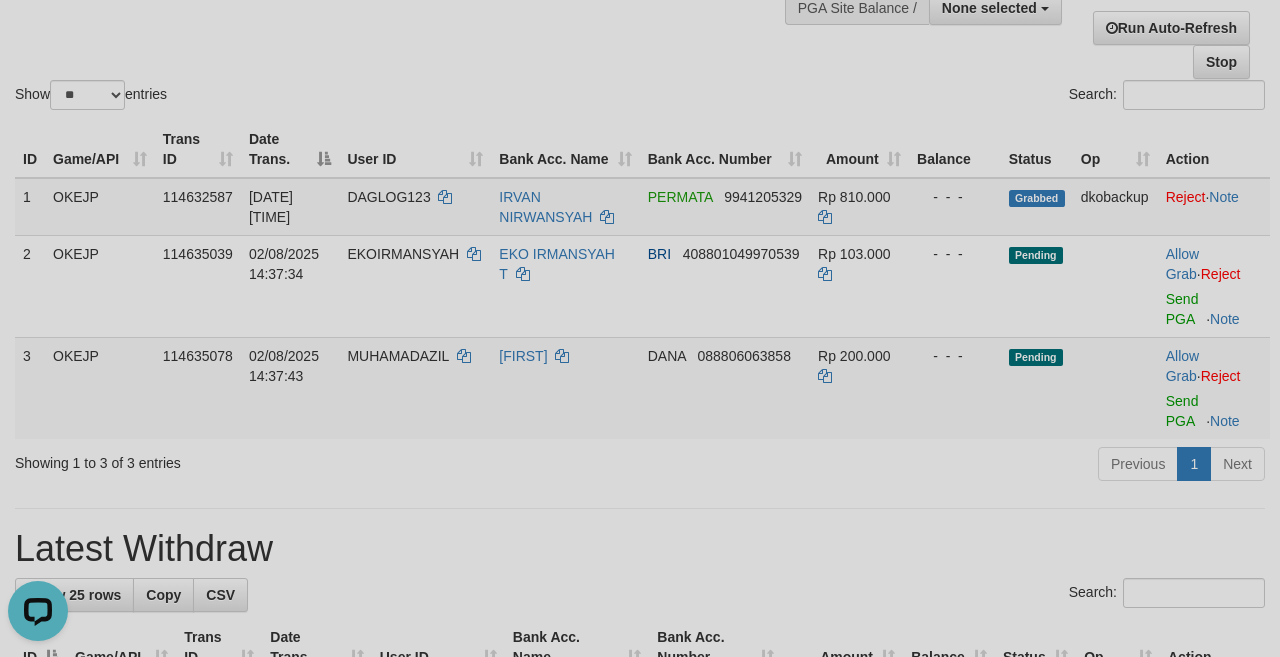 scroll, scrollTop: 0, scrollLeft: 0, axis: both 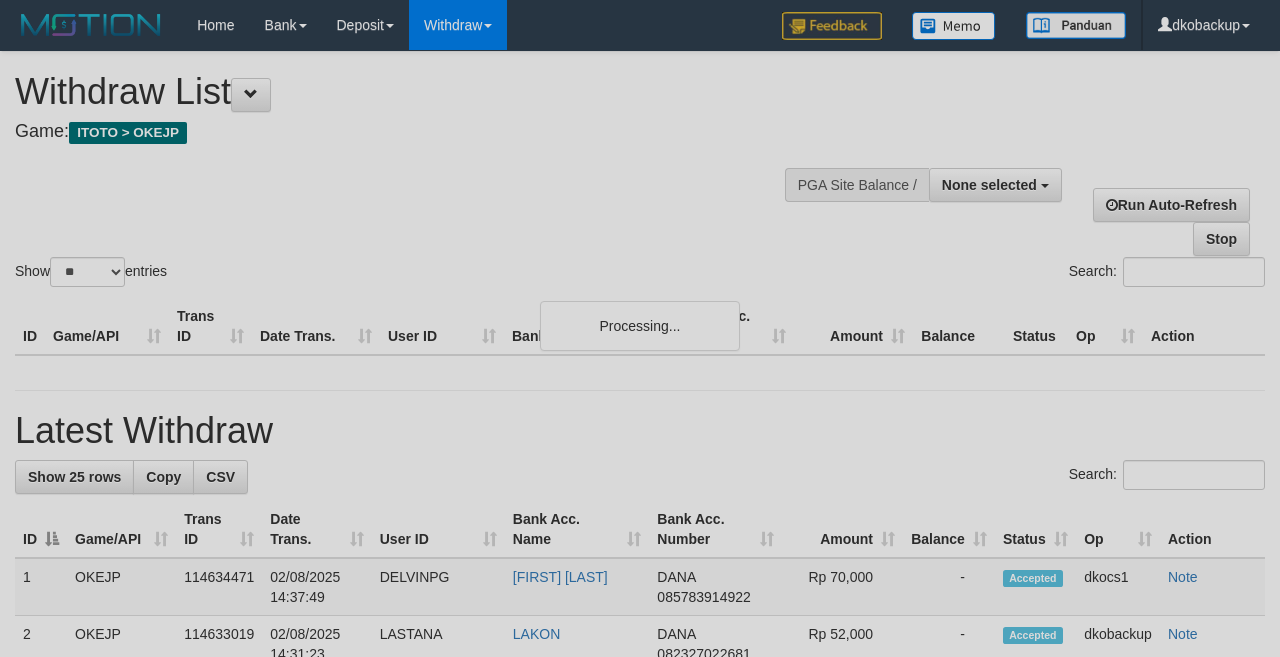 select 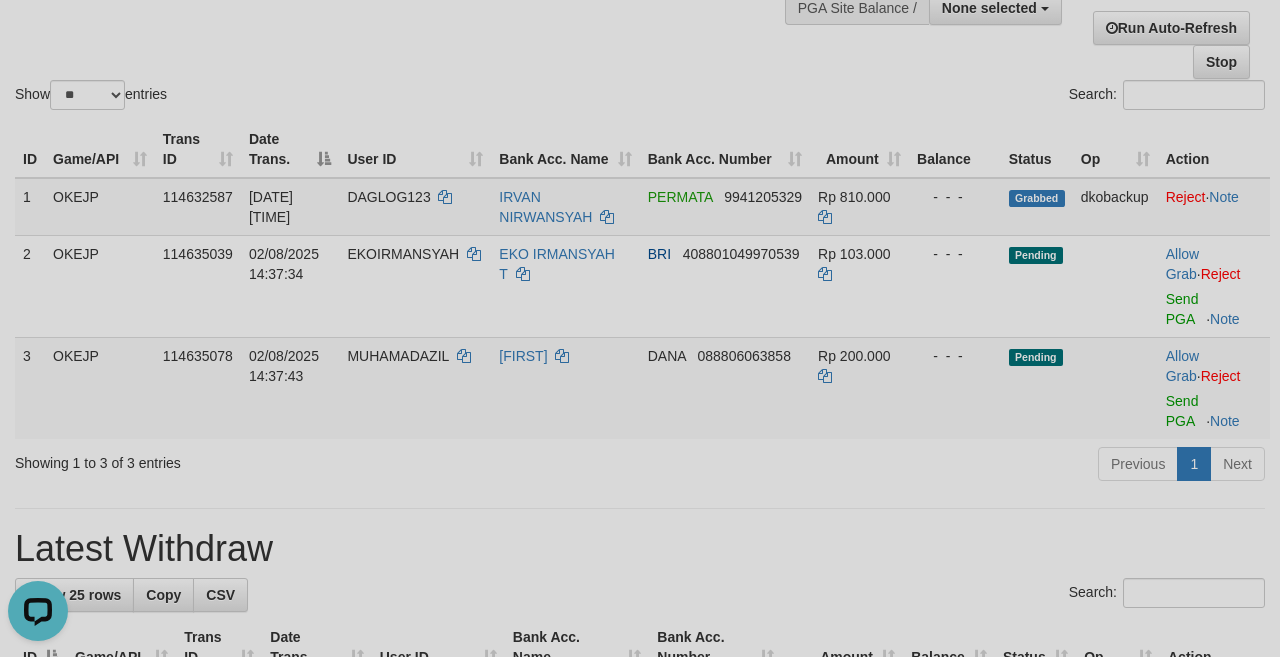 scroll, scrollTop: 0, scrollLeft: 0, axis: both 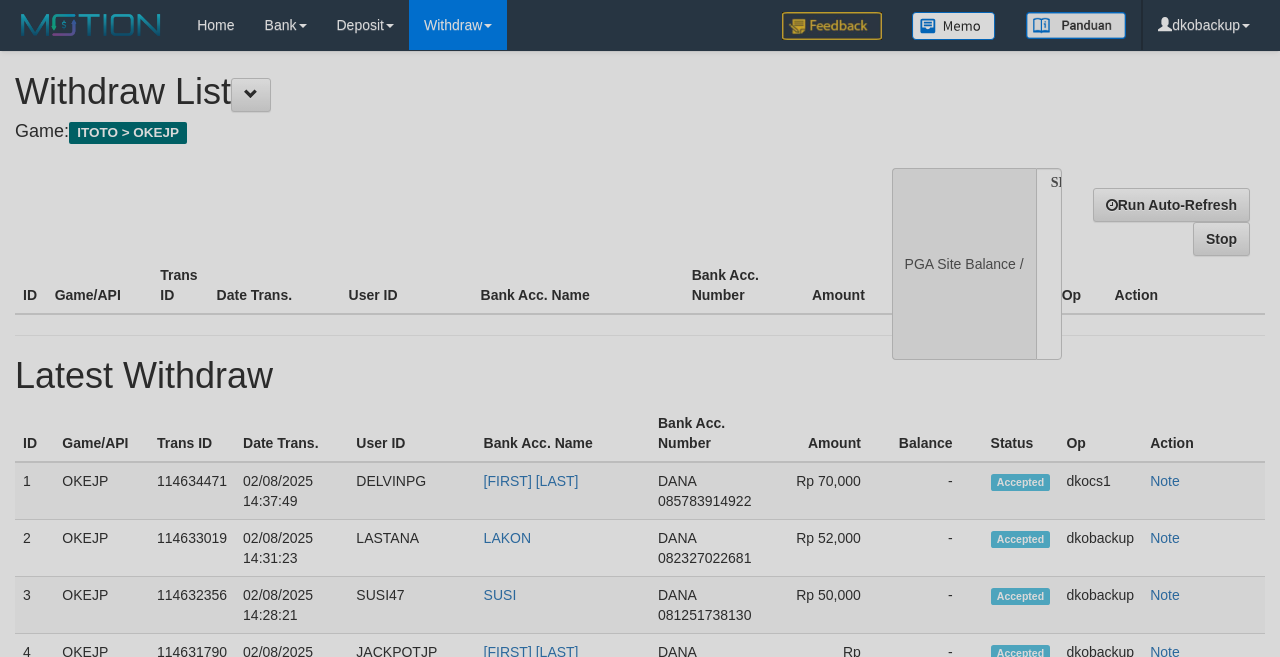 select 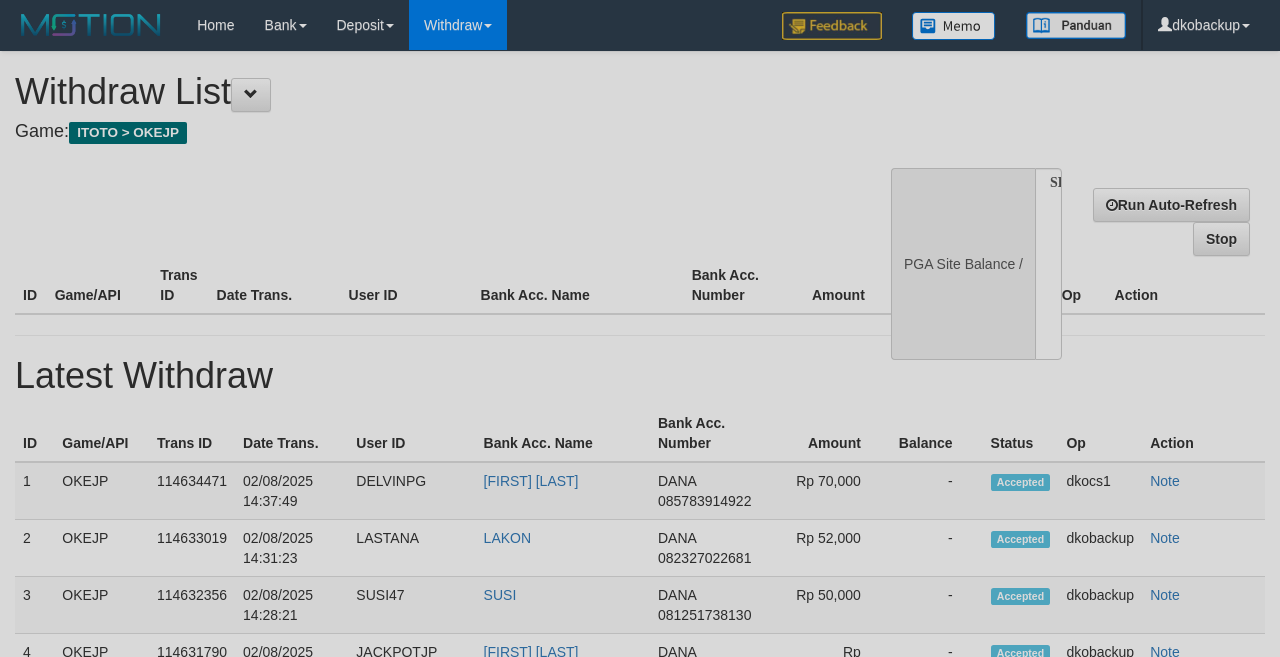 scroll, scrollTop: 177, scrollLeft: 0, axis: vertical 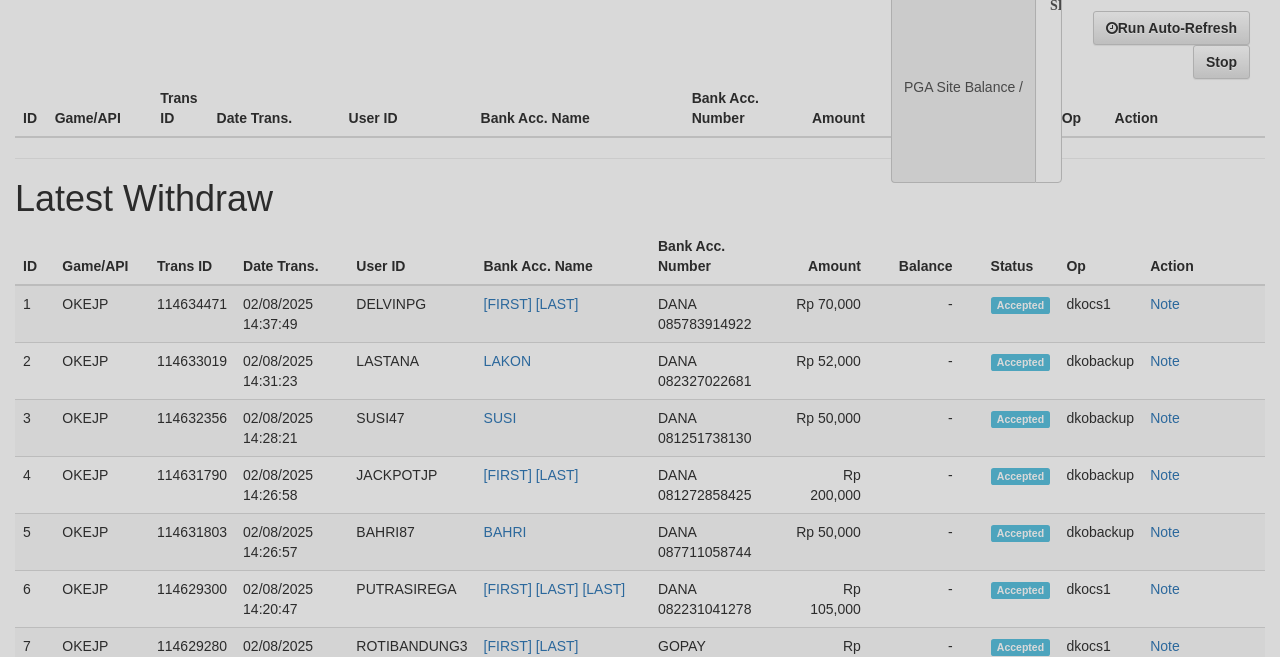 select on "**" 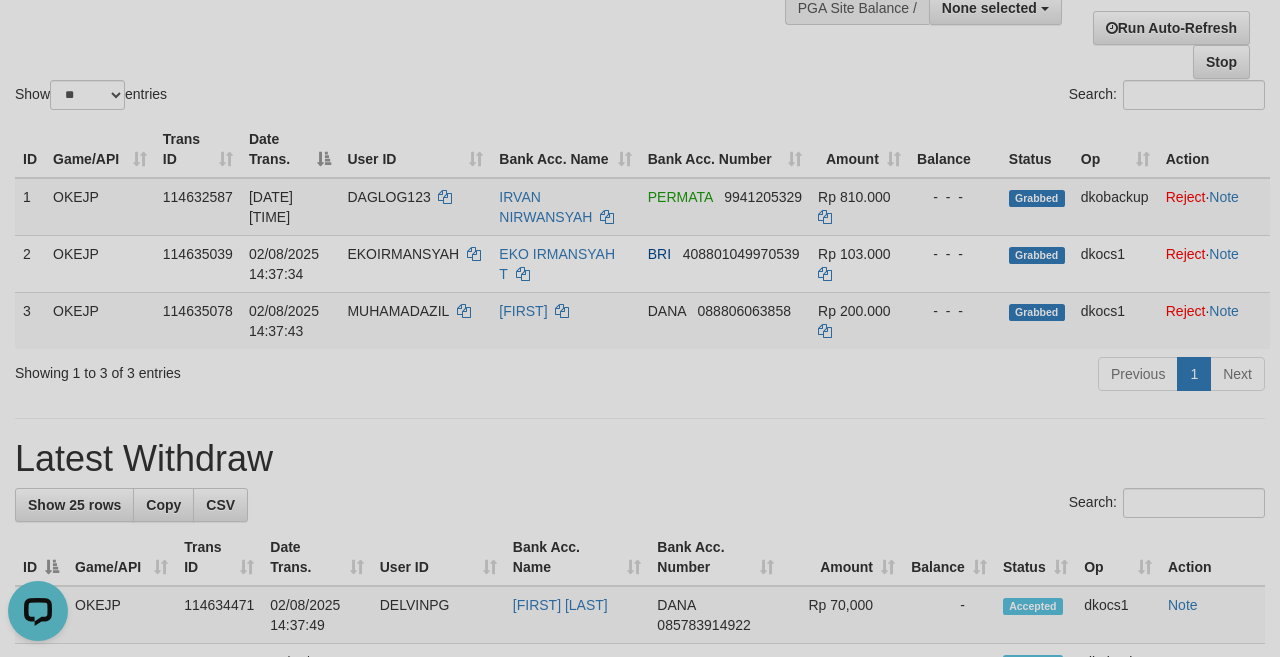 scroll, scrollTop: 0, scrollLeft: 0, axis: both 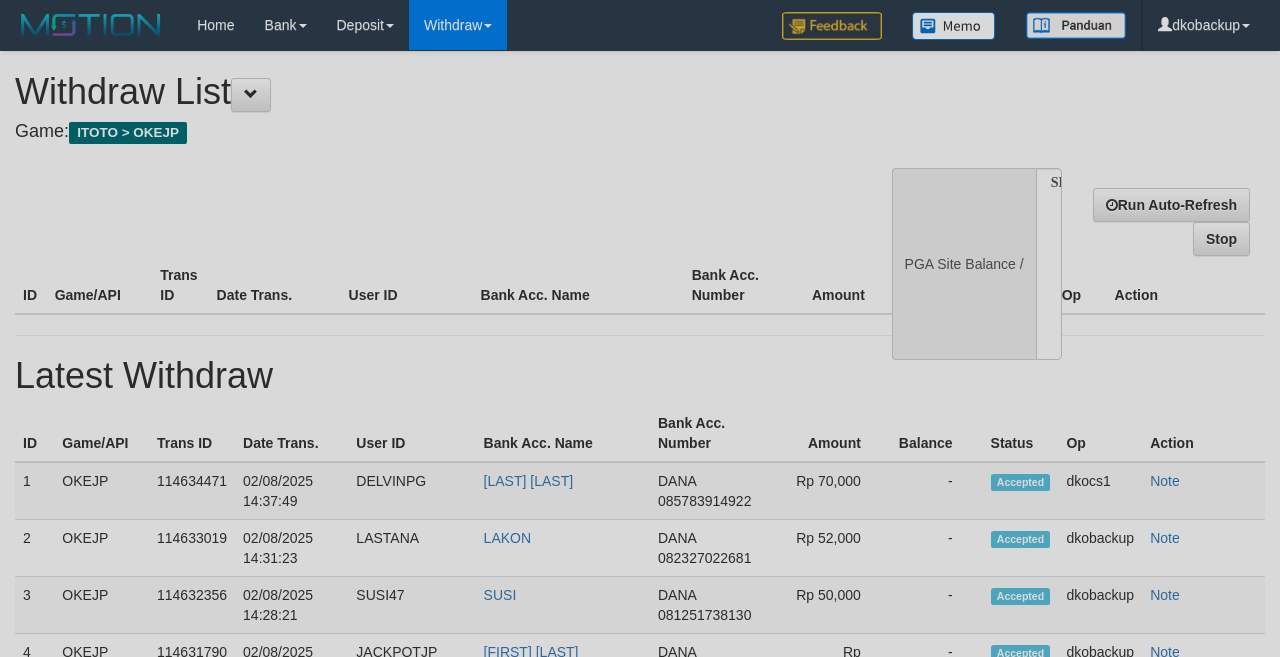 select 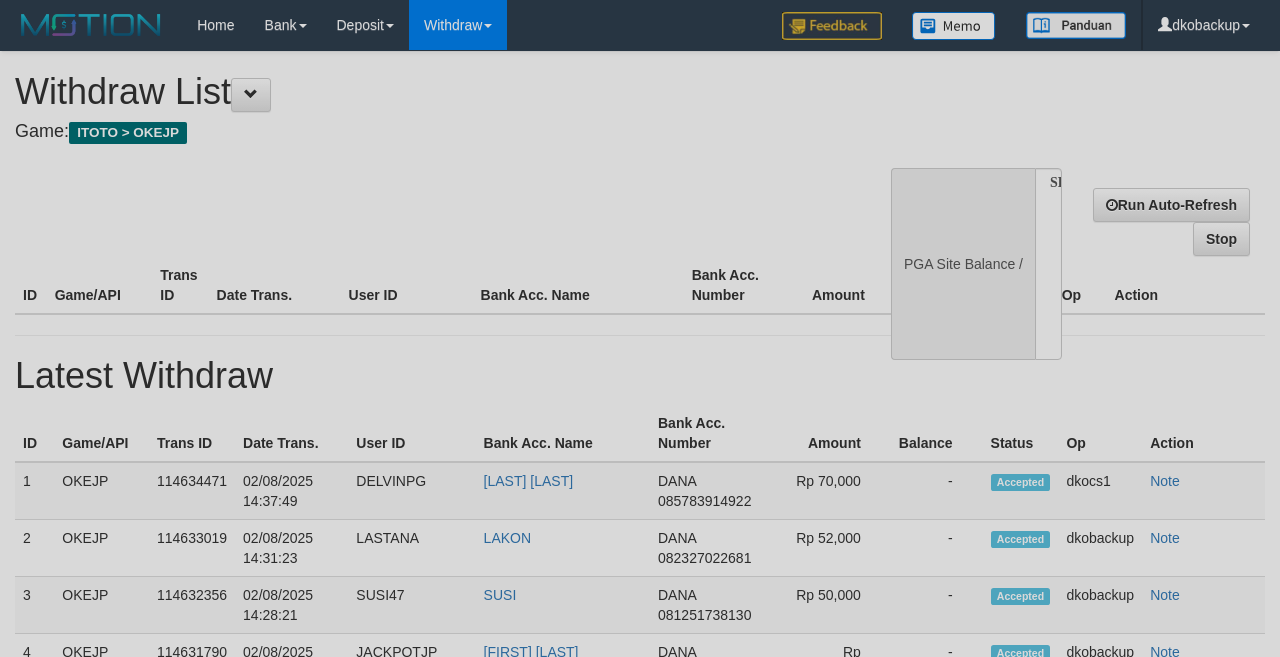 scroll, scrollTop: 177, scrollLeft: 0, axis: vertical 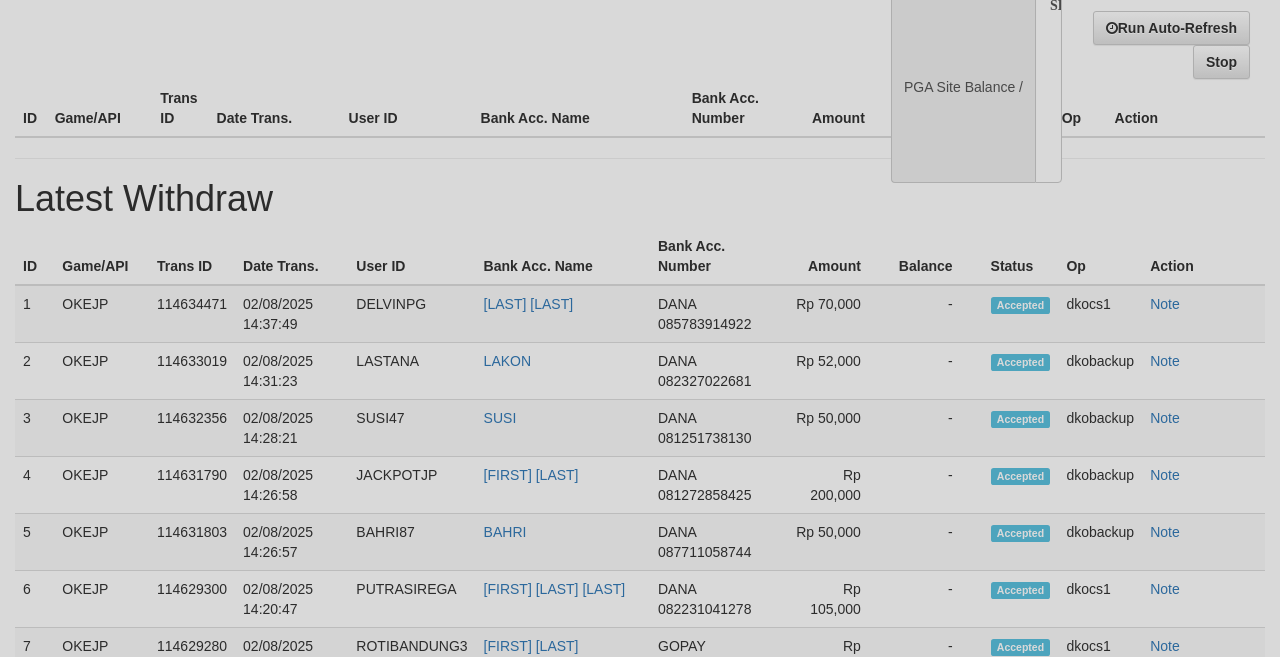 select on "**" 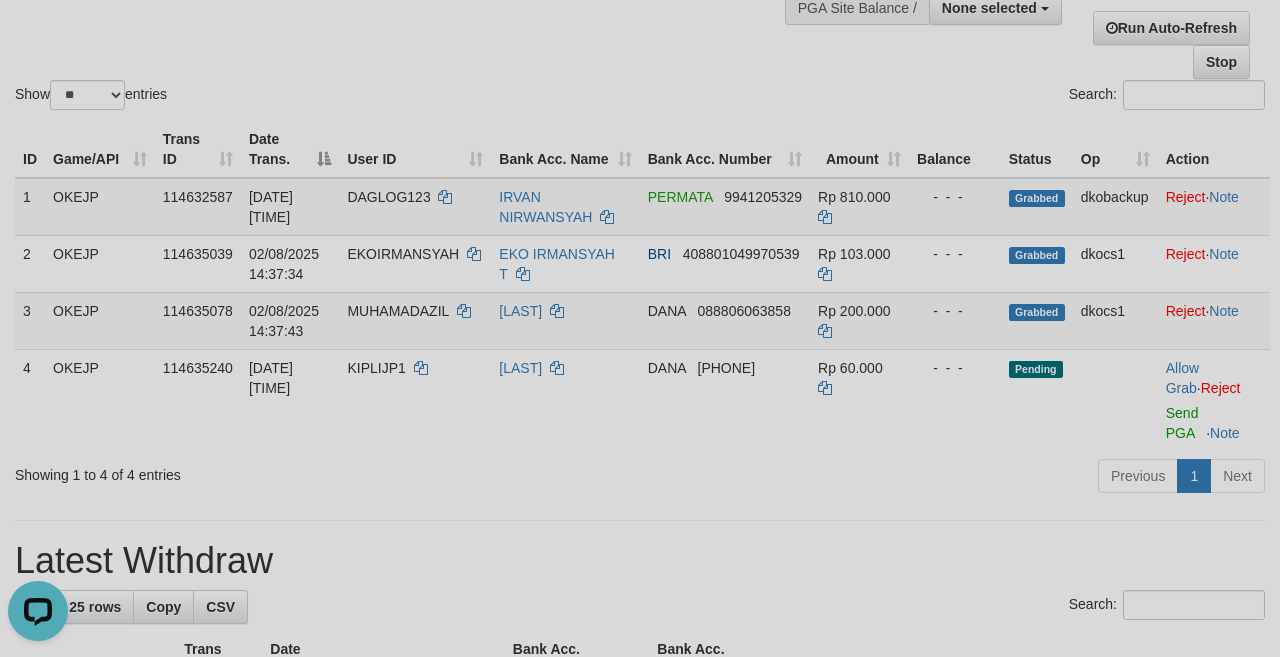 scroll, scrollTop: 0, scrollLeft: 0, axis: both 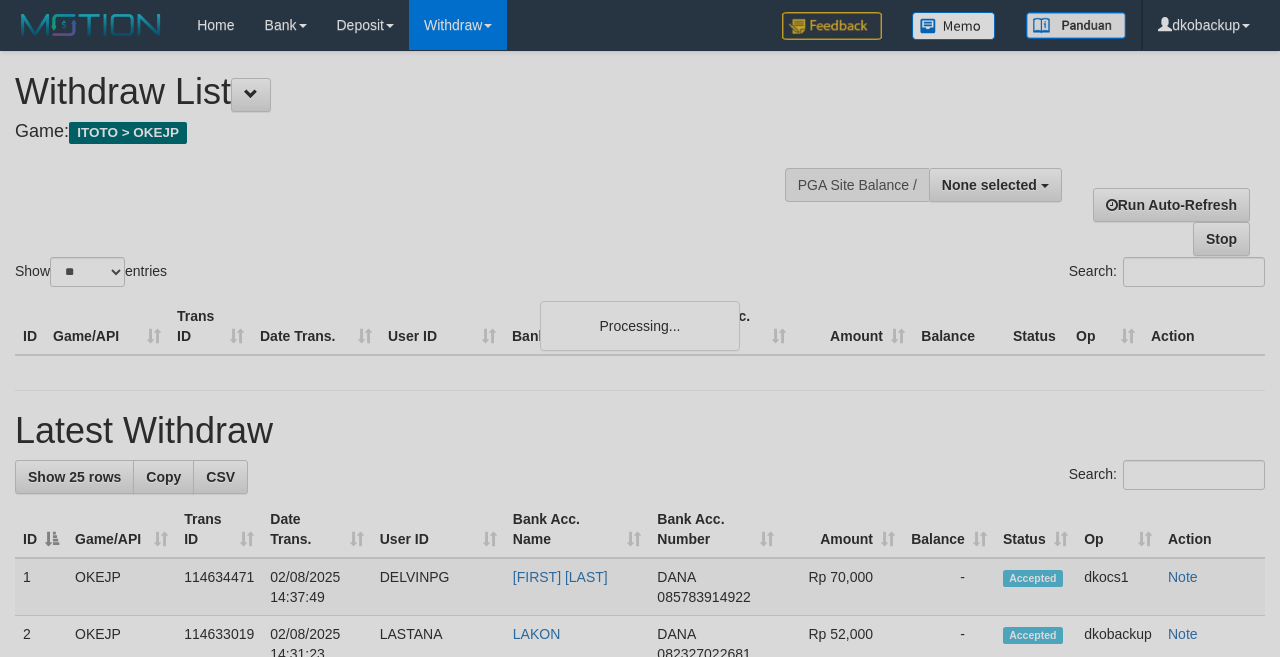 select 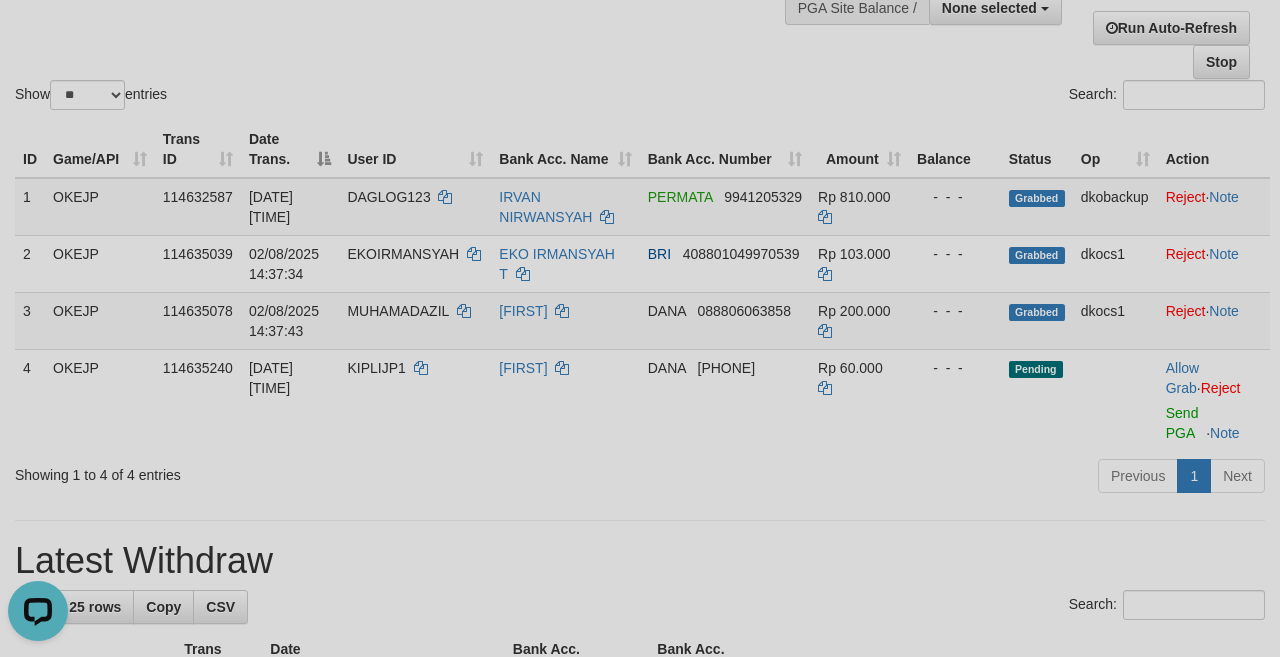 scroll, scrollTop: 0, scrollLeft: 0, axis: both 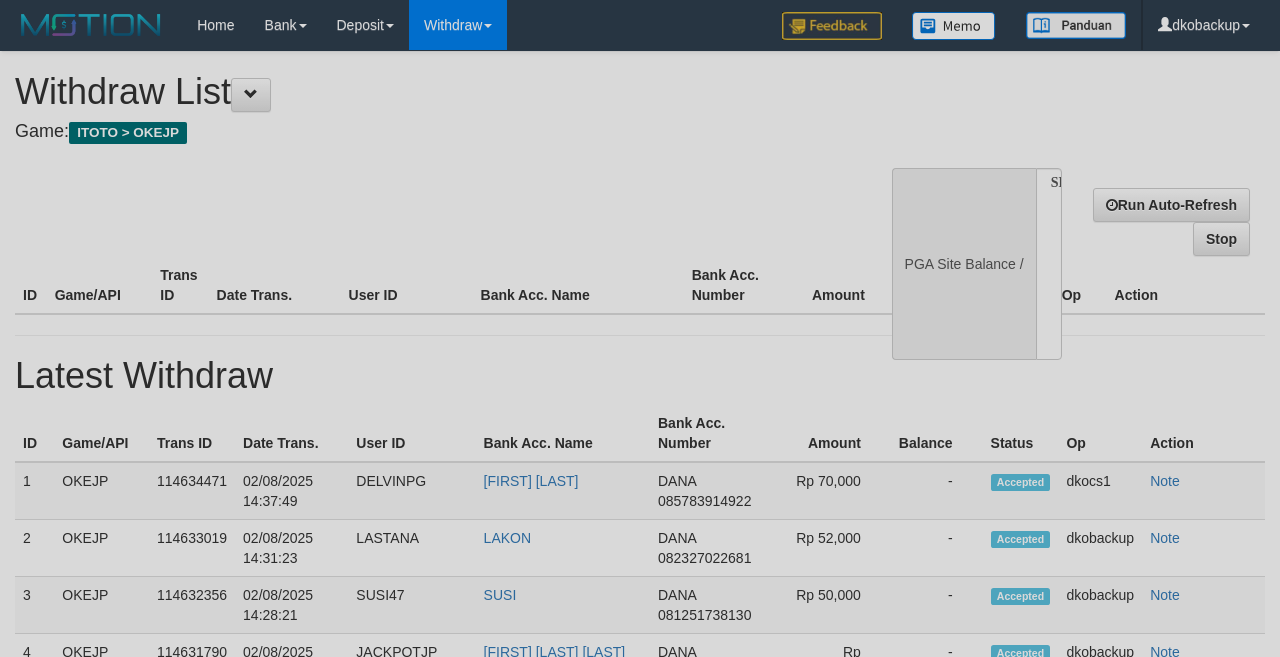 select 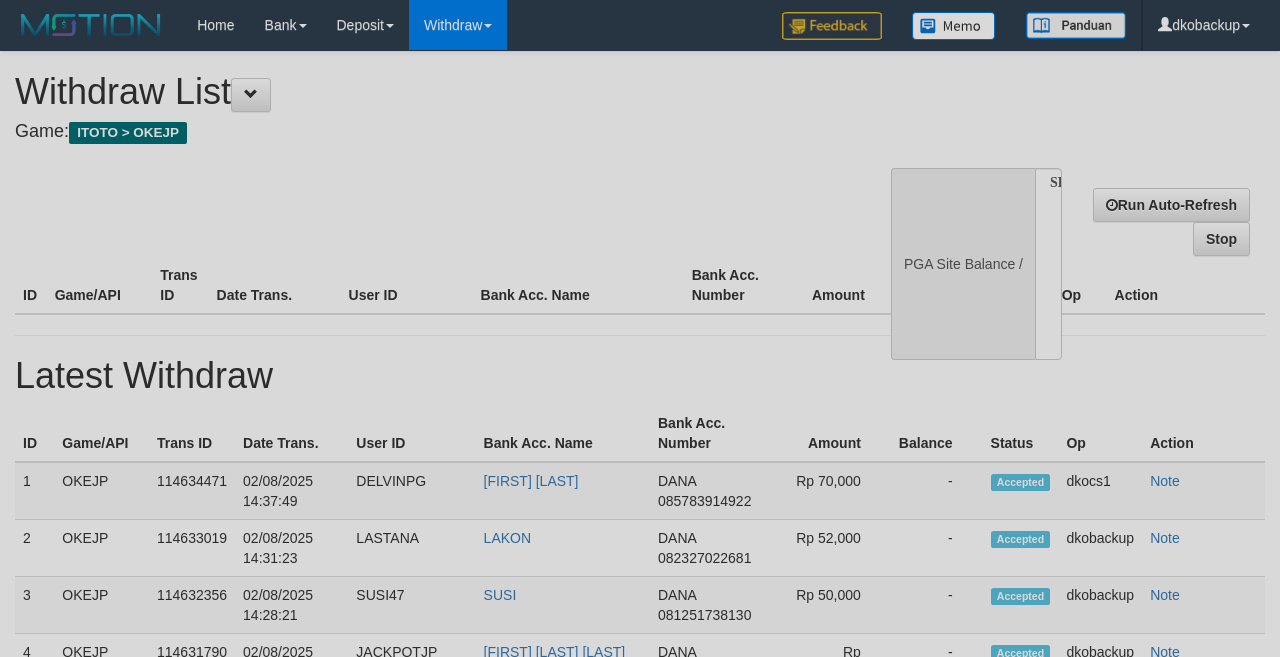 scroll, scrollTop: 177, scrollLeft: 0, axis: vertical 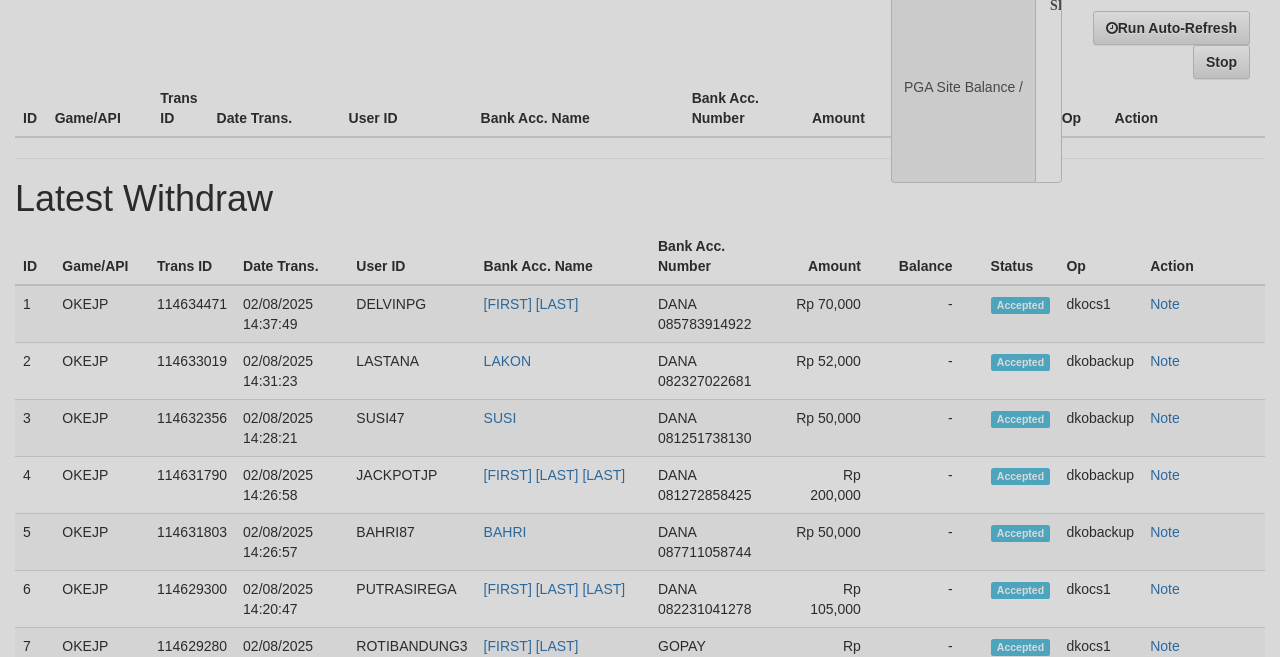 select on "**" 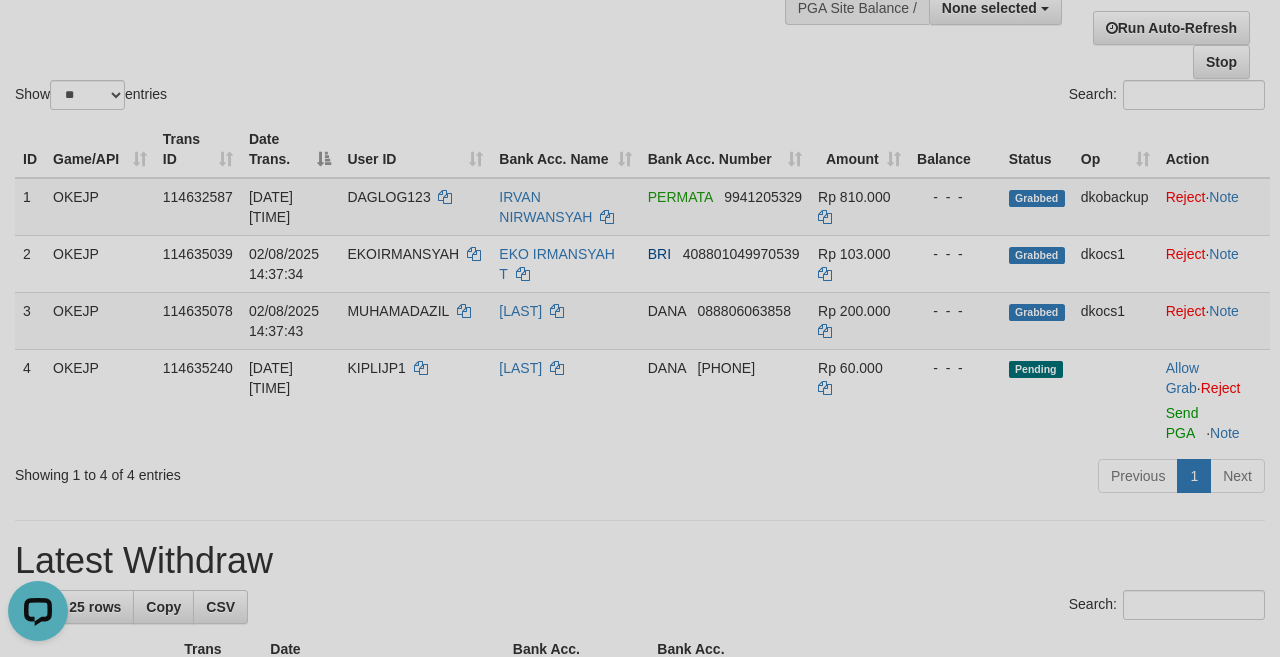 scroll, scrollTop: 0, scrollLeft: 0, axis: both 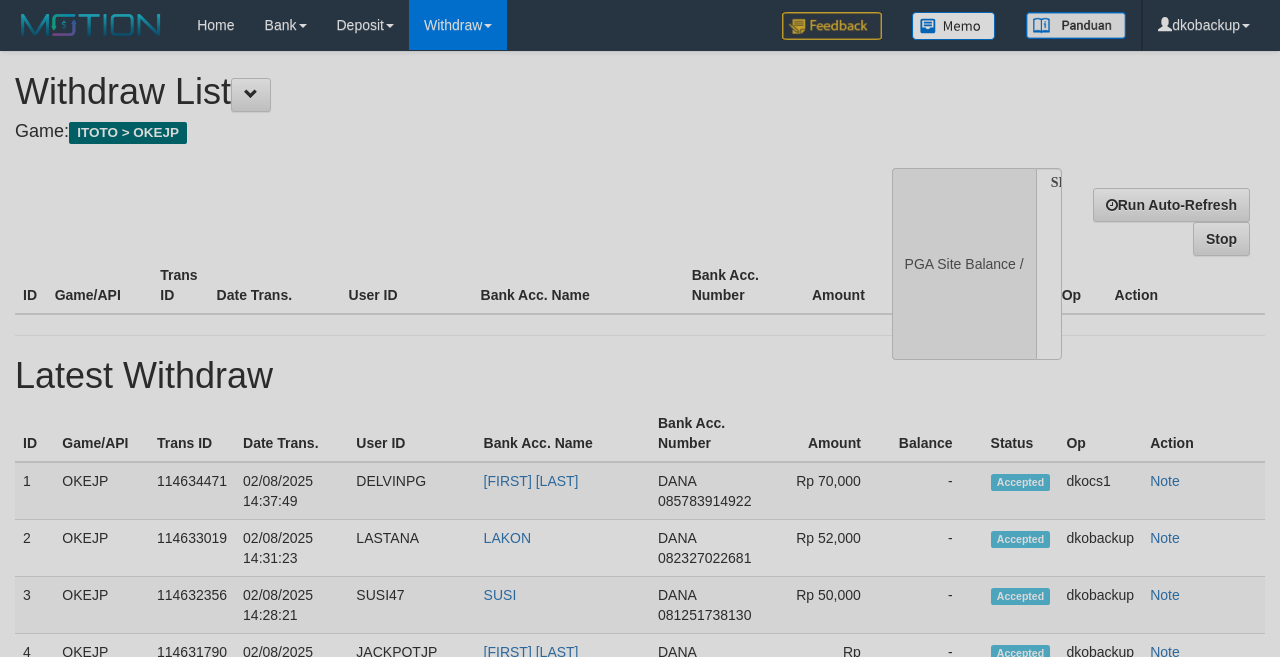 select 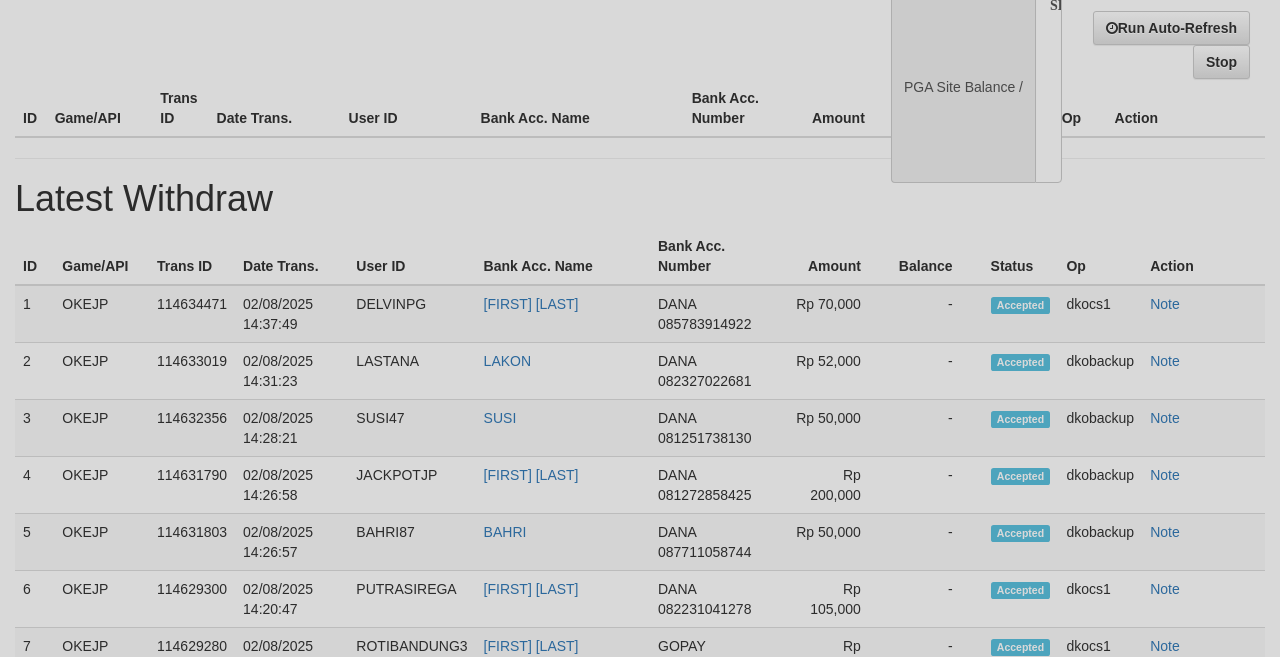 scroll, scrollTop: 177, scrollLeft: 0, axis: vertical 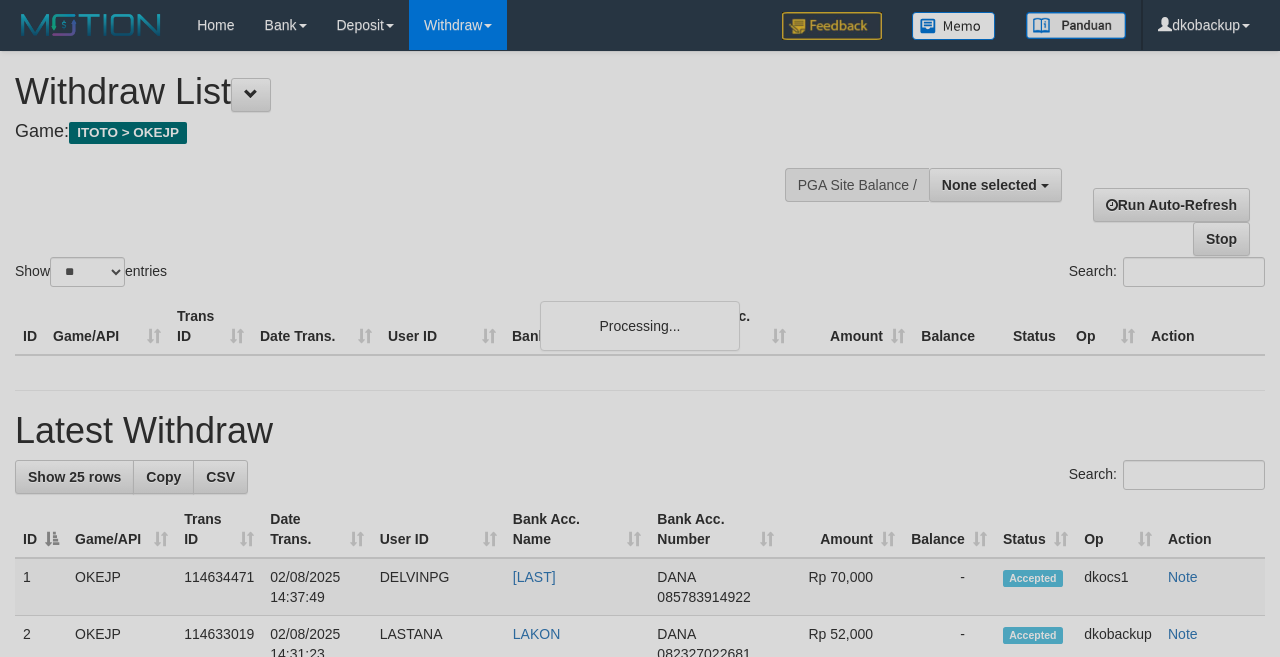 select 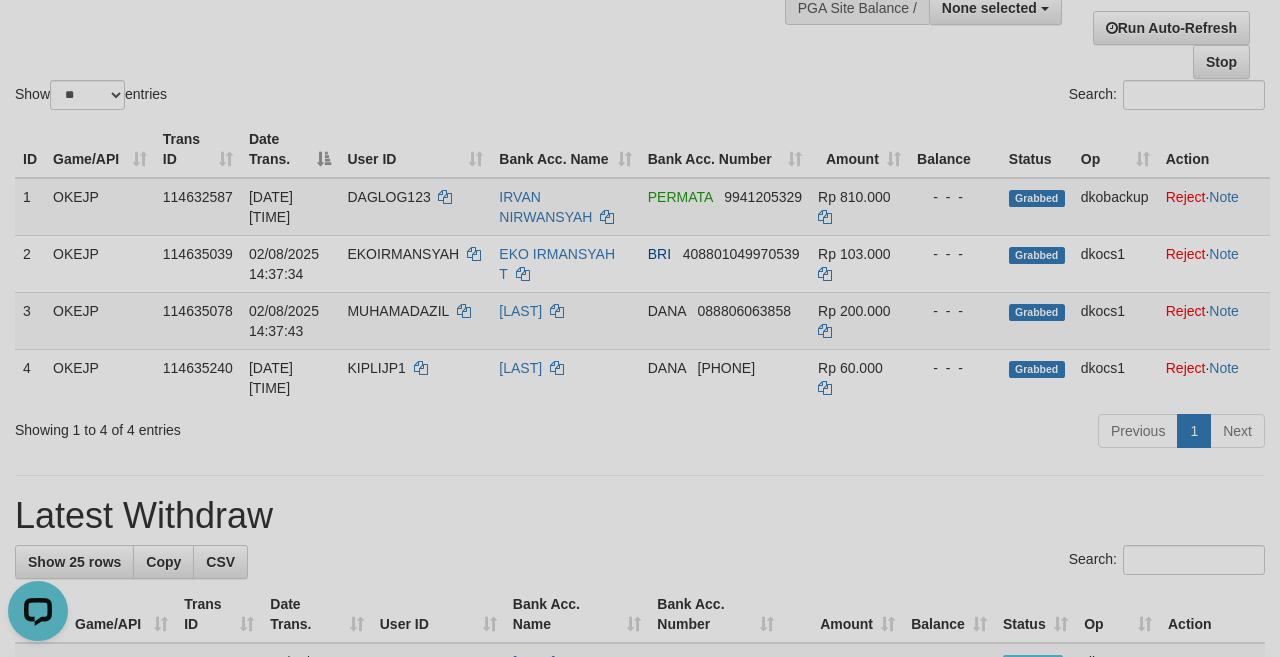 scroll, scrollTop: 0, scrollLeft: 0, axis: both 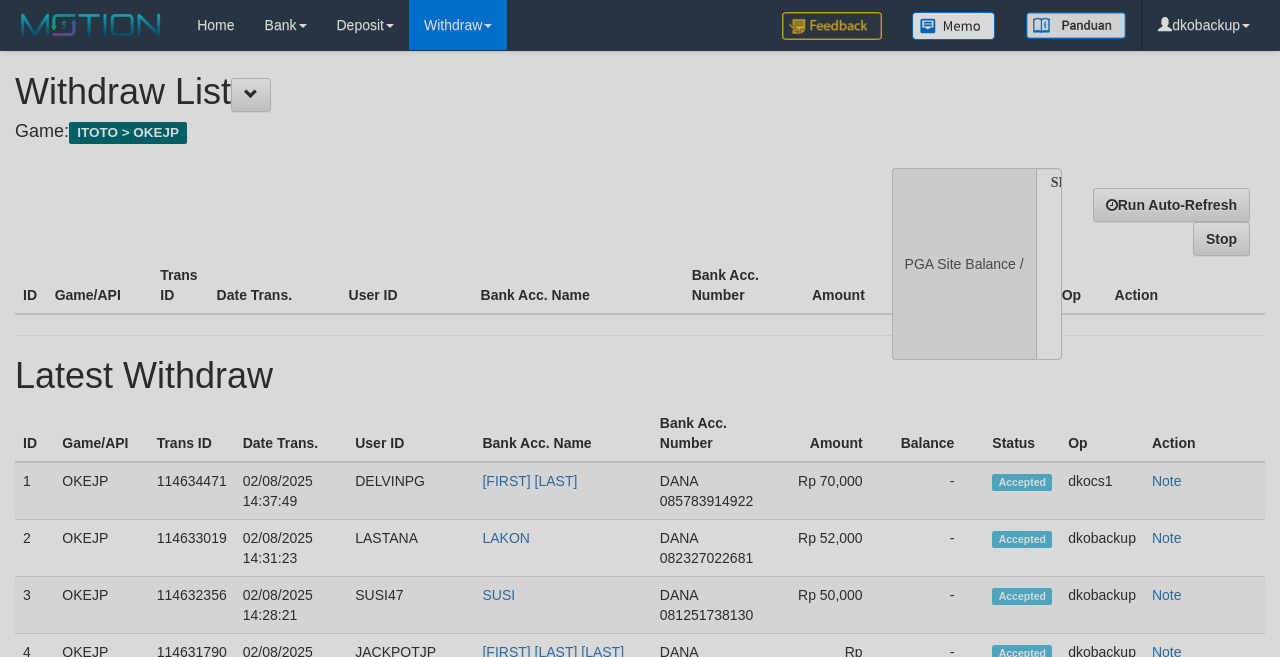select 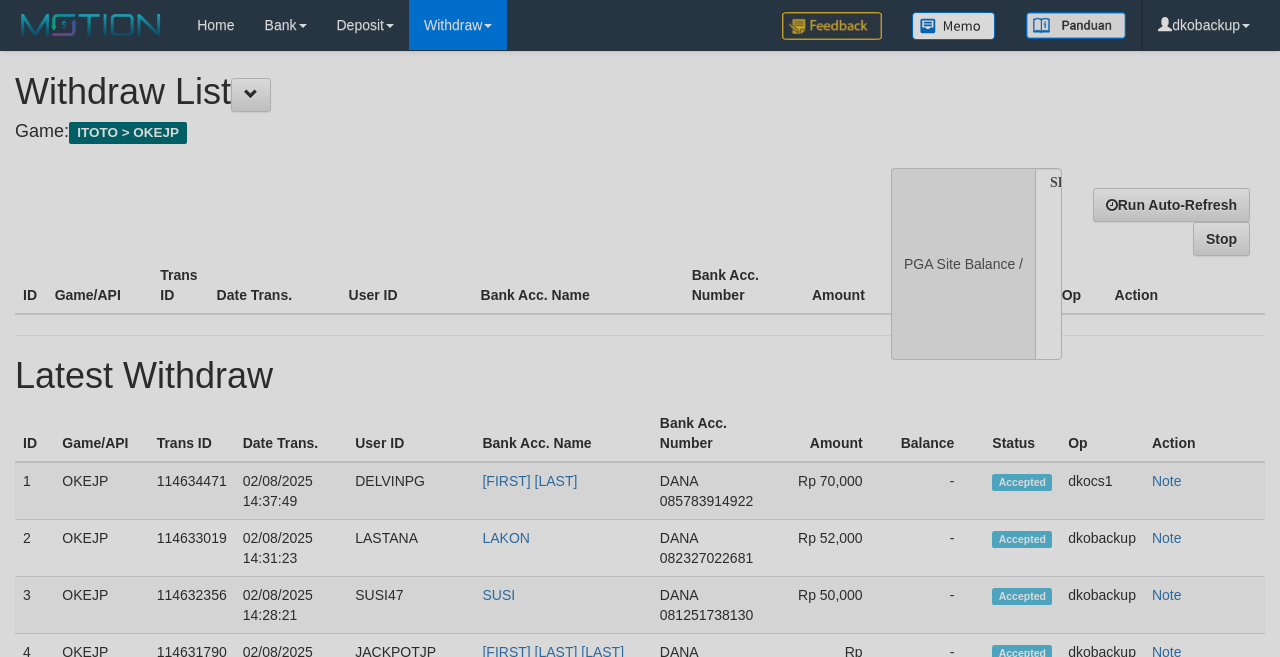 scroll, scrollTop: 177, scrollLeft: 0, axis: vertical 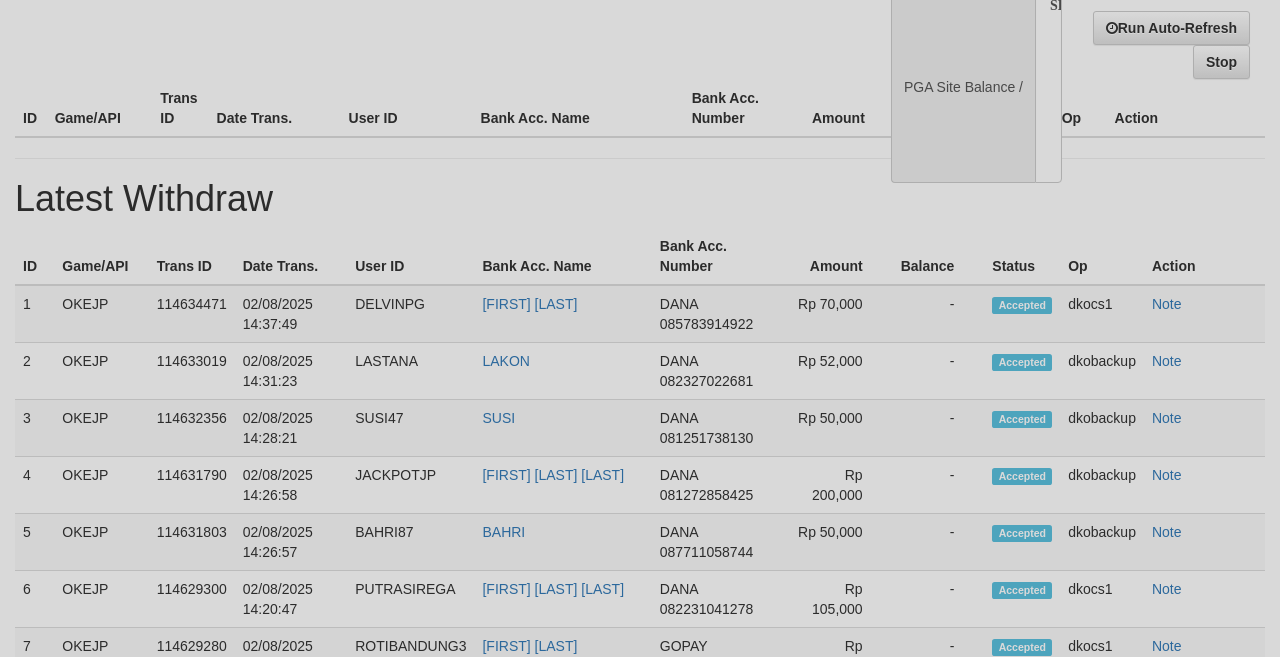 select on "**" 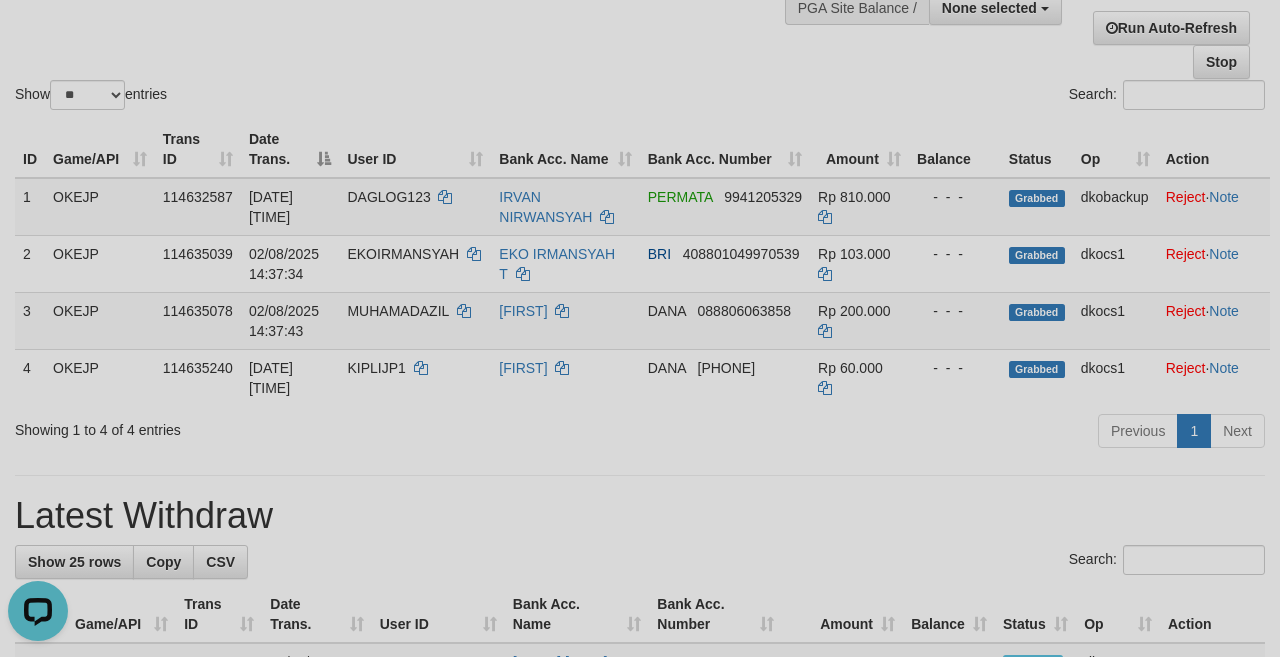 scroll, scrollTop: 0, scrollLeft: 0, axis: both 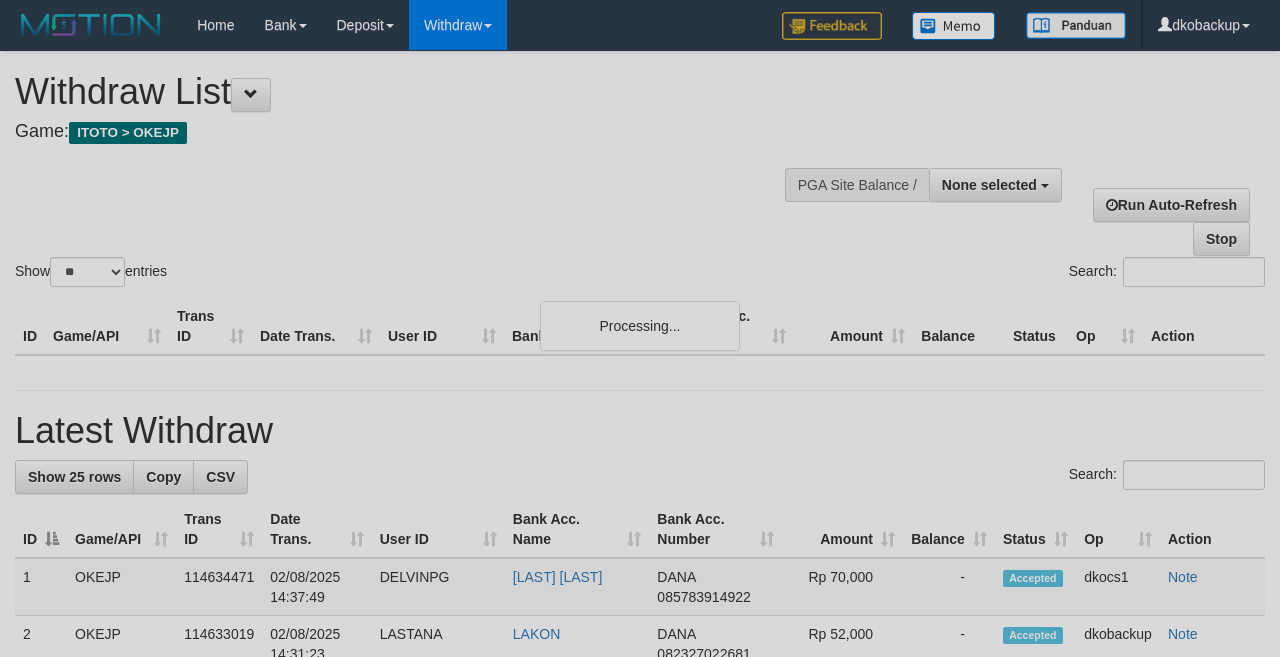 select 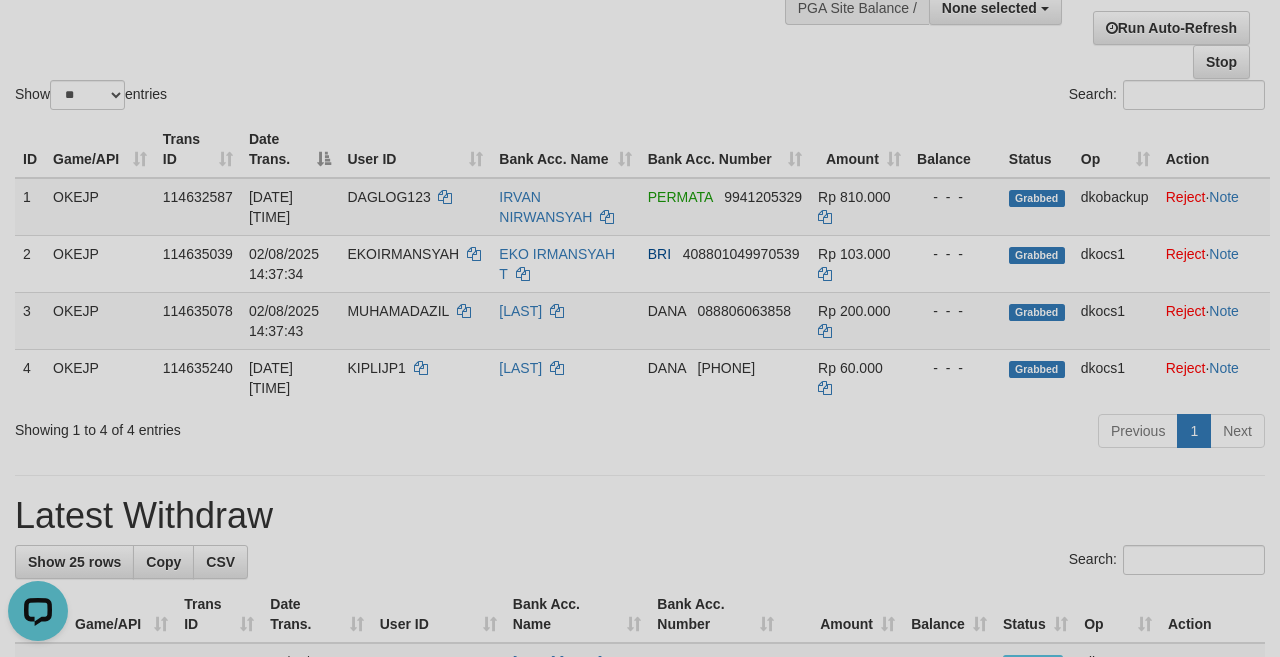 scroll, scrollTop: 0, scrollLeft: 0, axis: both 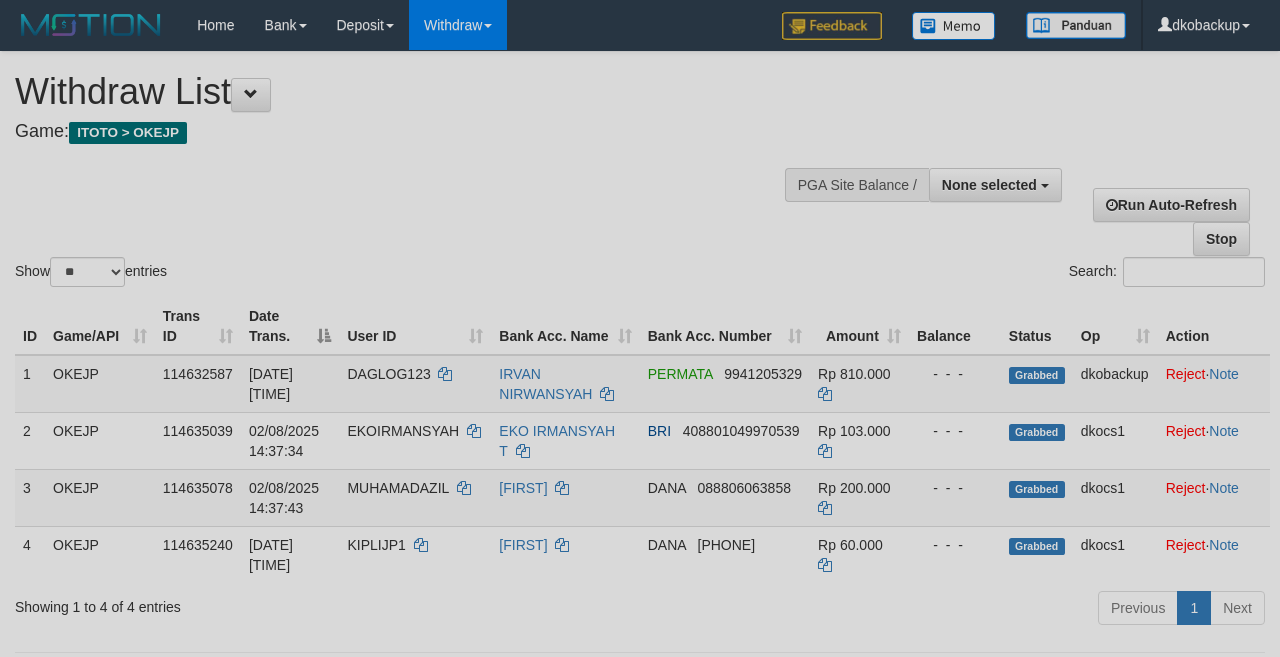 select 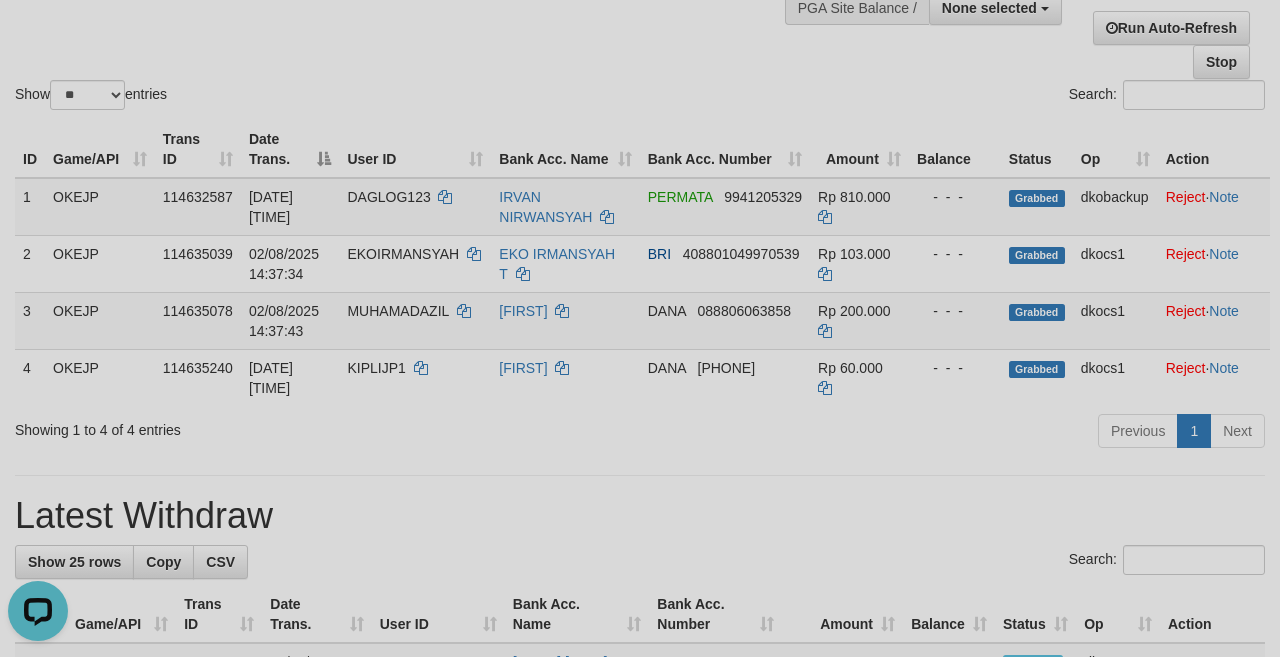 scroll, scrollTop: 0, scrollLeft: 0, axis: both 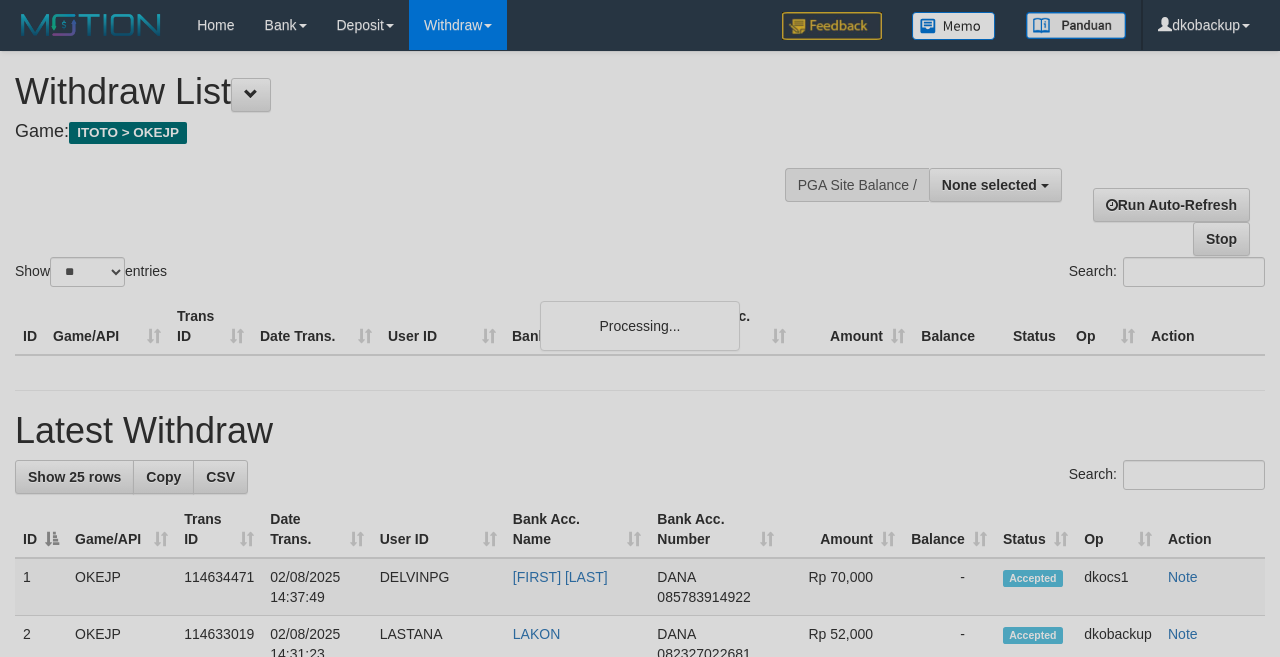 select 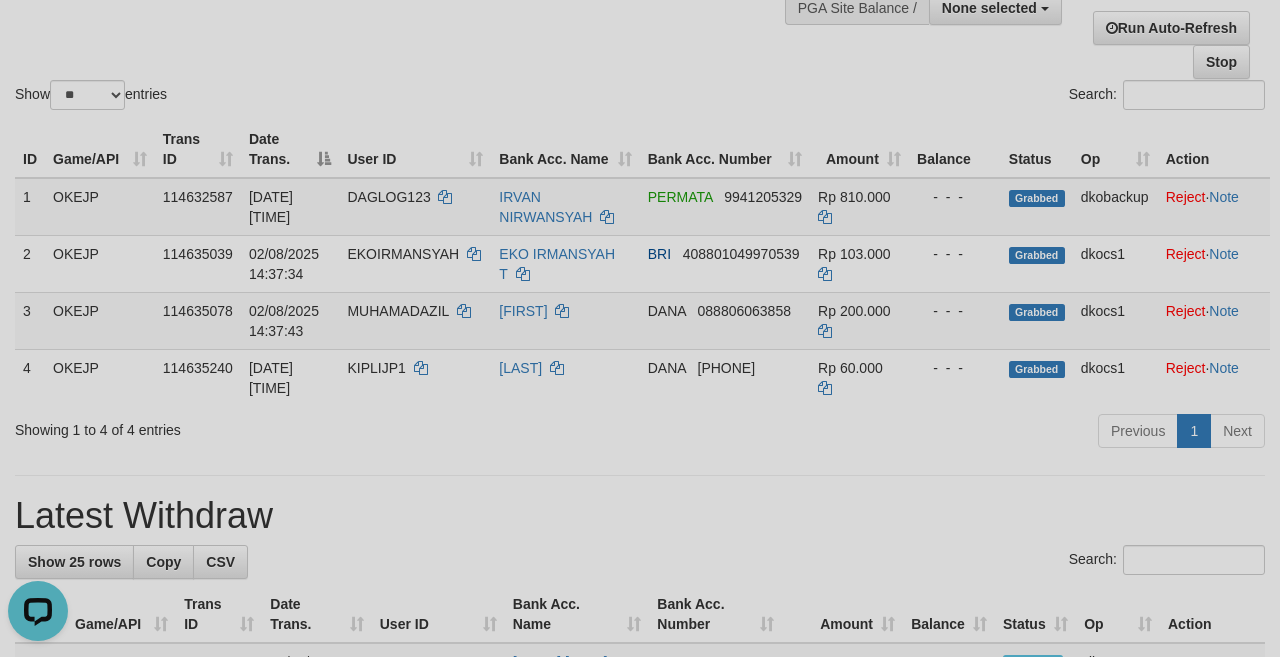 scroll, scrollTop: 0, scrollLeft: 0, axis: both 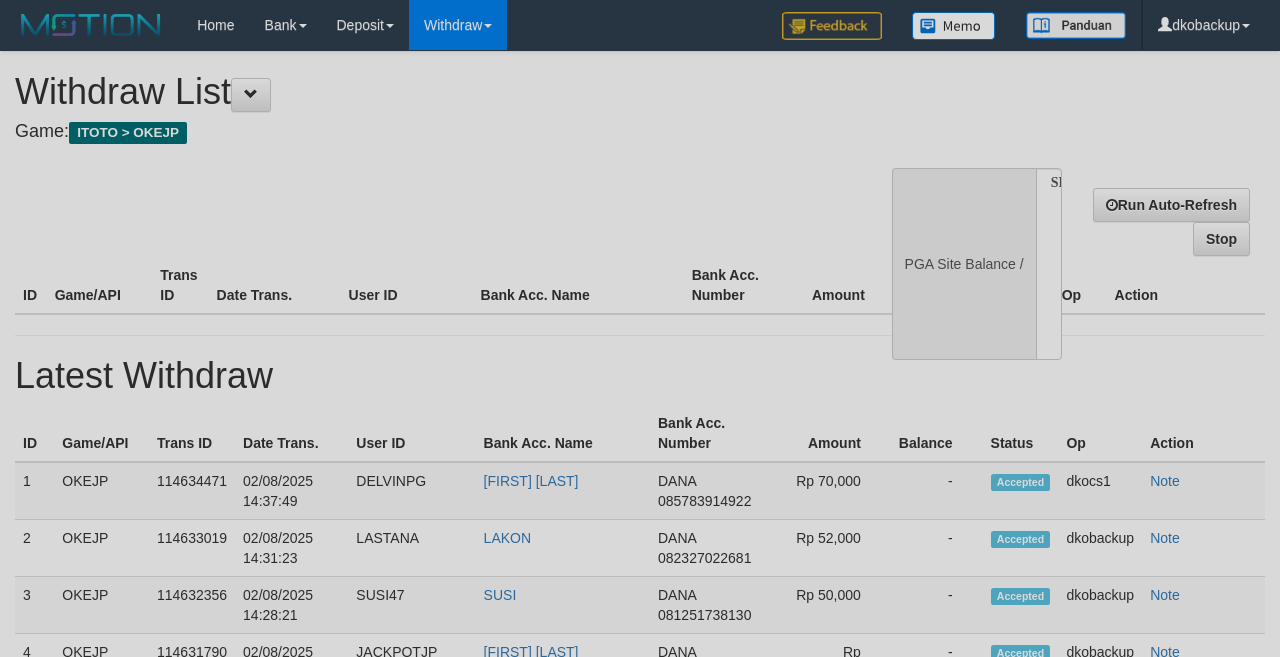 select 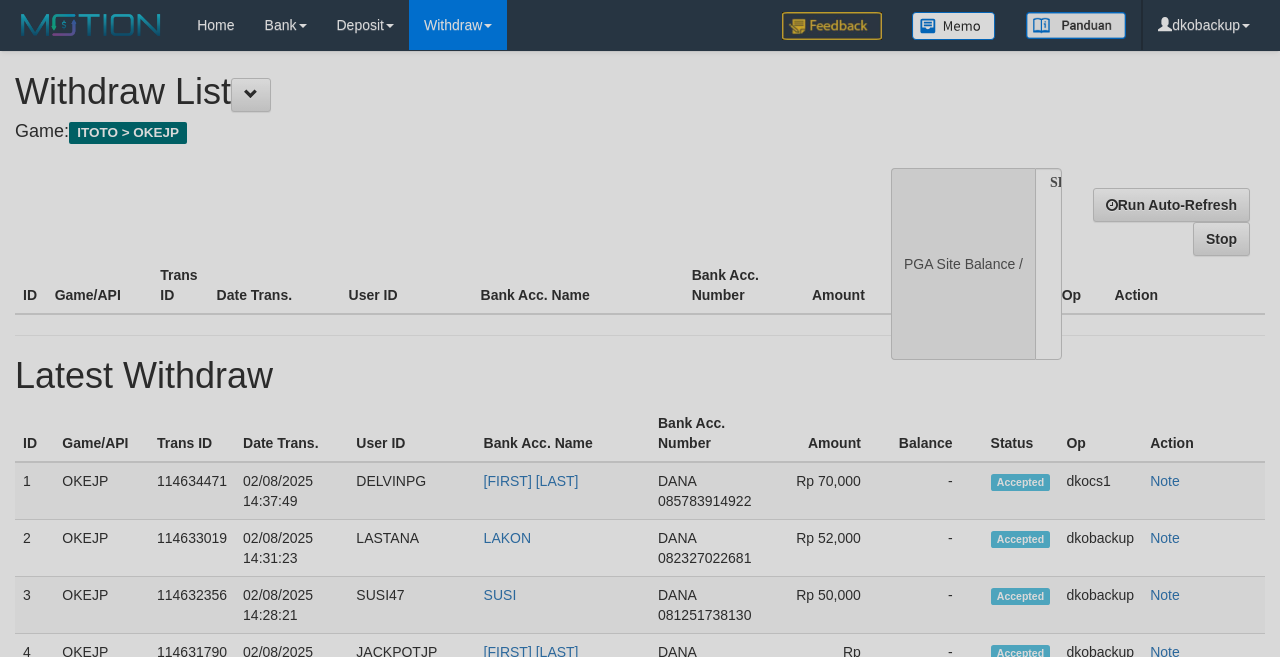 scroll, scrollTop: 177, scrollLeft: 0, axis: vertical 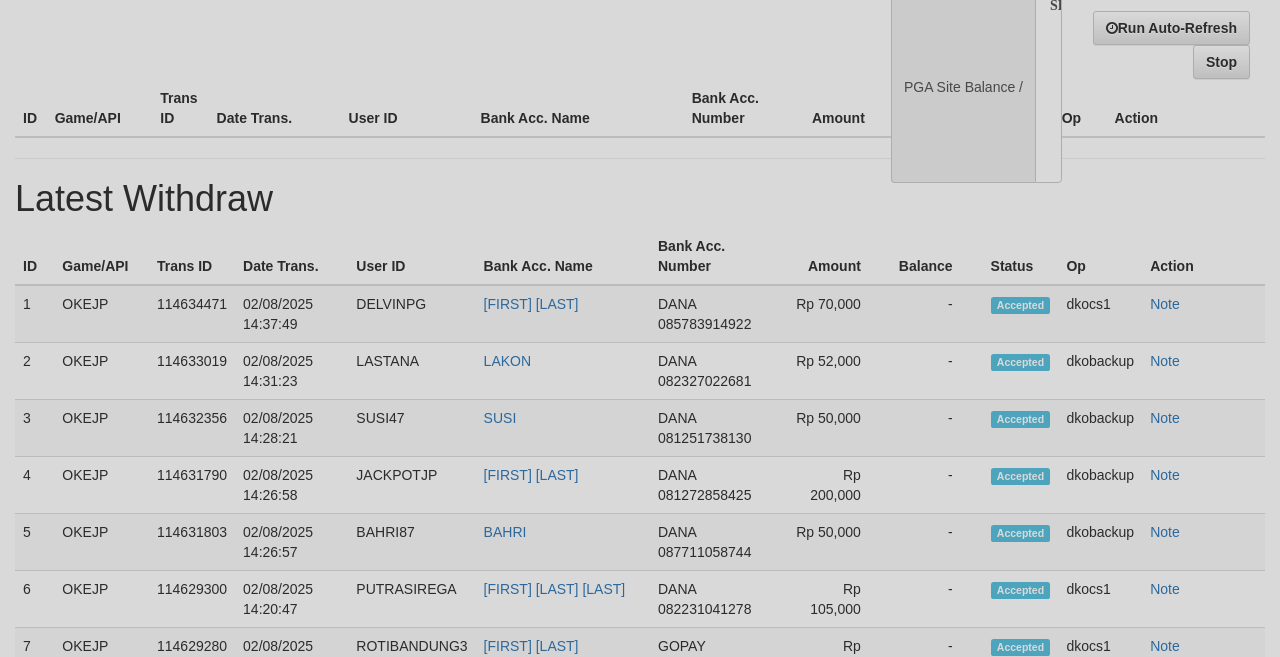 select on "**" 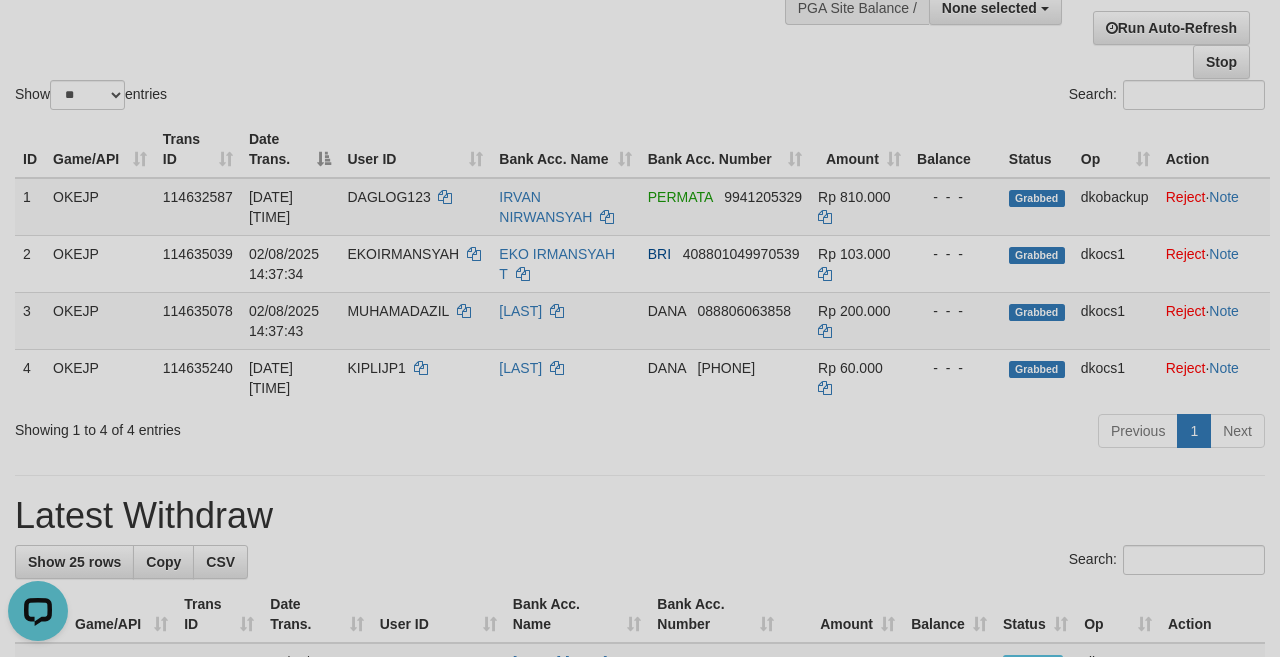 scroll, scrollTop: 0, scrollLeft: 0, axis: both 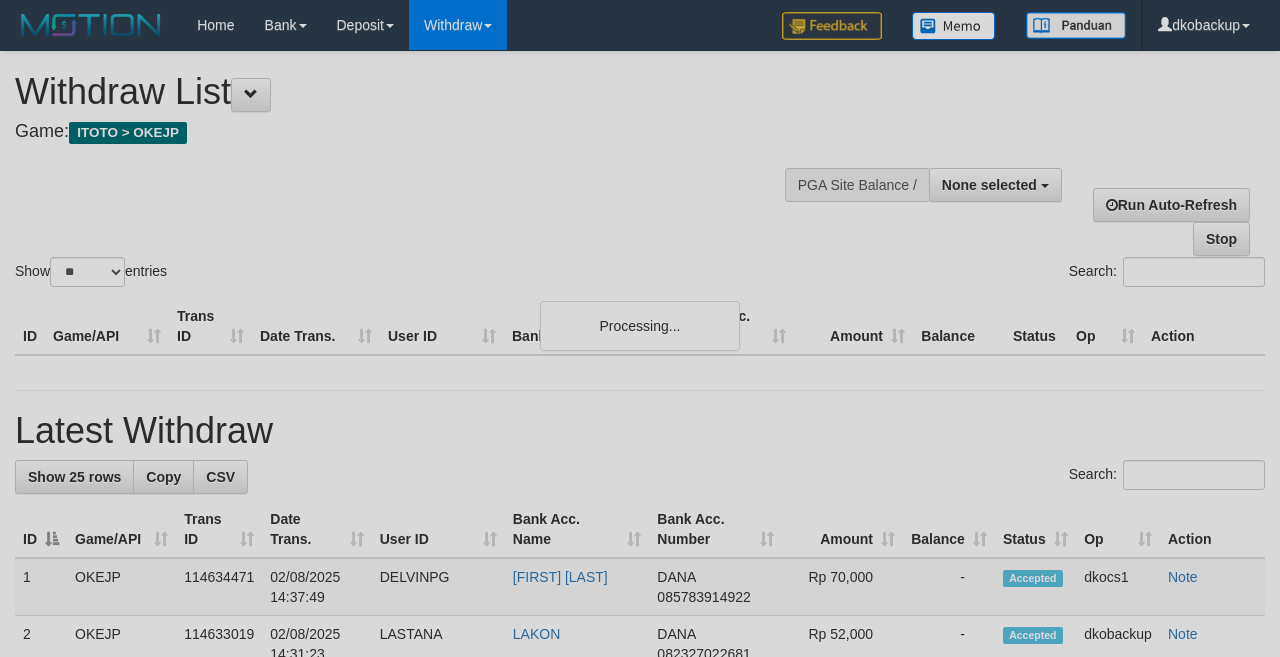 select 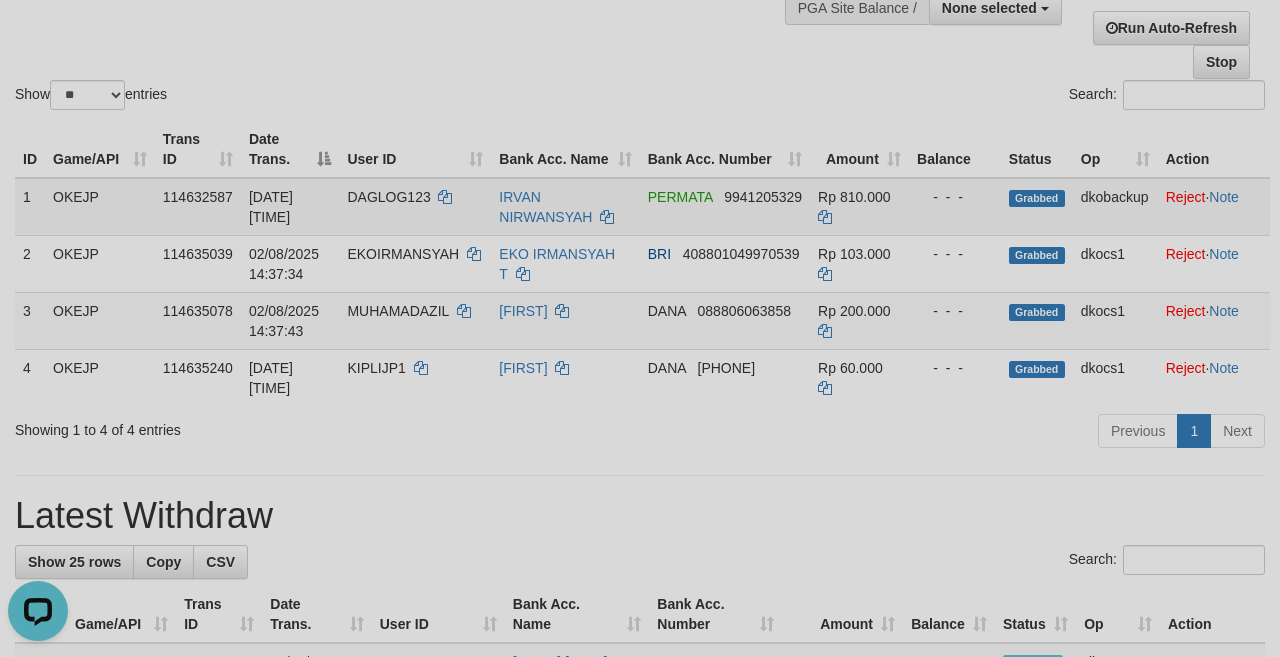 scroll, scrollTop: 0, scrollLeft: 0, axis: both 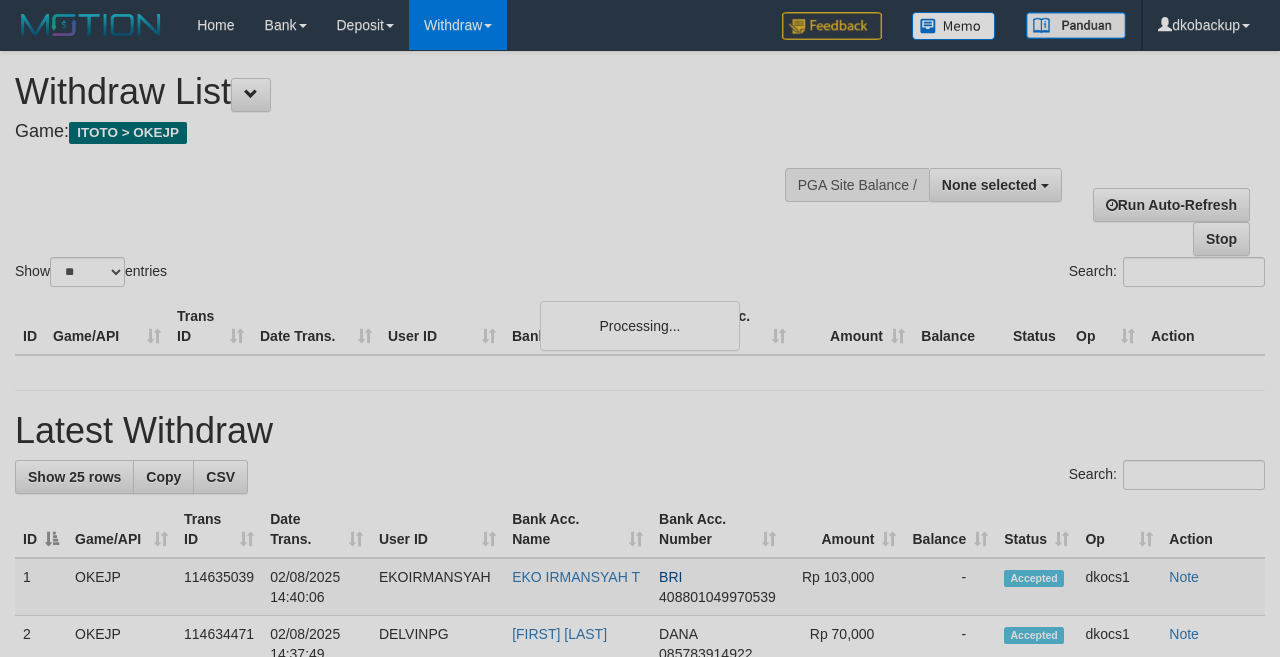 select 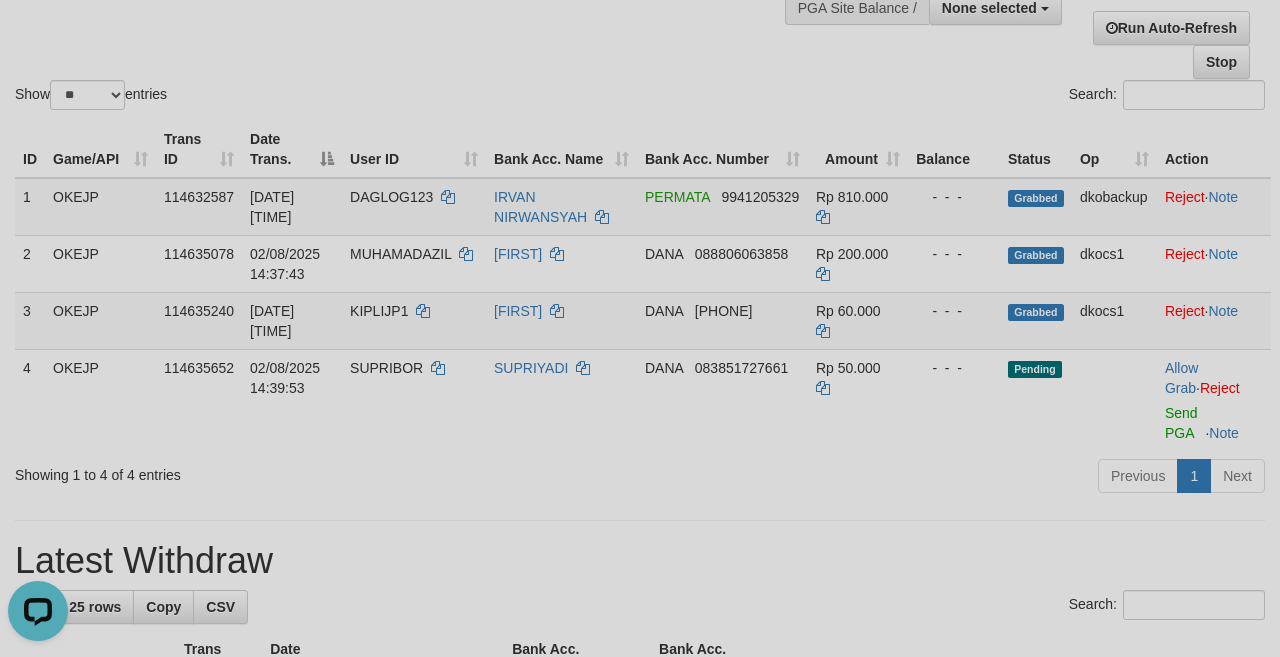 scroll, scrollTop: 0, scrollLeft: 0, axis: both 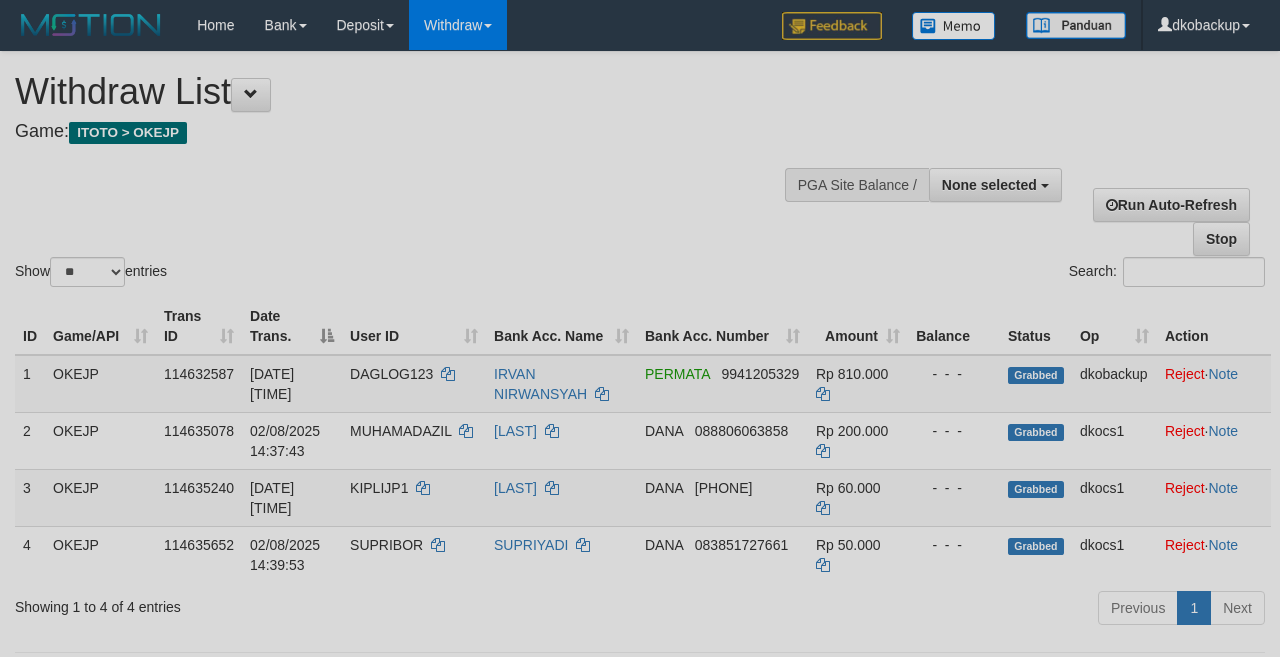 select 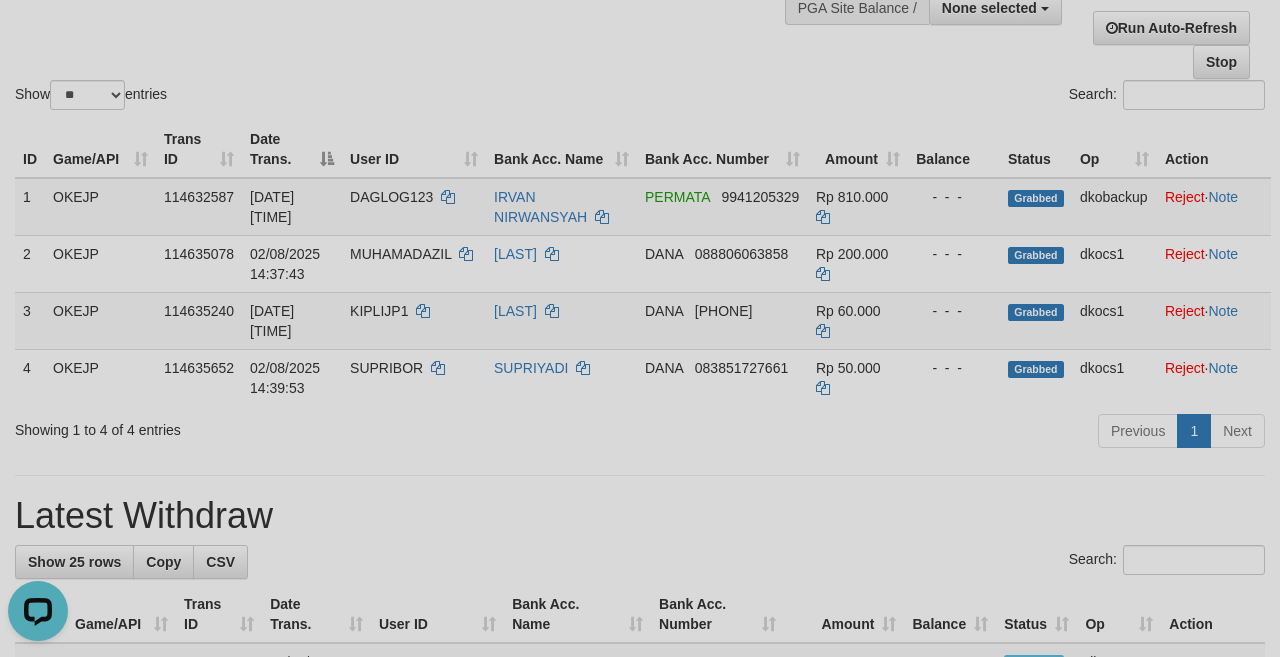 scroll, scrollTop: 0, scrollLeft: 0, axis: both 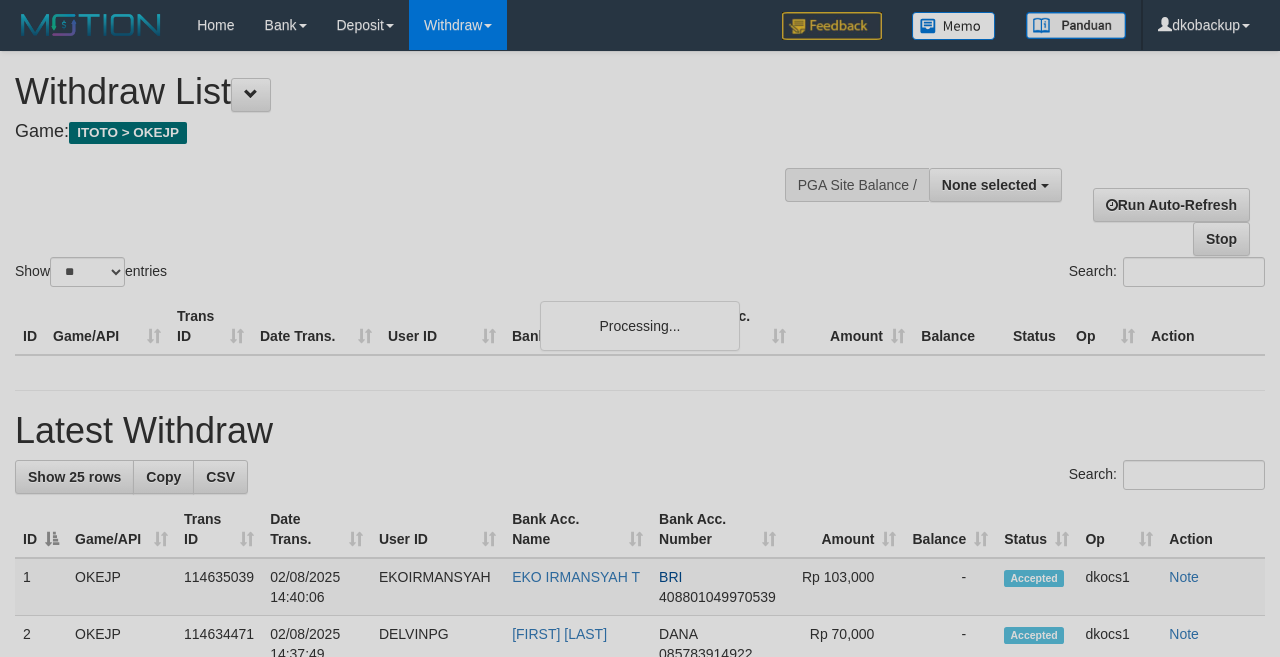 select 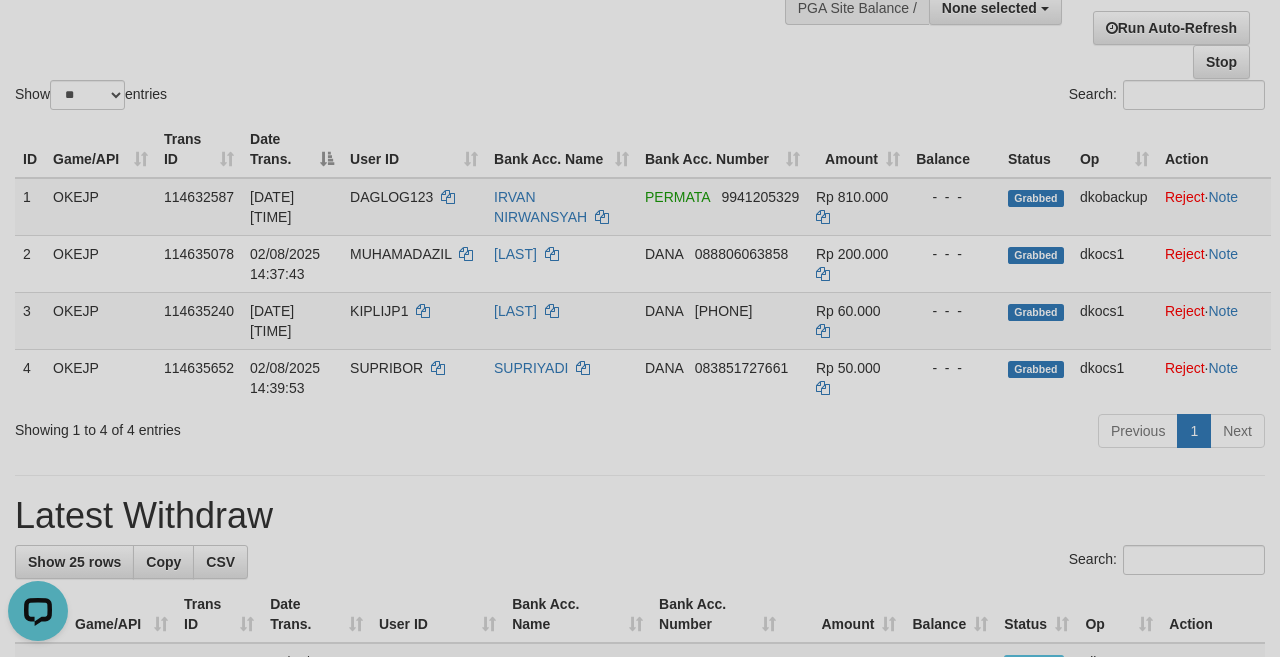 scroll, scrollTop: 0, scrollLeft: 0, axis: both 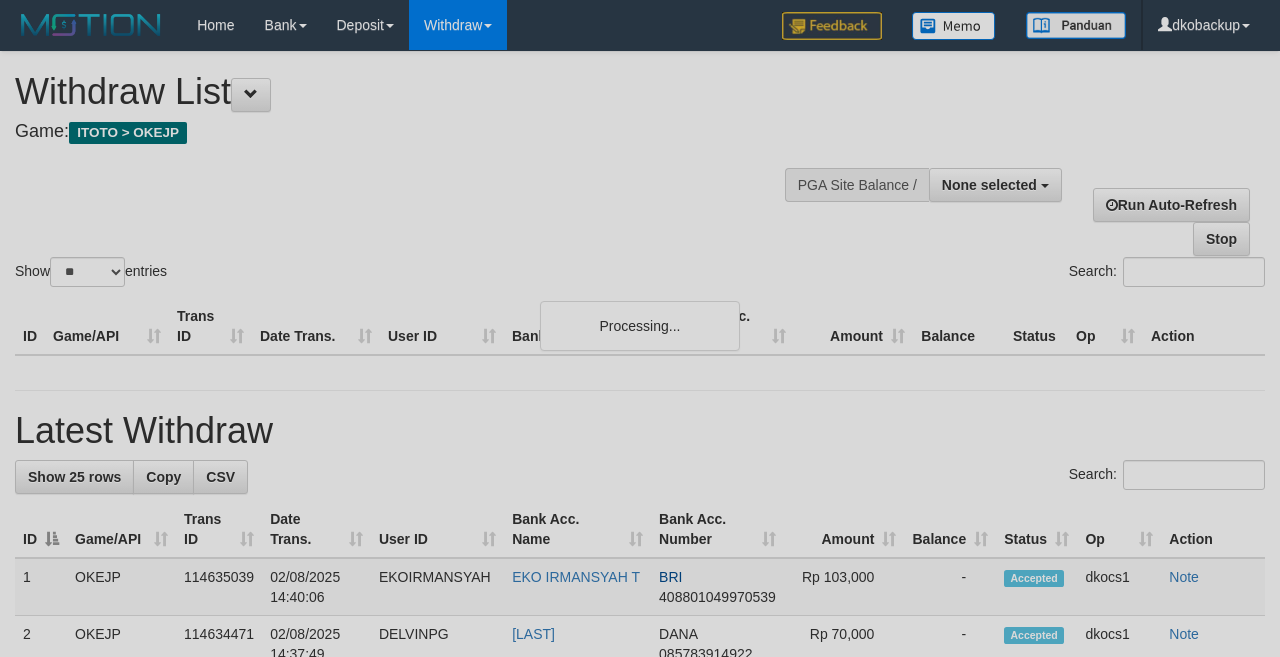select 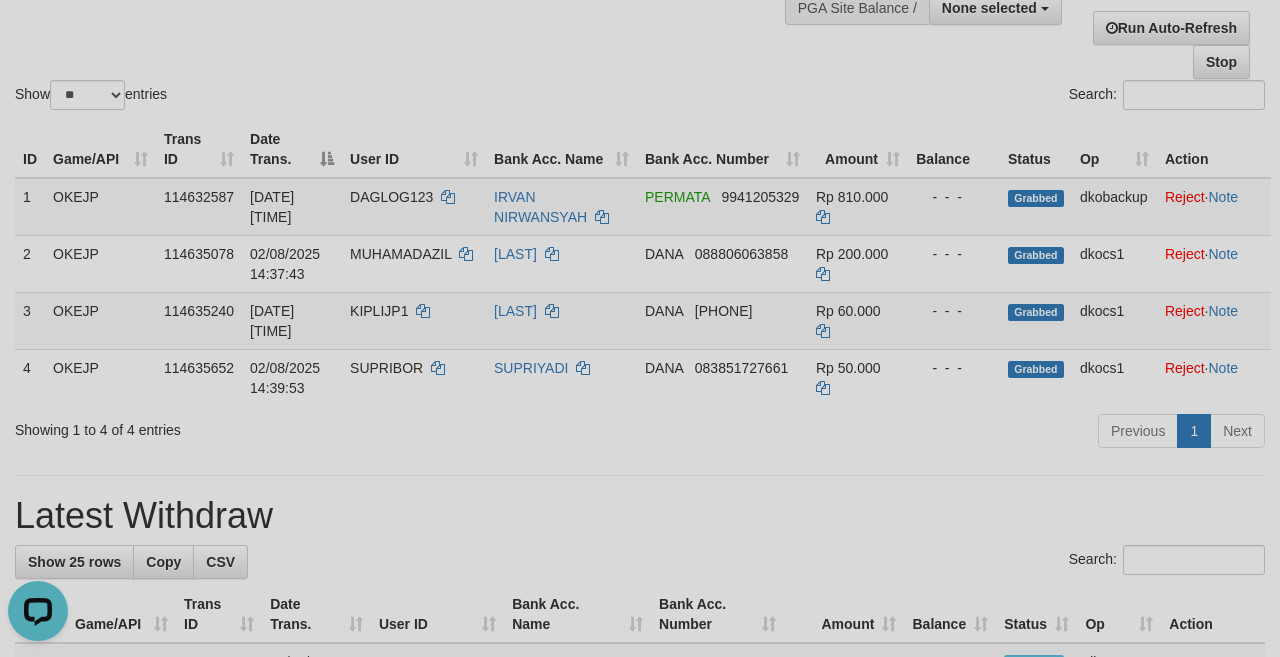 scroll, scrollTop: 0, scrollLeft: 0, axis: both 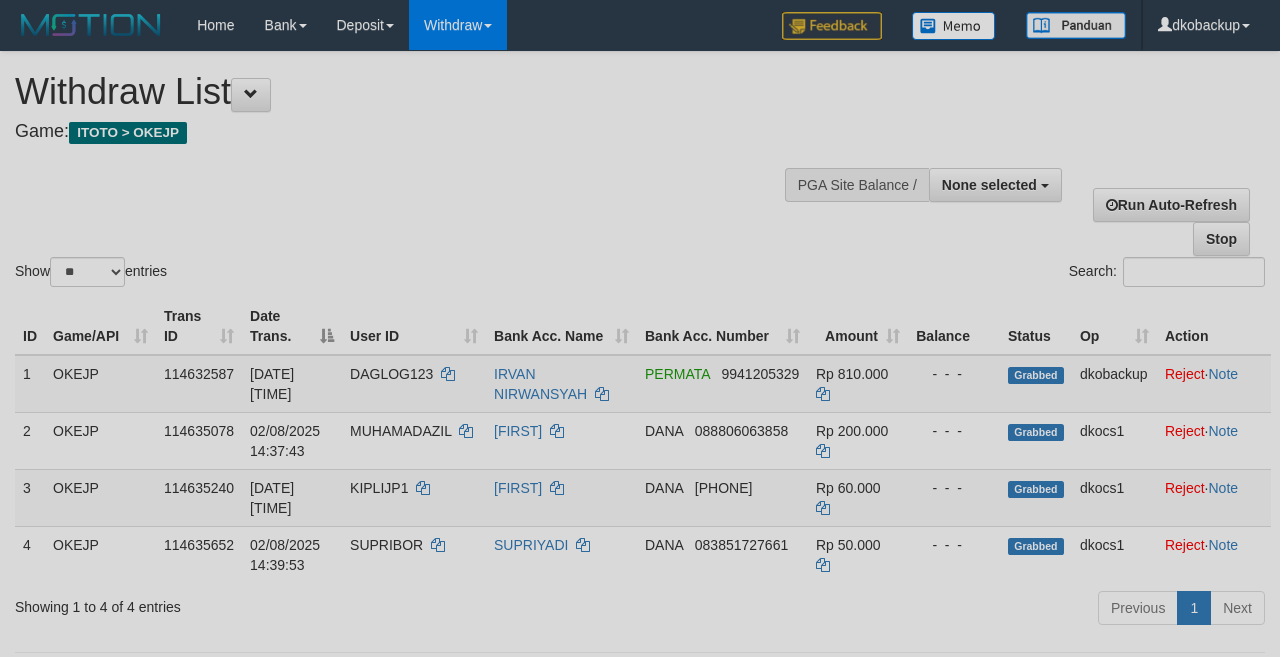 select 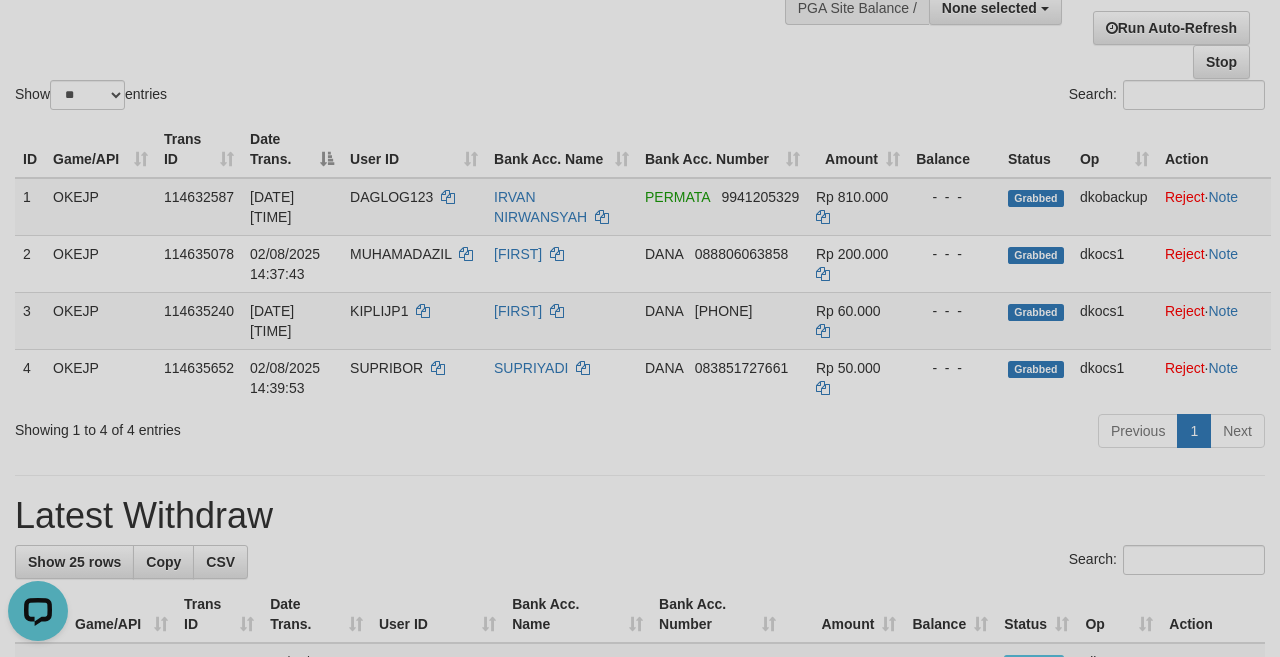 scroll, scrollTop: 0, scrollLeft: 0, axis: both 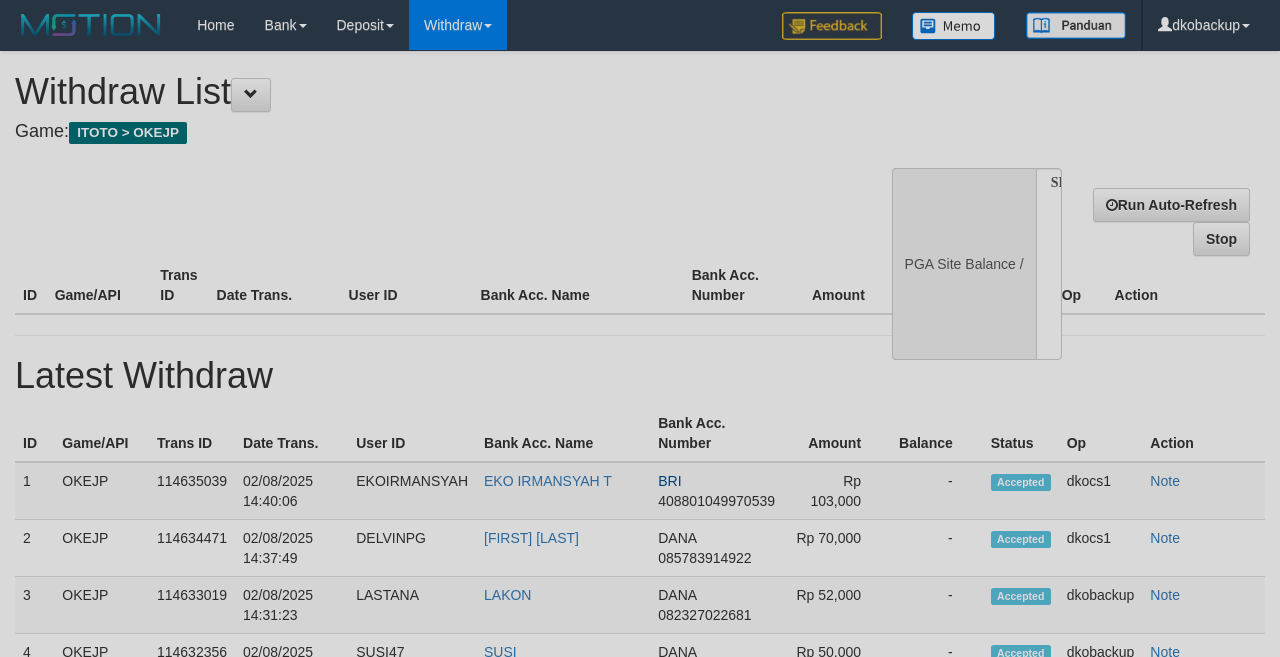 select 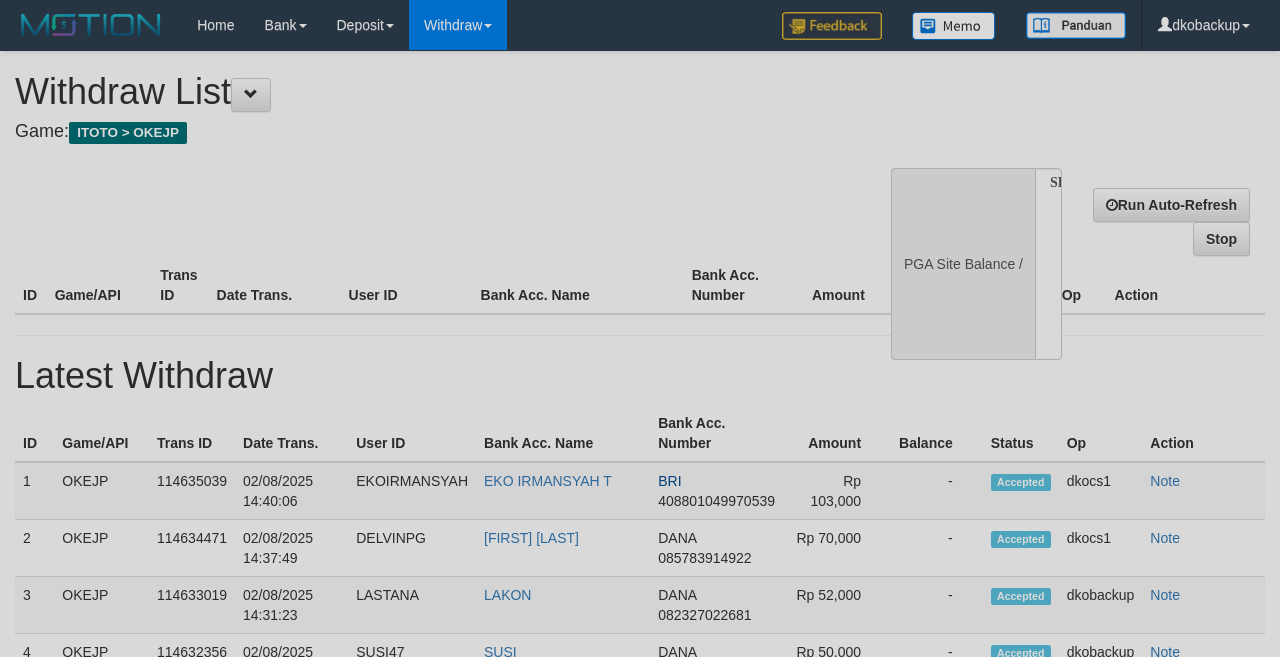 scroll, scrollTop: 177, scrollLeft: 0, axis: vertical 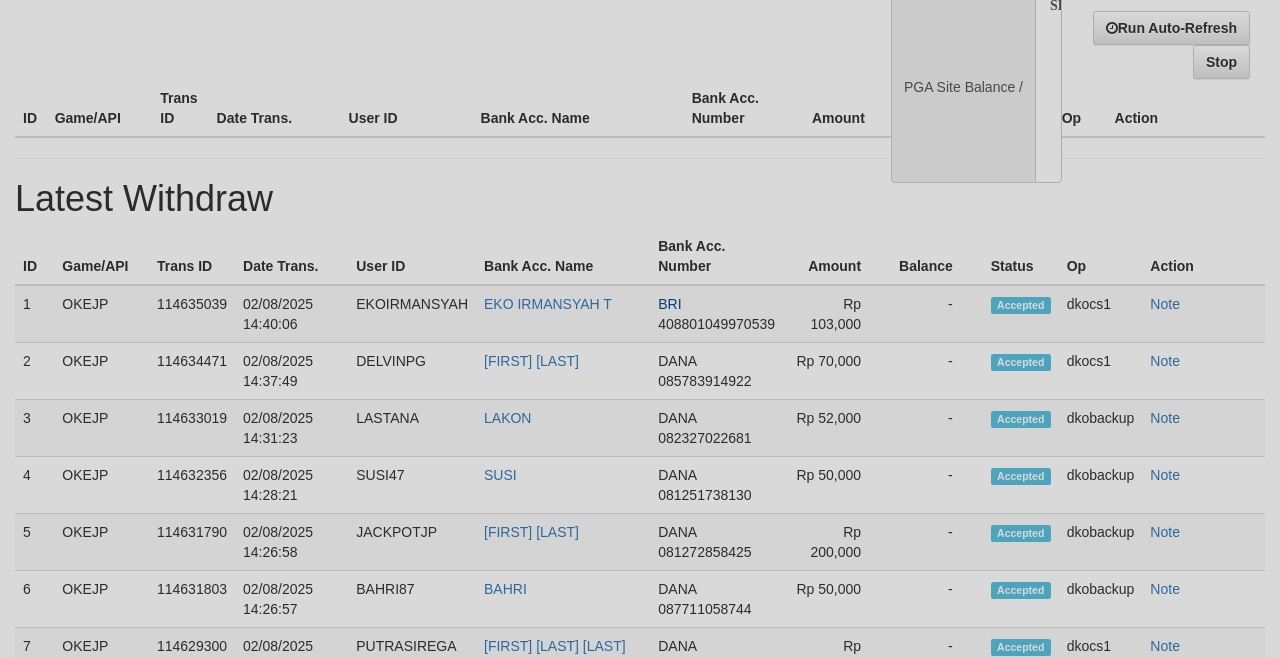 select on "**" 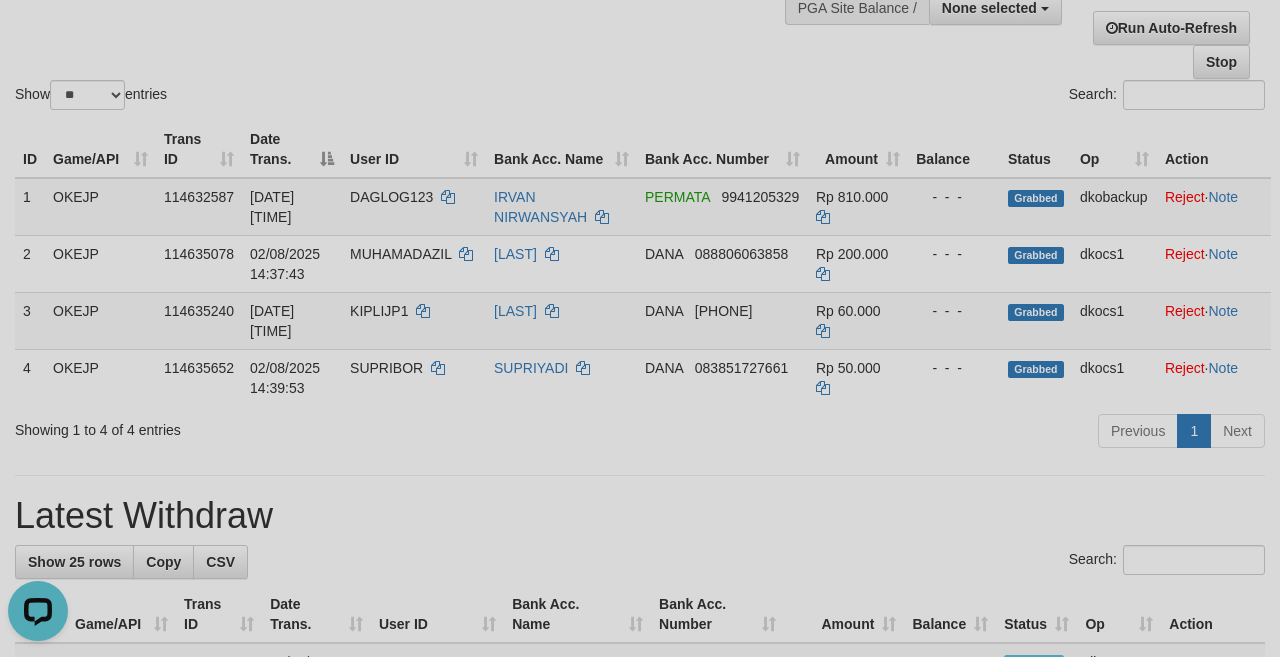scroll, scrollTop: 0, scrollLeft: 0, axis: both 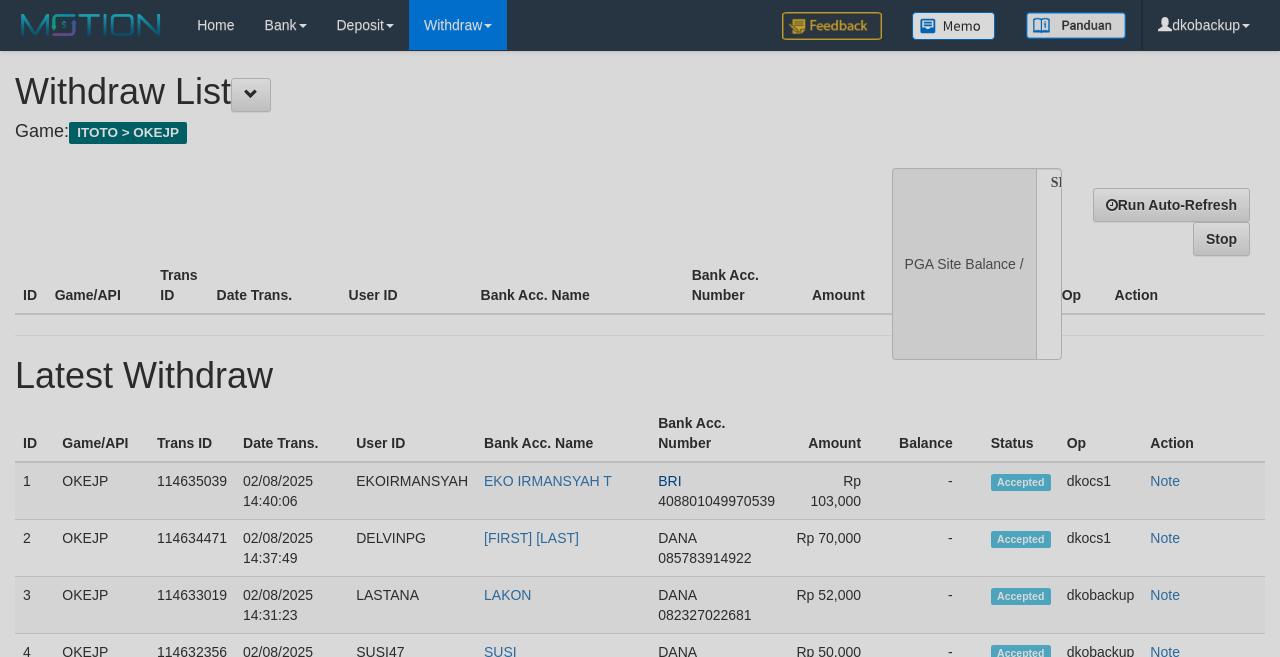 select 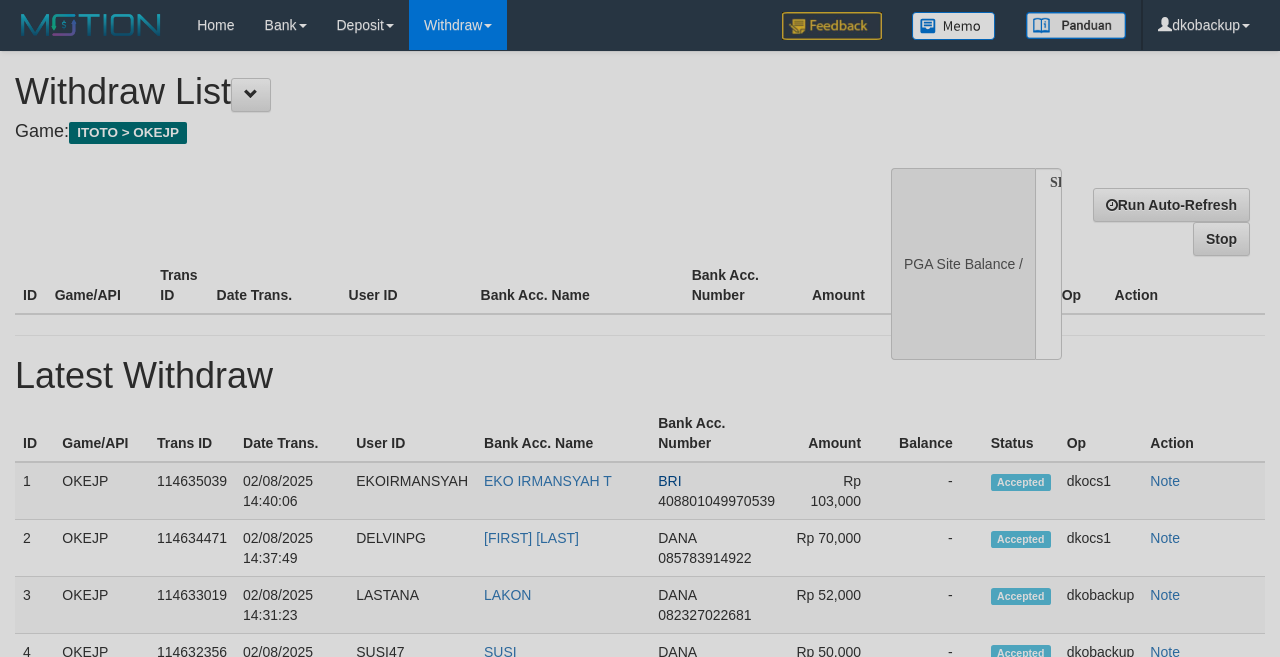 scroll, scrollTop: 177, scrollLeft: 0, axis: vertical 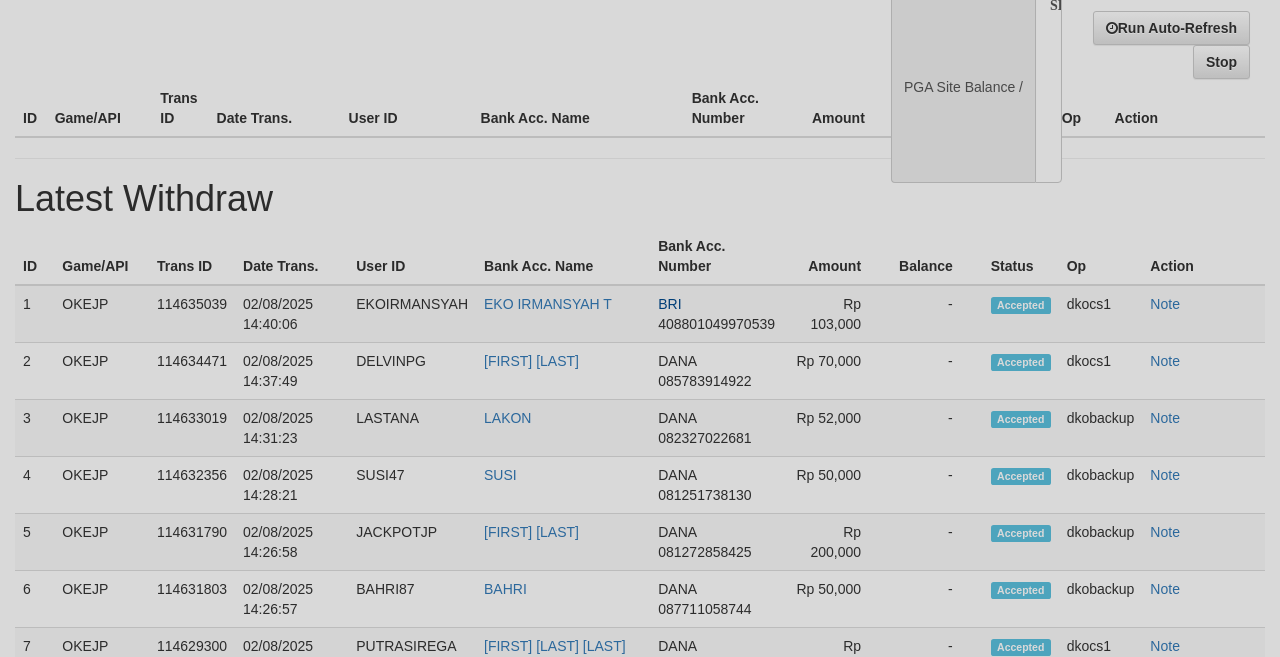 select on "**" 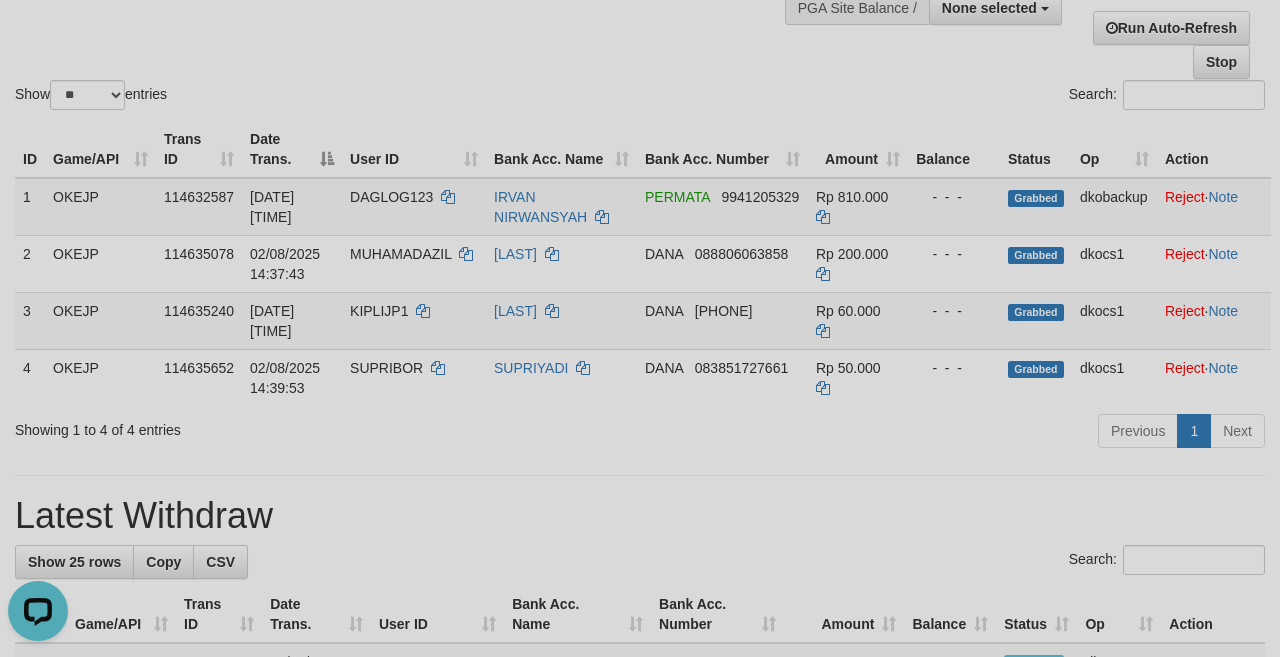 scroll, scrollTop: 0, scrollLeft: 0, axis: both 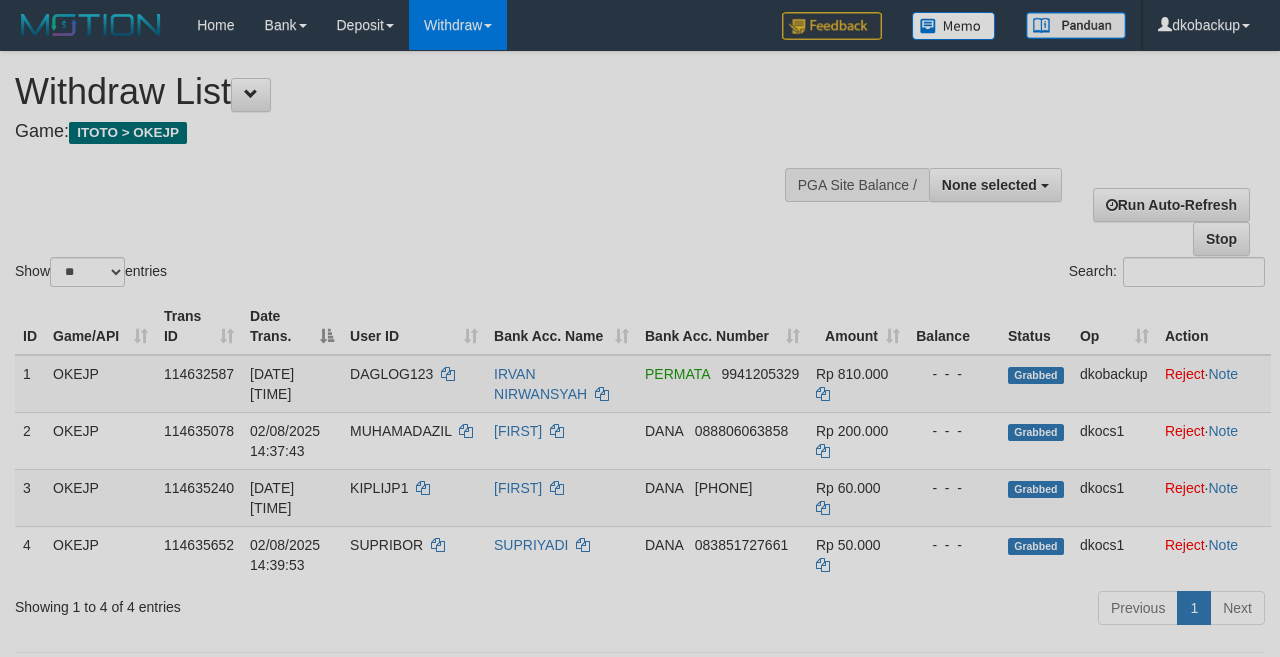select 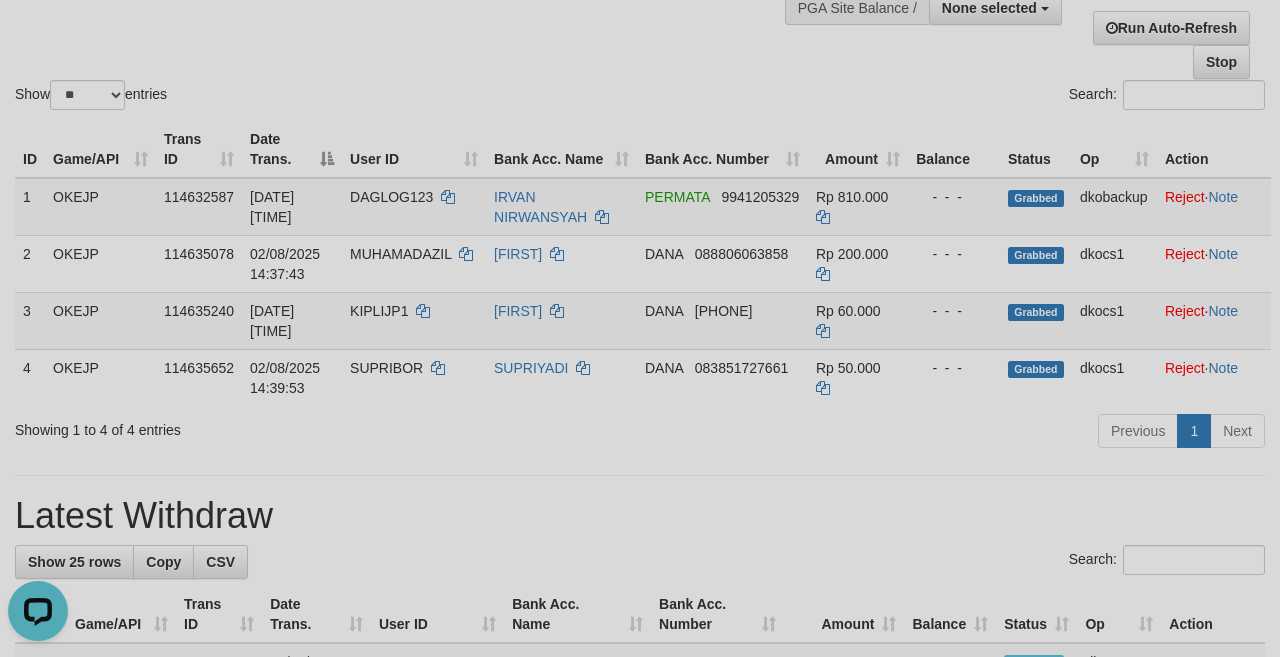 scroll, scrollTop: 0, scrollLeft: 0, axis: both 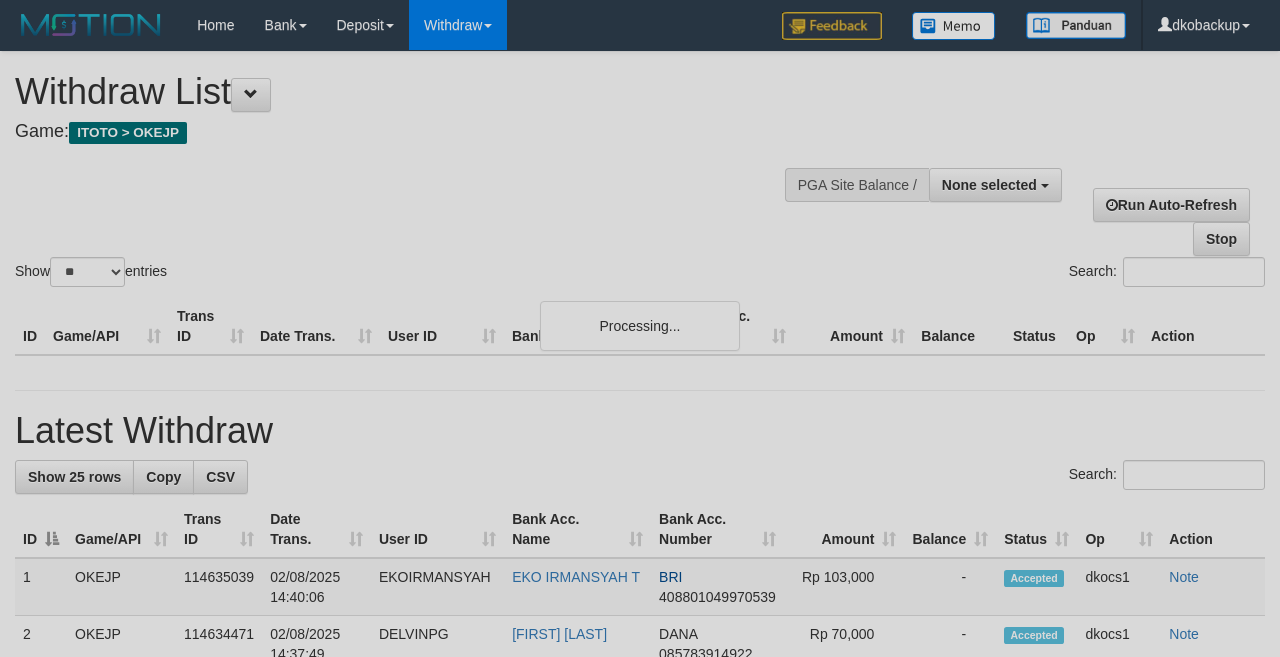select 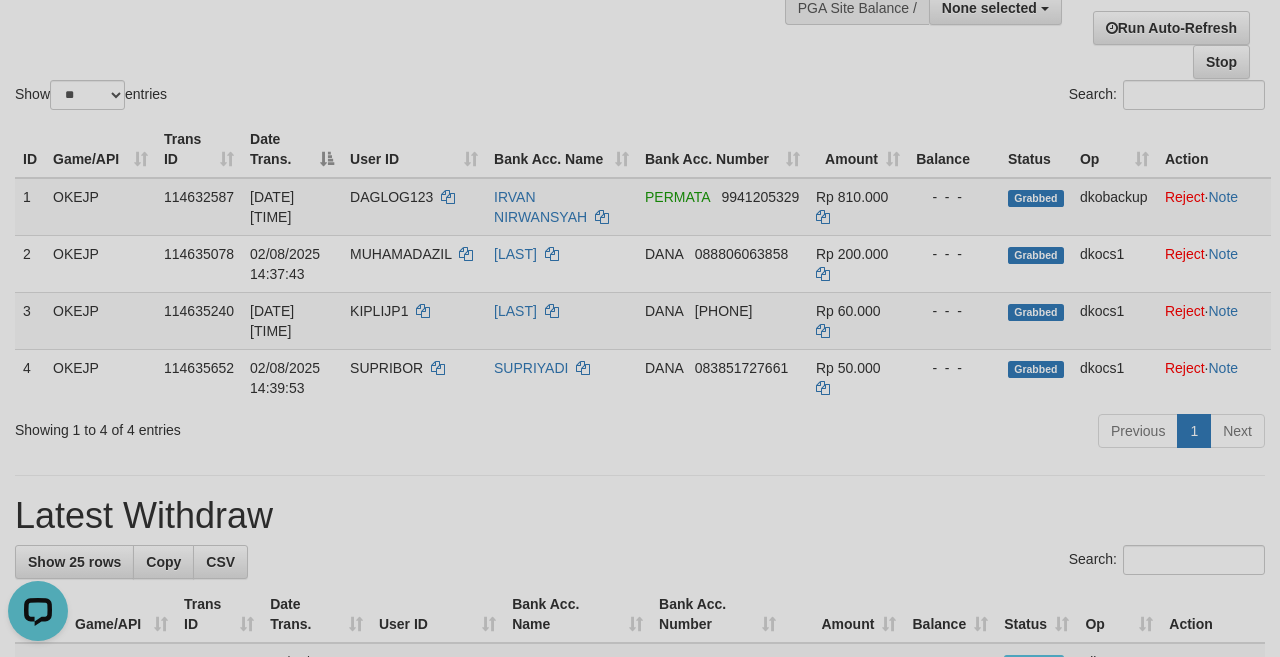 scroll, scrollTop: 0, scrollLeft: 0, axis: both 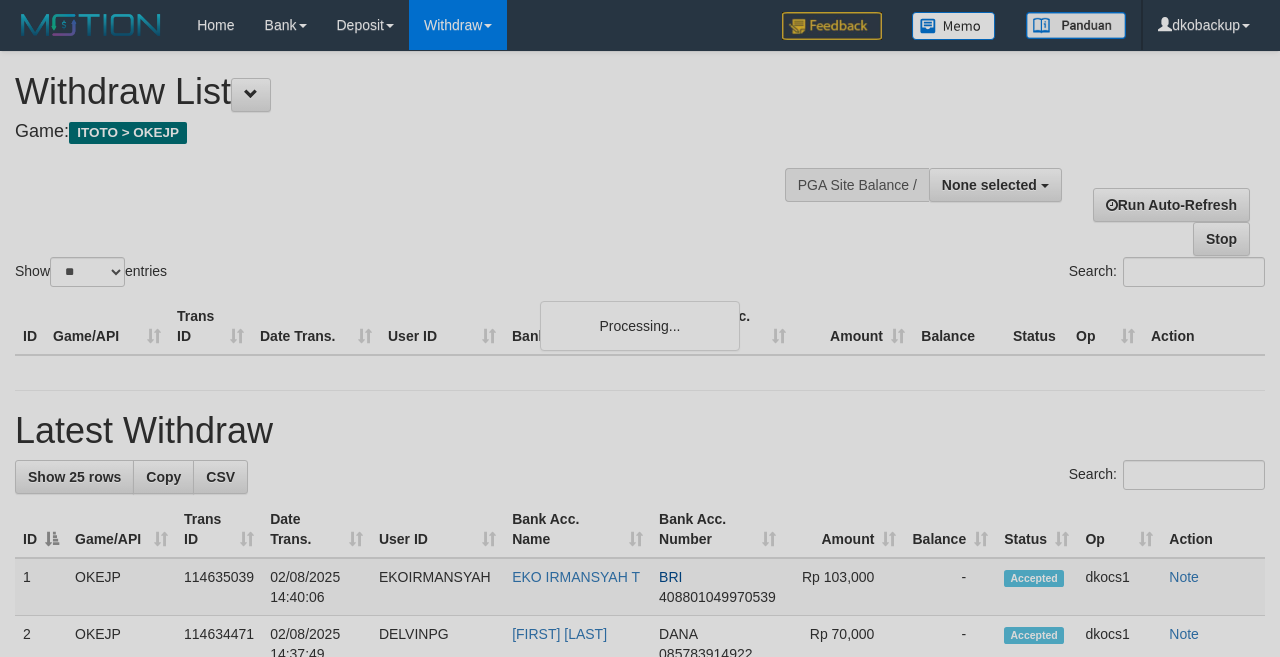 select 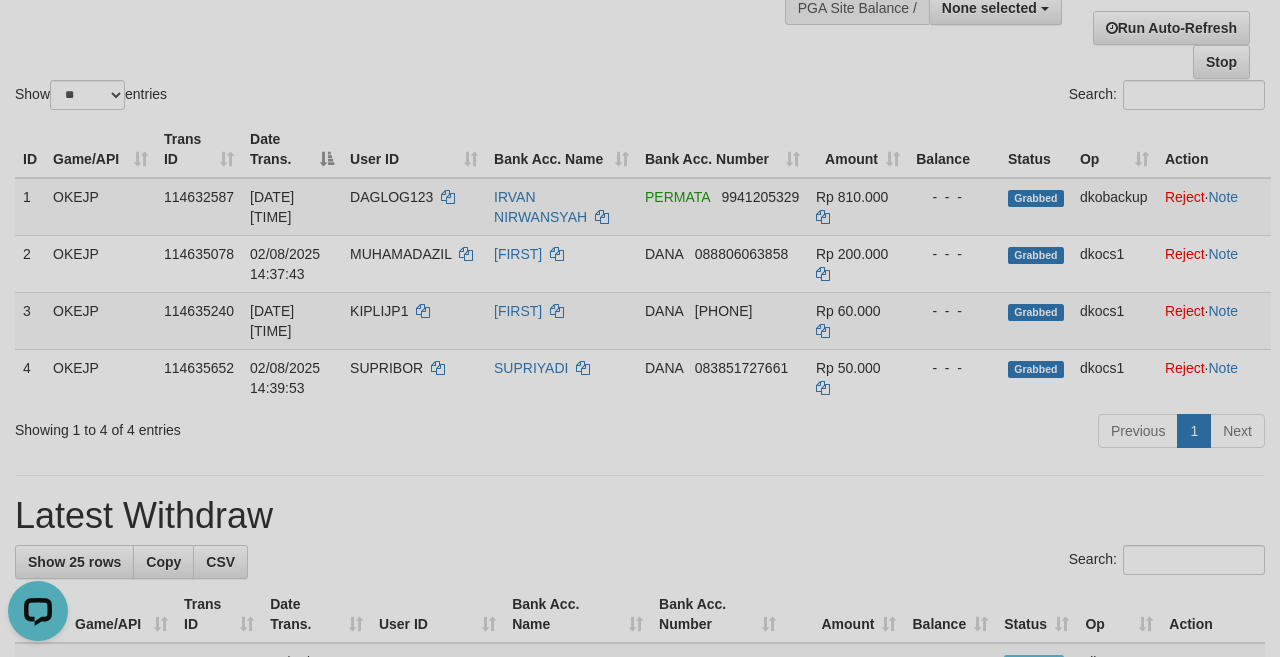scroll, scrollTop: 0, scrollLeft: 0, axis: both 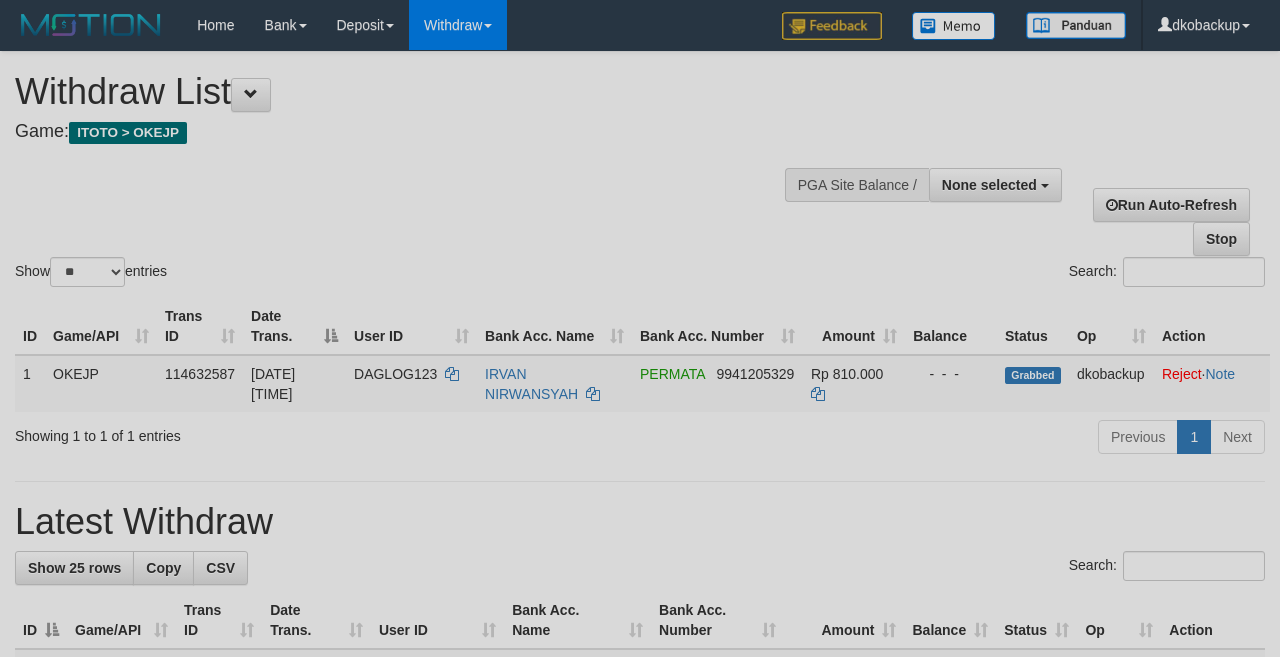 select 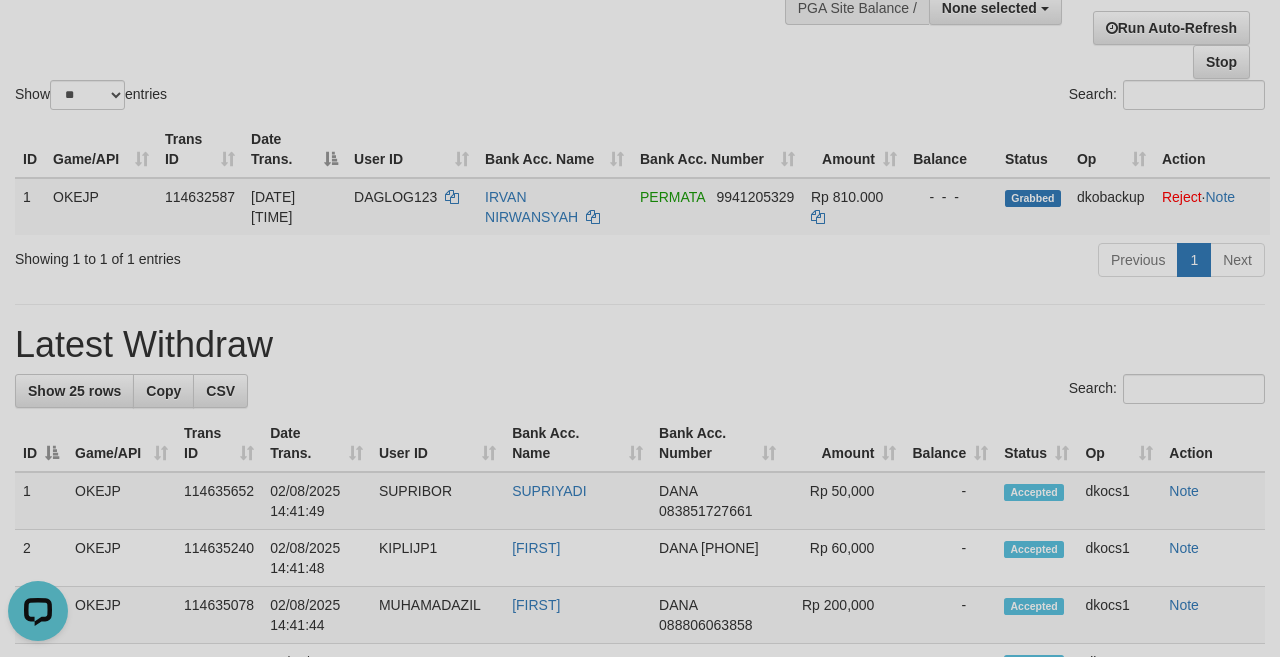 scroll, scrollTop: 0, scrollLeft: 0, axis: both 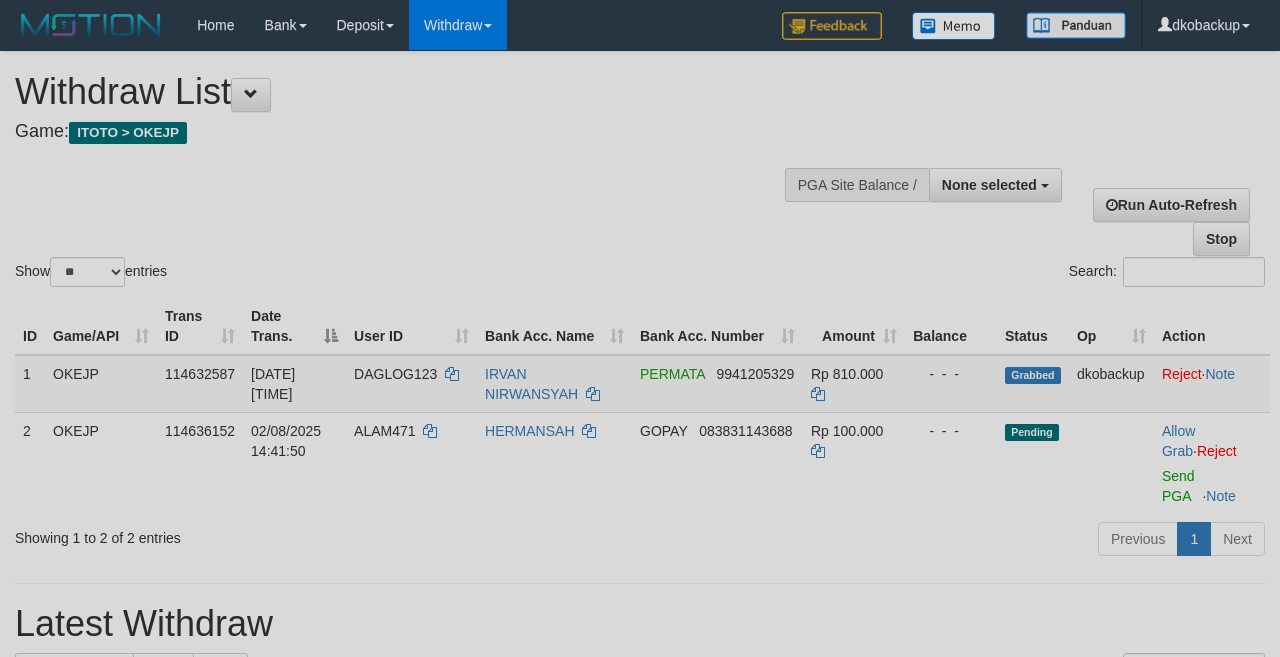 select 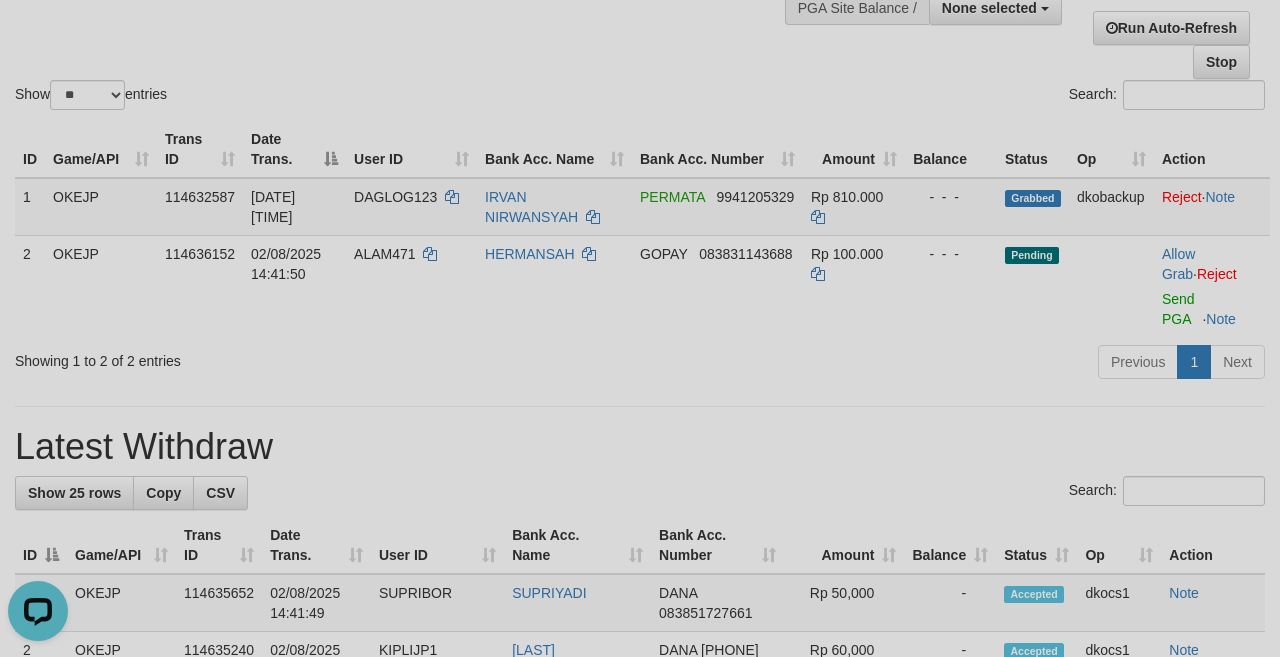 scroll, scrollTop: 0, scrollLeft: 0, axis: both 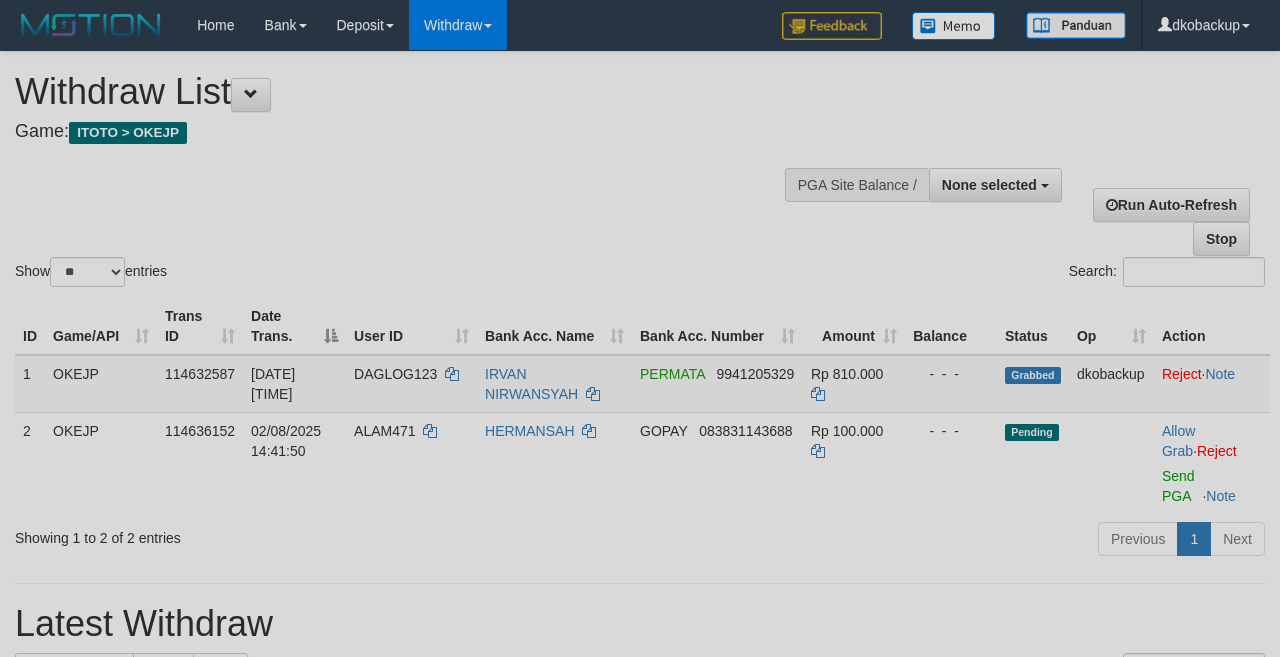 select 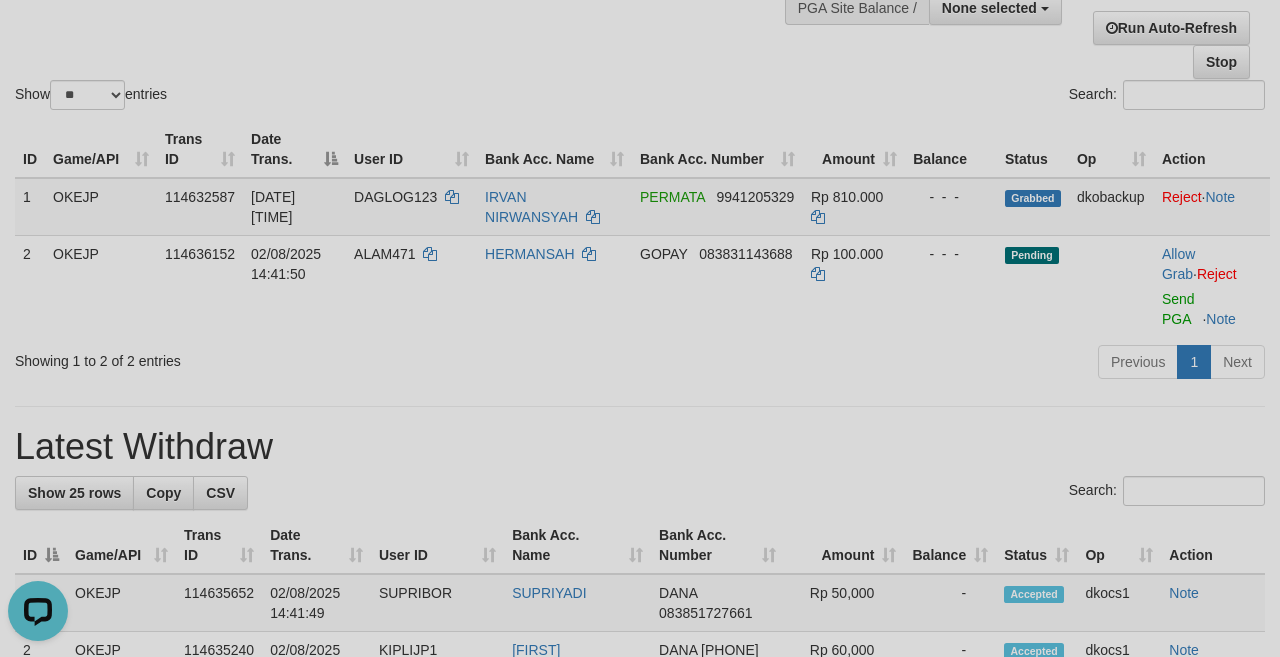 scroll, scrollTop: 0, scrollLeft: 0, axis: both 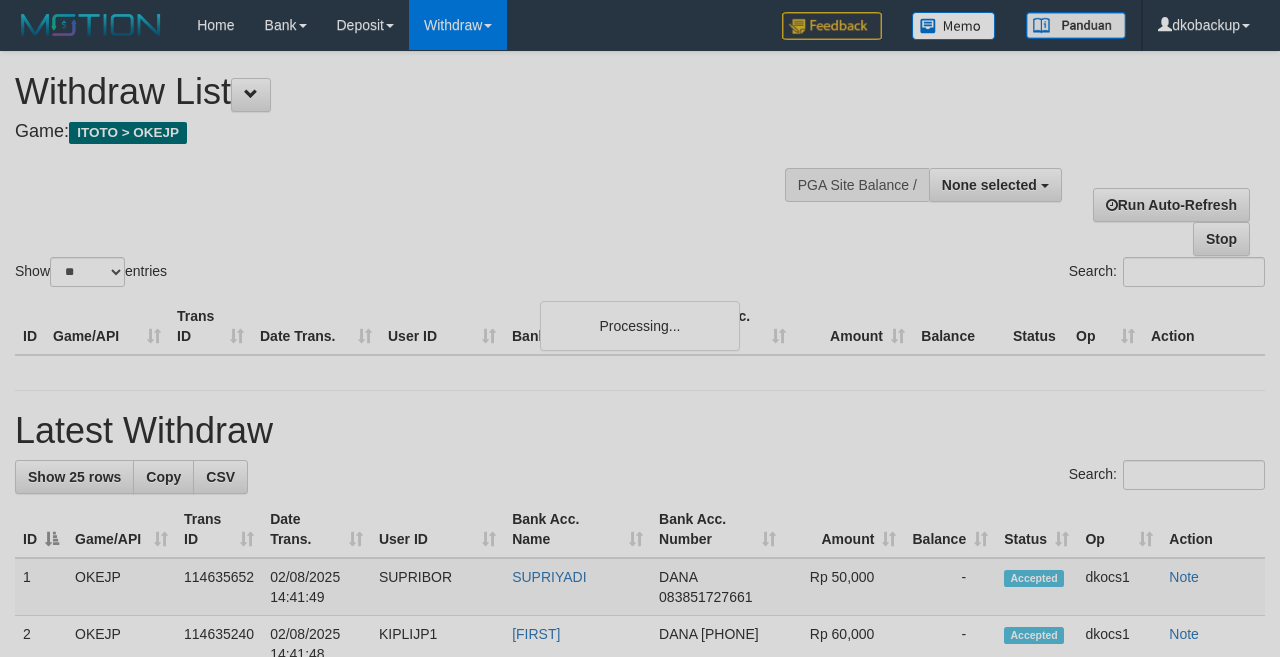 select 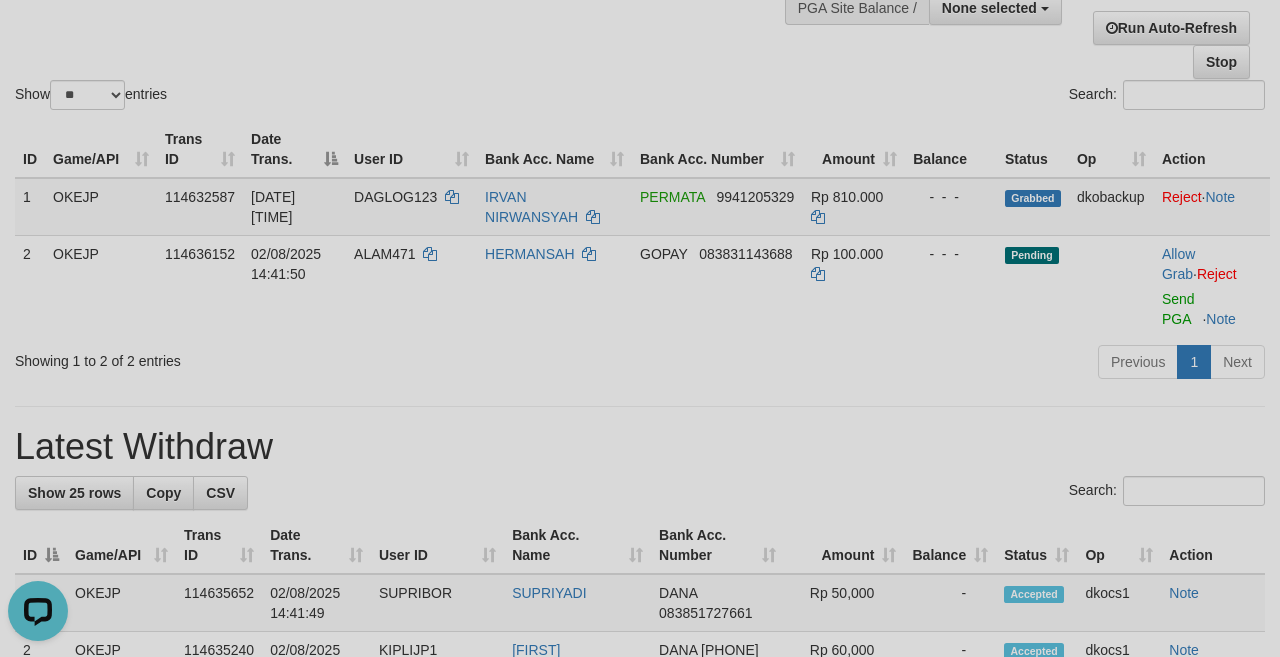 scroll, scrollTop: 0, scrollLeft: 0, axis: both 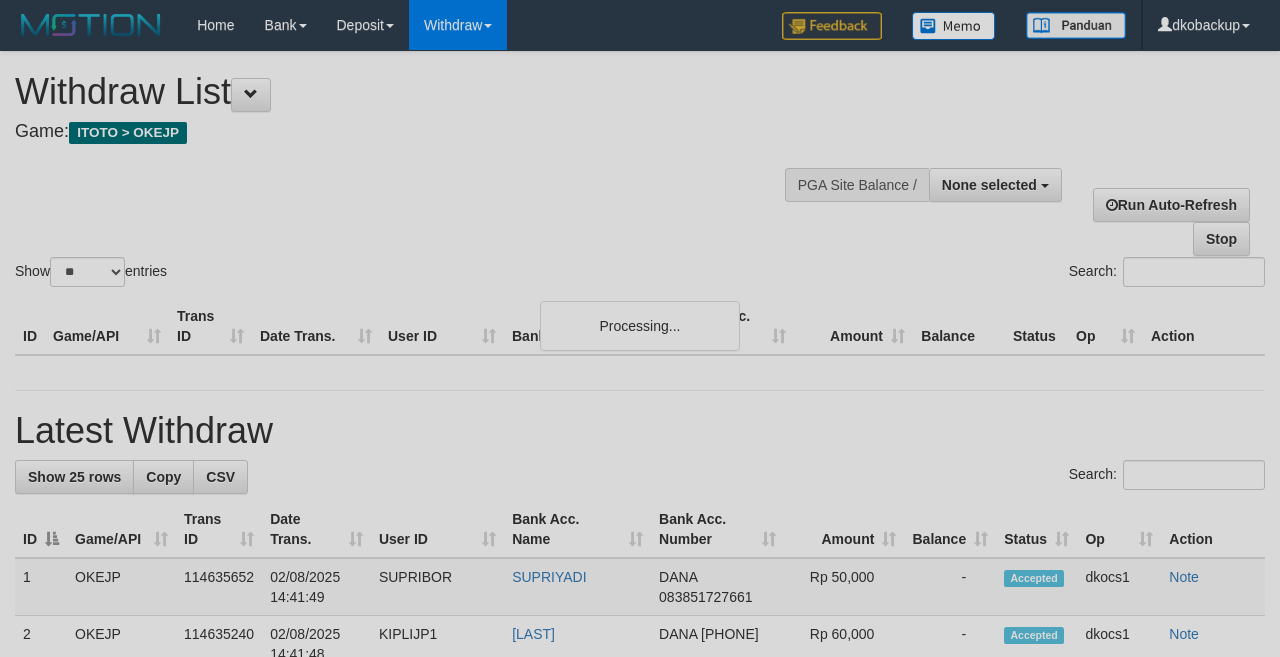 select 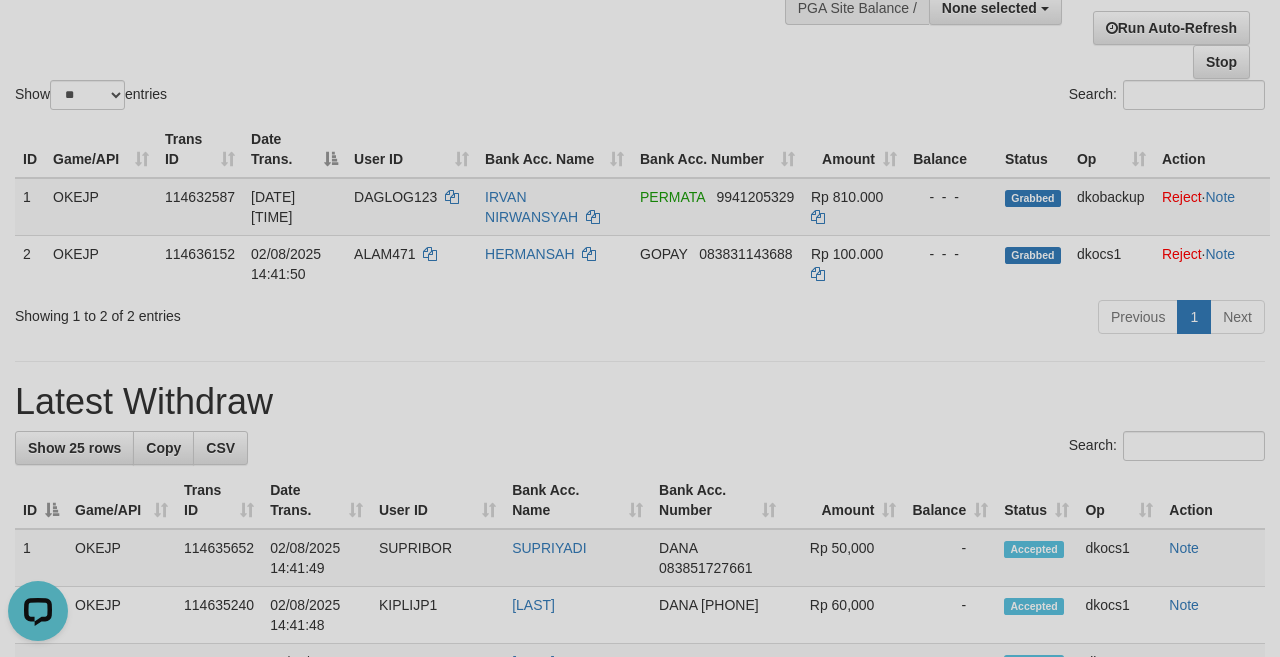 scroll, scrollTop: 0, scrollLeft: 0, axis: both 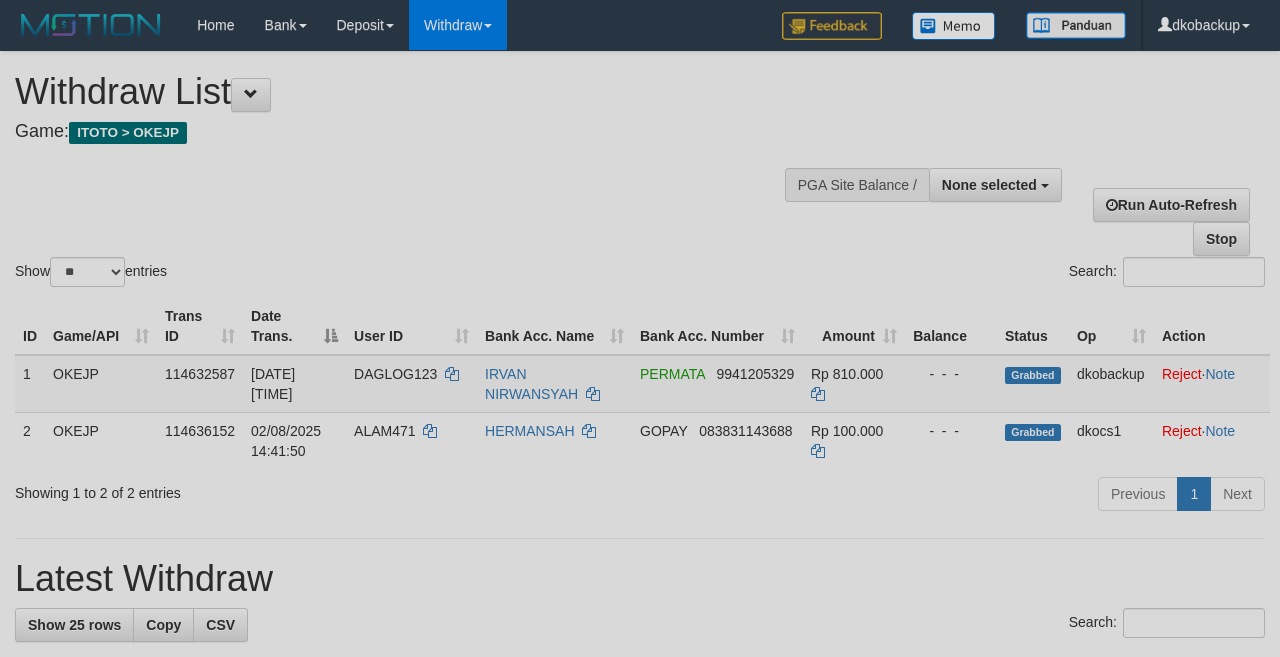 select 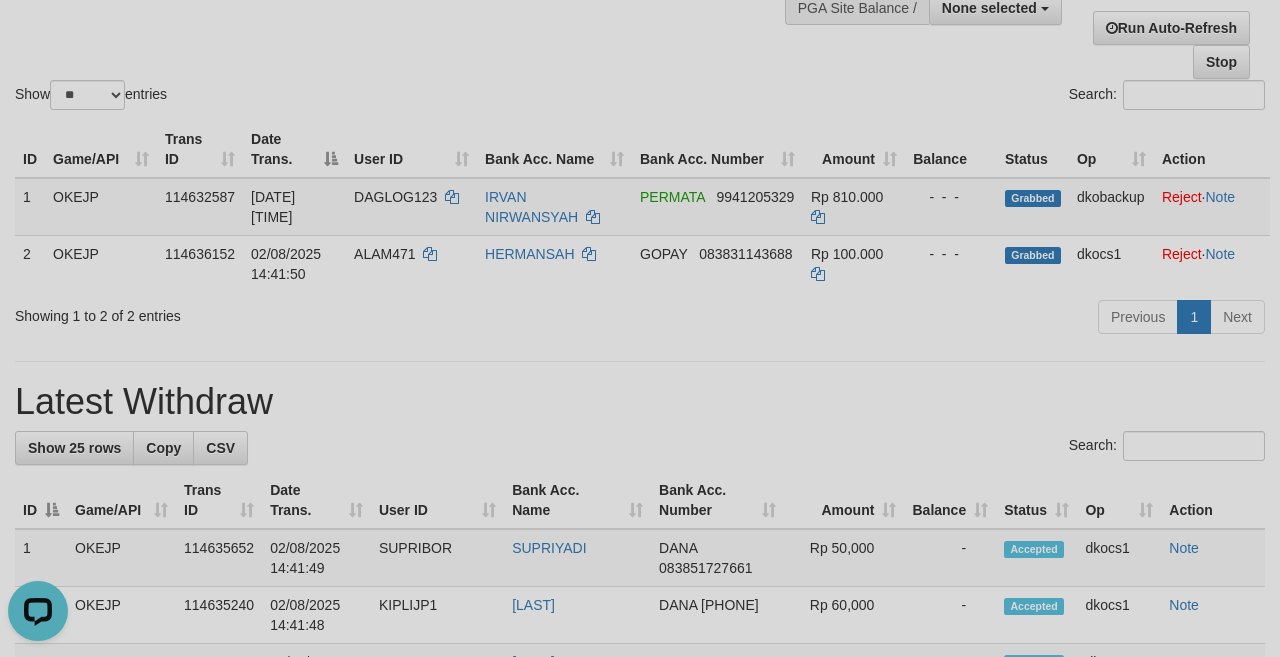 scroll, scrollTop: 0, scrollLeft: 0, axis: both 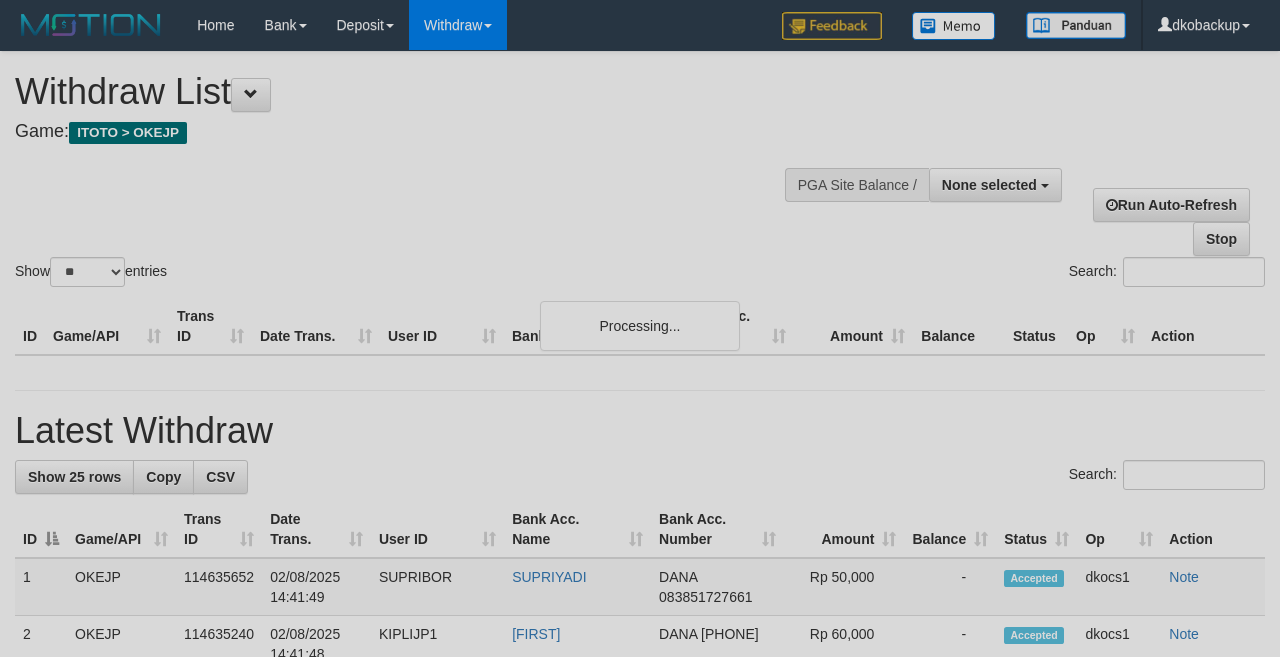 select 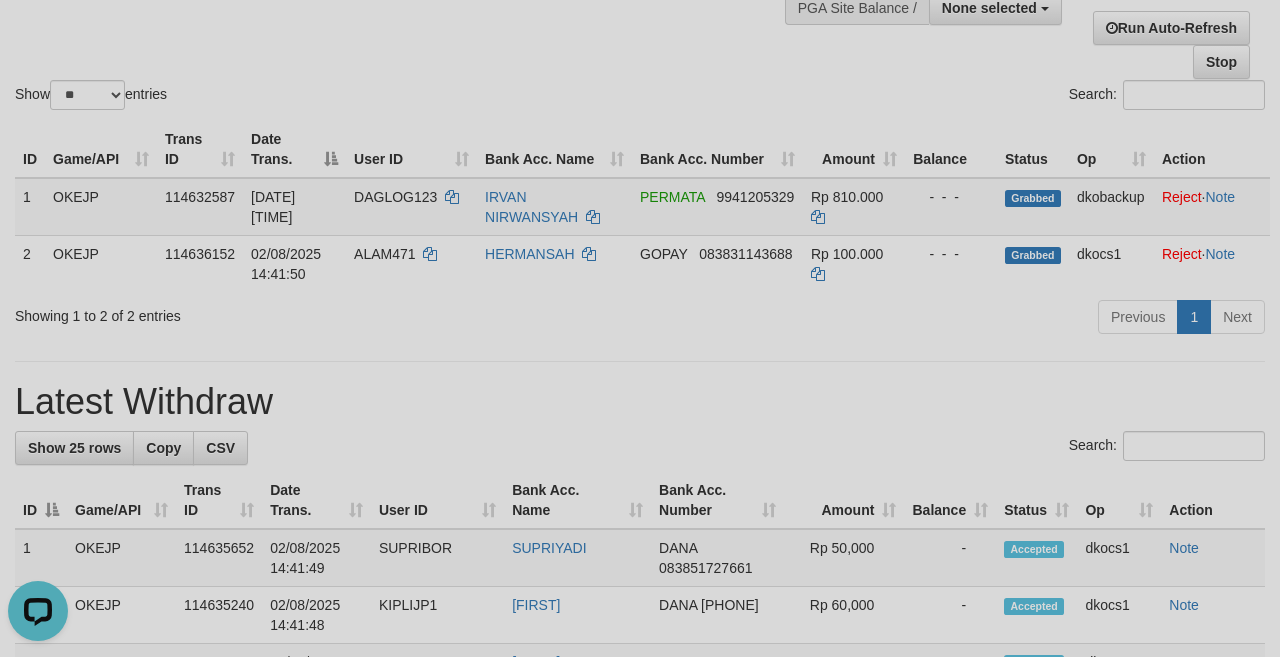 scroll, scrollTop: 0, scrollLeft: 0, axis: both 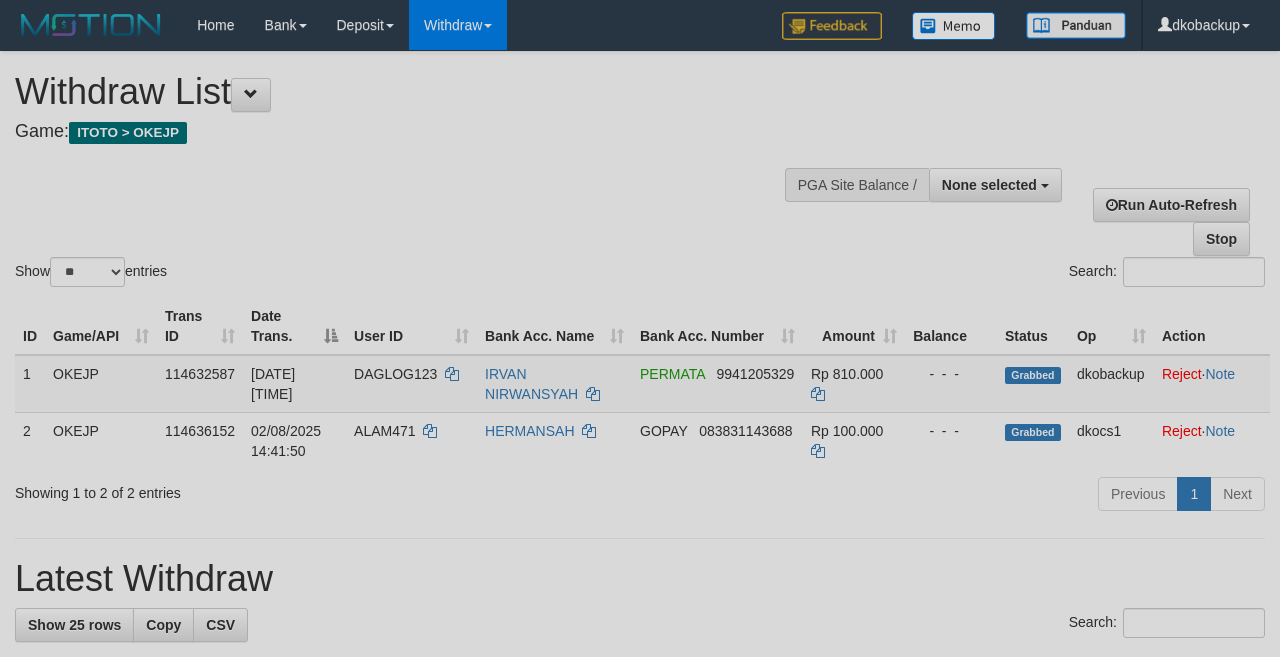 select 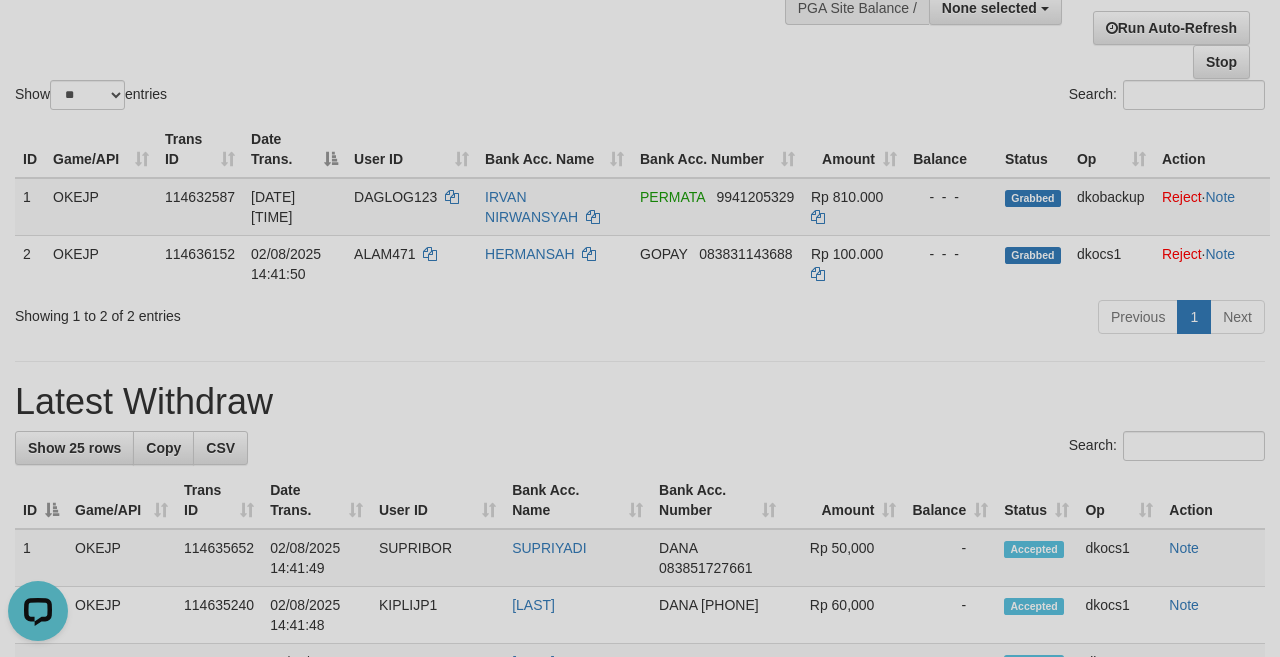 scroll, scrollTop: 0, scrollLeft: 0, axis: both 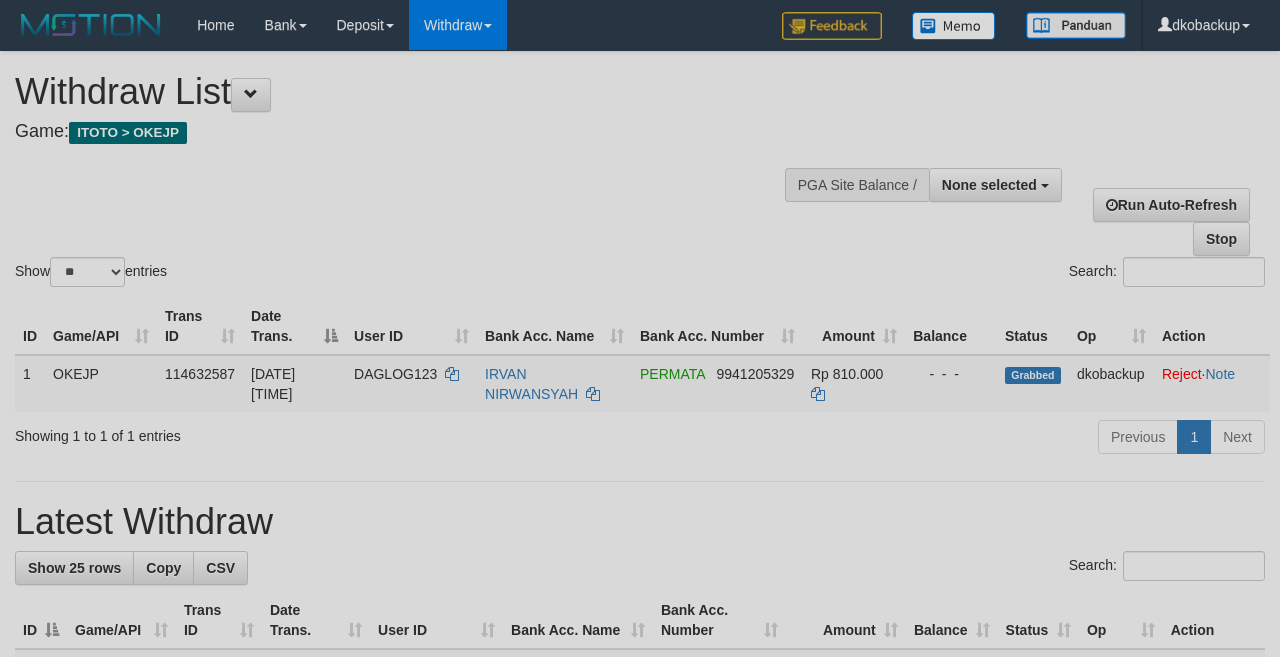 select 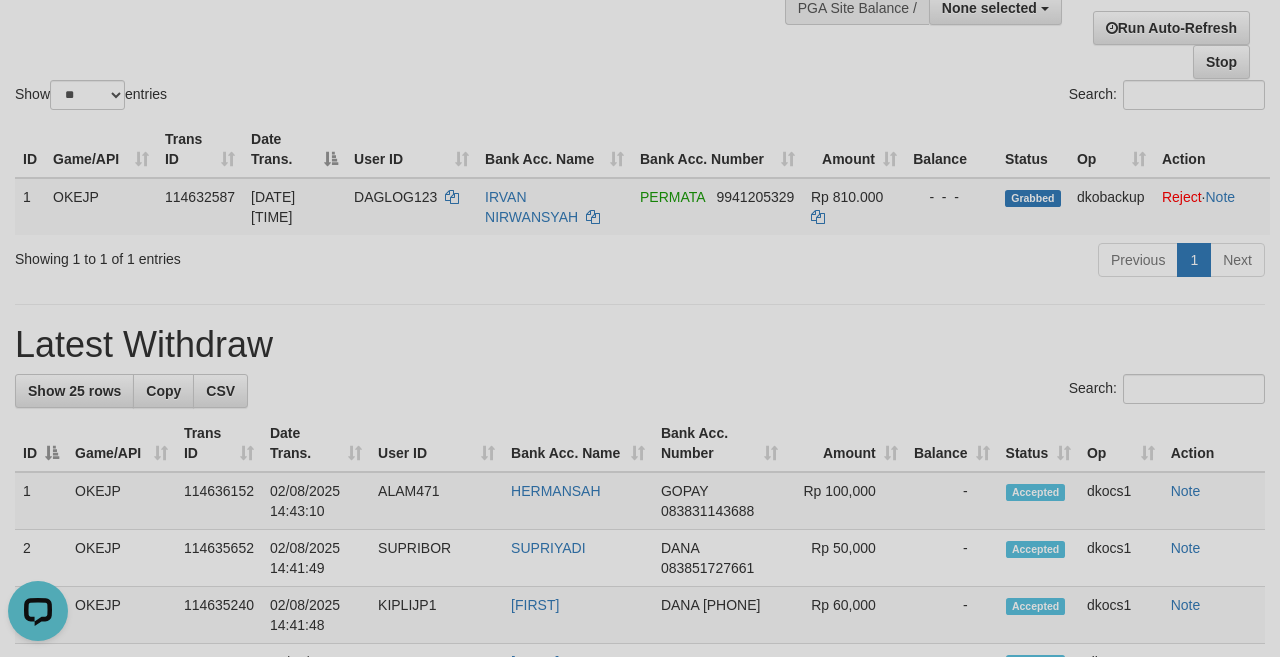 scroll, scrollTop: 0, scrollLeft: 0, axis: both 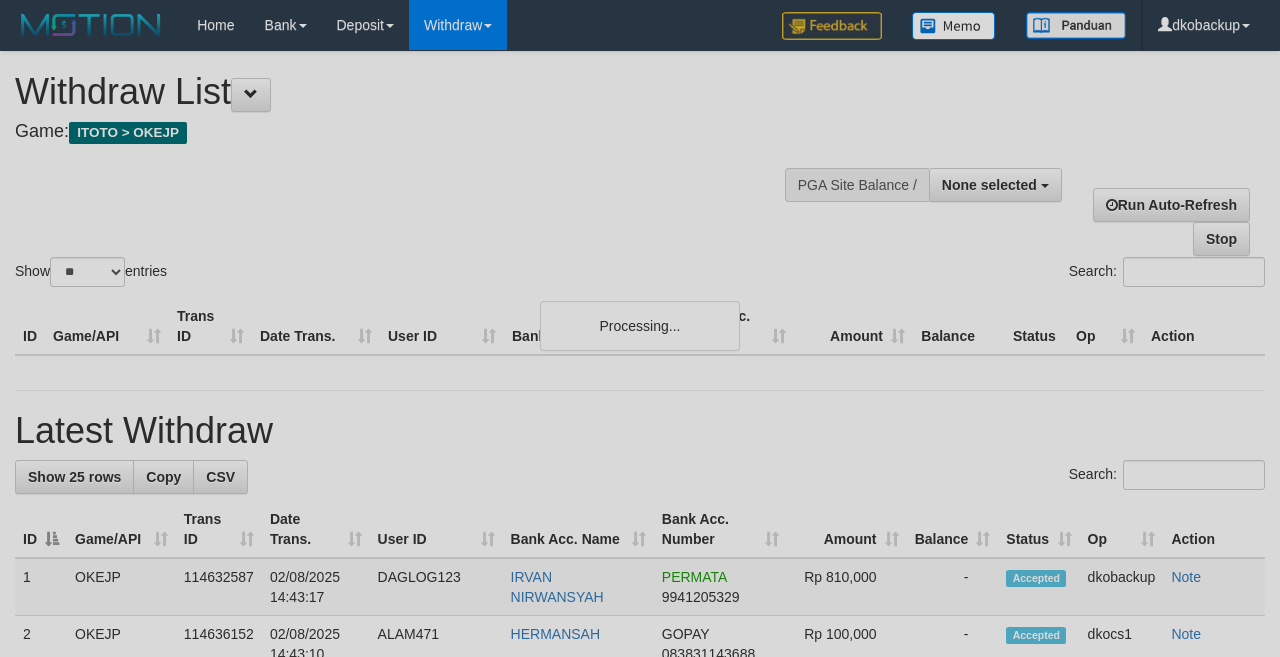 select 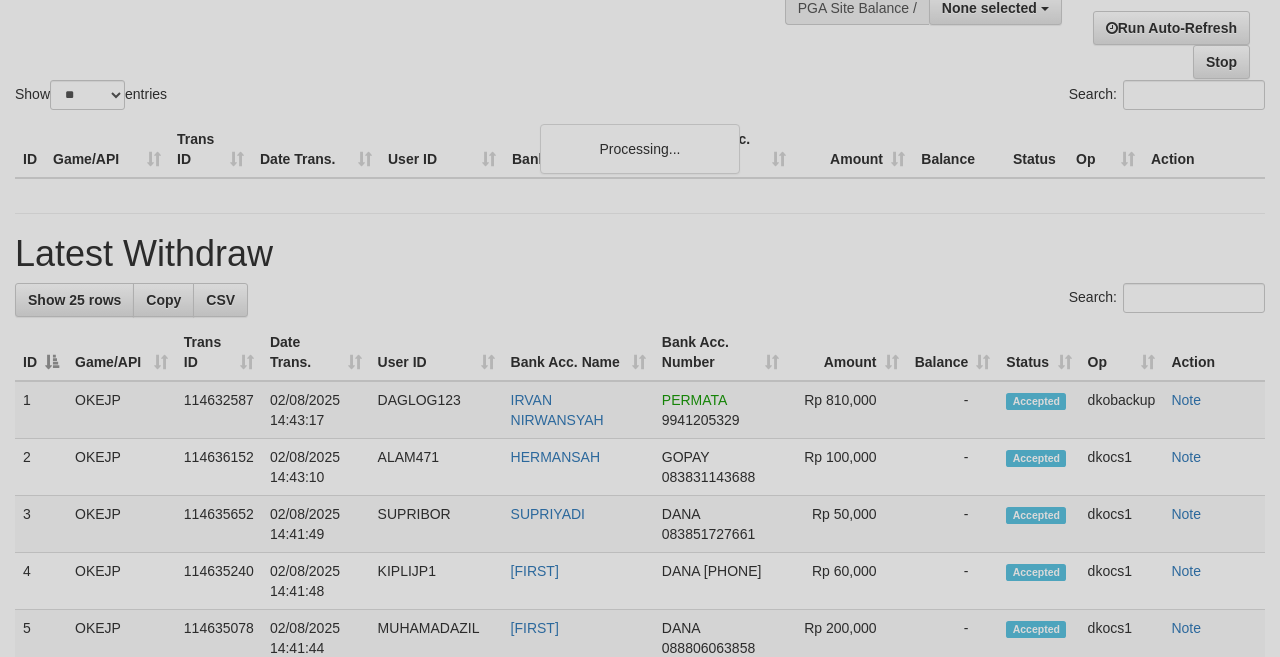 scroll, scrollTop: 177, scrollLeft: 0, axis: vertical 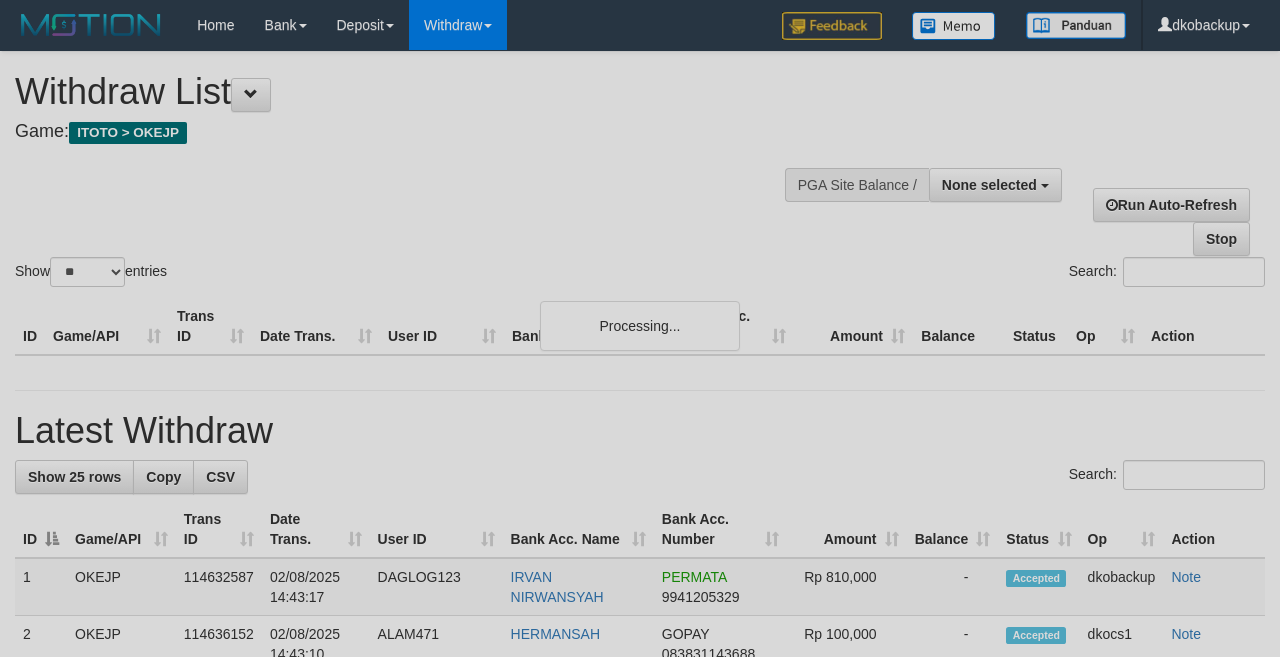 select 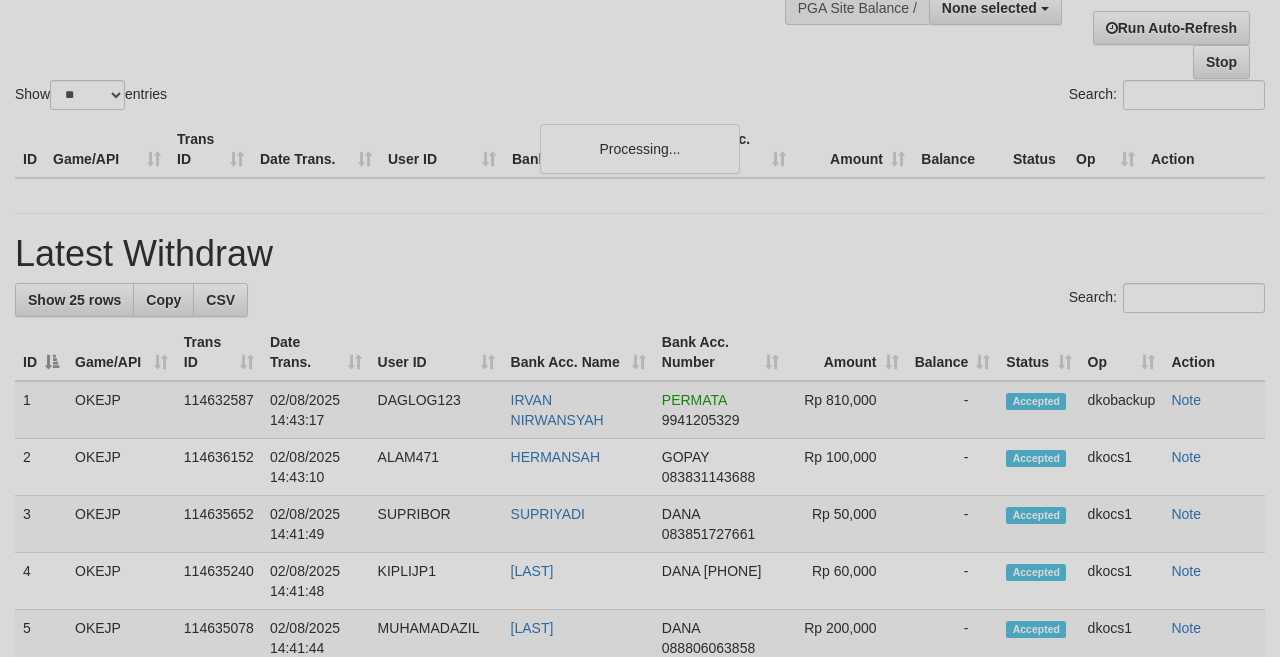 scroll, scrollTop: 177, scrollLeft: 0, axis: vertical 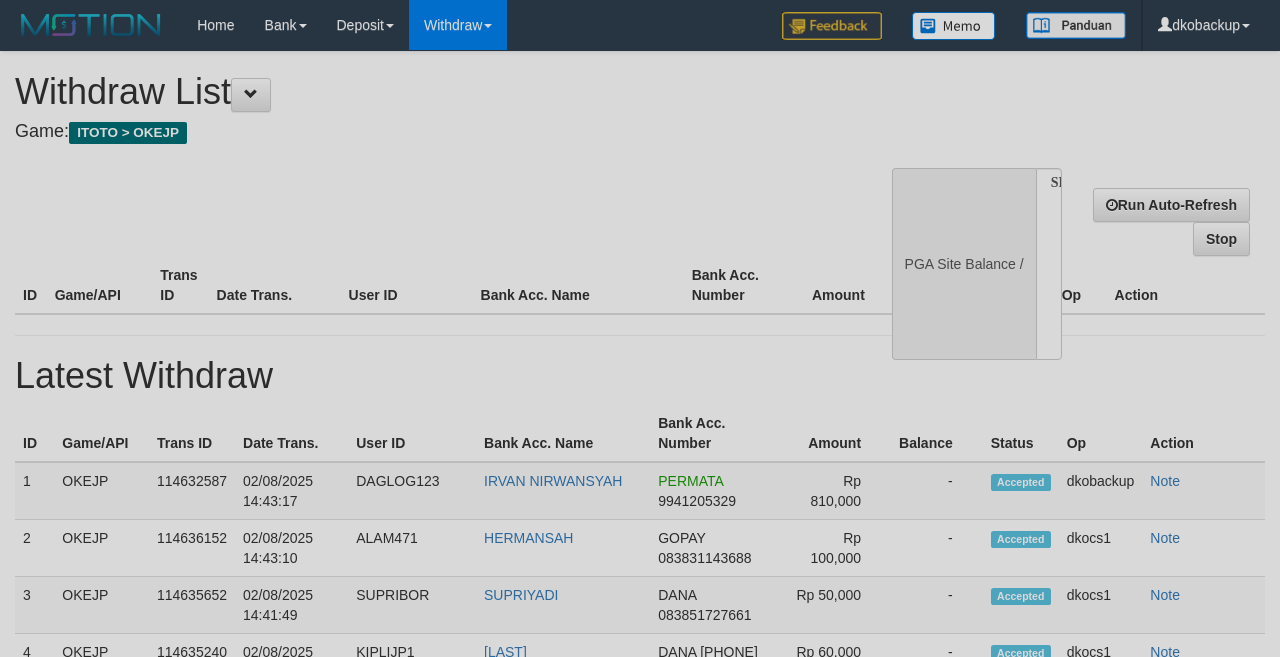 select 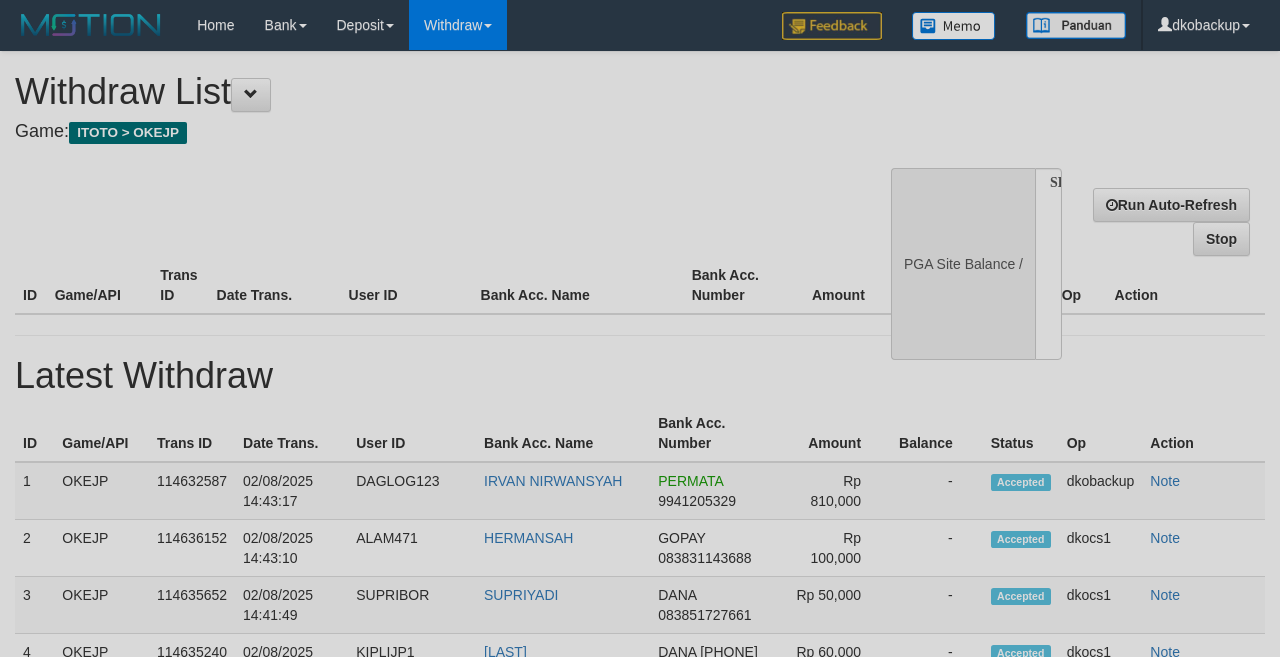 scroll, scrollTop: 177, scrollLeft: 0, axis: vertical 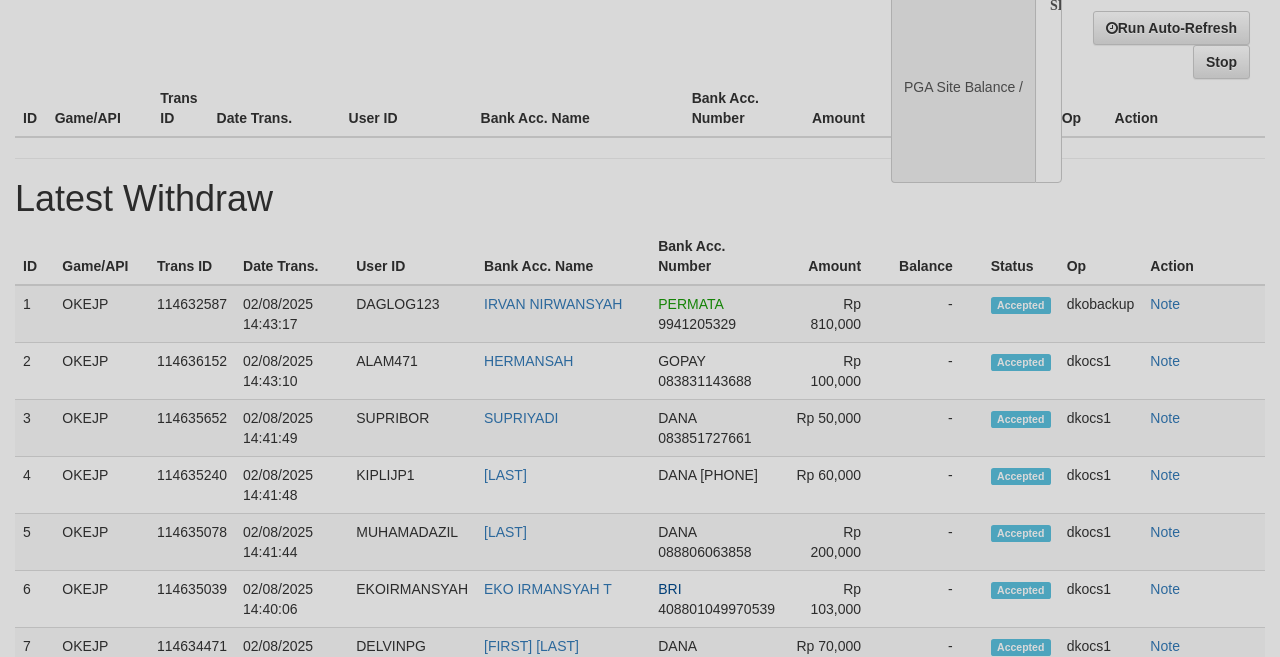 select on "**" 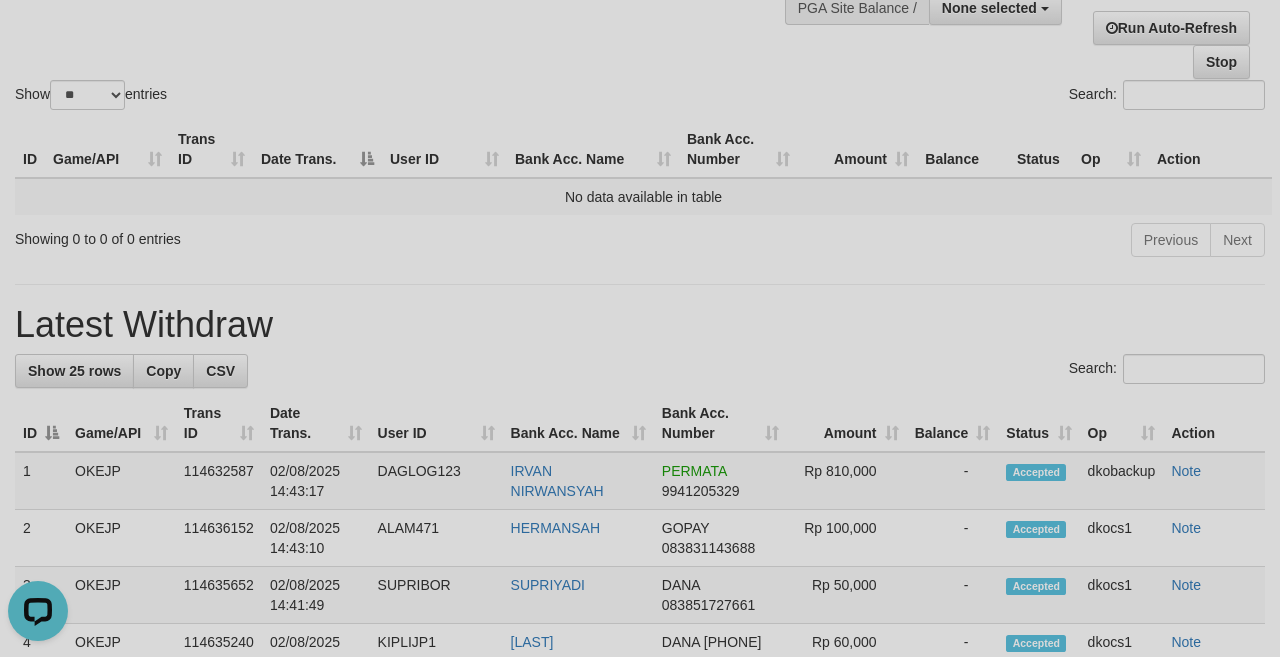 scroll, scrollTop: 0, scrollLeft: 0, axis: both 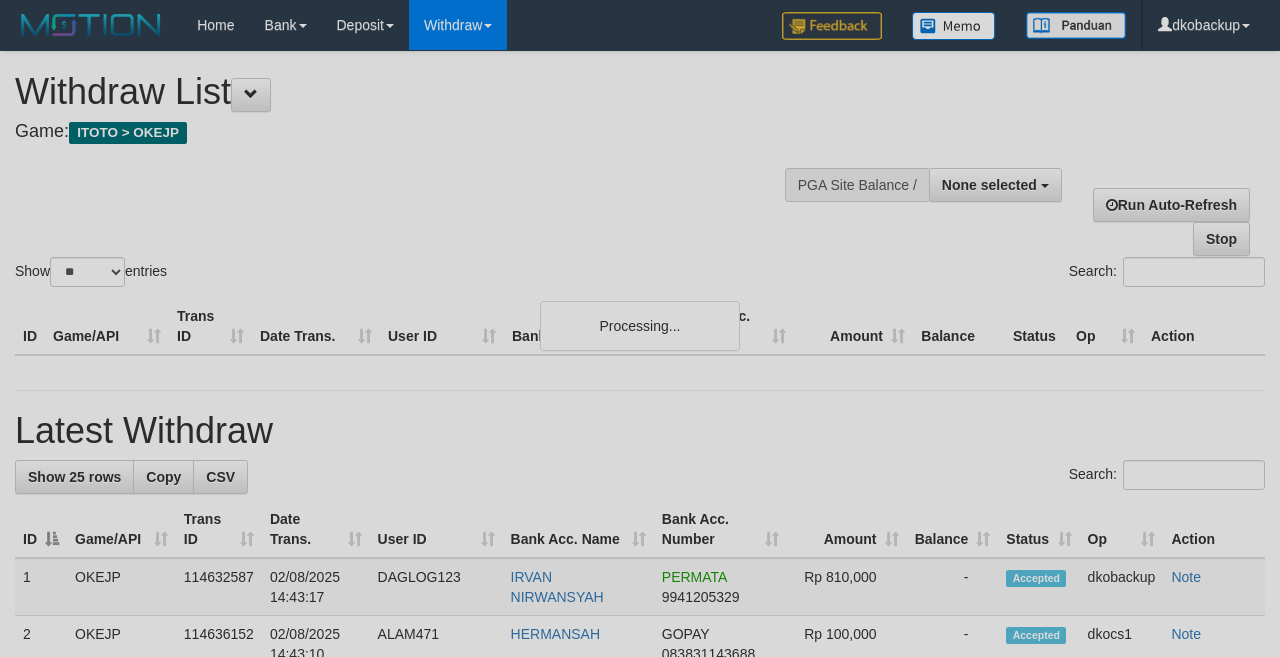 select 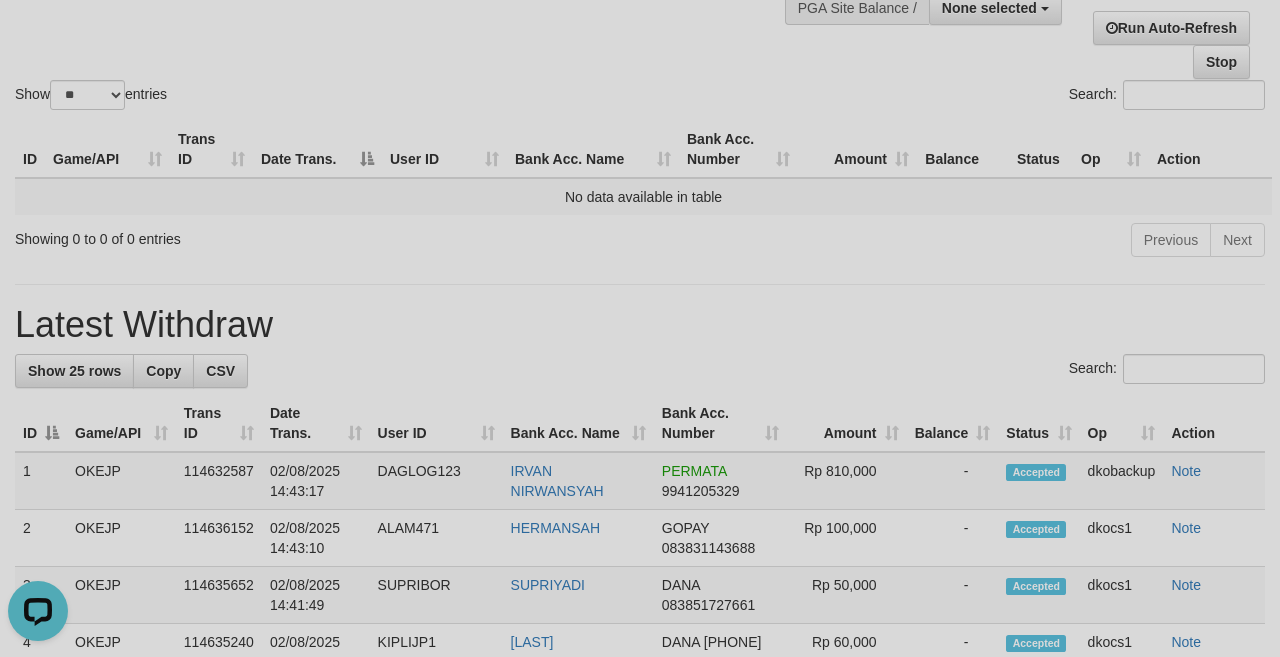 scroll, scrollTop: 0, scrollLeft: 0, axis: both 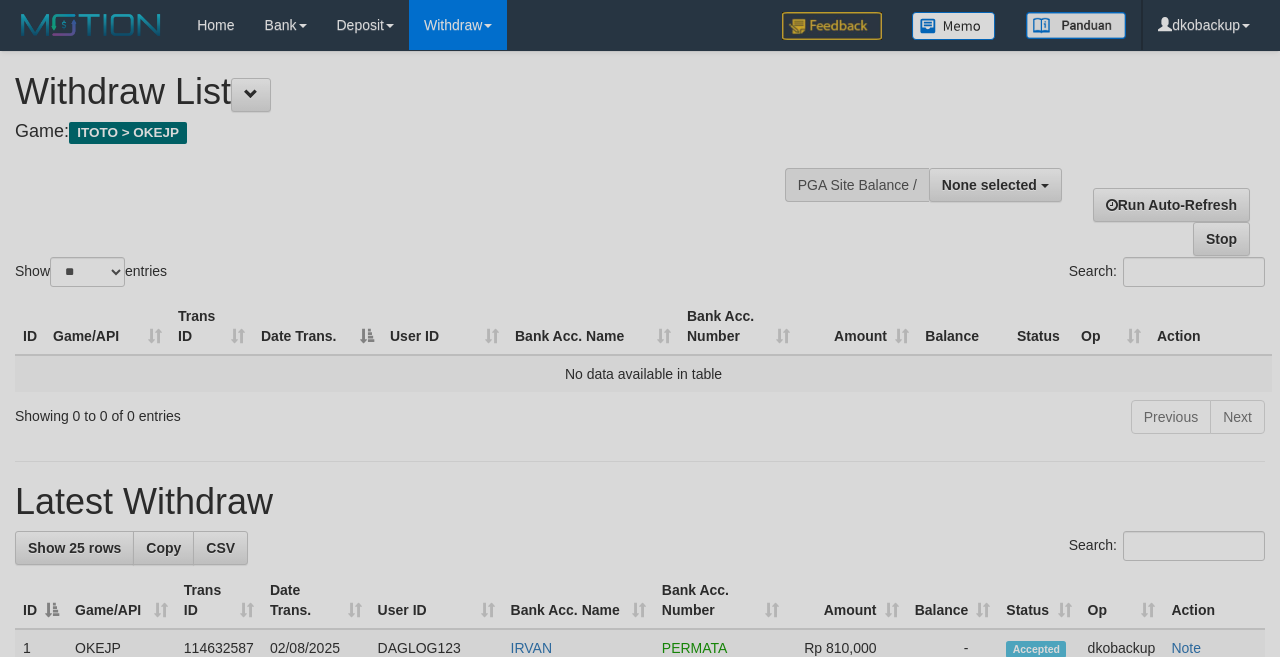 select 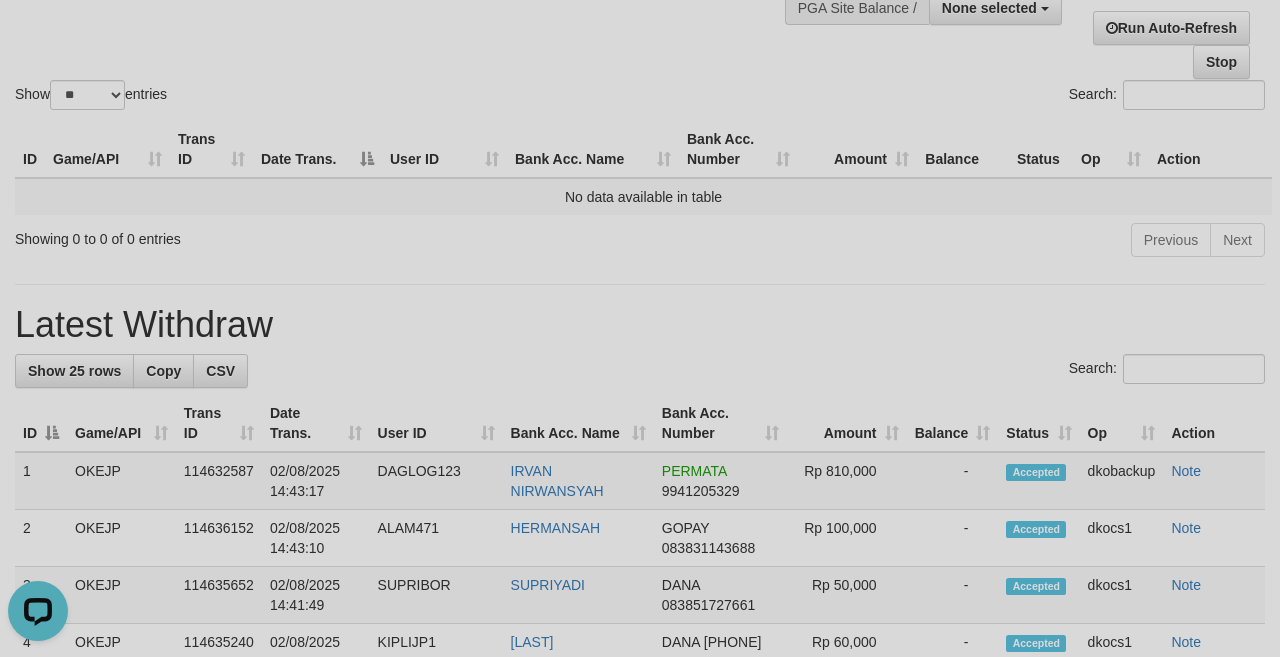 scroll, scrollTop: 0, scrollLeft: 0, axis: both 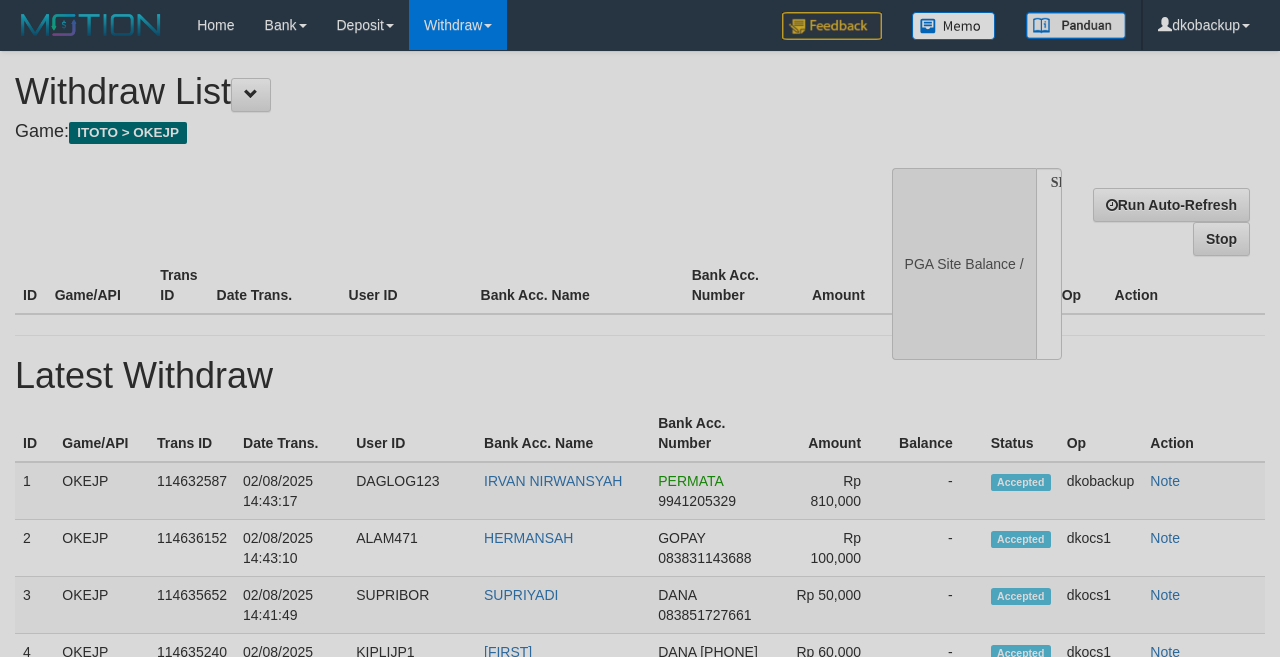 select 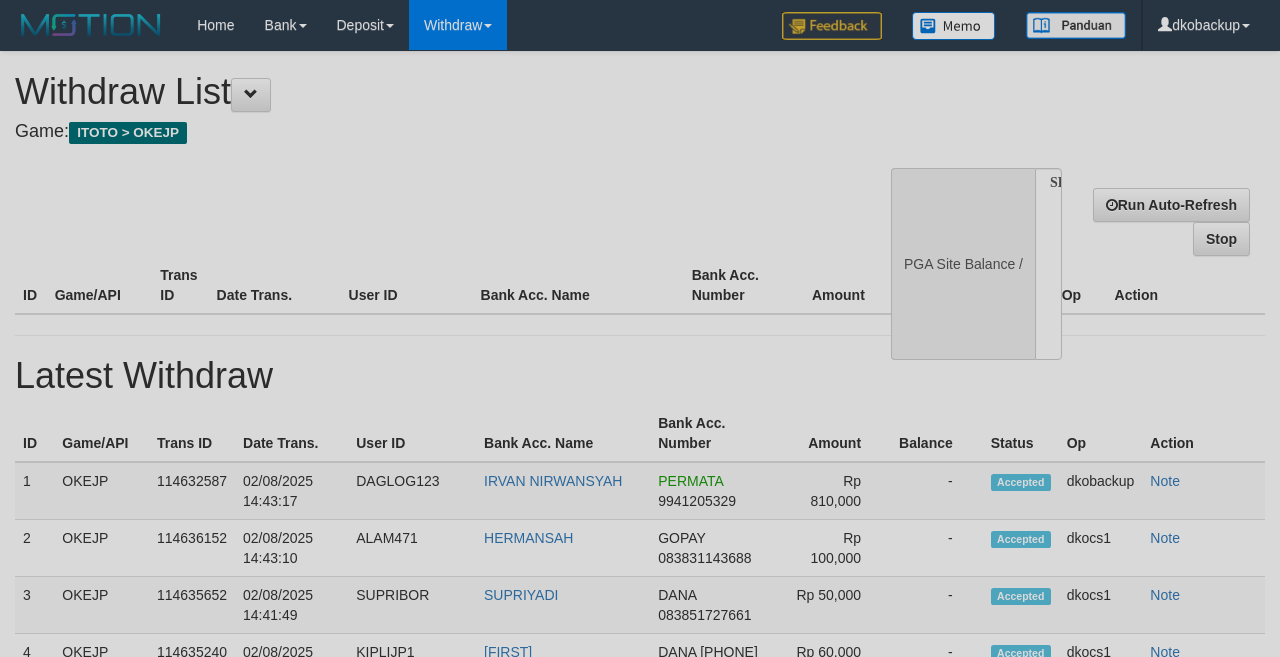 scroll, scrollTop: 177, scrollLeft: 0, axis: vertical 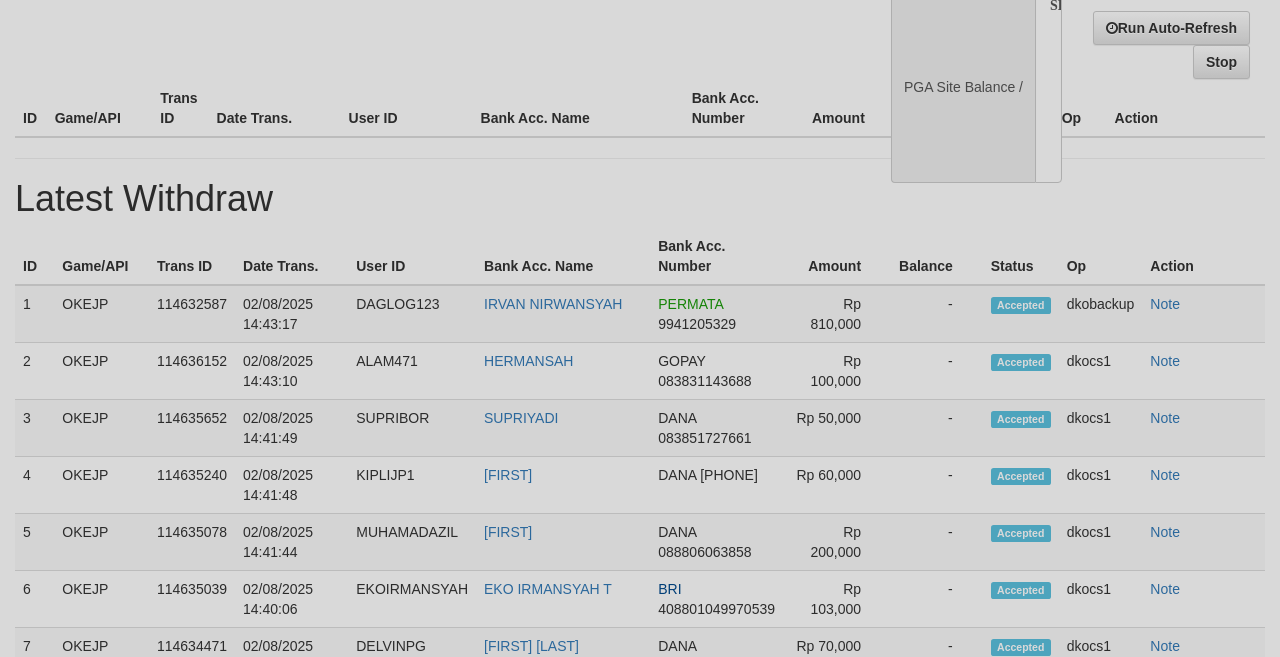 select on "**" 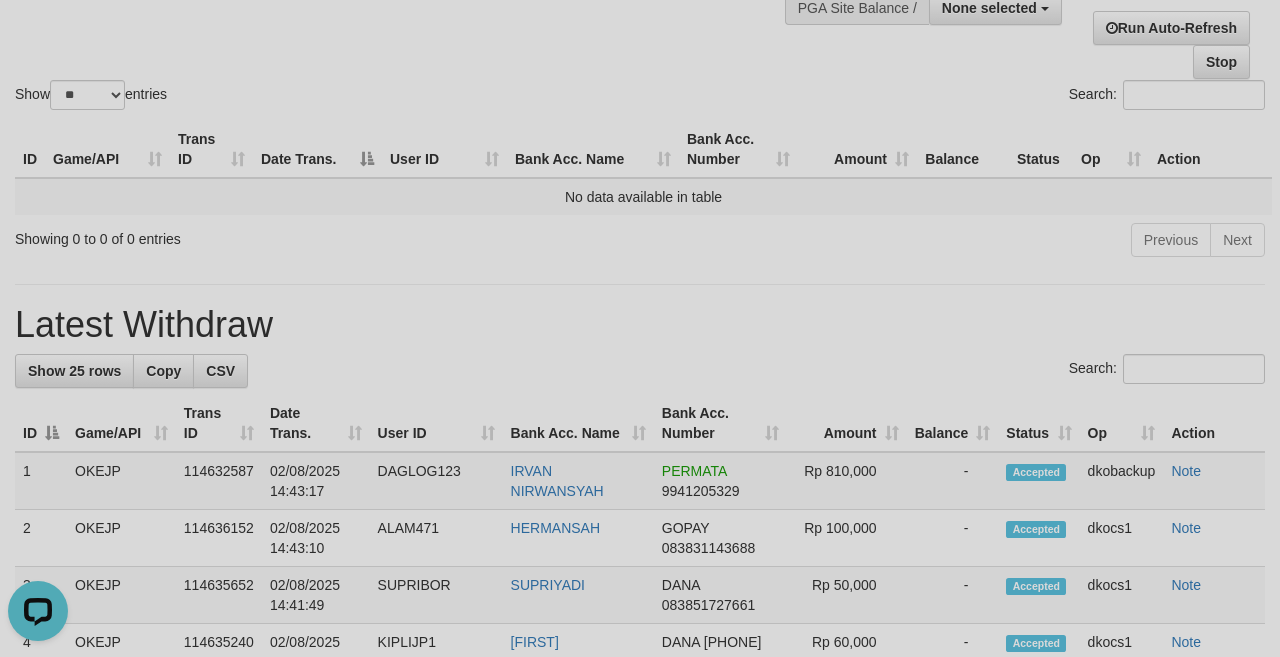 scroll, scrollTop: 0, scrollLeft: 0, axis: both 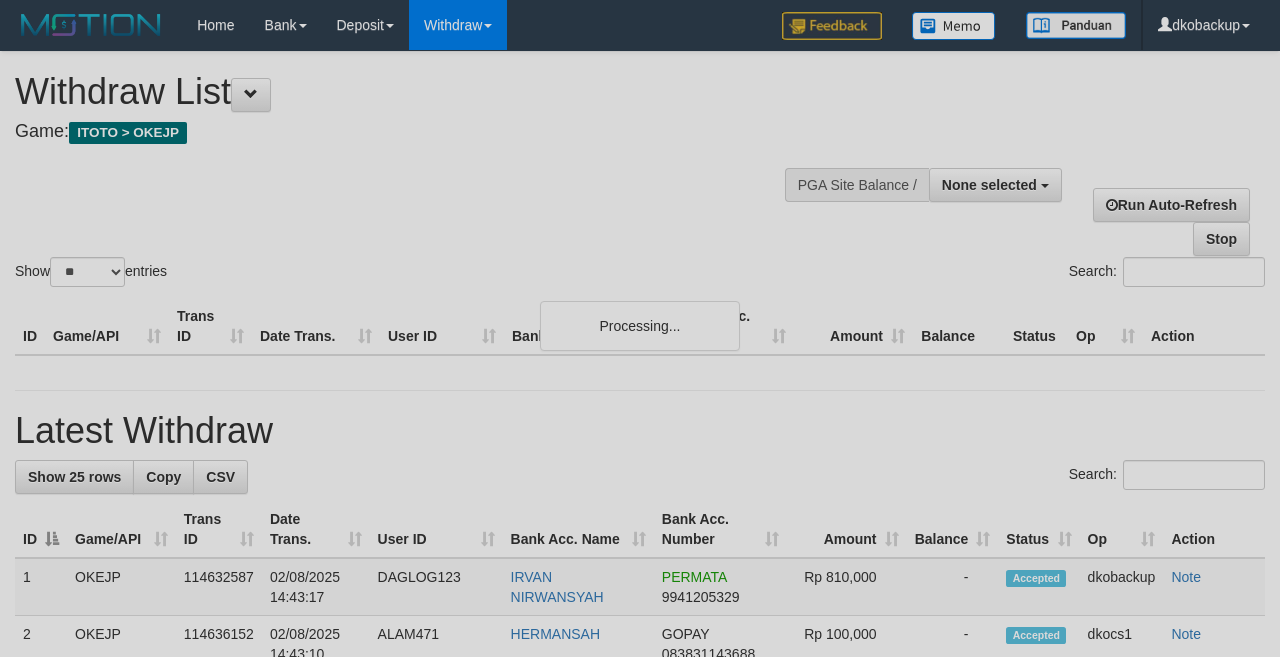 select 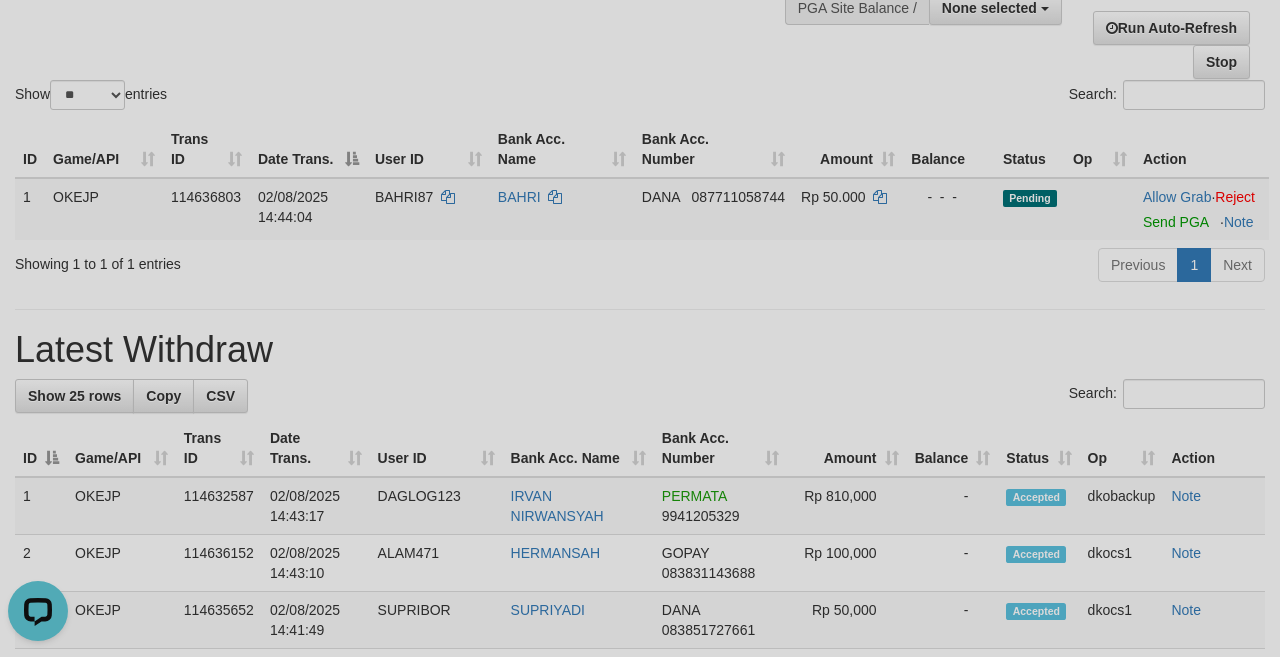 scroll, scrollTop: 0, scrollLeft: 0, axis: both 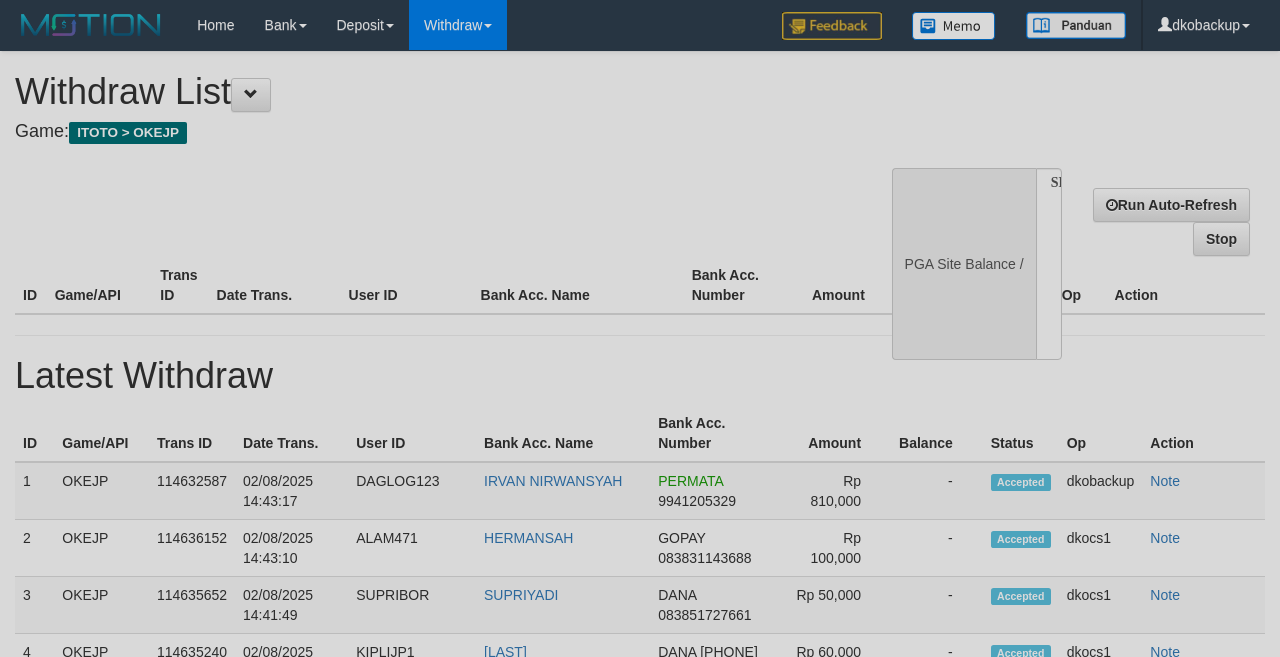 select 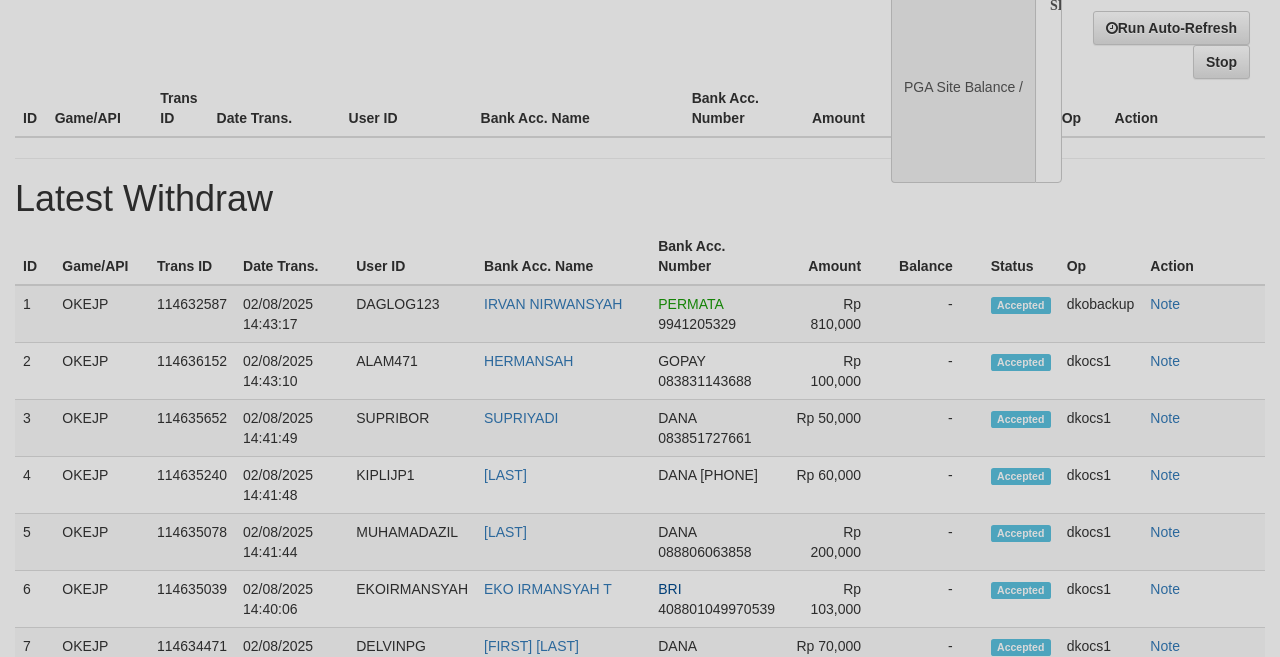 scroll, scrollTop: 177, scrollLeft: 0, axis: vertical 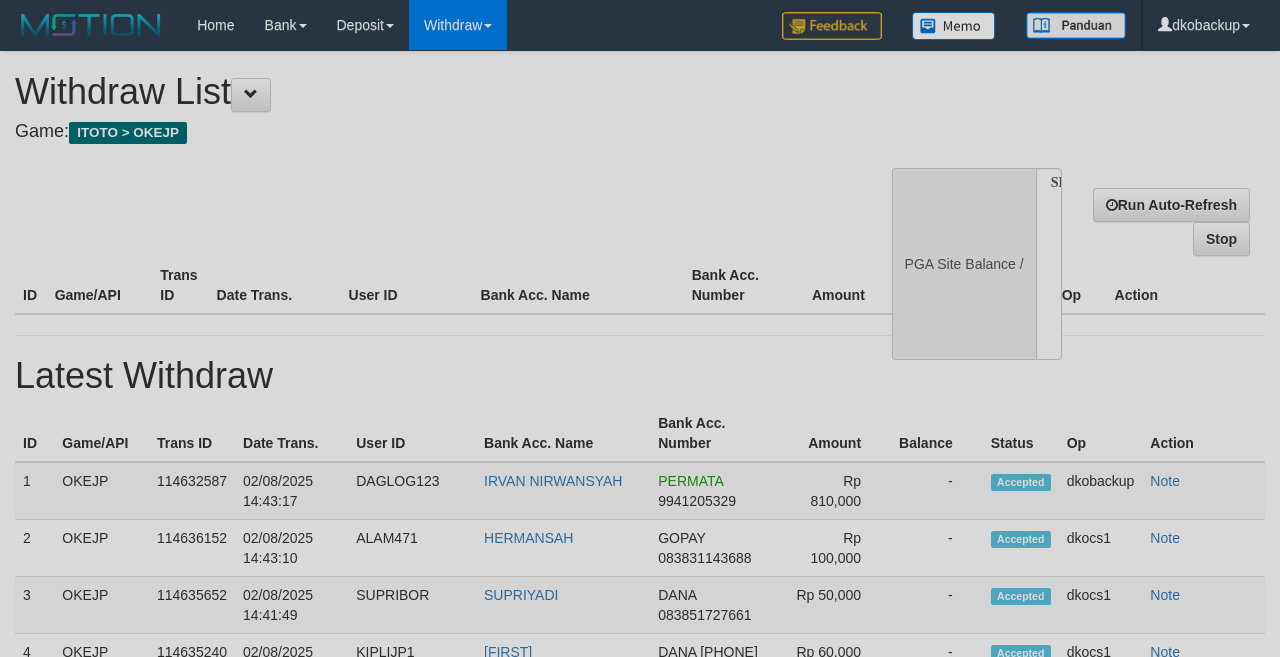 select 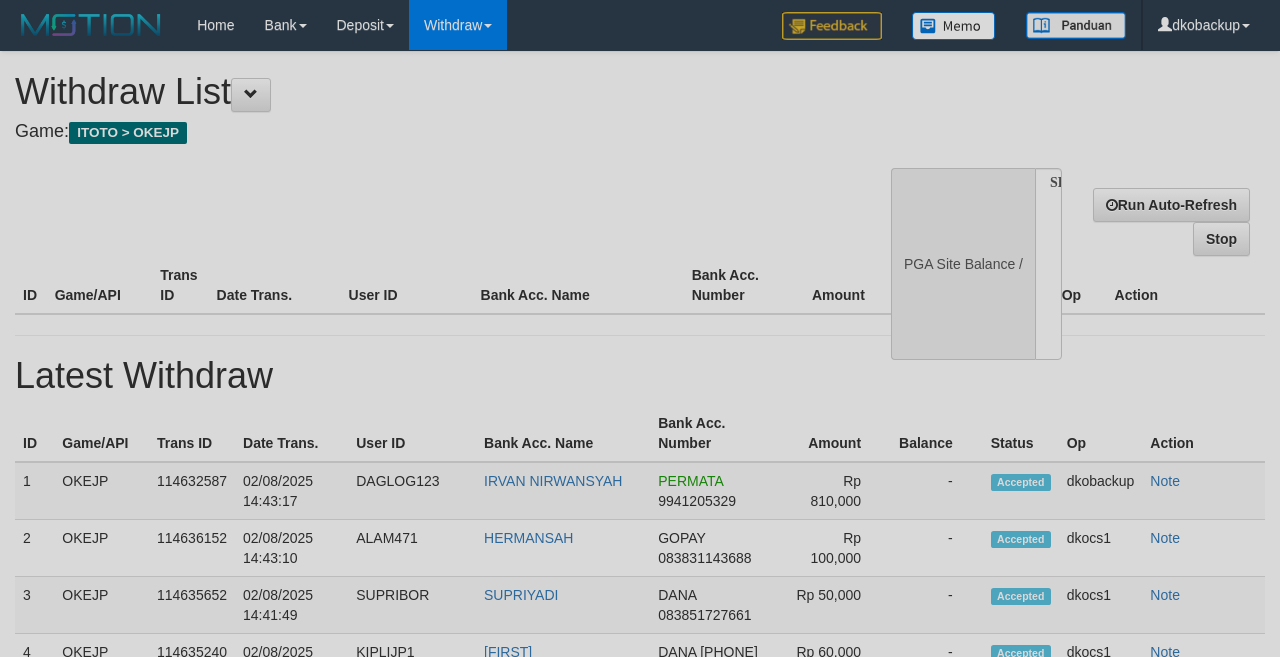scroll, scrollTop: 177, scrollLeft: 0, axis: vertical 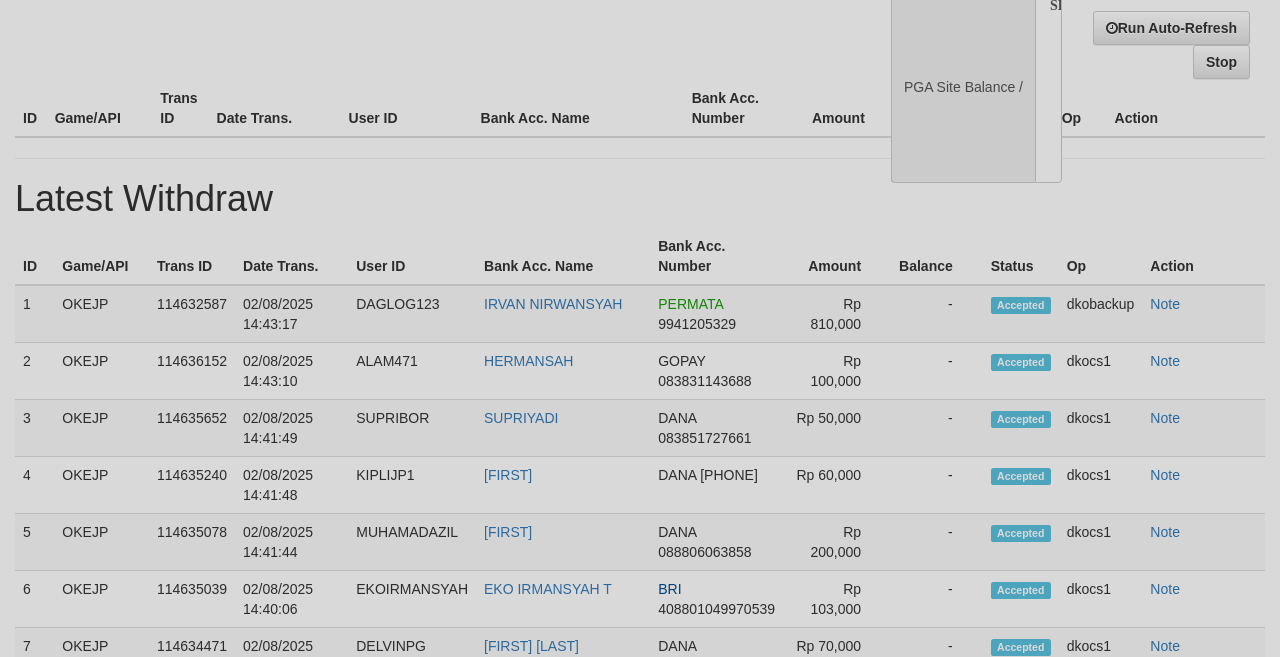 select on "**" 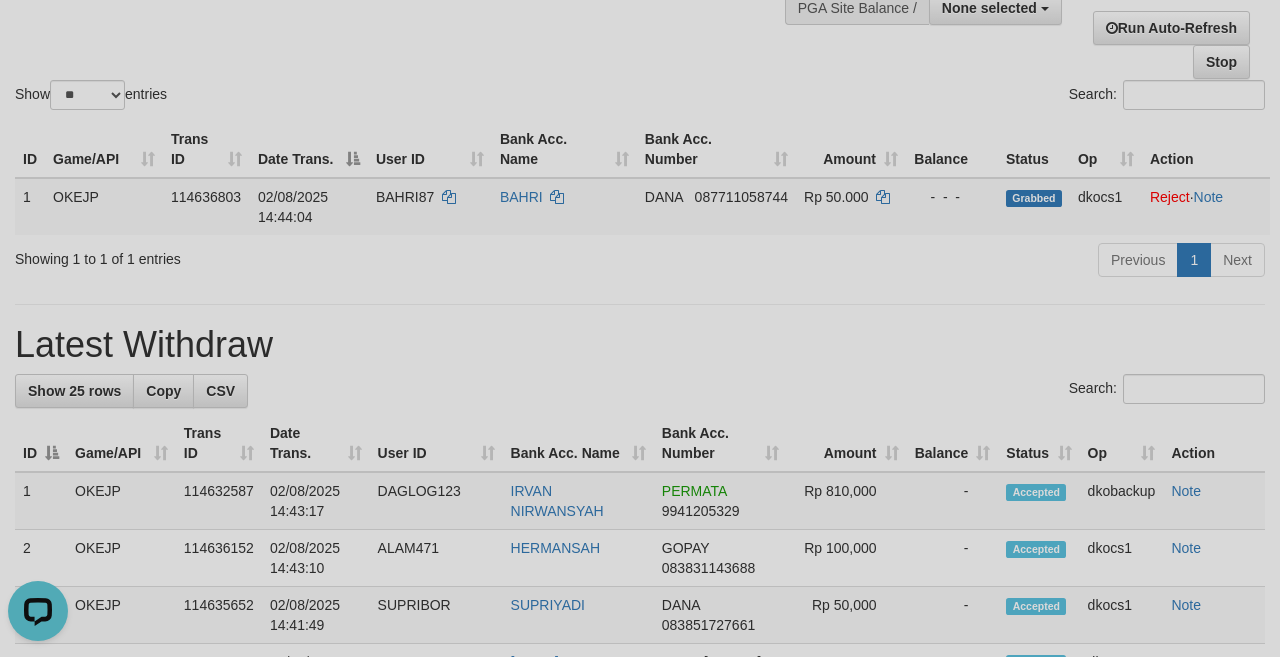 scroll, scrollTop: 0, scrollLeft: 0, axis: both 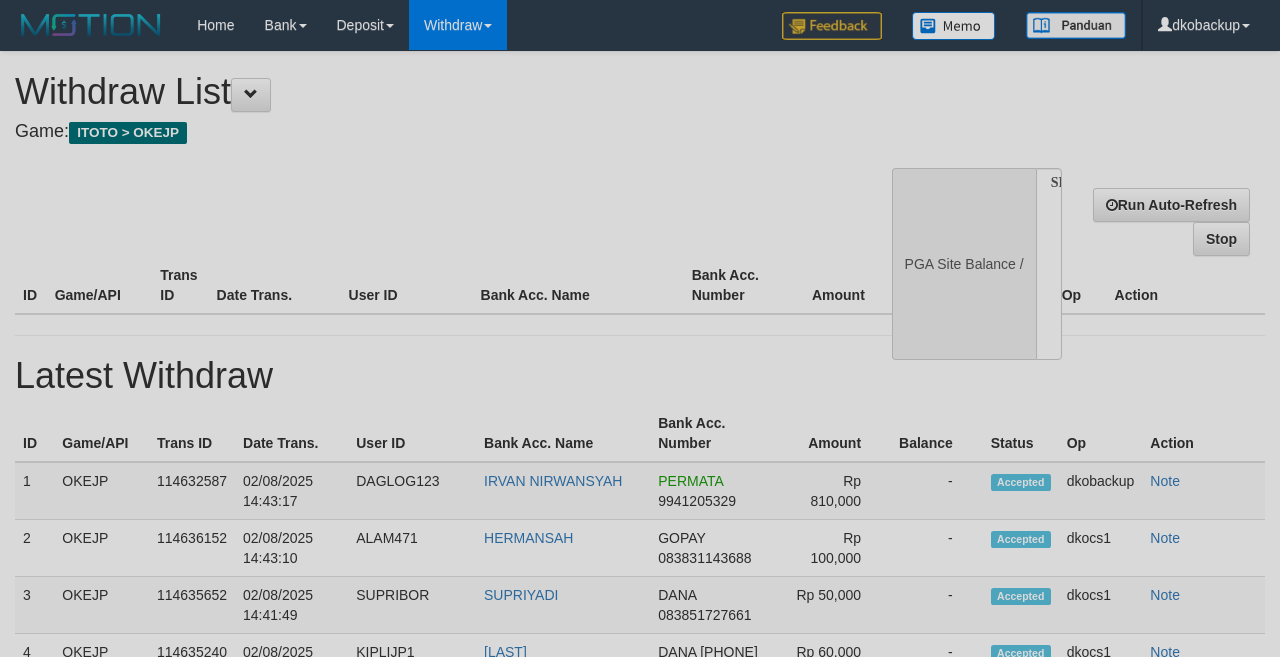 select 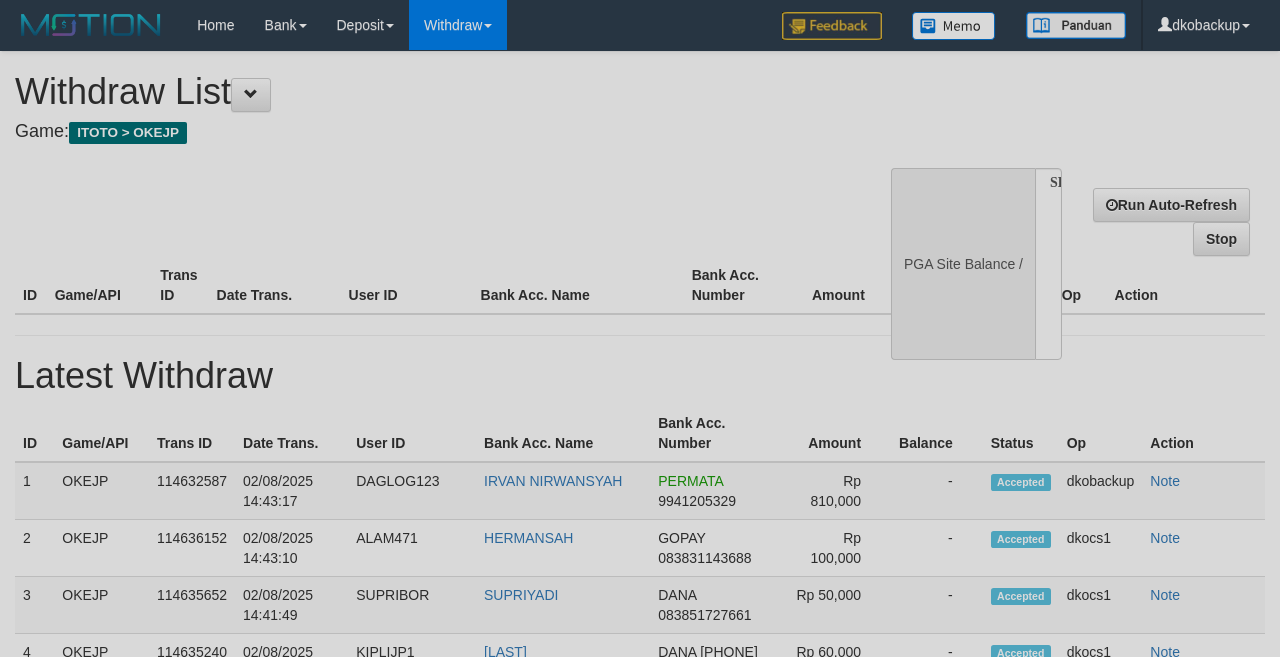 scroll, scrollTop: 177, scrollLeft: 0, axis: vertical 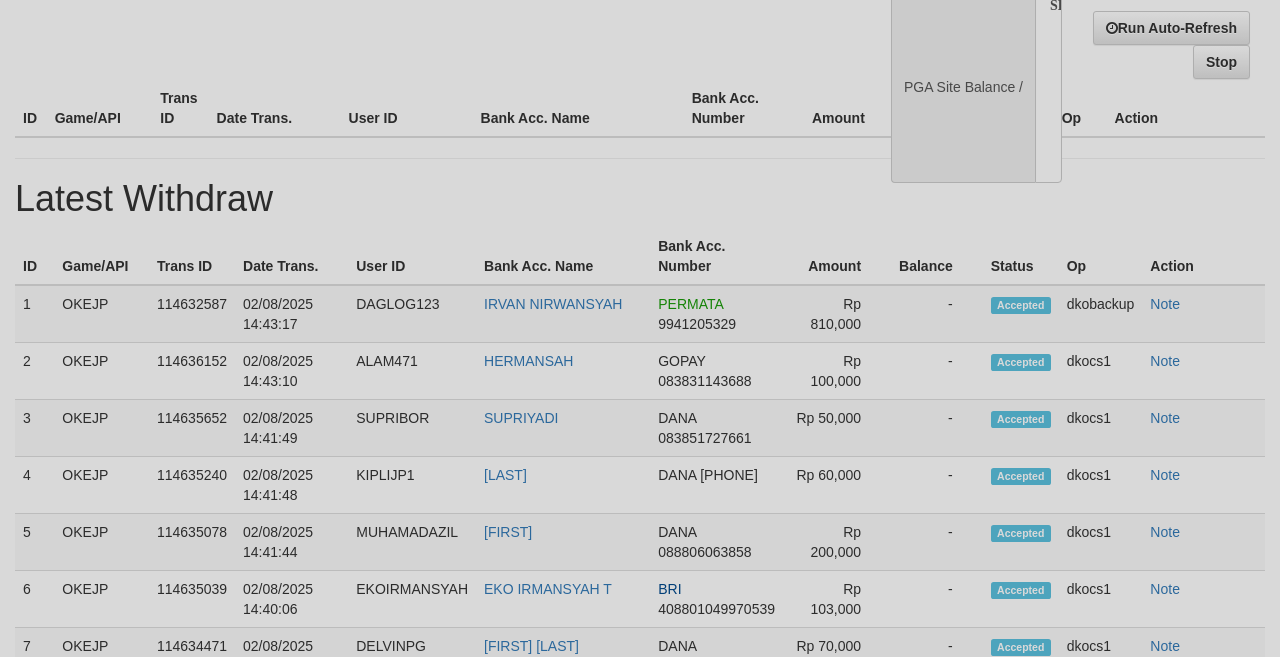 select on "**" 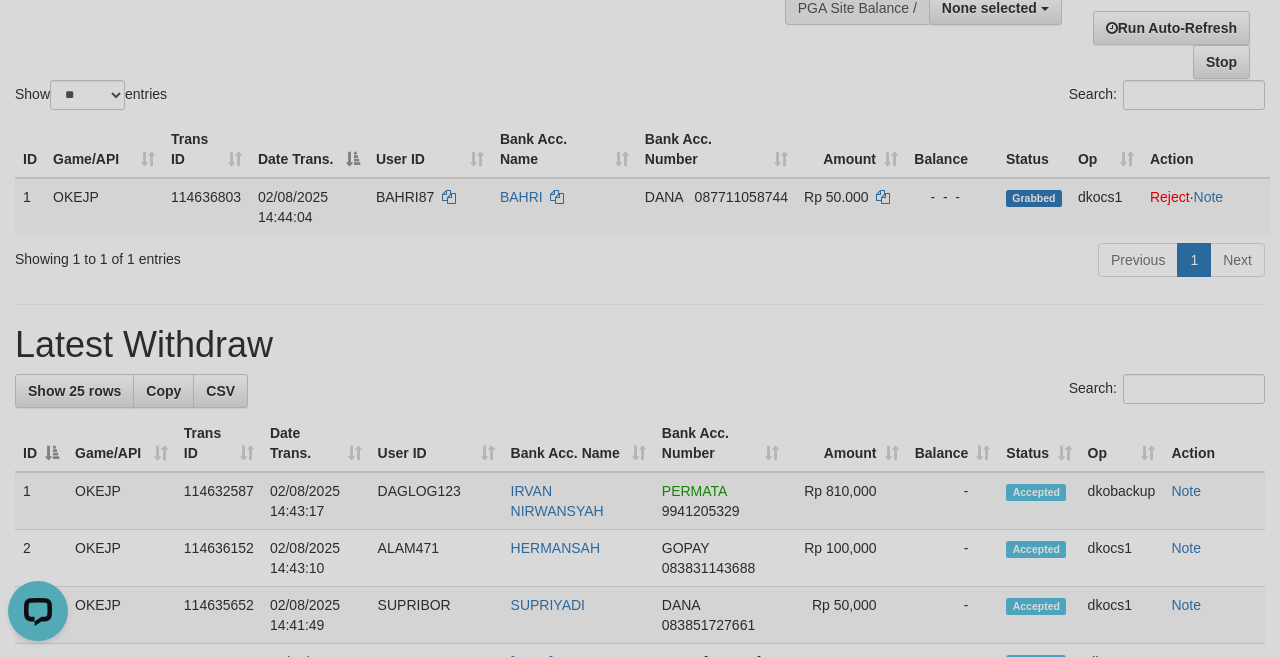 scroll, scrollTop: 0, scrollLeft: 0, axis: both 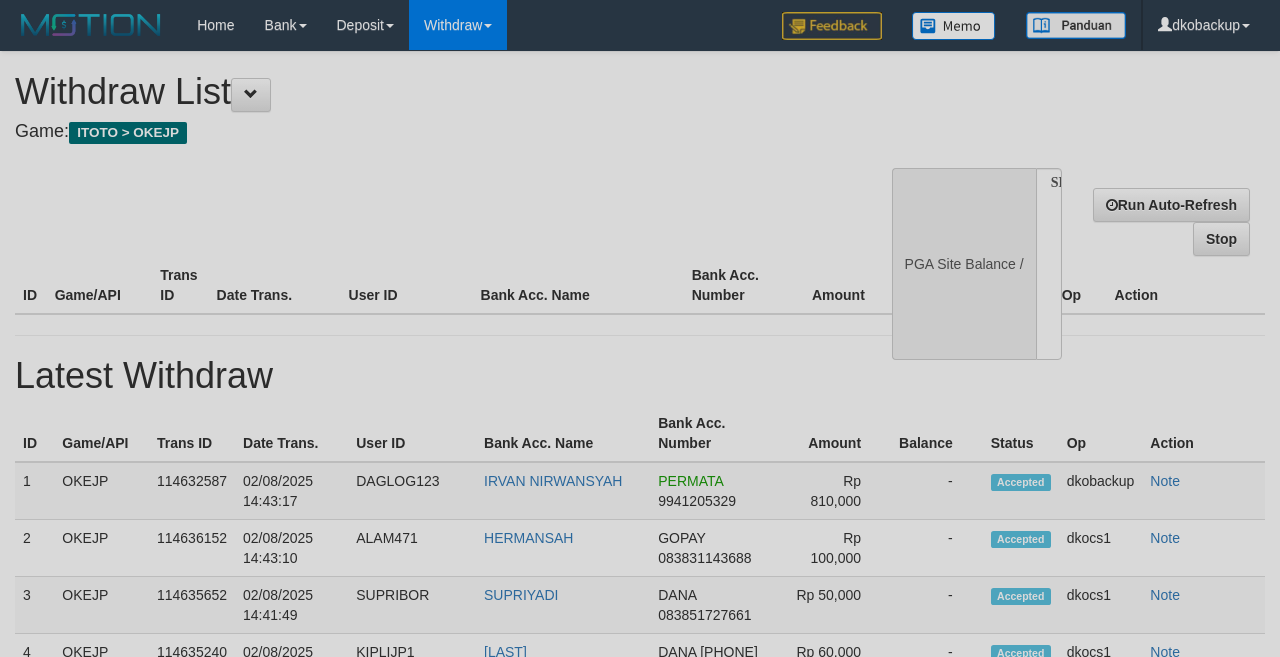 select 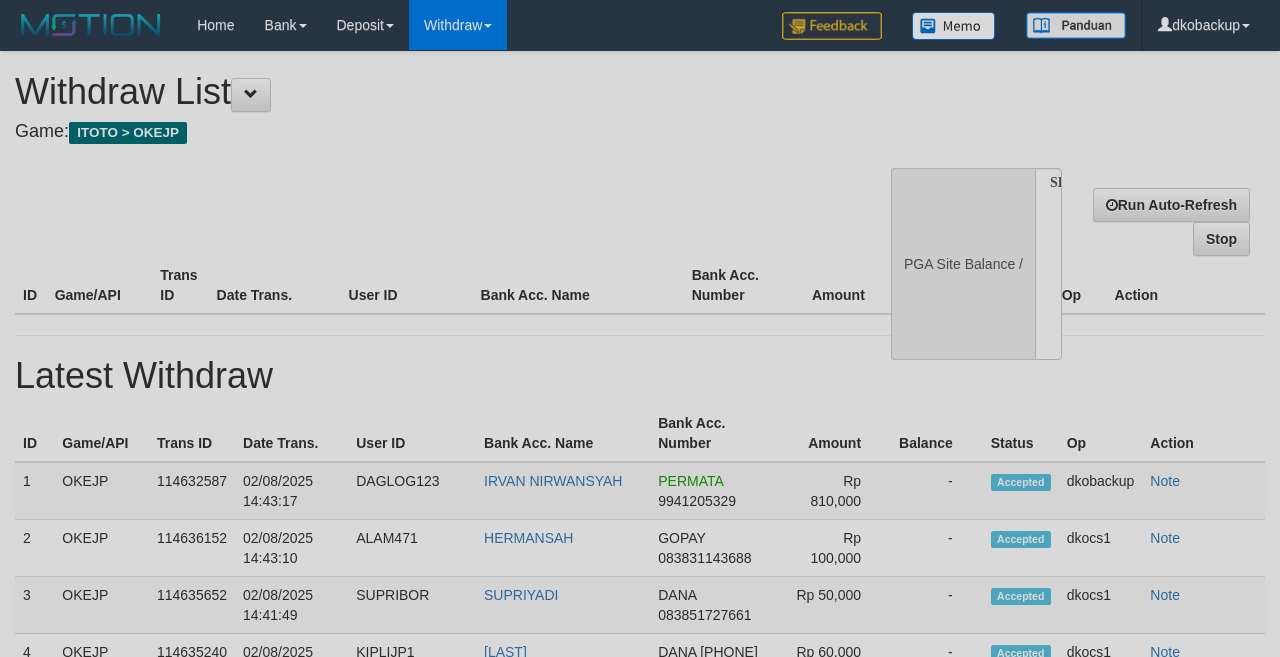 scroll, scrollTop: 177, scrollLeft: 0, axis: vertical 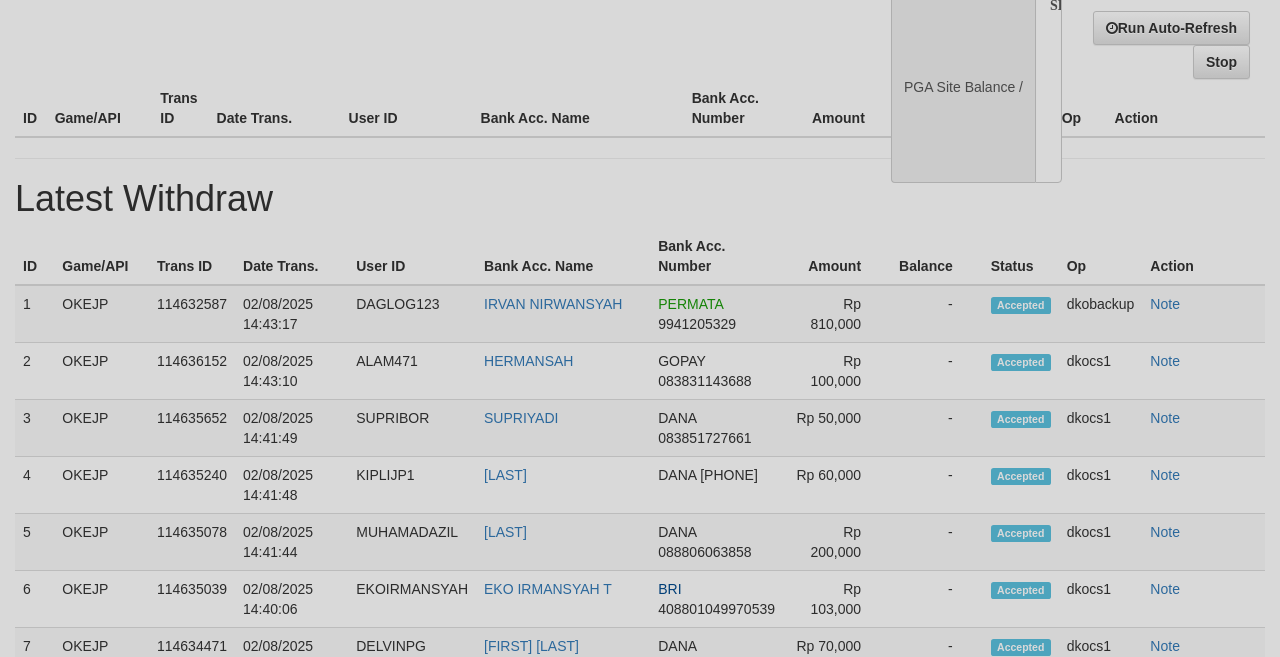 select on "**" 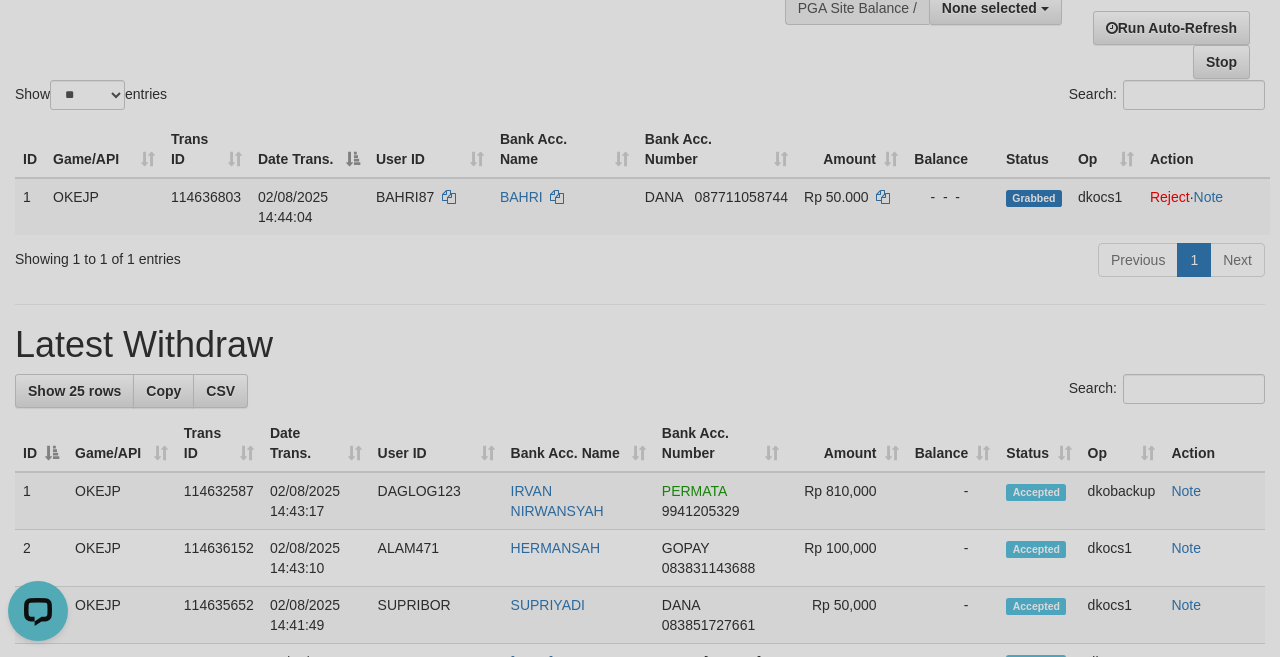 scroll, scrollTop: 0, scrollLeft: 0, axis: both 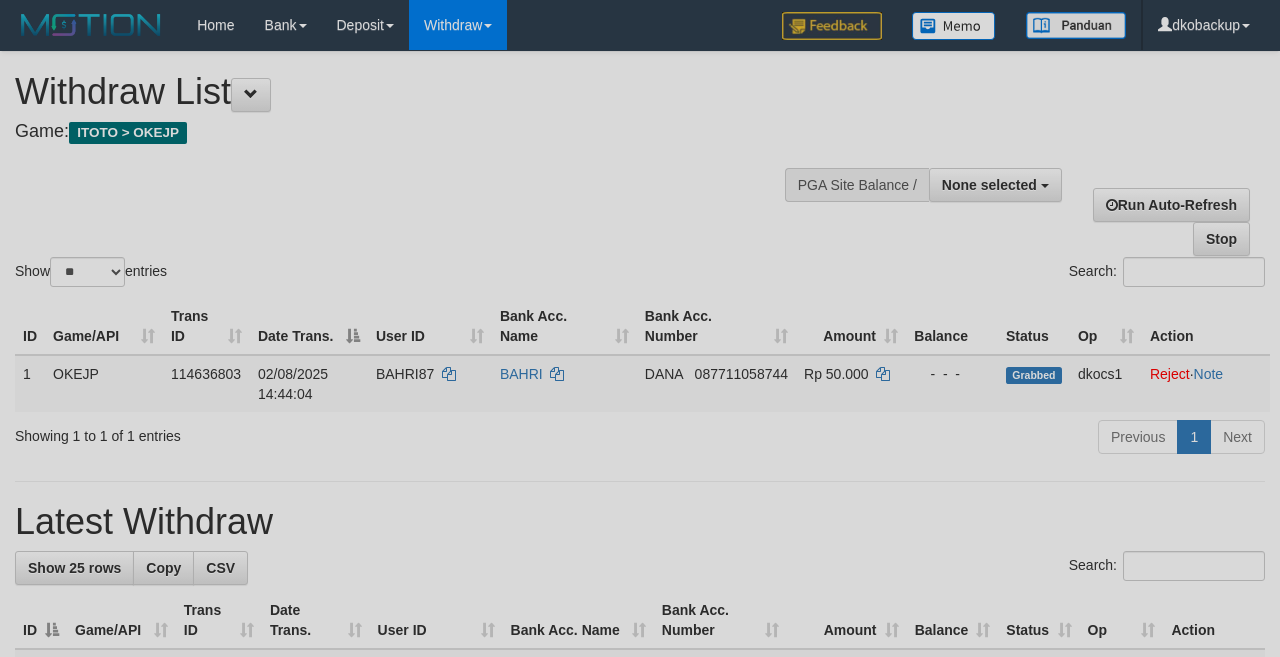 select 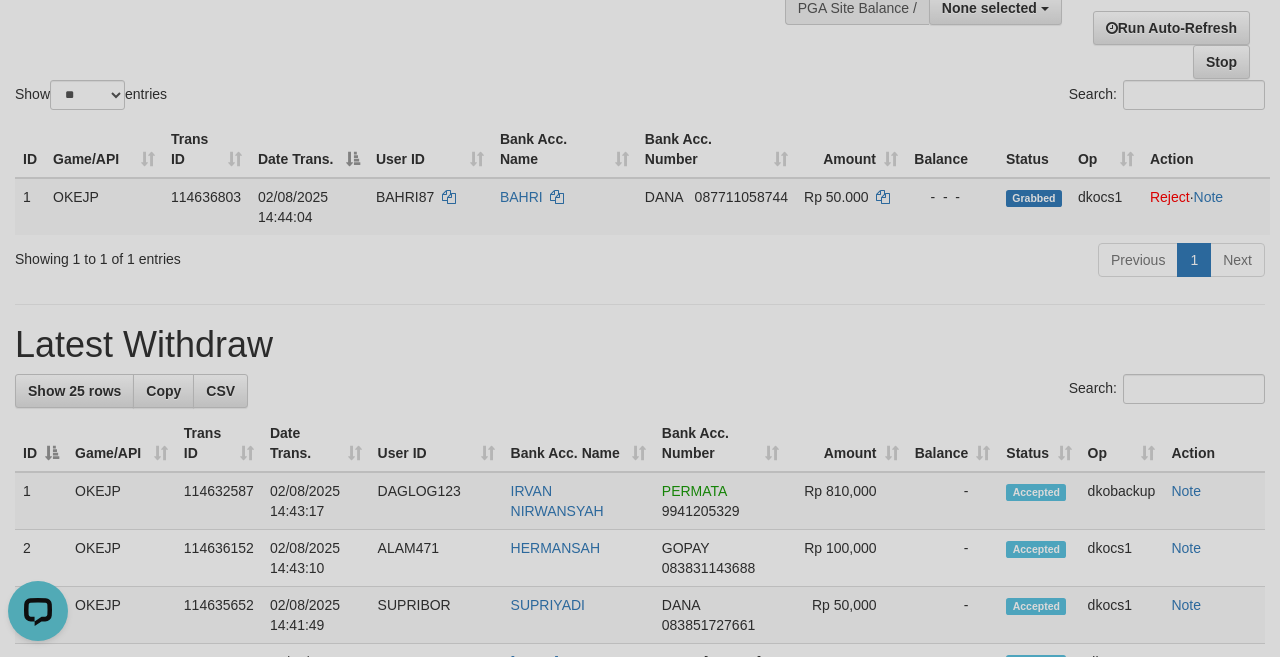 scroll, scrollTop: 0, scrollLeft: 0, axis: both 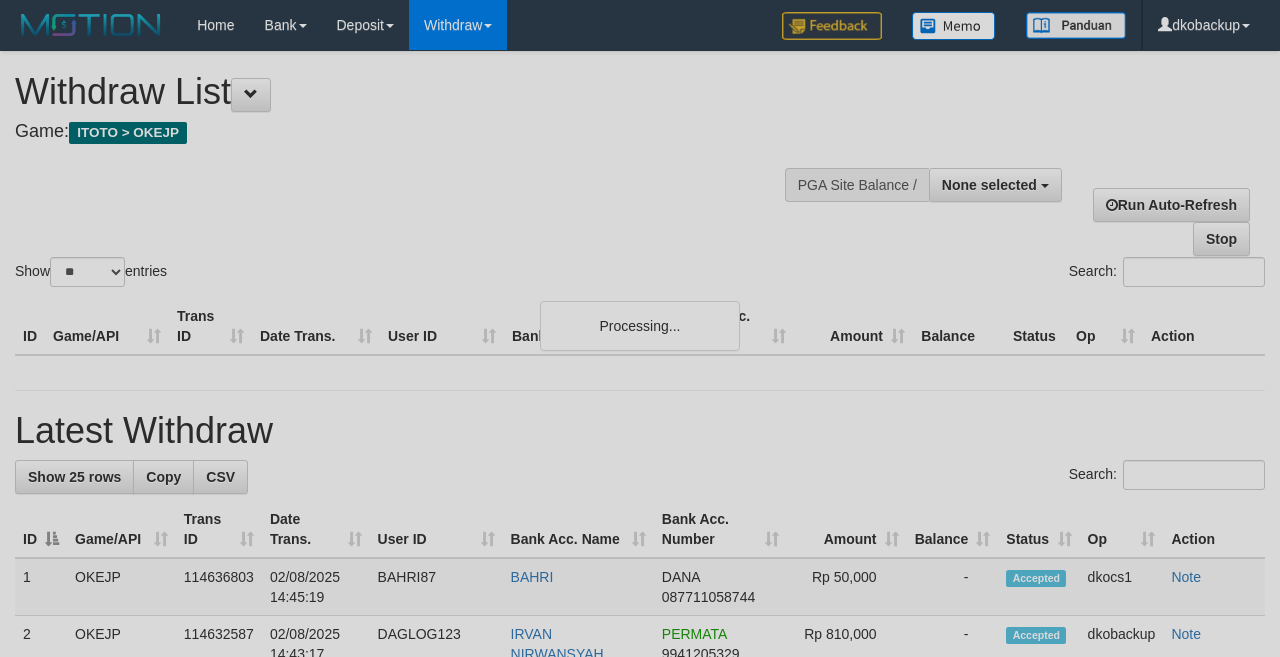 select 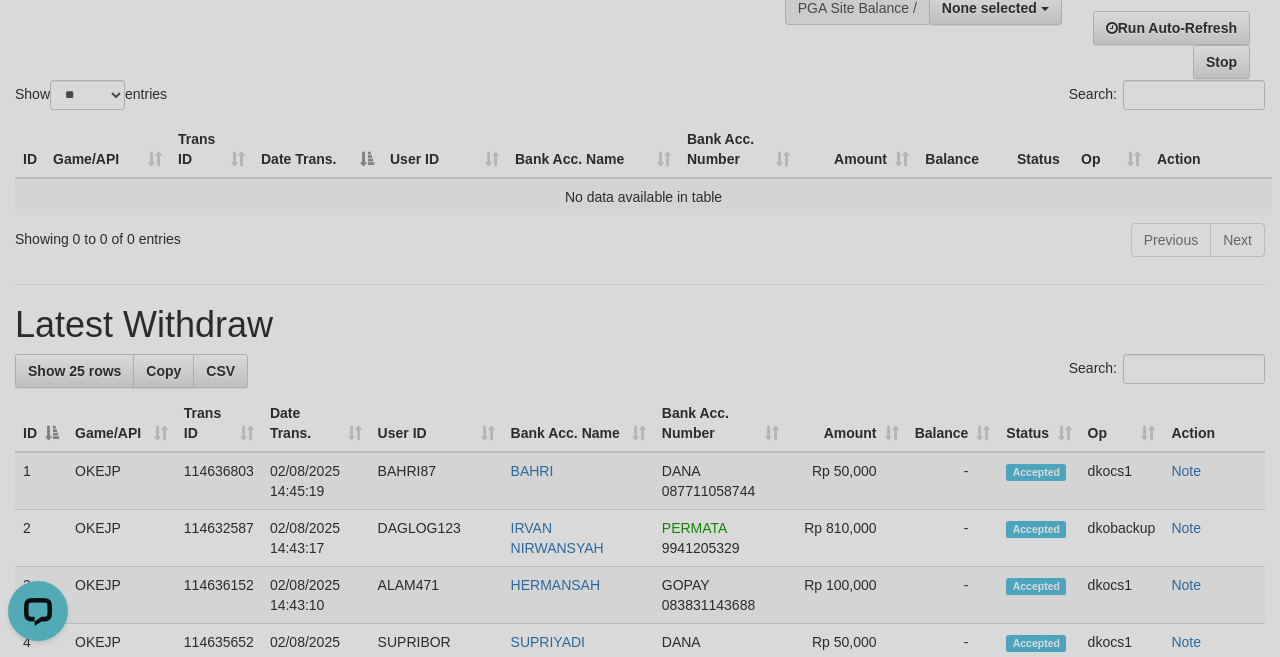 scroll, scrollTop: 0, scrollLeft: 0, axis: both 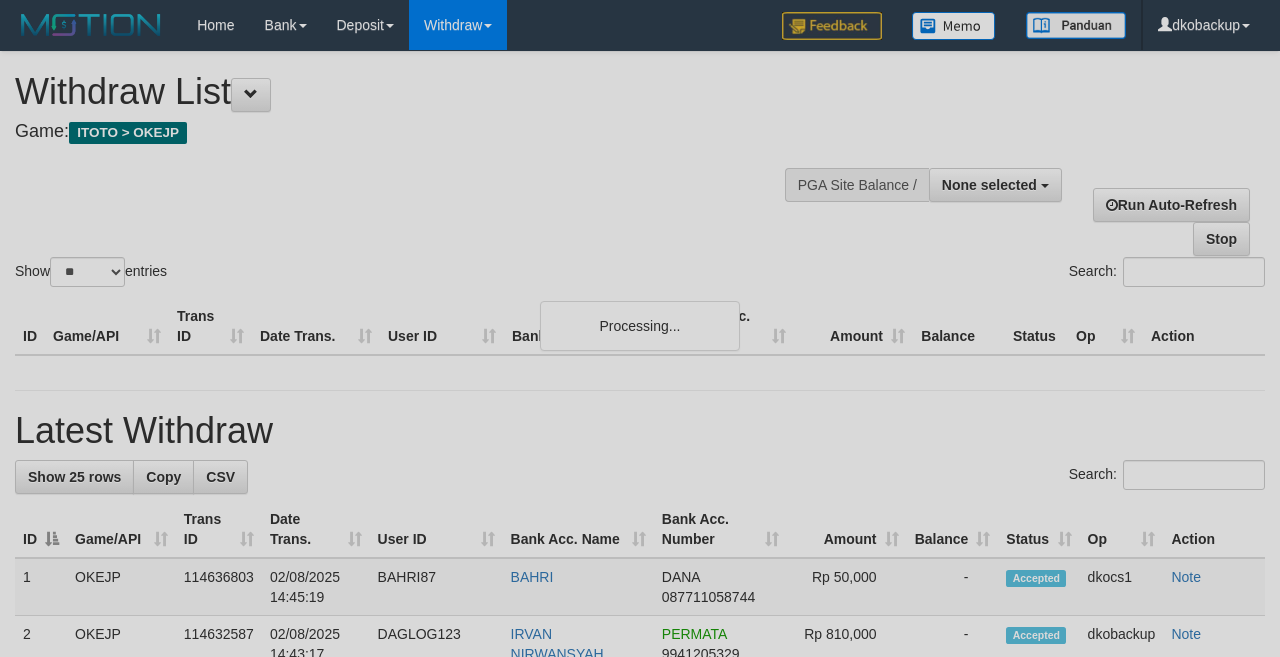 select 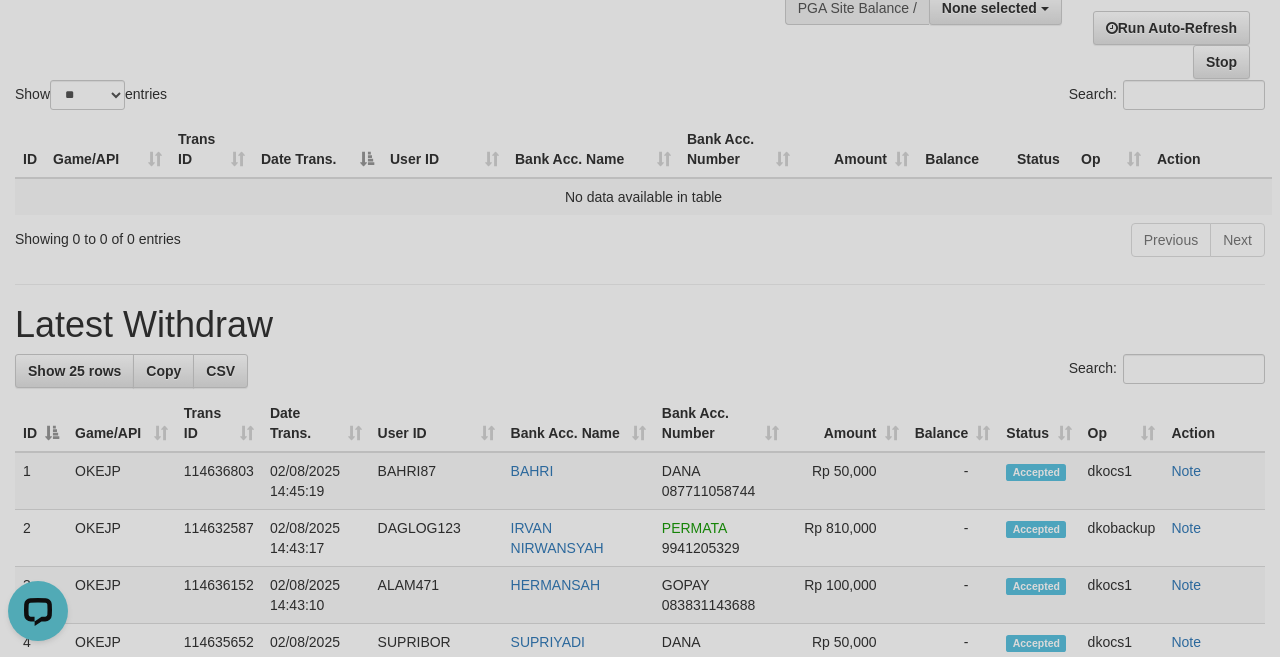 scroll, scrollTop: 0, scrollLeft: 0, axis: both 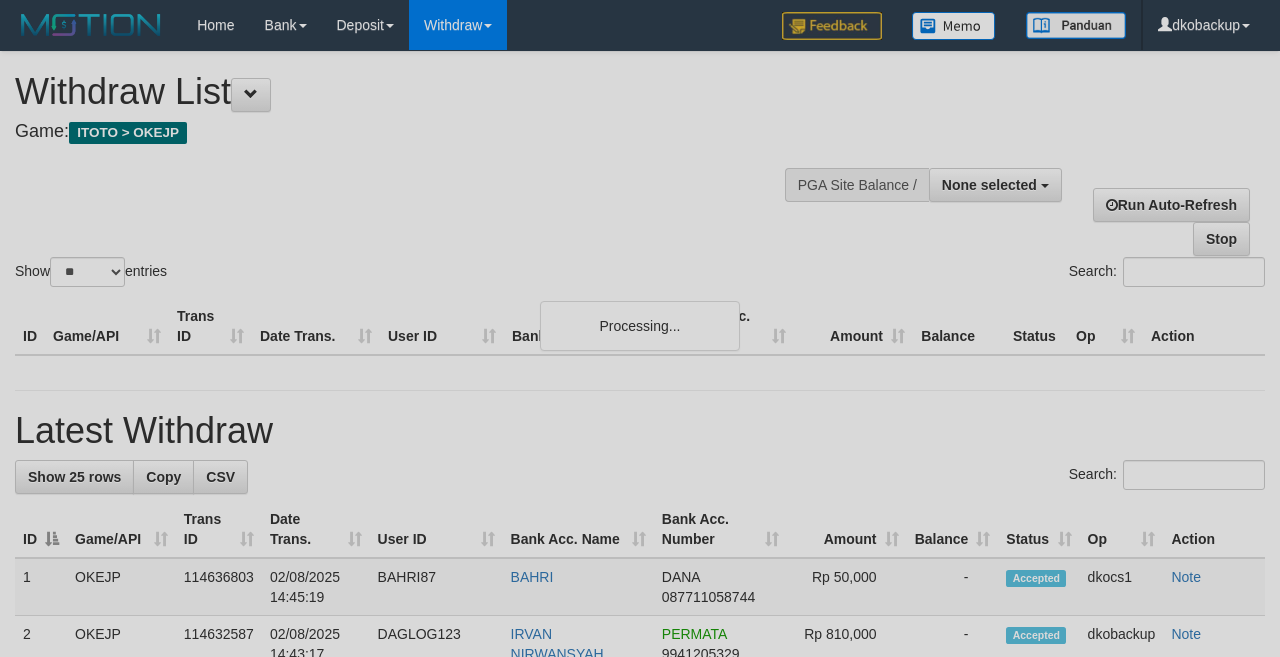 select 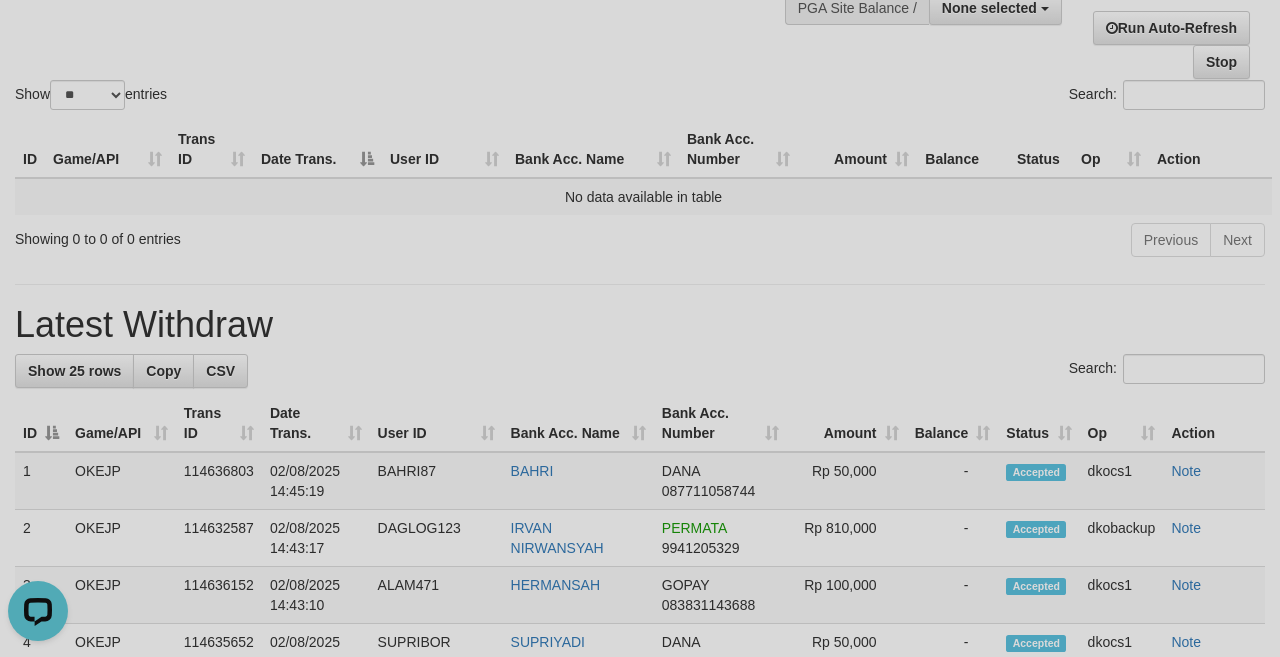 scroll, scrollTop: 0, scrollLeft: 0, axis: both 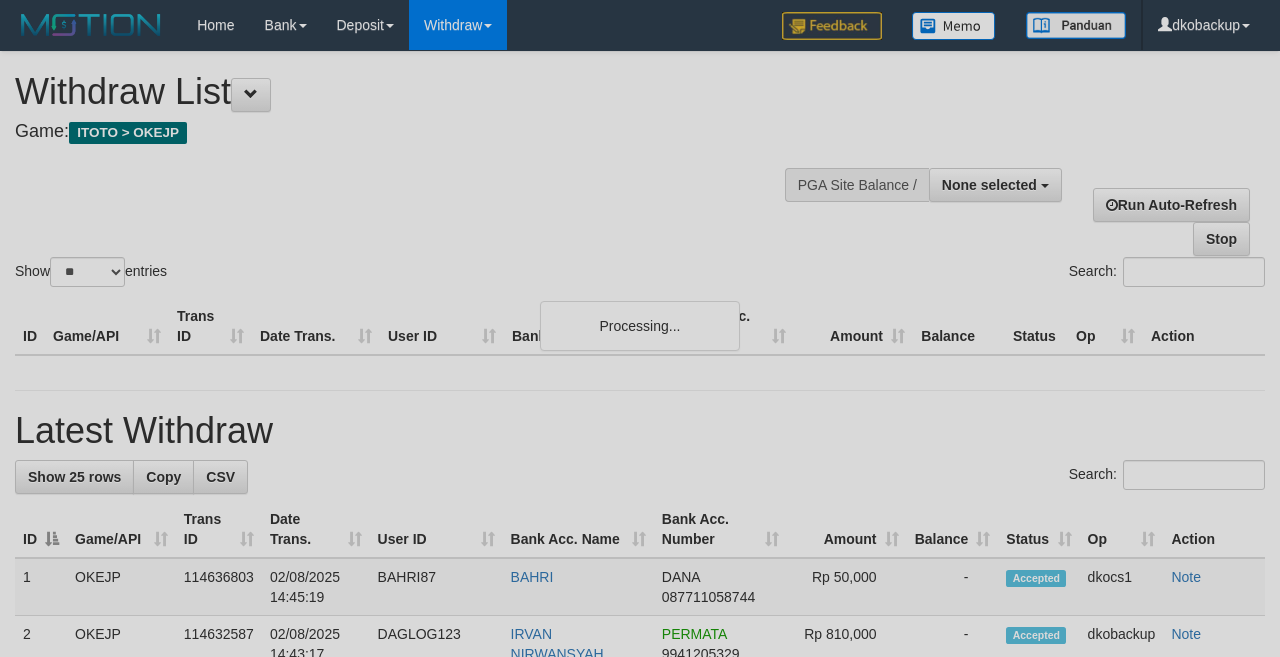 select 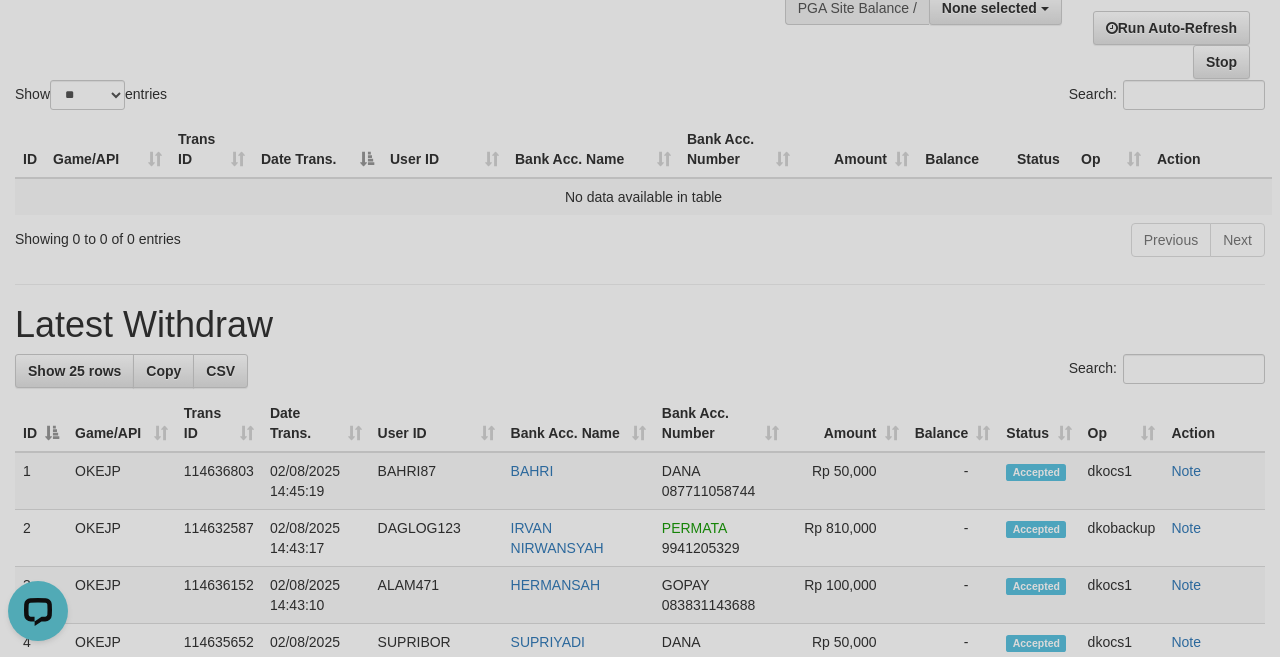 scroll, scrollTop: 0, scrollLeft: 0, axis: both 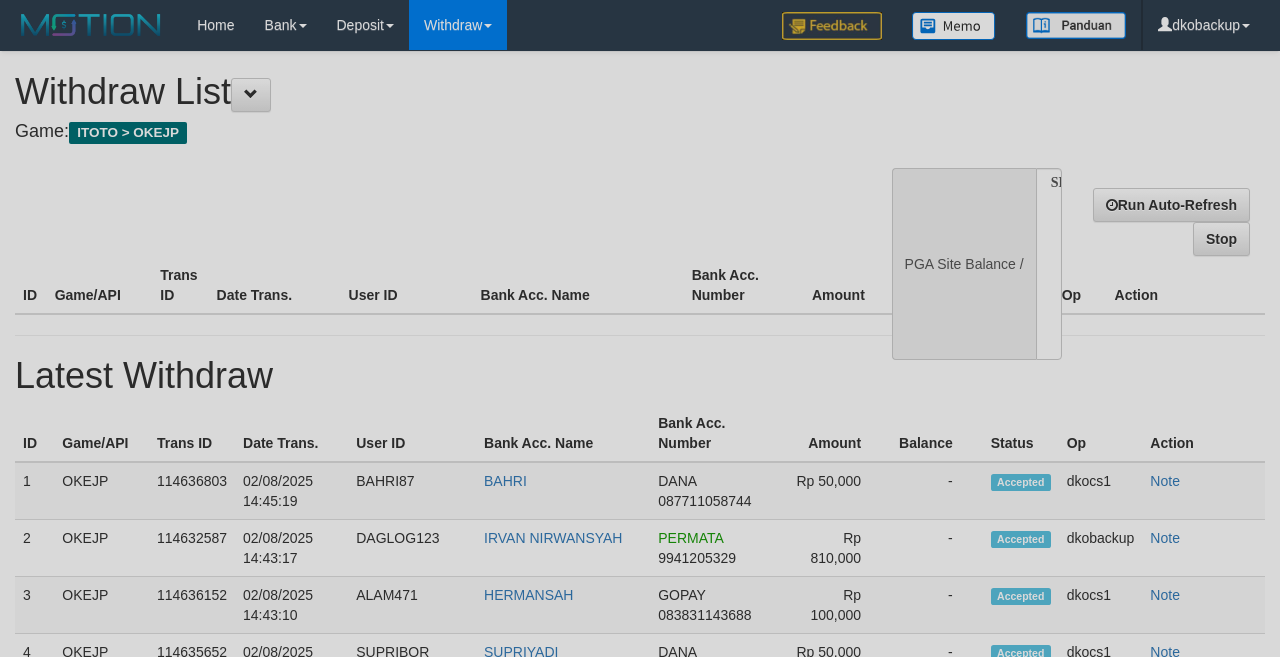 select 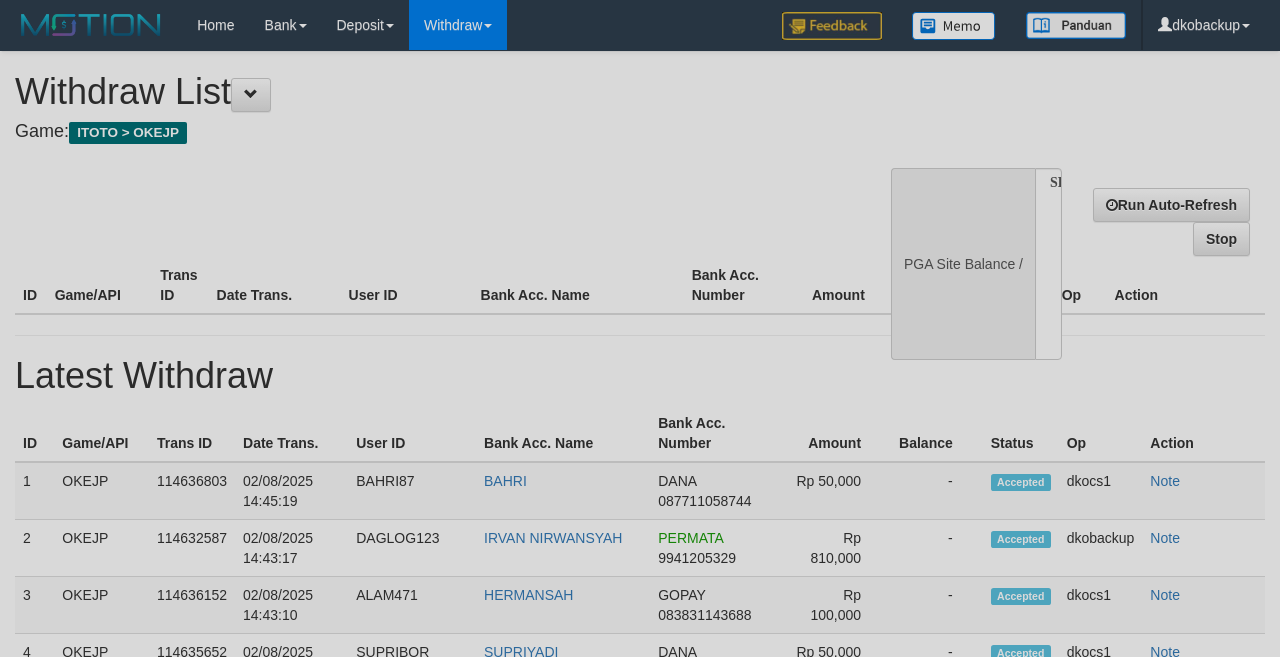 scroll, scrollTop: 177, scrollLeft: 0, axis: vertical 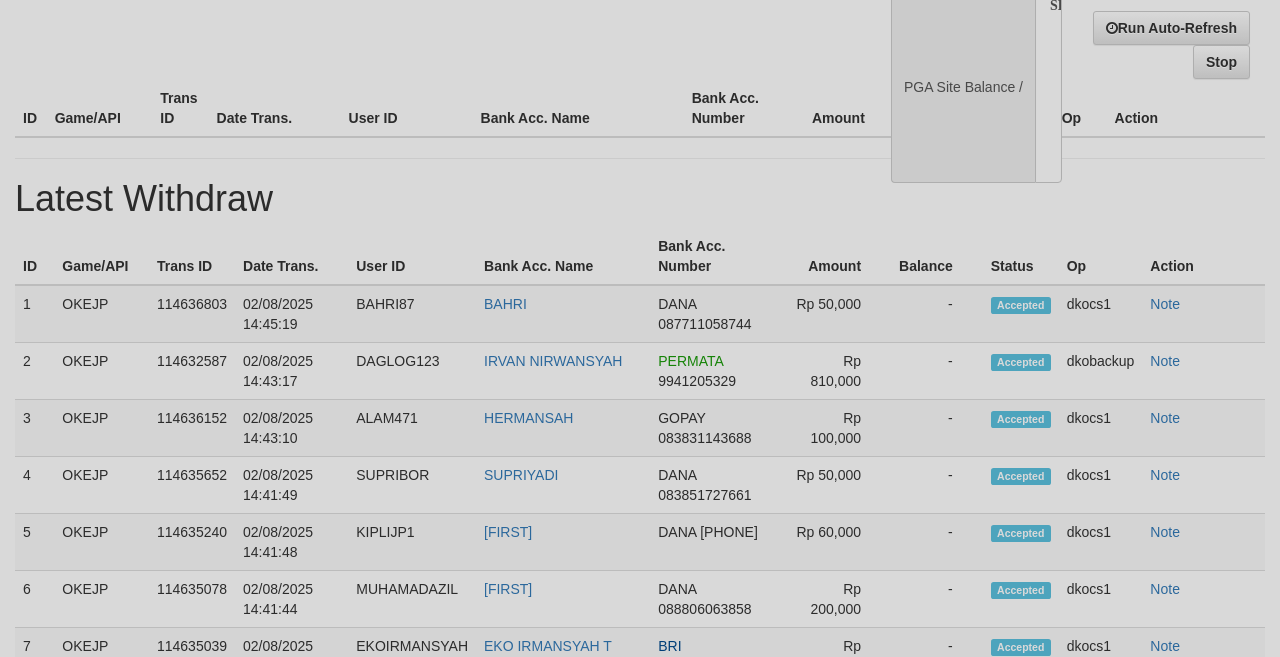 select on "**" 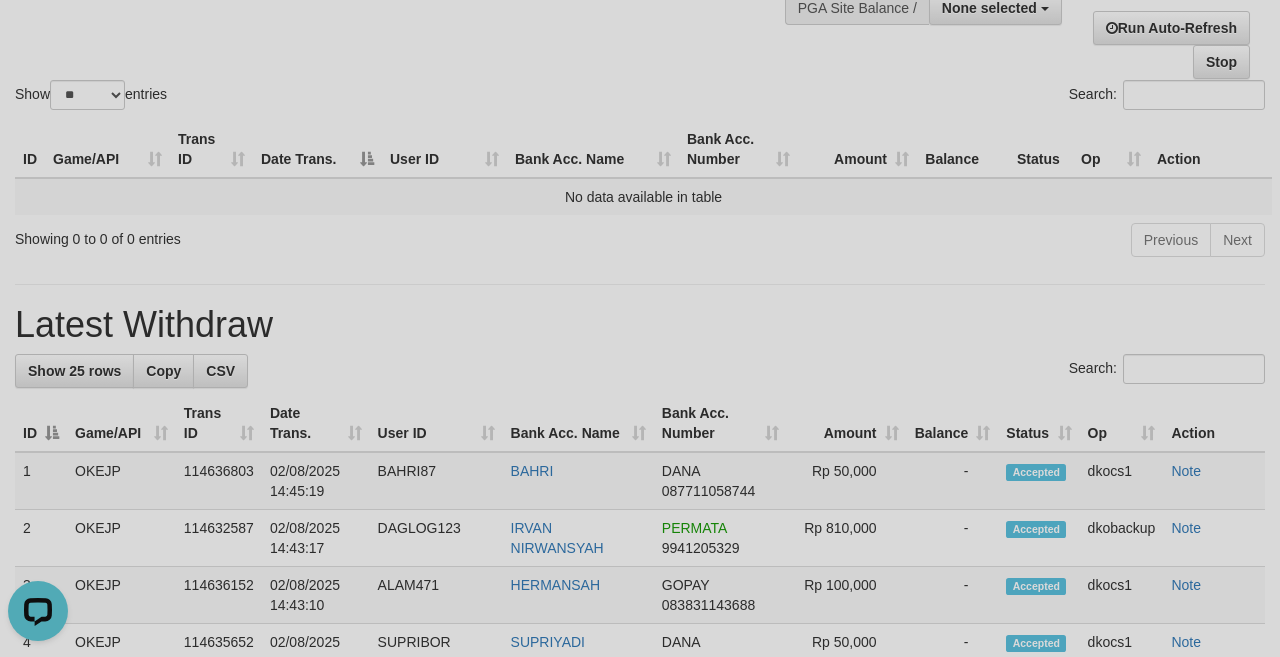 scroll, scrollTop: 0, scrollLeft: 0, axis: both 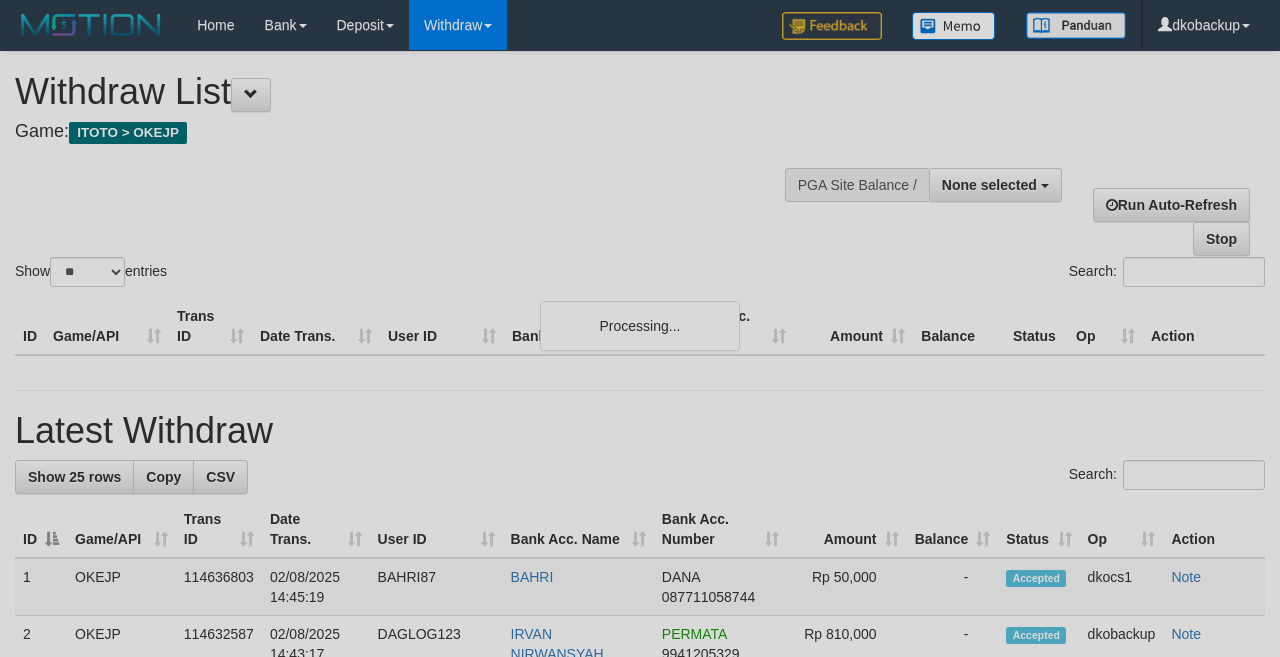 select 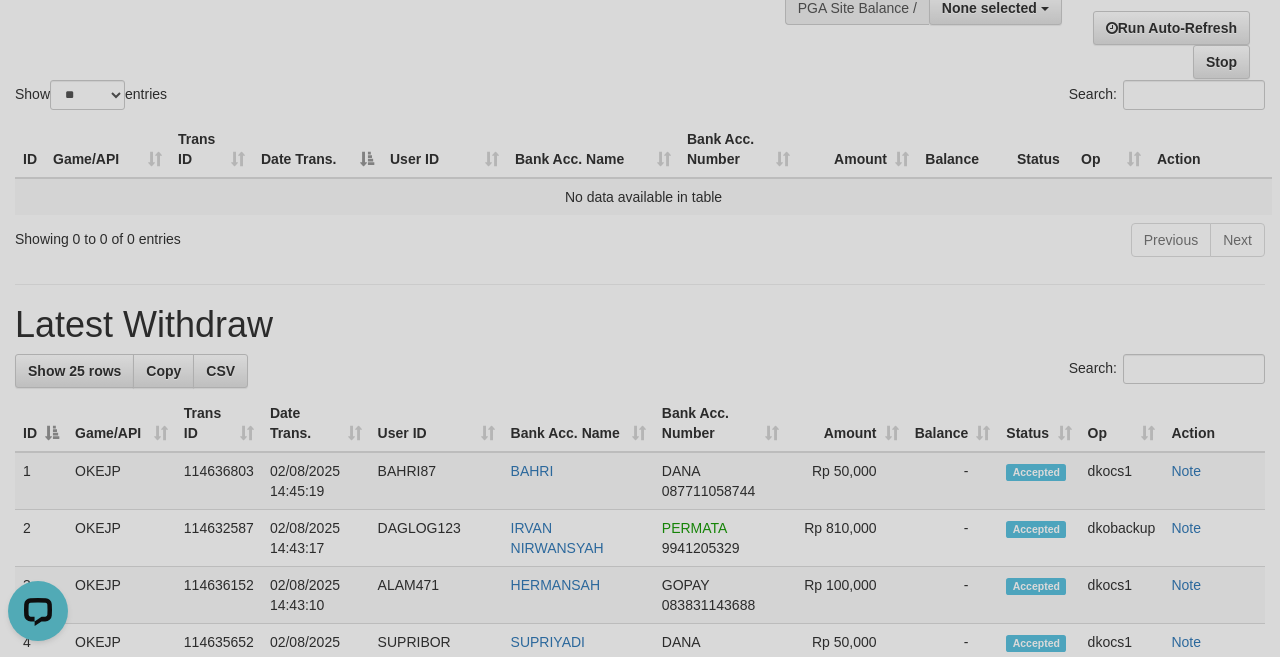 scroll, scrollTop: 0, scrollLeft: 0, axis: both 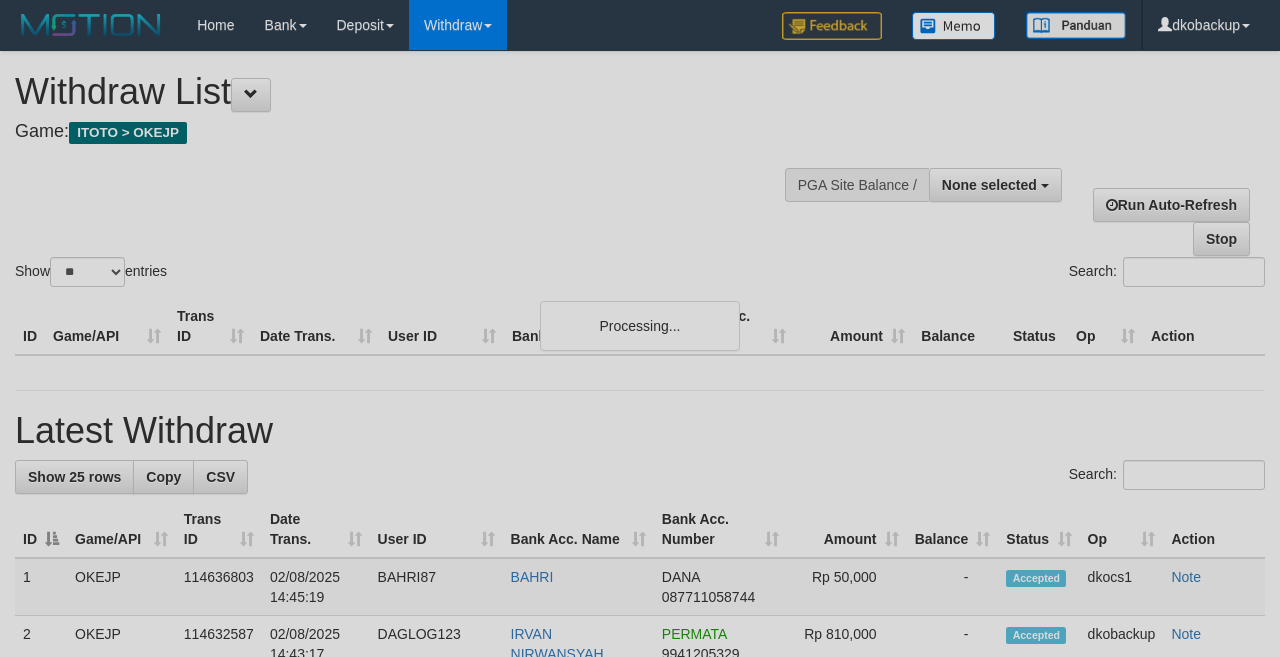 select 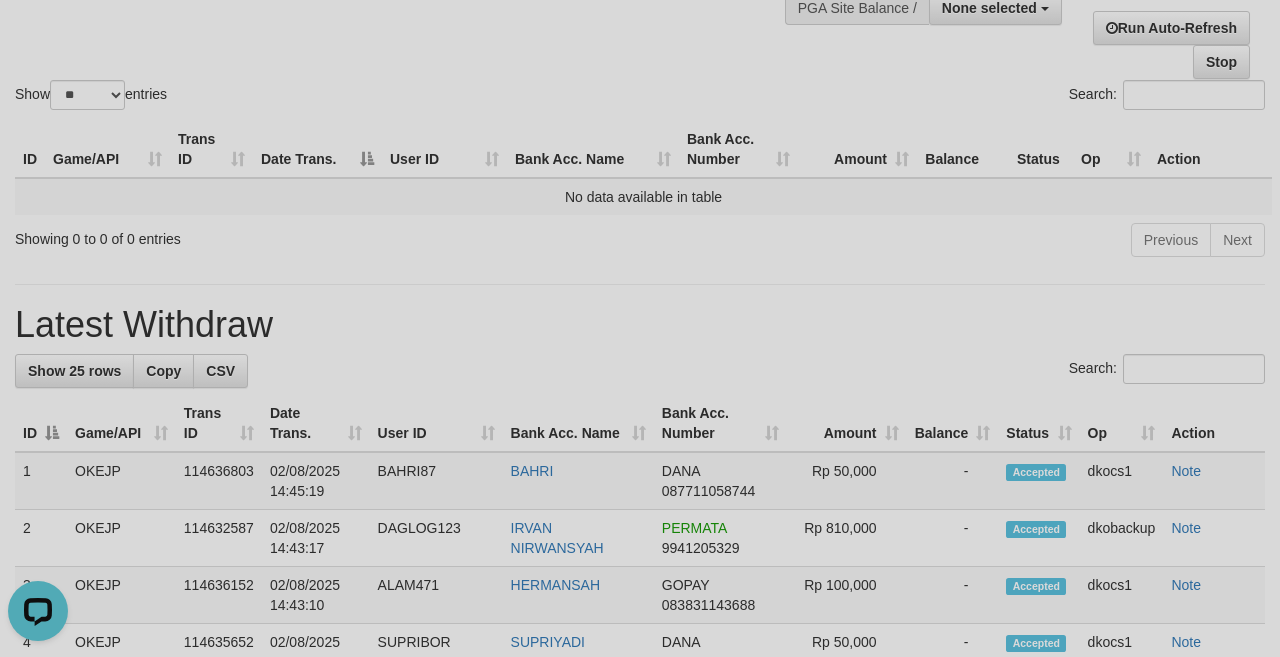 scroll, scrollTop: 0, scrollLeft: 0, axis: both 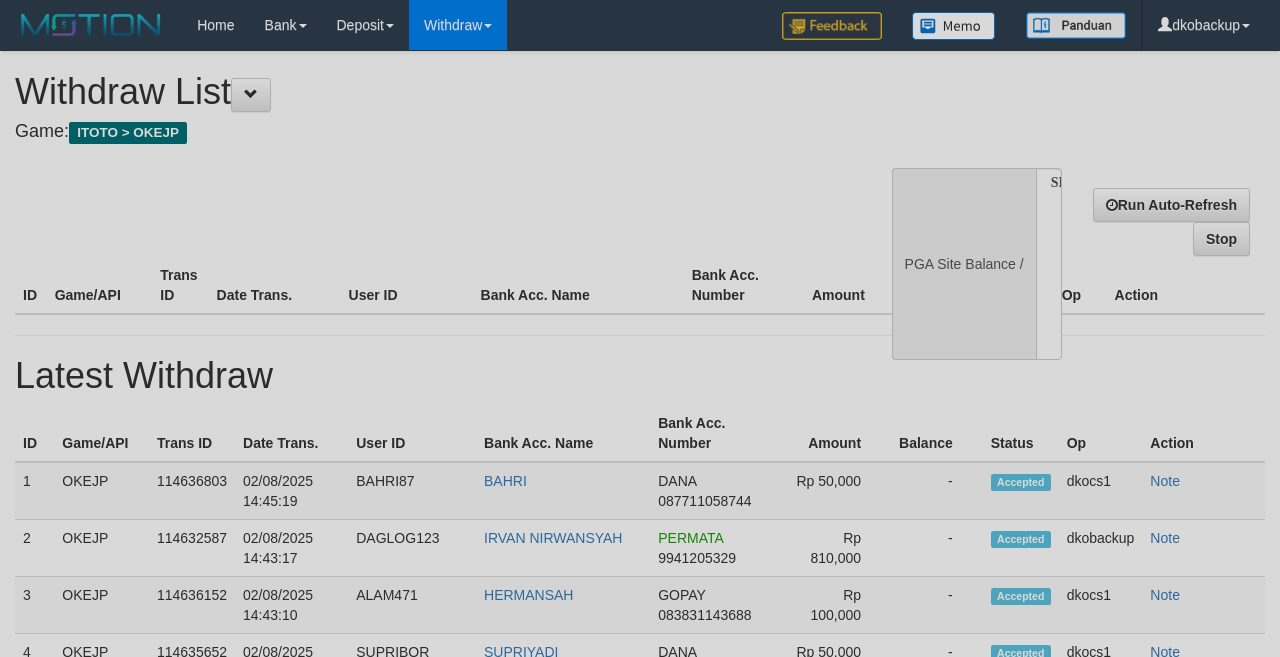 select 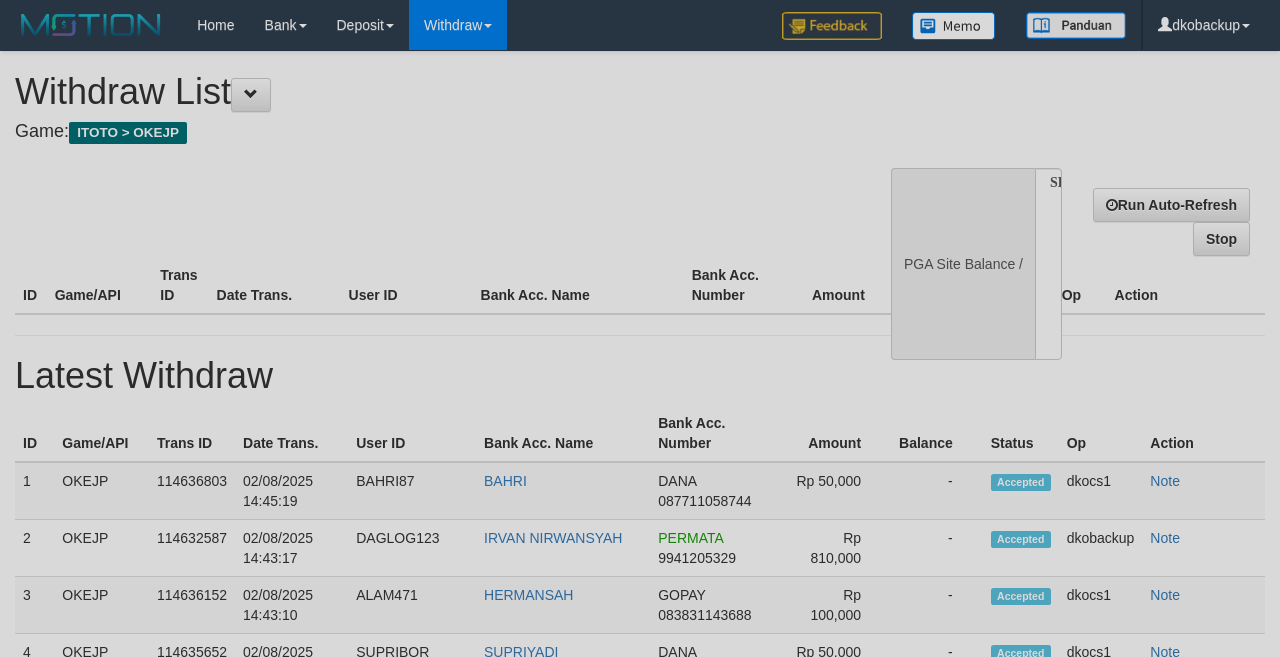 scroll, scrollTop: 177, scrollLeft: 0, axis: vertical 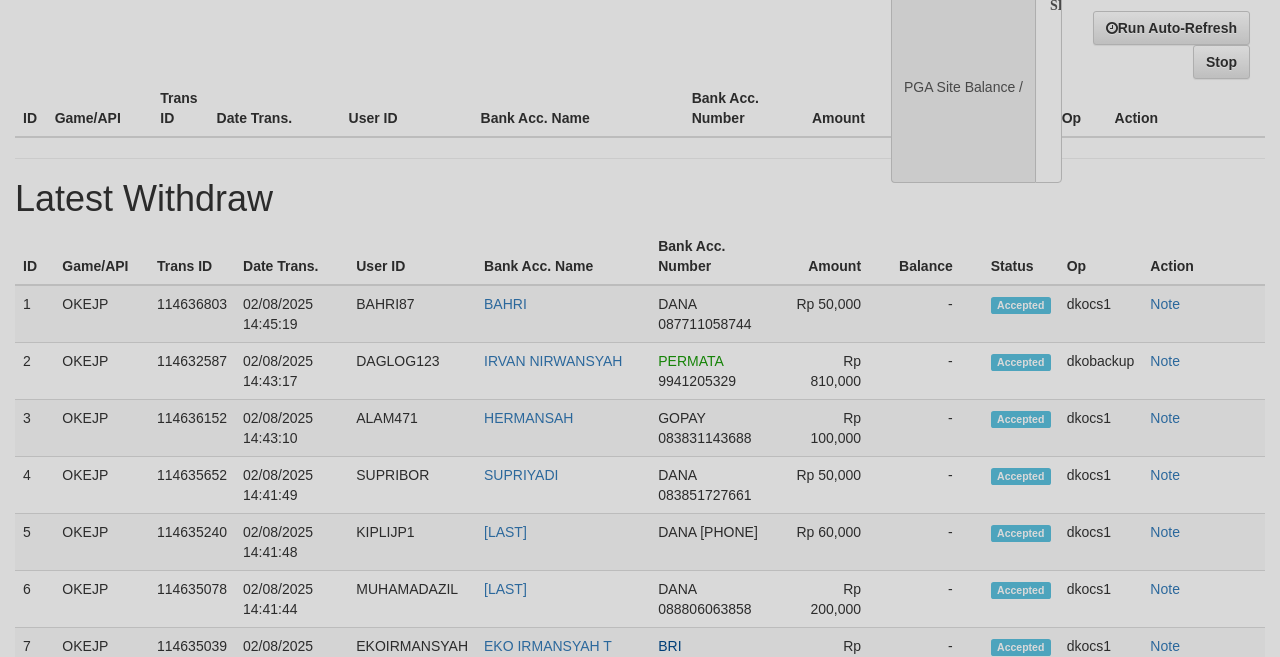 select on "**" 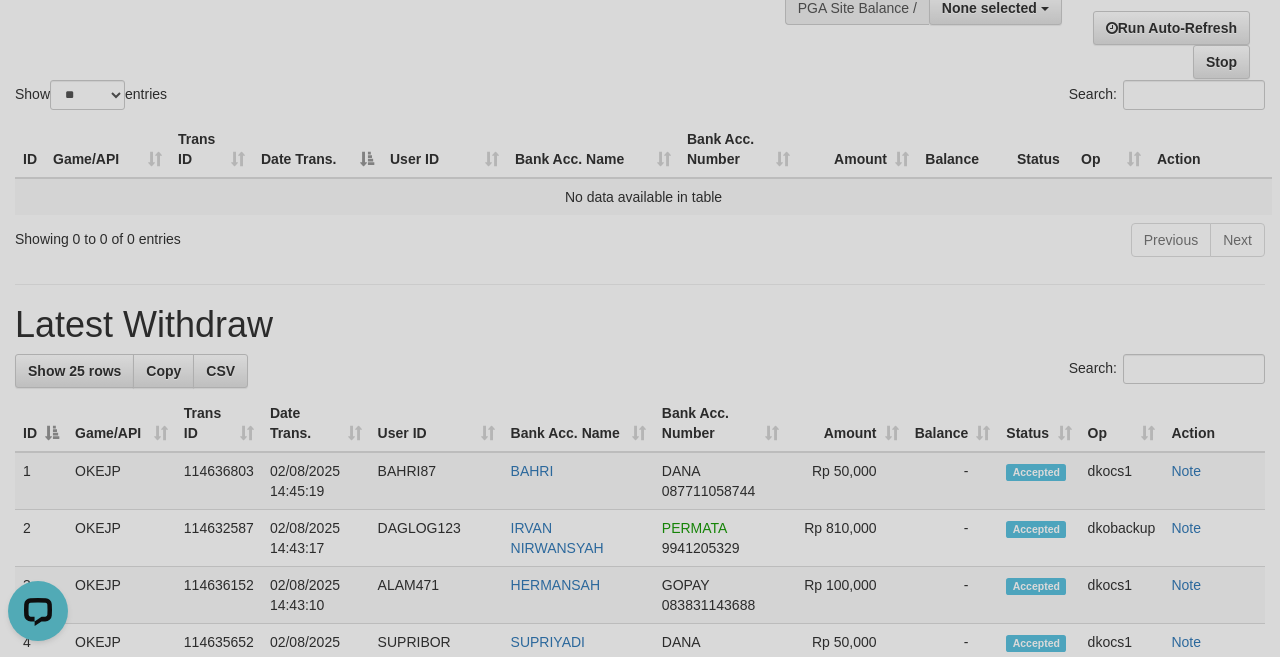 scroll, scrollTop: 0, scrollLeft: 0, axis: both 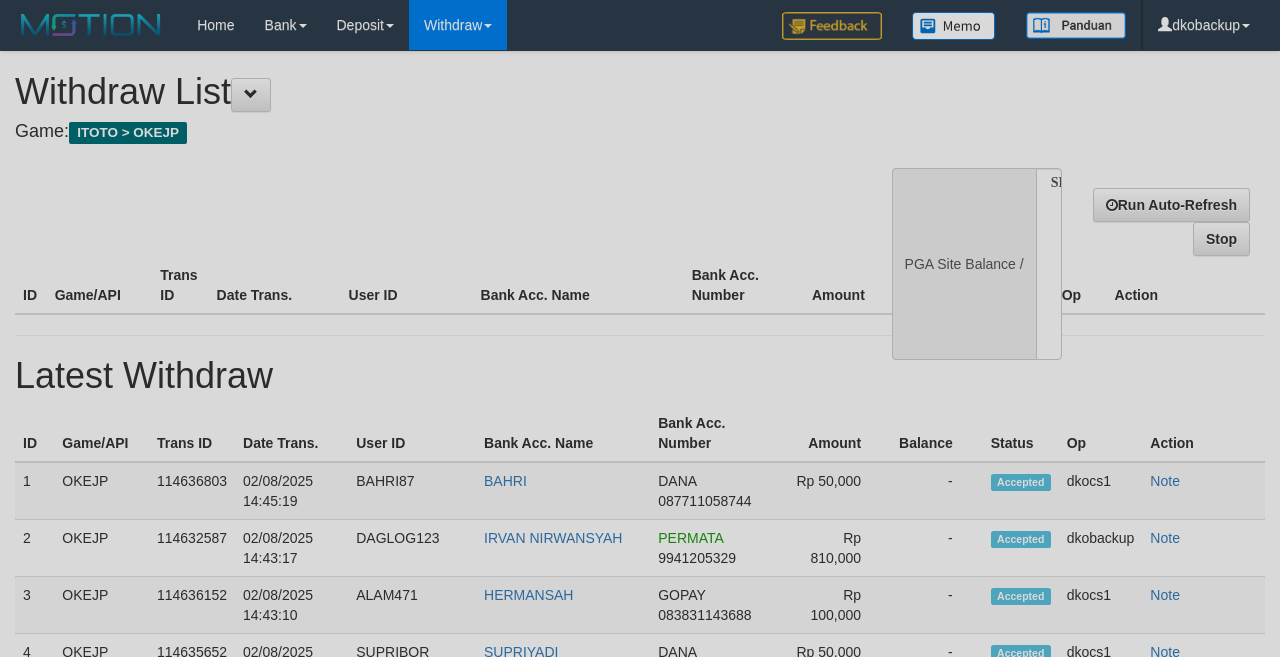 select 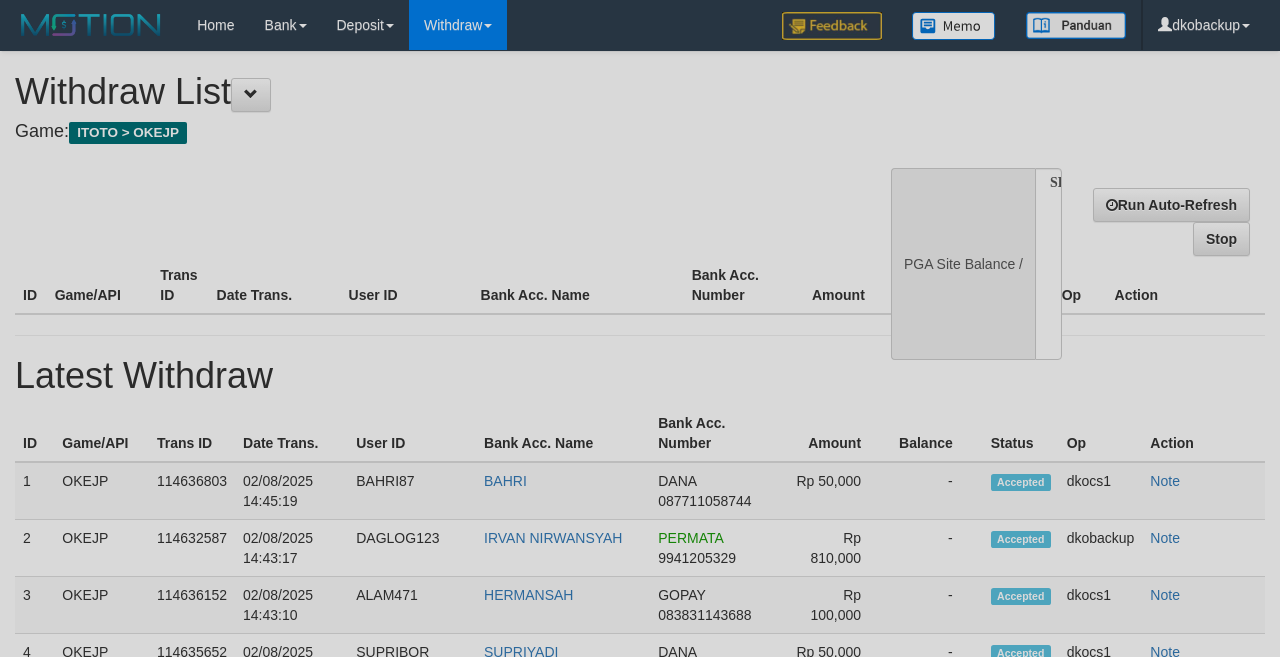 scroll, scrollTop: 177, scrollLeft: 0, axis: vertical 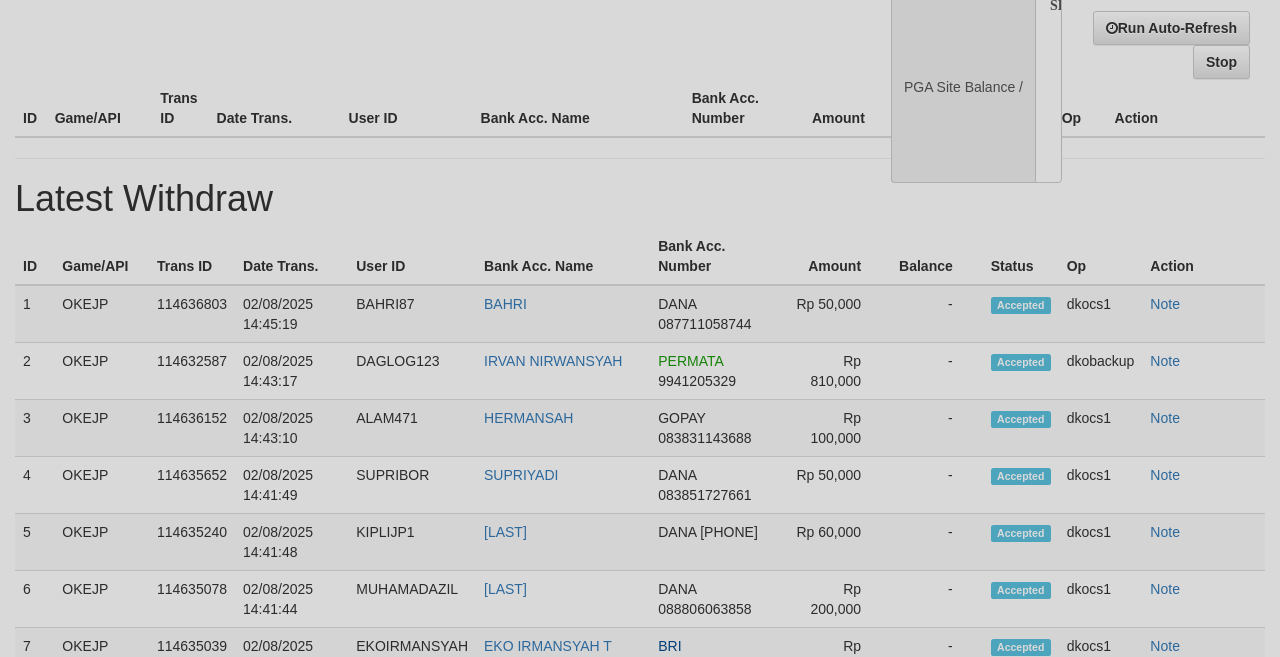 select on "**" 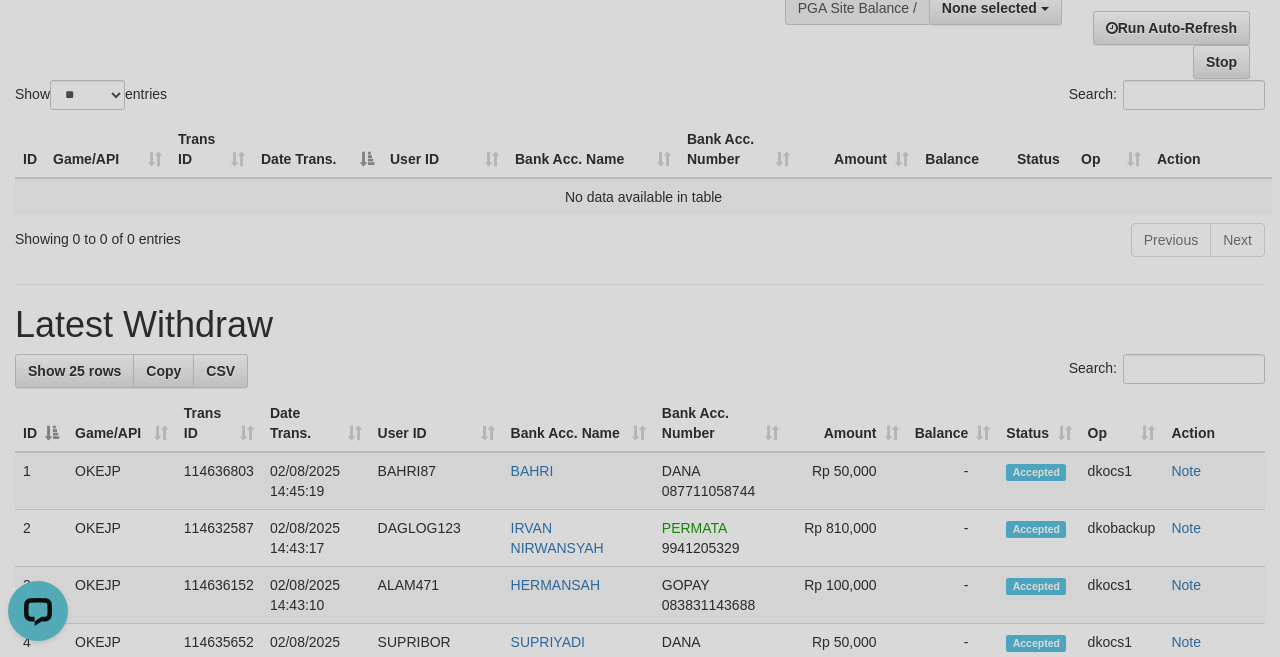 scroll, scrollTop: 0, scrollLeft: 0, axis: both 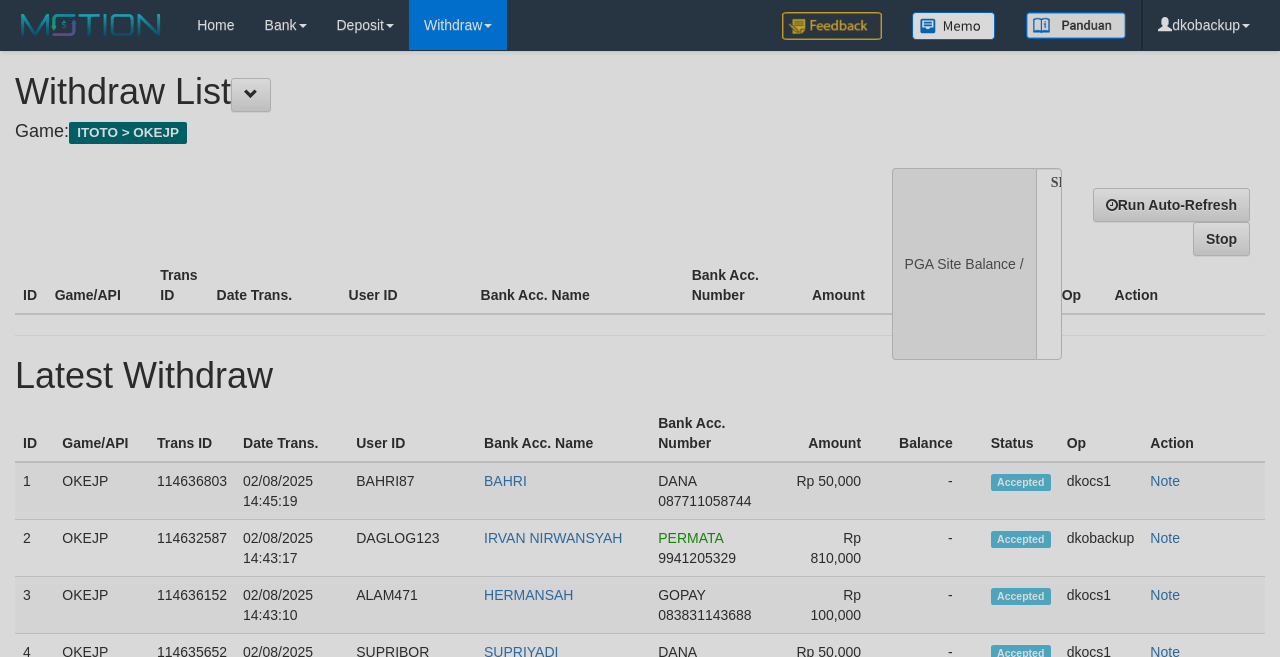 select 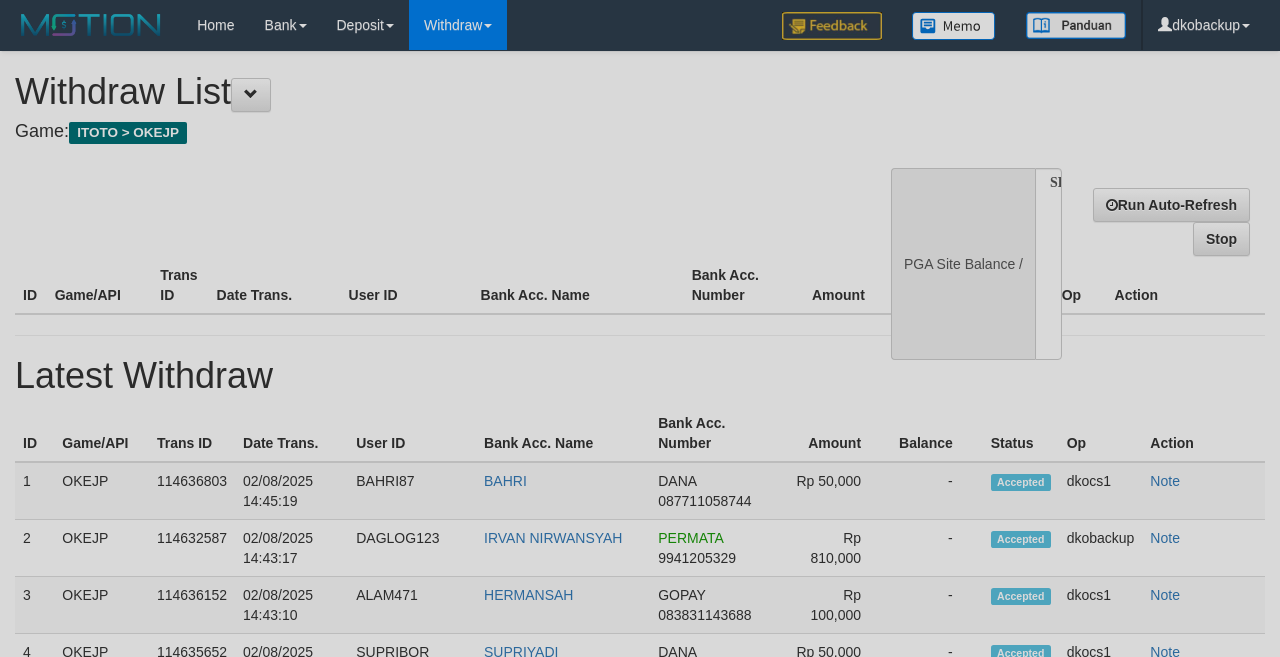 scroll, scrollTop: 177, scrollLeft: 0, axis: vertical 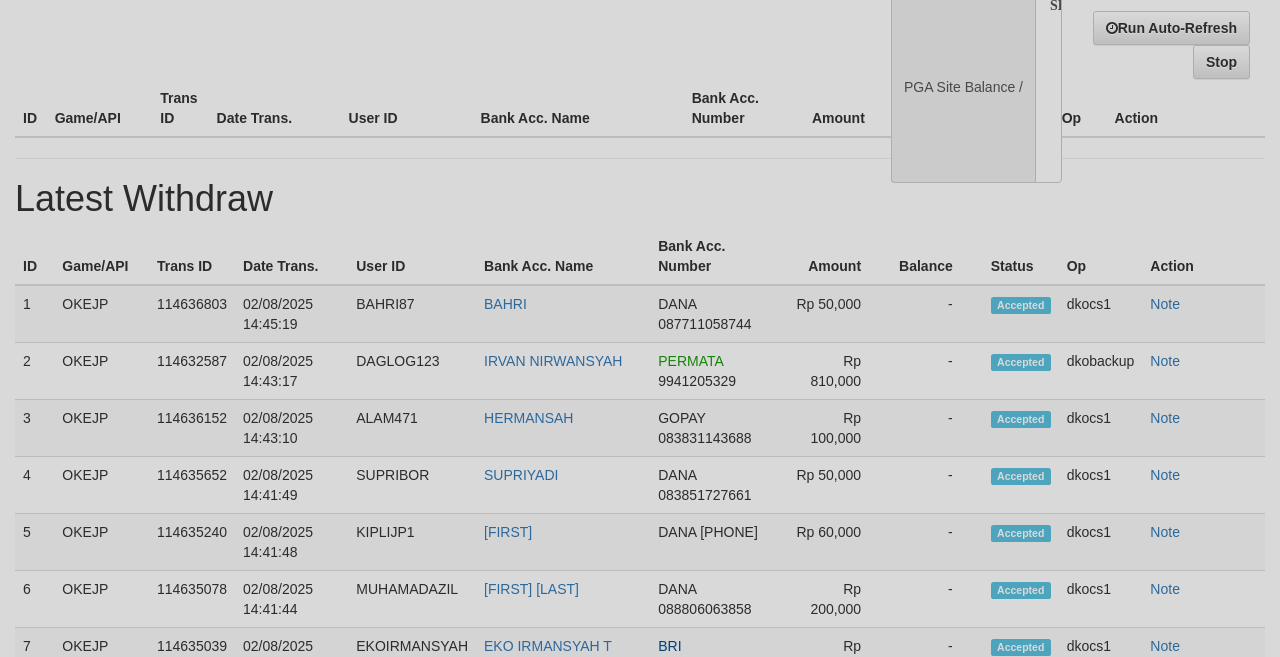 select on "**" 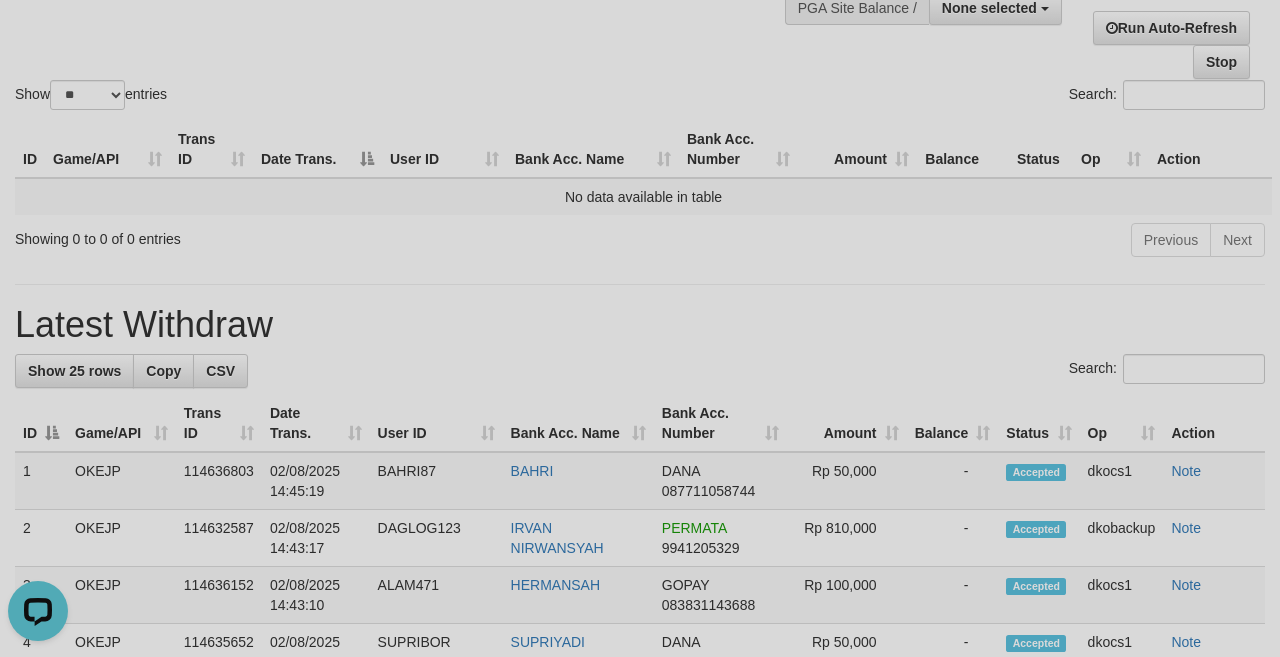 scroll, scrollTop: 0, scrollLeft: 0, axis: both 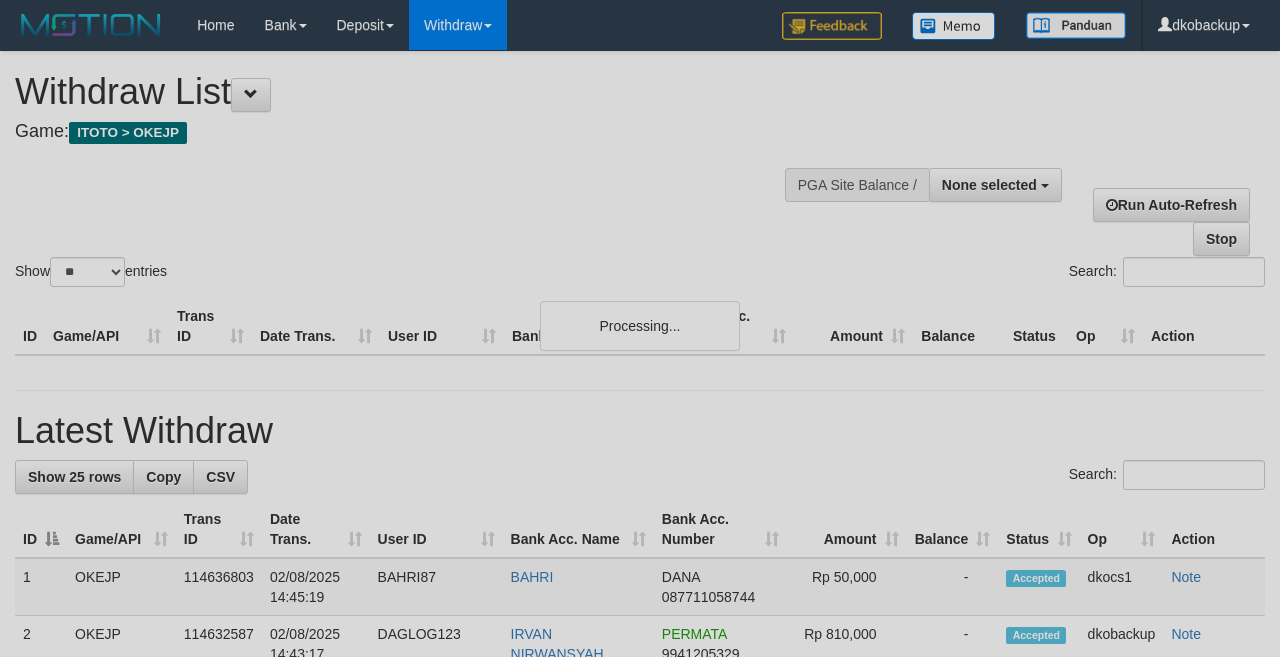 select 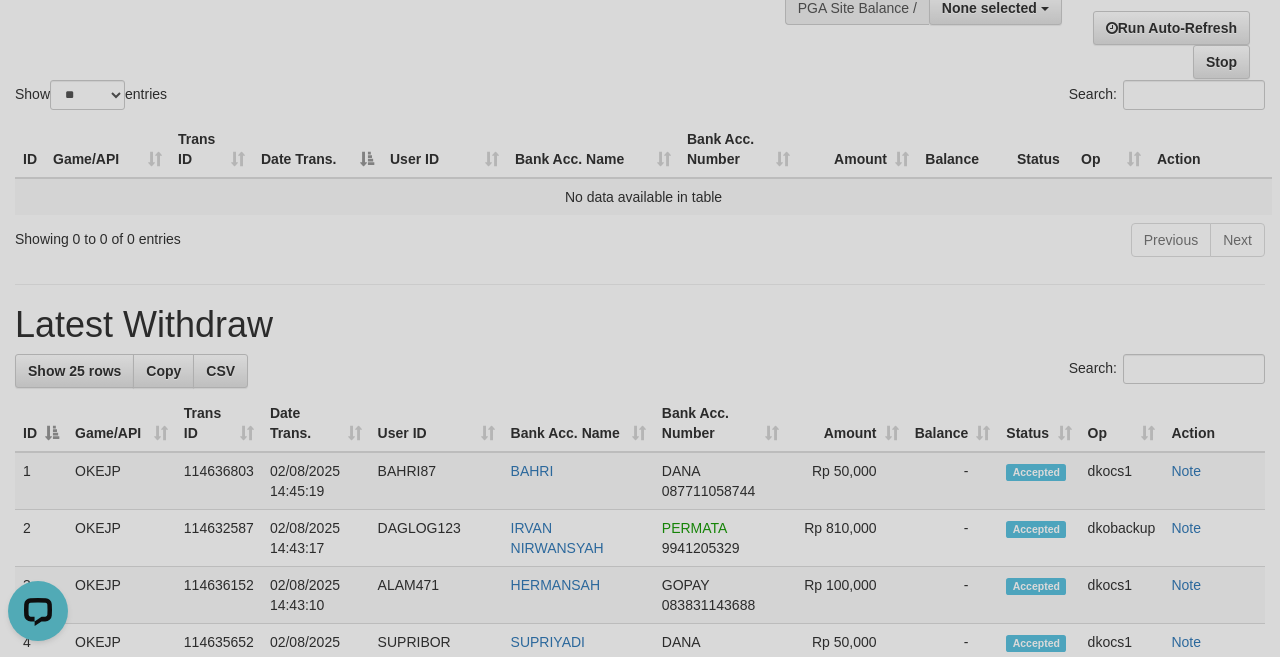 scroll, scrollTop: 0, scrollLeft: 0, axis: both 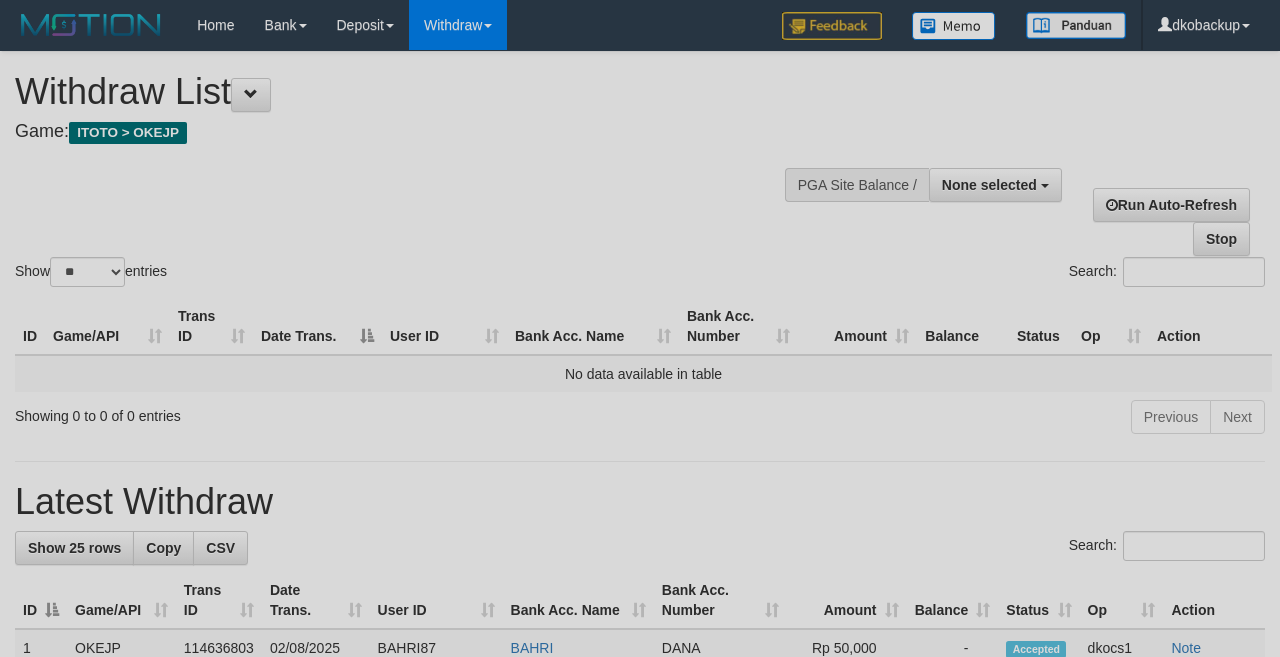 select 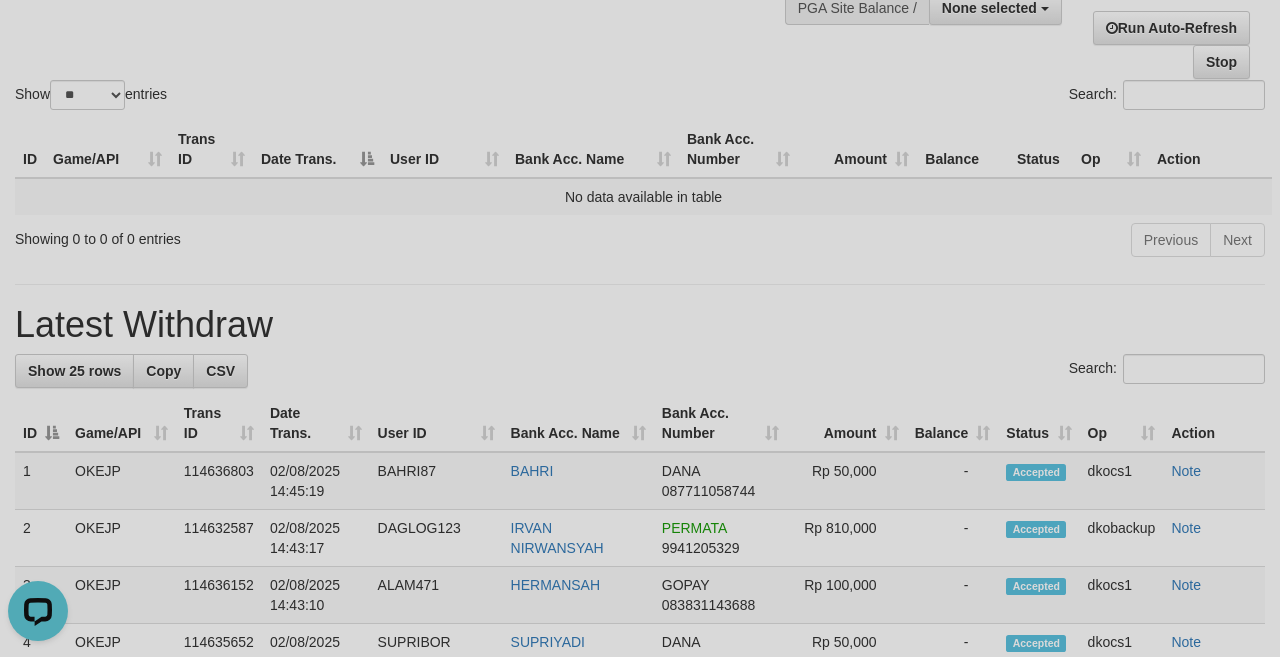 scroll, scrollTop: 0, scrollLeft: 0, axis: both 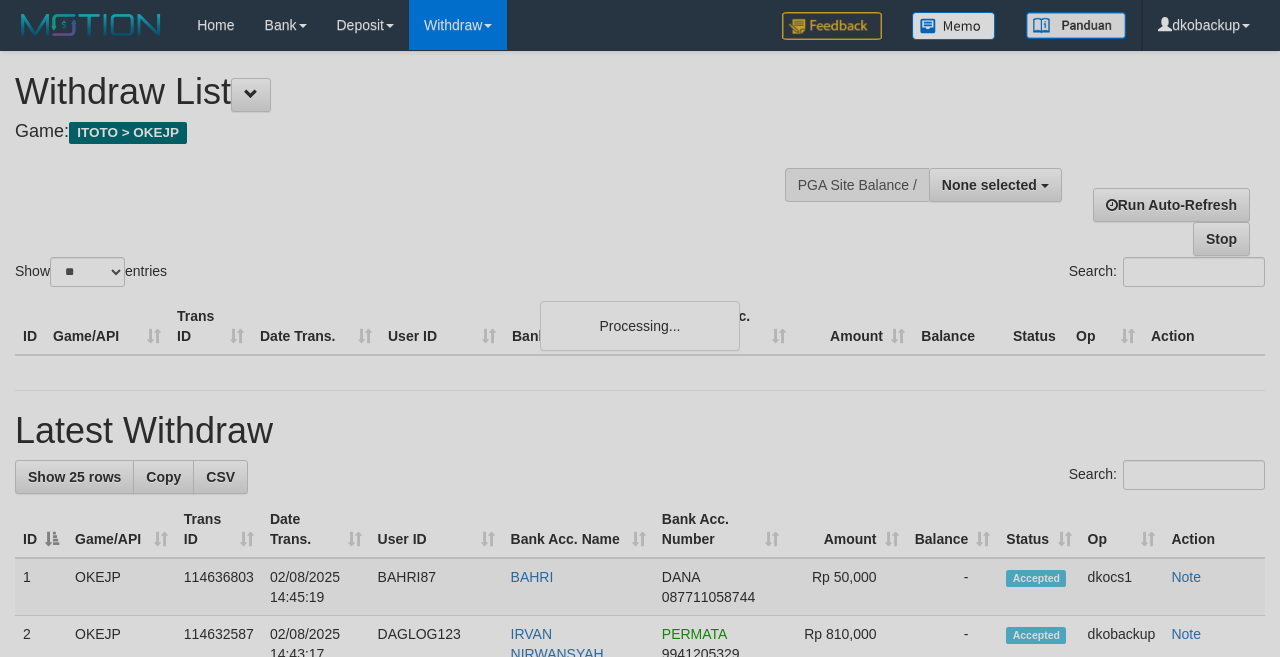 select 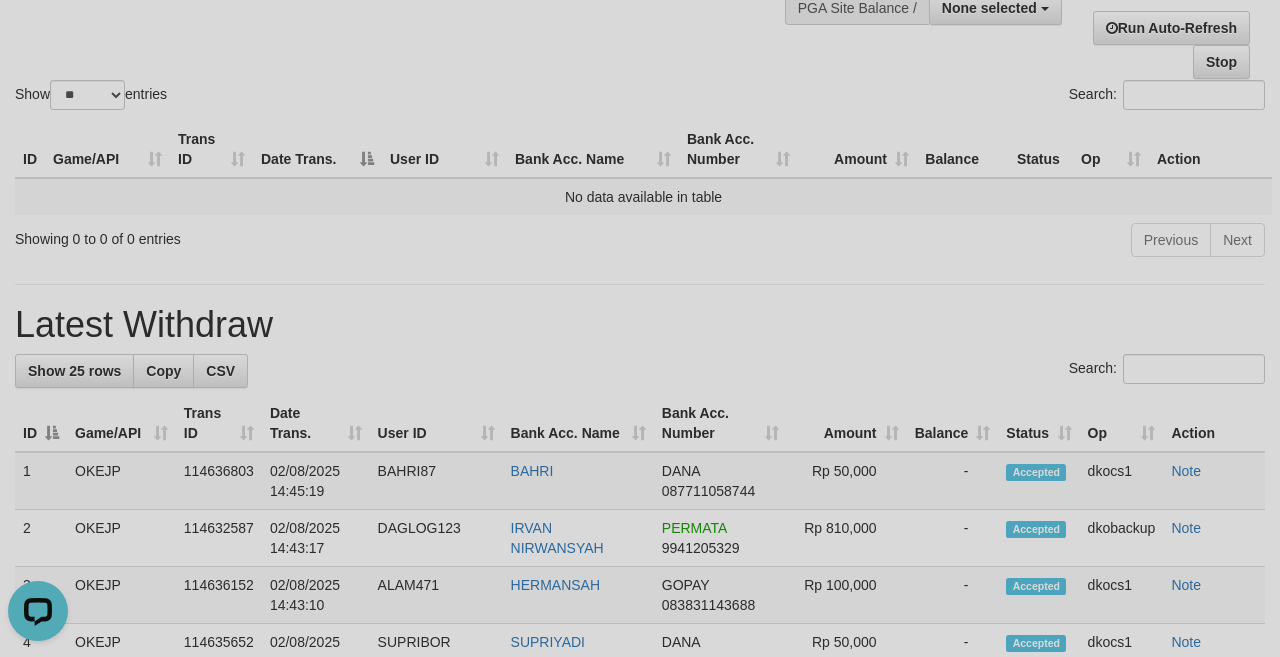 scroll, scrollTop: 0, scrollLeft: 0, axis: both 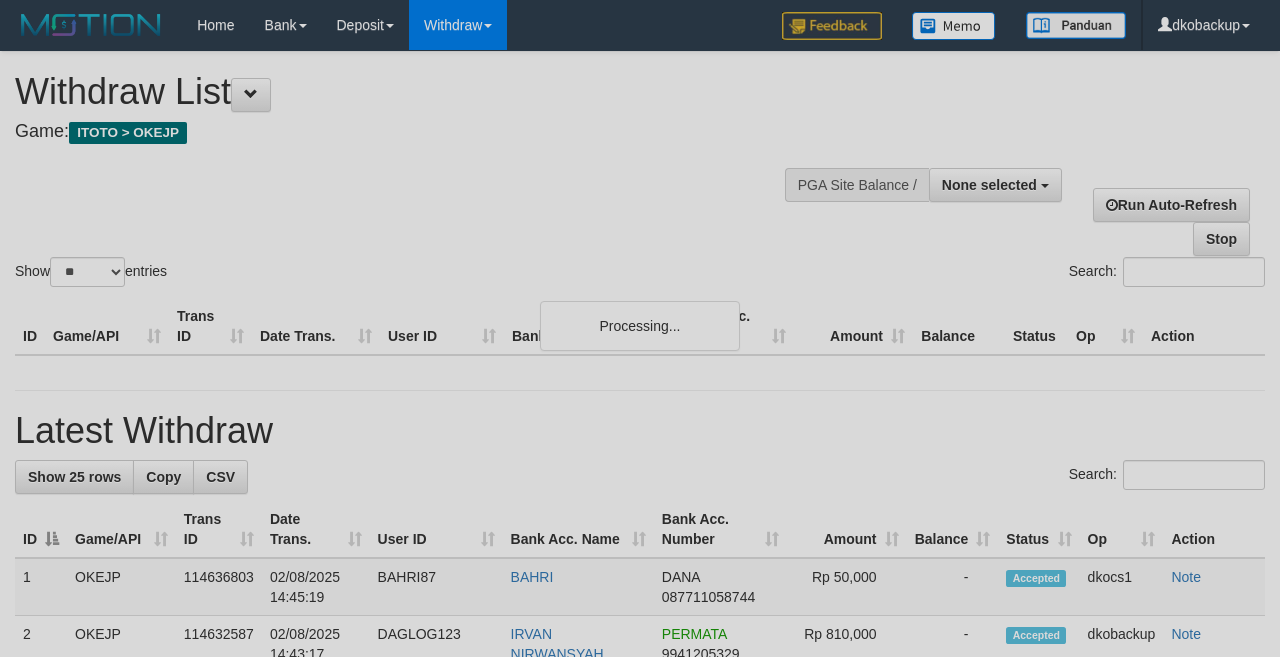 select 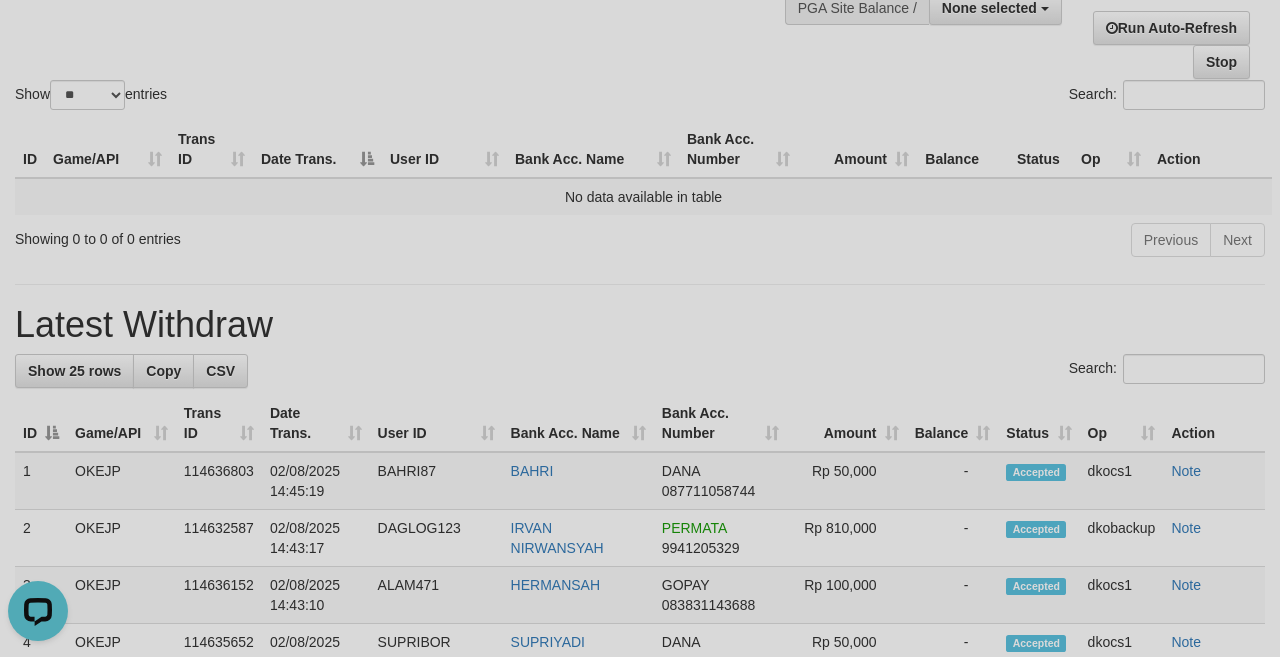 scroll, scrollTop: 0, scrollLeft: 0, axis: both 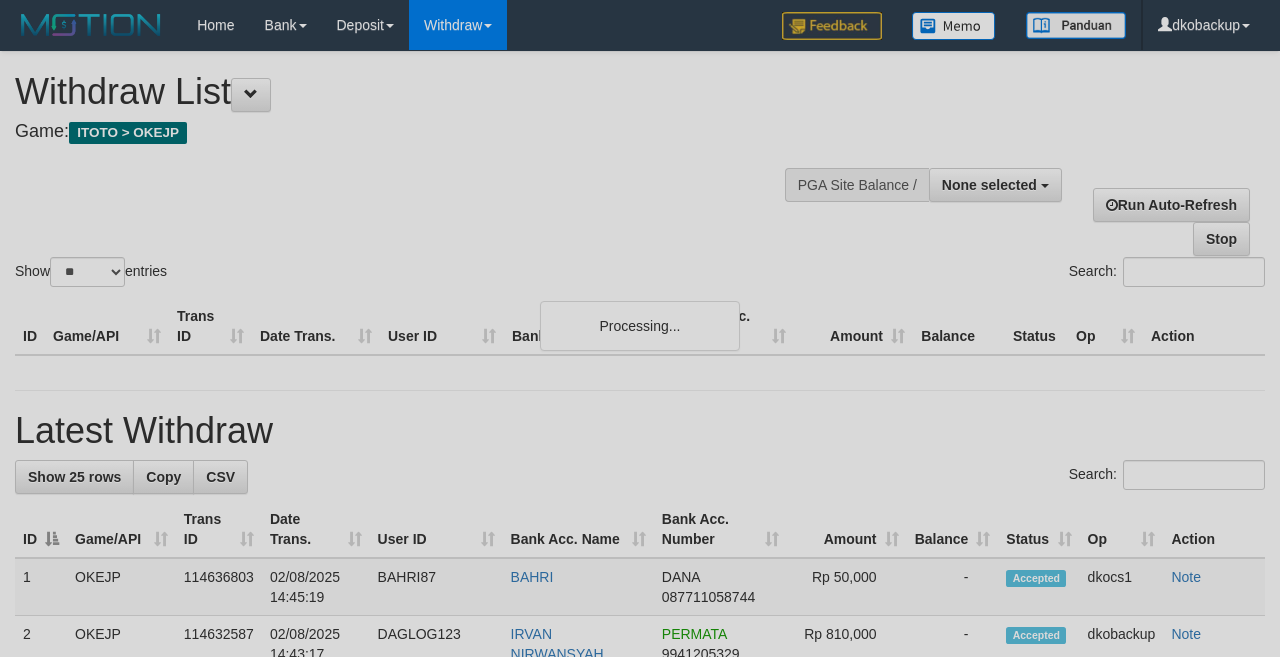 select 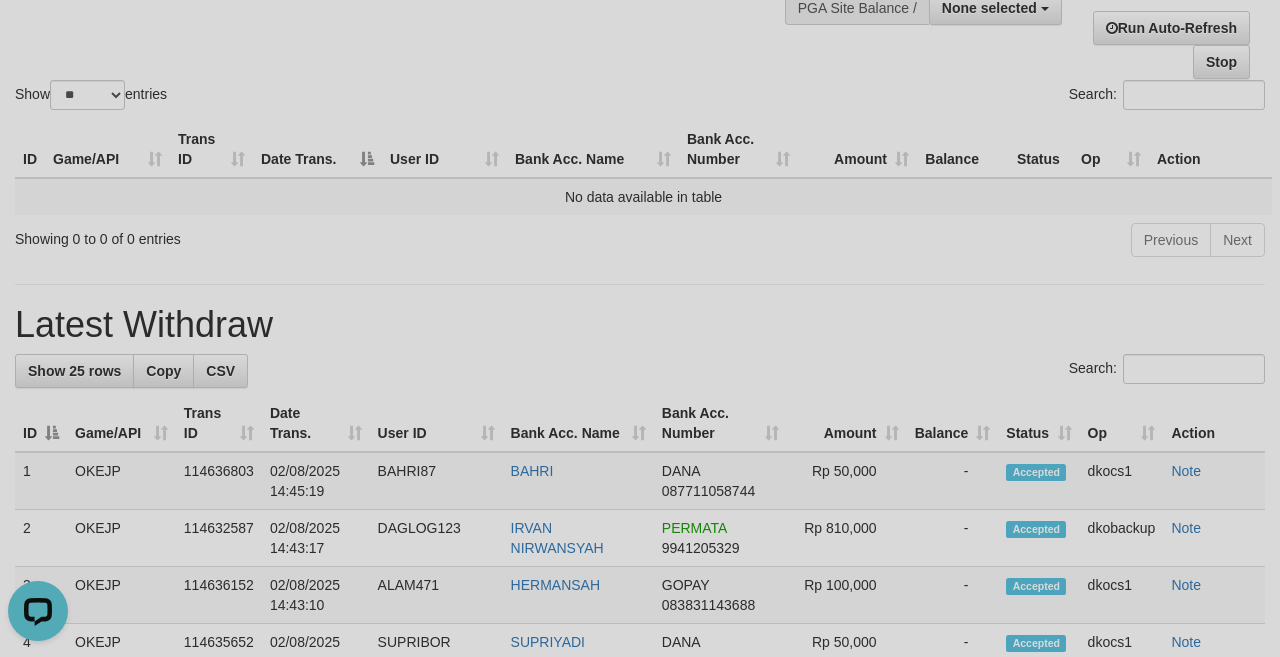 scroll, scrollTop: 0, scrollLeft: 0, axis: both 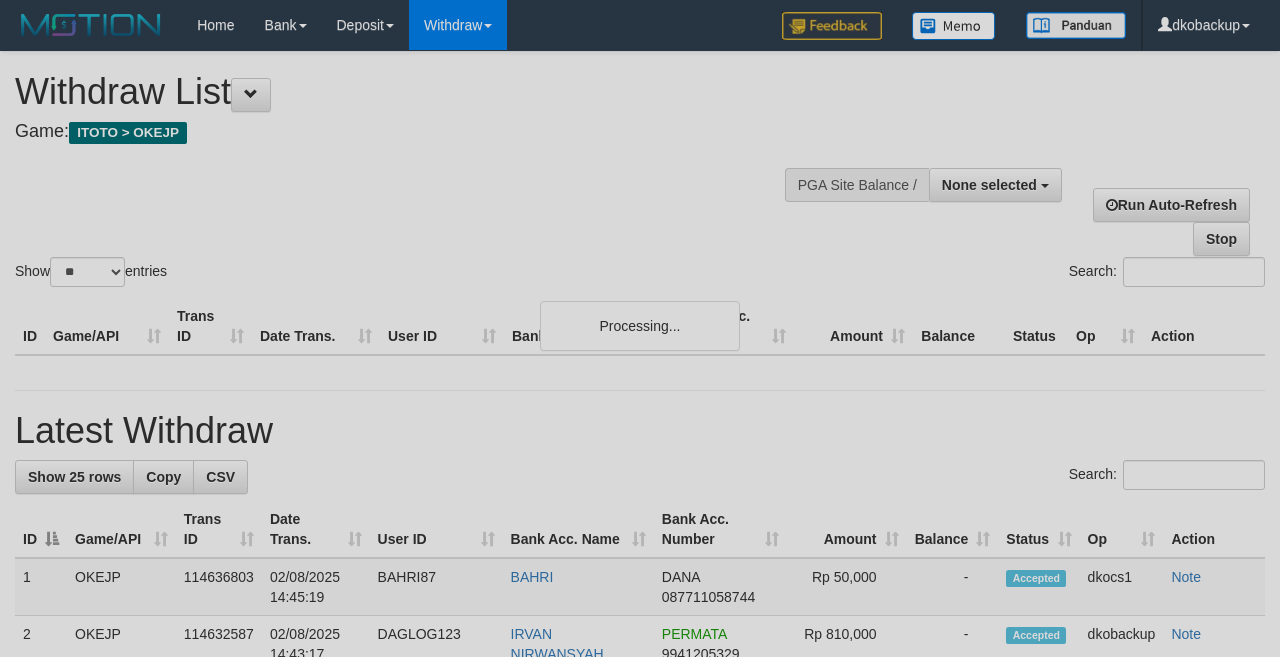 select 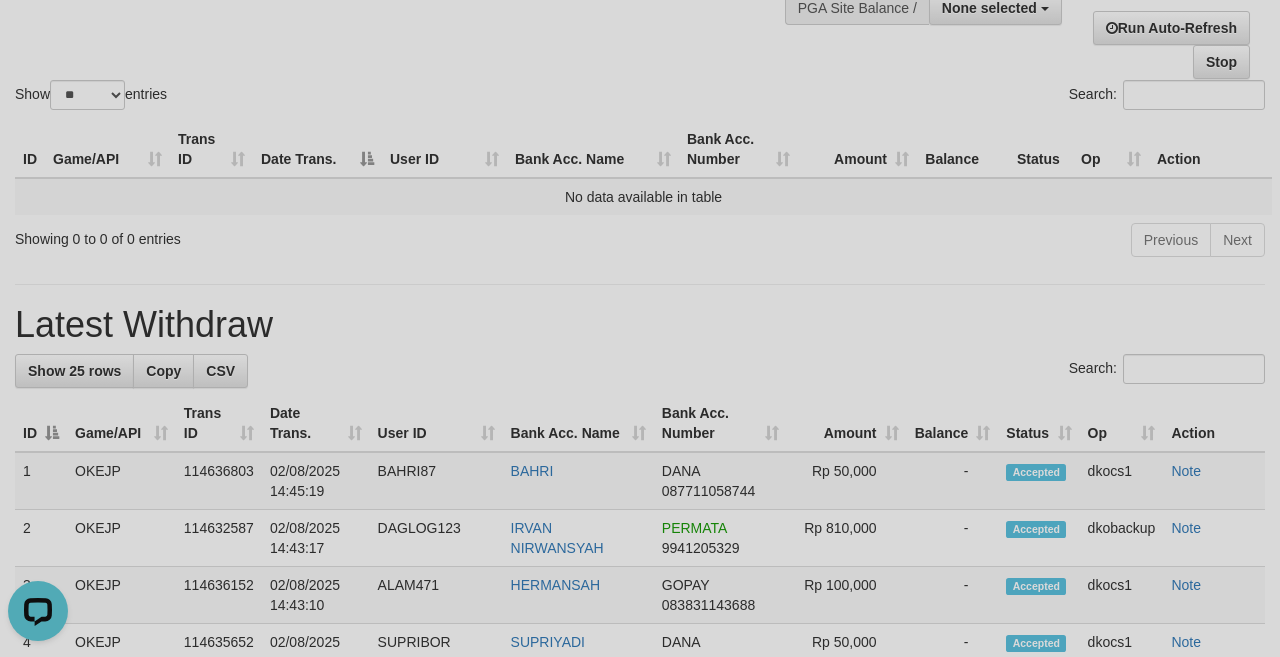 scroll, scrollTop: 0, scrollLeft: 0, axis: both 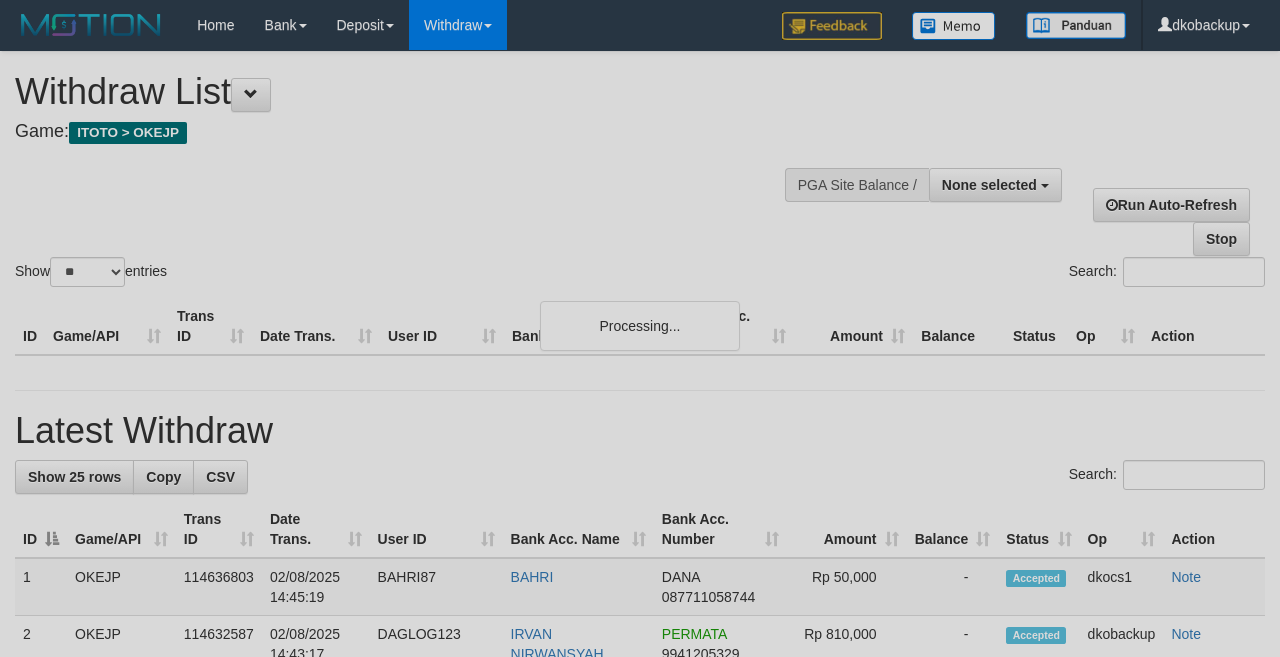 select 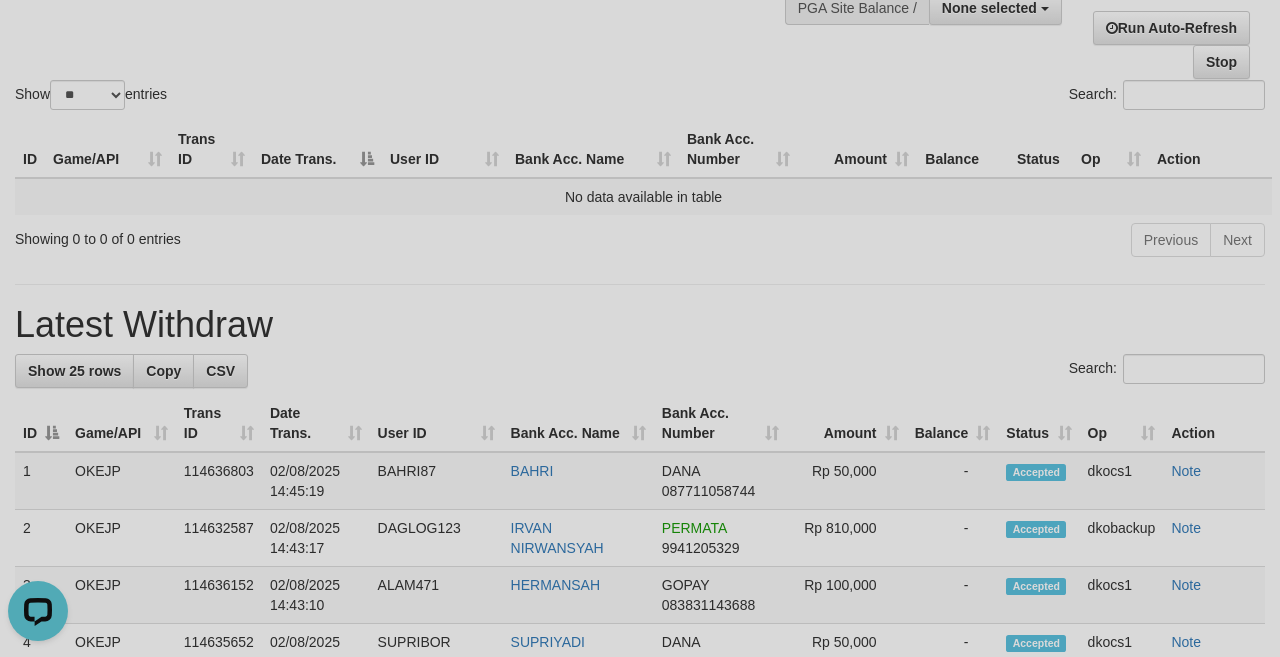 scroll, scrollTop: 0, scrollLeft: 0, axis: both 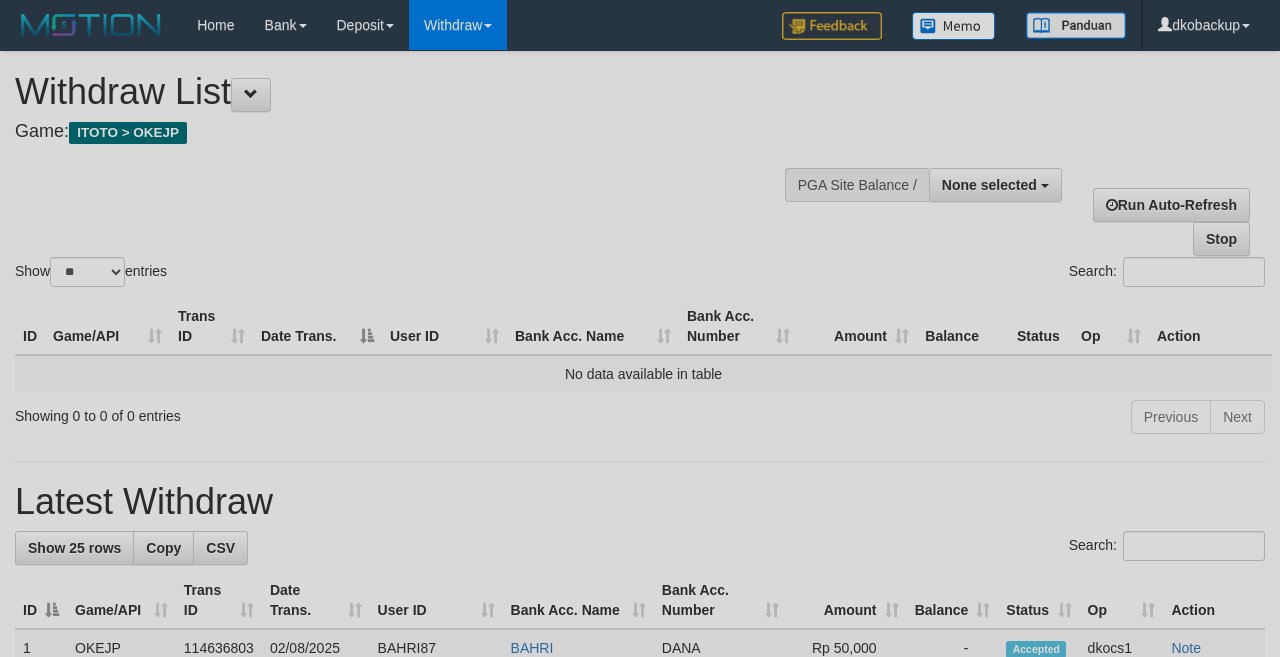select 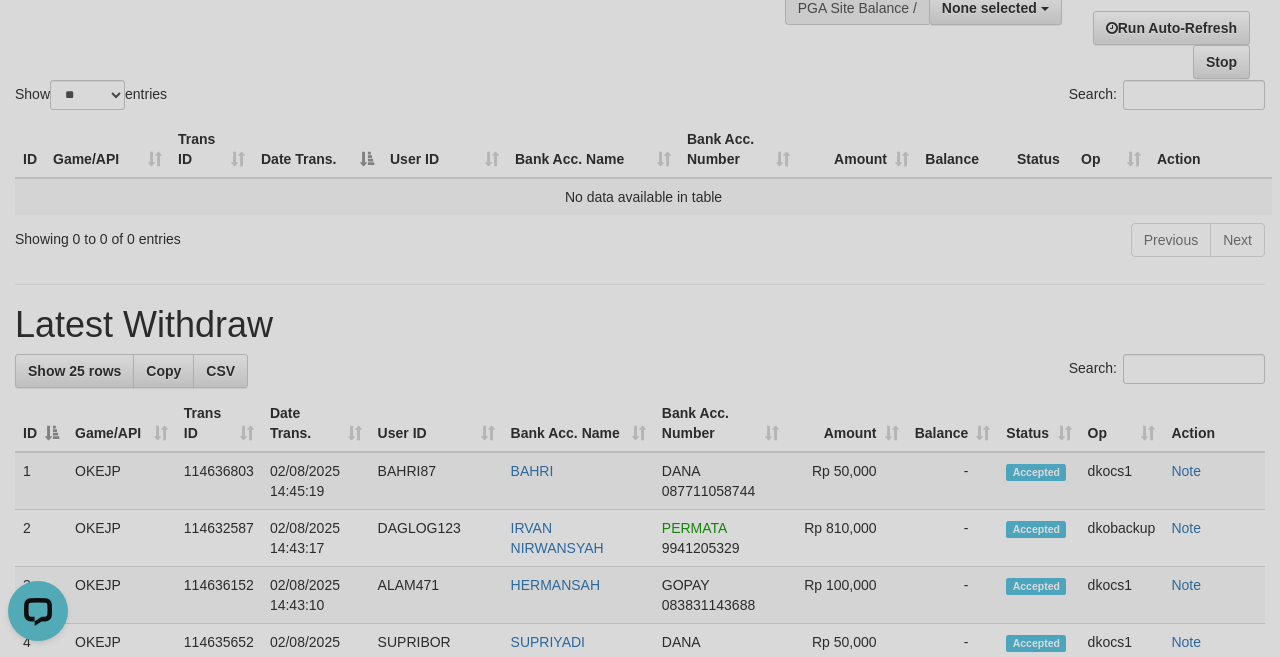 scroll, scrollTop: 0, scrollLeft: 0, axis: both 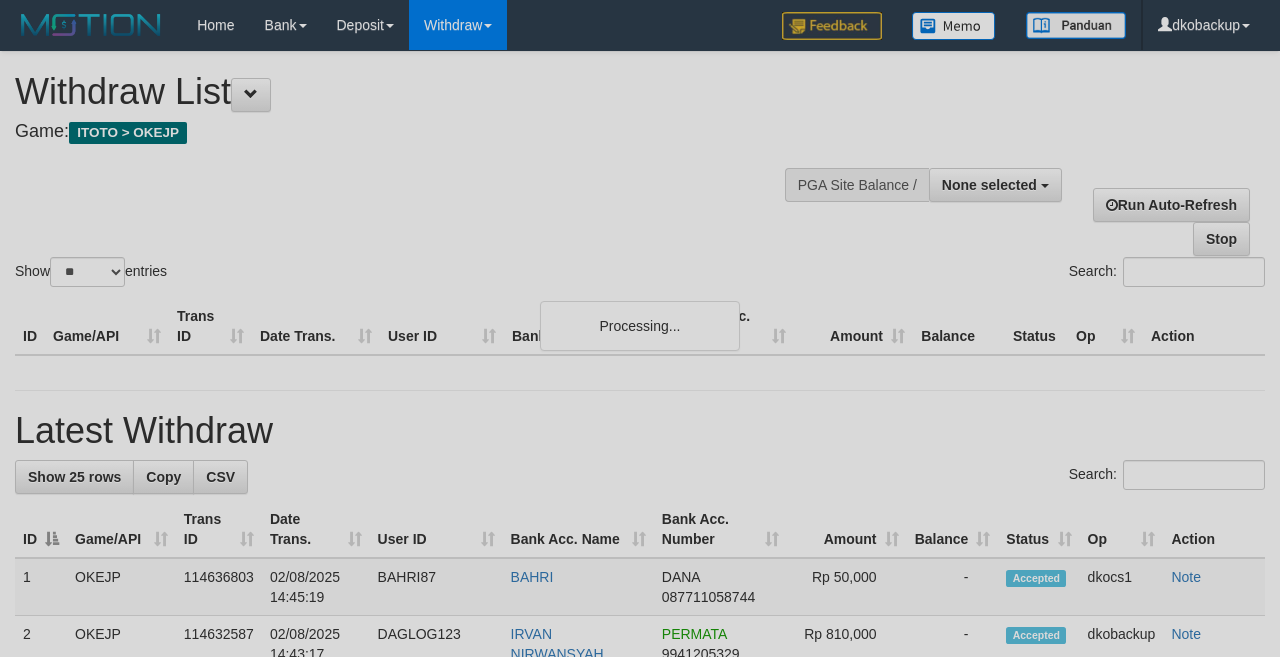 select 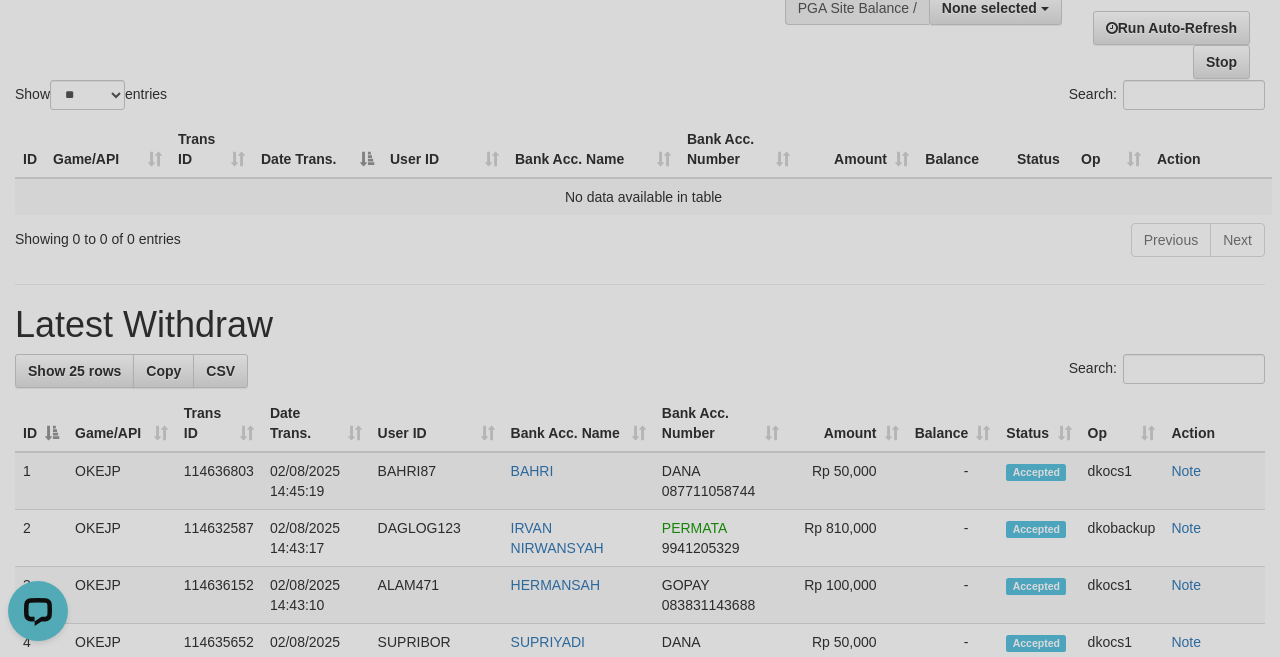 scroll, scrollTop: 0, scrollLeft: 0, axis: both 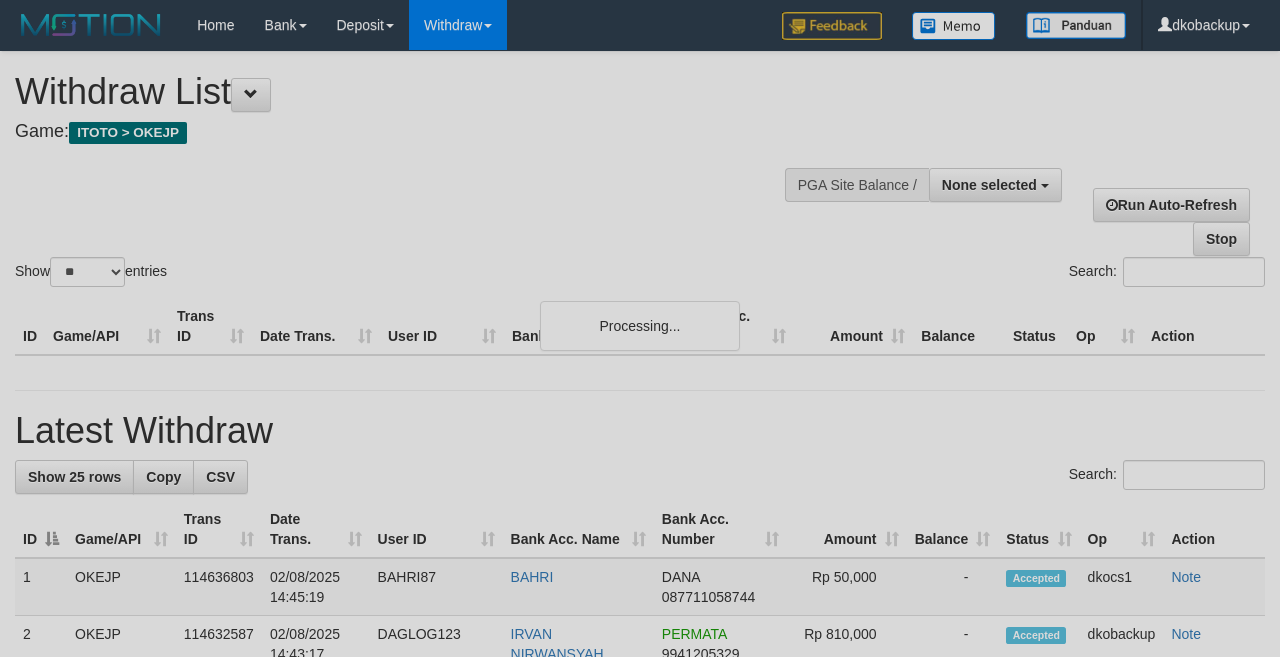 select 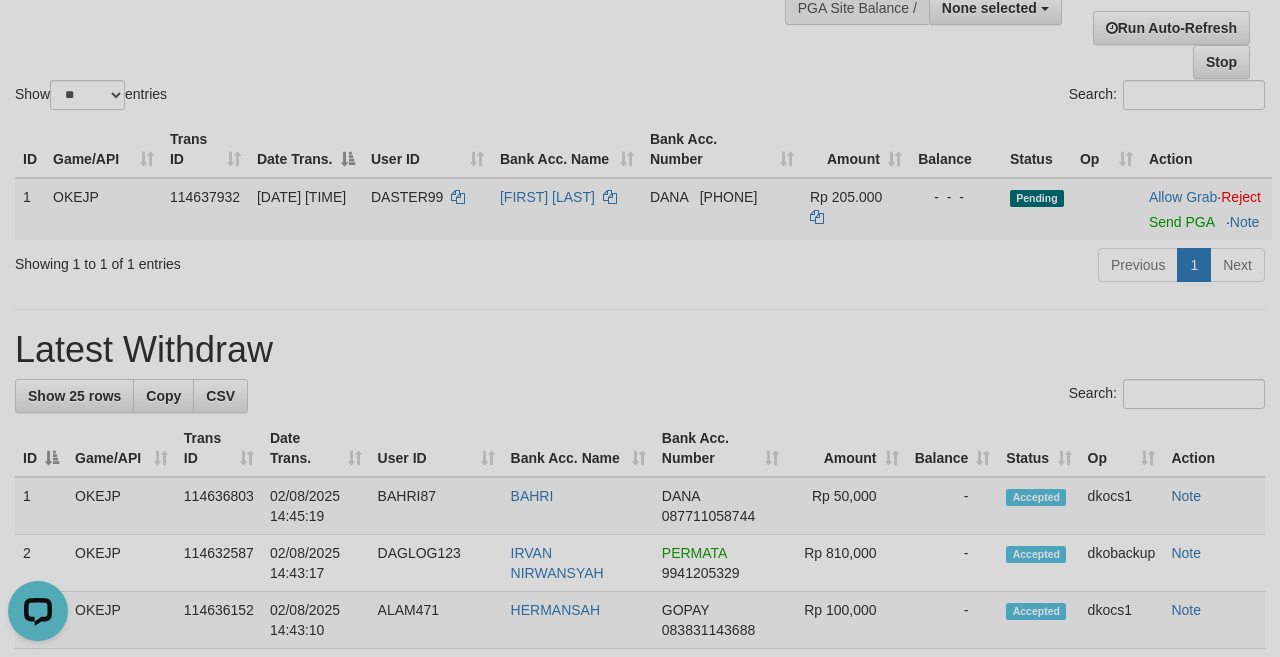 scroll, scrollTop: 0, scrollLeft: 0, axis: both 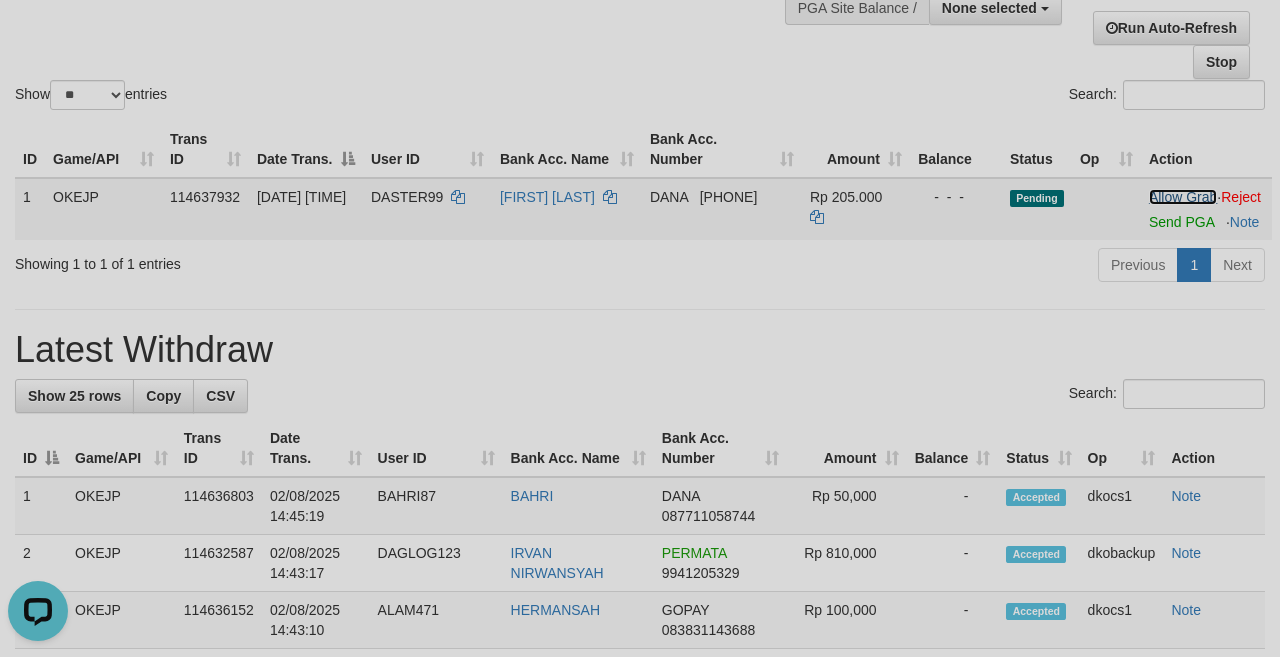 click on "Allow Grab" at bounding box center [1183, 197] 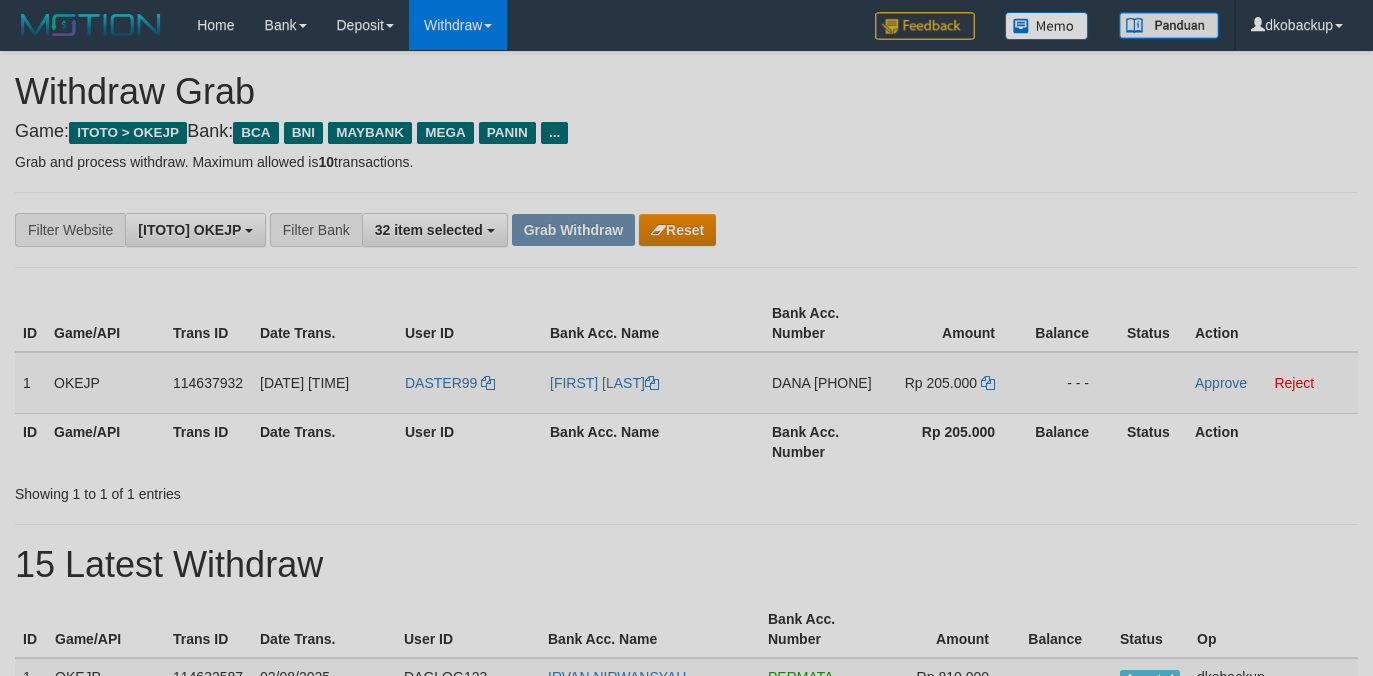 scroll, scrollTop: 0, scrollLeft: 0, axis: both 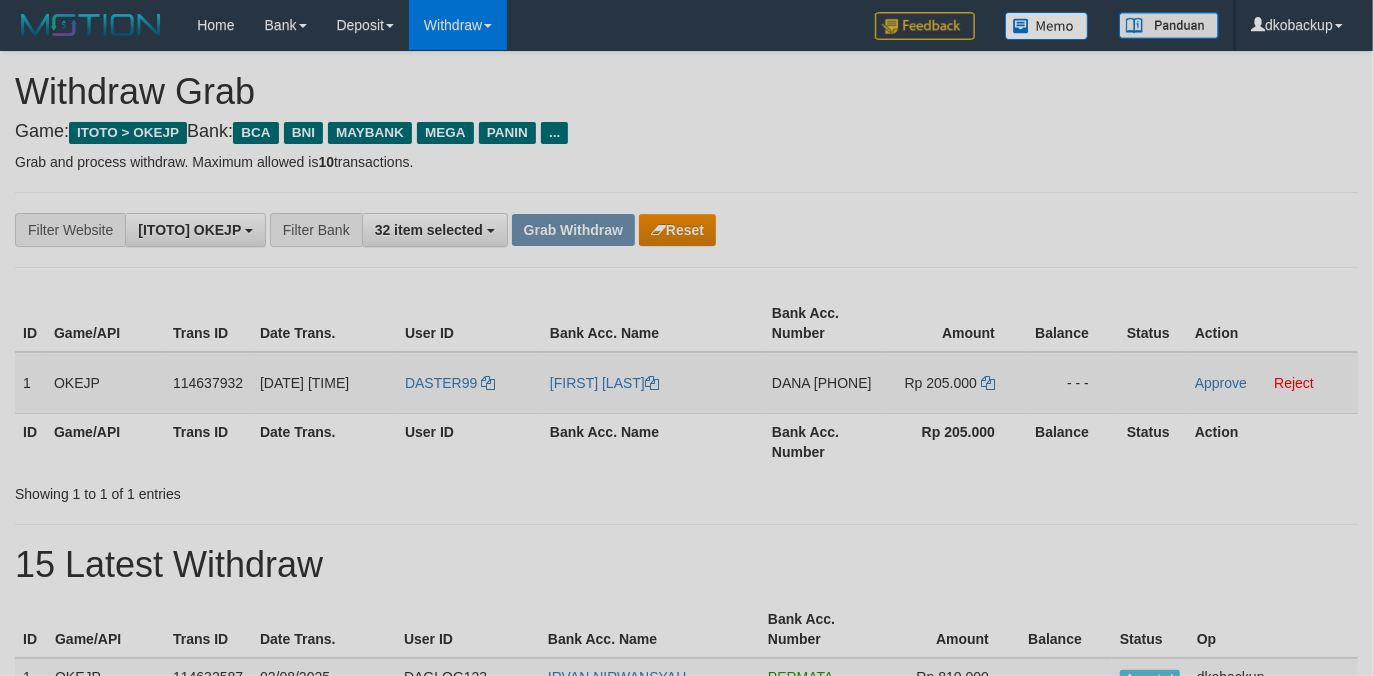 click on "DASTER99" at bounding box center [469, 383] 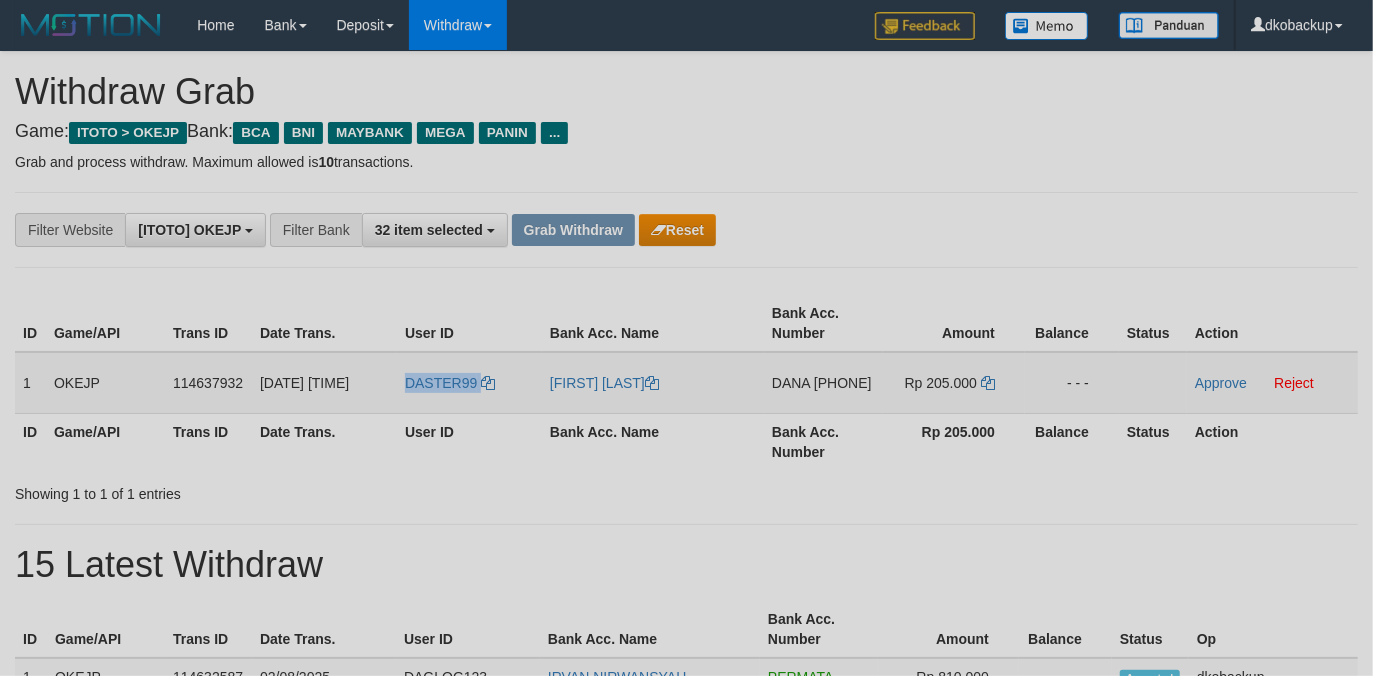 click on "DASTER99" at bounding box center [469, 383] 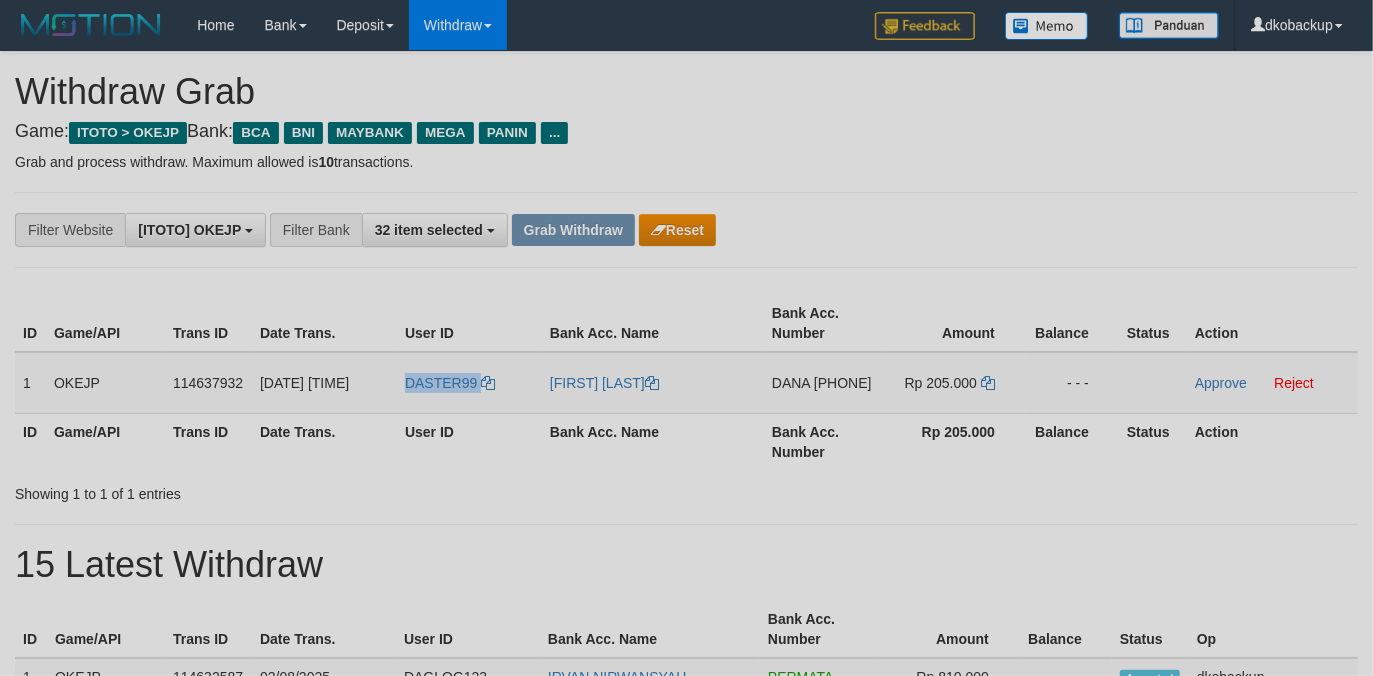 copy on "DASTER99" 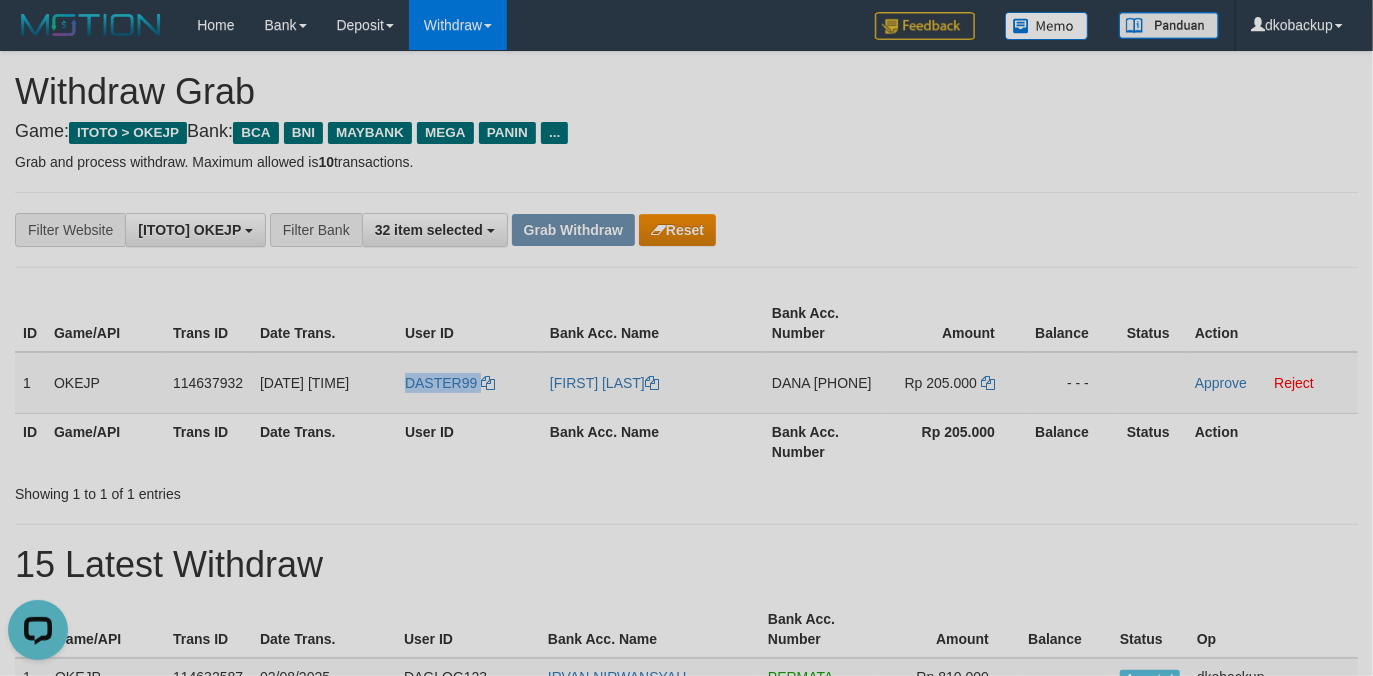 scroll, scrollTop: 0, scrollLeft: 0, axis: both 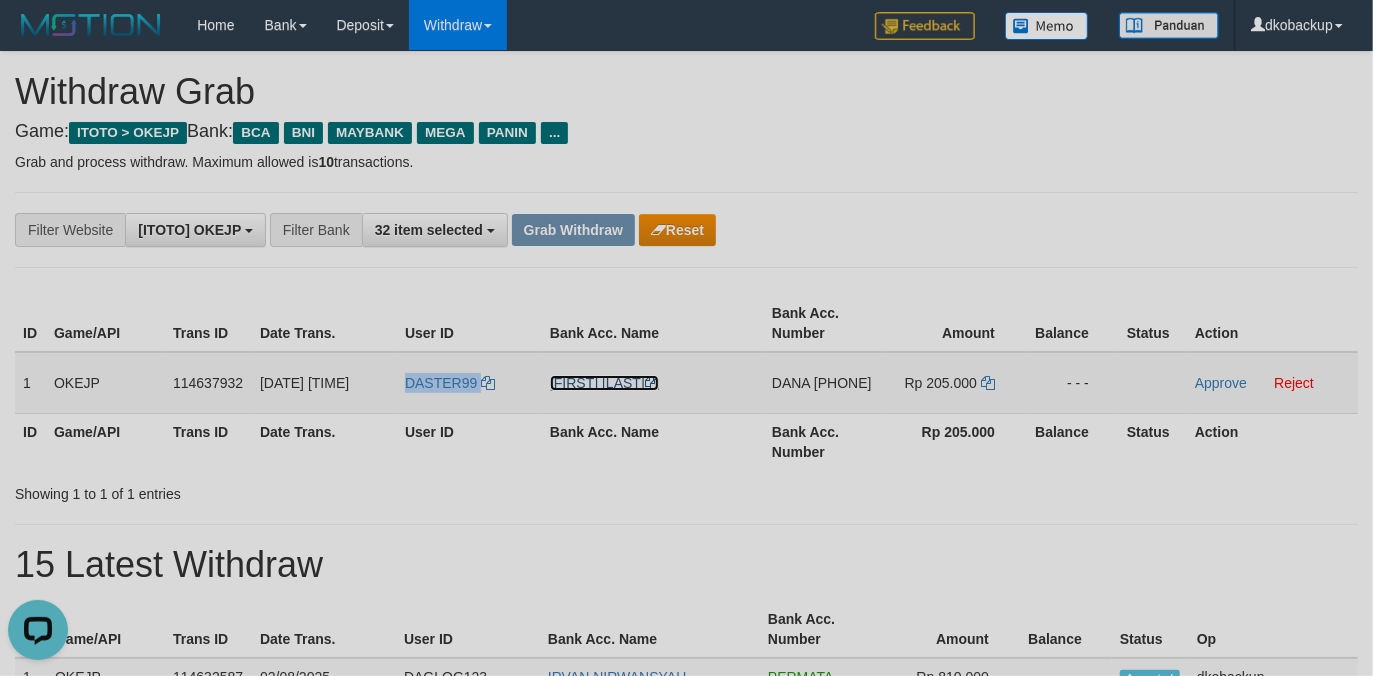 click on "[FIRST] [LAST]" at bounding box center (604, 383) 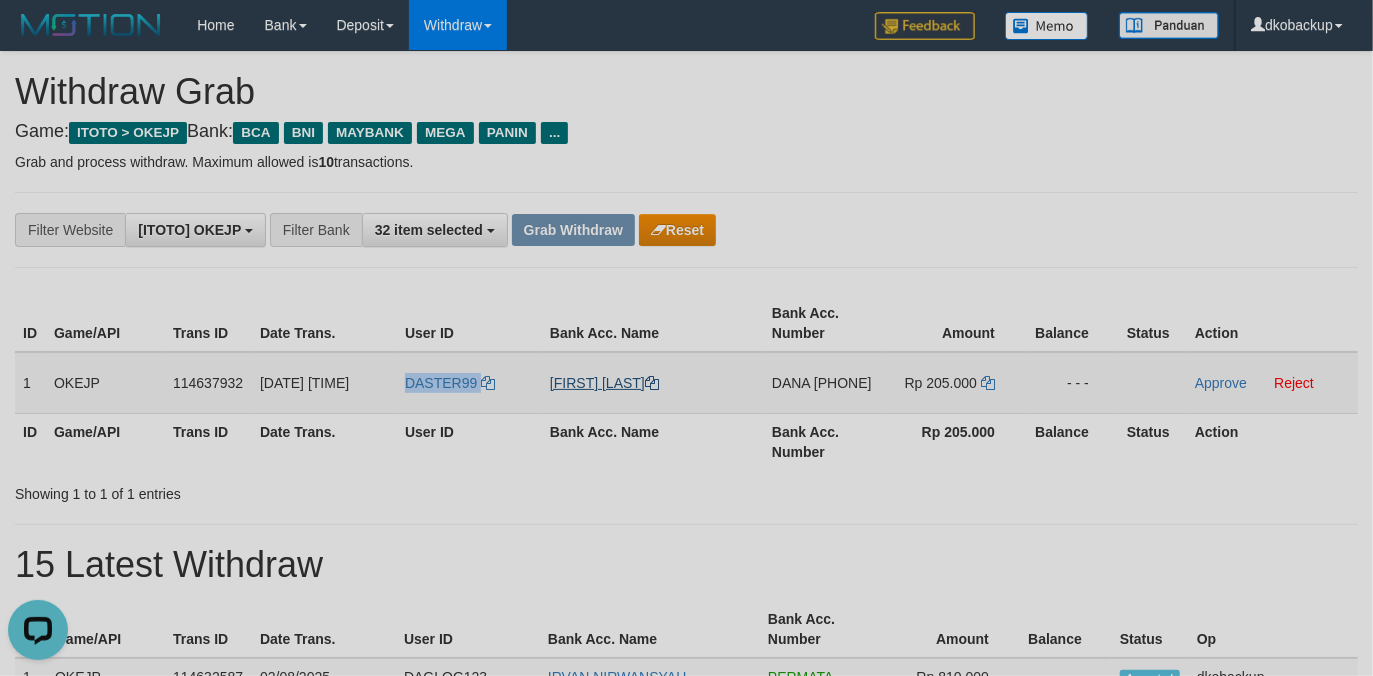 copy on "DASTER99" 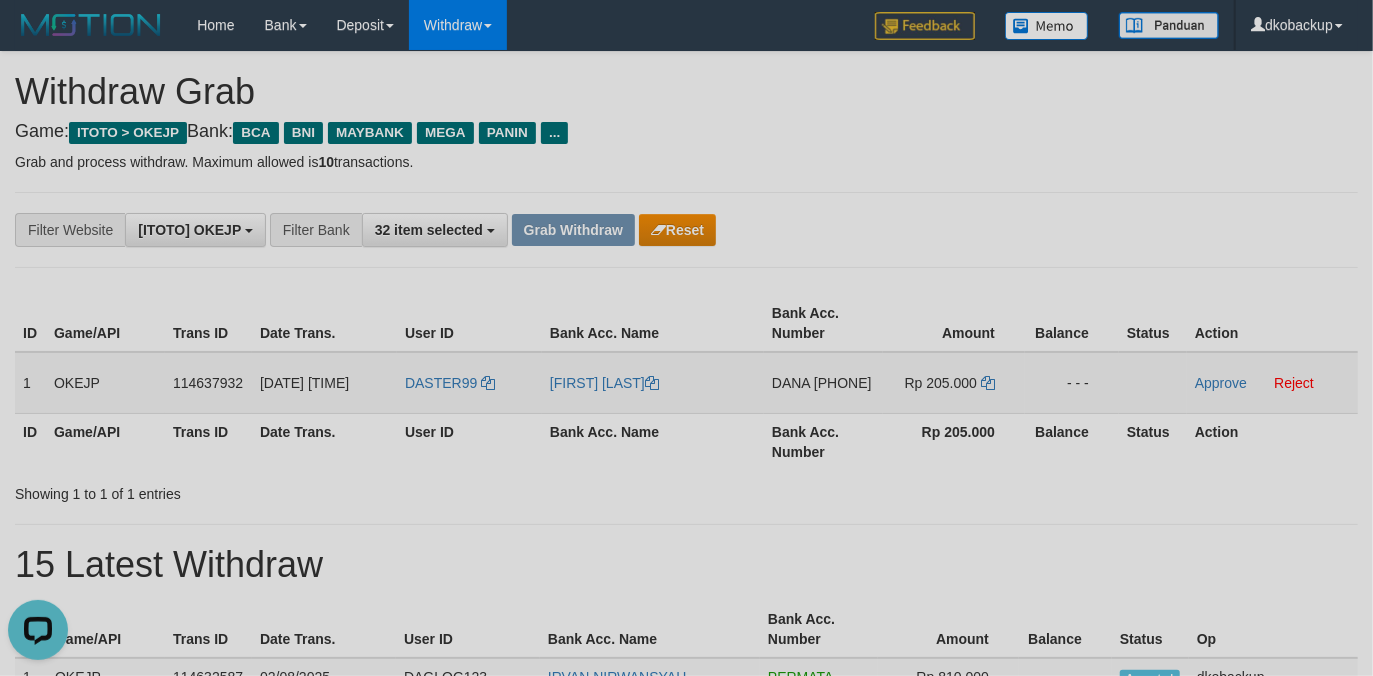 drag, startPoint x: 808, startPoint y: 400, endPoint x: 672, endPoint y: 416, distance: 136.93794 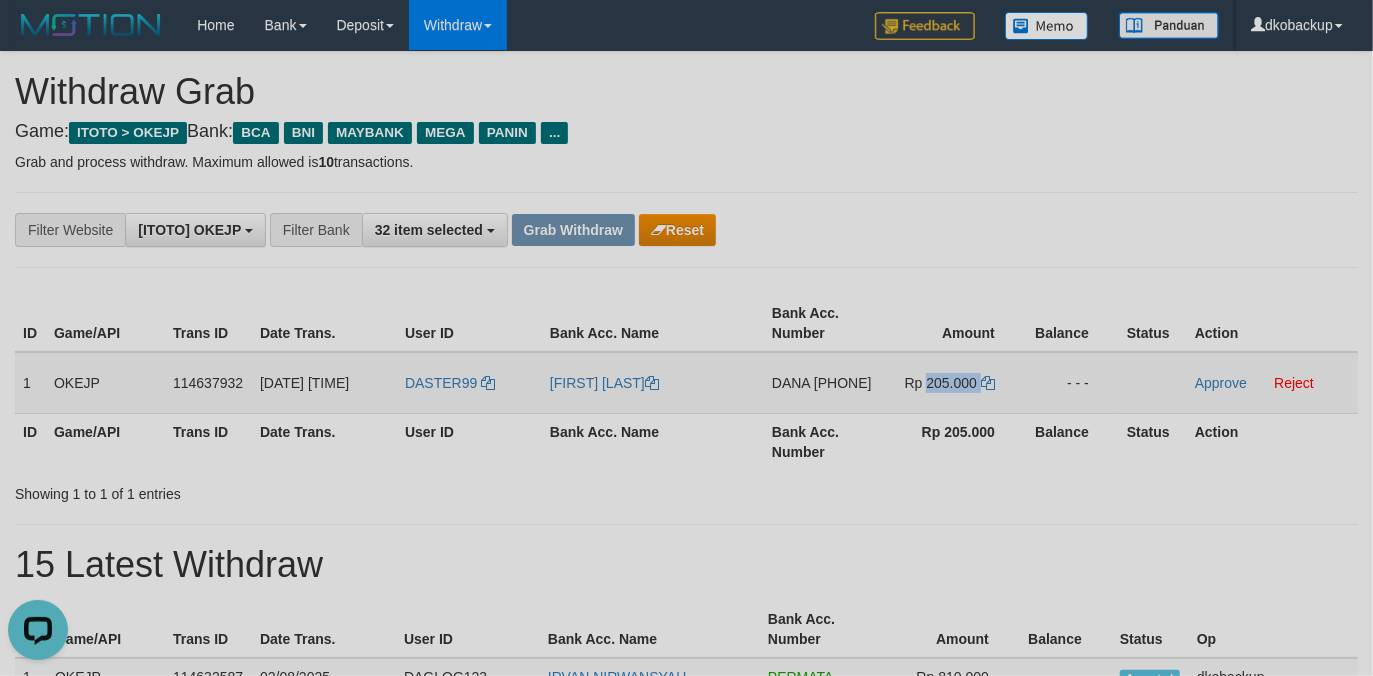 click on "Rp 205.000" at bounding box center (954, 383) 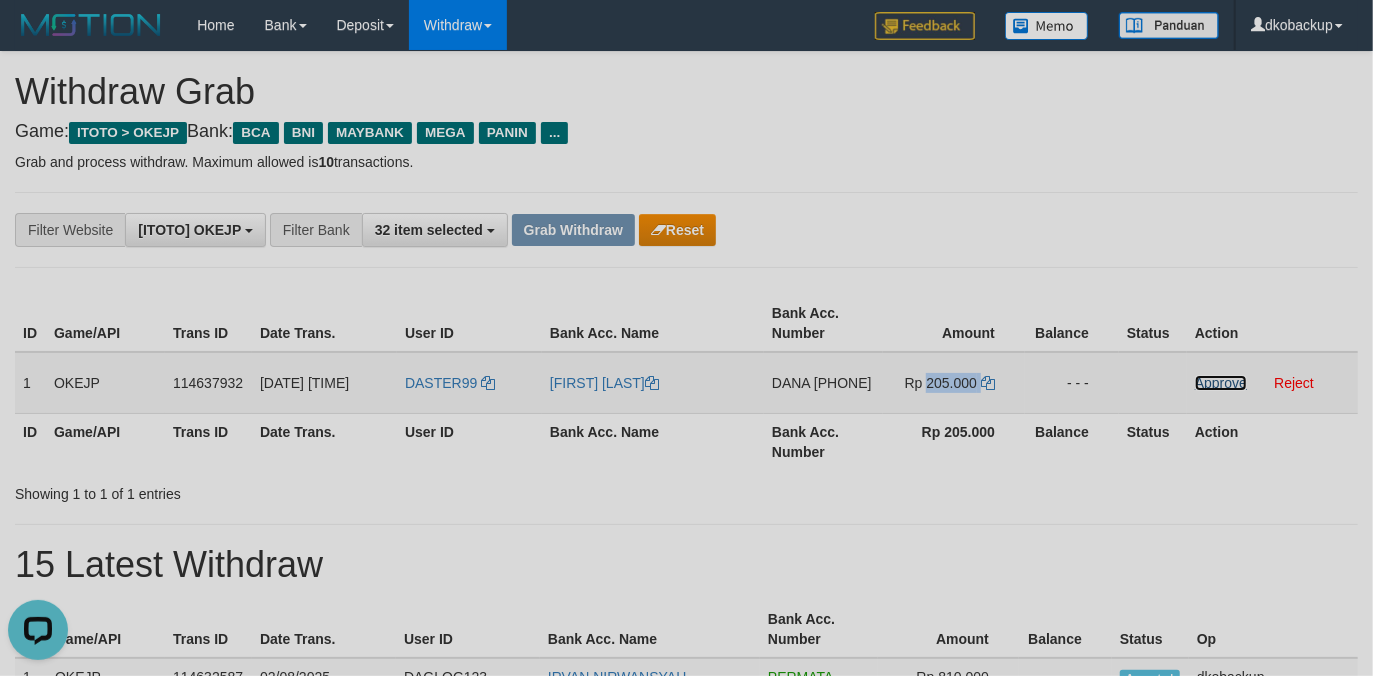 click on "Approve" at bounding box center [1221, 383] 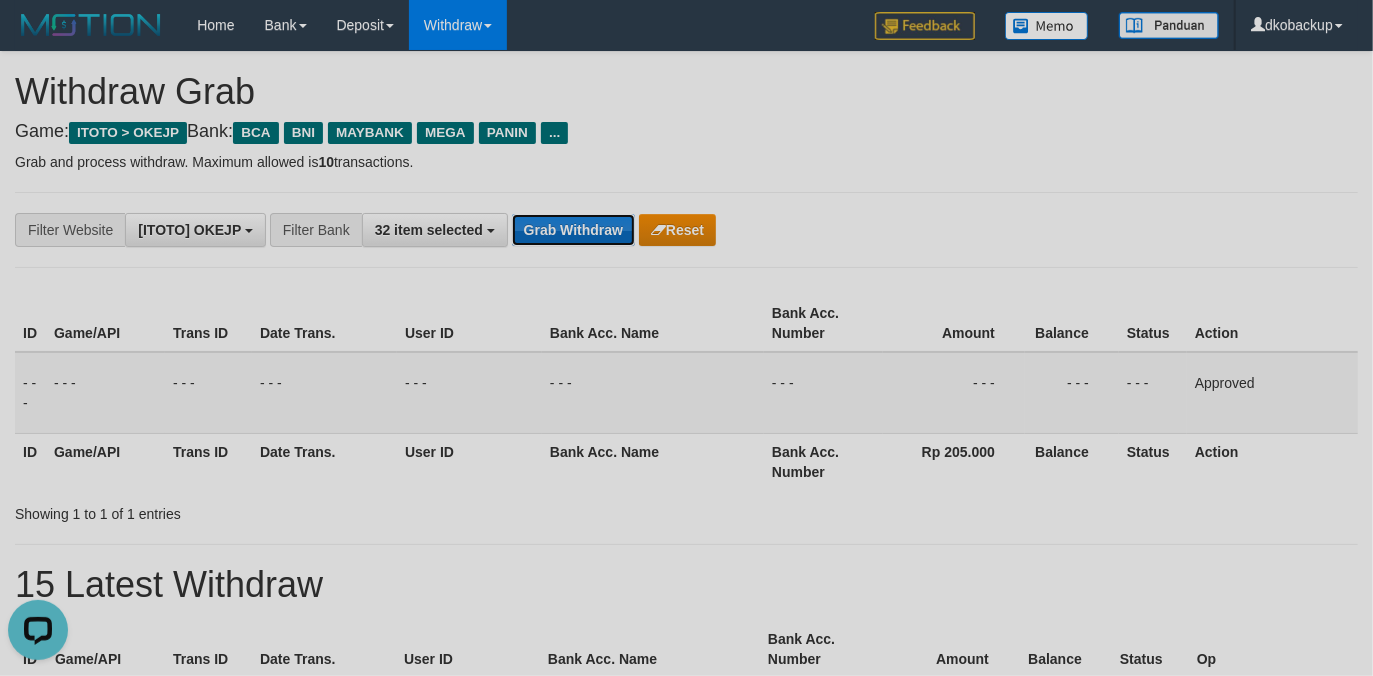 click on "Grab Withdraw" at bounding box center (573, 230) 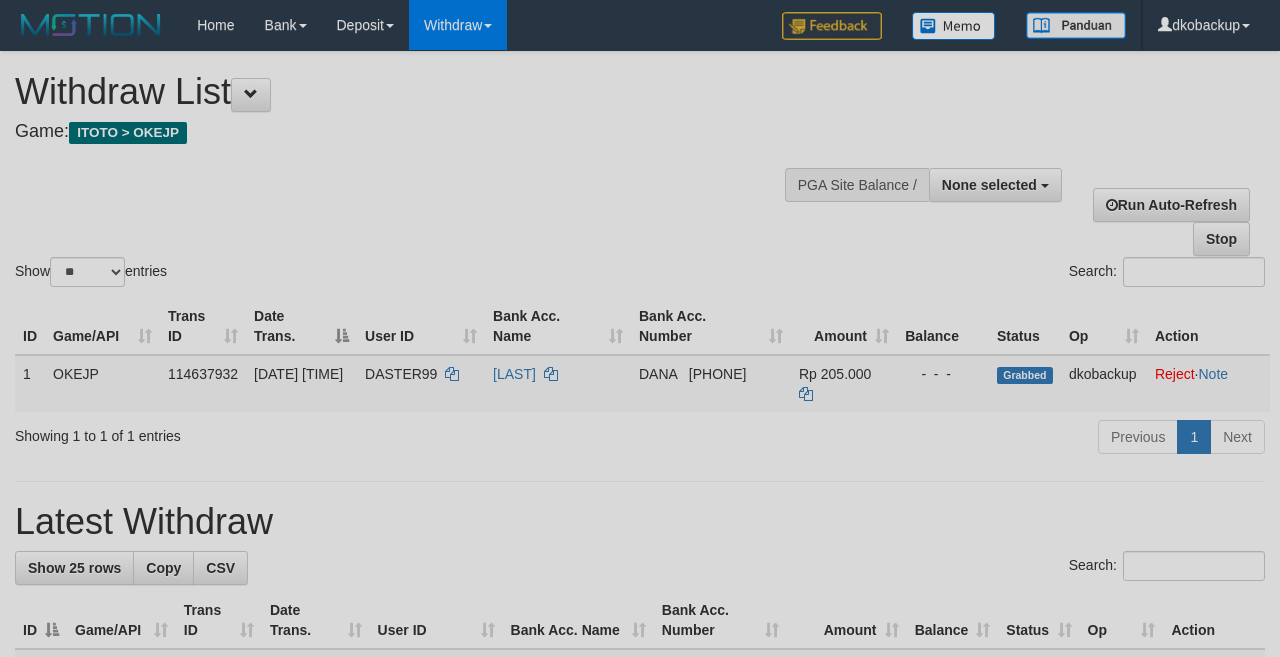 select 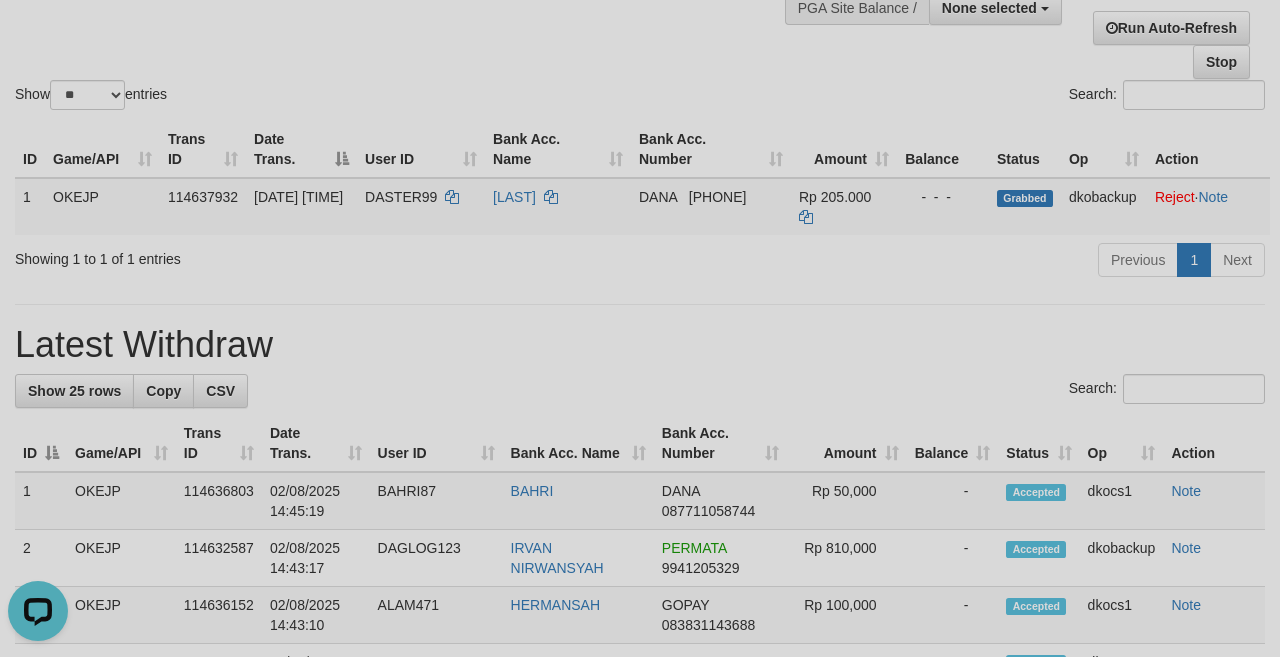 scroll, scrollTop: 0, scrollLeft: 0, axis: both 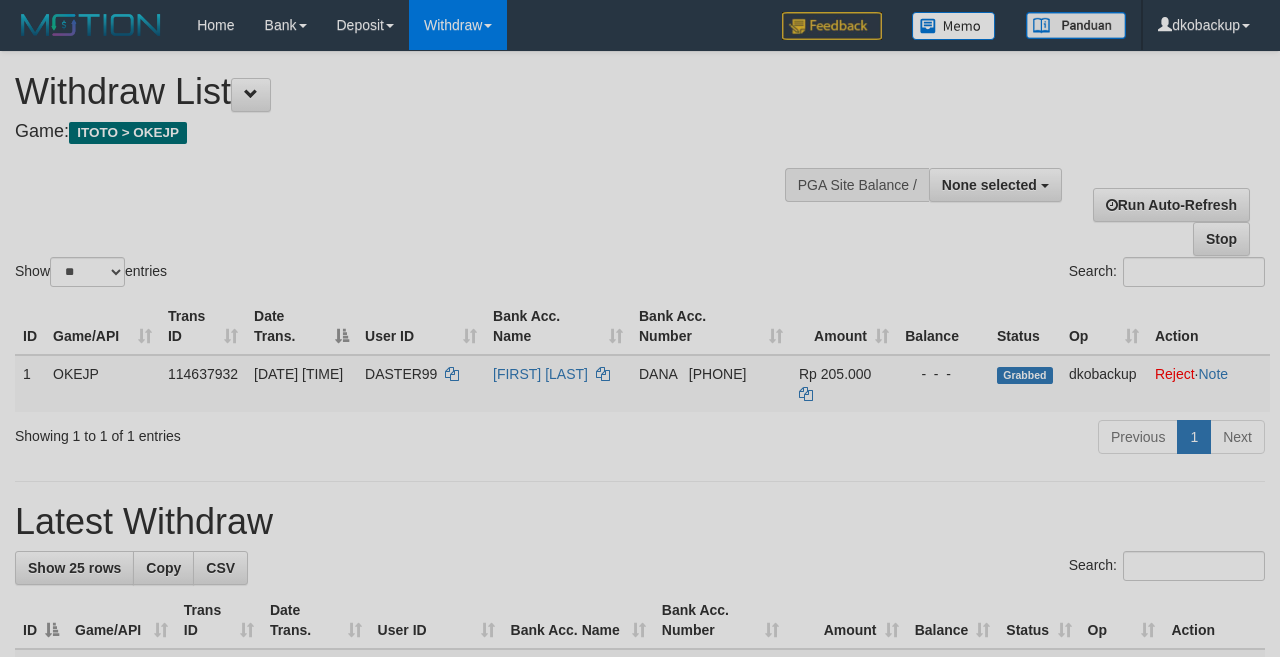 select 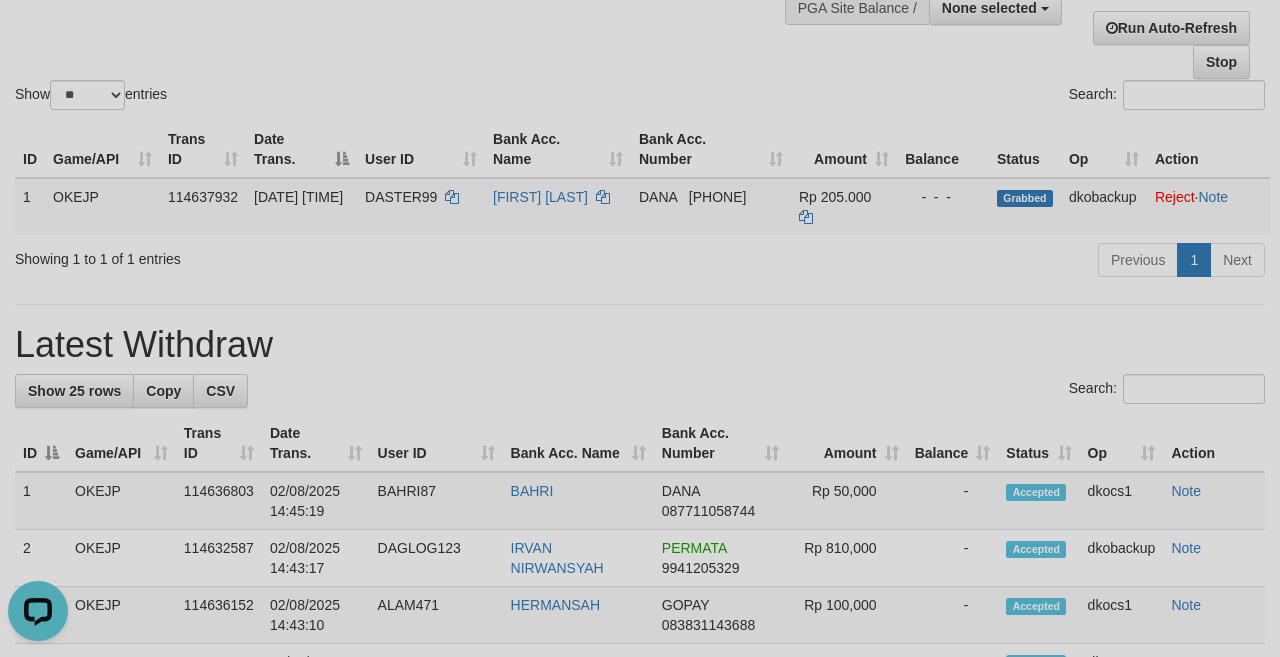 scroll, scrollTop: 0, scrollLeft: 0, axis: both 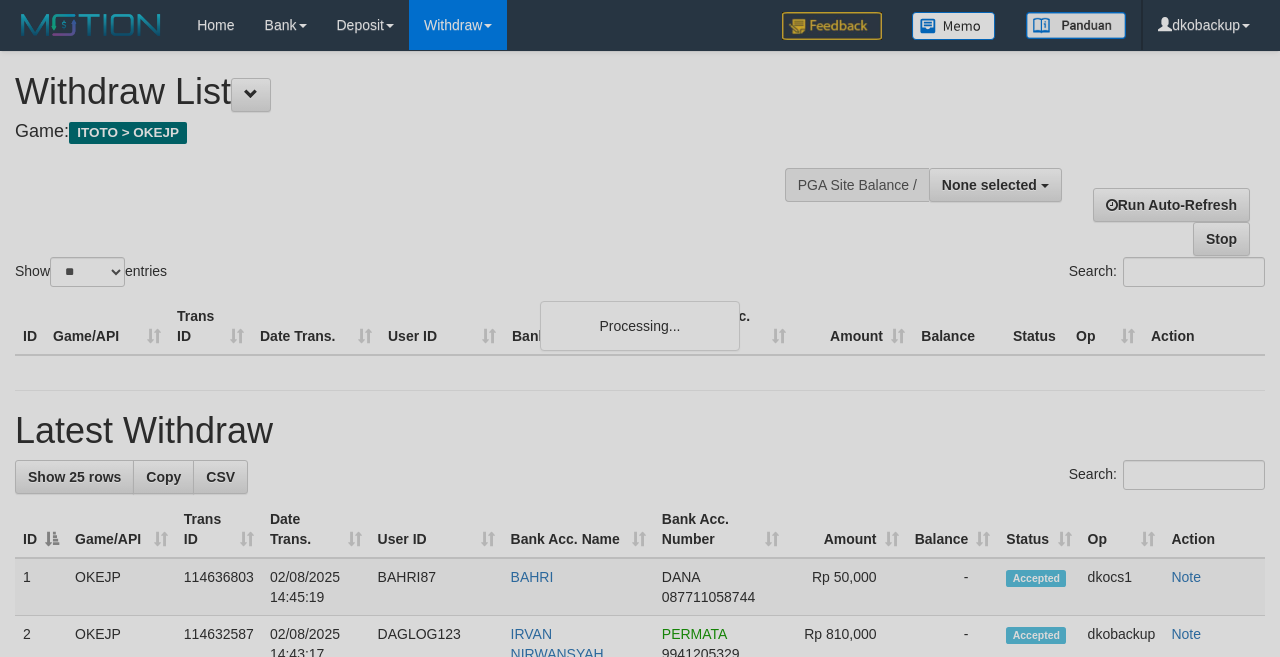 select 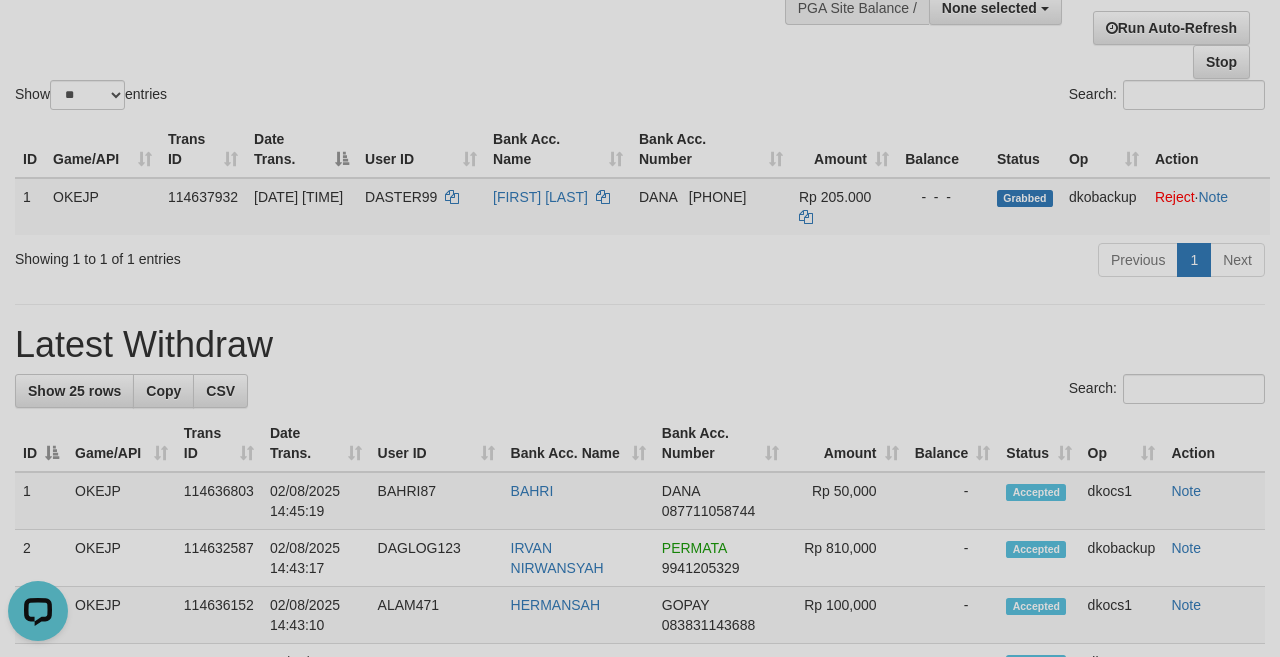 scroll, scrollTop: 0, scrollLeft: 0, axis: both 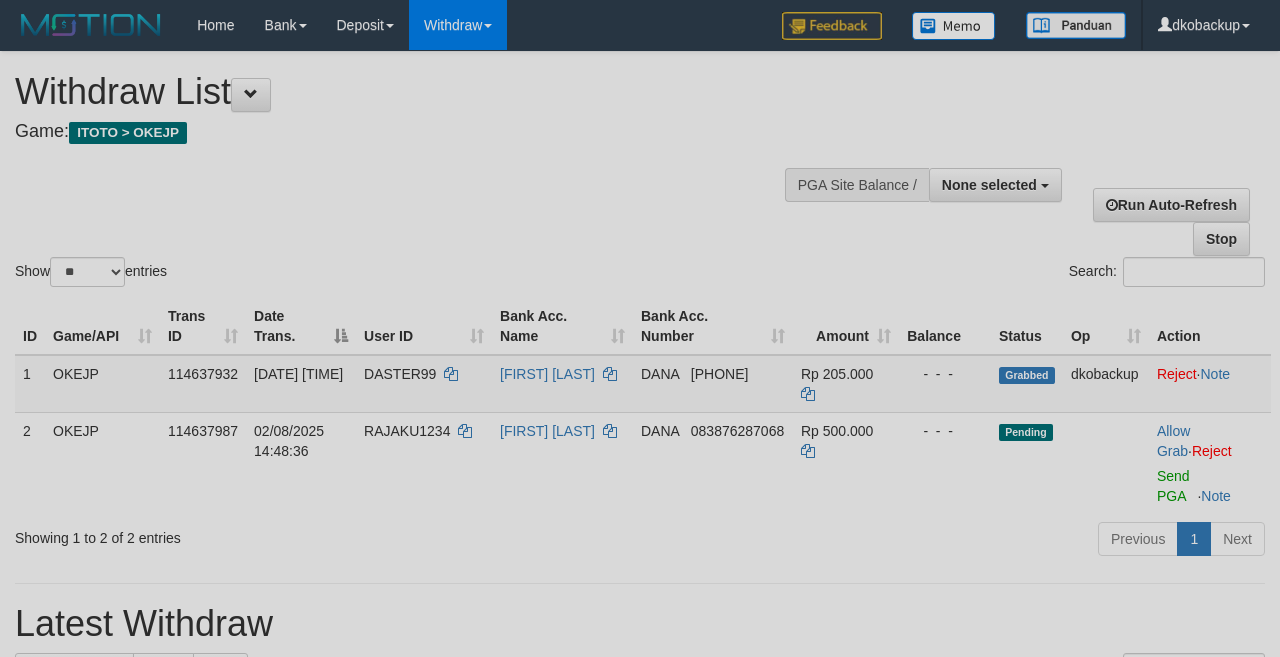 select 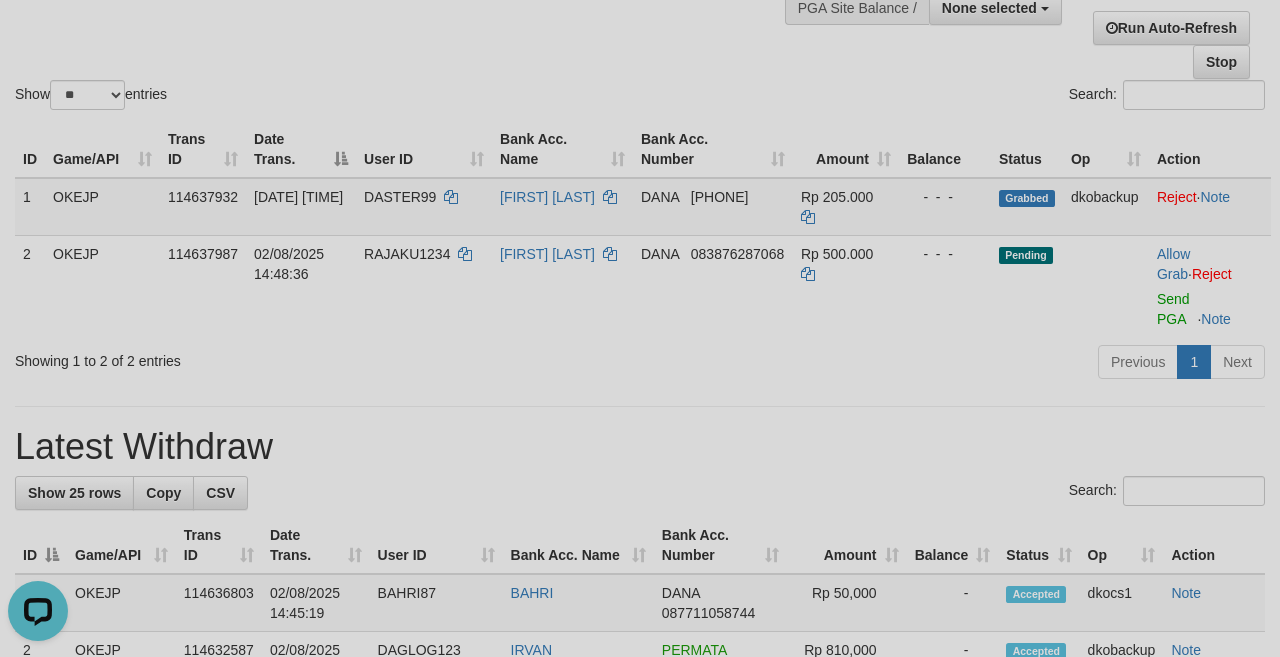 scroll, scrollTop: 0, scrollLeft: 0, axis: both 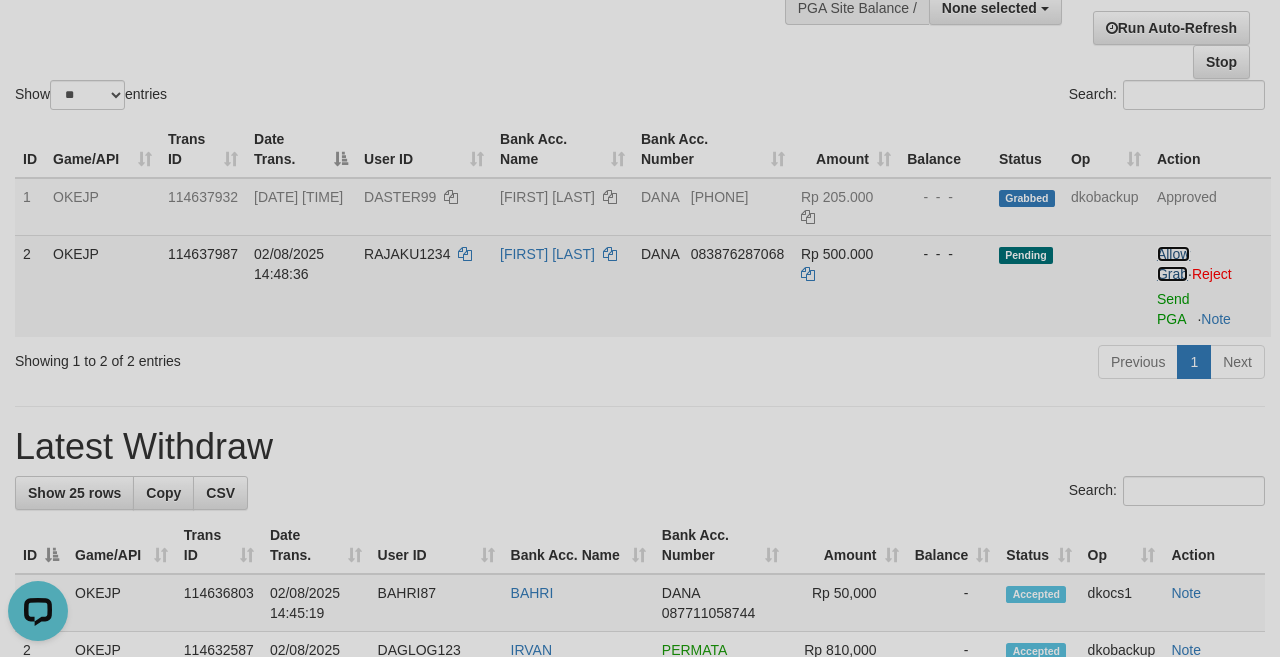 click on "Allow Grab" at bounding box center (1173, 264) 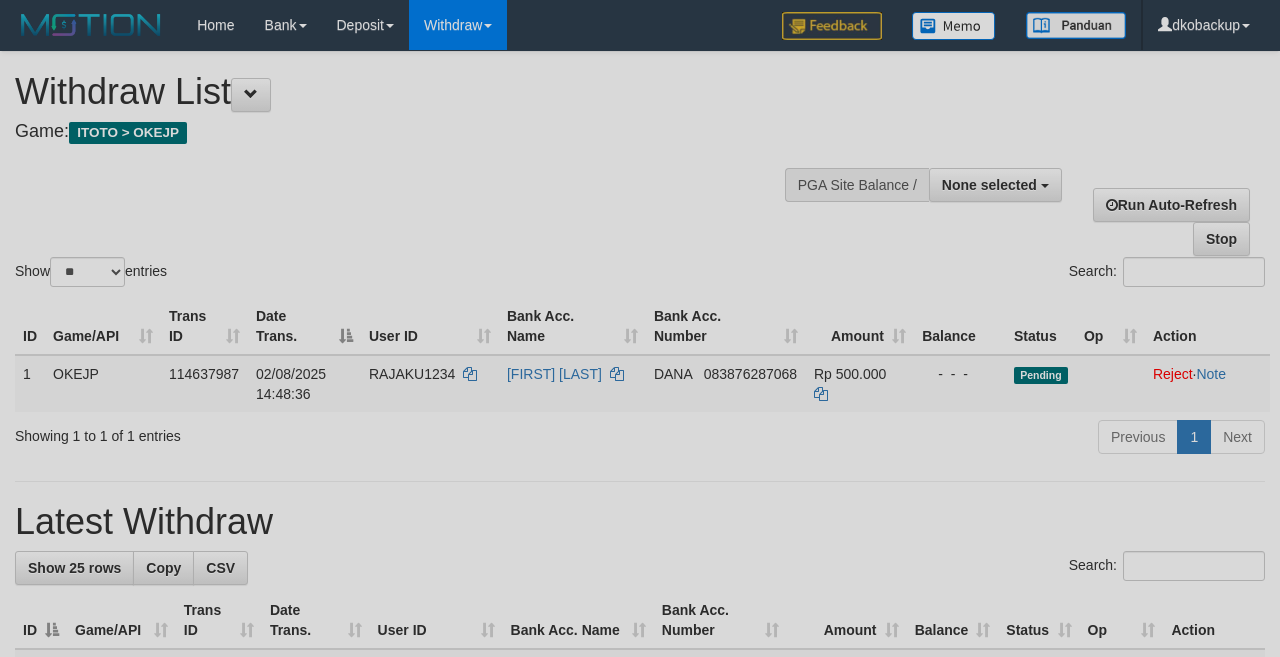 select 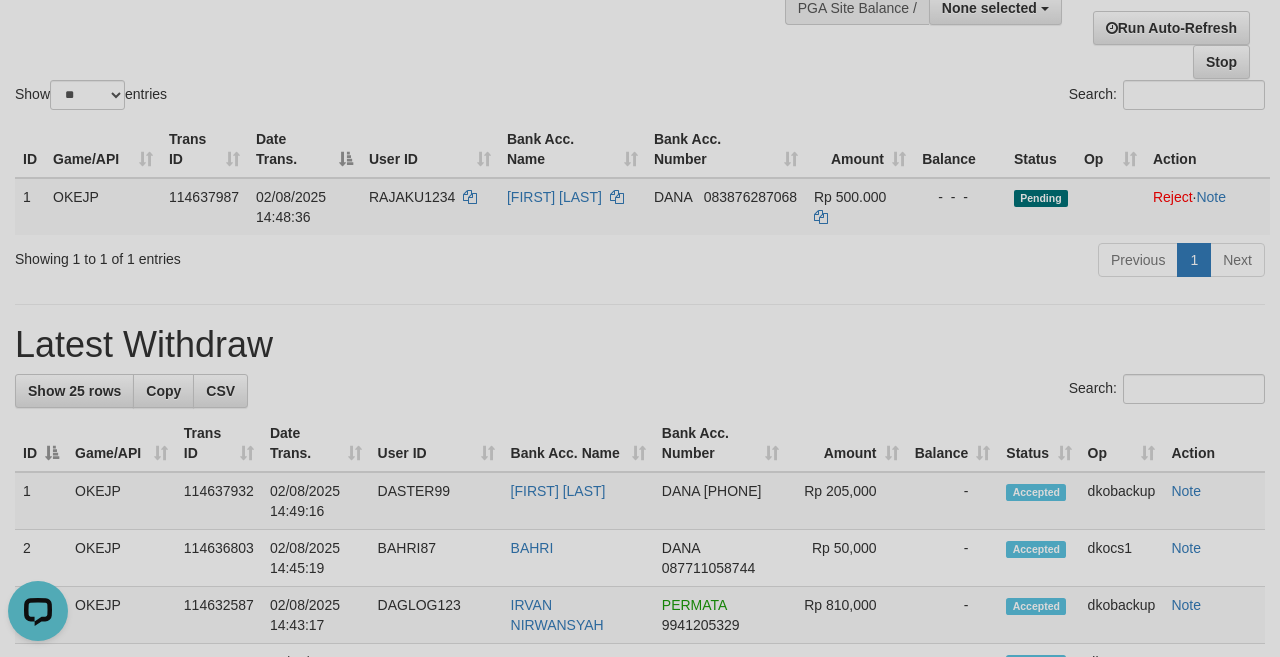 scroll, scrollTop: 0, scrollLeft: 0, axis: both 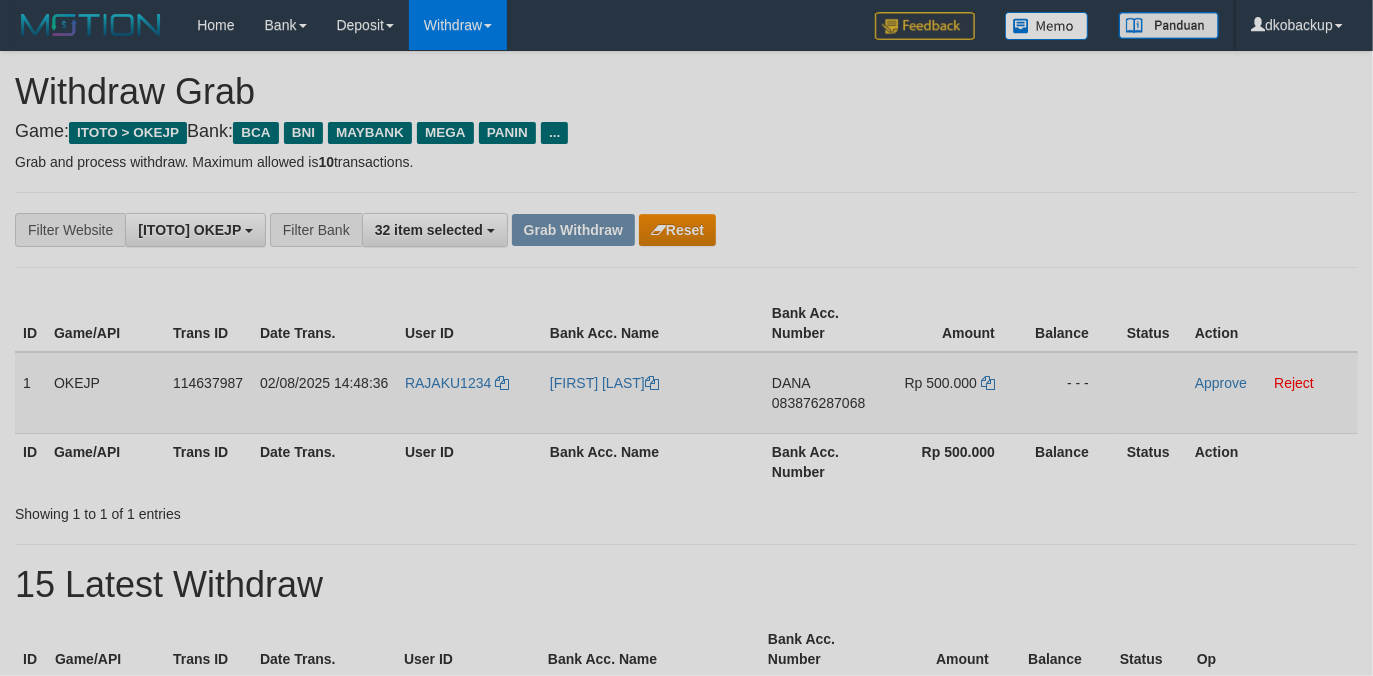 click on "RAJAKU1234" at bounding box center [469, 393] 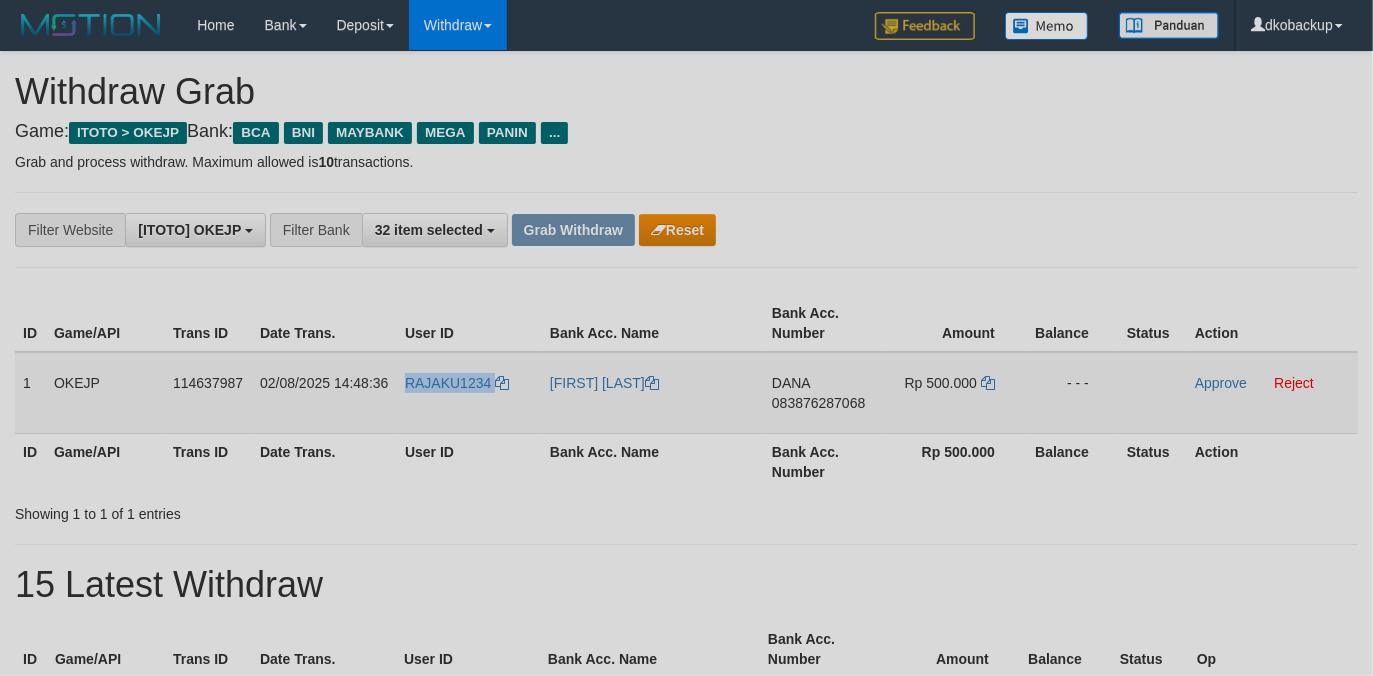 click on "RAJAKU1234" at bounding box center [469, 393] 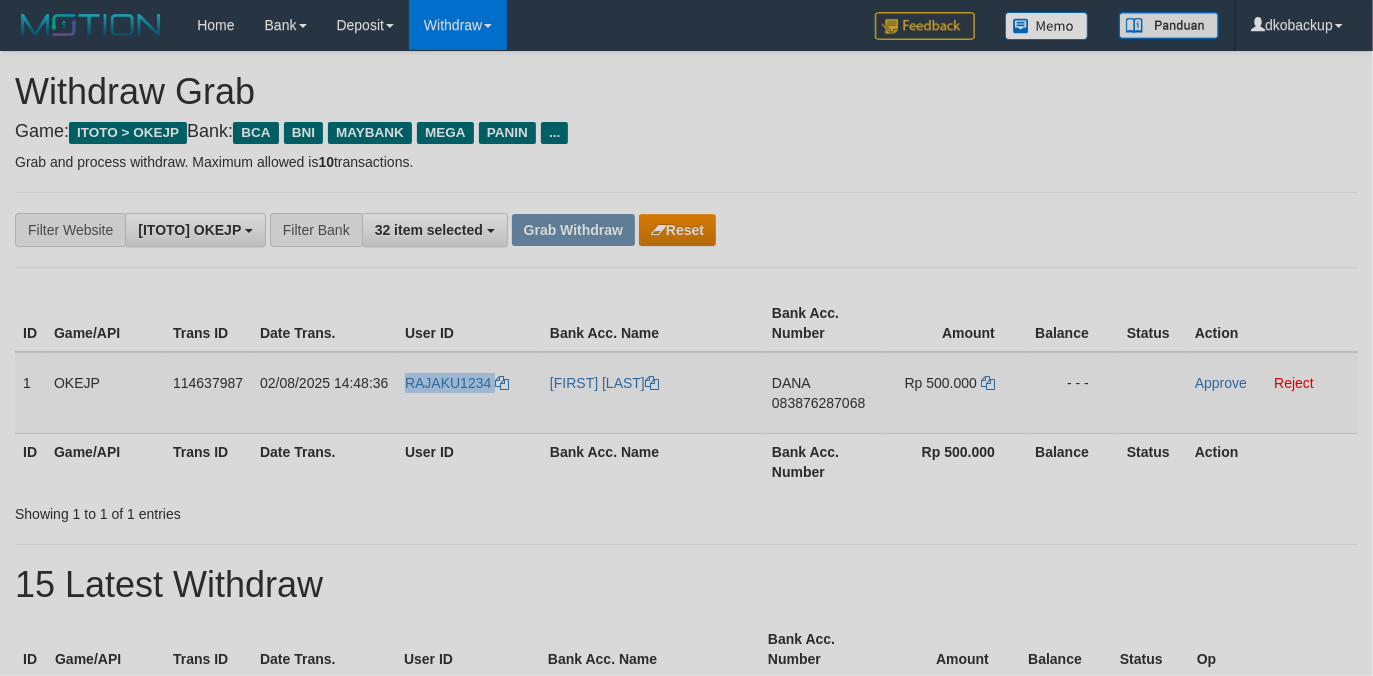 copy on "RAJAKU1234" 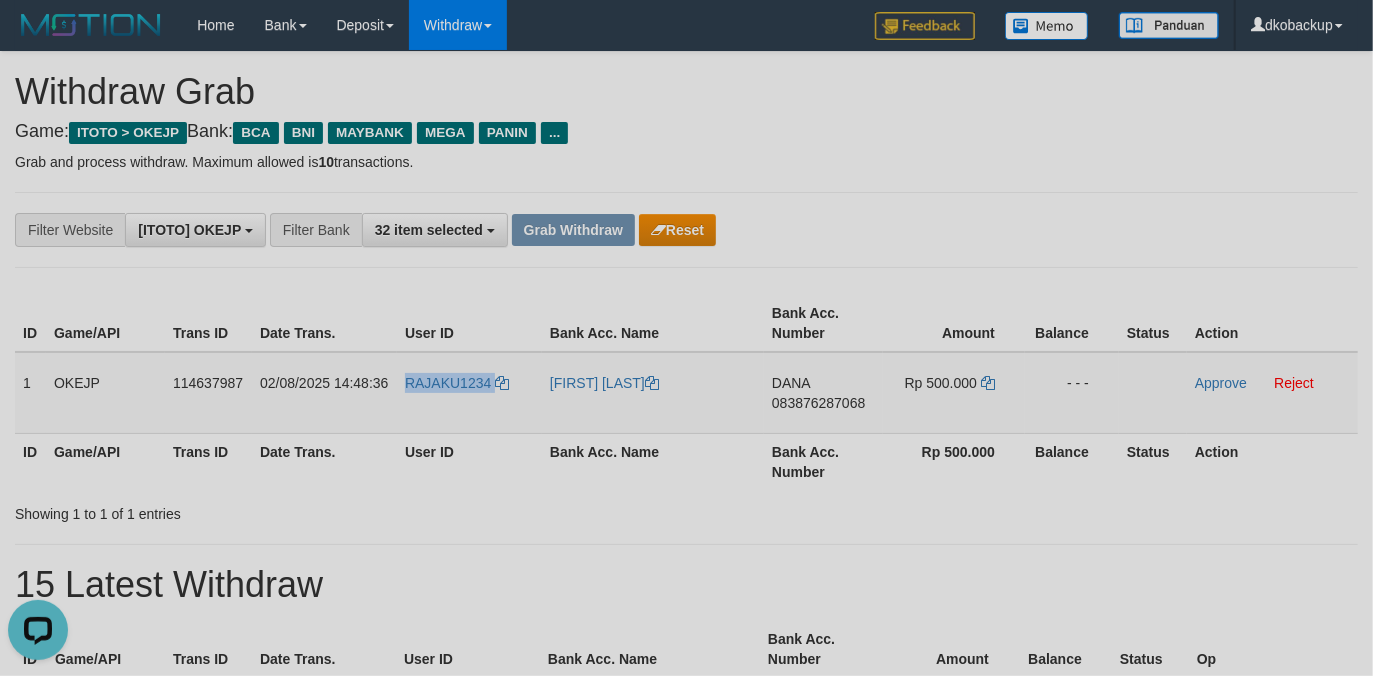 scroll, scrollTop: 0, scrollLeft: 0, axis: both 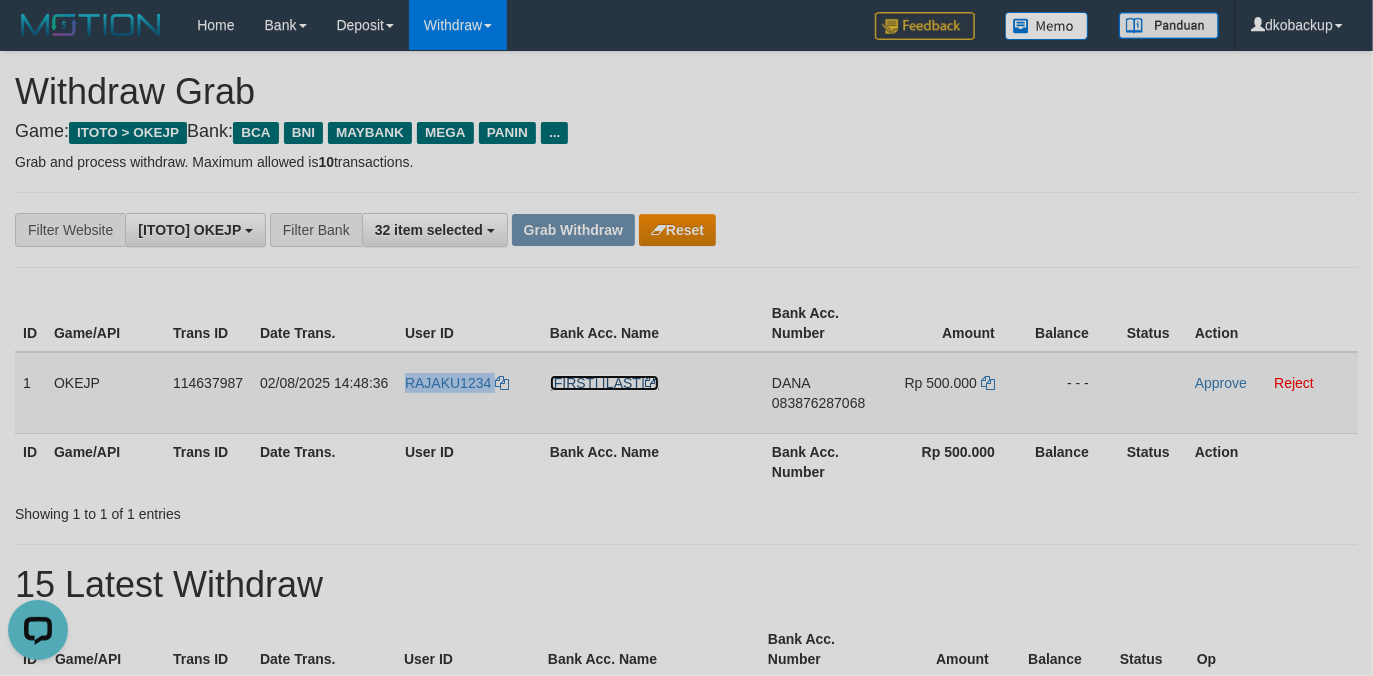 click on "[FIRST] [LAST]" at bounding box center [604, 383] 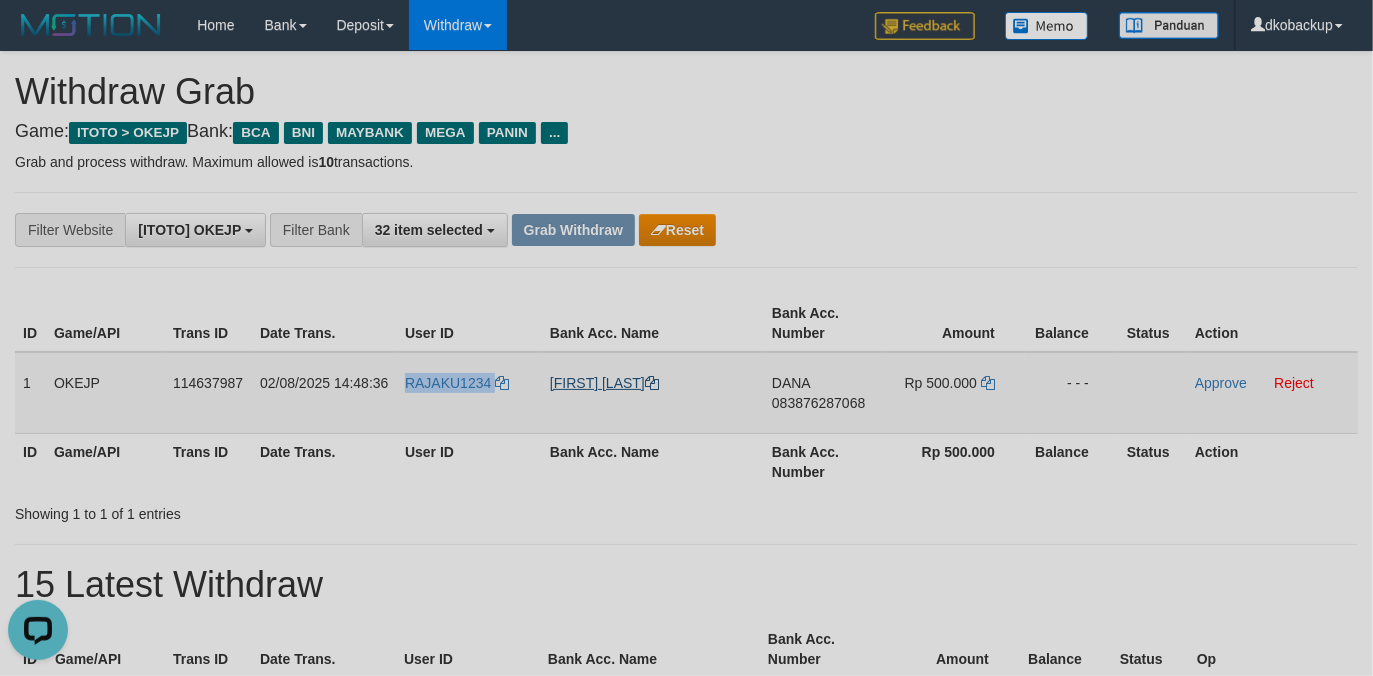 copy on "RAJAKU1234" 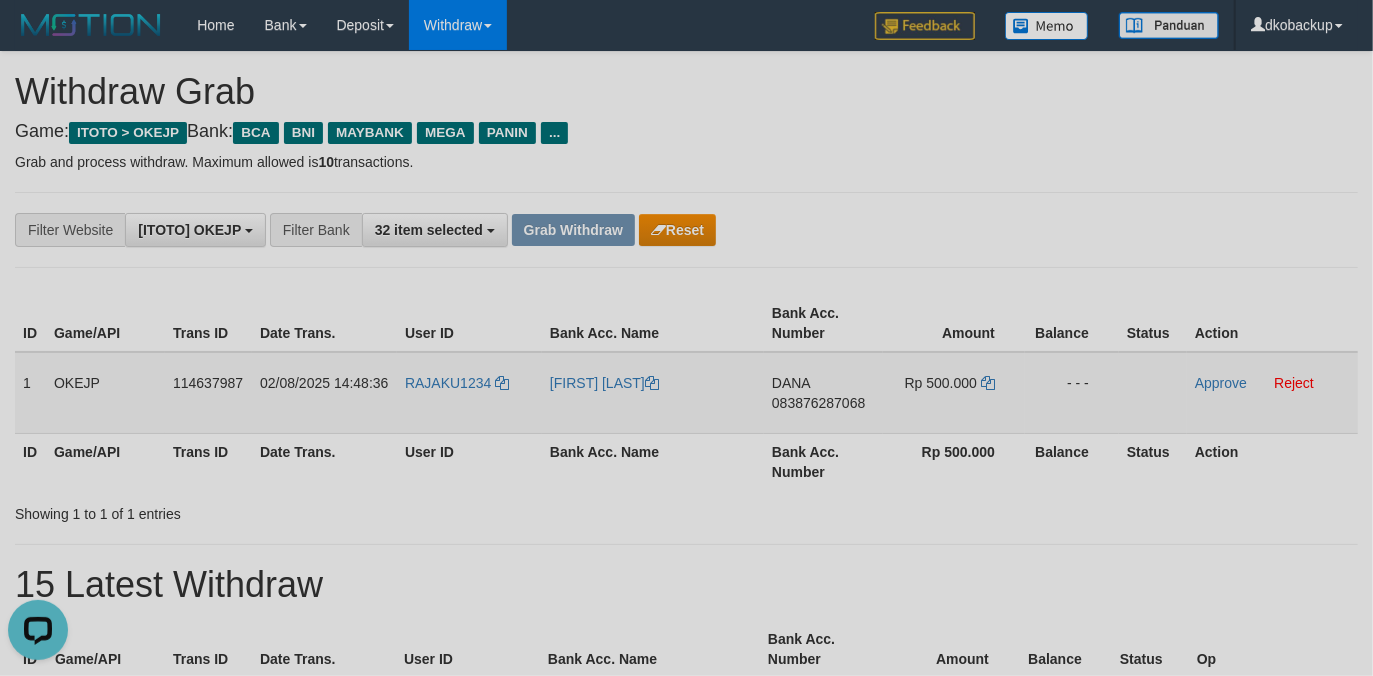 click on "083876287068" at bounding box center [818, 403] 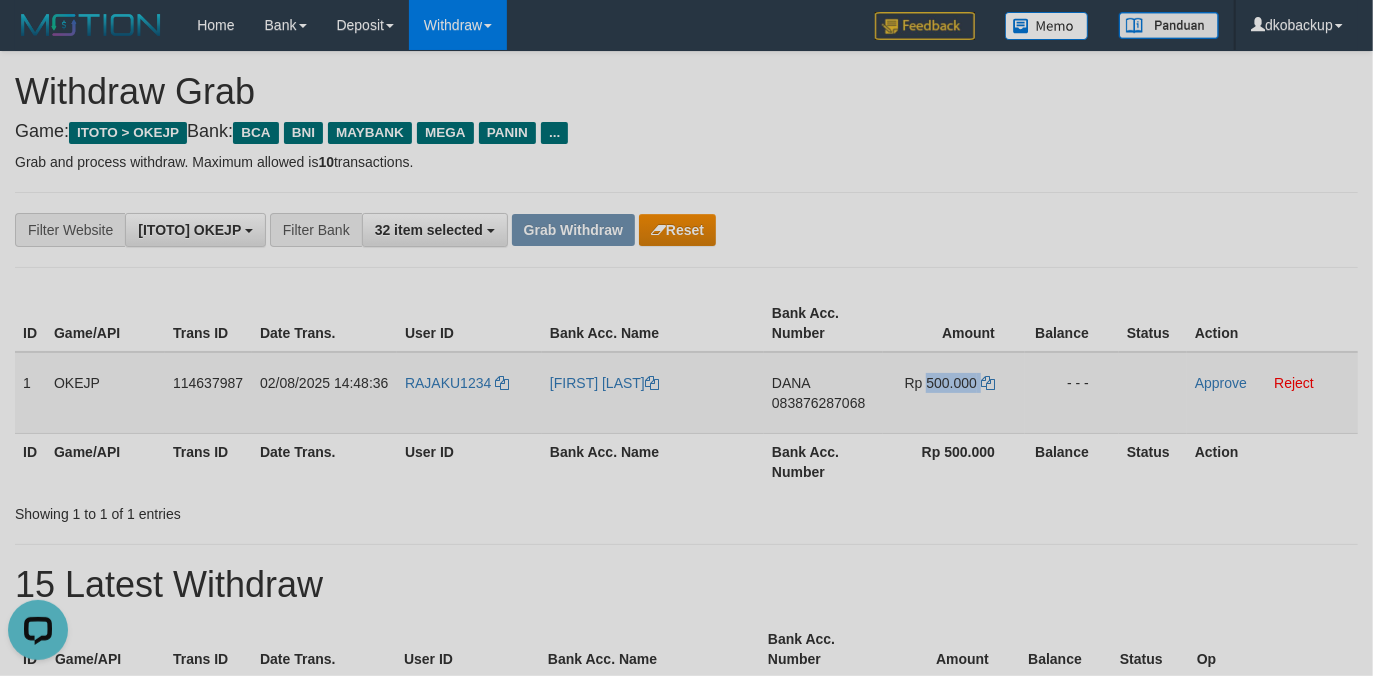 click on "Rp 500.000" at bounding box center (941, 383) 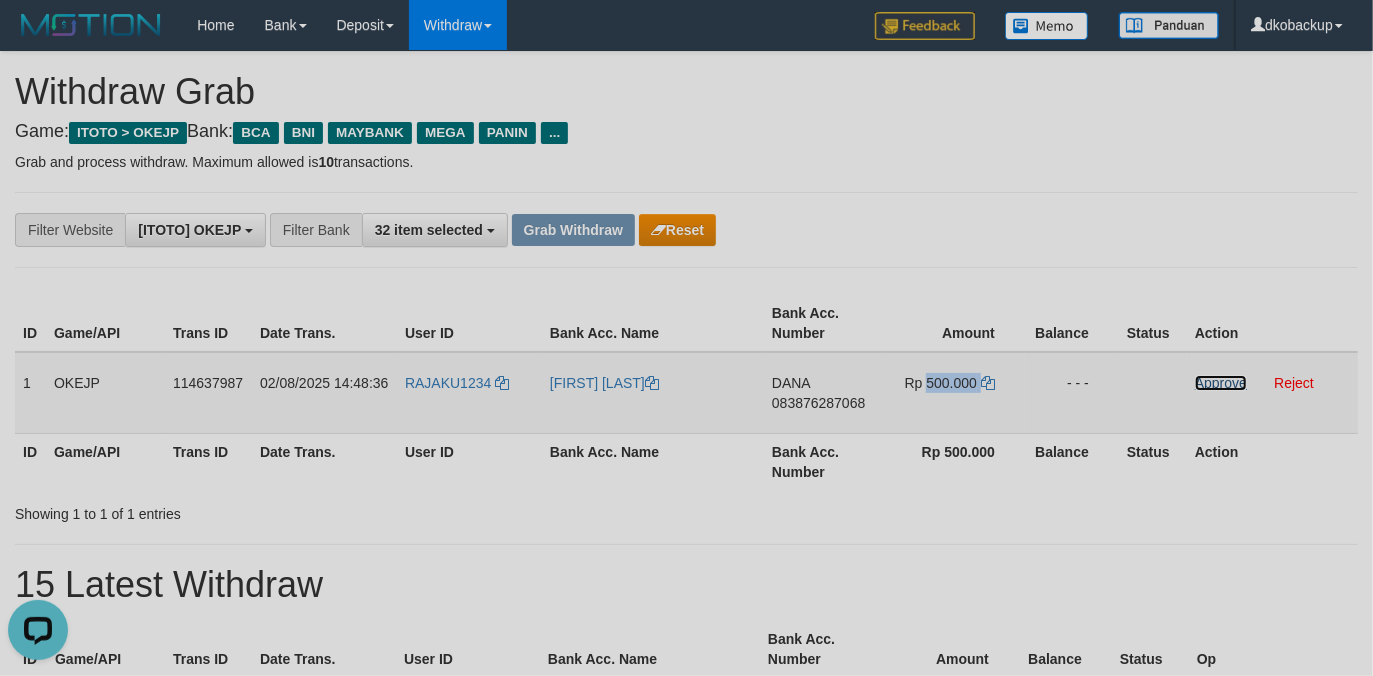 click on "Approve" at bounding box center [1221, 383] 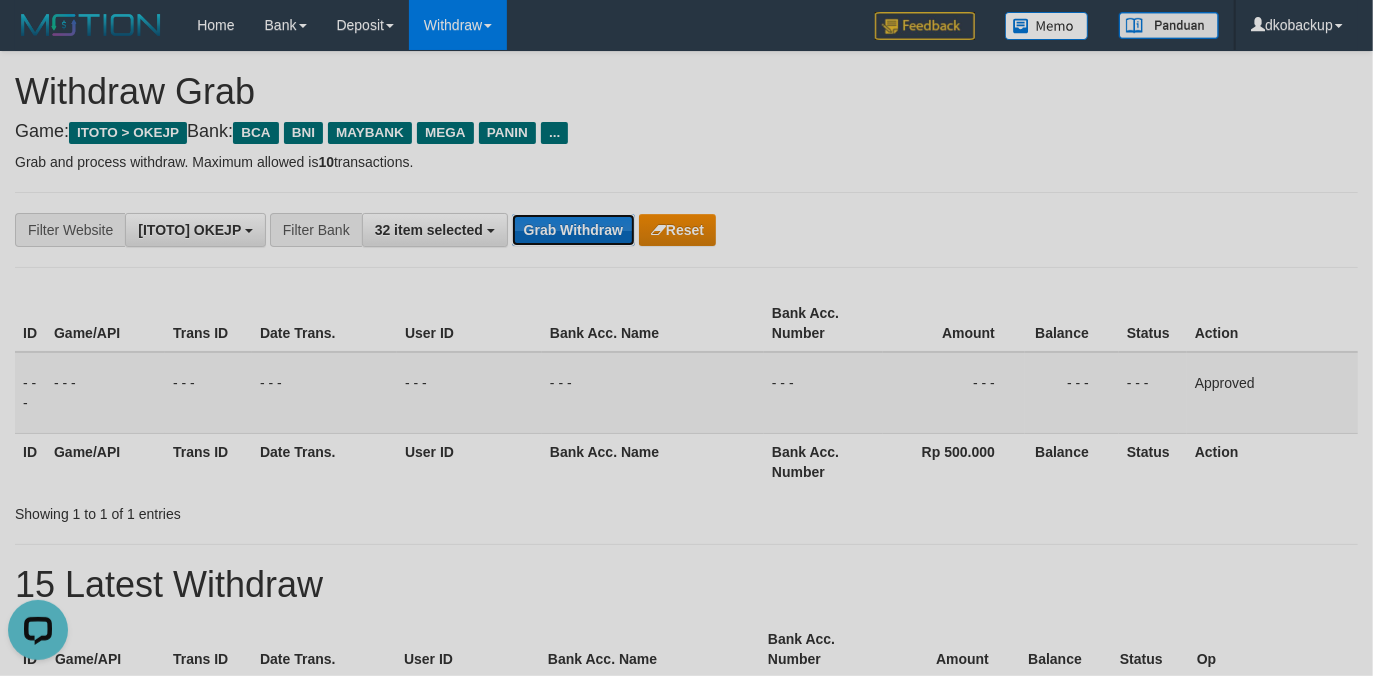 click on "Grab Withdraw" at bounding box center (573, 230) 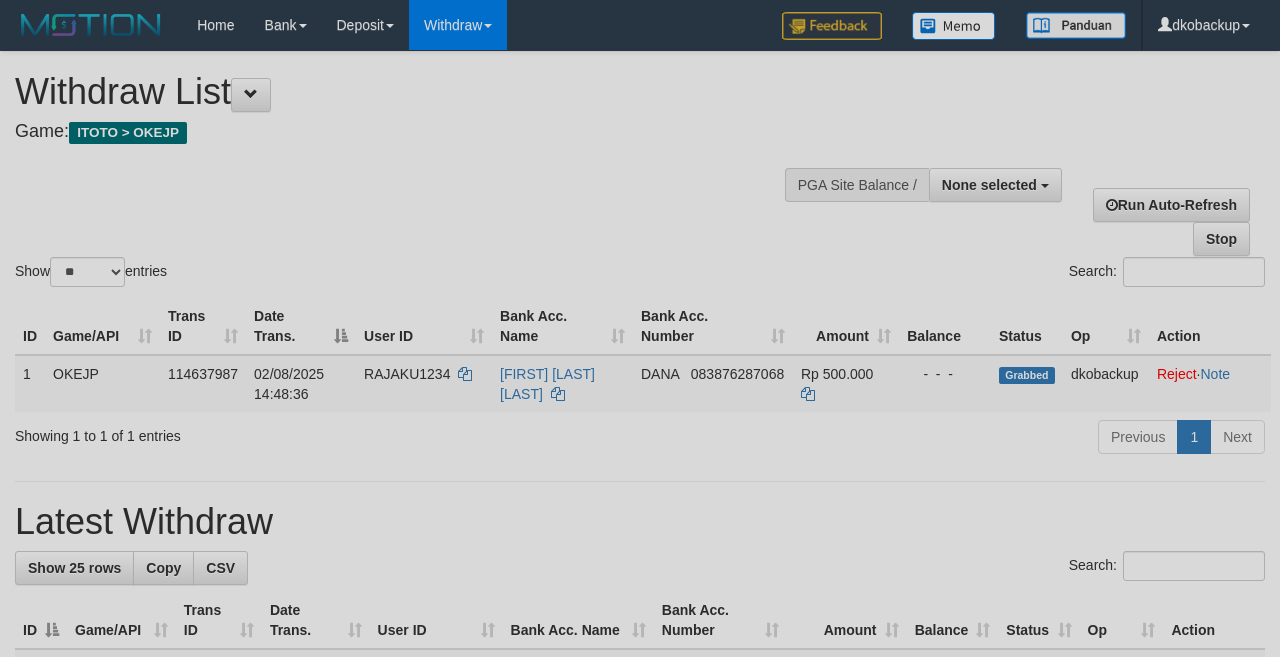 select 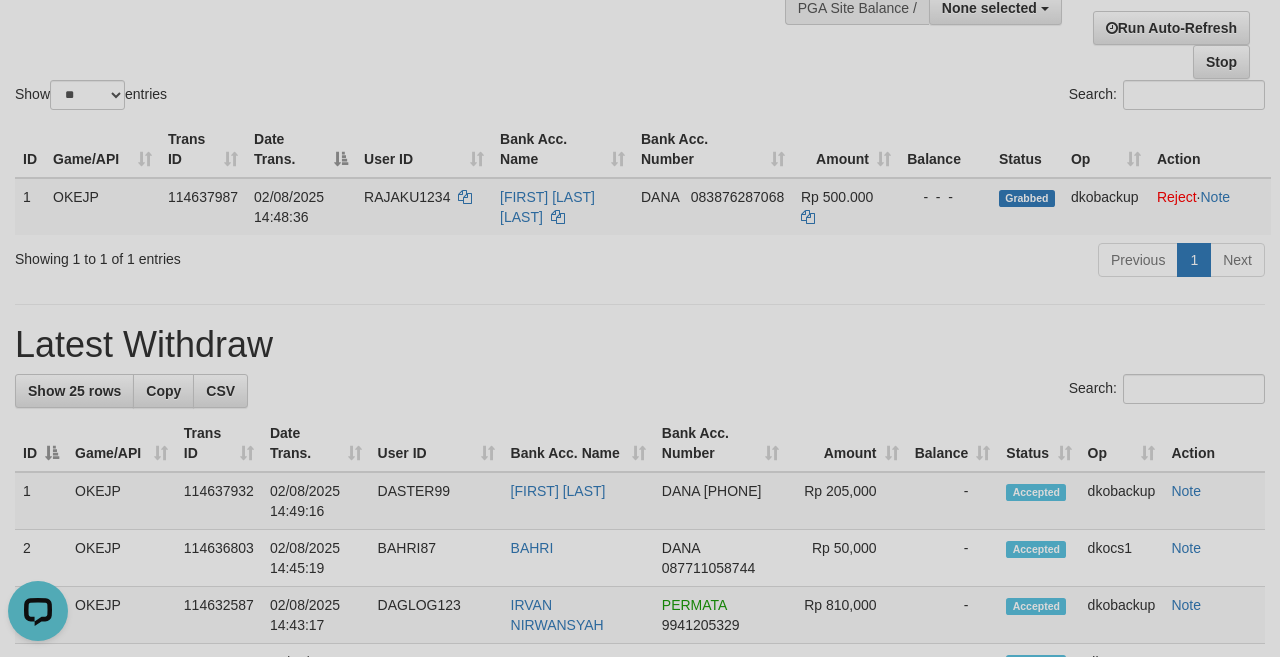 scroll, scrollTop: 0, scrollLeft: 0, axis: both 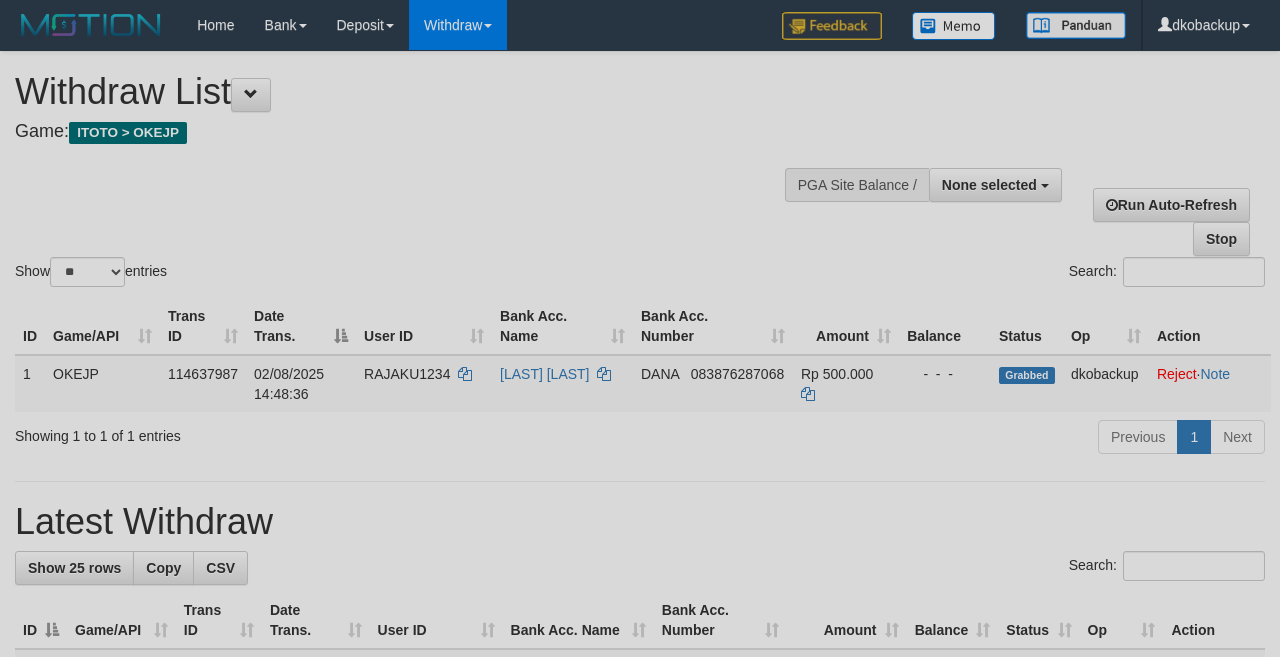 select 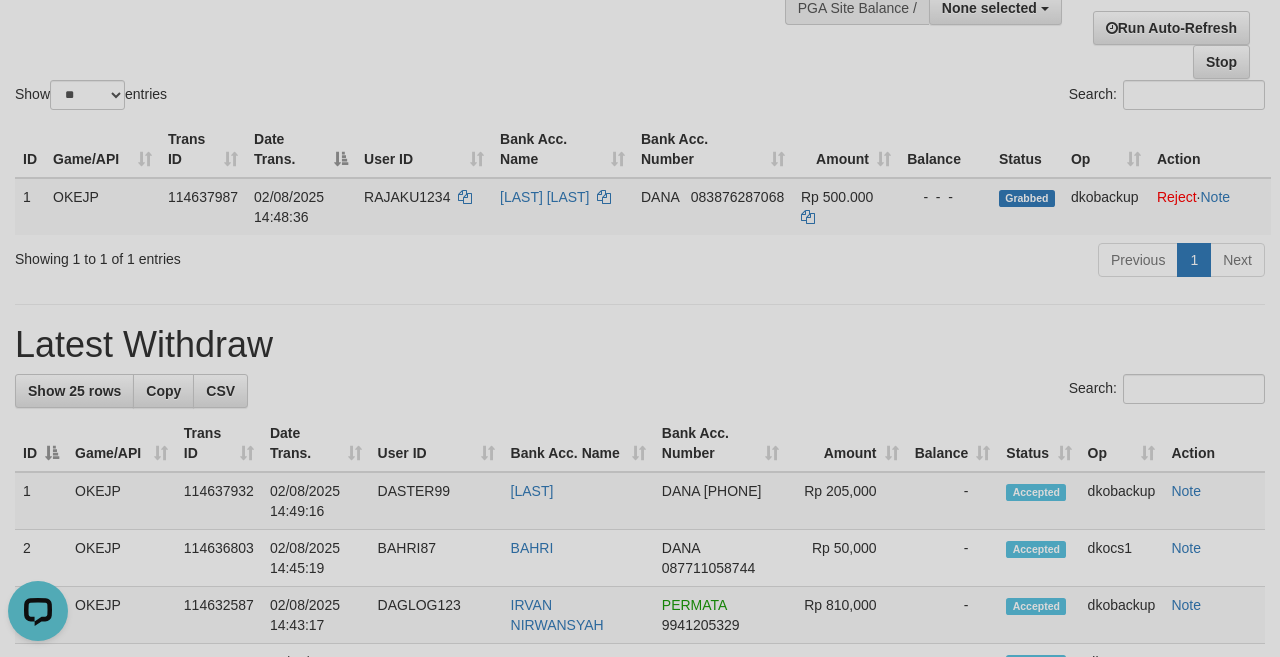 scroll, scrollTop: 0, scrollLeft: 0, axis: both 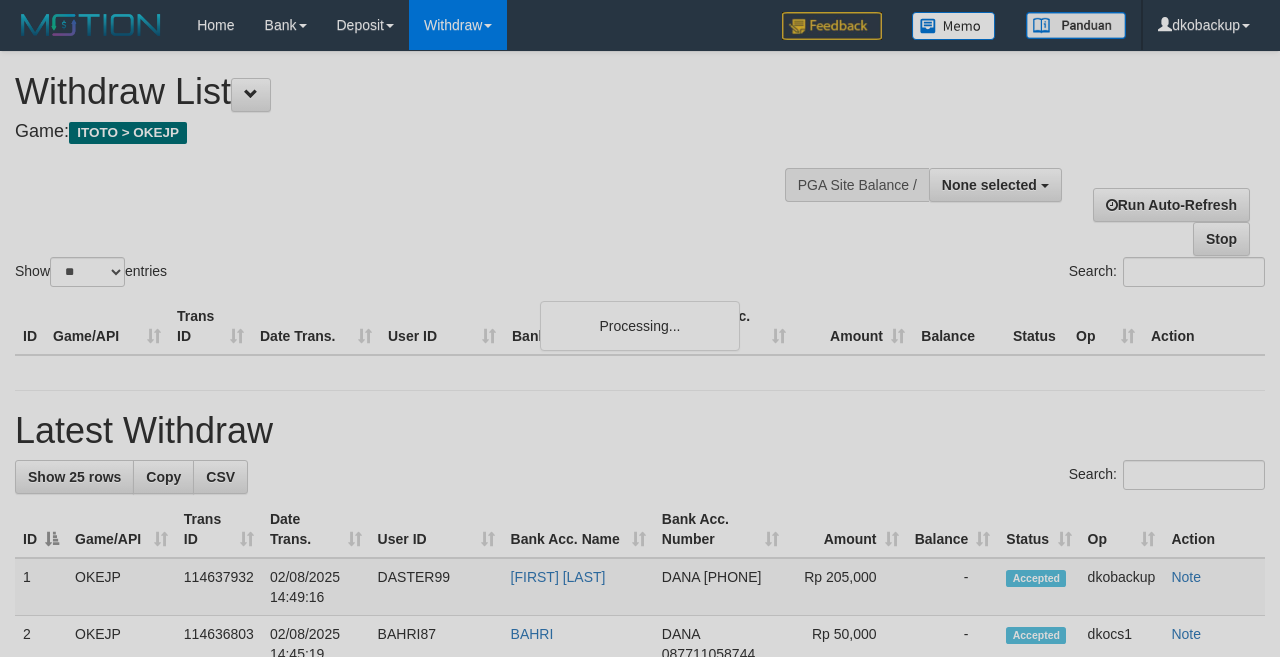 select 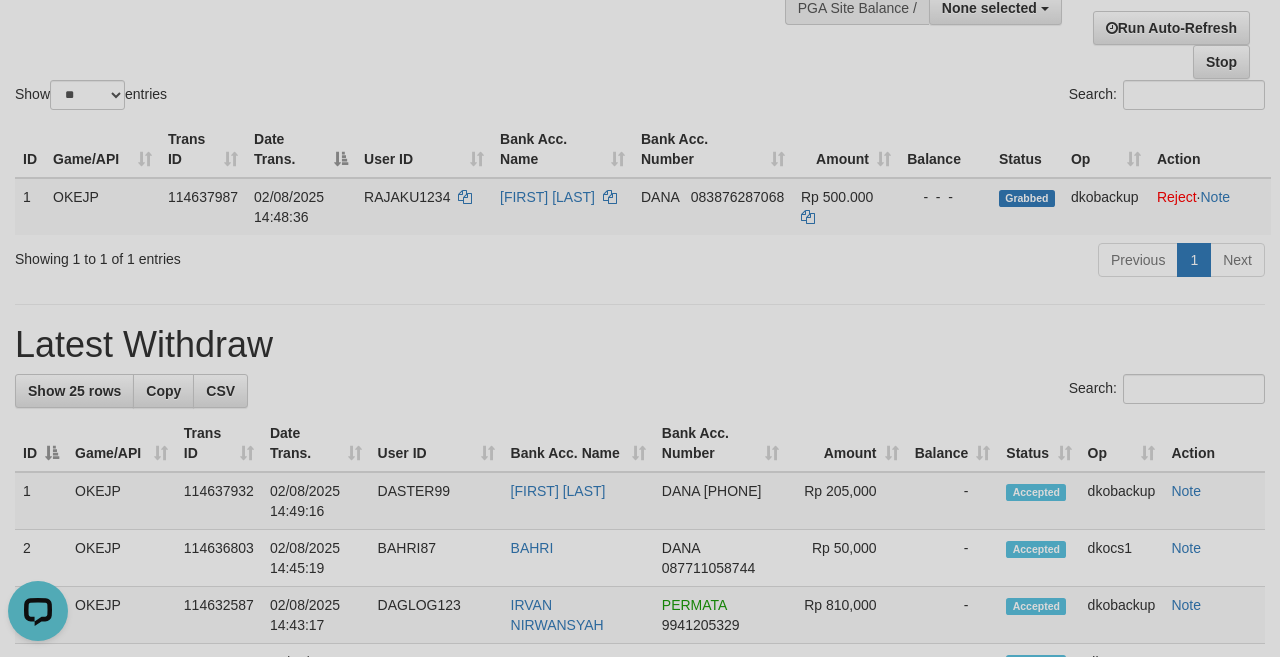 scroll, scrollTop: 0, scrollLeft: 0, axis: both 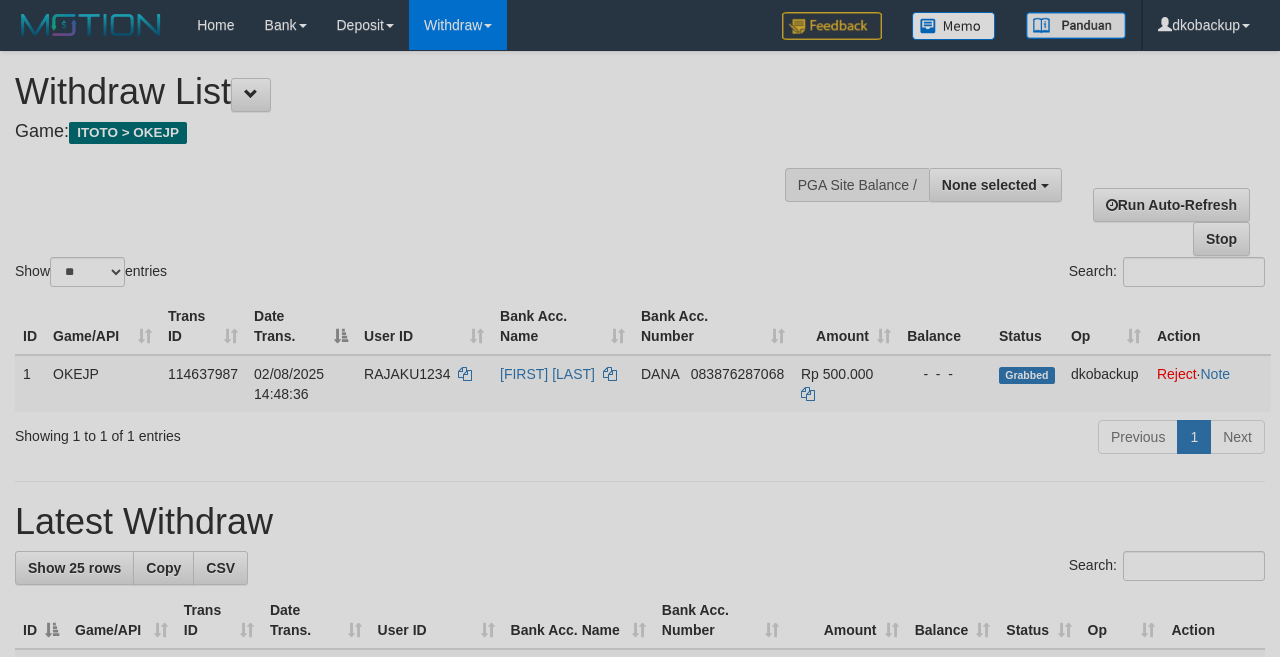 select 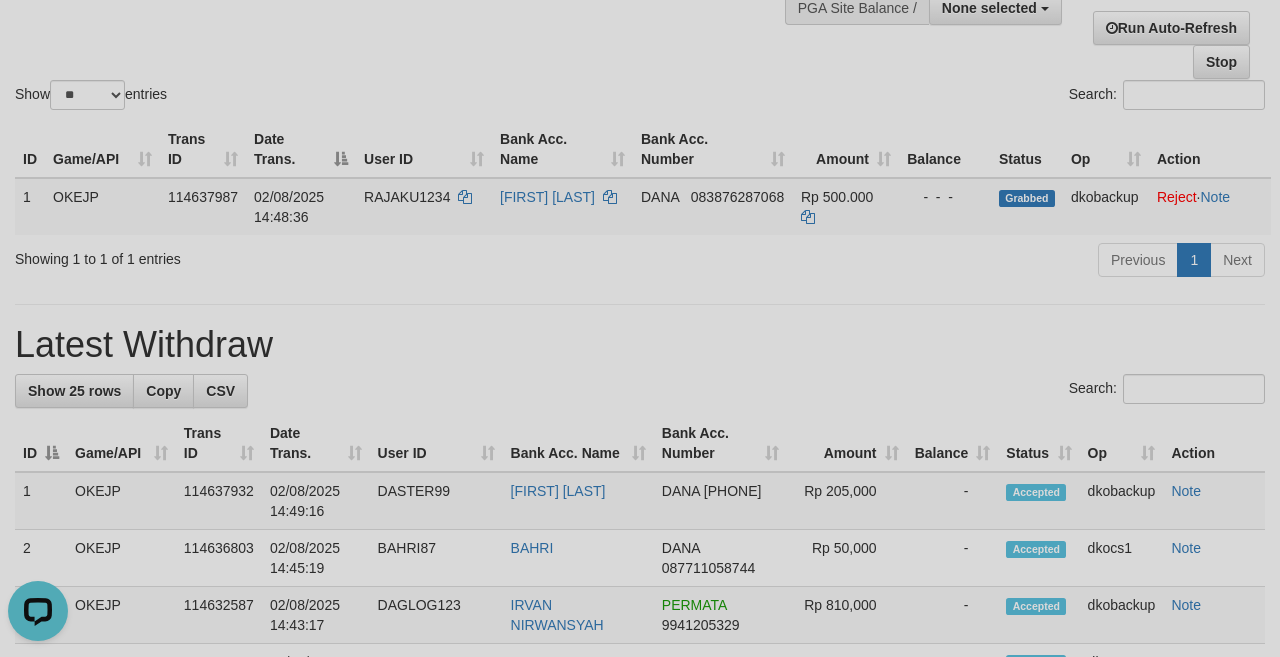 scroll, scrollTop: 0, scrollLeft: 0, axis: both 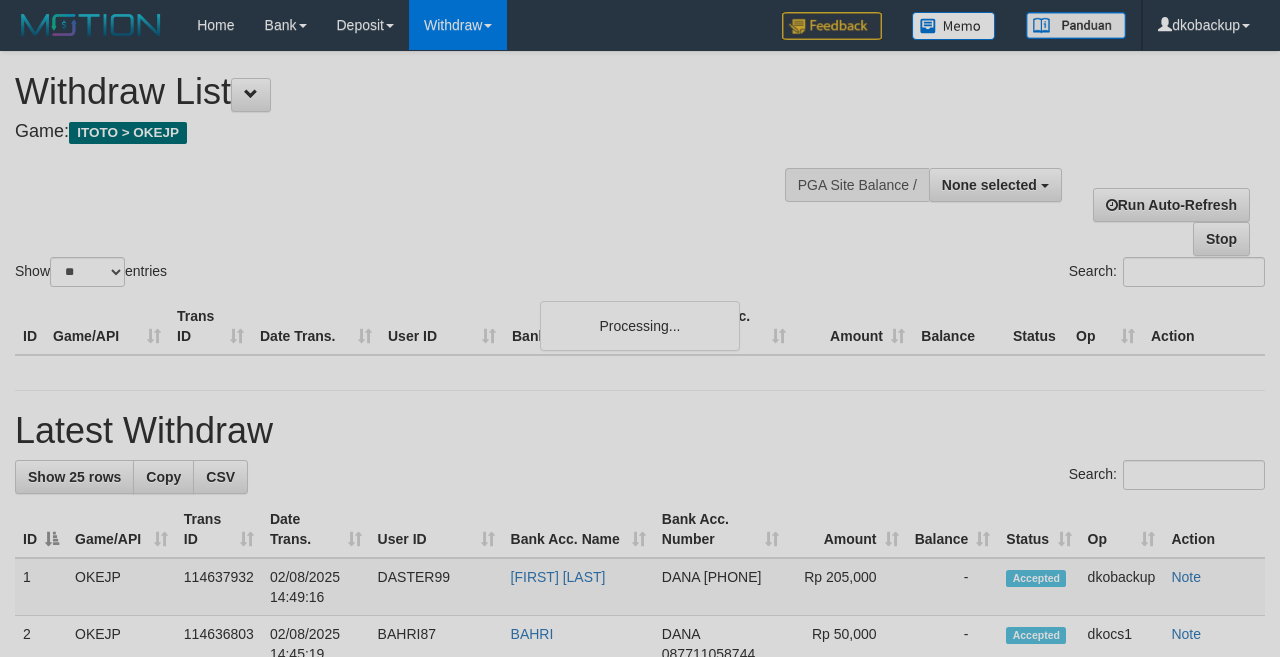 select 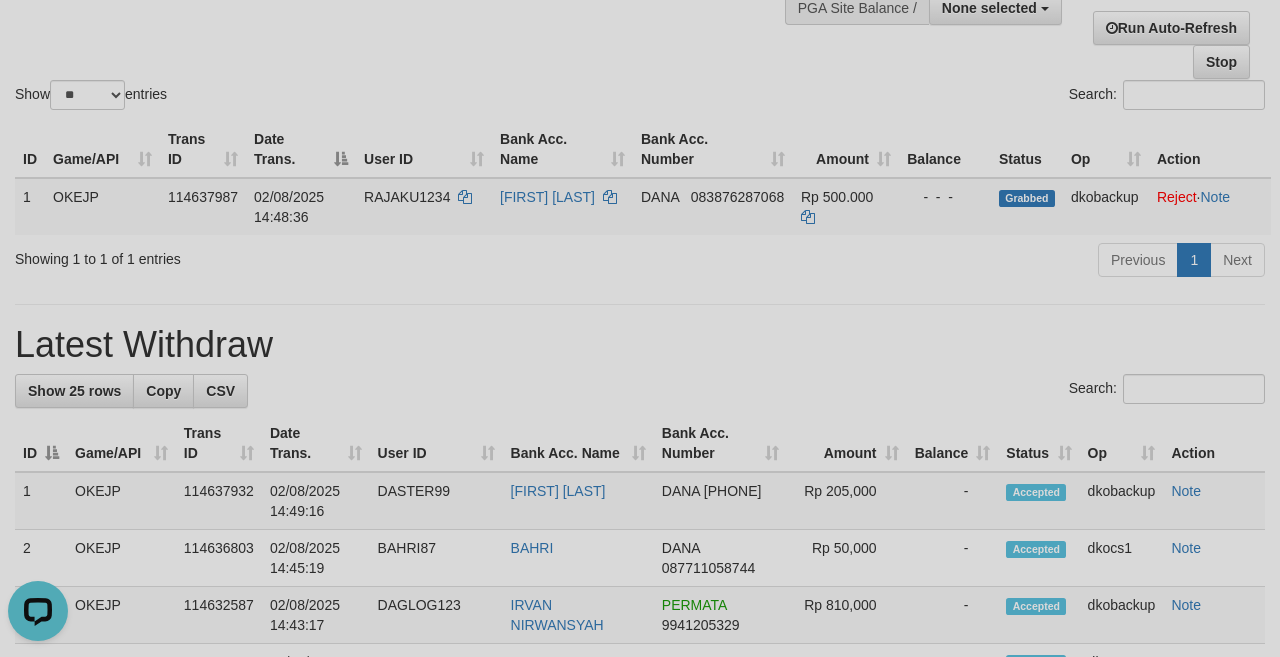 scroll, scrollTop: 0, scrollLeft: 0, axis: both 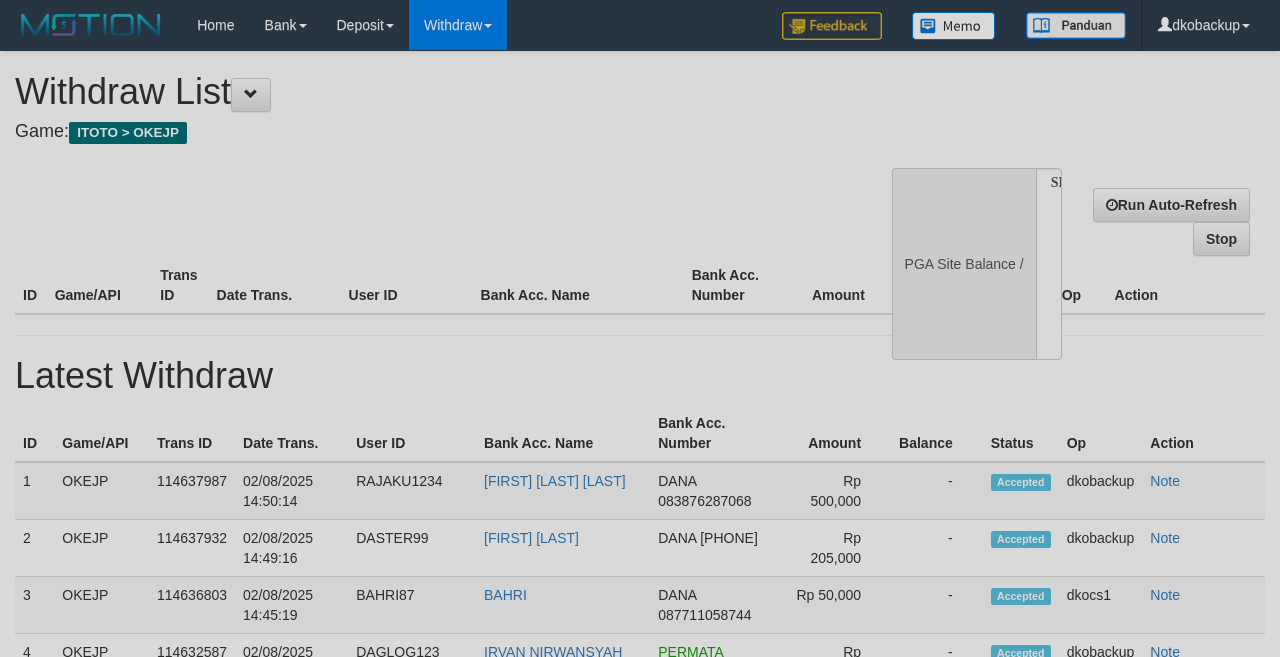 select 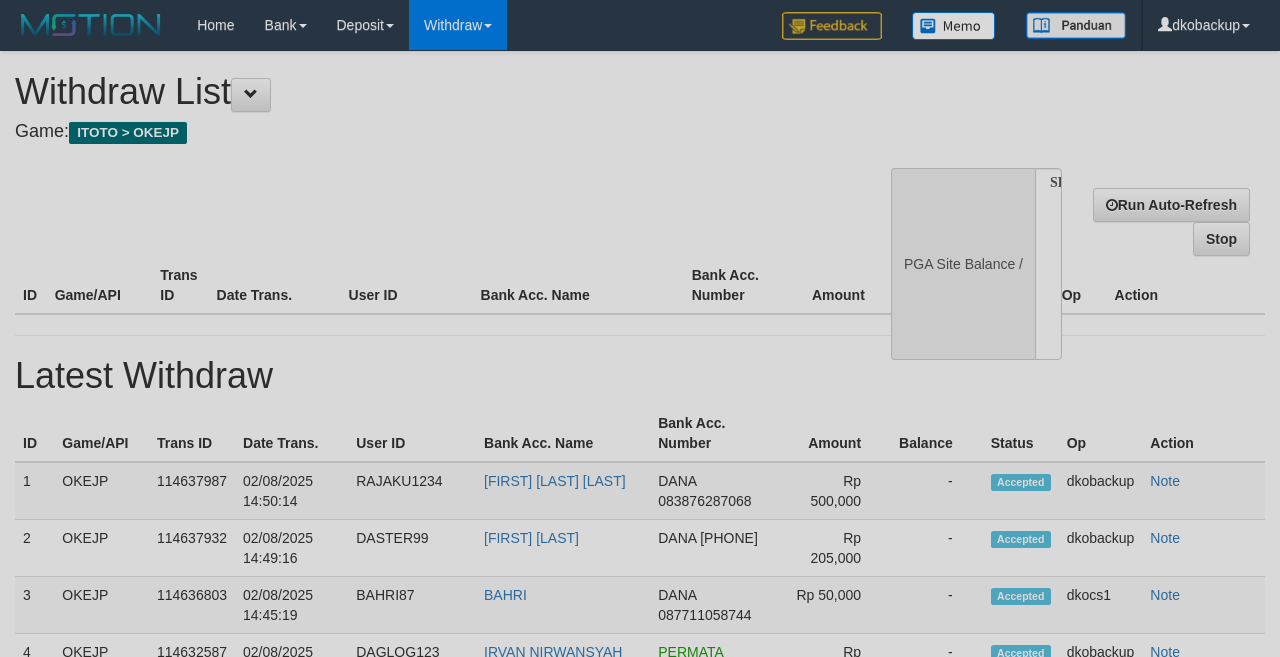 scroll, scrollTop: 177, scrollLeft: 0, axis: vertical 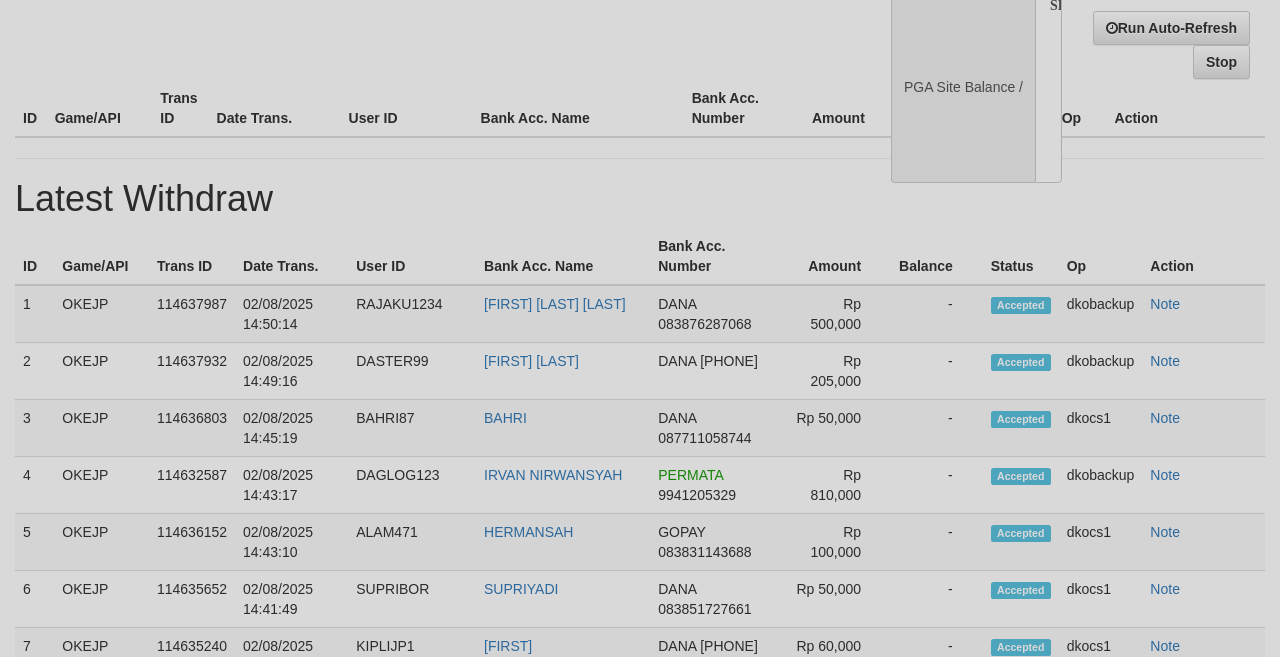 select on "**" 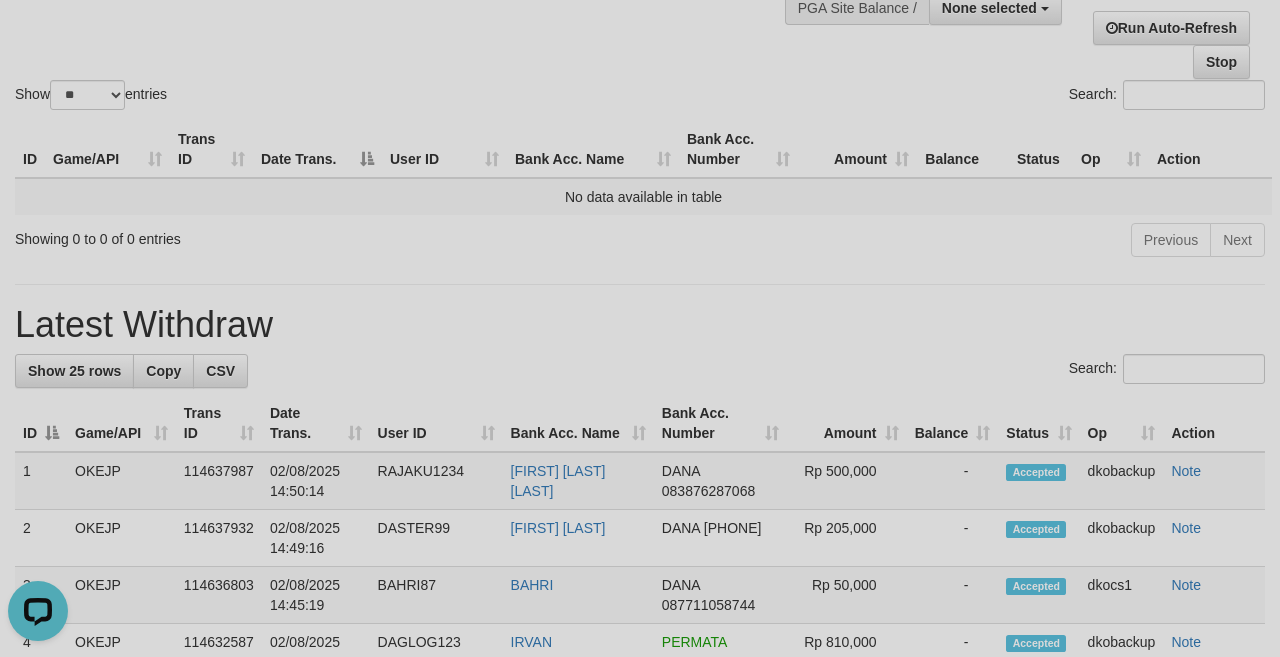 scroll, scrollTop: 0, scrollLeft: 0, axis: both 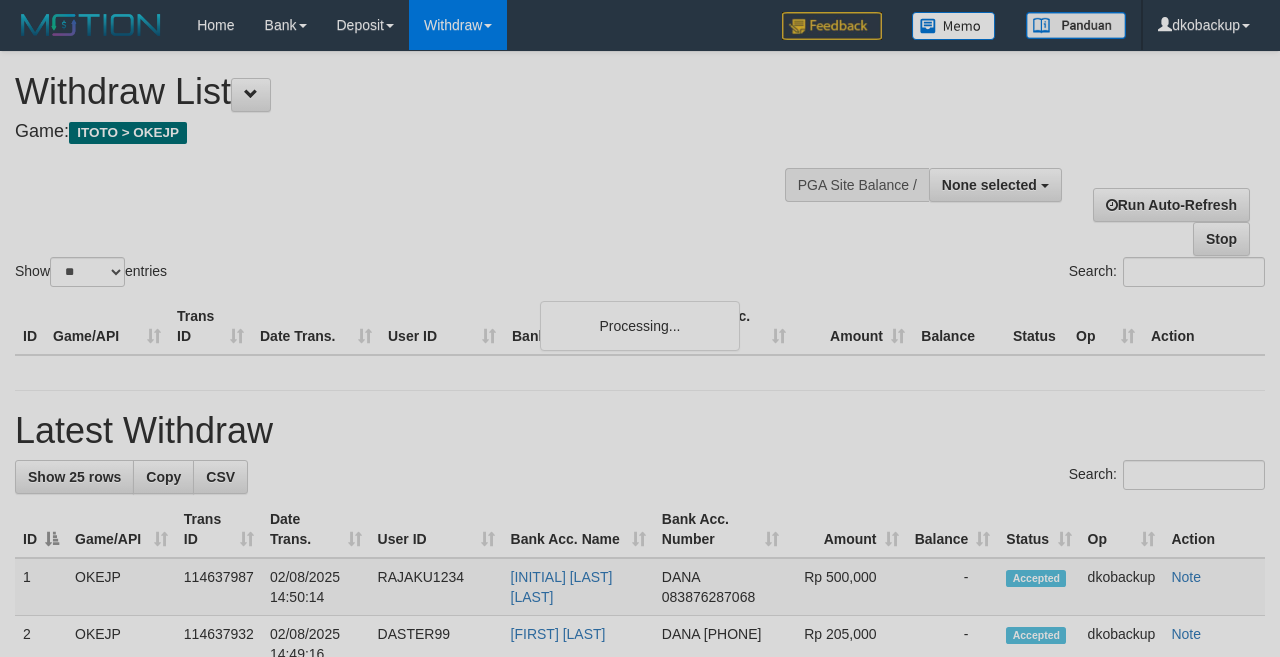 select 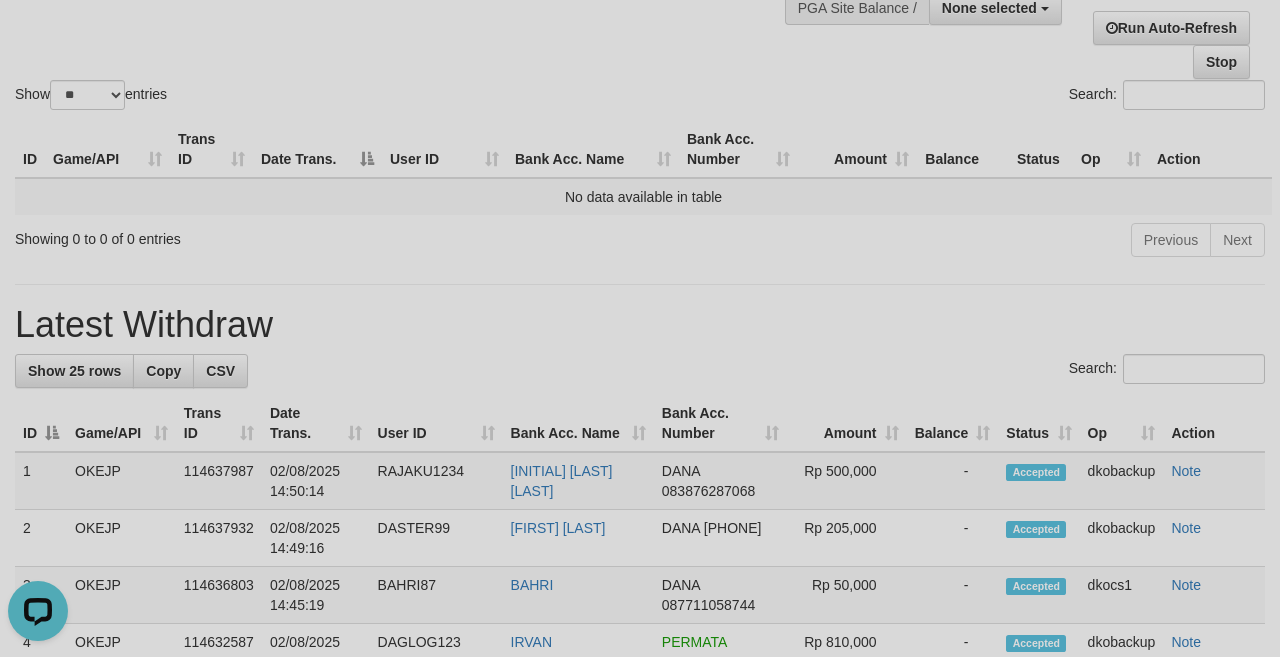 scroll, scrollTop: 0, scrollLeft: 0, axis: both 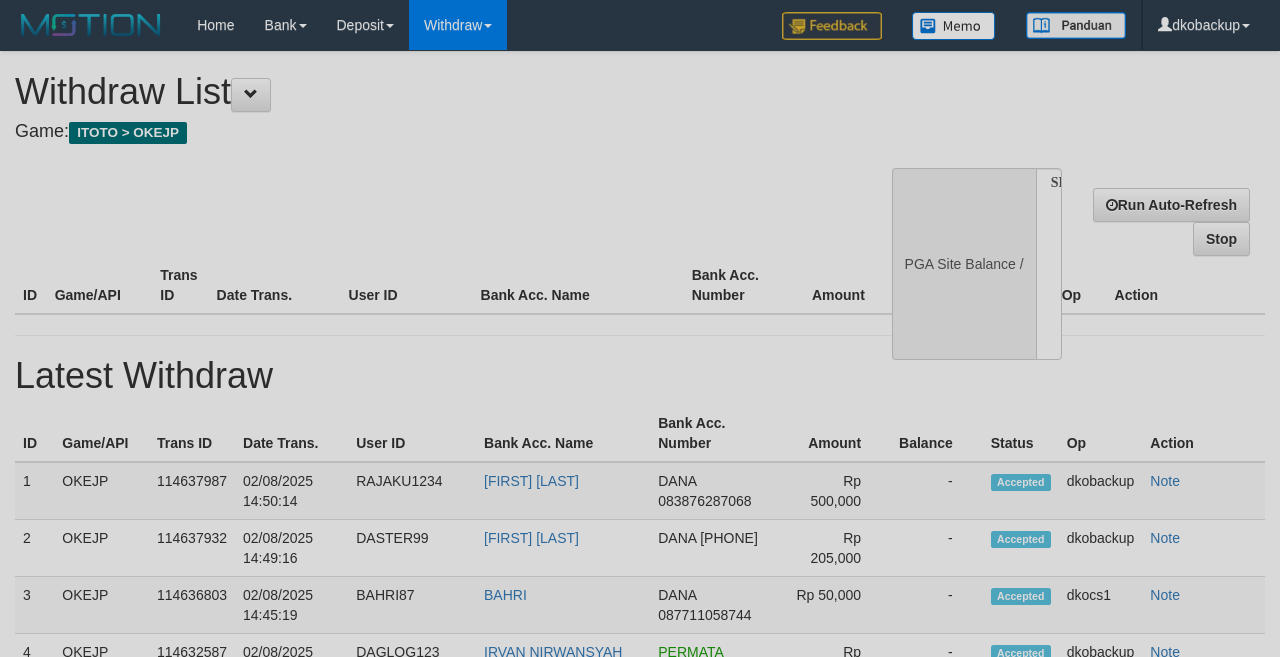 select 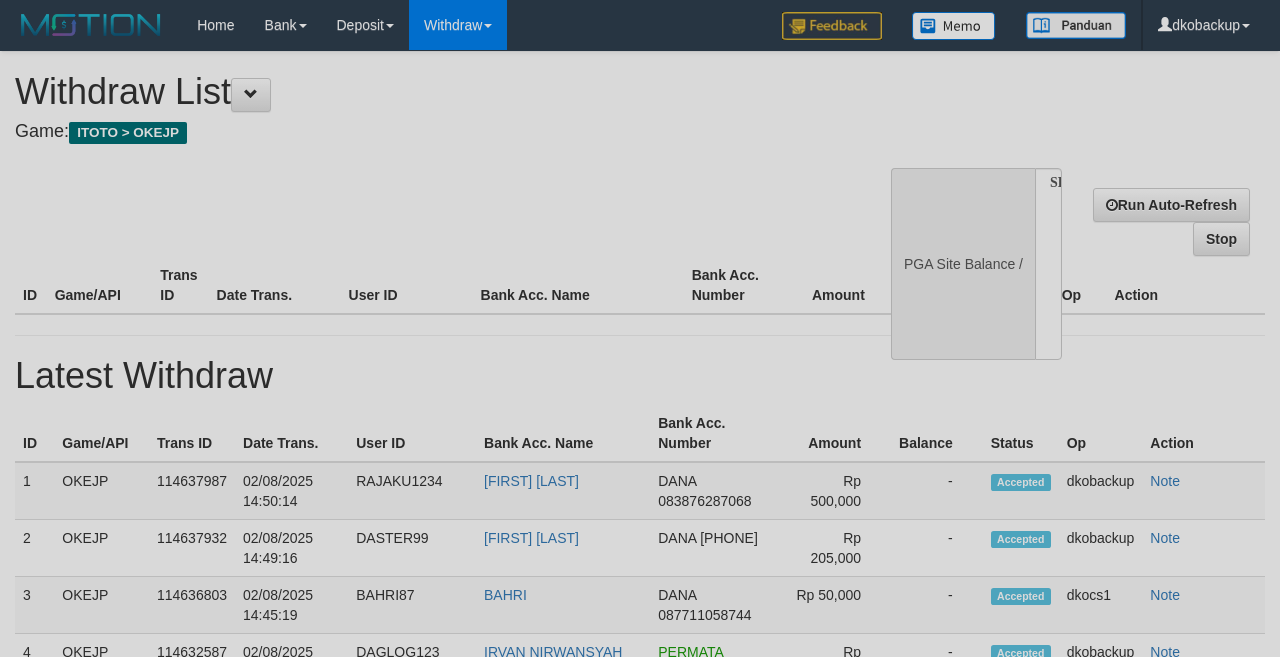scroll, scrollTop: 177, scrollLeft: 0, axis: vertical 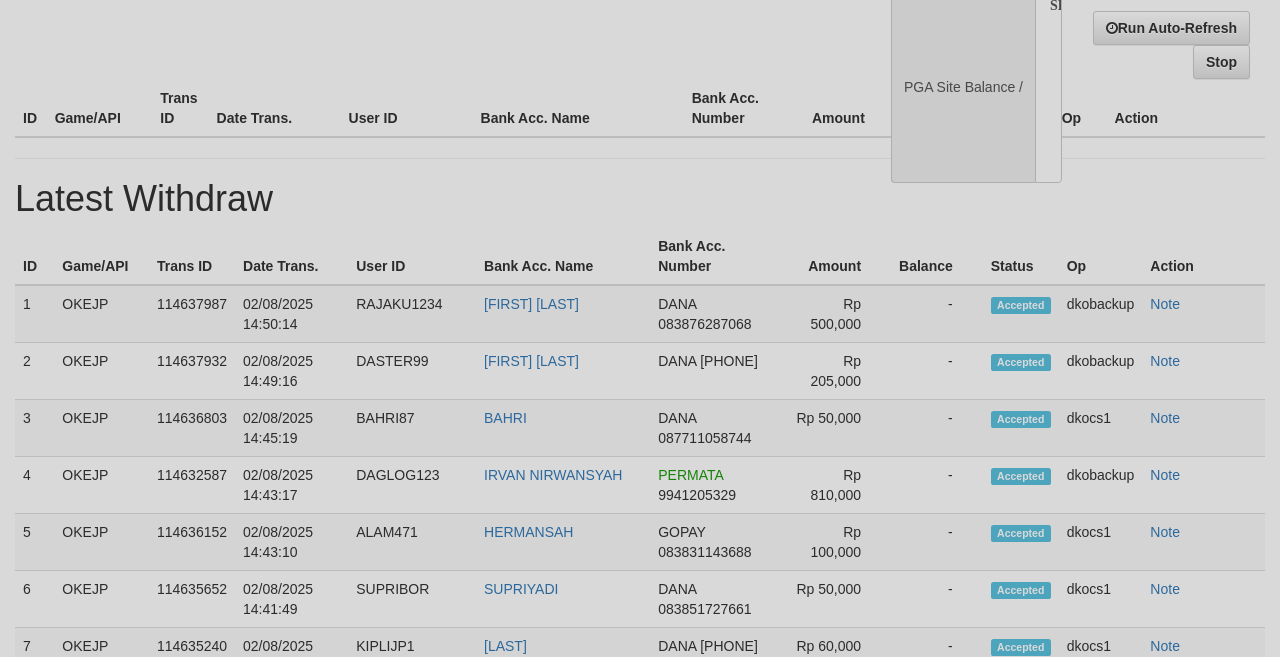 select on "**" 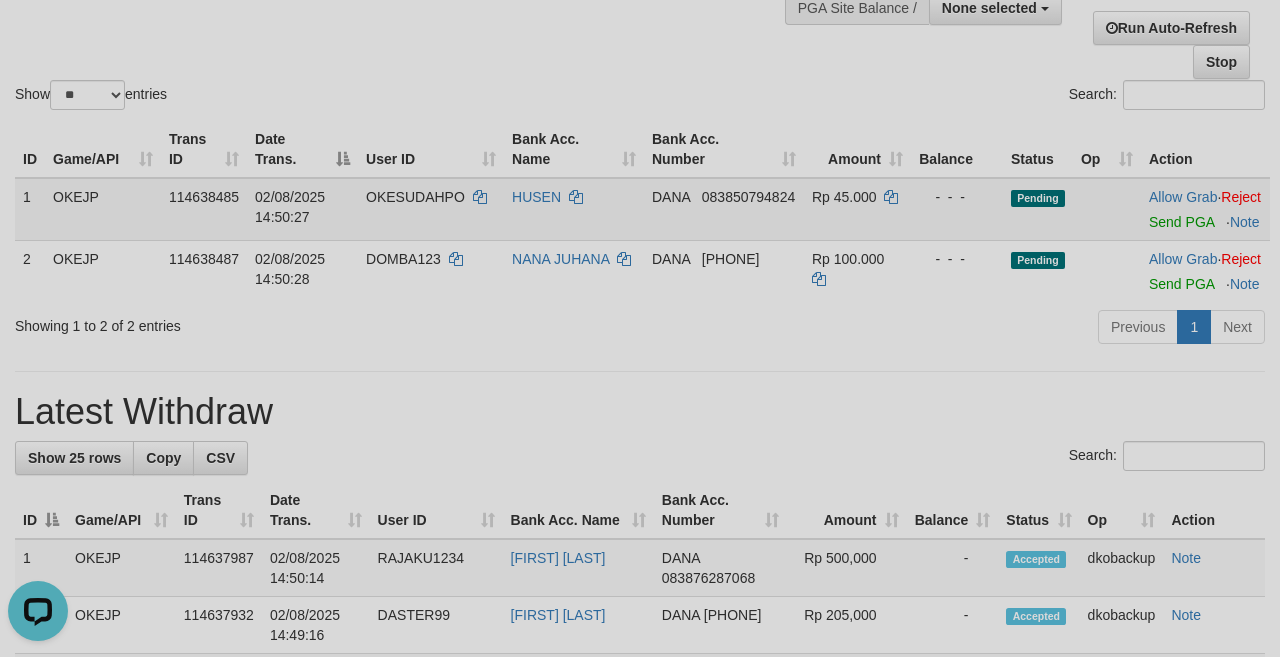 scroll, scrollTop: 0, scrollLeft: 0, axis: both 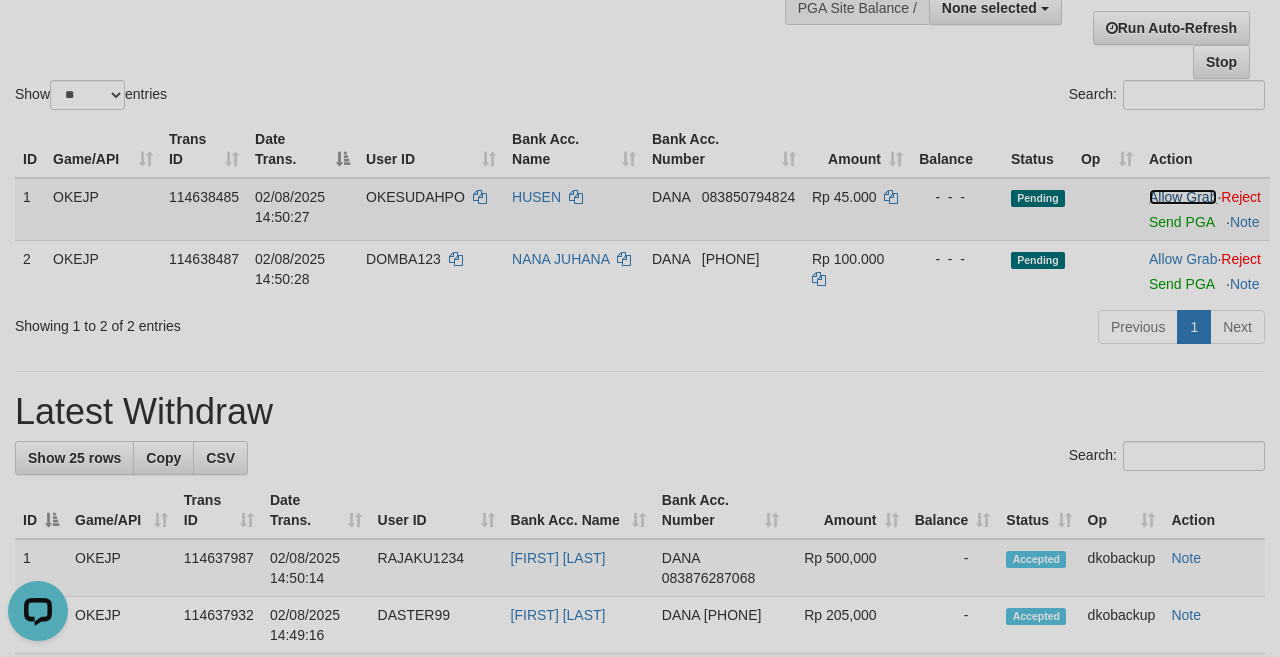 click on "Allow Grab" at bounding box center (1183, 197) 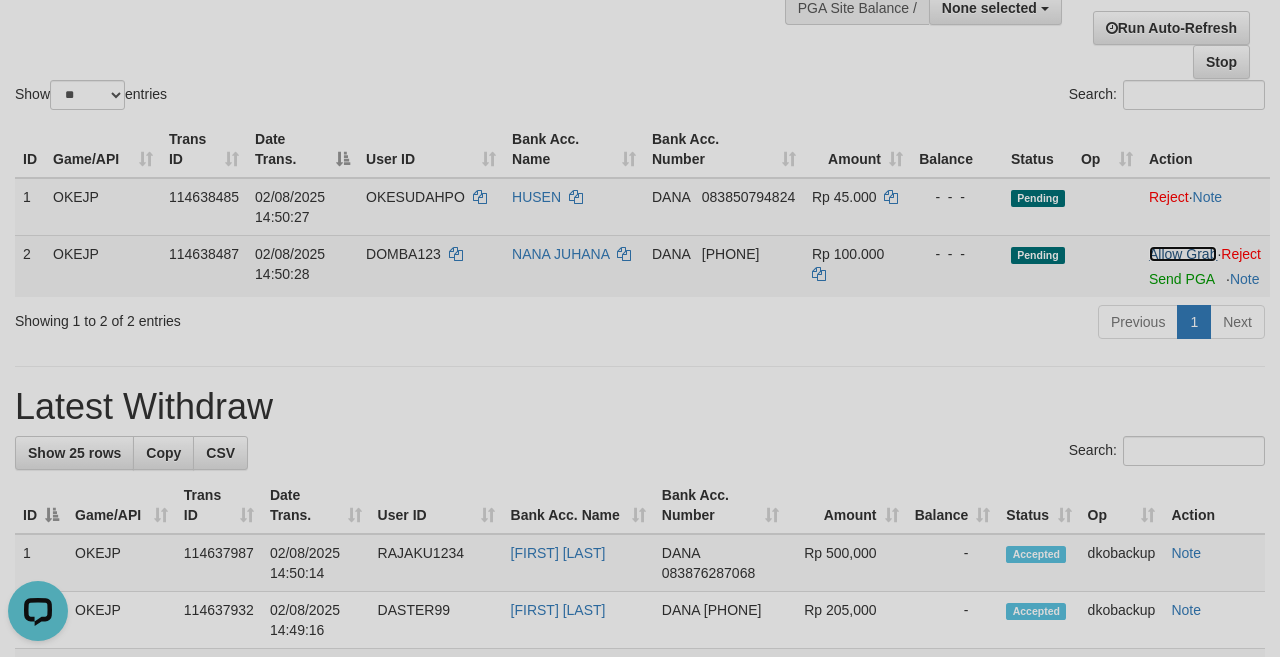 click on "Allow Grab" at bounding box center [1183, 254] 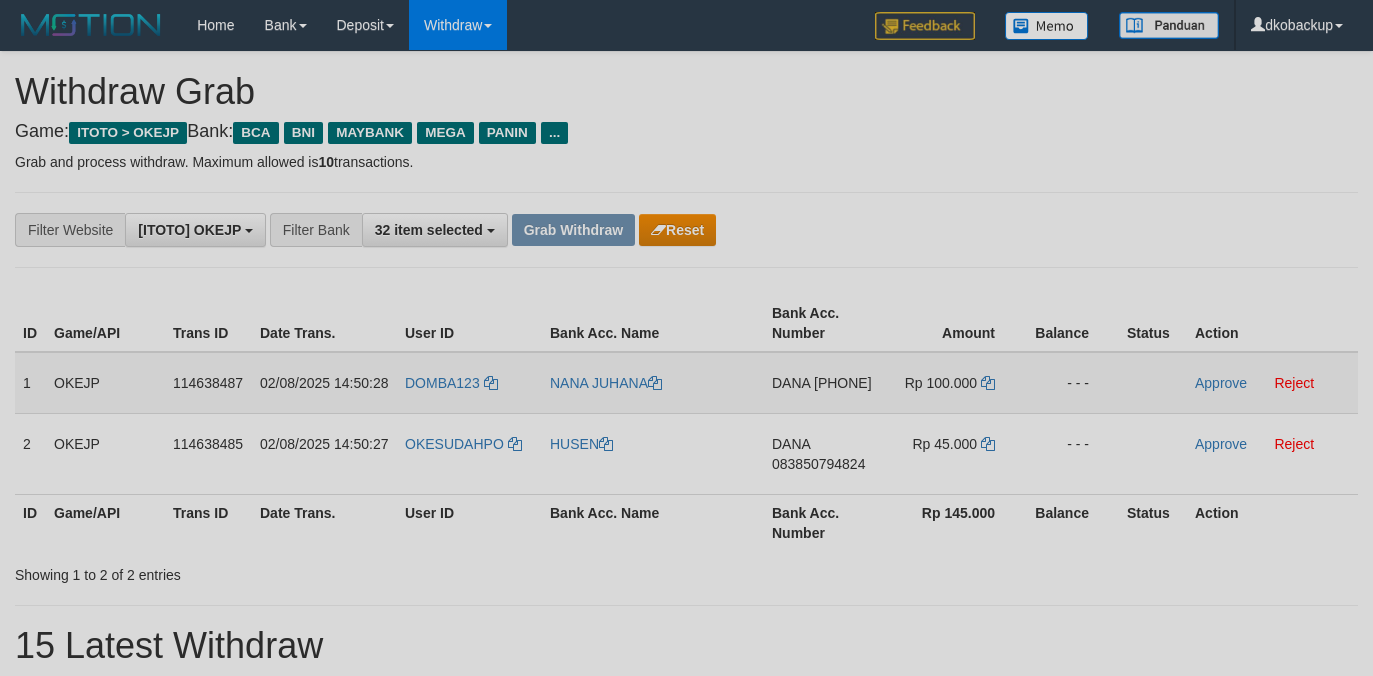 scroll, scrollTop: 0, scrollLeft: 0, axis: both 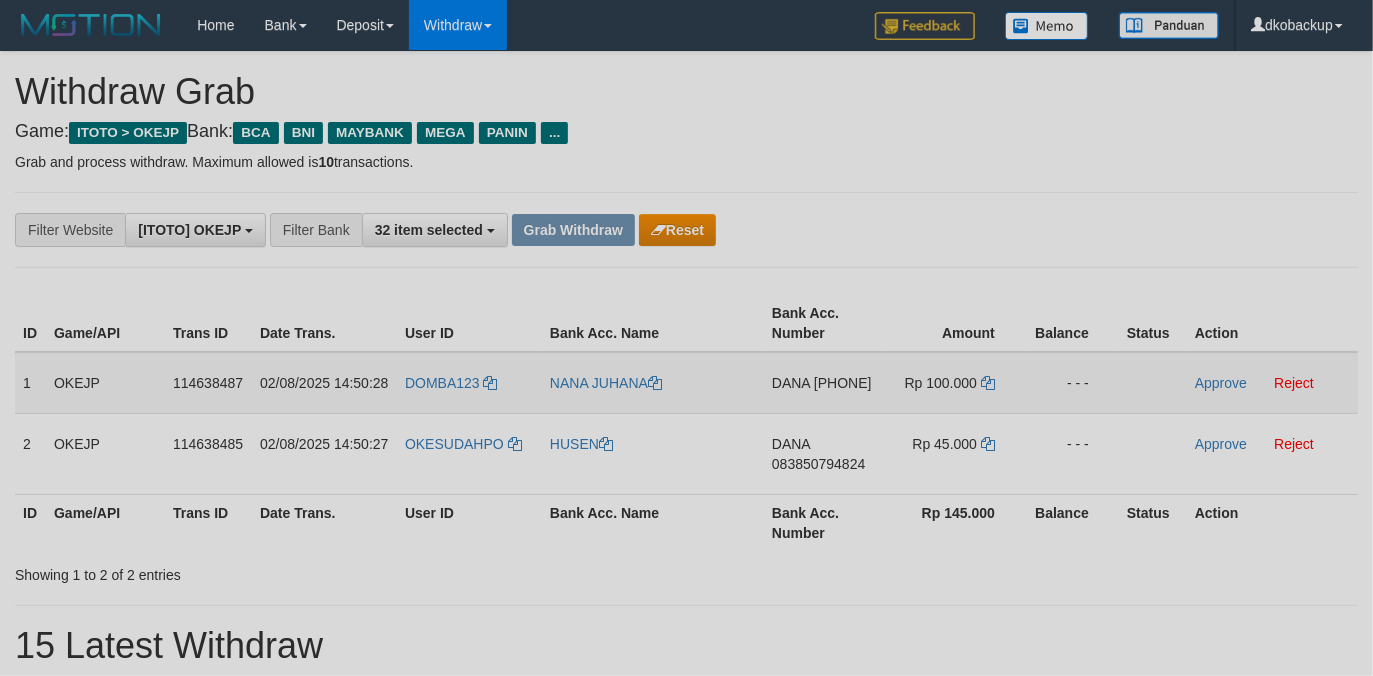 click on "DOMBA123" at bounding box center [469, 383] 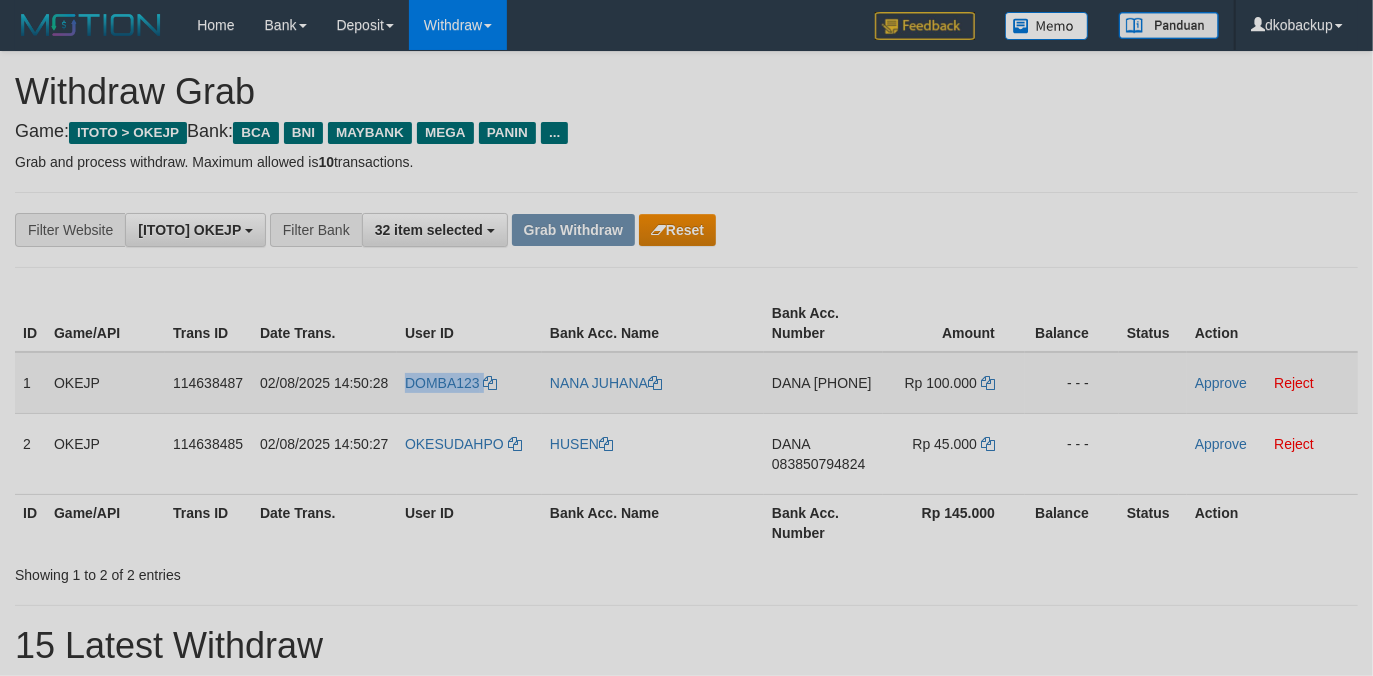 click on "DOMBA123" at bounding box center [469, 383] 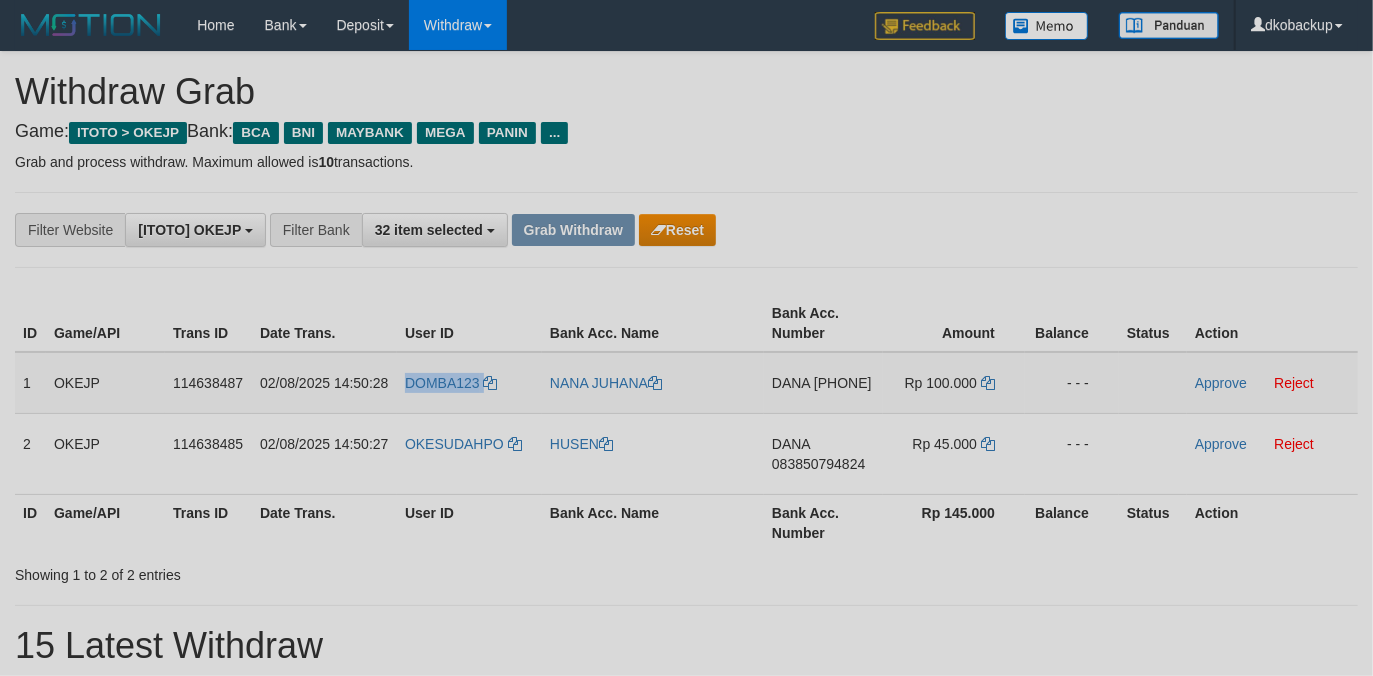copy on "DOMBA123" 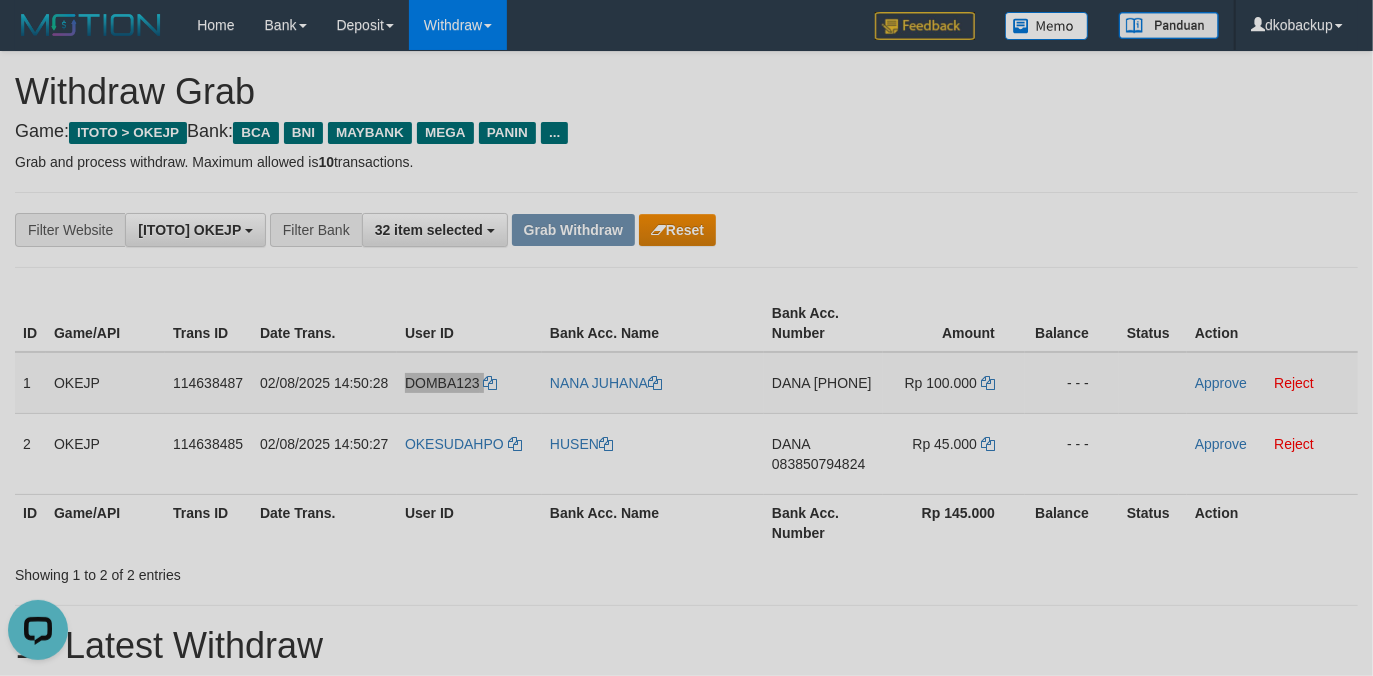 scroll, scrollTop: 0, scrollLeft: 0, axis: both 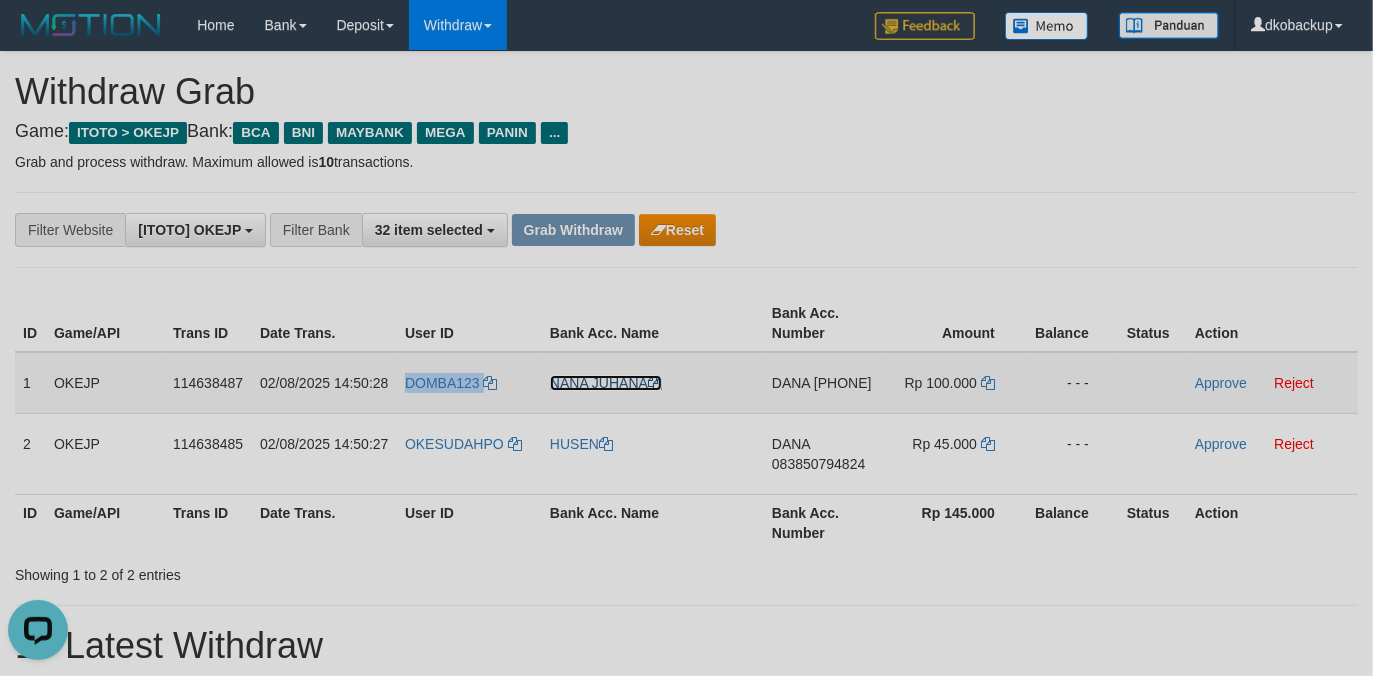 click on "NANA JUHANA" at bounding box center [606, 383] 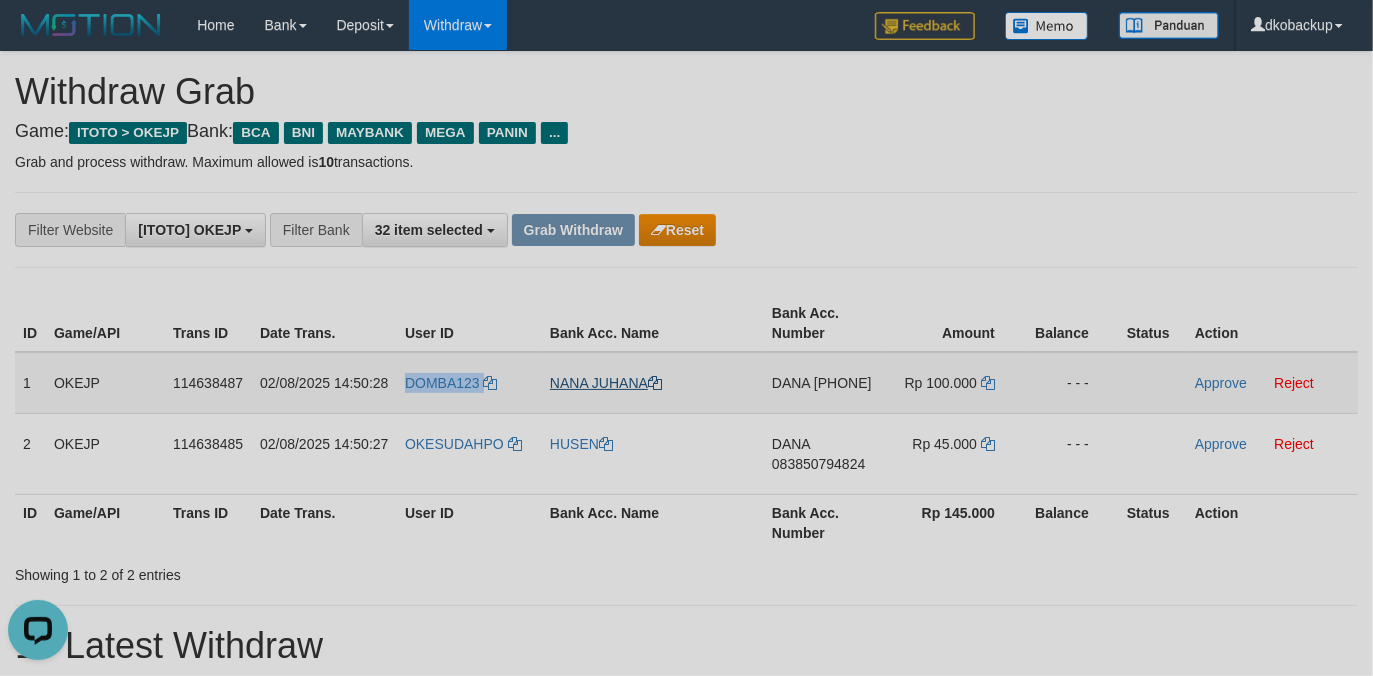 copy on "DOMBA123" 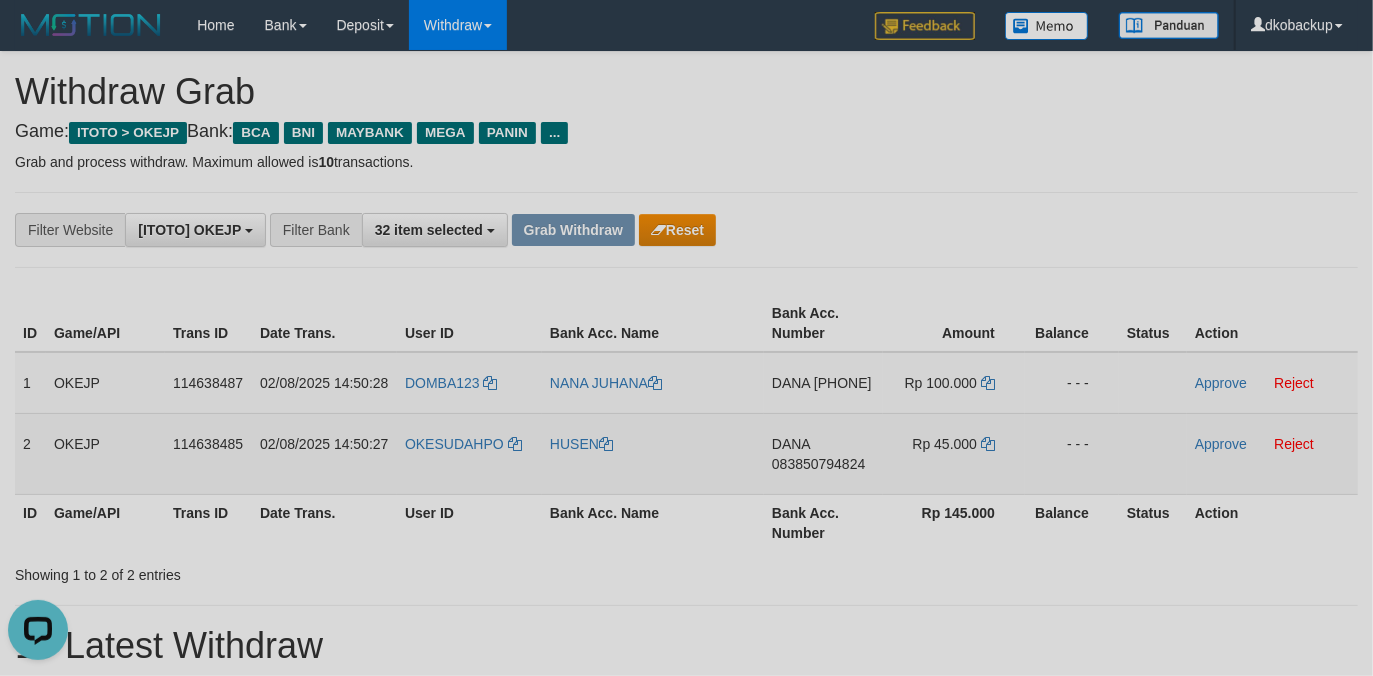 click on "OKESUDAHPO" at bounding box center [469, 453] 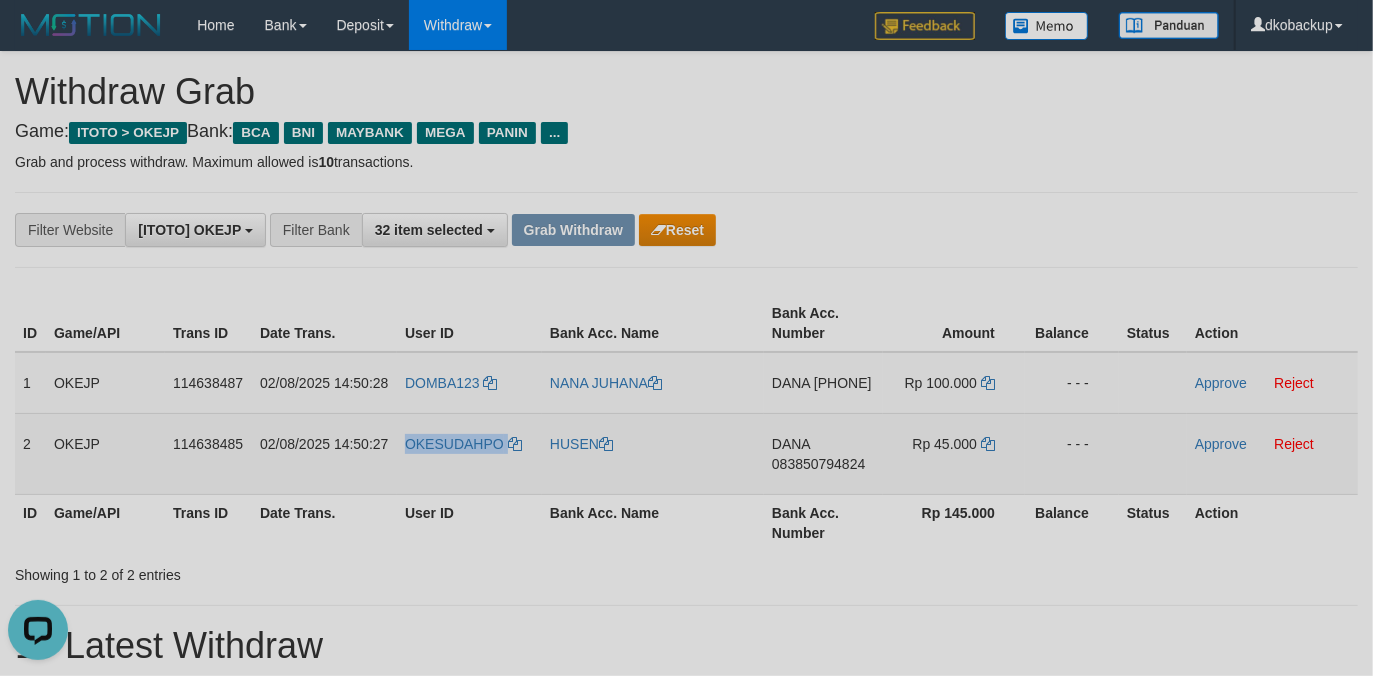 click on "OKESUDAHPO" at bounding box center (469, 453) 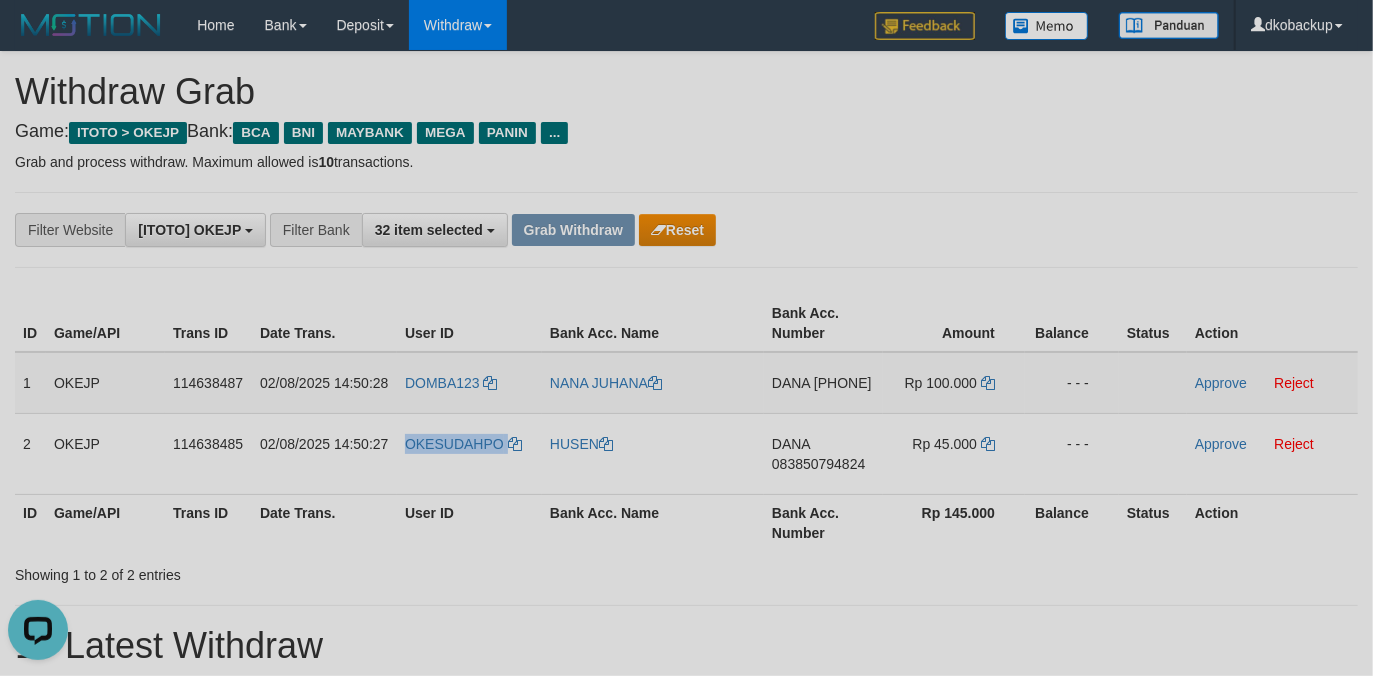 copy on "OKESUDAHPO" 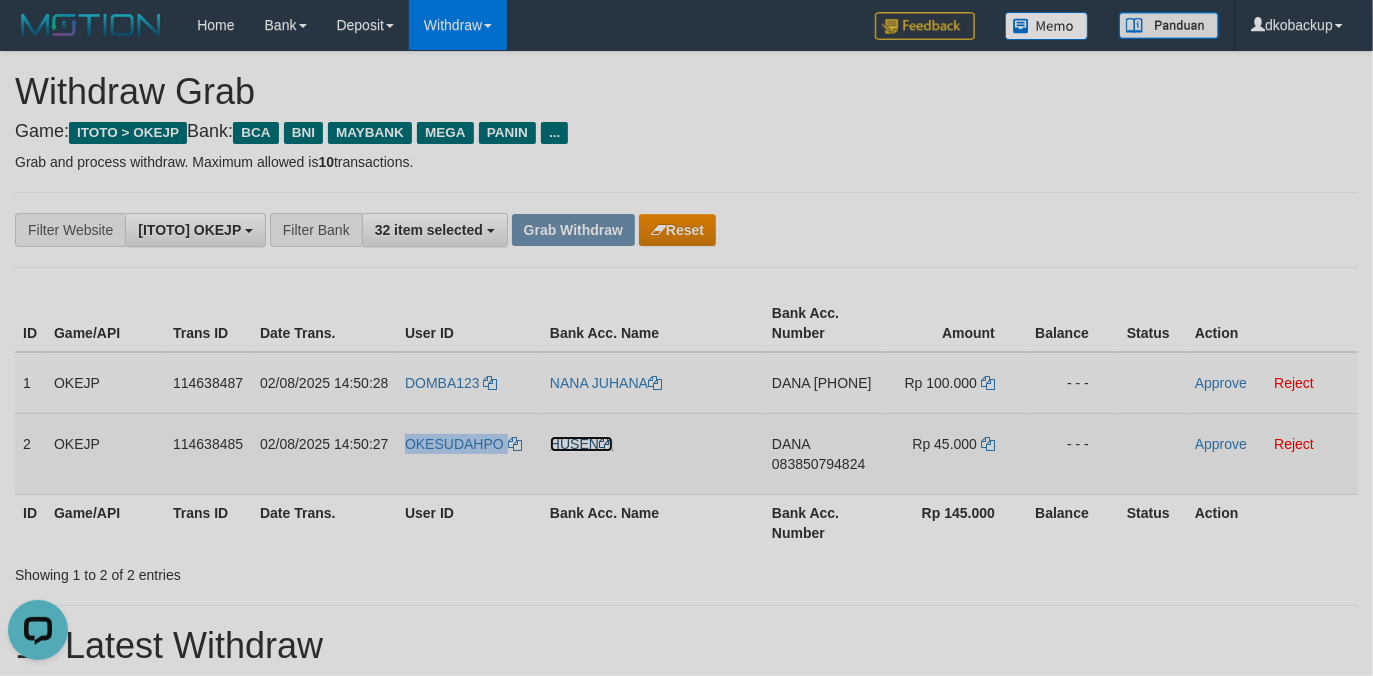 click on "HUSEN" at bounding box center (581, 444) 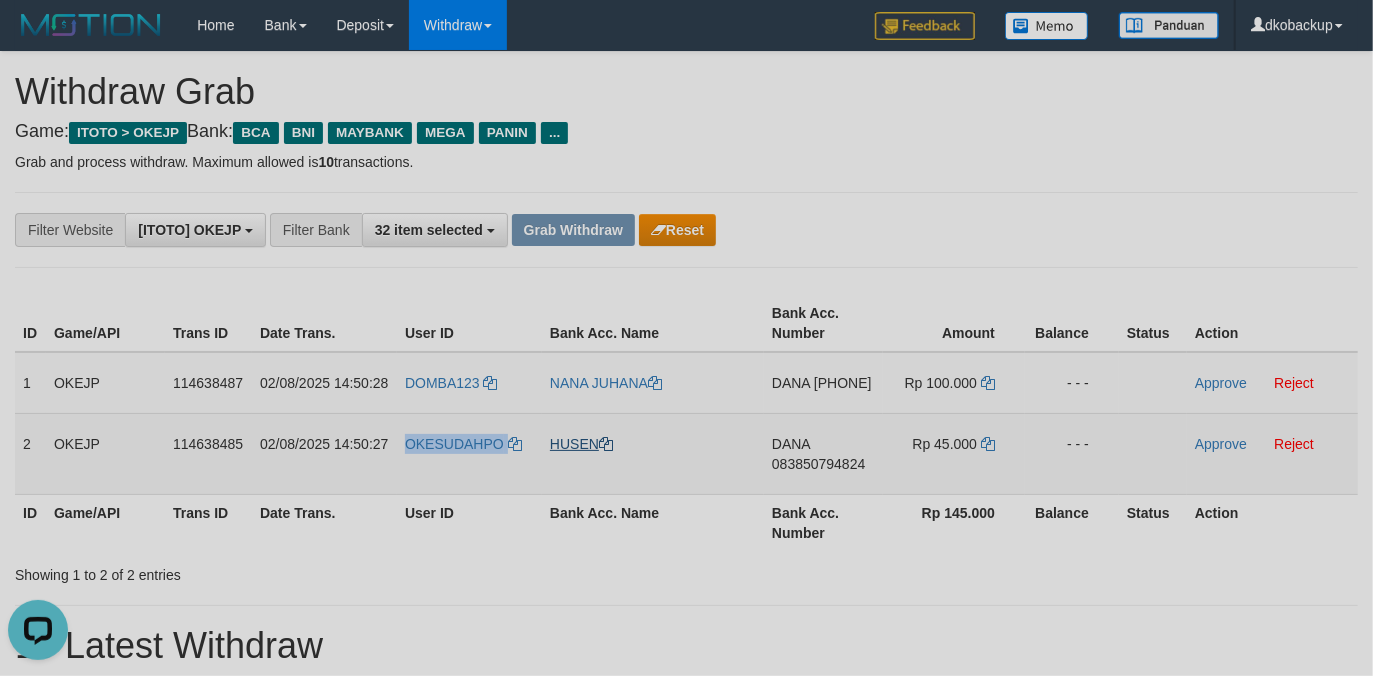 copy on "OKESUDAHPO" 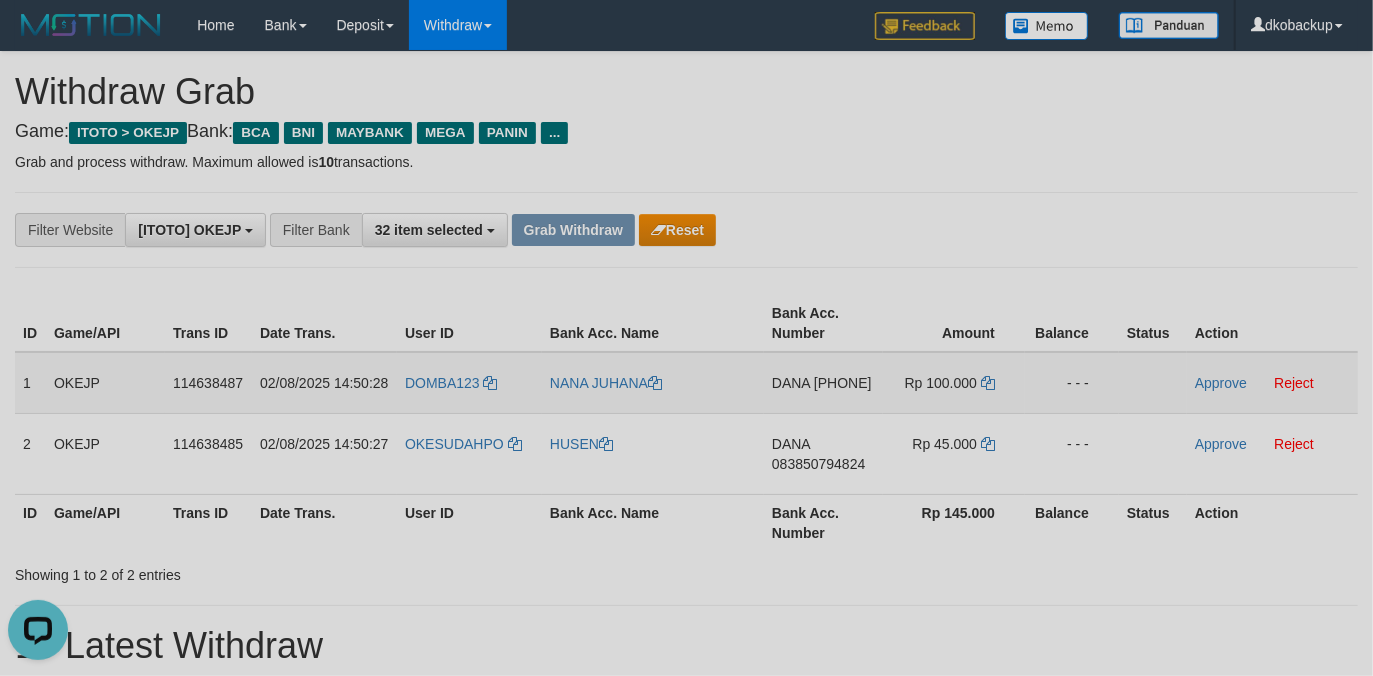 drag, startPoint x: 822, startPoint y: 406, endPoint x: 742, endPoint y: 412, distance: 80.224686 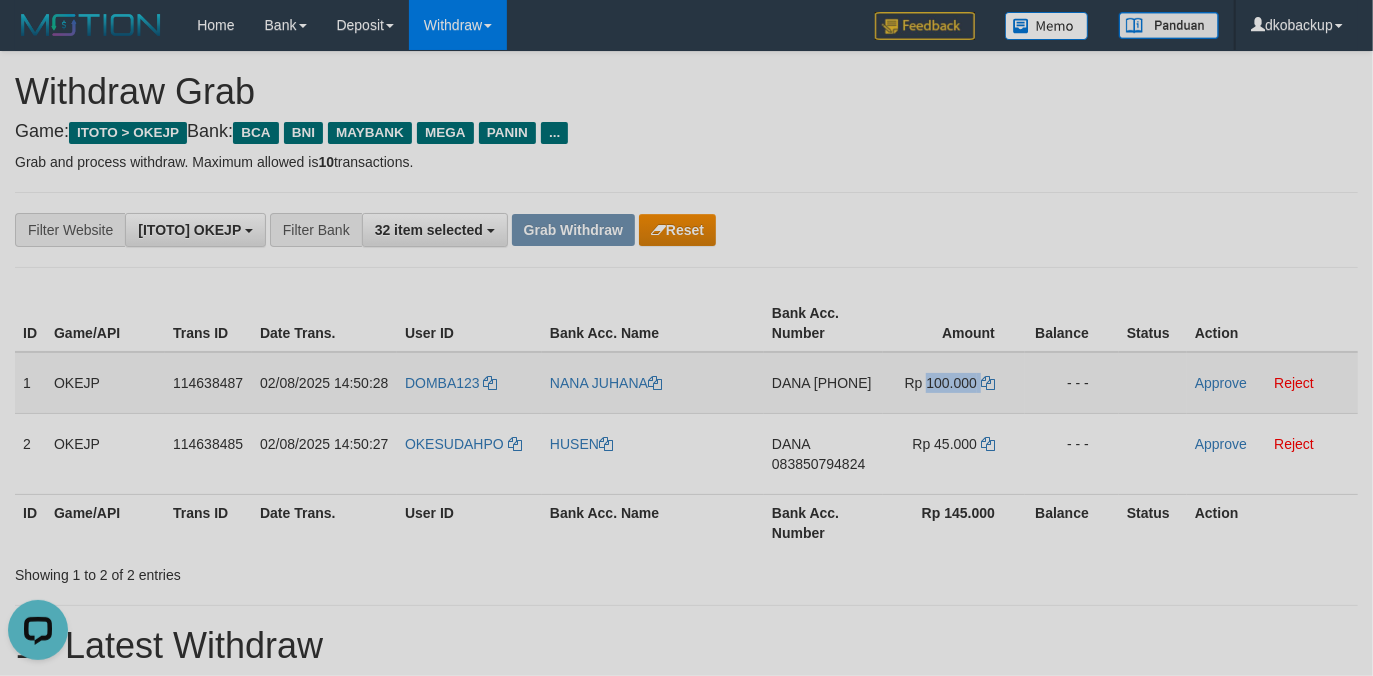 click on "Rp 100.000" at bounding box center (941, 383) 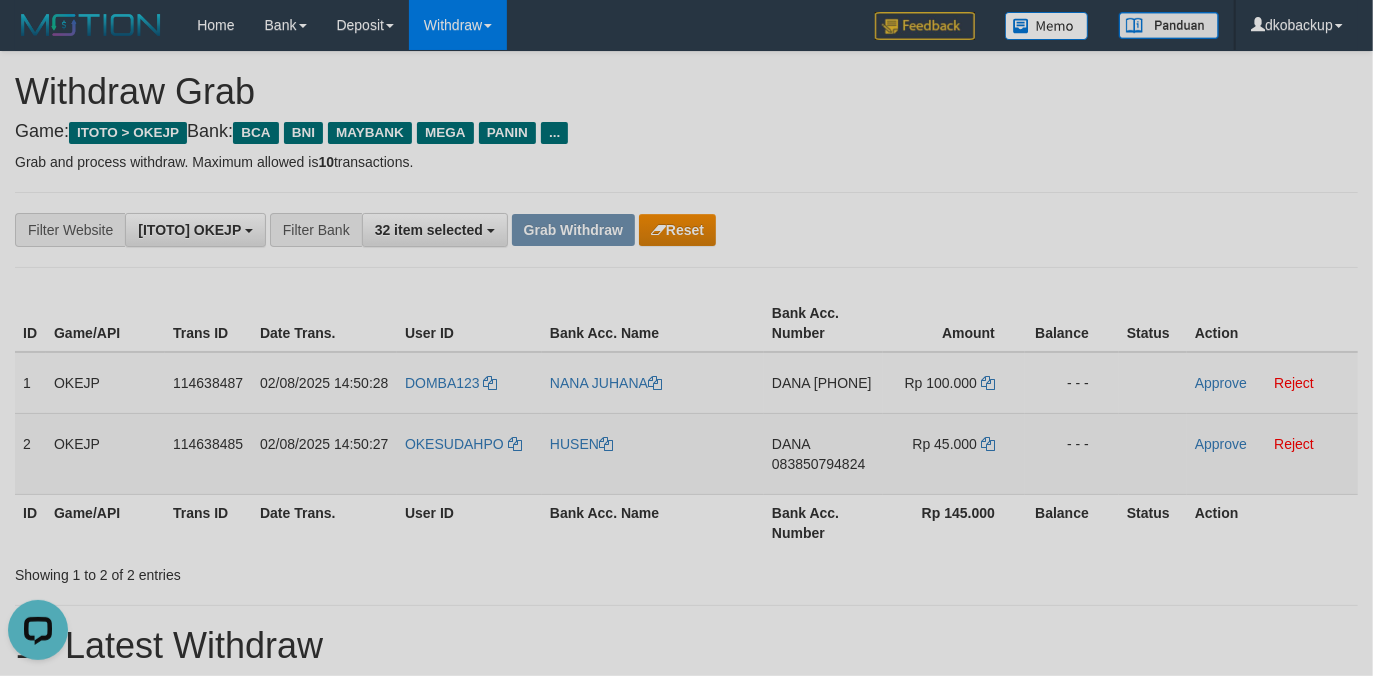 click on "083850794824" at bounding box center (818, 464) 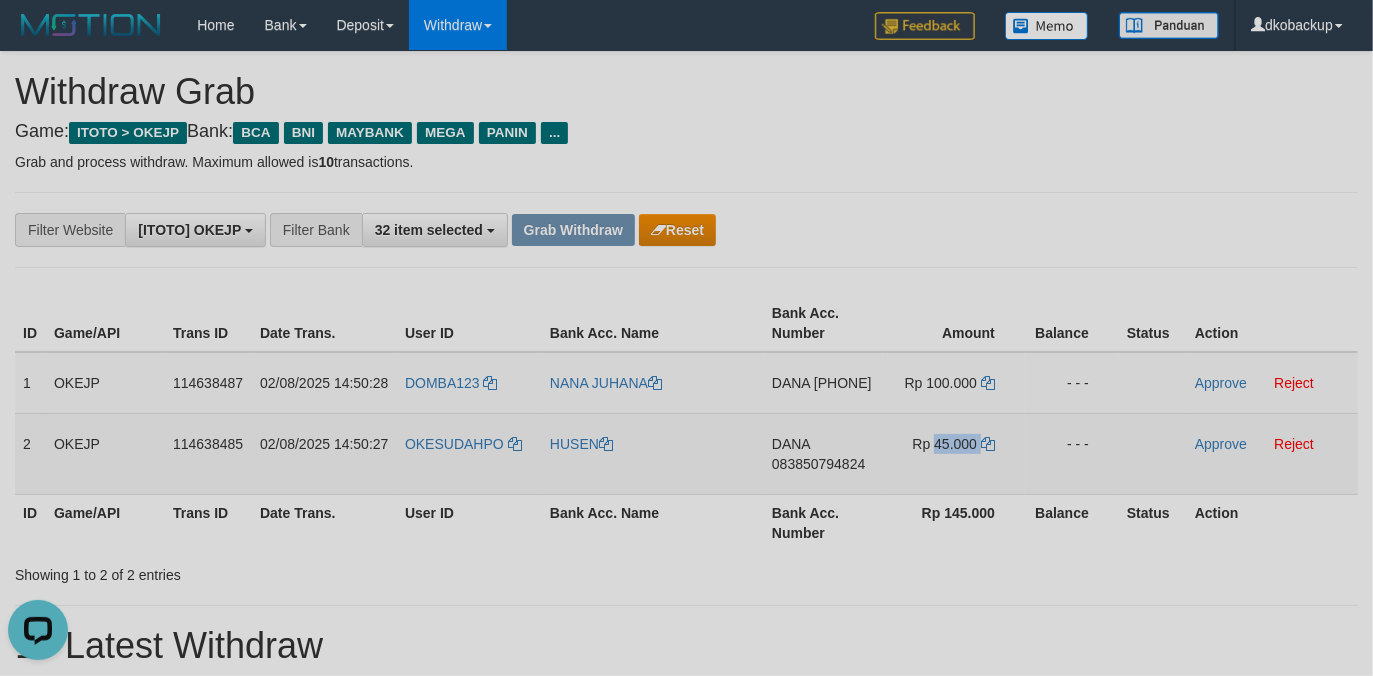 click on "Rp 45.000" at bounding box center (945, 444) 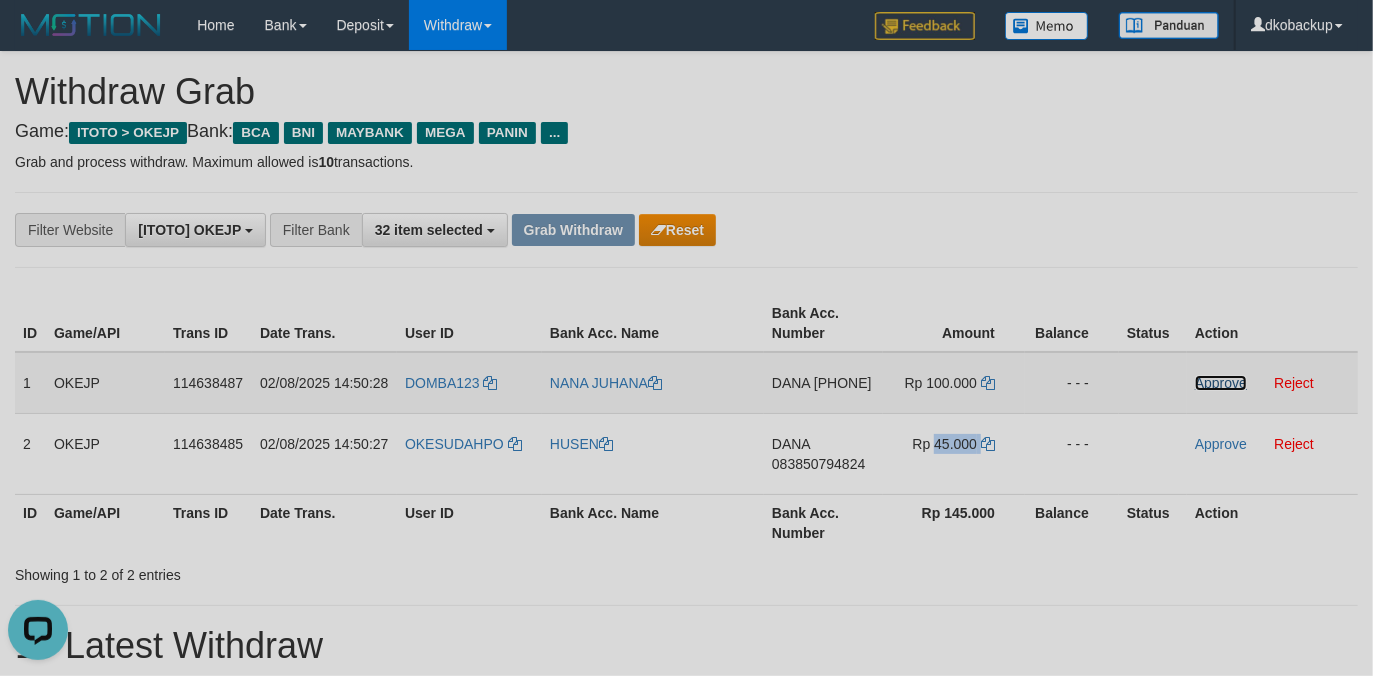 click on "Approve" at bounding box center (1221, 383) 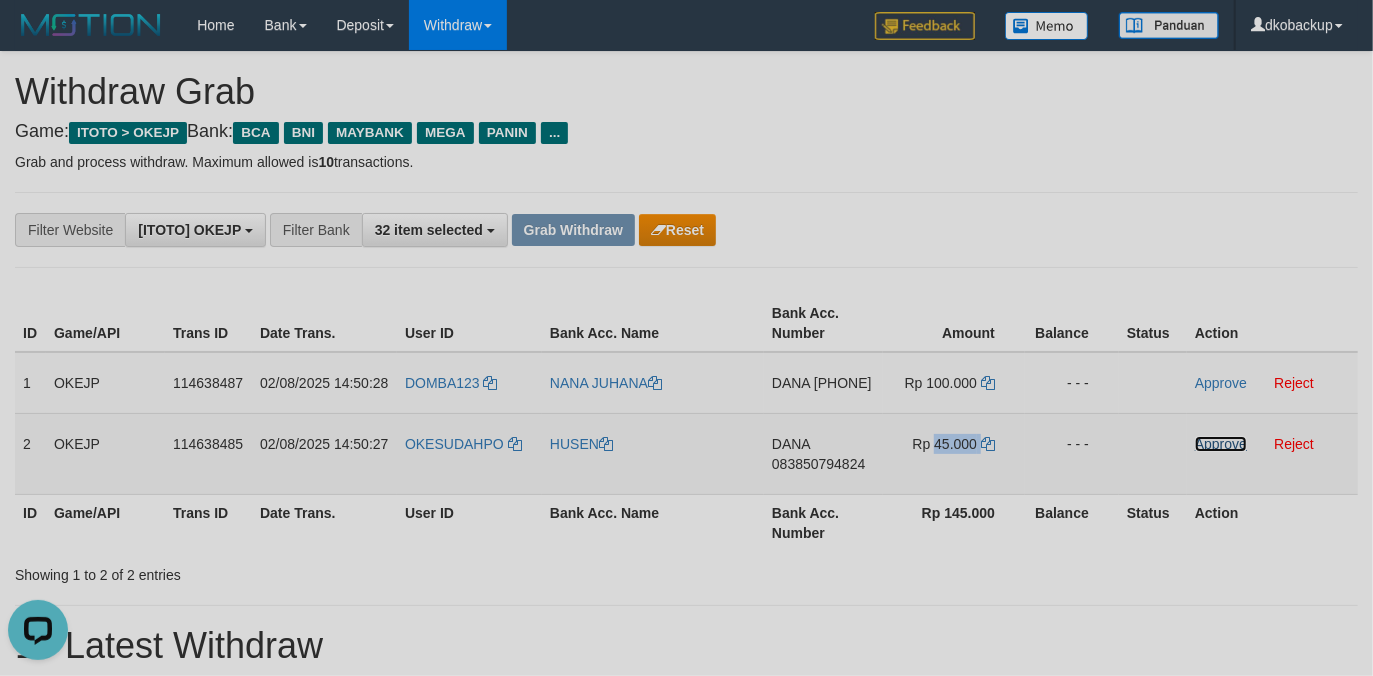 click on "Approve" at bounding box center [1221, 444] 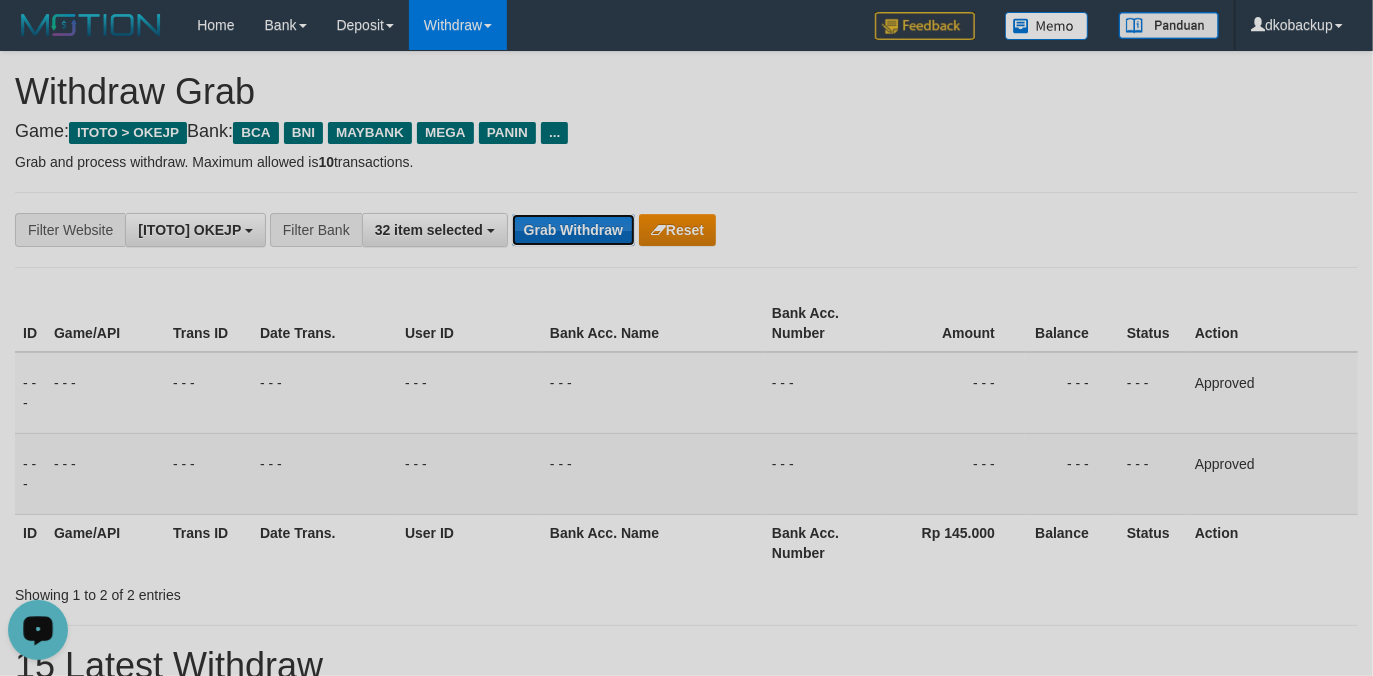 click on "Grab Withdraw" at bounding box center (573, 230) 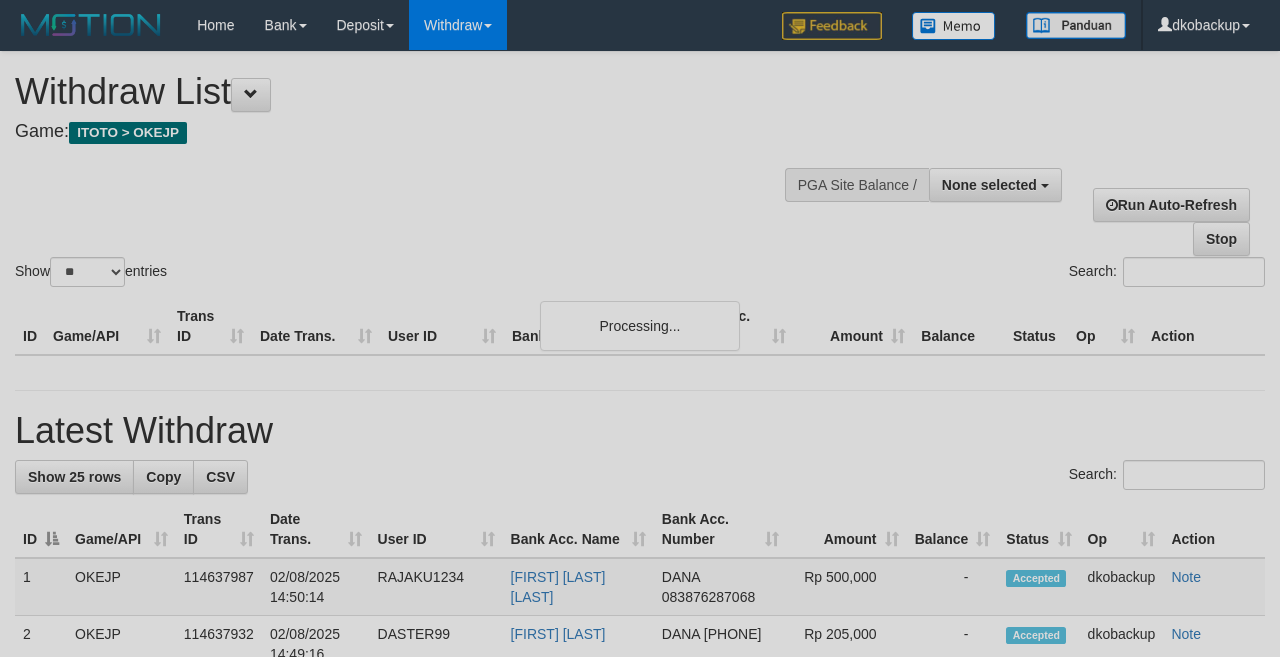 select 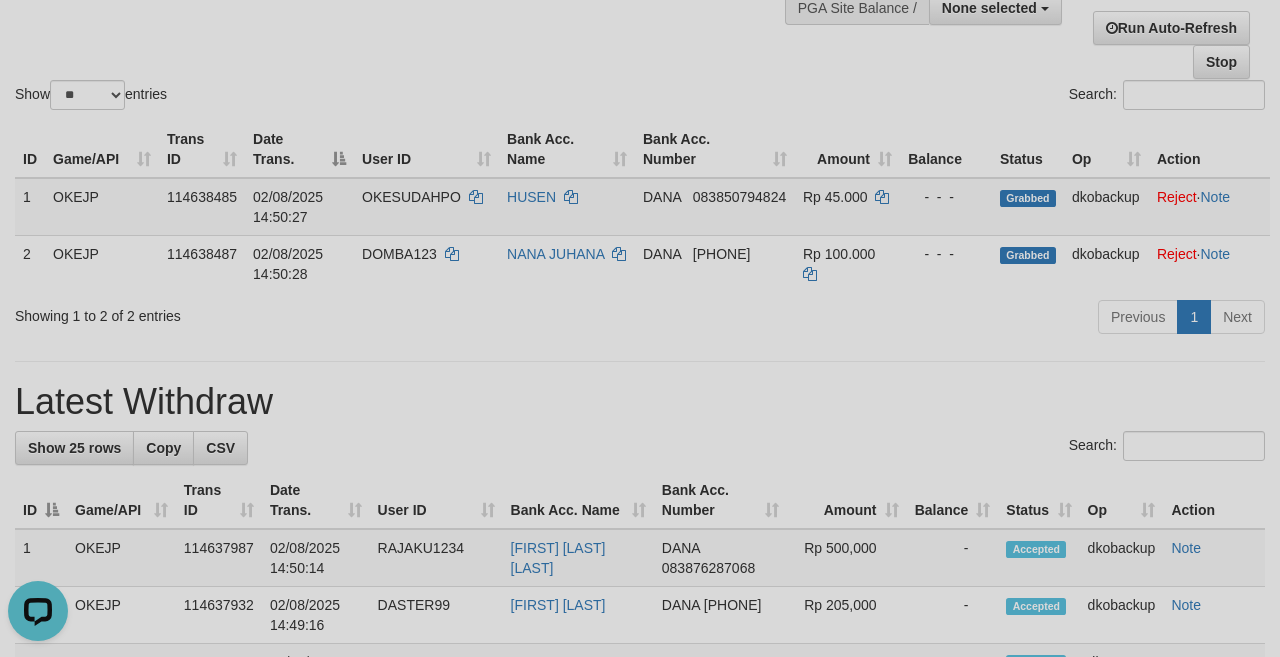 scroll, scrollTop: 0, scrollLeft: 0, axis: both 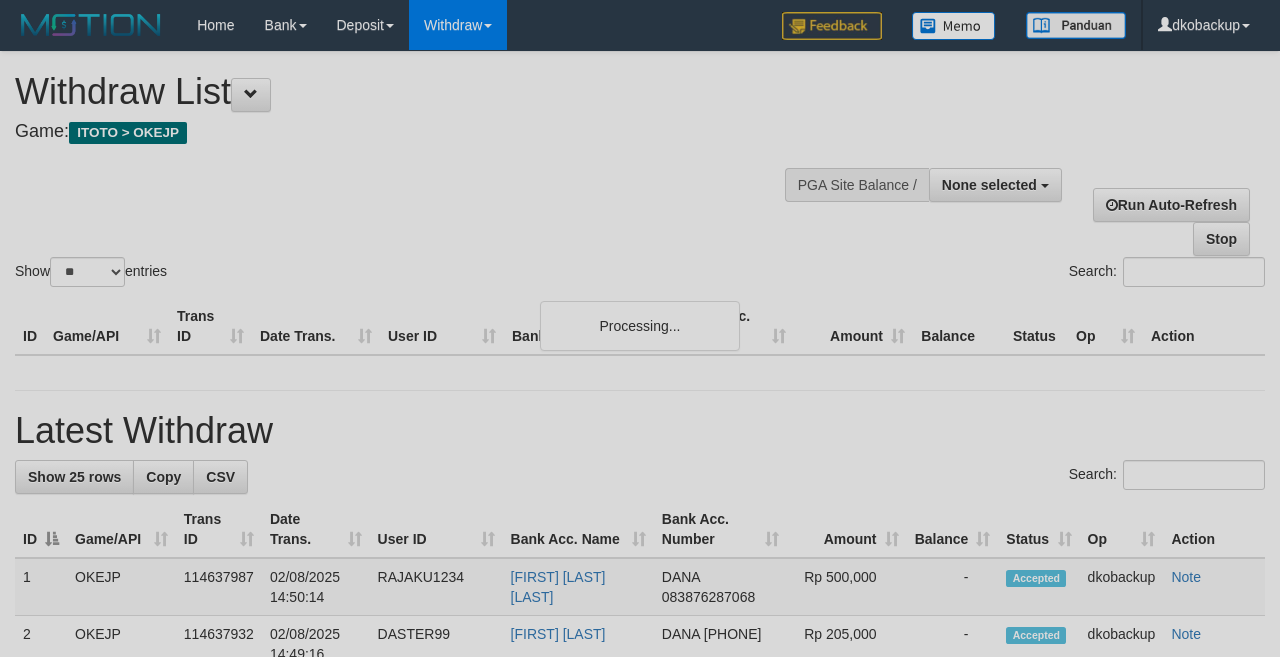select 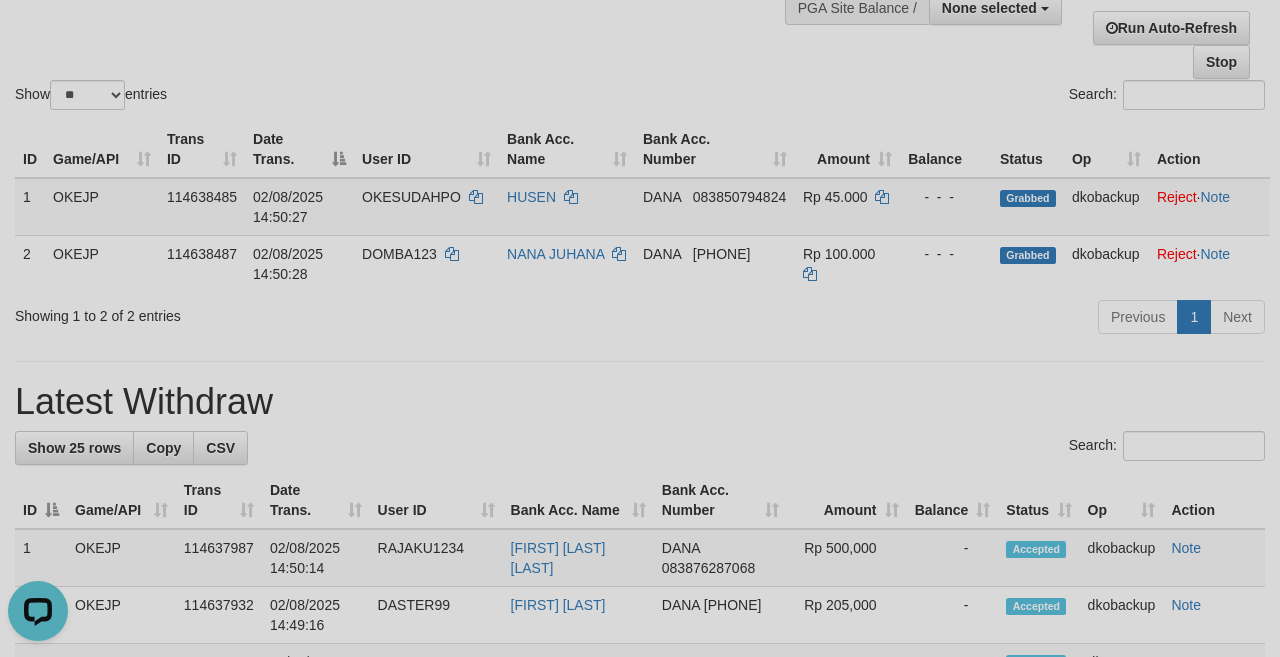 scroll, scrollTop: 0, scrollLeft: 0, axis: both 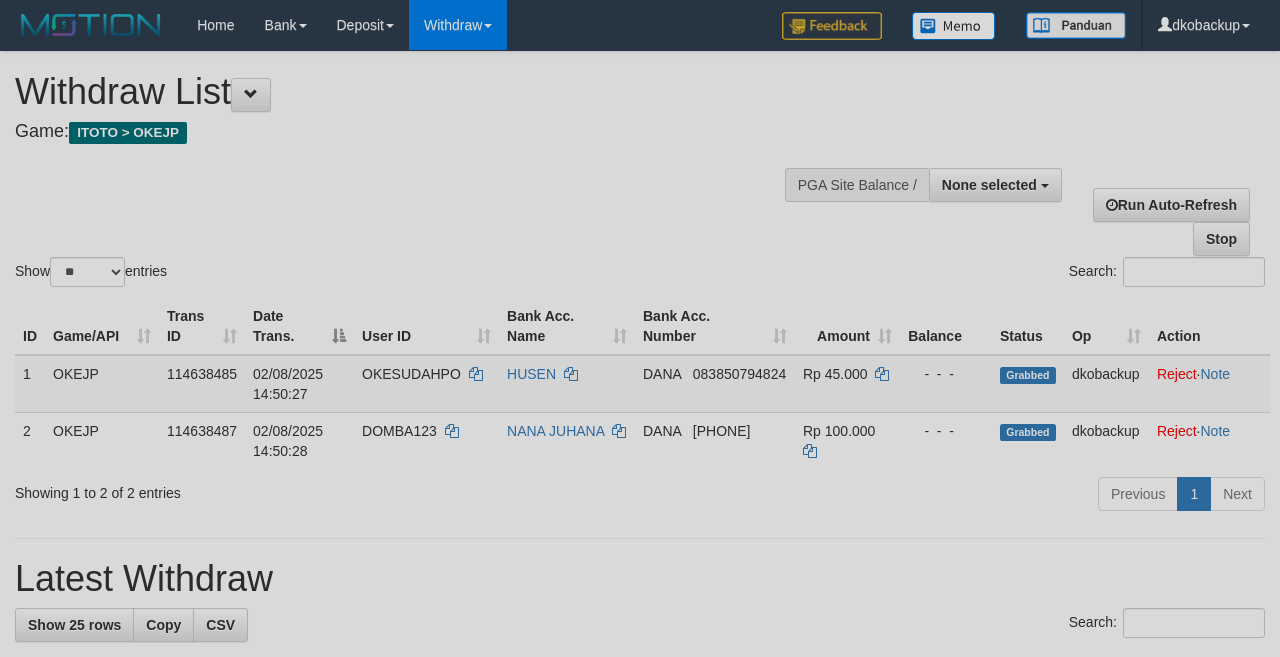 select 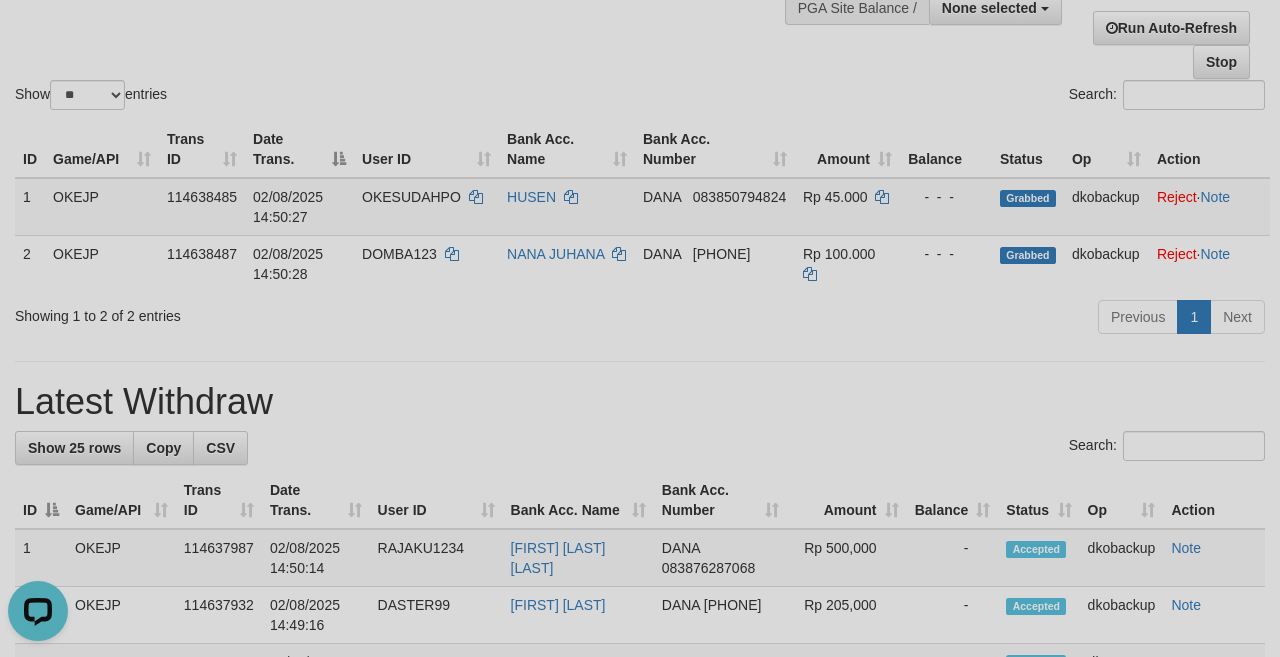 scroll, scrollTop: 0, scrollLeft: 0, axis: both 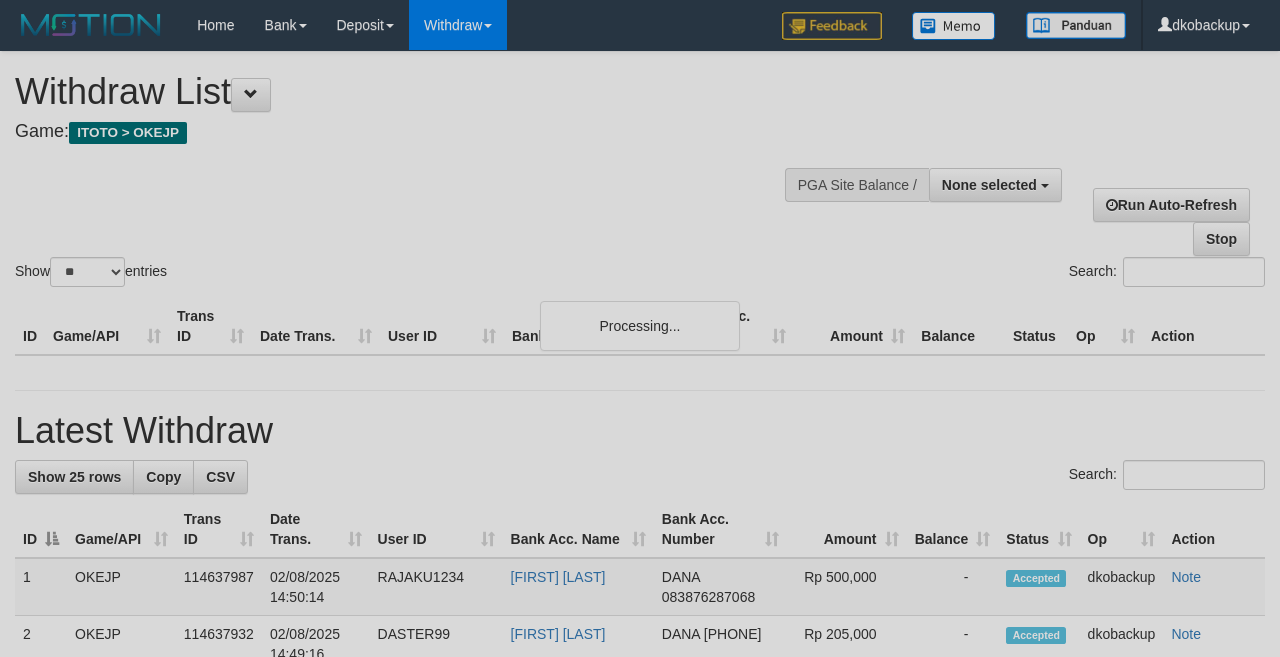 select 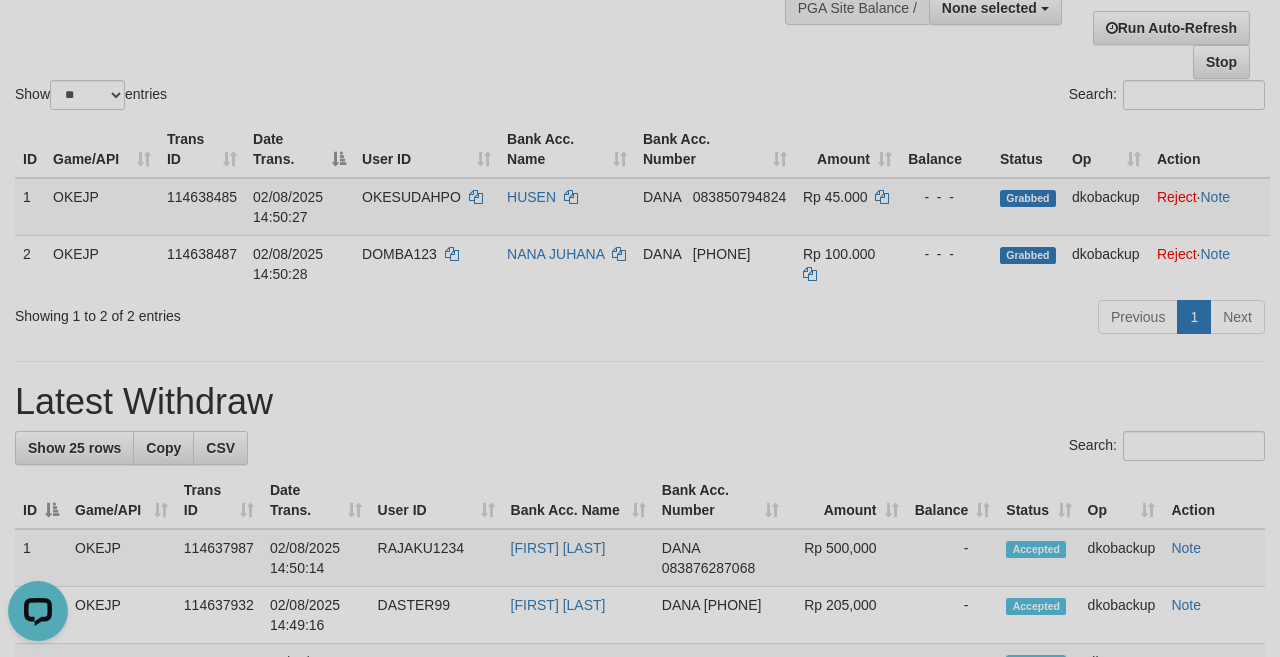 scroll, scrollTop: 0, scrollLeft: 0, axis: both 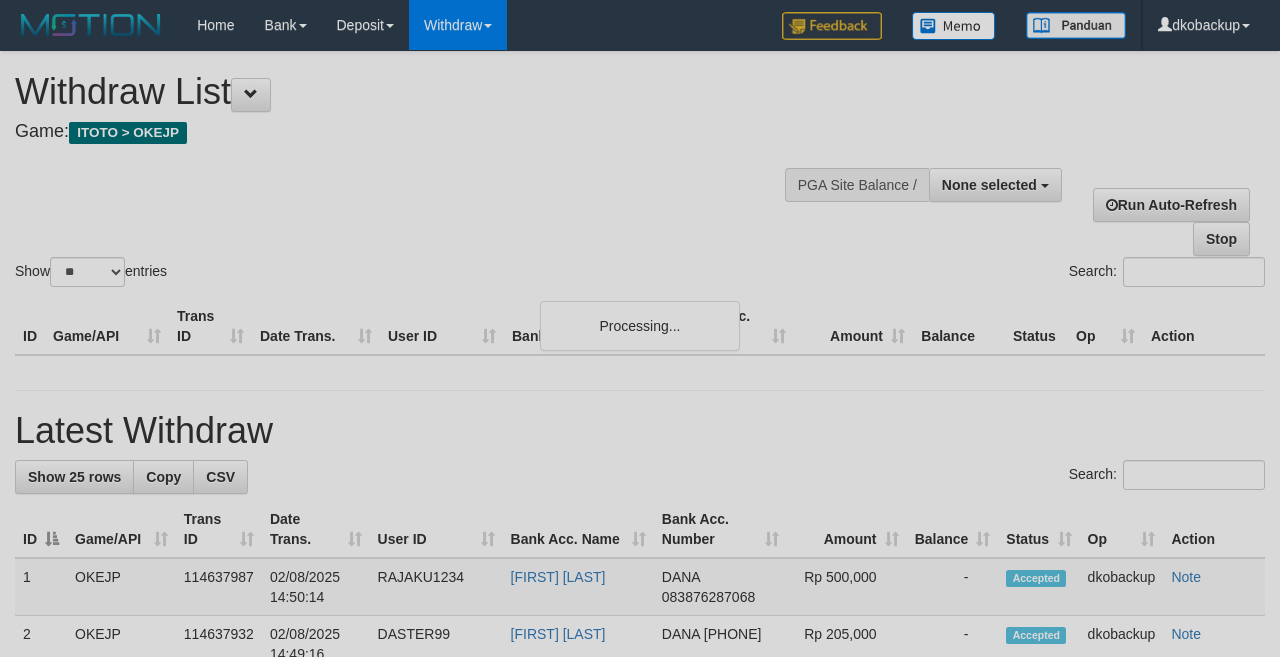 select 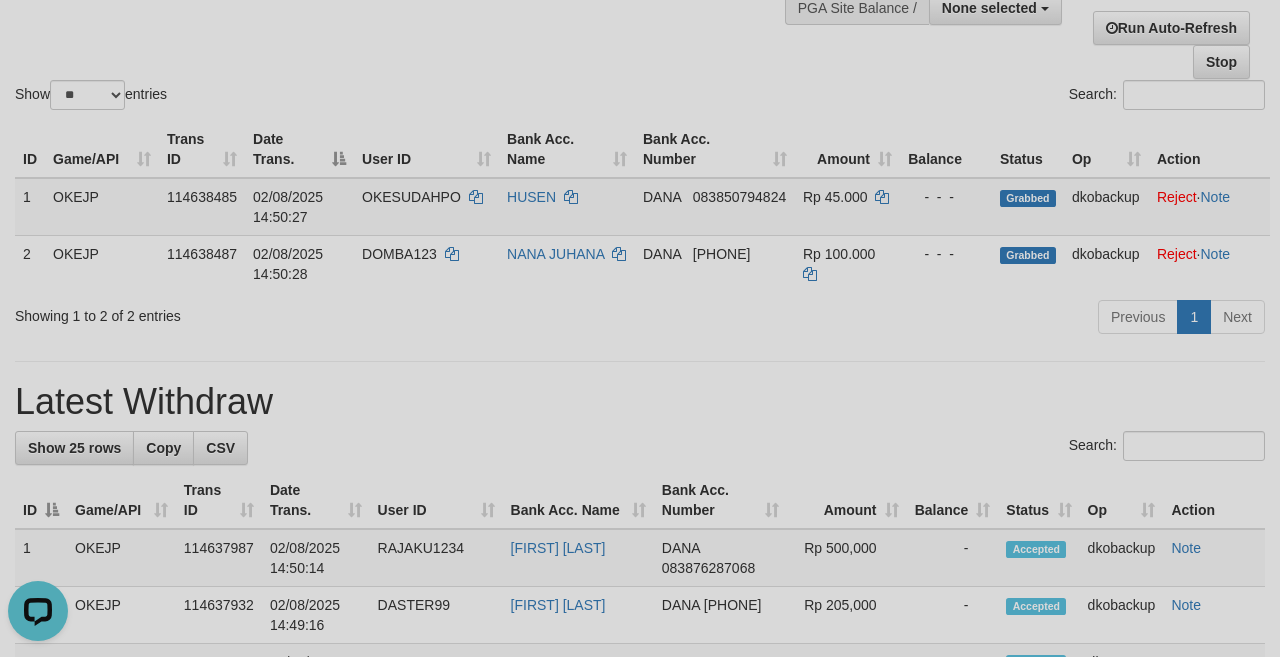 scroll, scrollTop: 0, scrollLeft: 0, axis: both 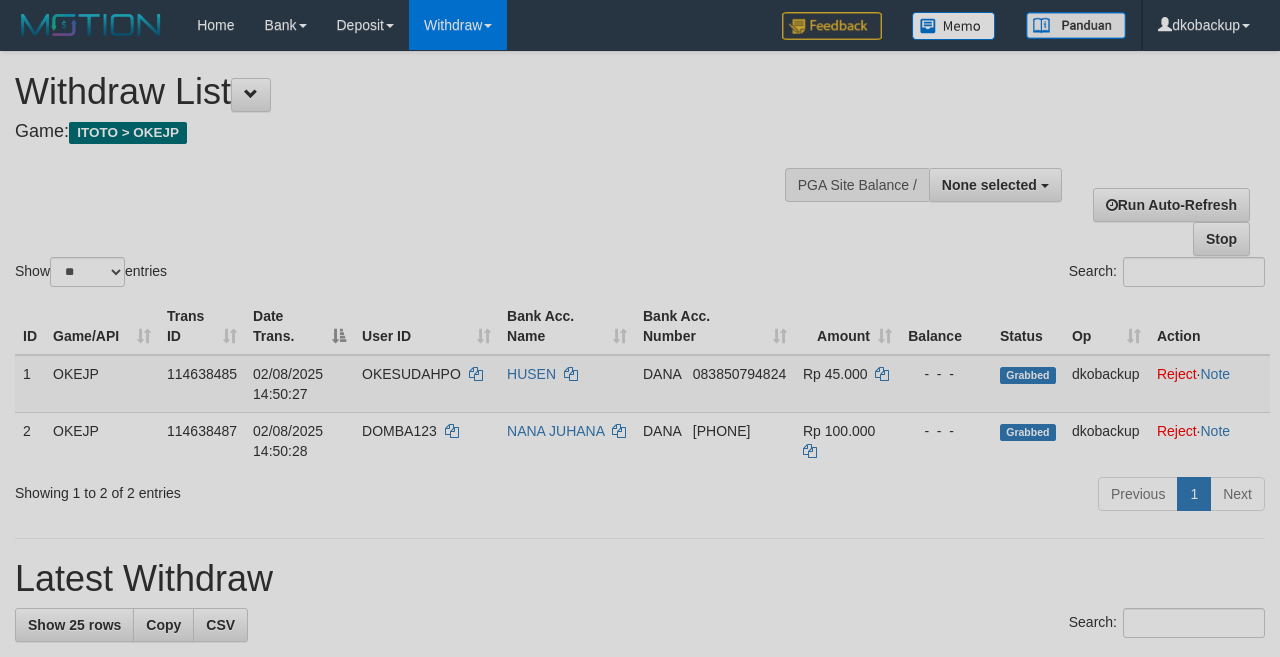 select 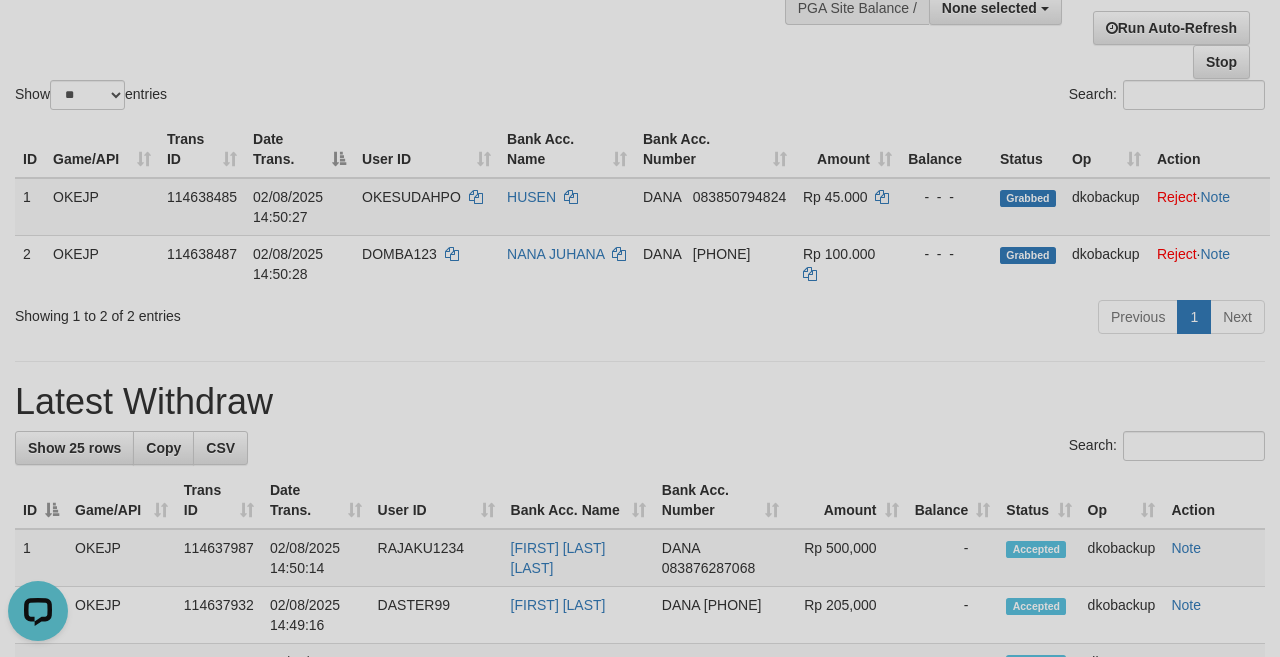 scroll, scrollTop: 0, scrollLeft: 0, axis: both 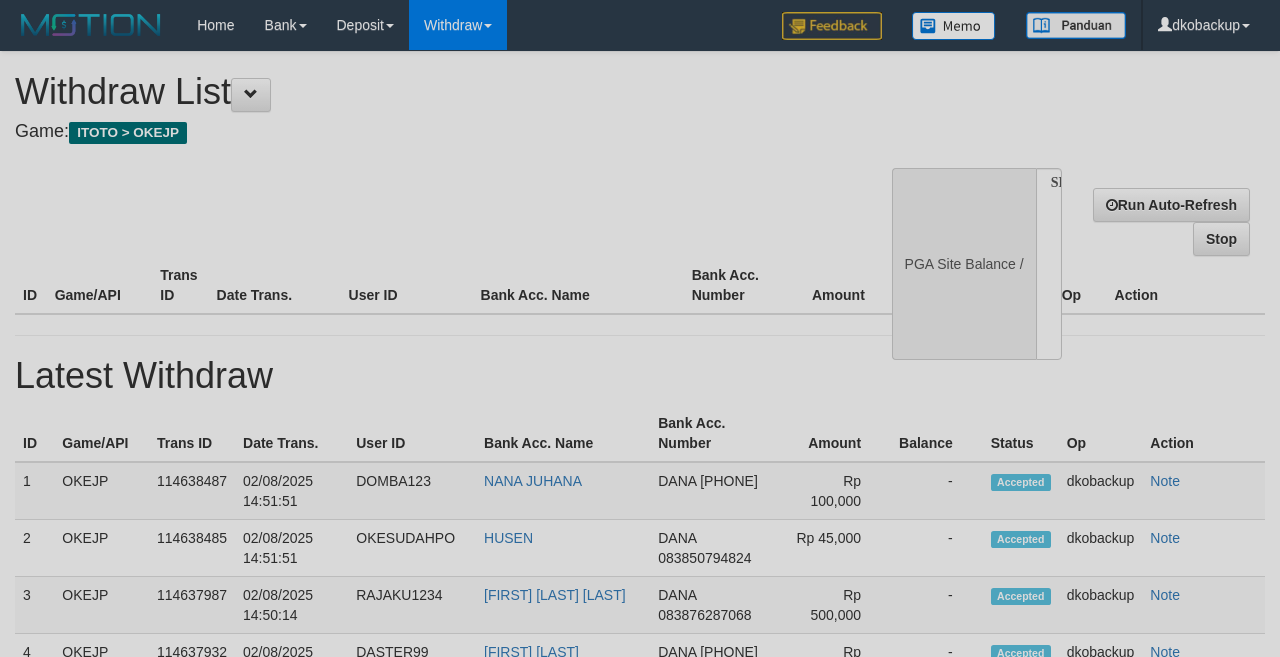 select 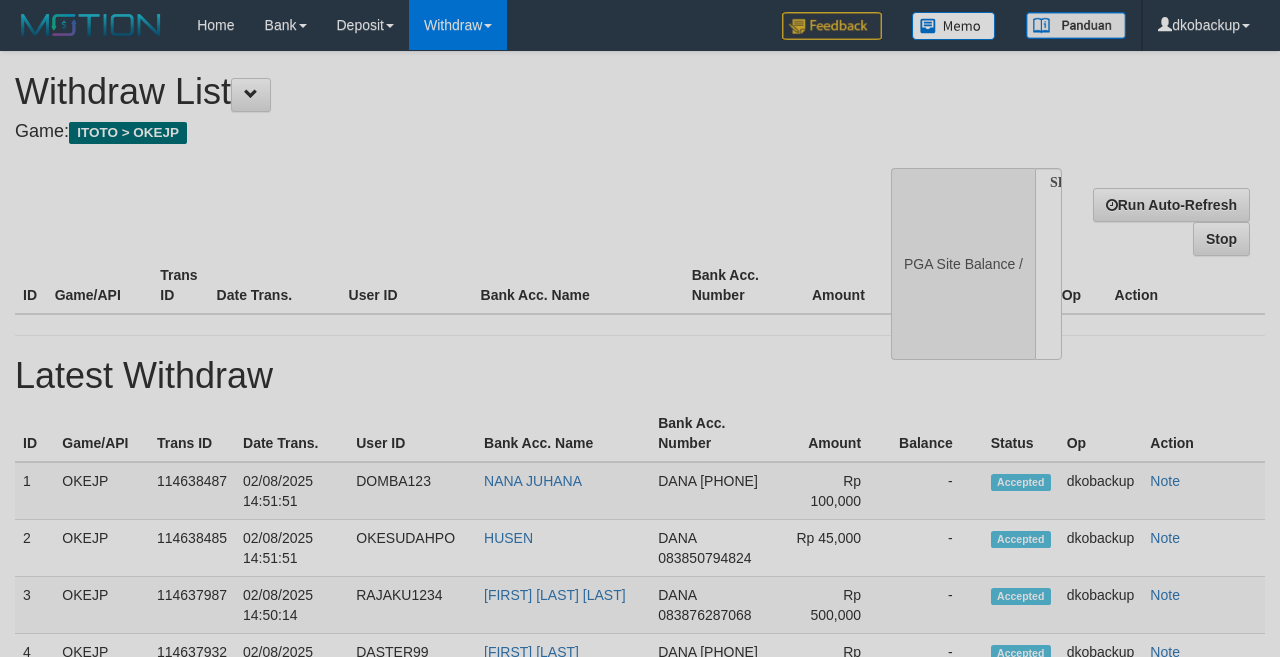 scroll, scrollTop: 177, scrollLeft: 0, axis: vertical 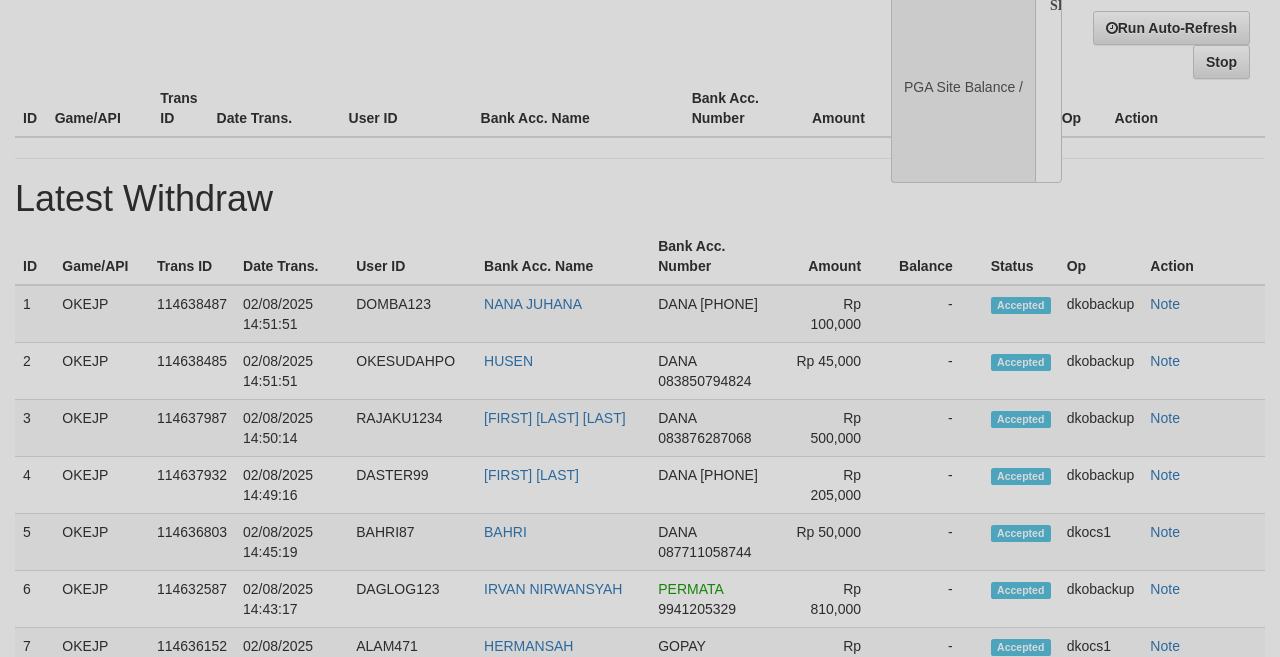 select on "**" 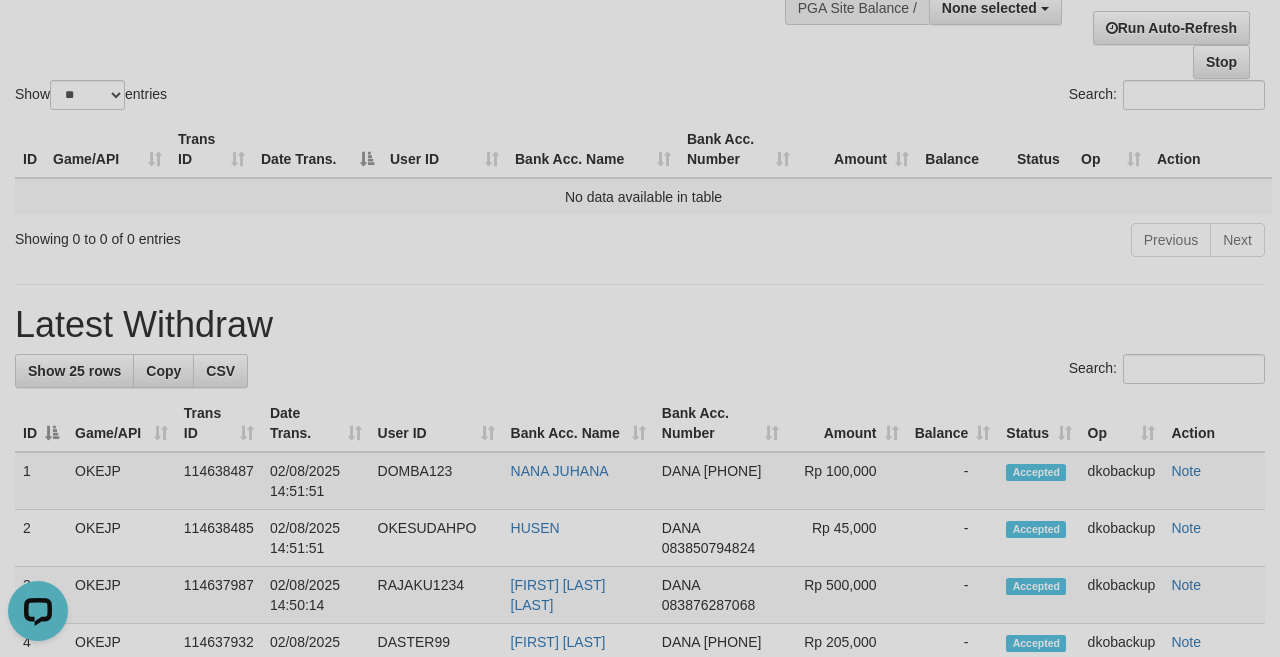 scroll, scrollTop: 0, scrollLeft: 0, axis: both 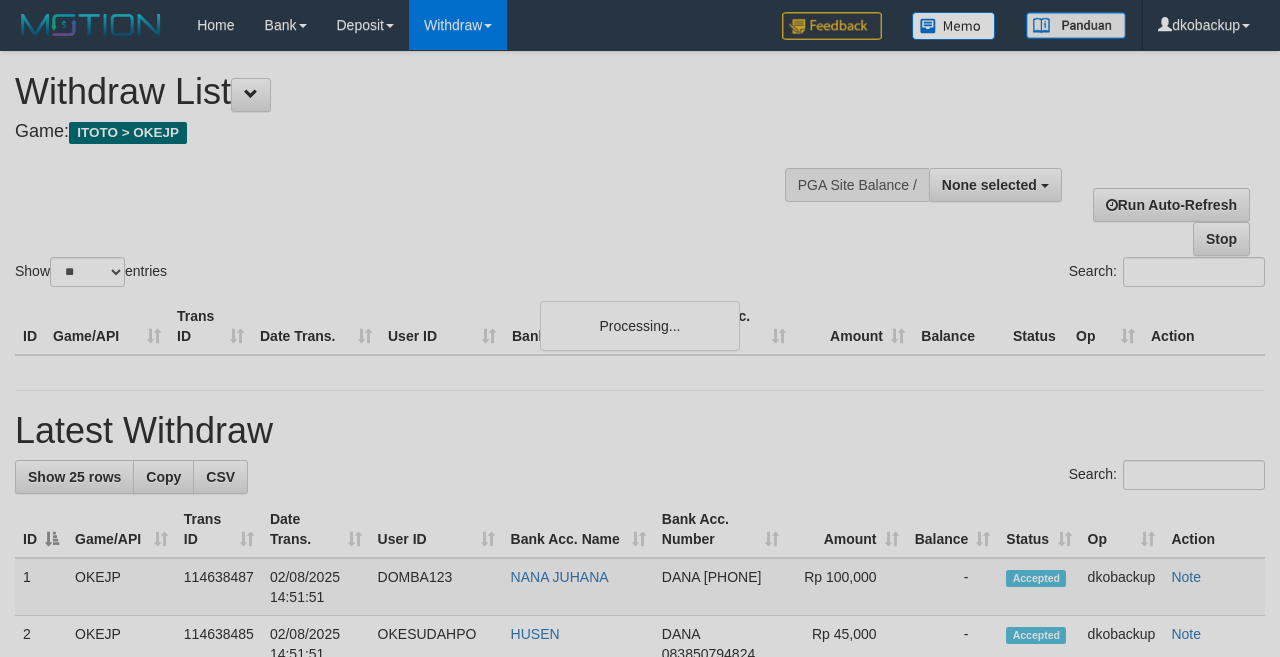 select 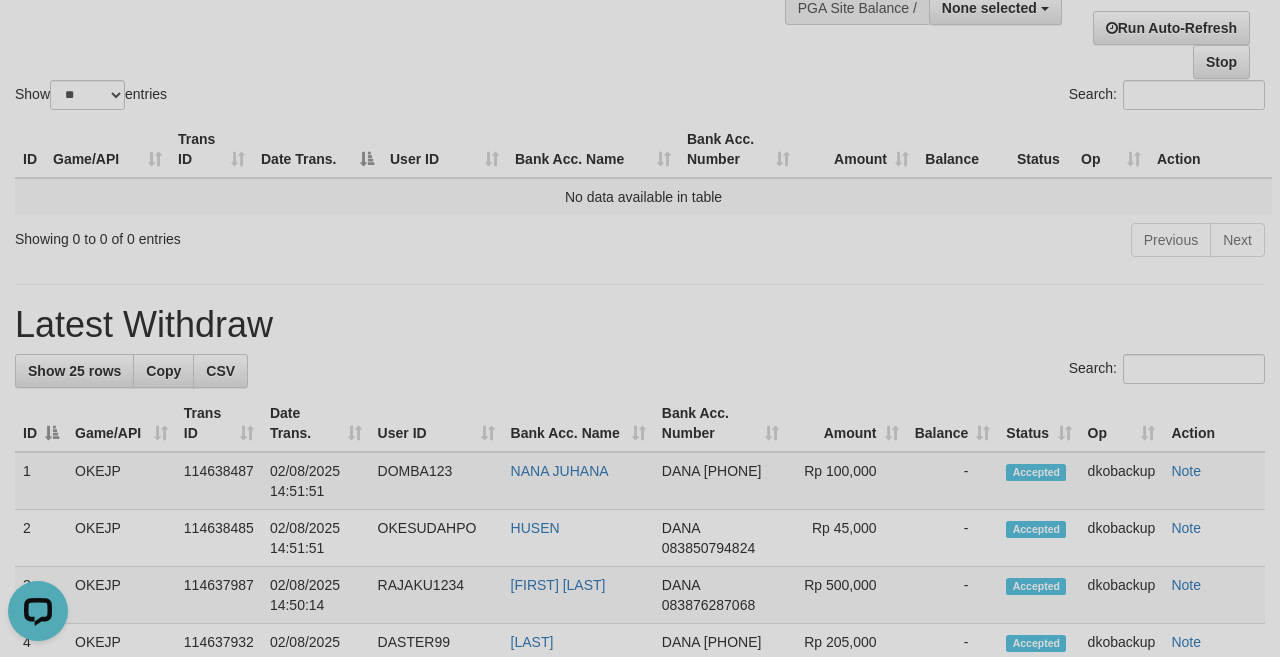 scroll, scrollTop: 0, scrollLeft: 0, axis: both 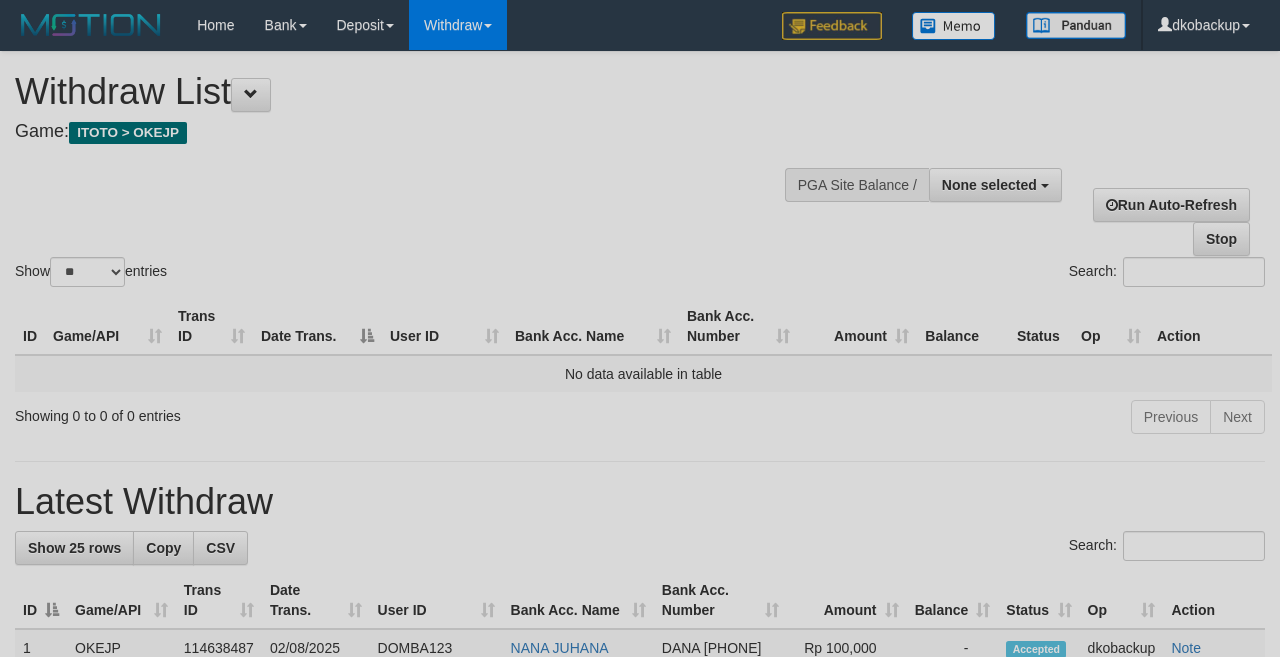 select 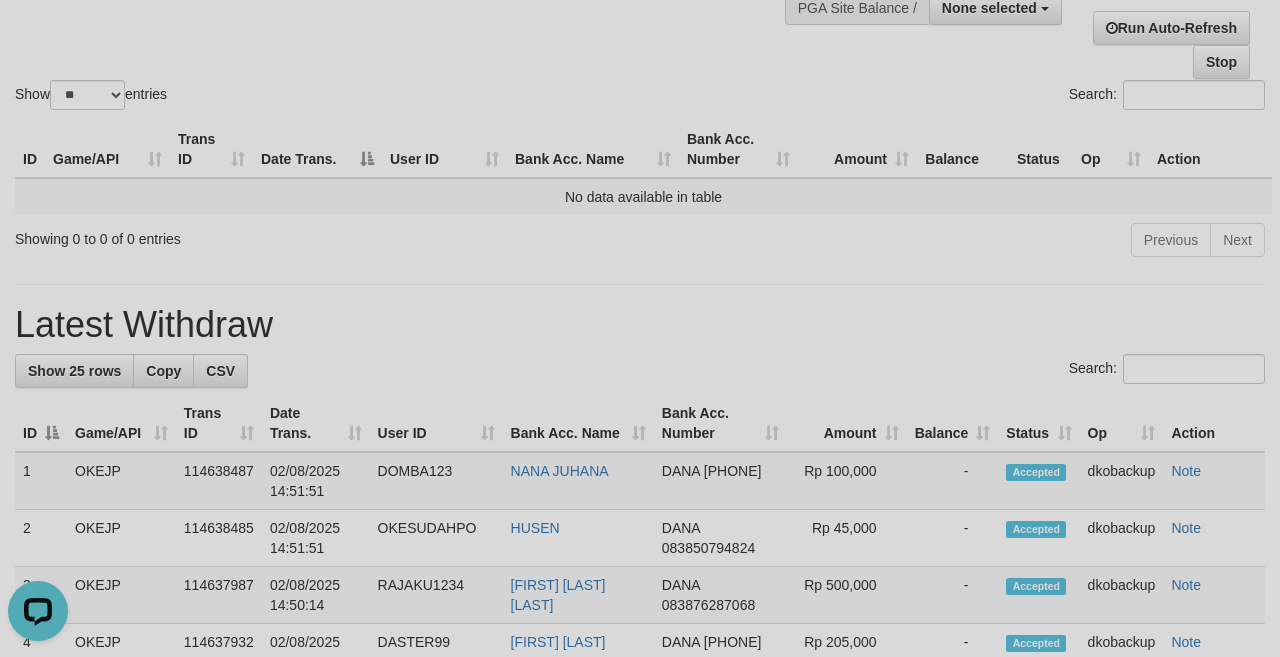 scroll, scrollTop: 0, scrollLeft: 0, axis: both 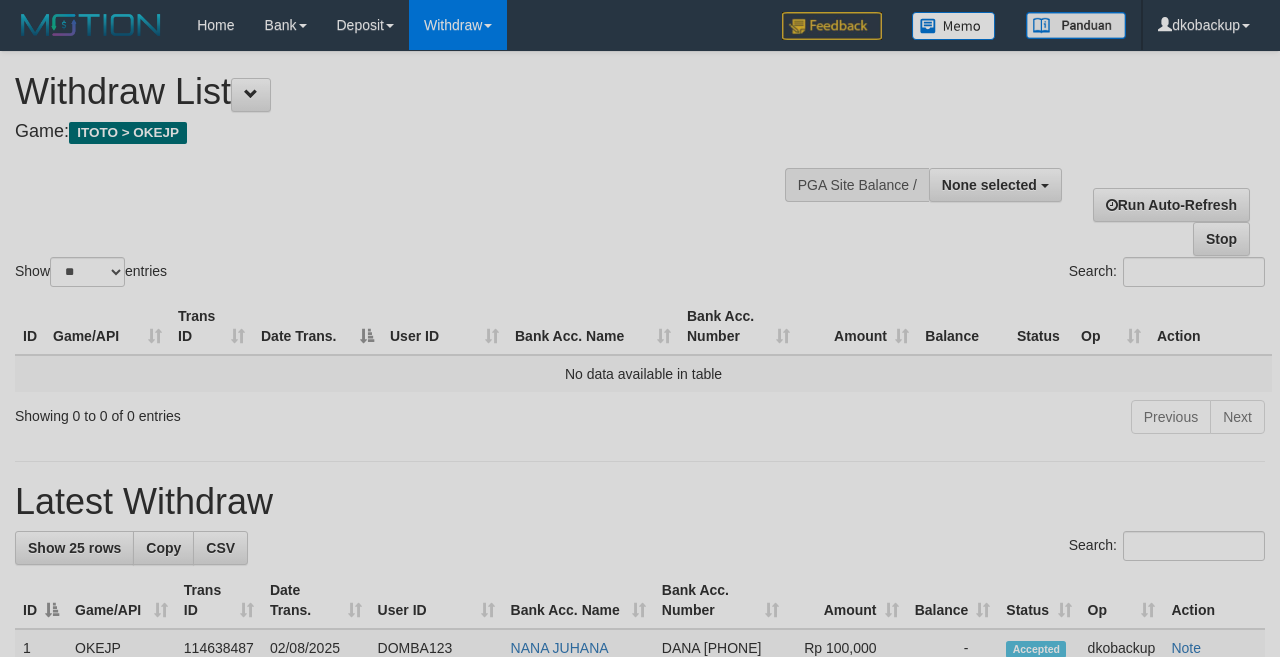select 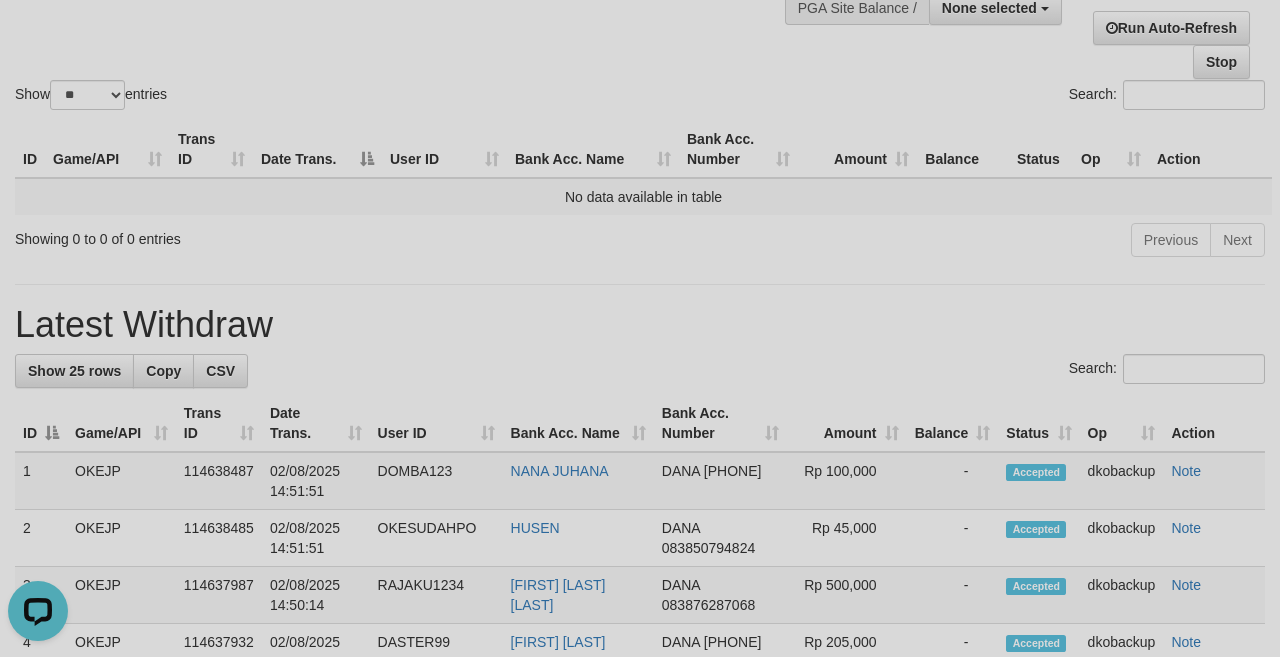 scroll, scrollTop: 0, scrollLeft: 0, axis: both 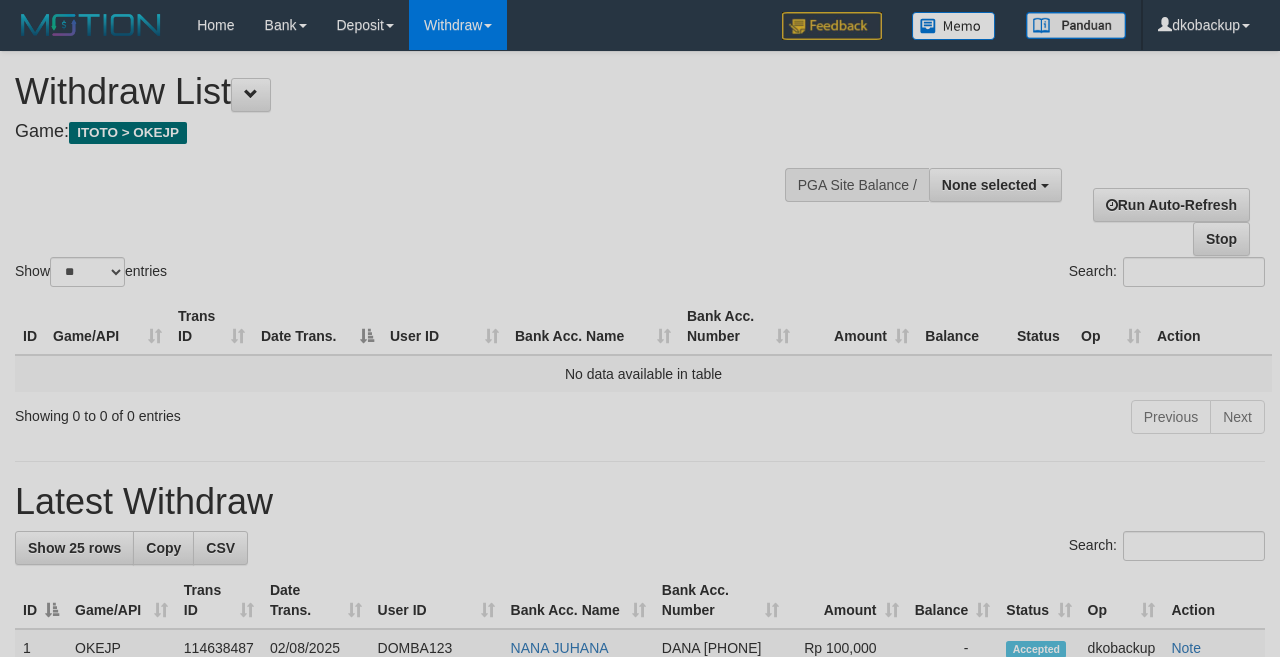 select 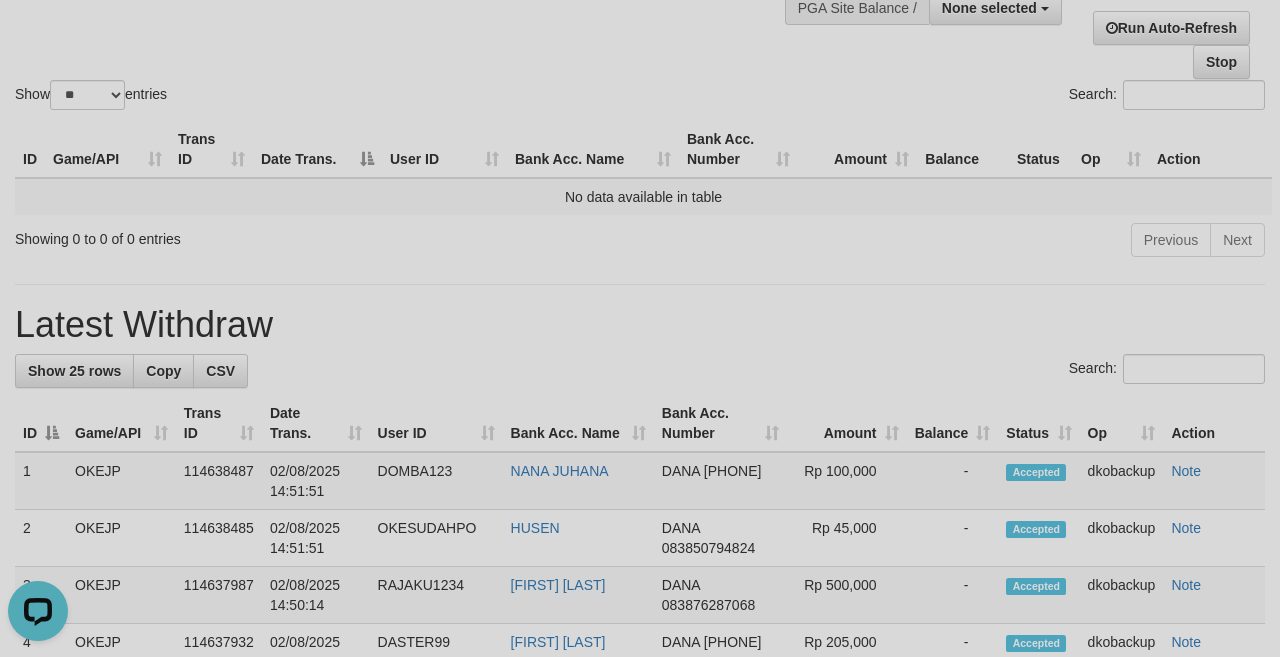 scroll, scrollTop: 0, scrollLeft: 0, axis: both 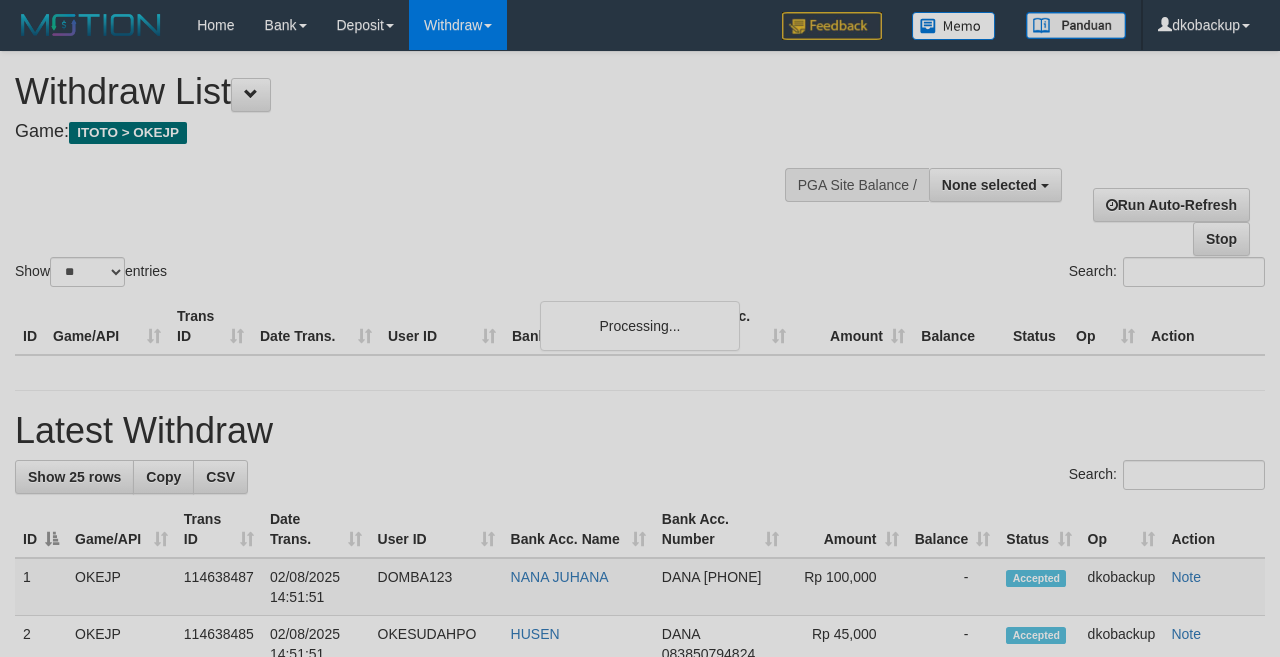 select 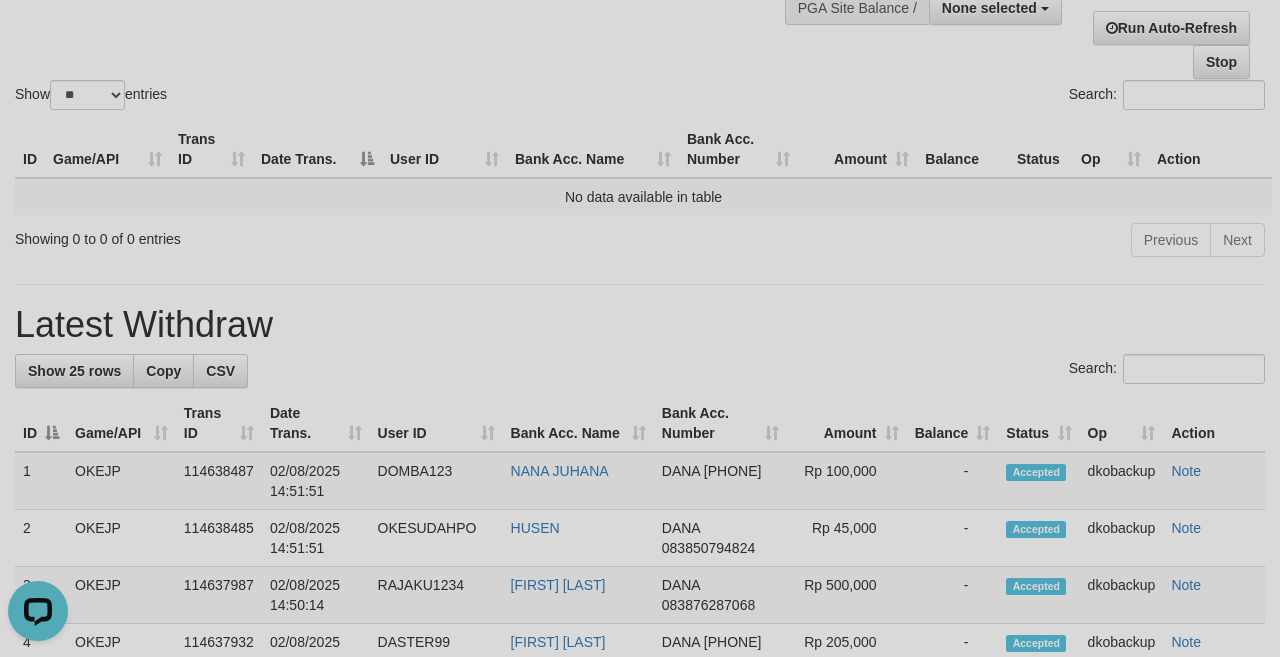 scroll, scrollTop: 0, scrollLeft: 0, axis: both 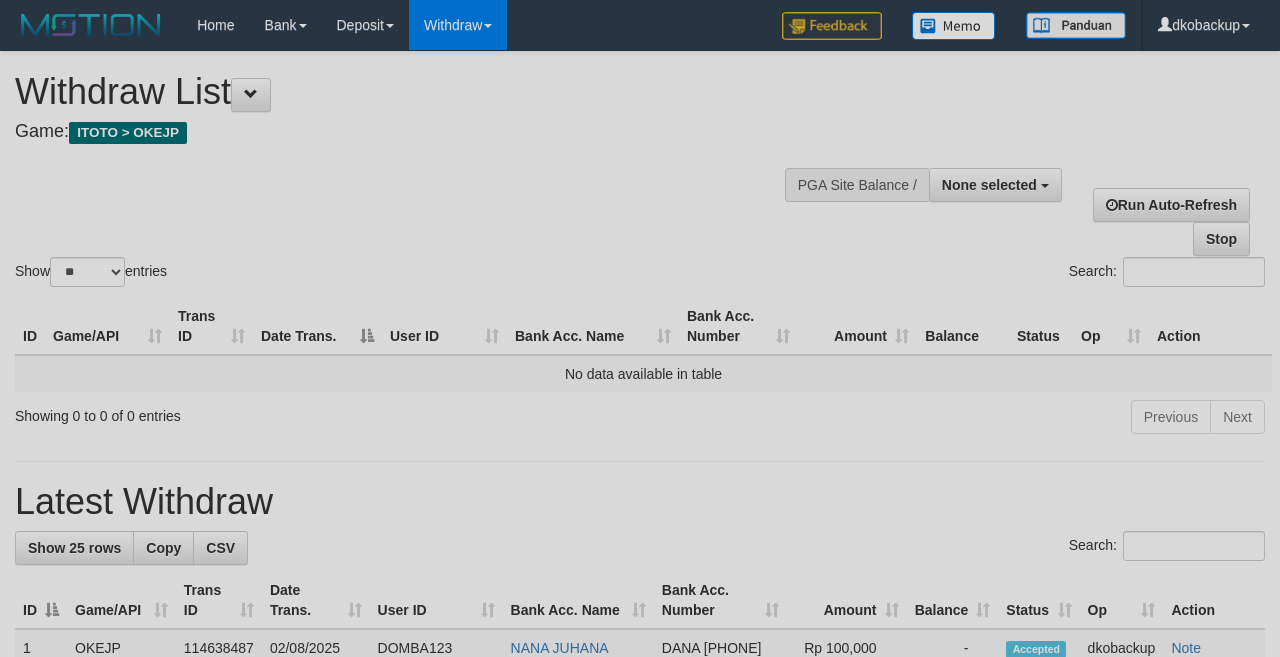 select 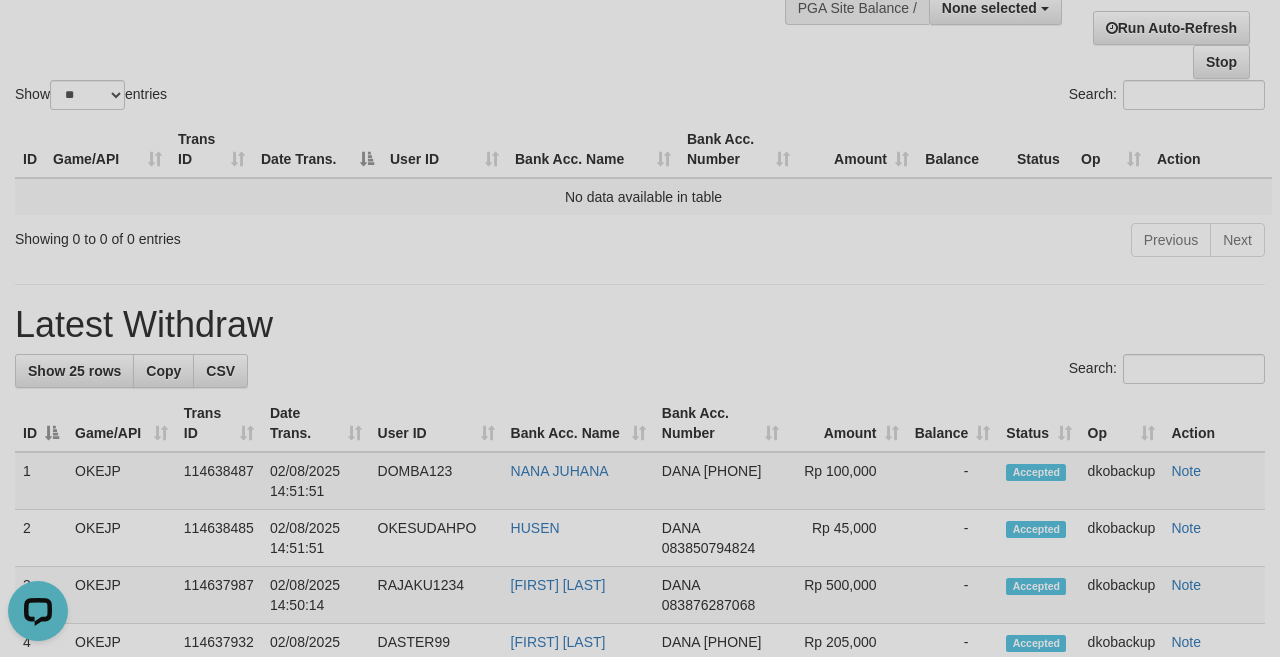scroll, scrollTop: 0, scrollLeft: 0, axis: both 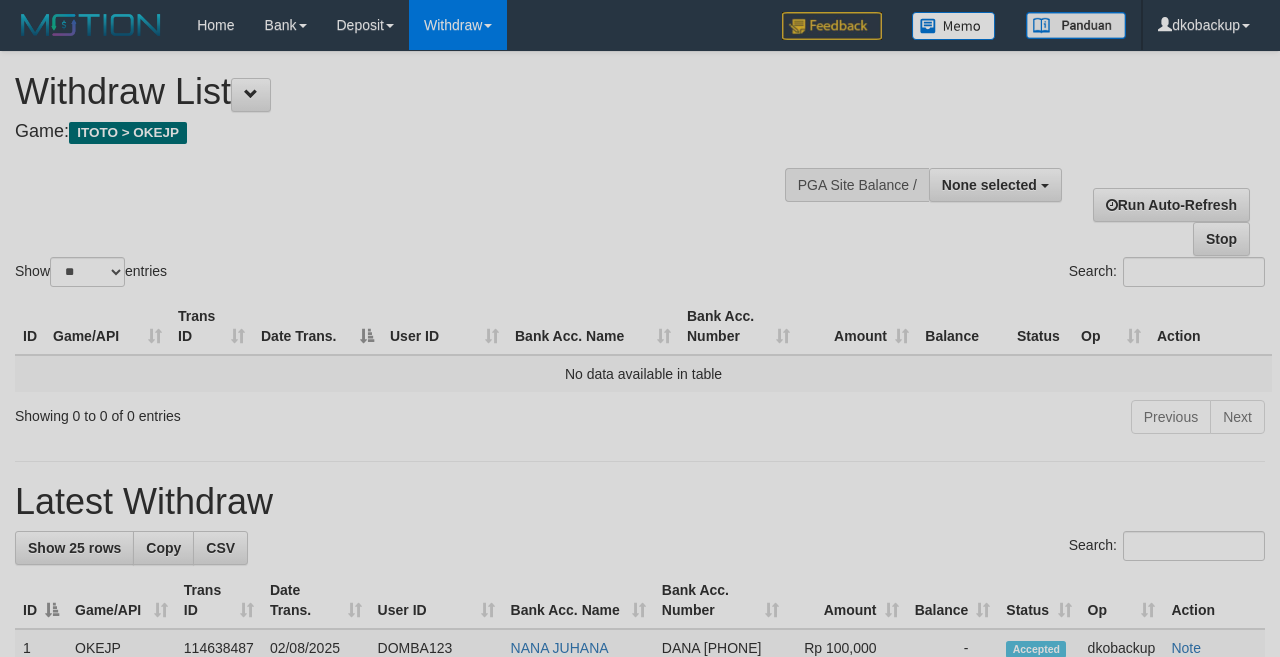 select 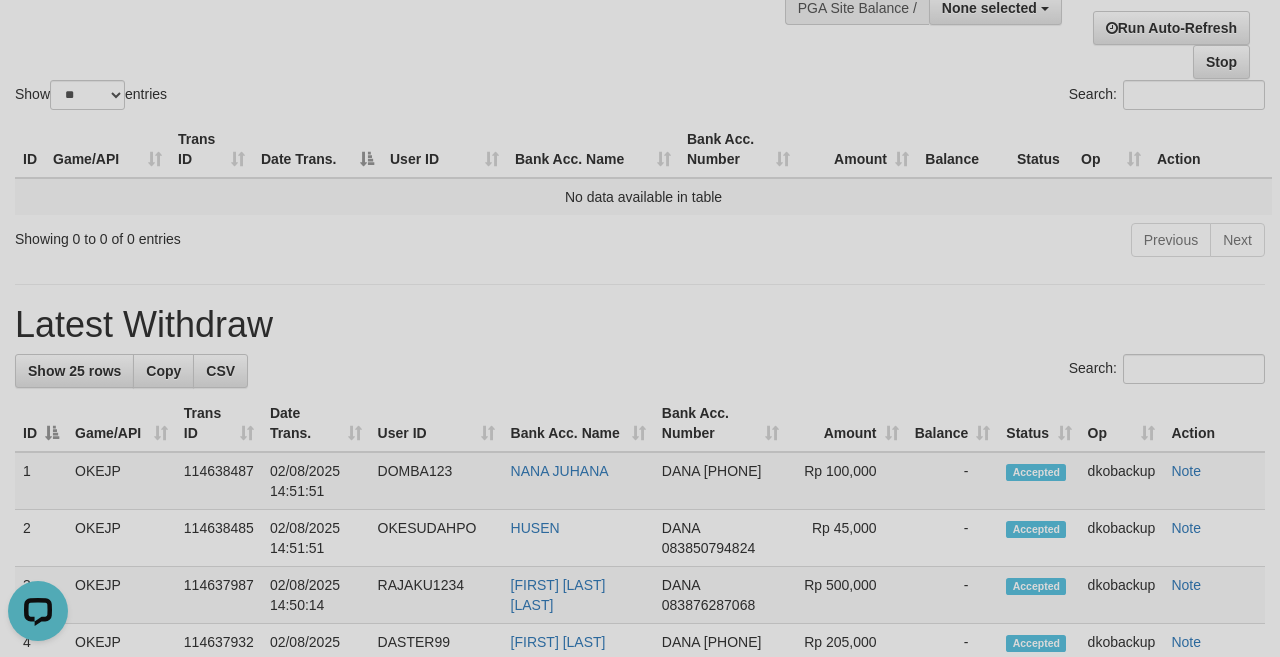 scroll, scrollTop: 0, scrollLeft: 0, axis: both 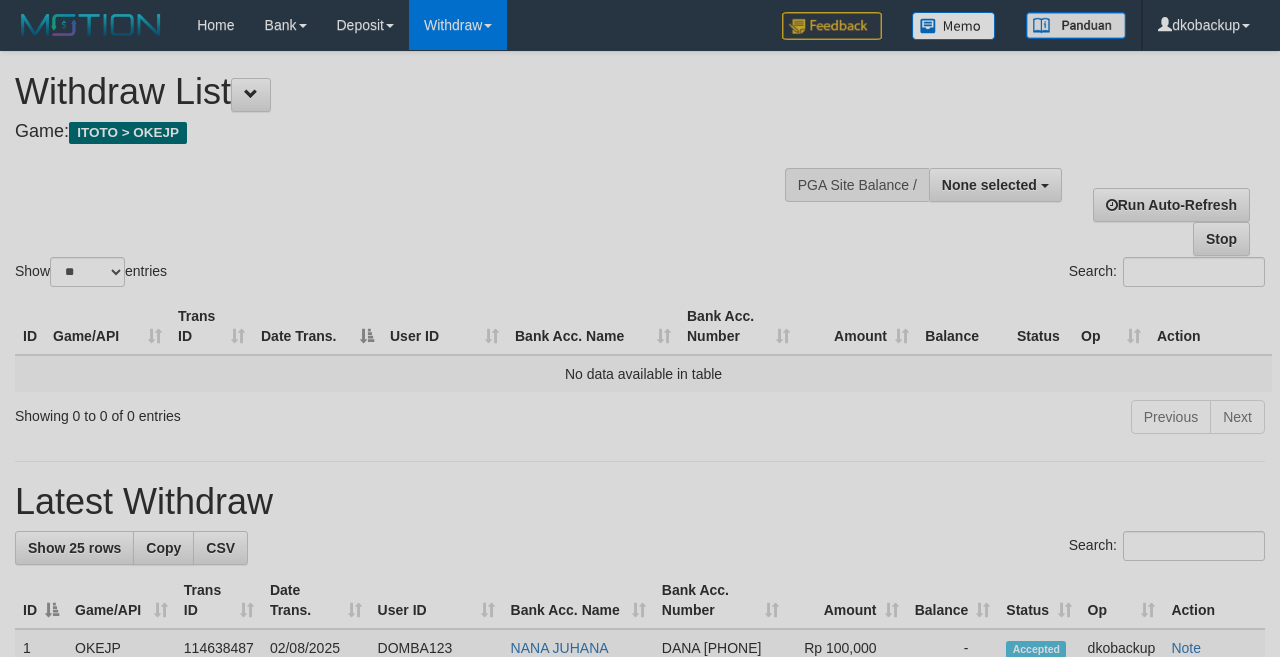 select 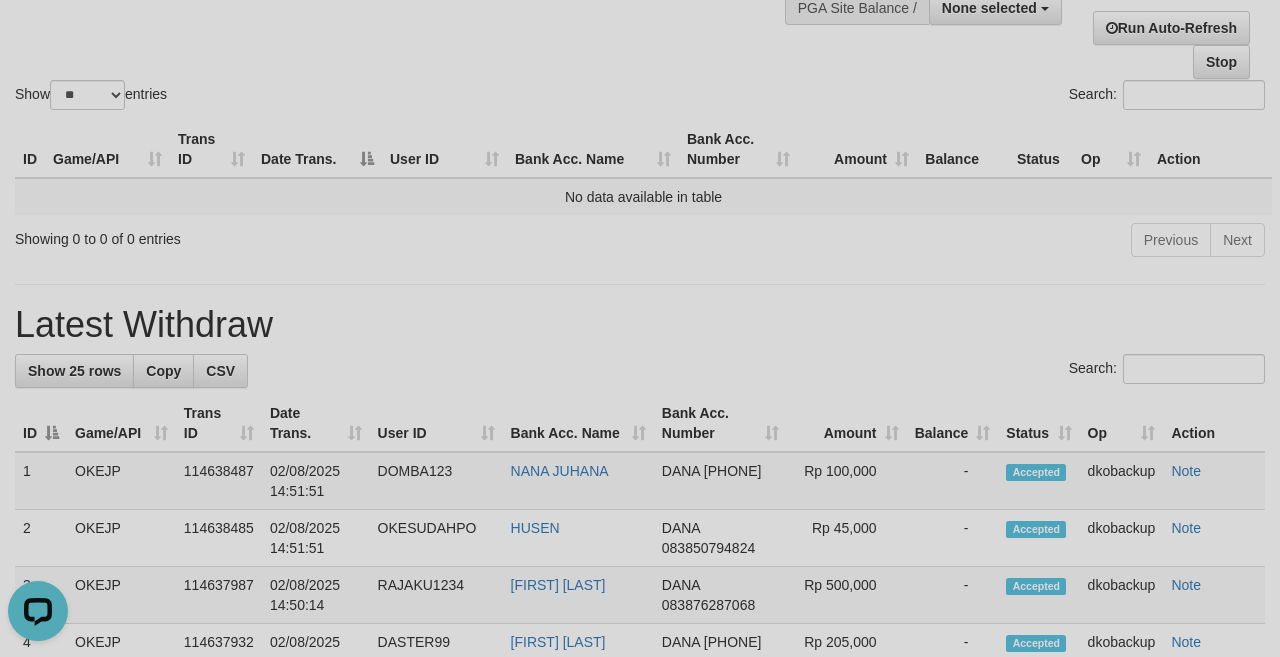 scroll, scrollTop: 0, scrollLeft: 0, axis: both 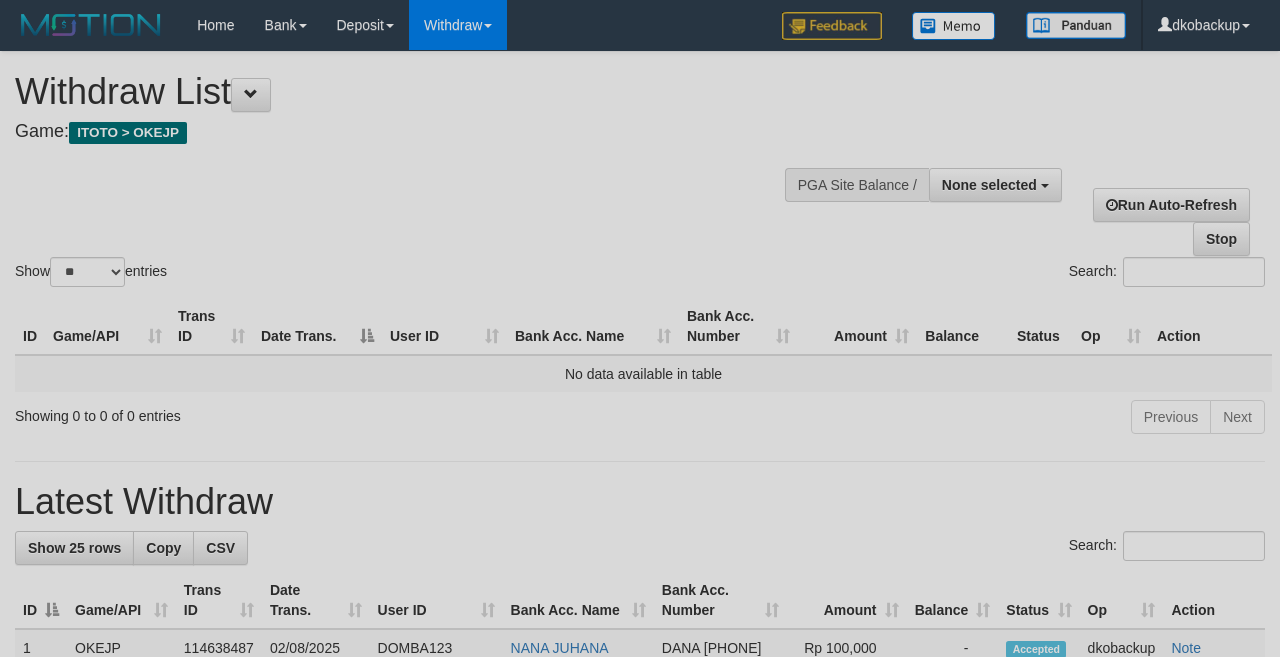 select 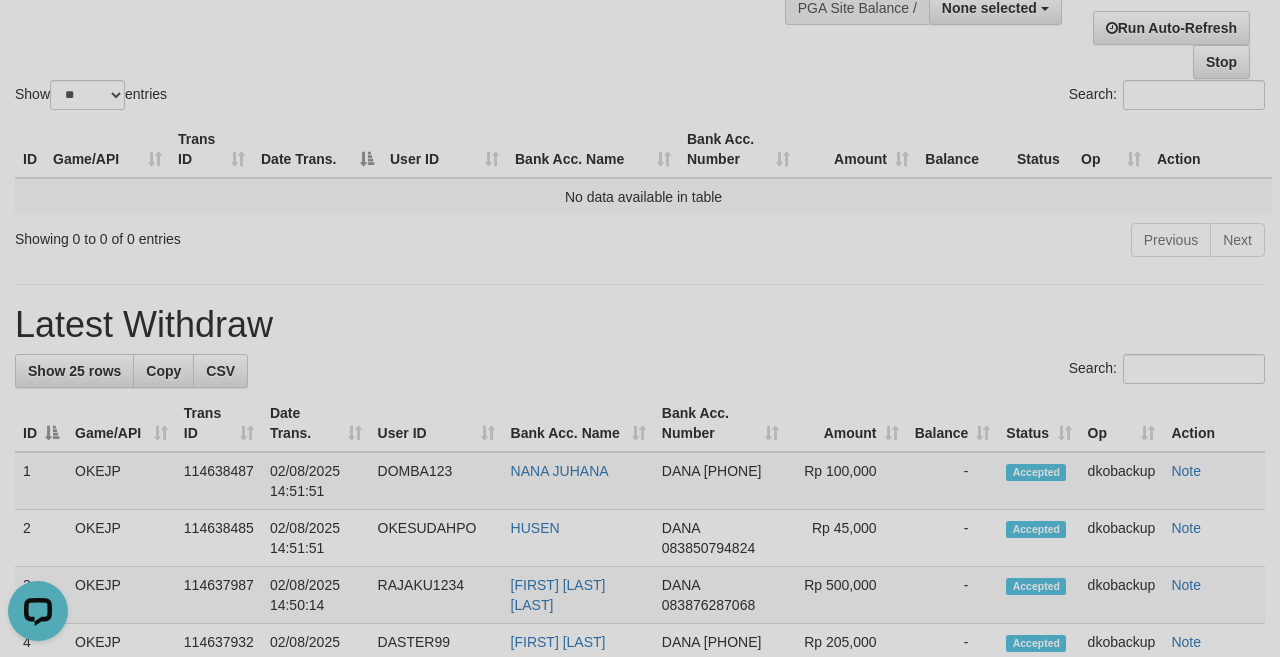 scroll, scrollTop: 0, scrollLeft: 0, axis: both 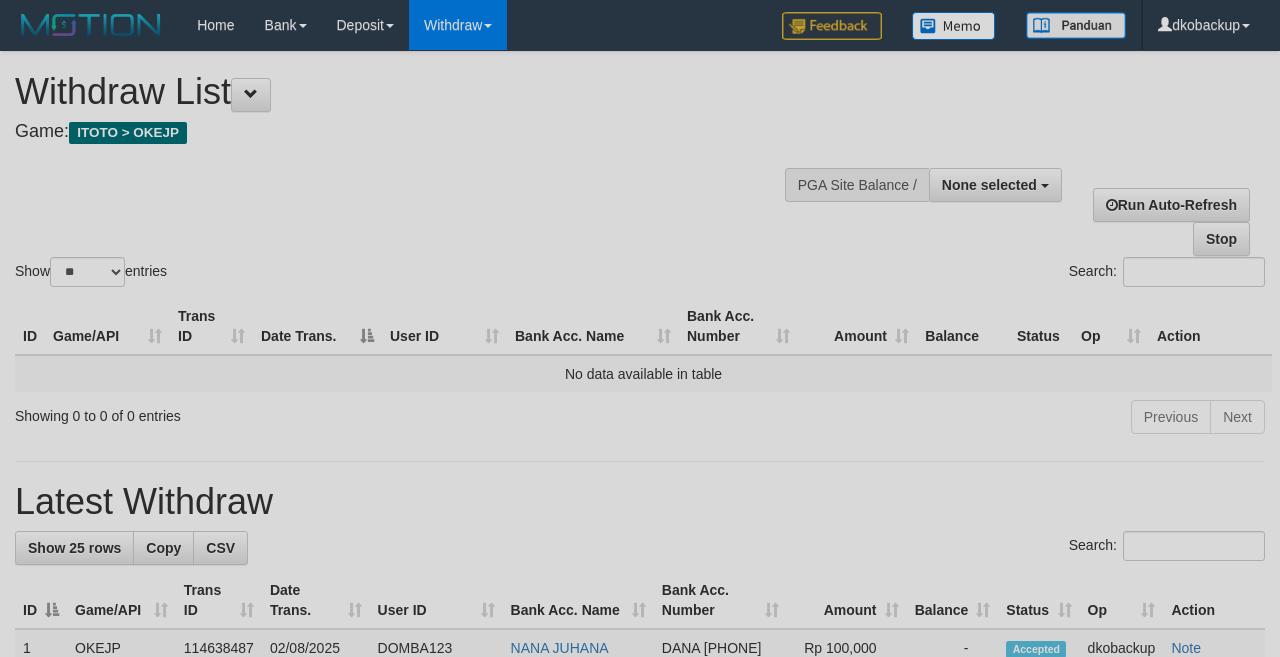 select 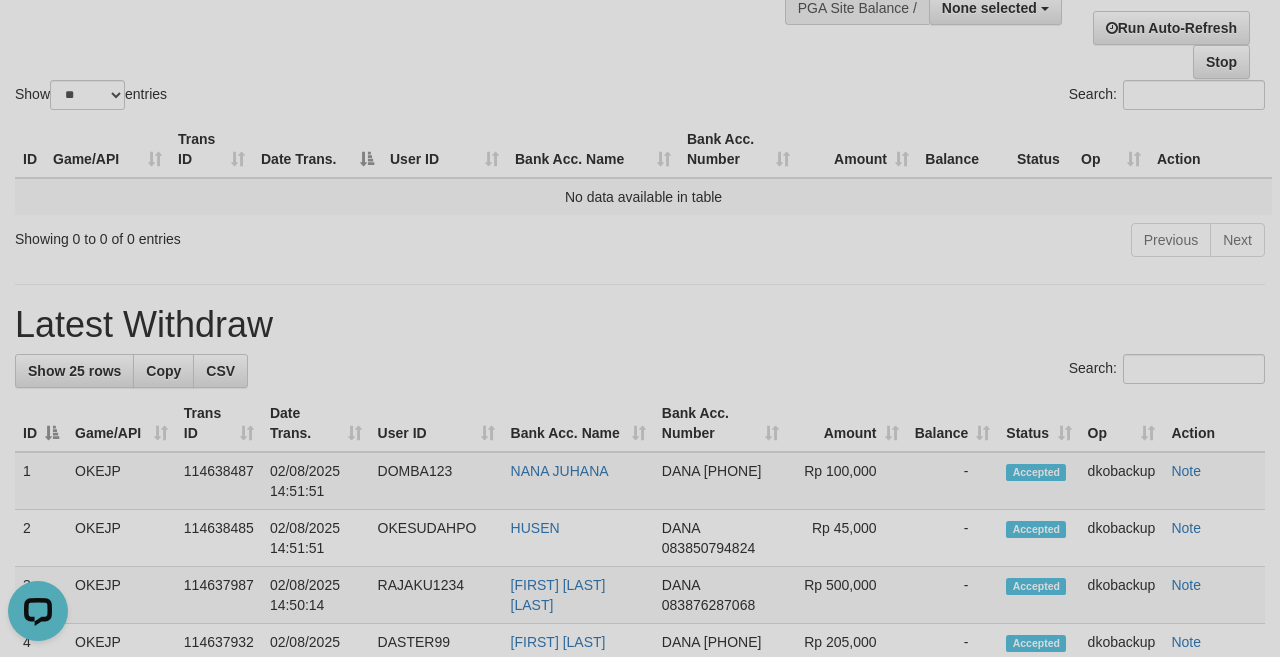 scroll, scrollTop: 0, scrollLeft: 0, axis: both 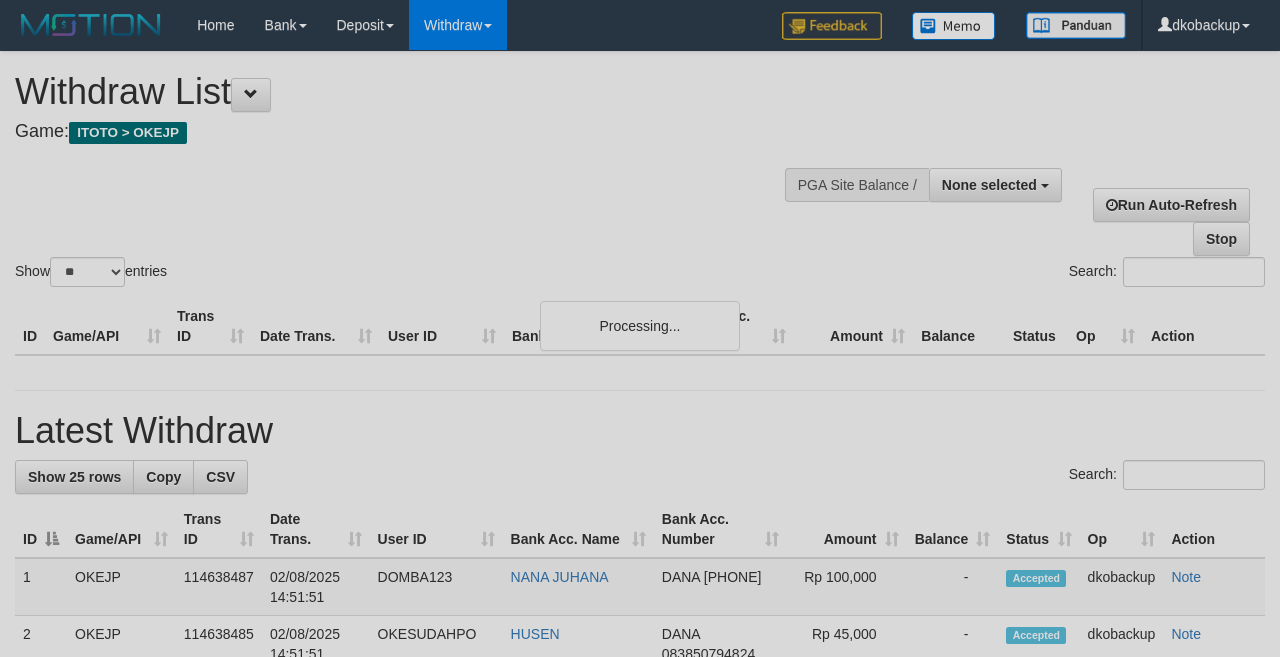 select 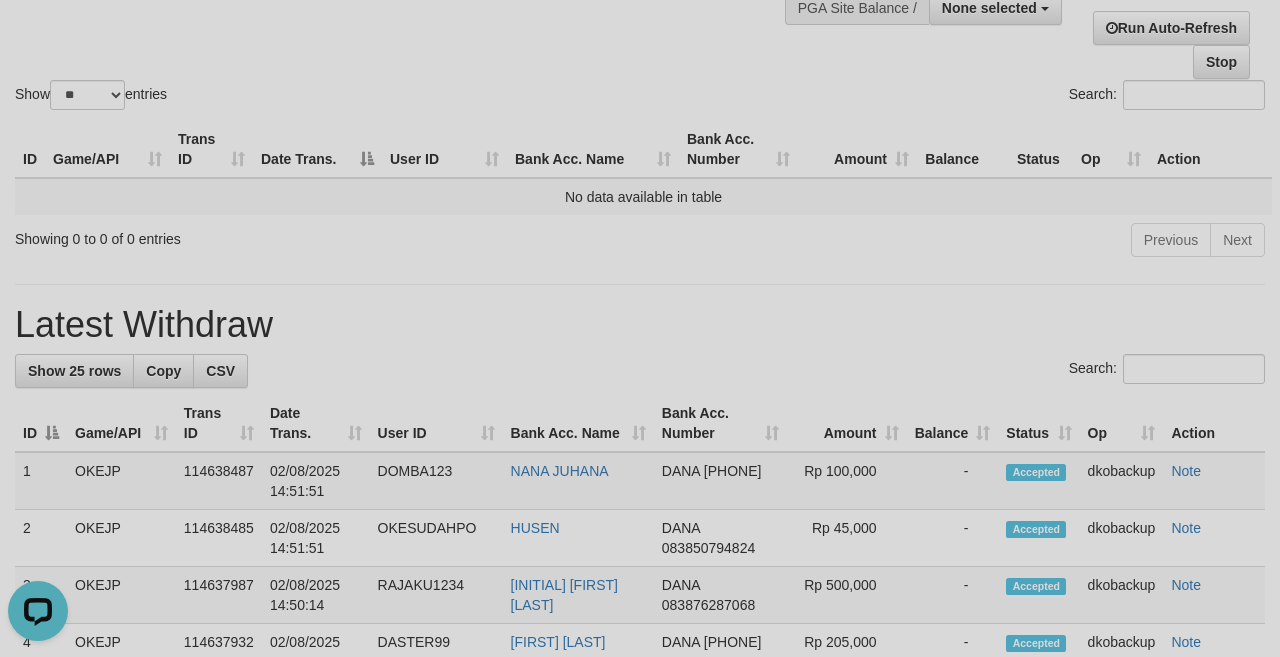 scroll, scrollTop: 0, scrollLeft: 0, axis: both 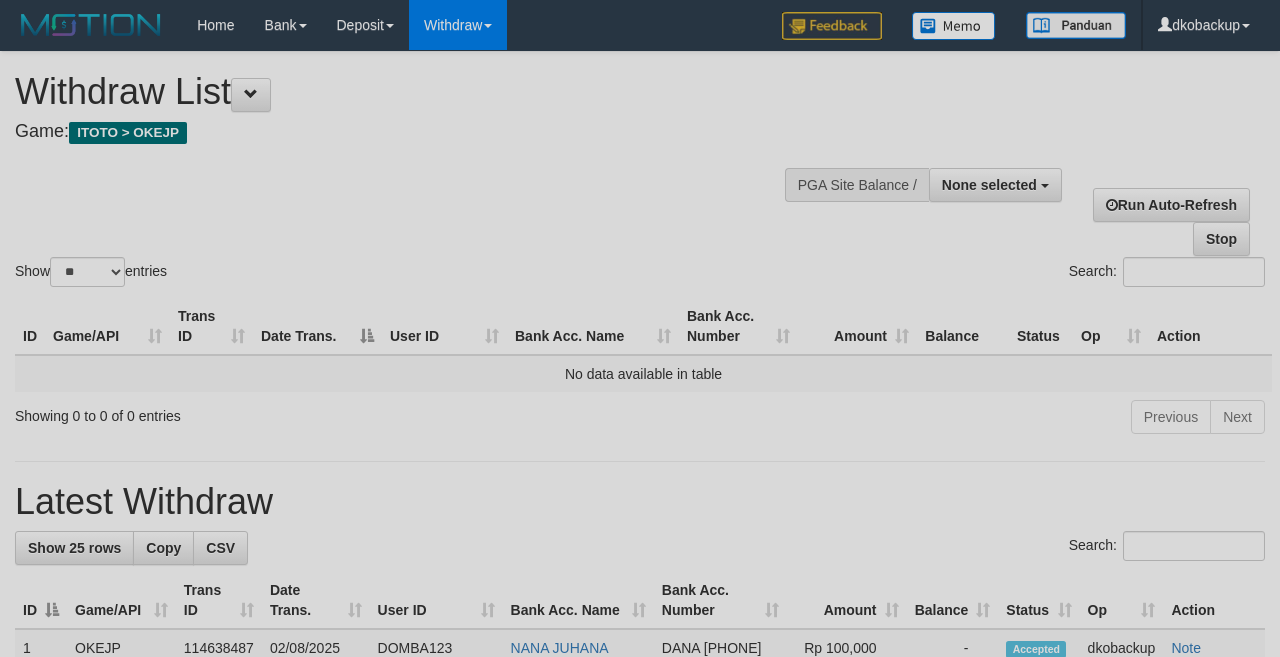 select 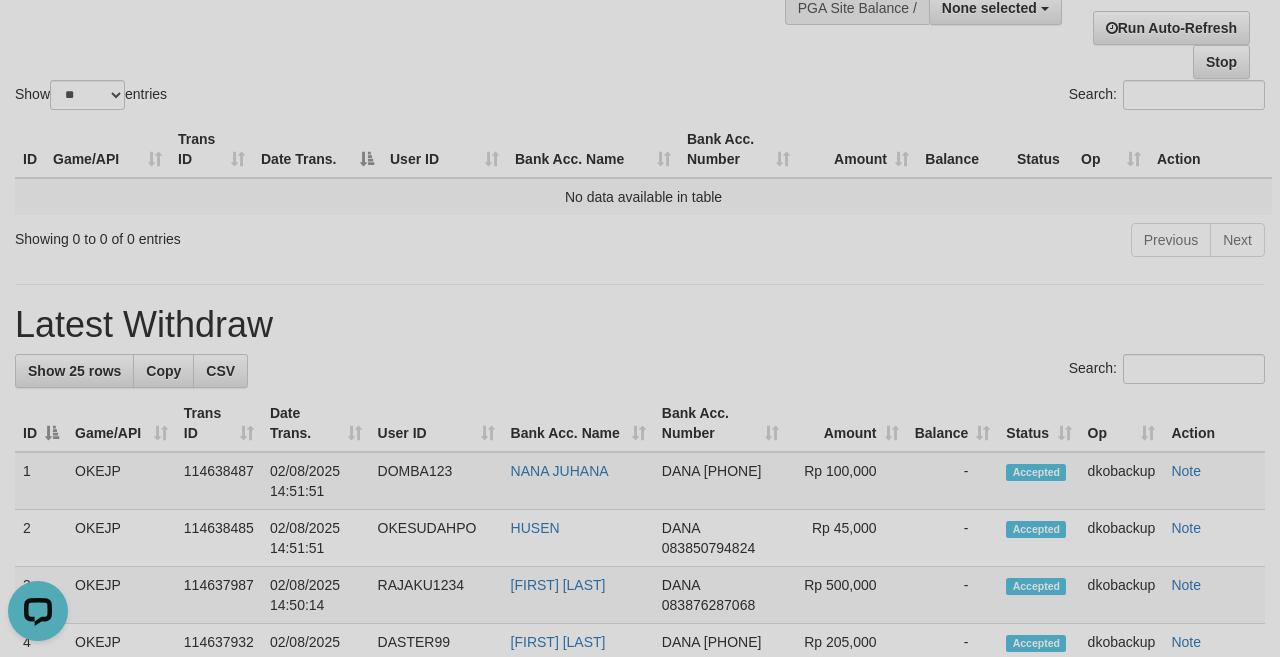 scroll, scrollTop: 0, scrollLeft: 0, axis: both 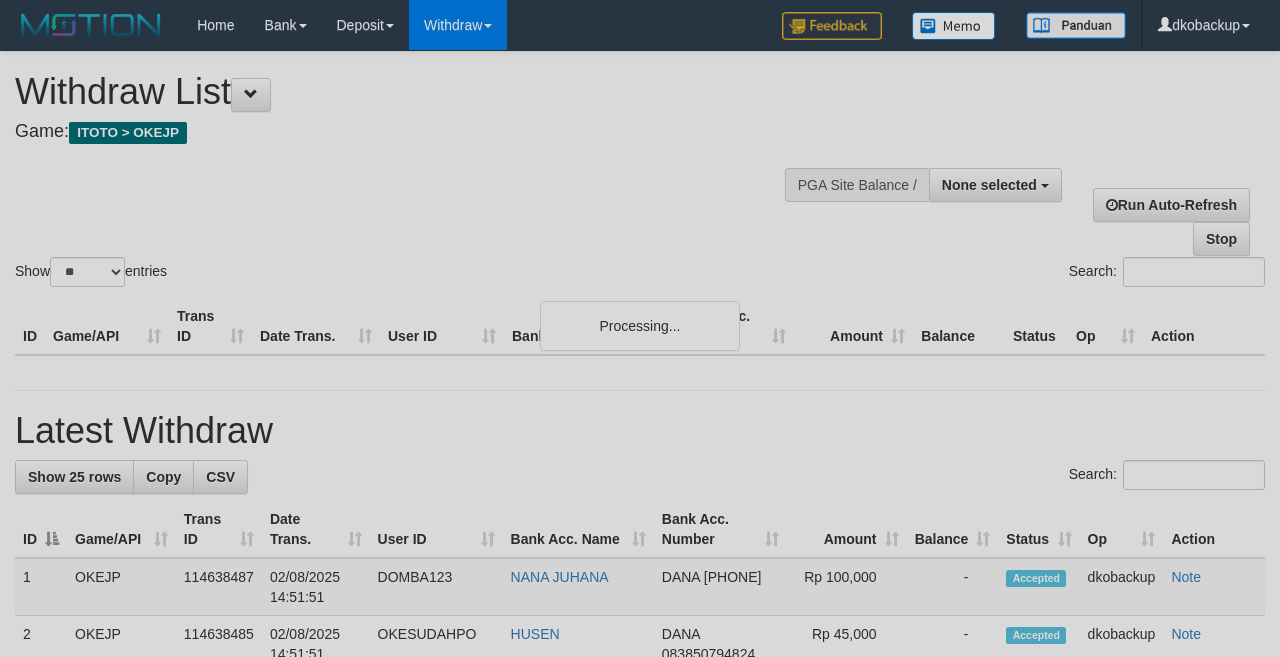select 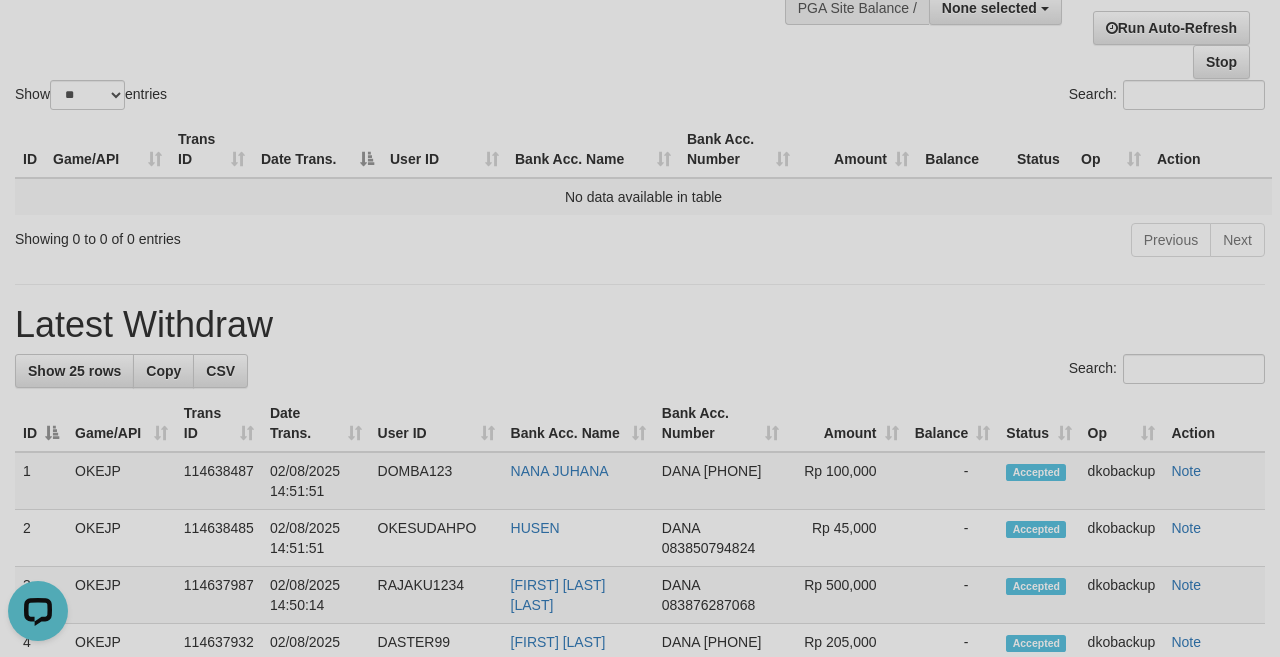 scroll, scrollTop: 0, scrollLeft: 0, axis: both 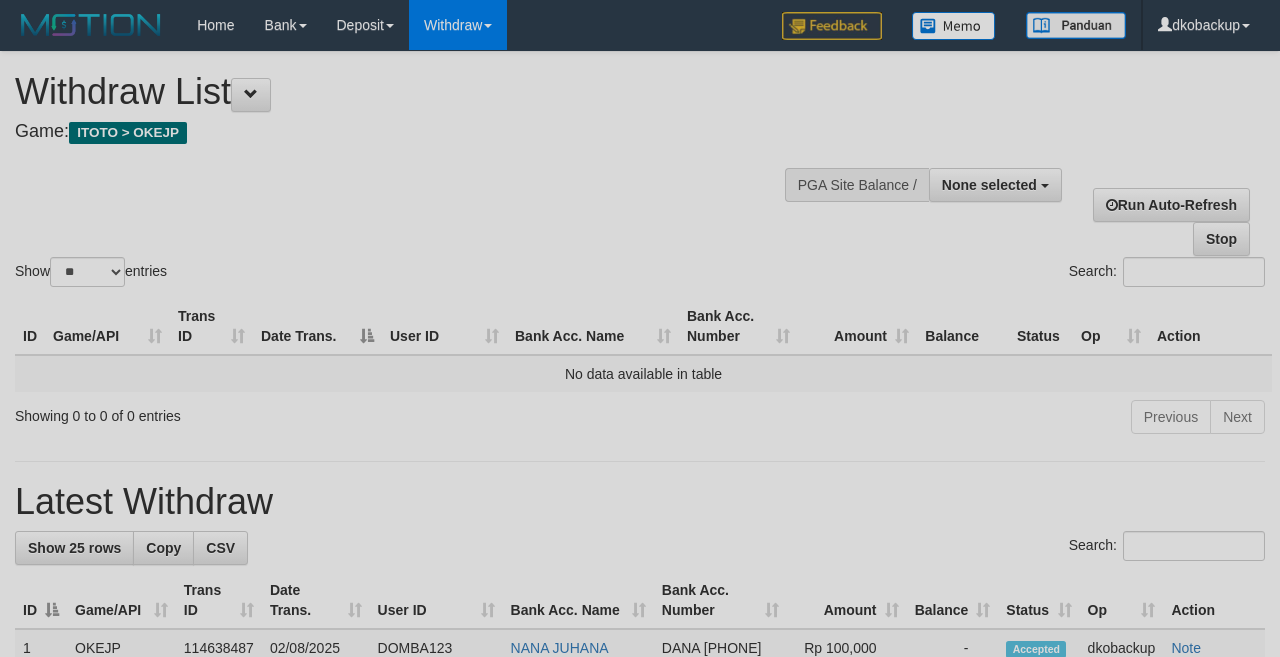 select 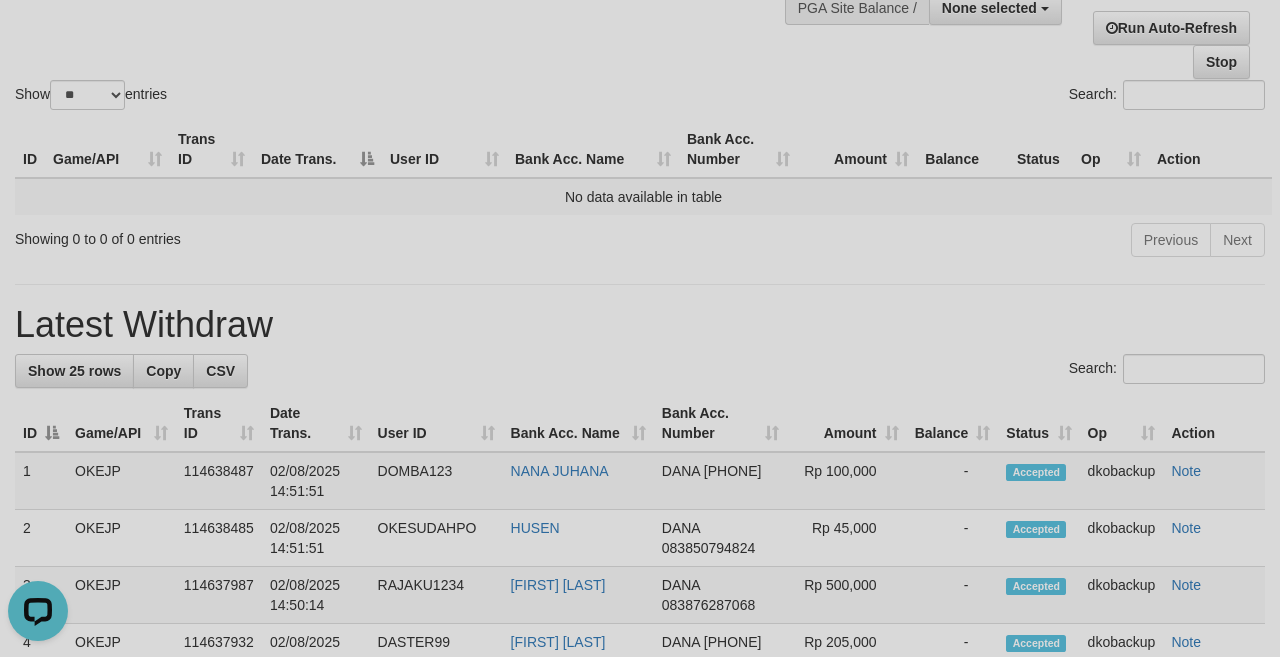 scroll, scrollTop: 0, scrollLeft: 0, axis: both 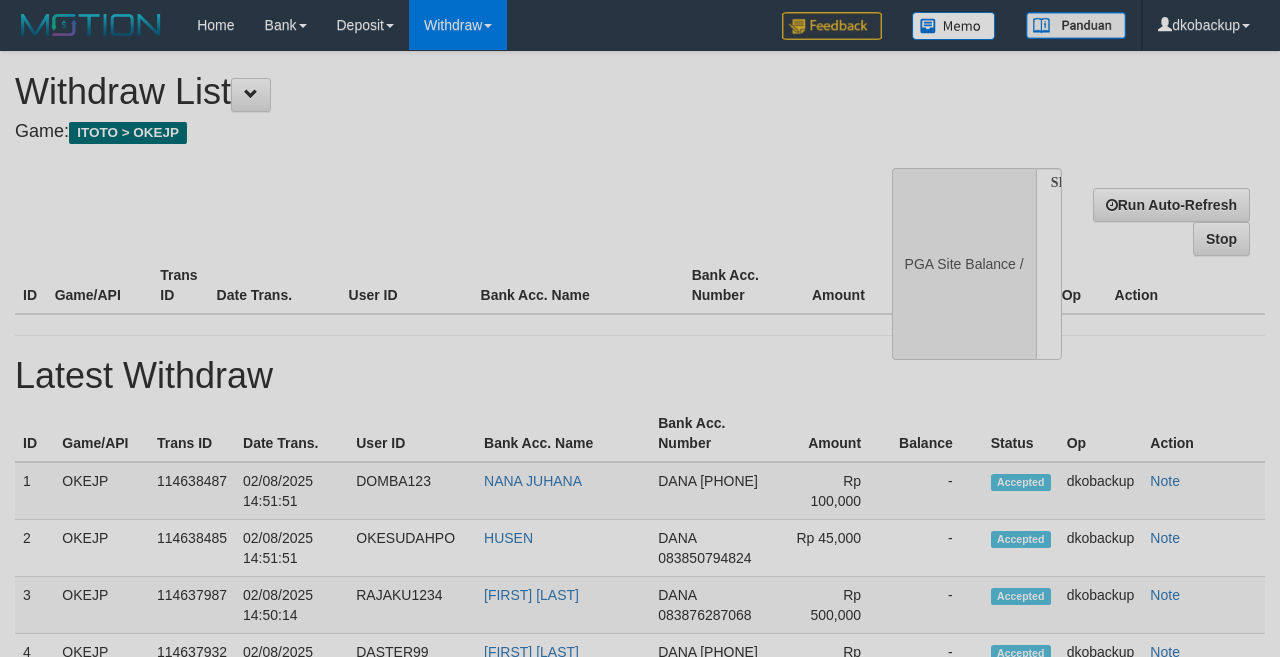 select 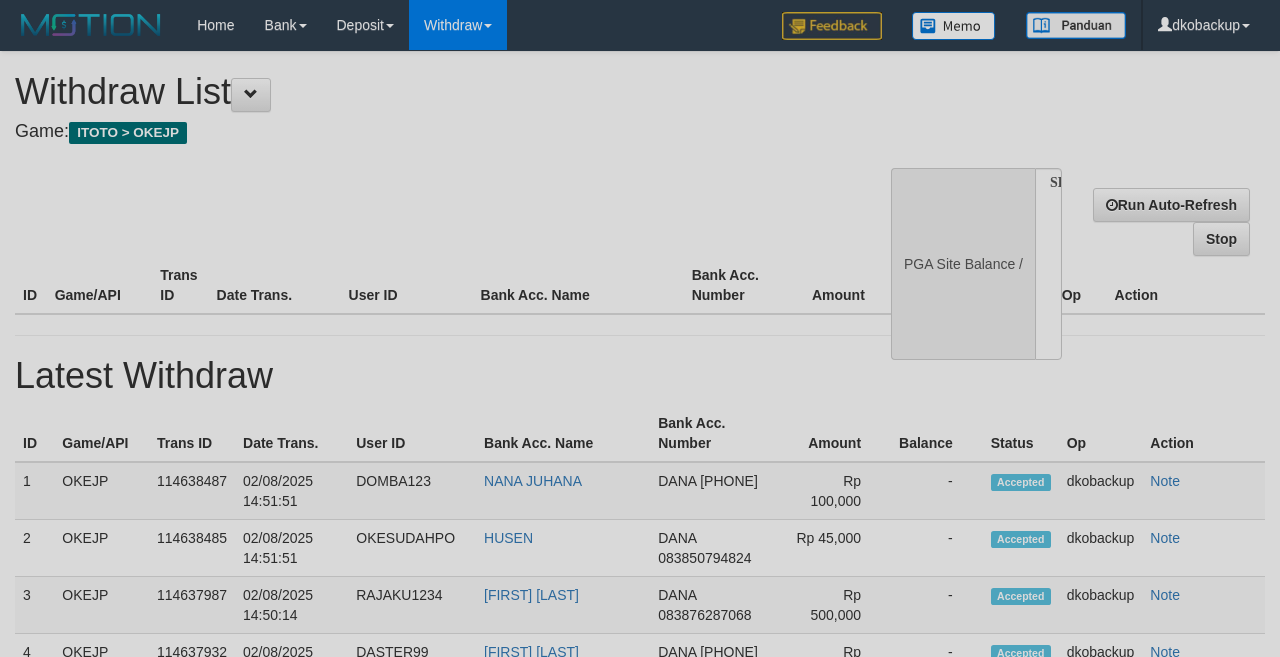 scroll, scrollTop: 177, scrollLeft: 0, axis: vertical 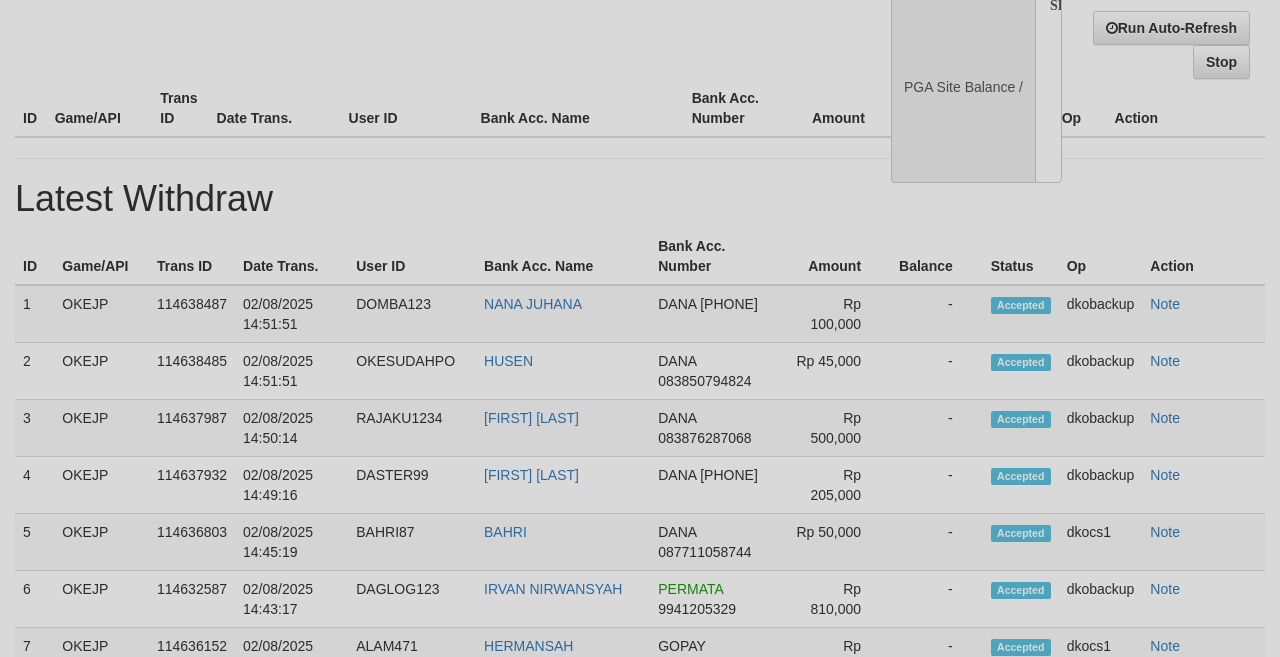 select on "**" 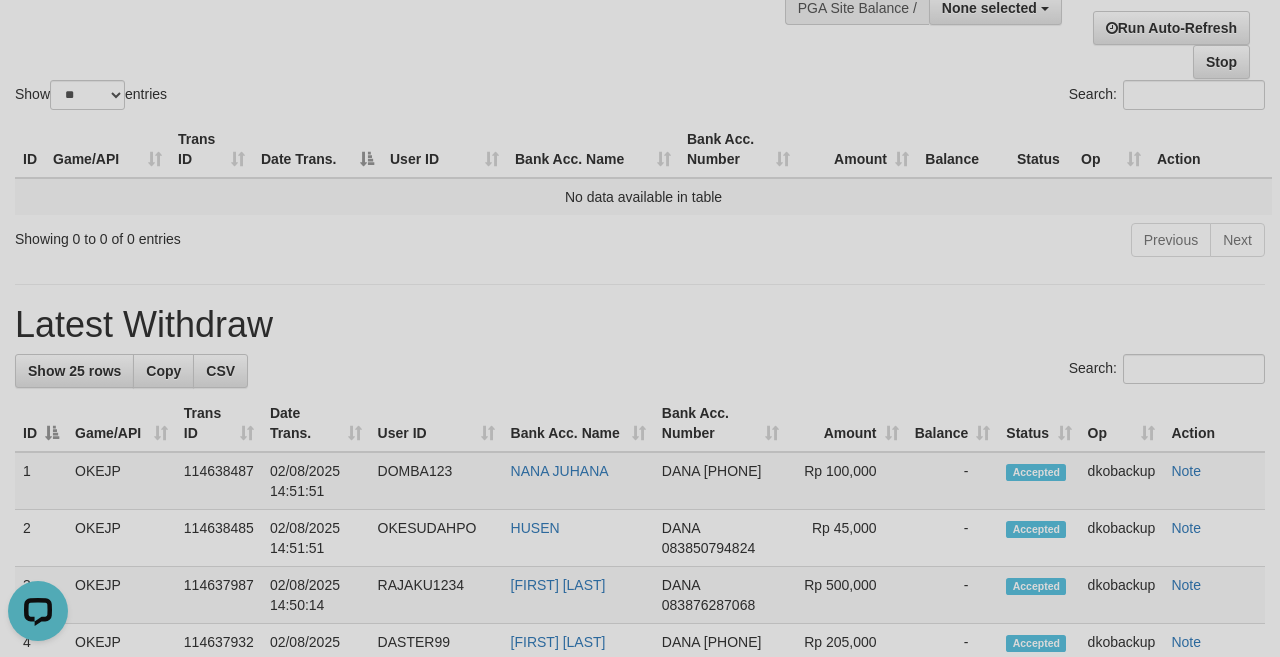 scroll, scrollTop: 0, scrollLeft: 0, axis: both 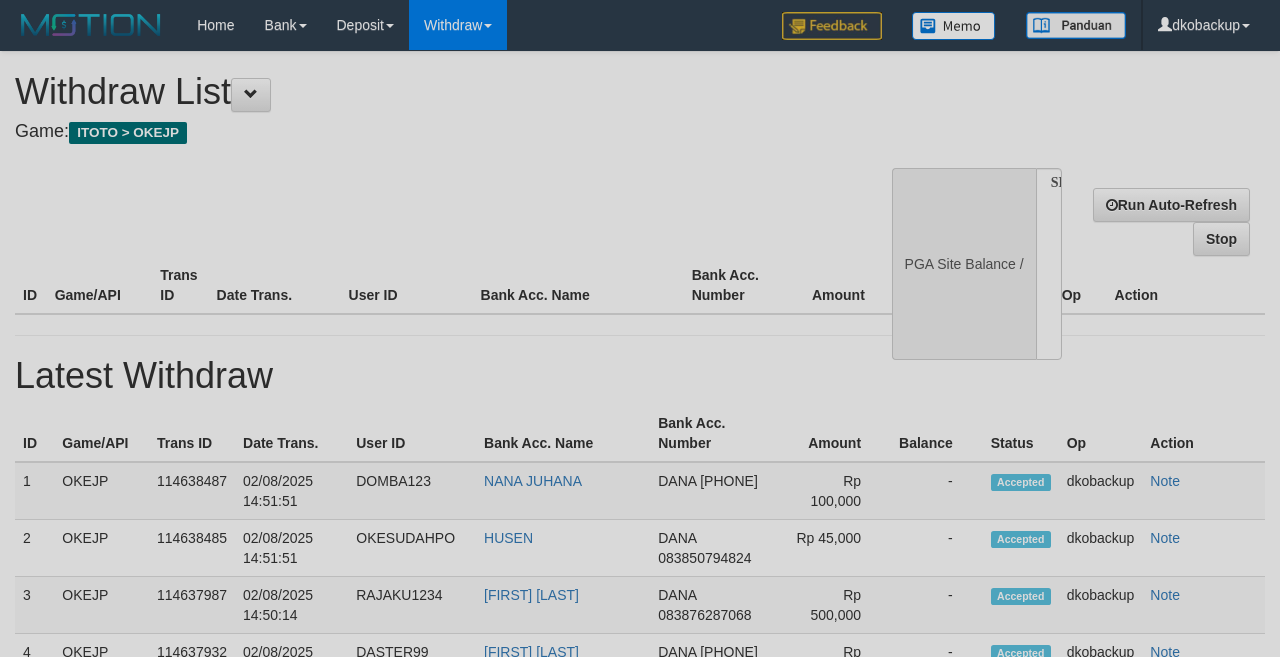 select 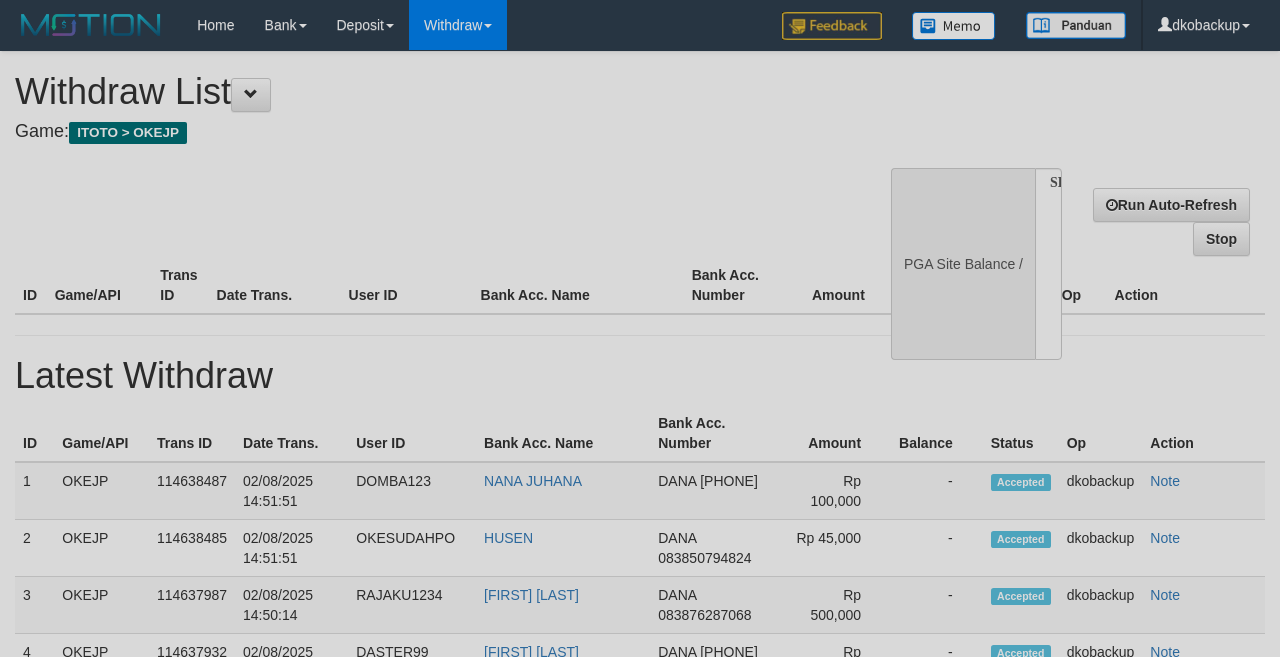 scroll, scrollTop: 177, scrollLeft: 0, axis: vertical 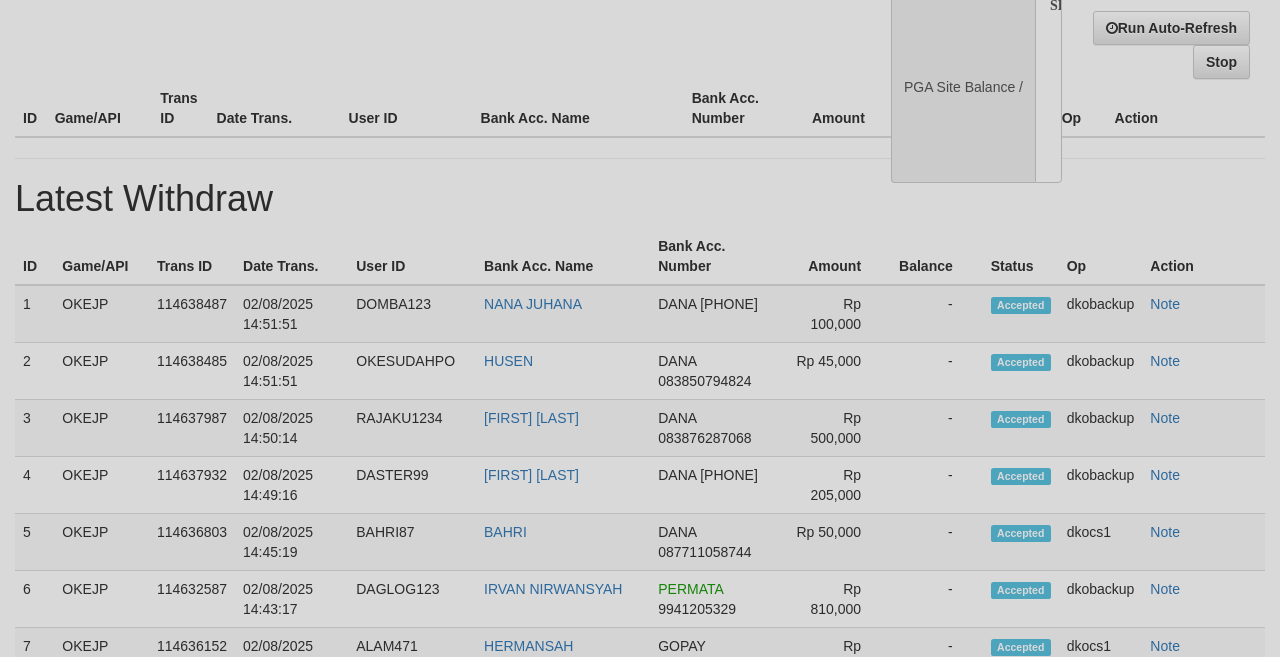 select on "**" 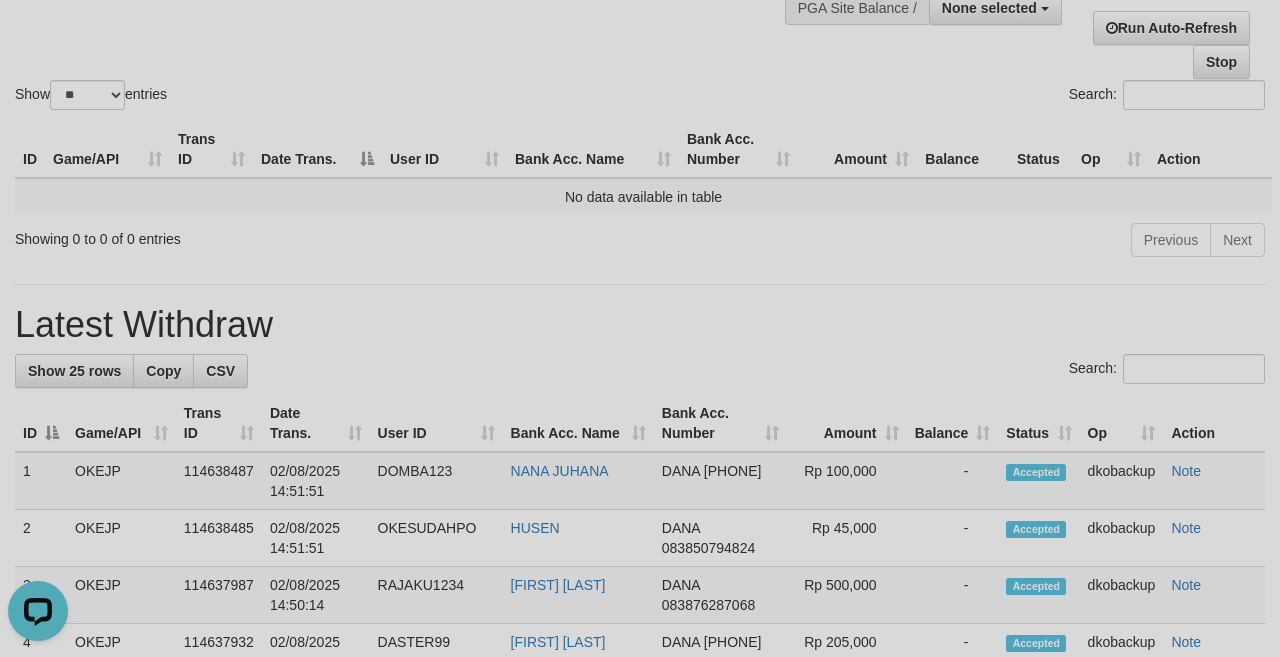 scroll, scrollTop: 0, scrollLeft: 0, axis: both 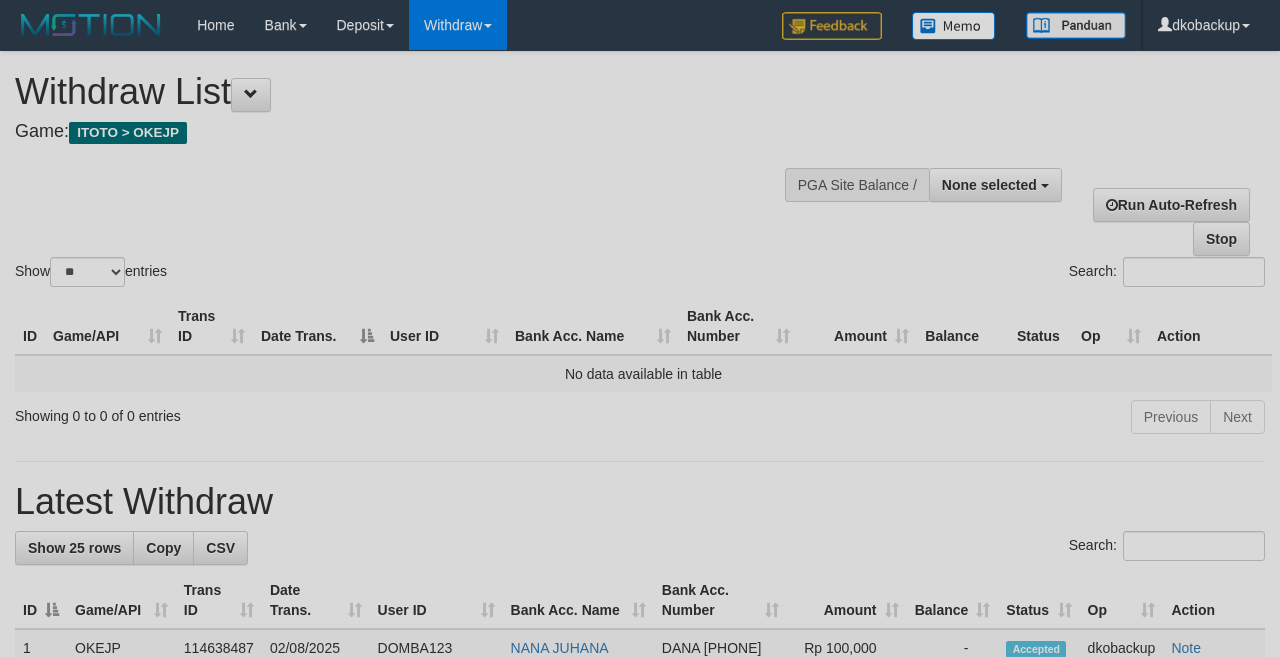 select 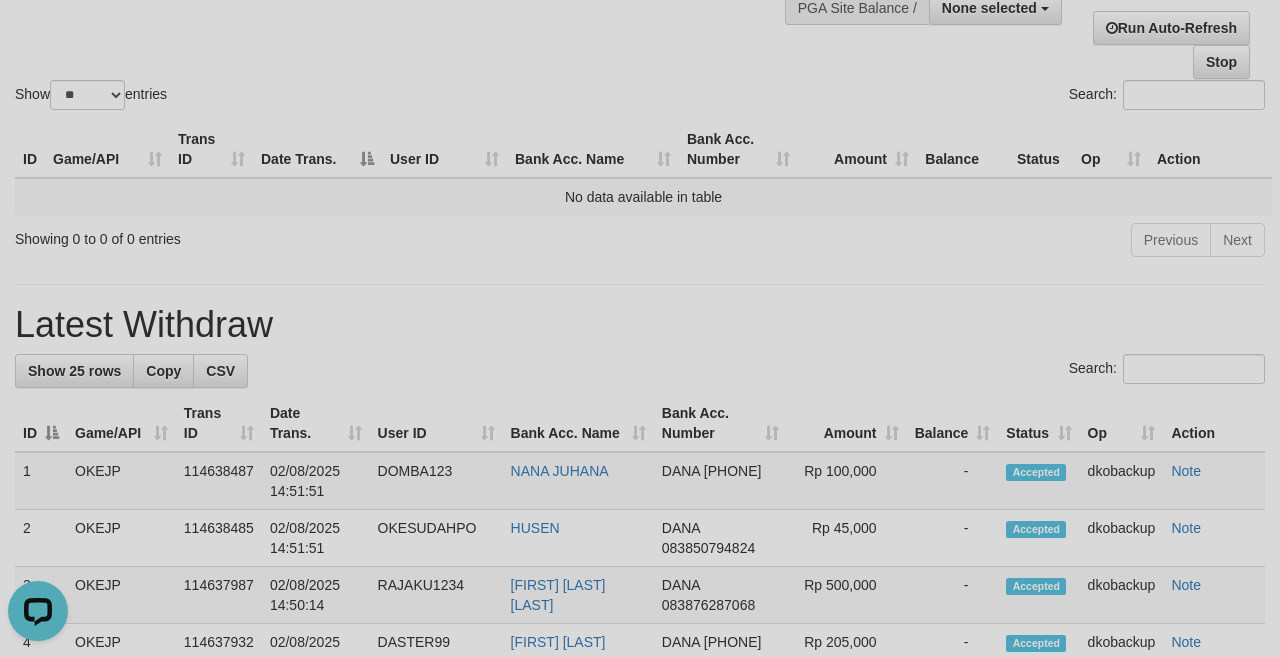 scroll, scrollTop: 0, scrollLeft: 0, axis: both 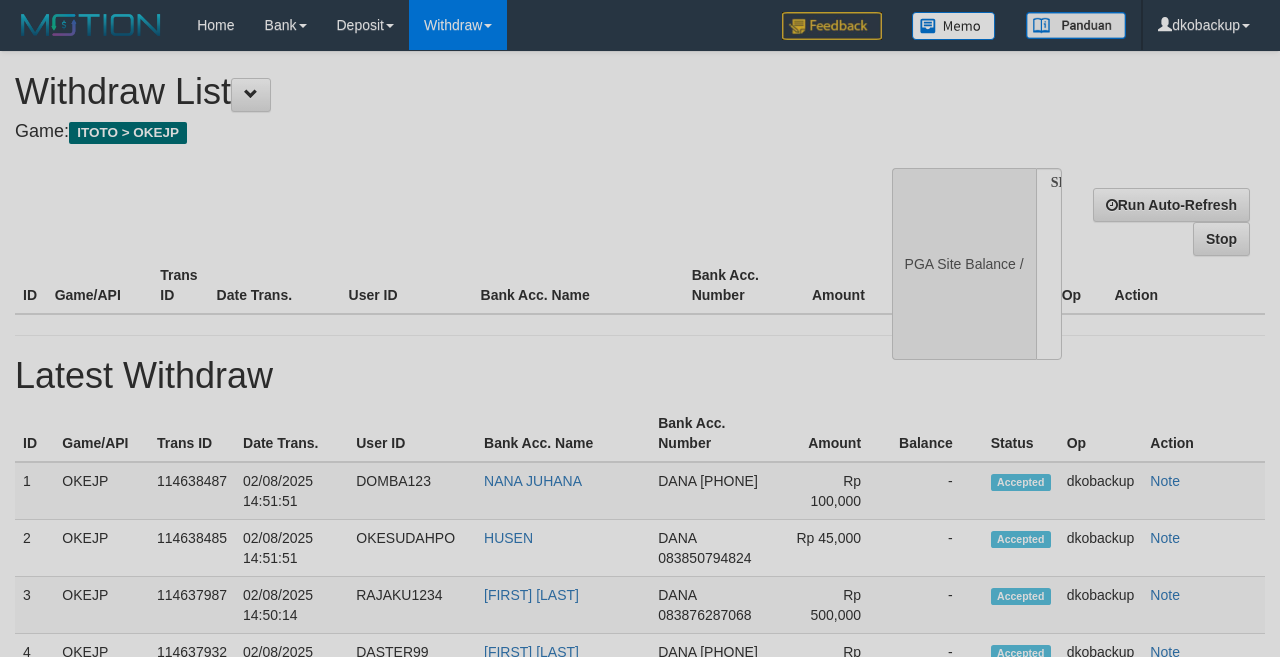 select 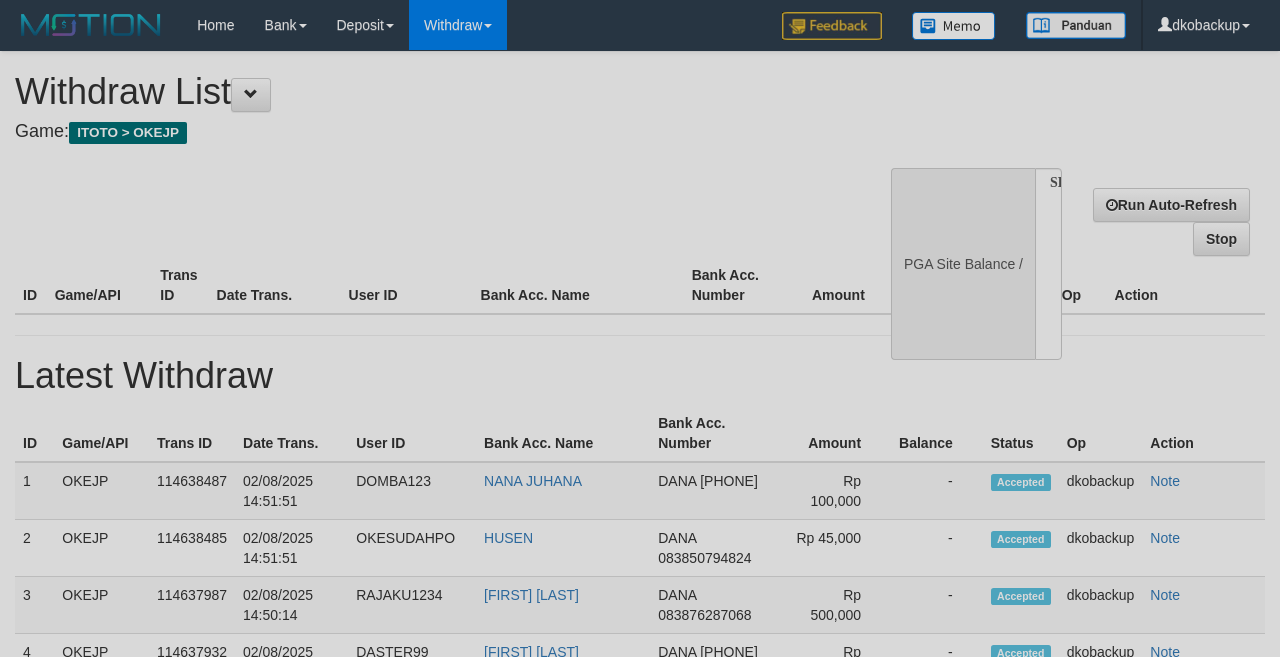 scroll, scrollTop: 177, scrollLeft: 0, axis: vertical 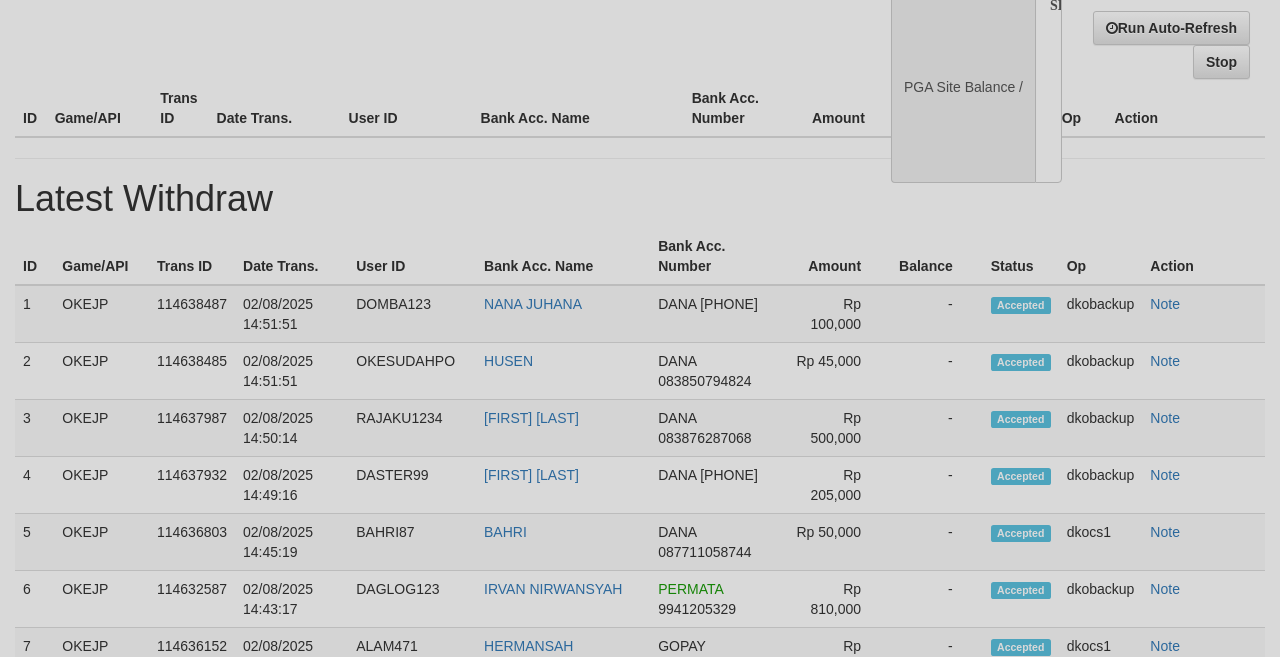 select on "**" 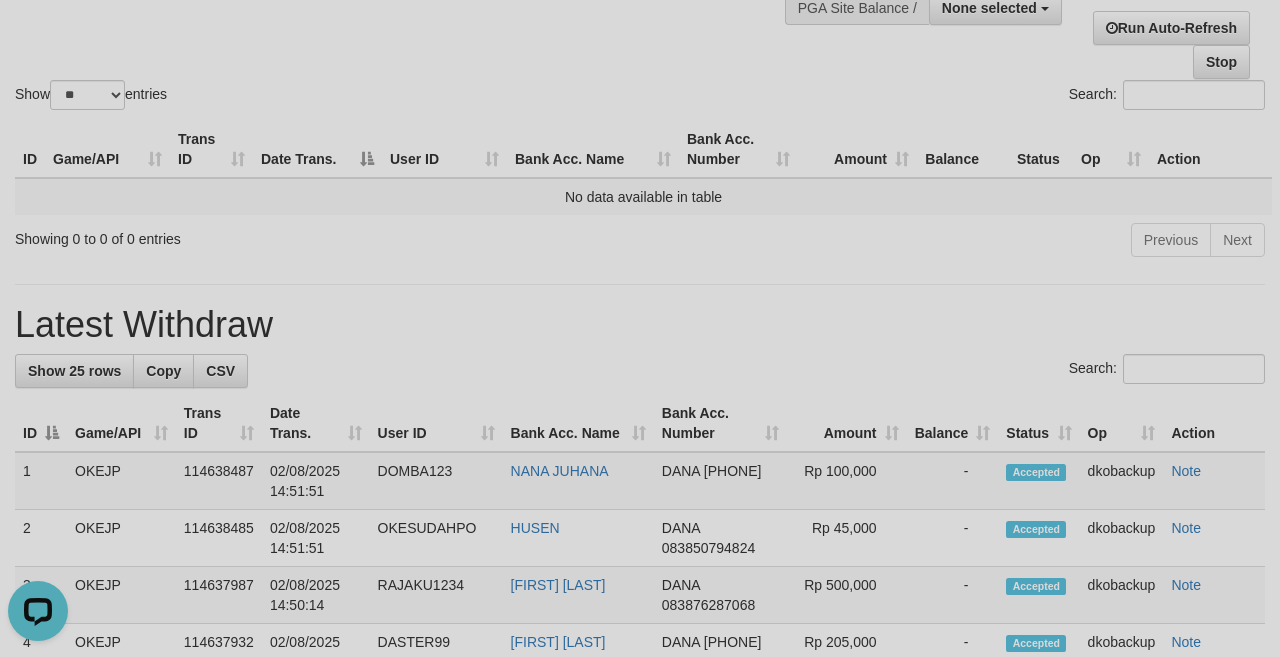 scroll, scrollTop: 0, scrollLeft: 0, axis: both 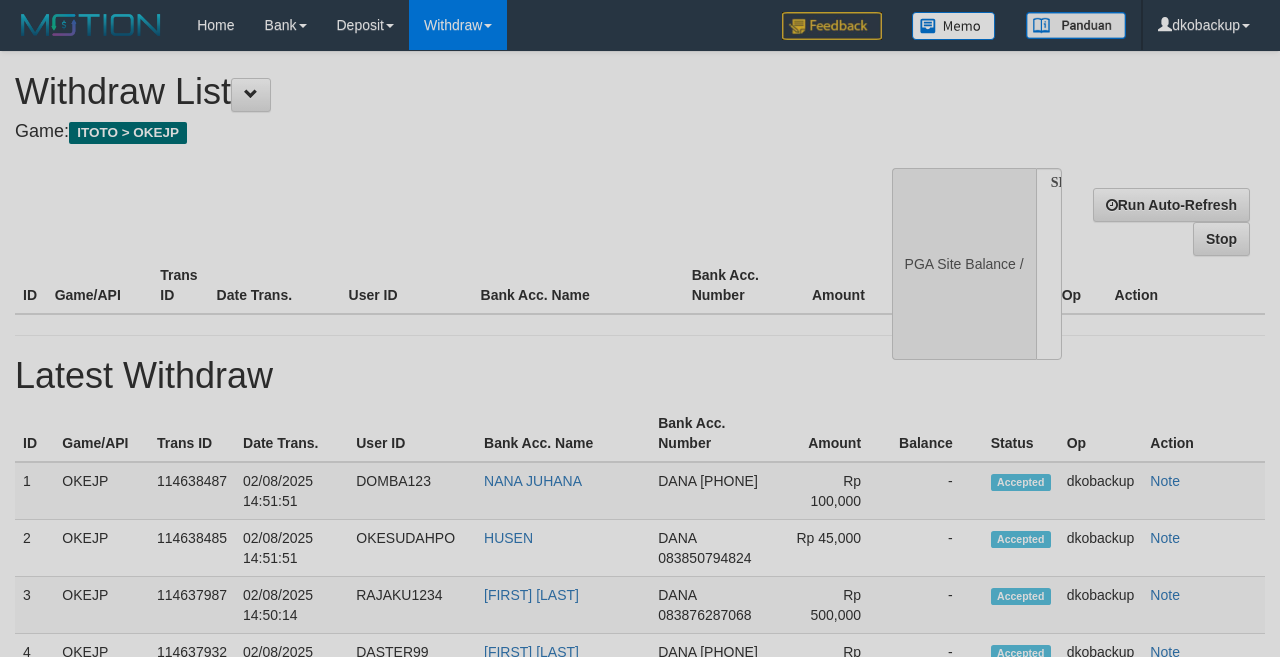 select 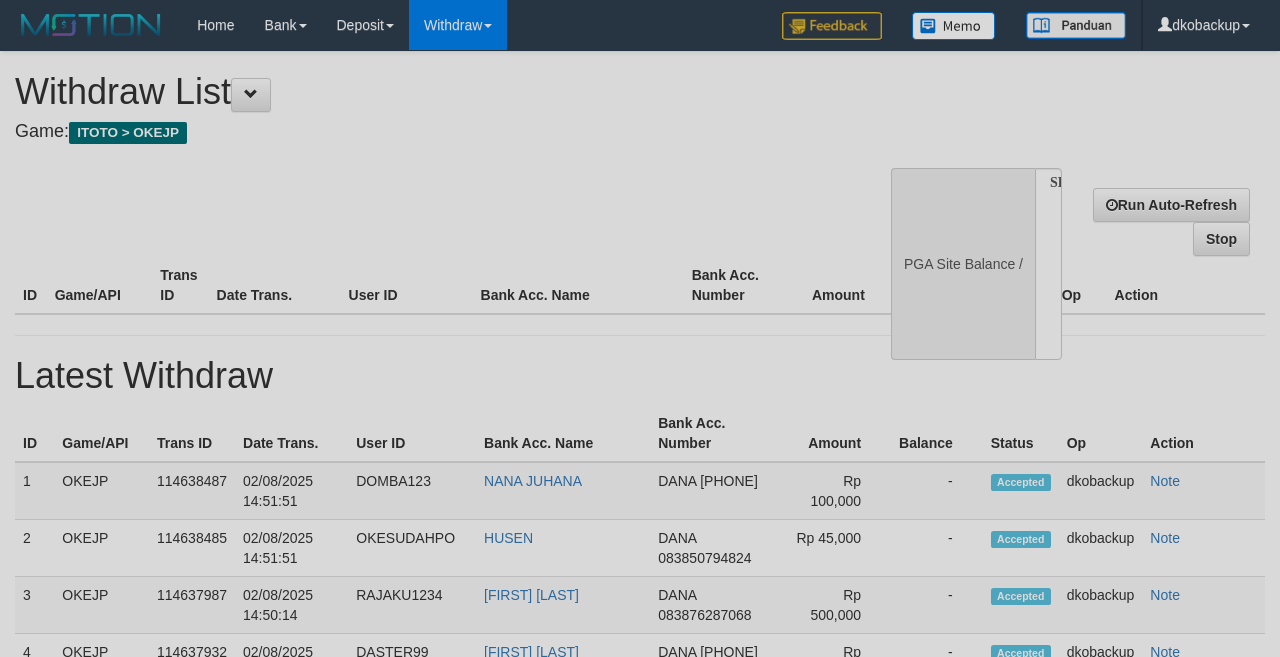 scroll, scrollTop: 177, scrollLeft: 0, axis: vertical 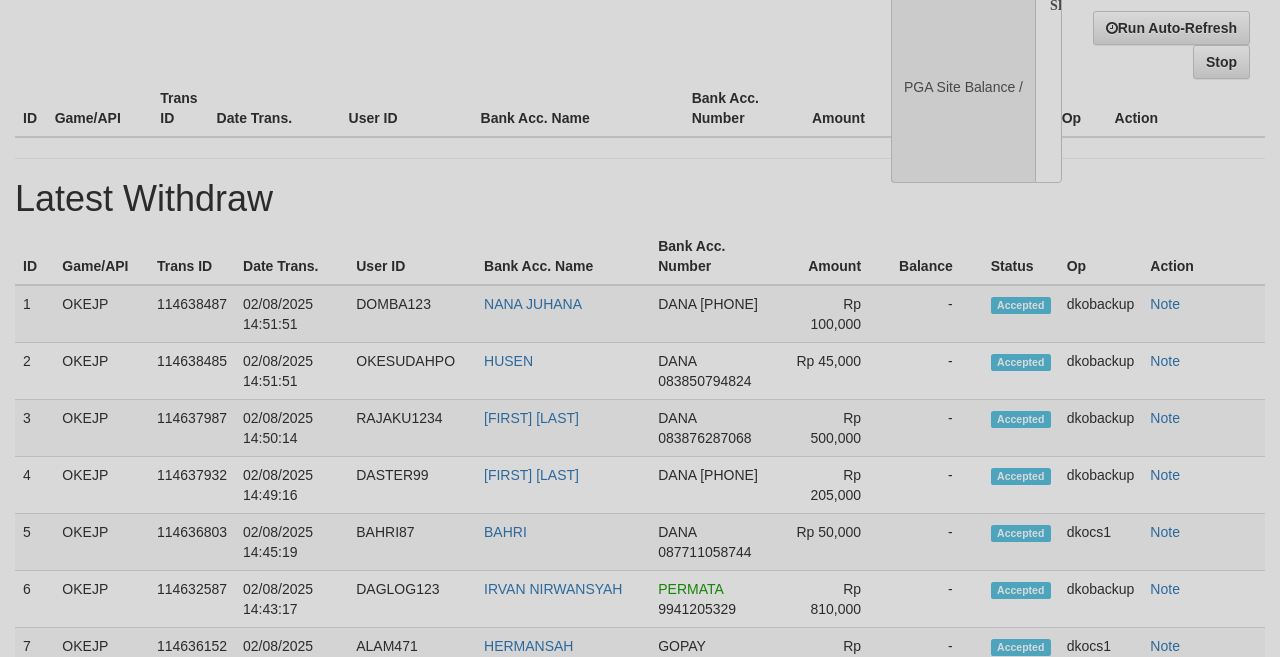 select on "**" 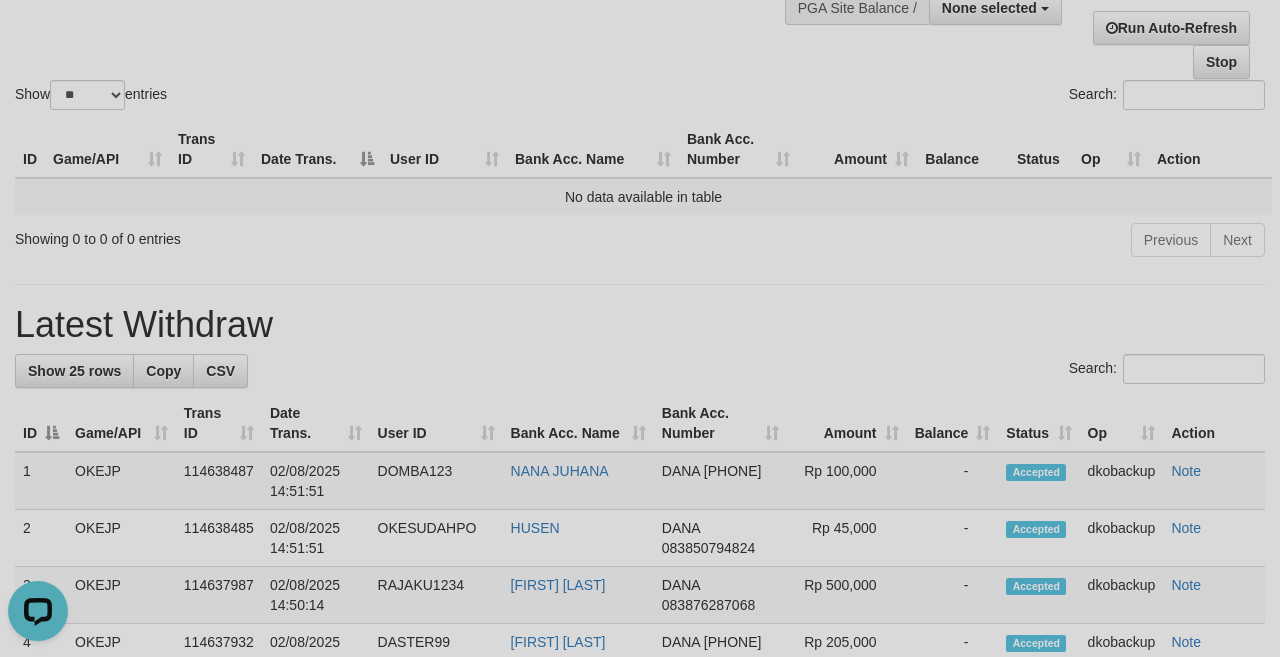 scroll, scrollTop: 0, scrollLeft: 0, axis: both 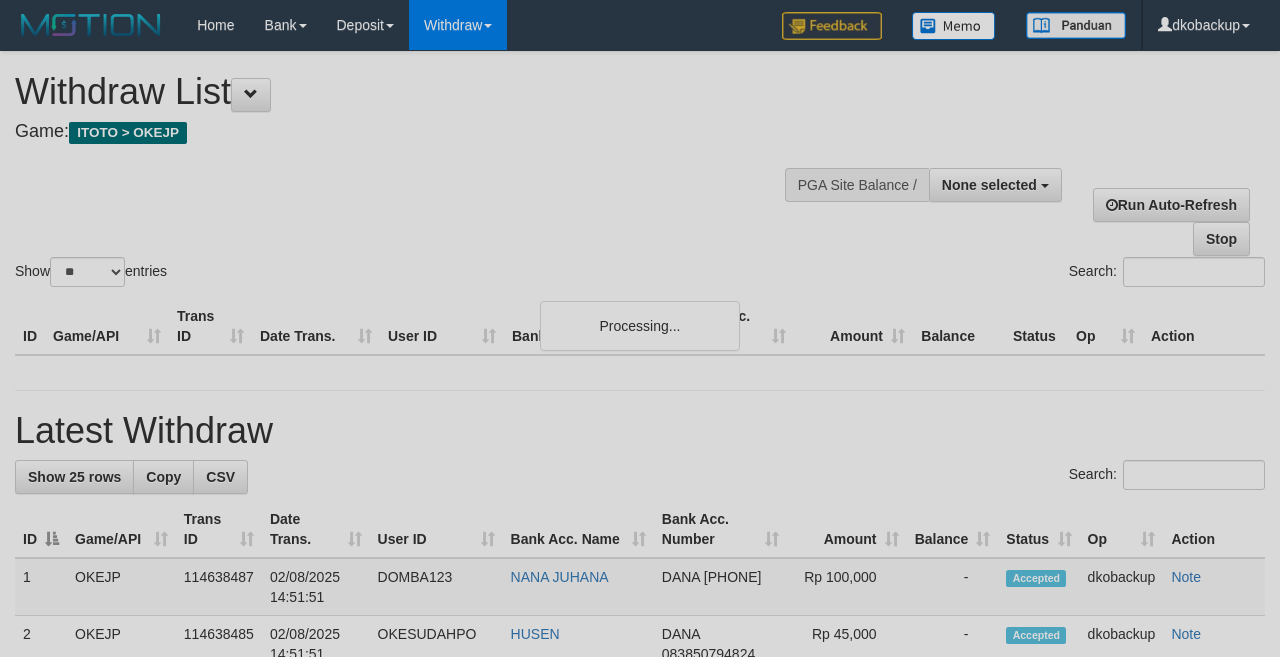 select 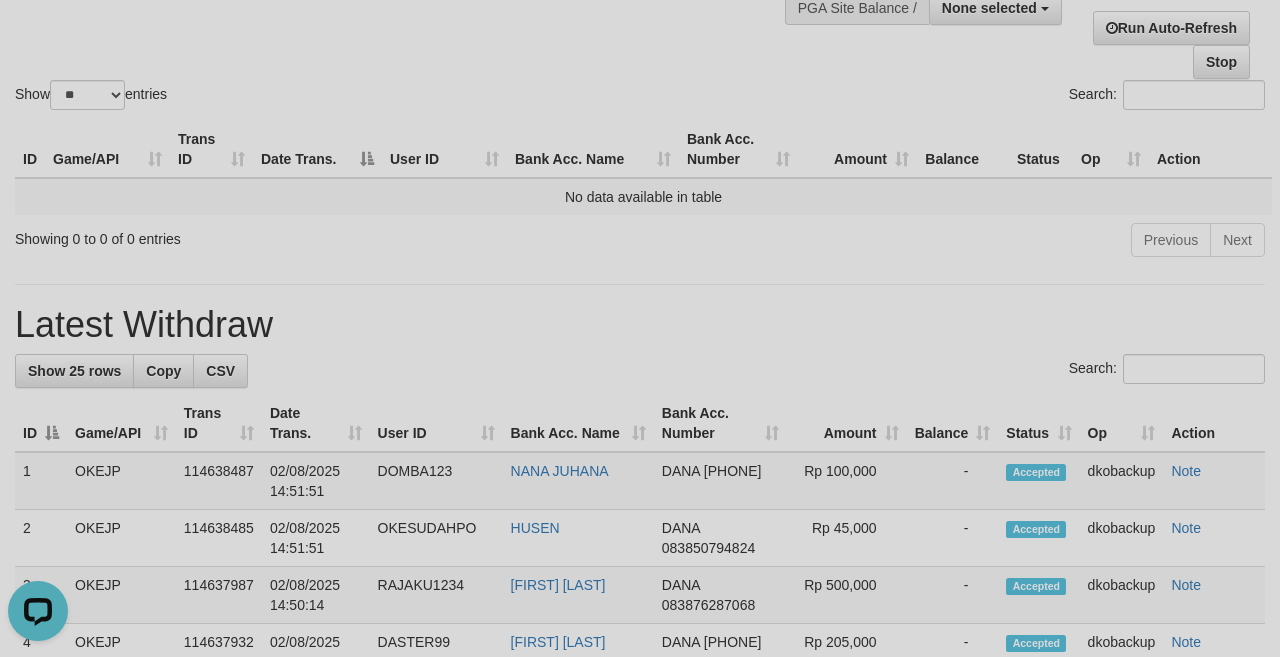 scroll, scrollTop: 0, scrollLeft: 0, axis: both 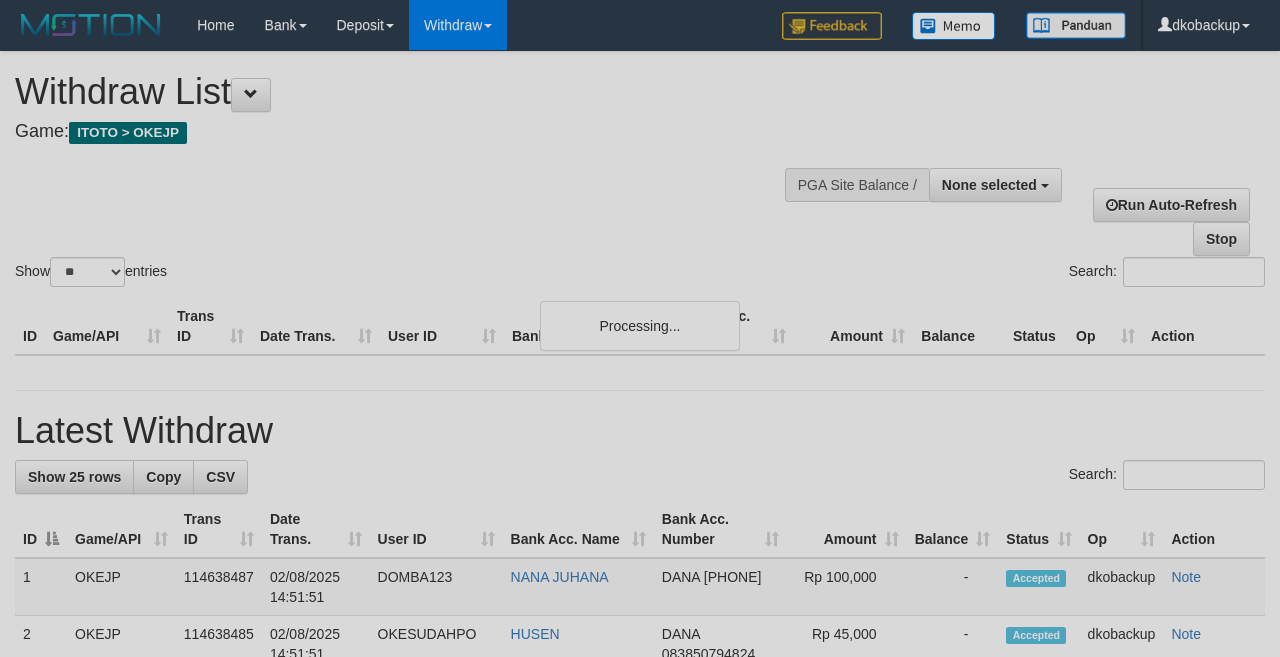 select 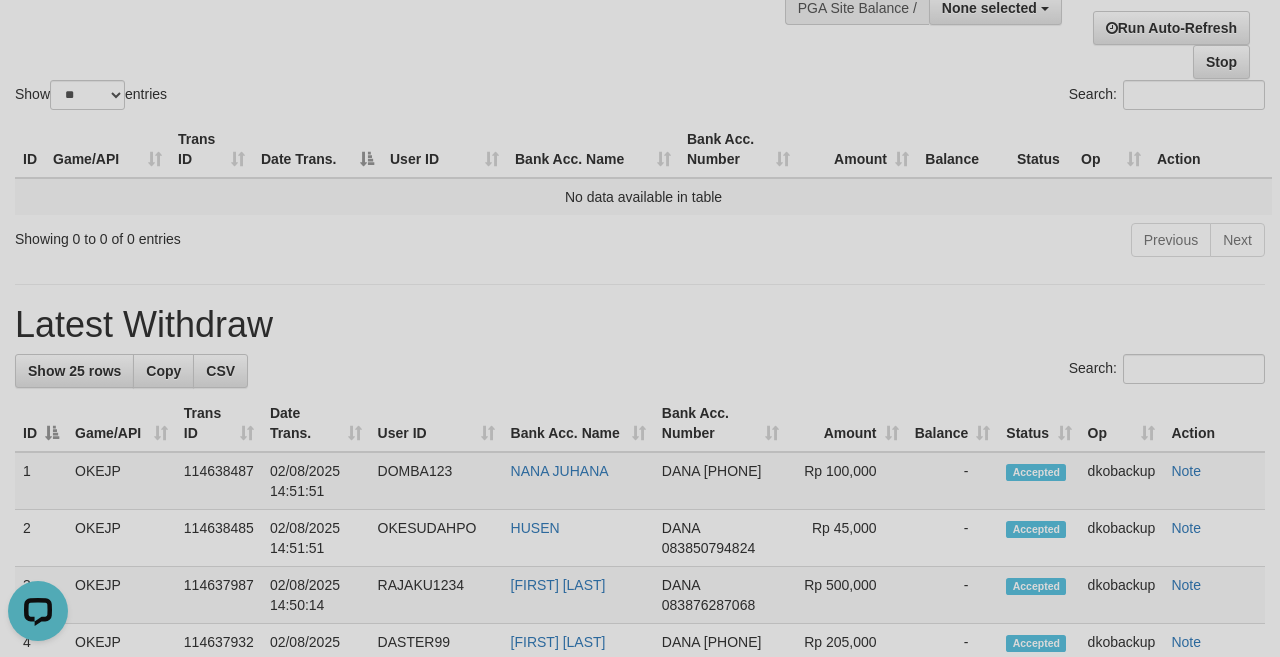 scroll, scrollTop: 0, scrollLeft: 0, axis: both 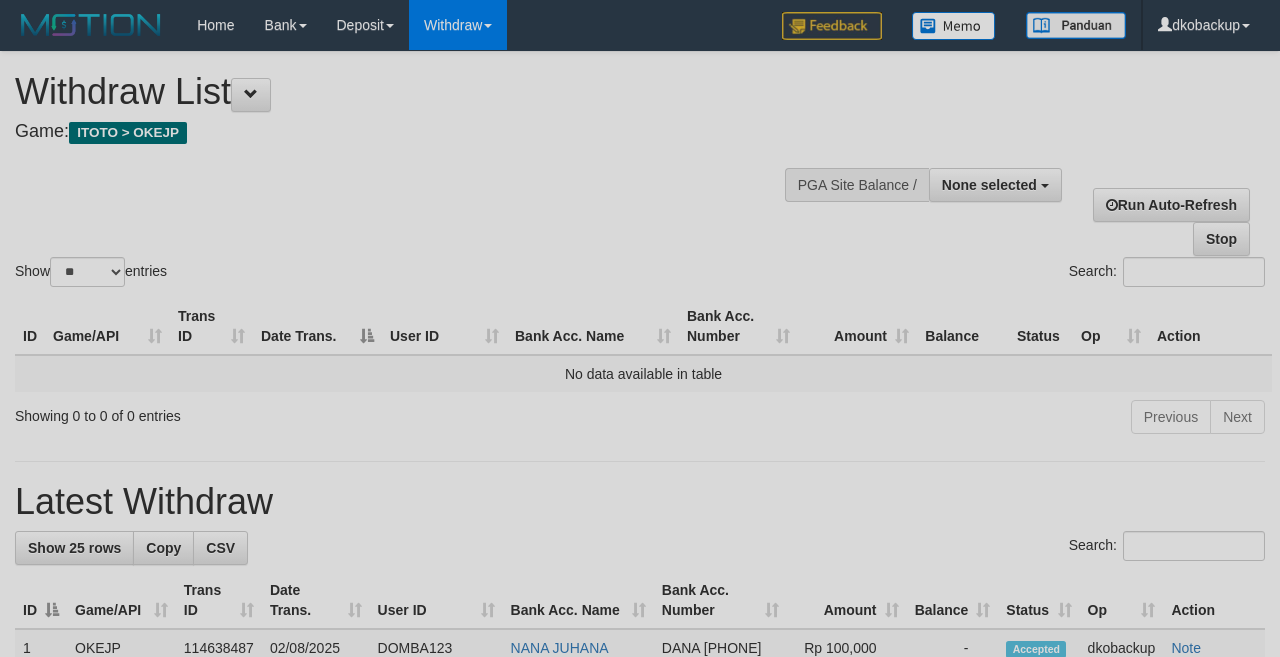select 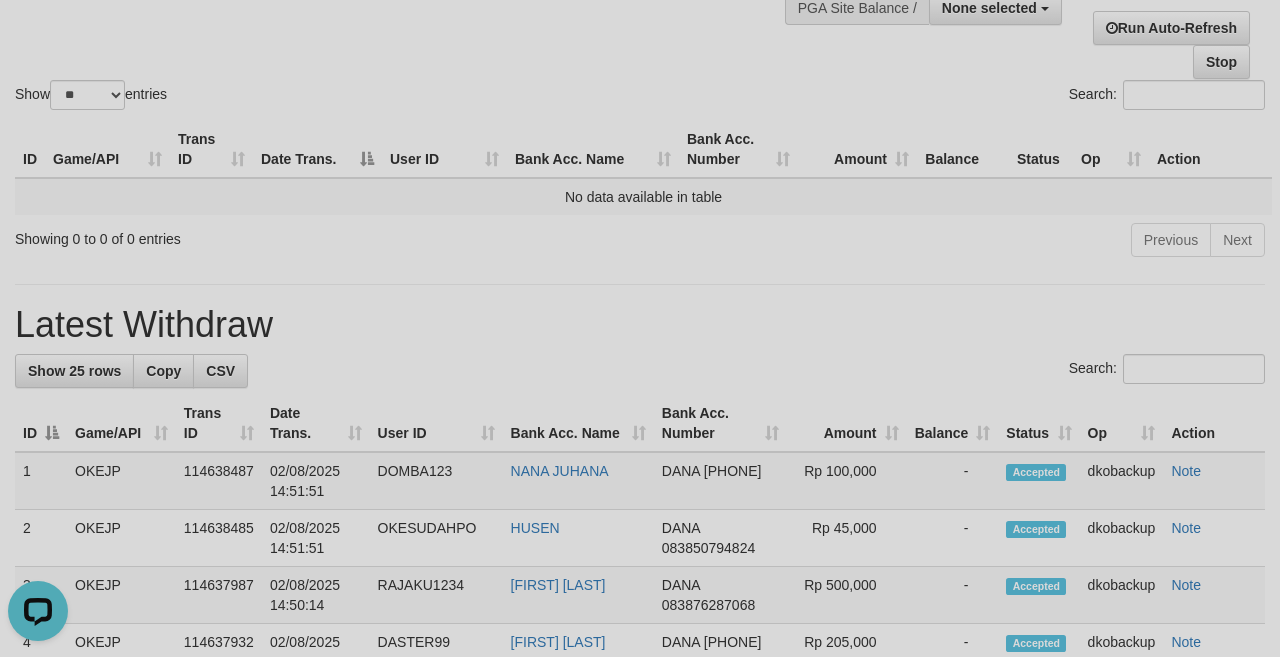 scroll, scrollTop: 0, scrollLeft: 0, axis: both 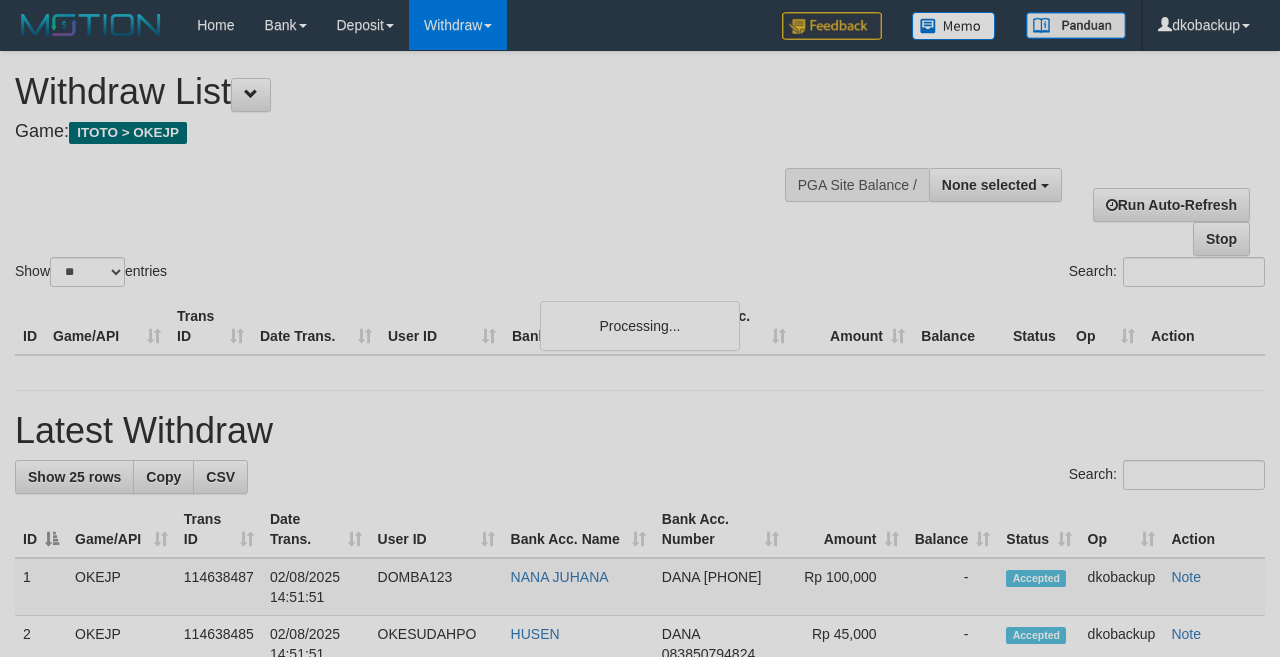 select 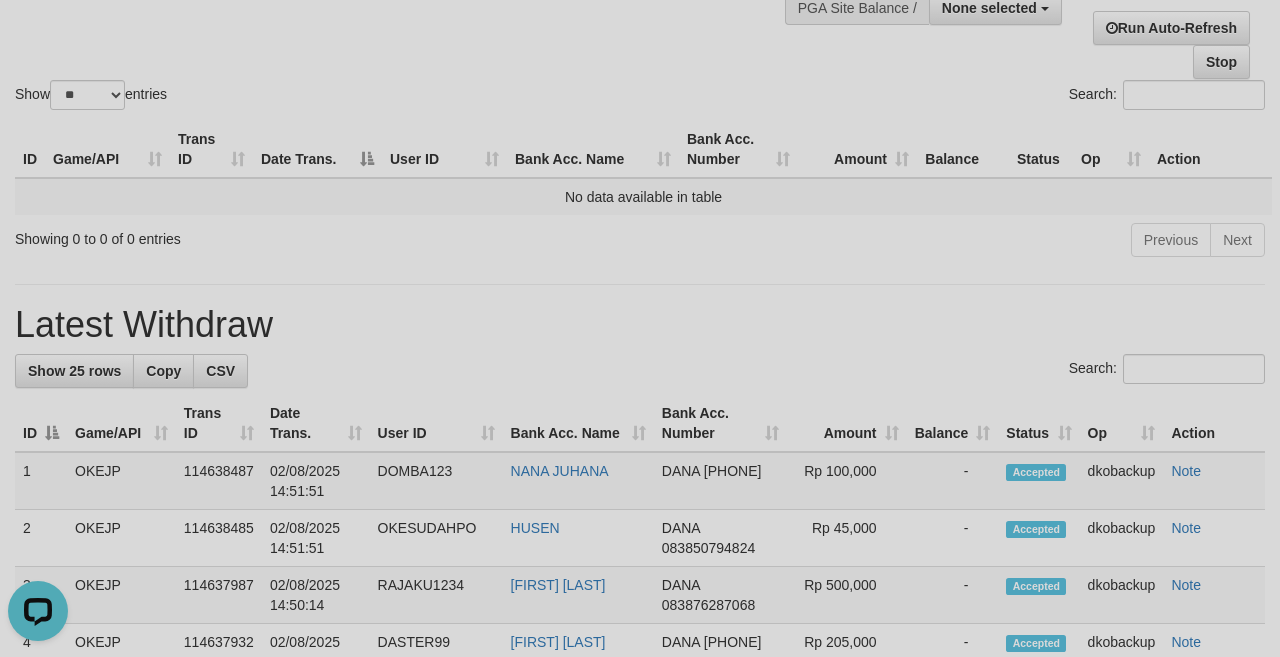 scroll, scrollTop: 0, scrollLeft: 0, axis: both 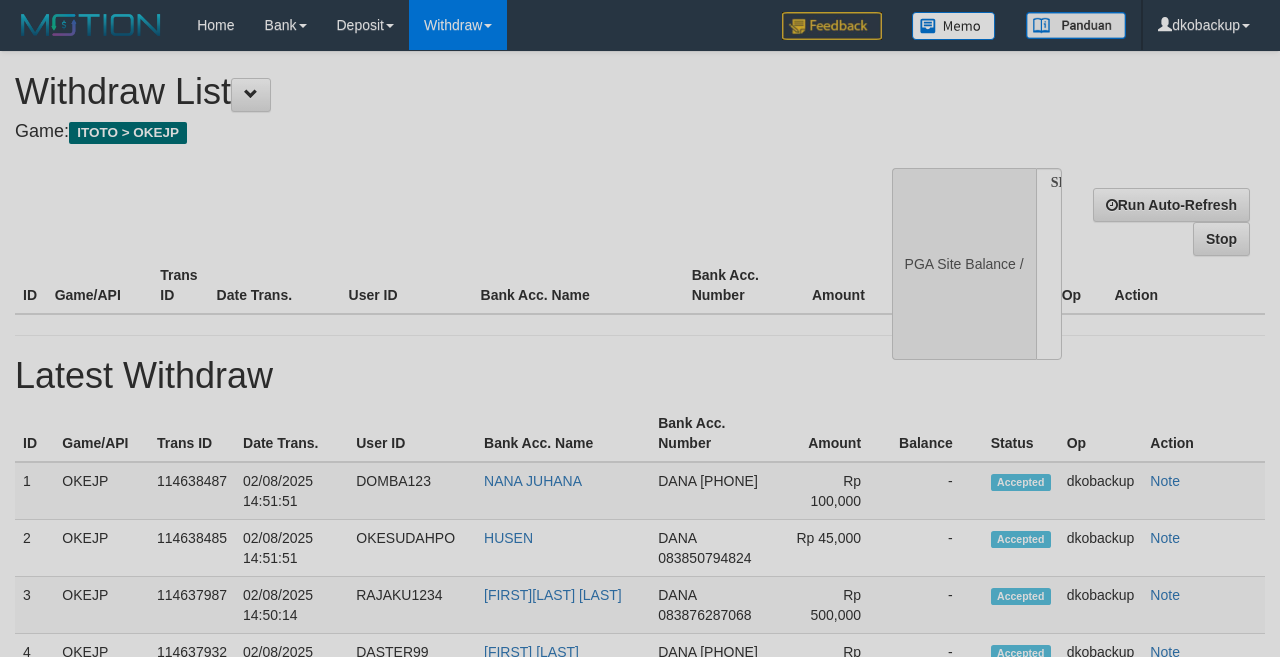 select 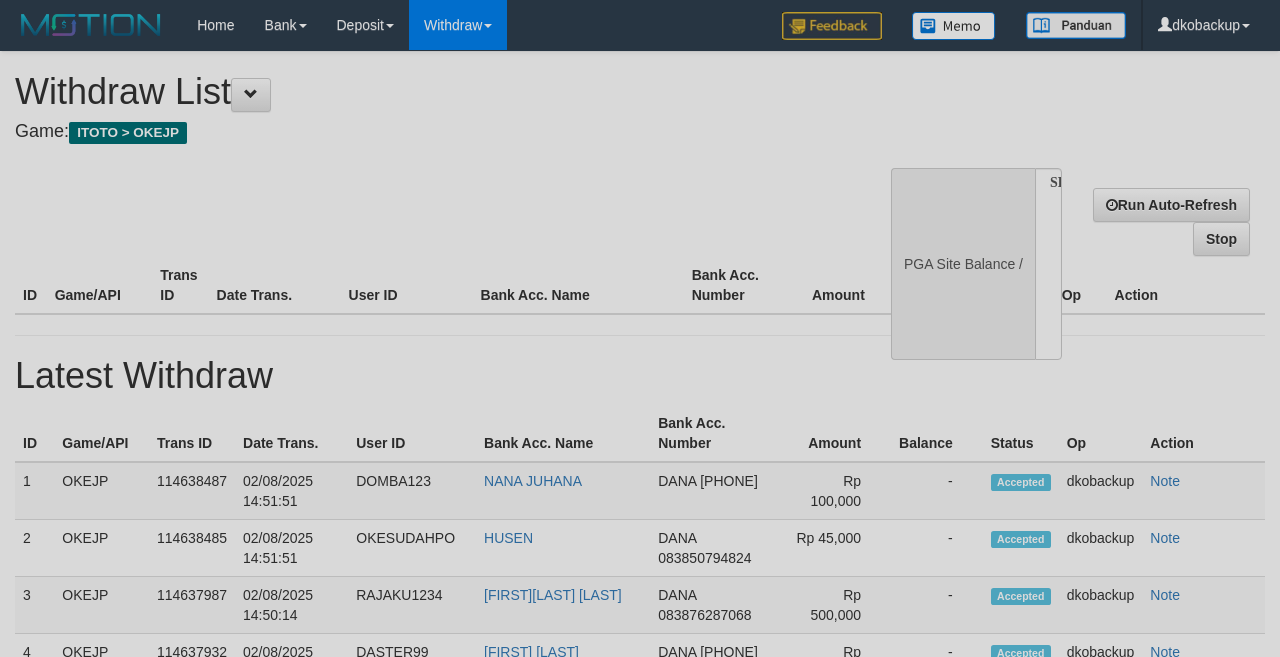 scroll, scrollTop: 177, scrollLeft: 0, axis: vertical 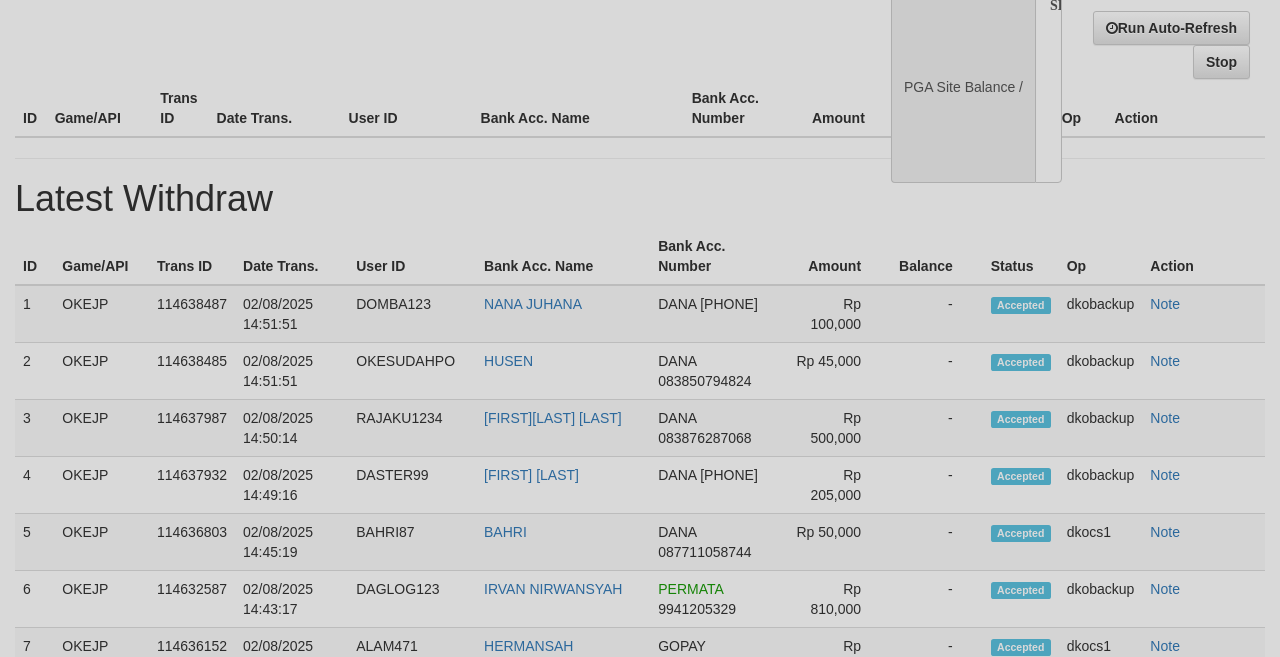 select on "**" 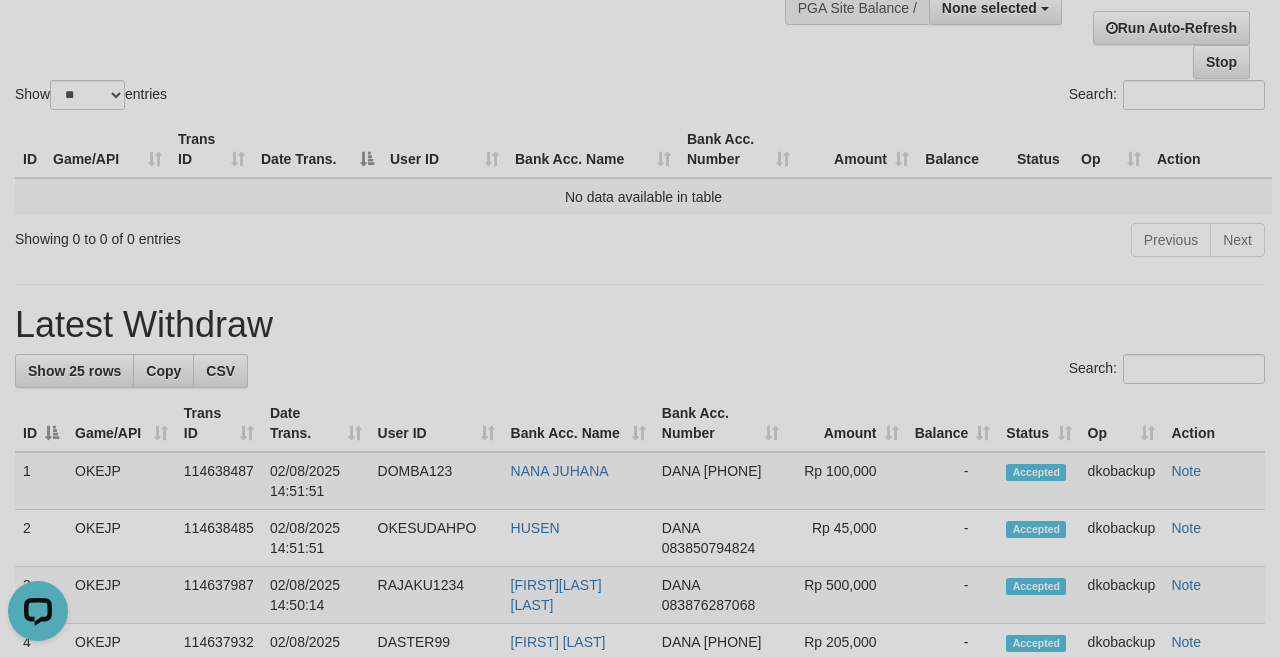 scroll, scrollTop: 0, scrollLeft: 0, axis: both 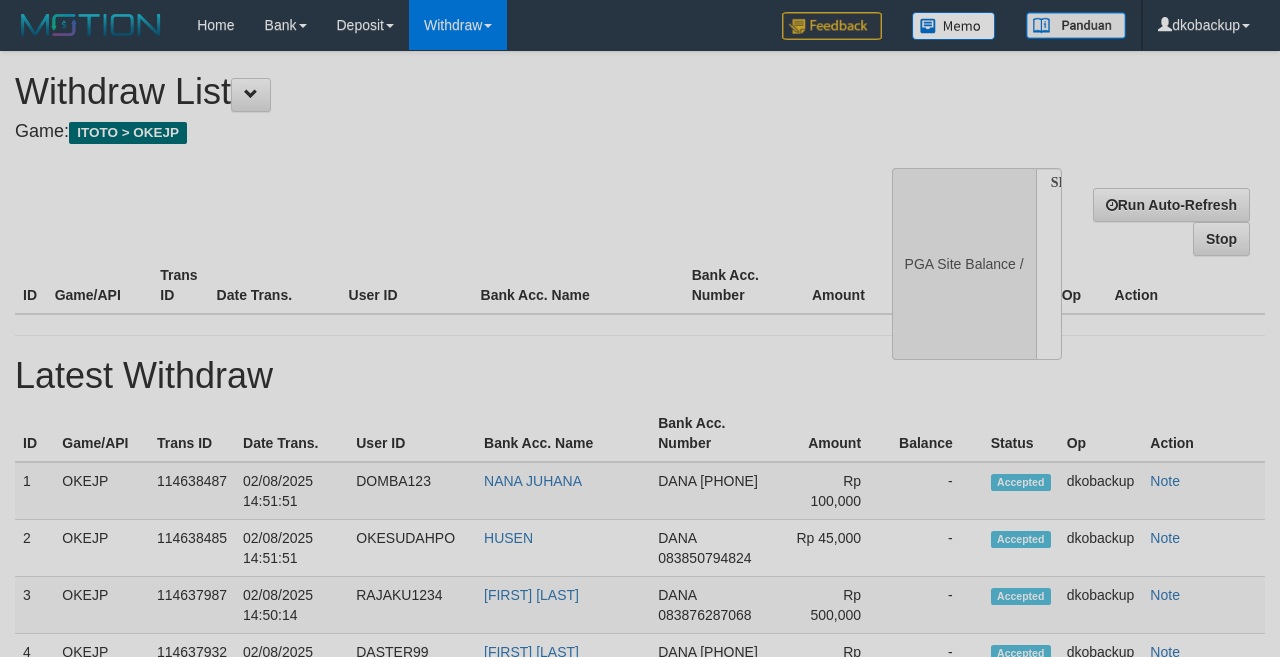 select 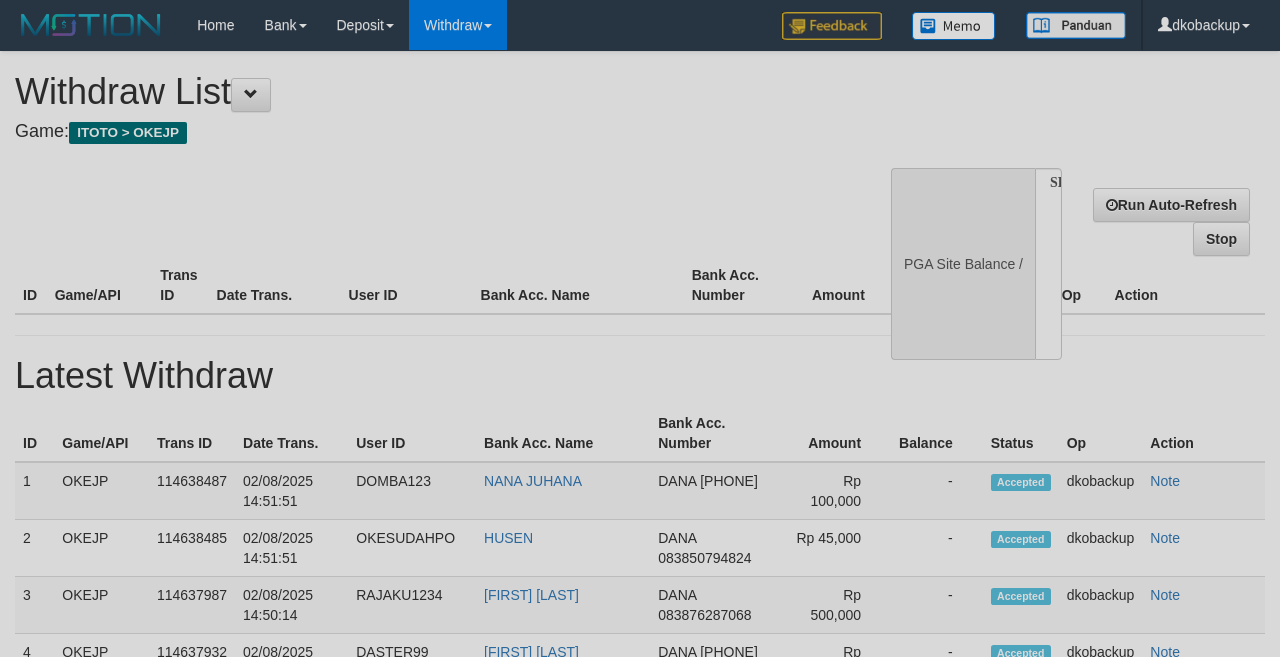 scroll, scrollTop: 177, scrollLeft: 0, axis: vertical 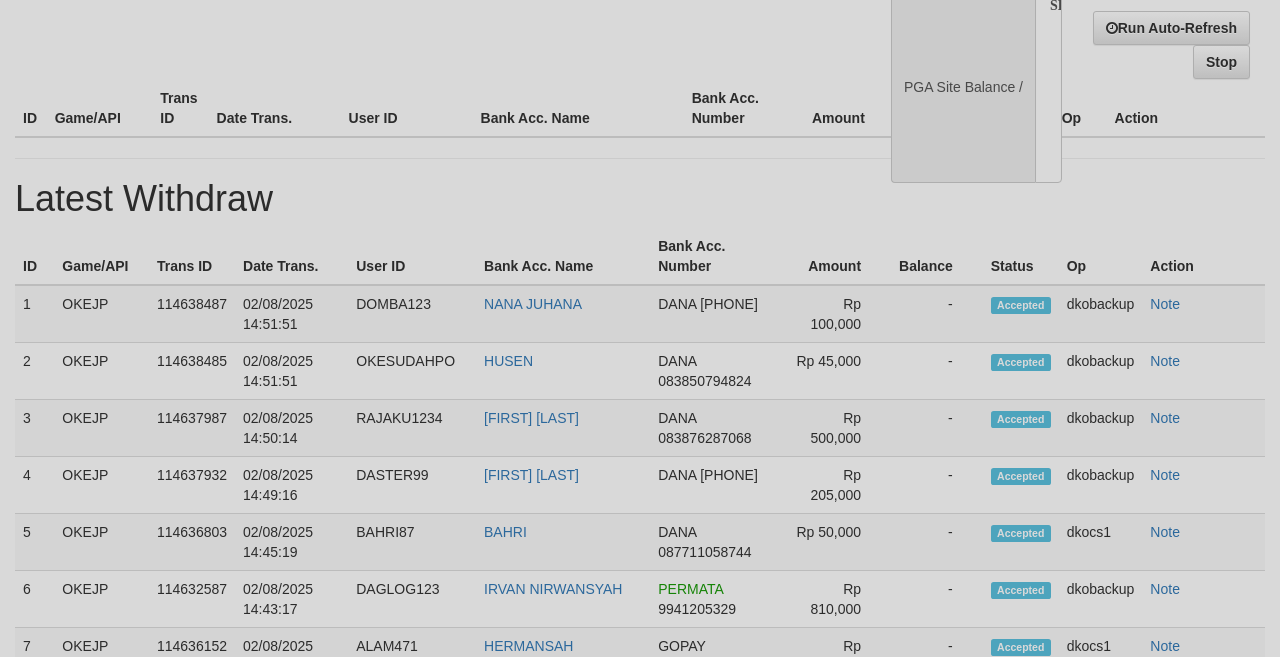 select on "**" 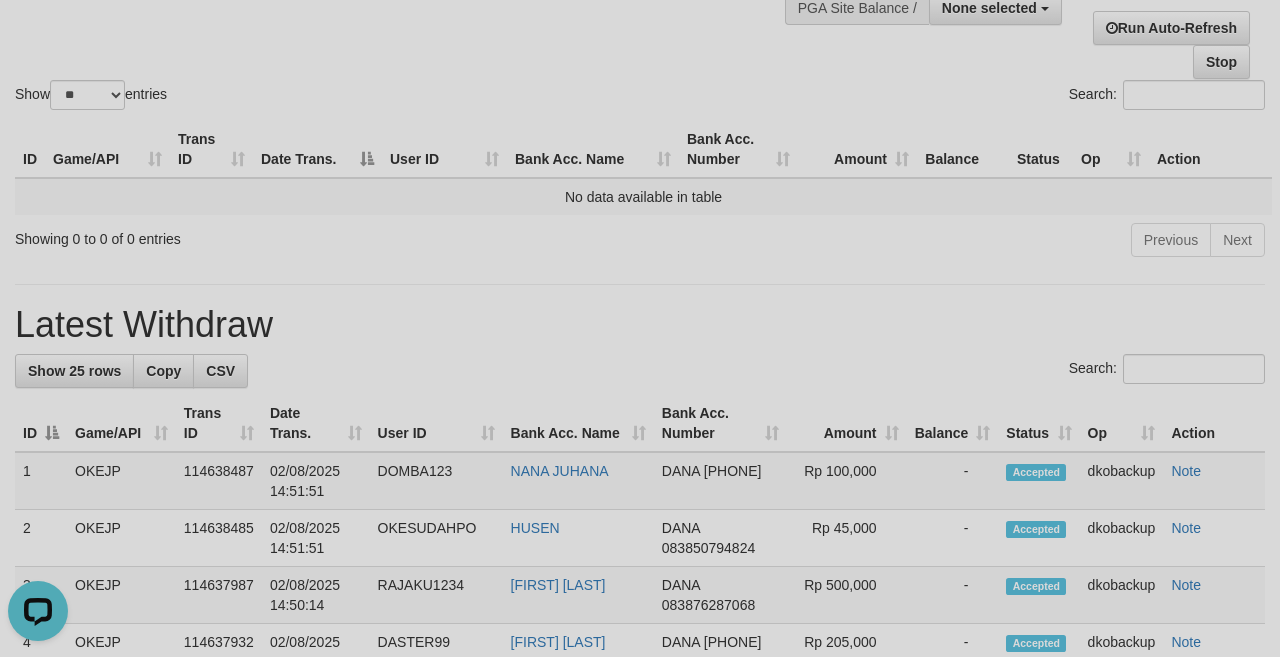 scroll, scrollTop: 0, scrollLeft: 0, axis: both 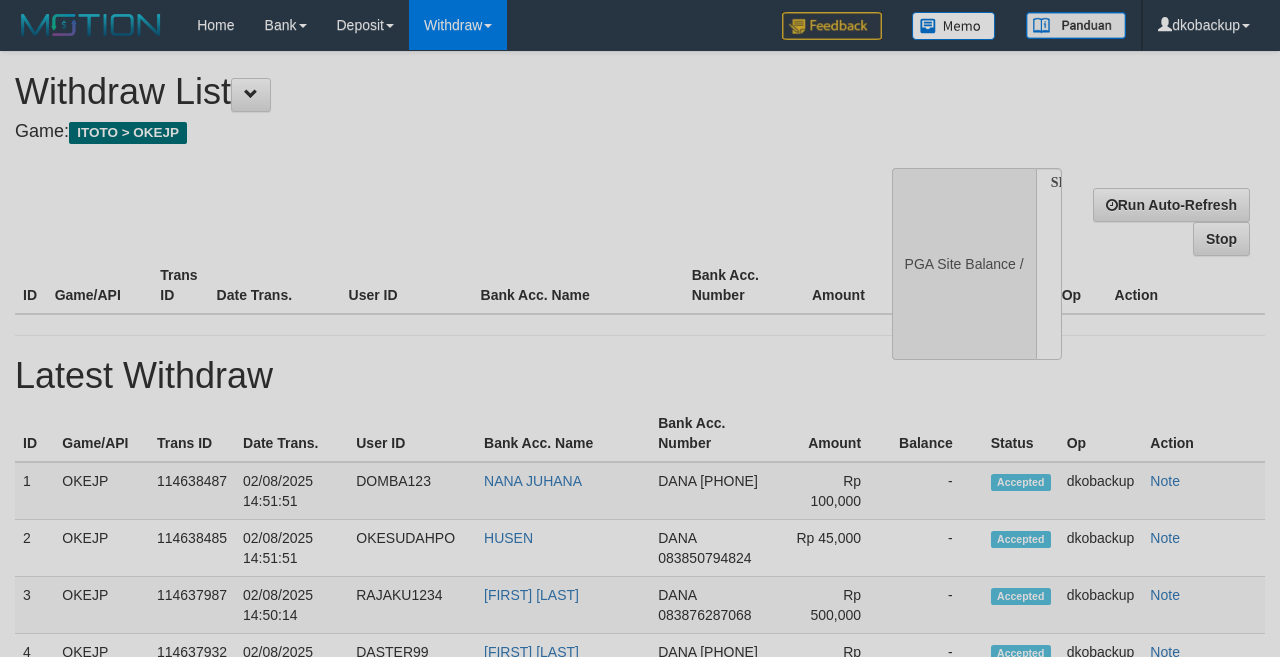 select 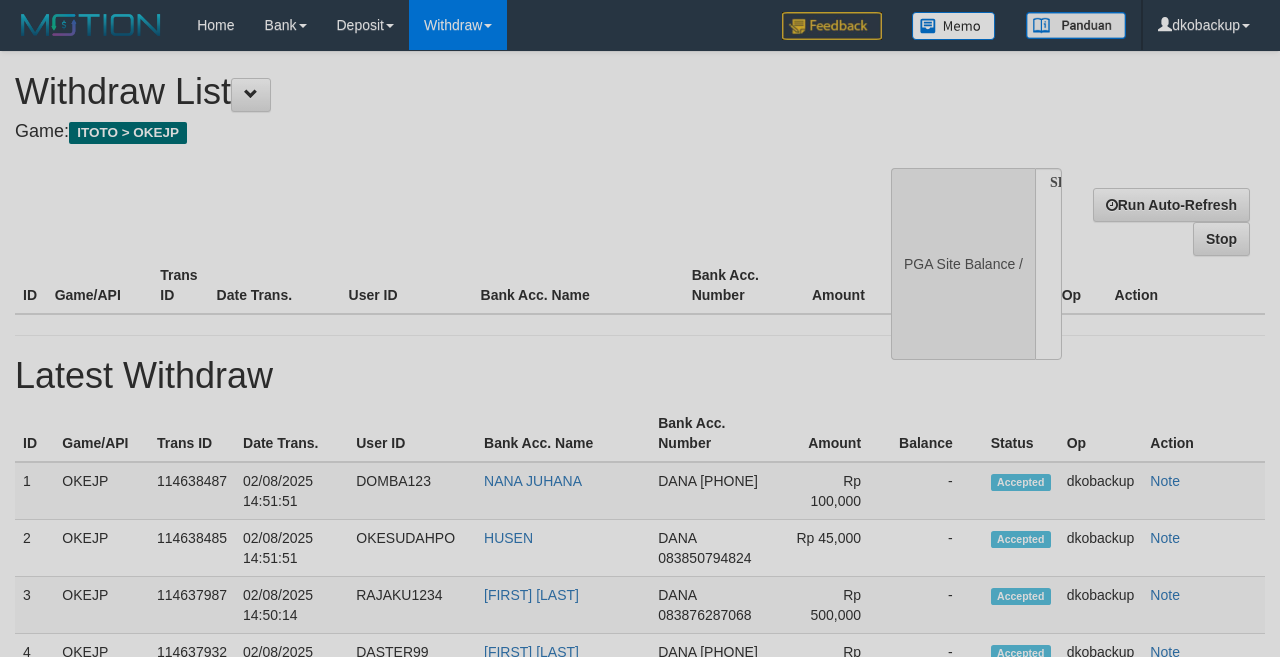 scroll, scrollTop: 177, scrollLeft: 0, axis: vertical 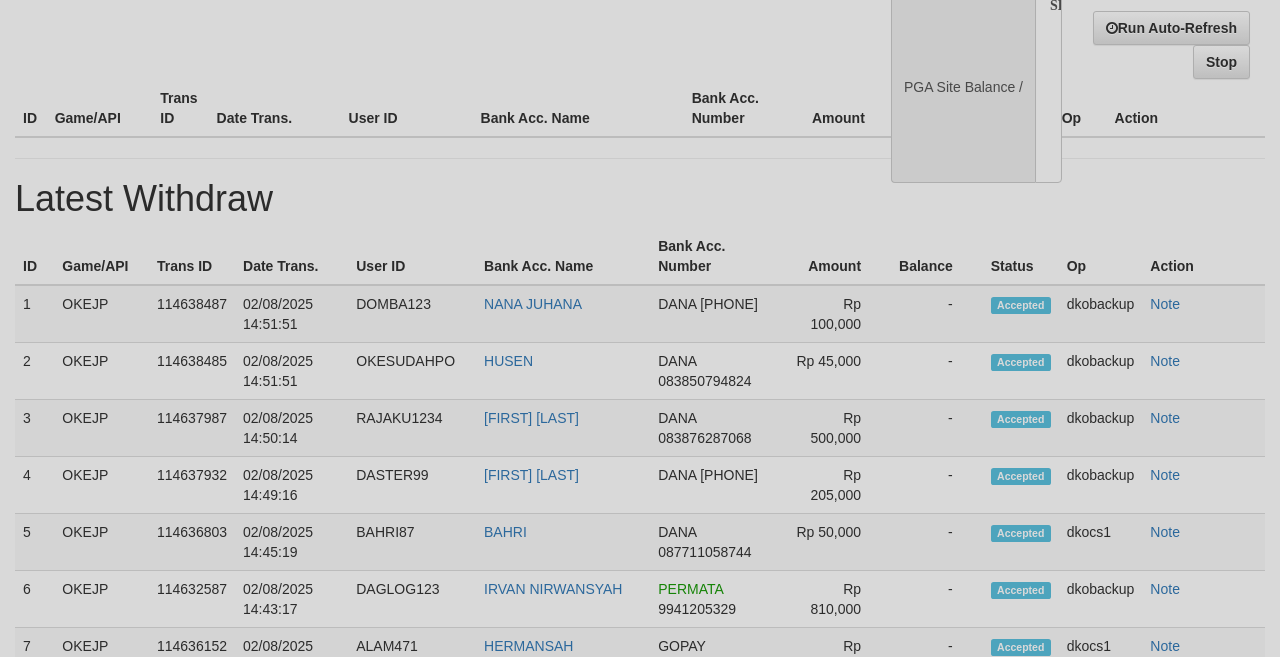 select on "**" 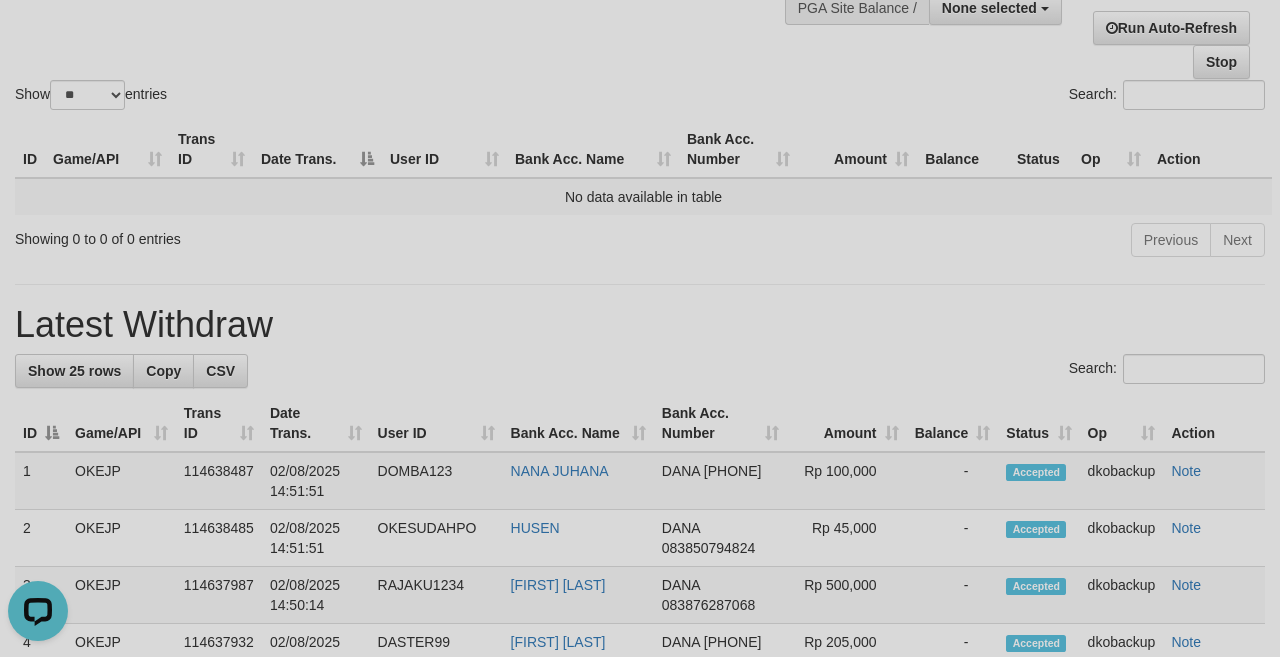 scroll, scrollTop: 0, scrollLeft: 0, axis: both 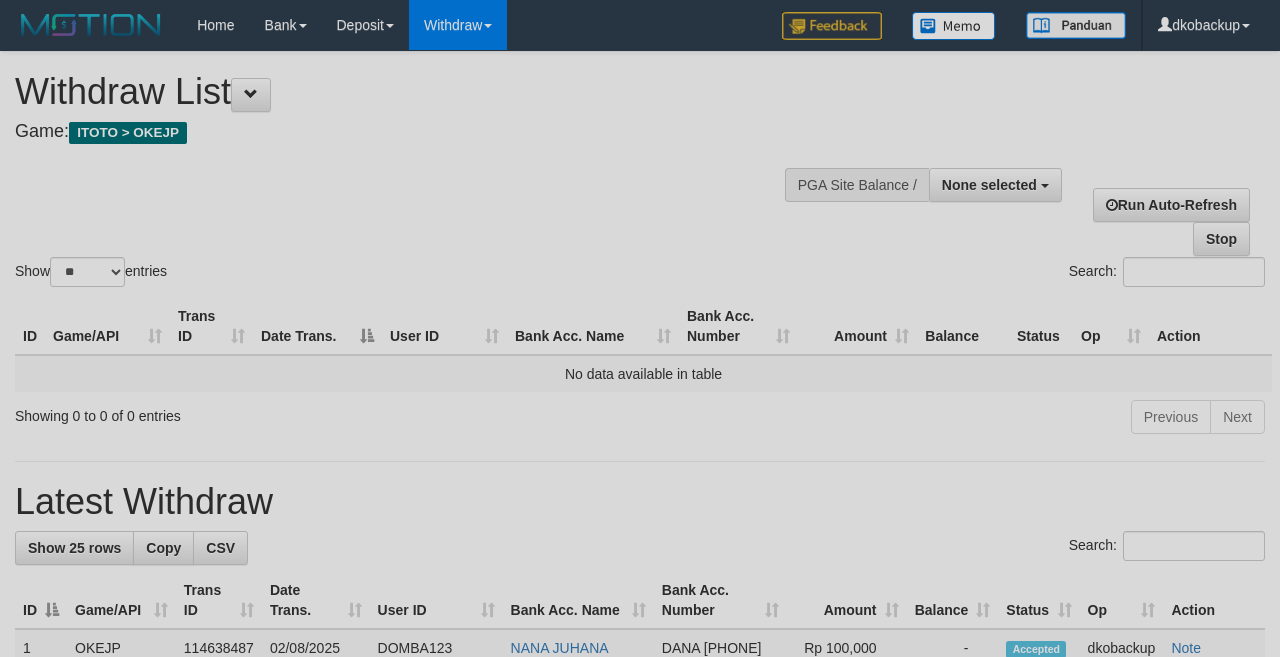 select 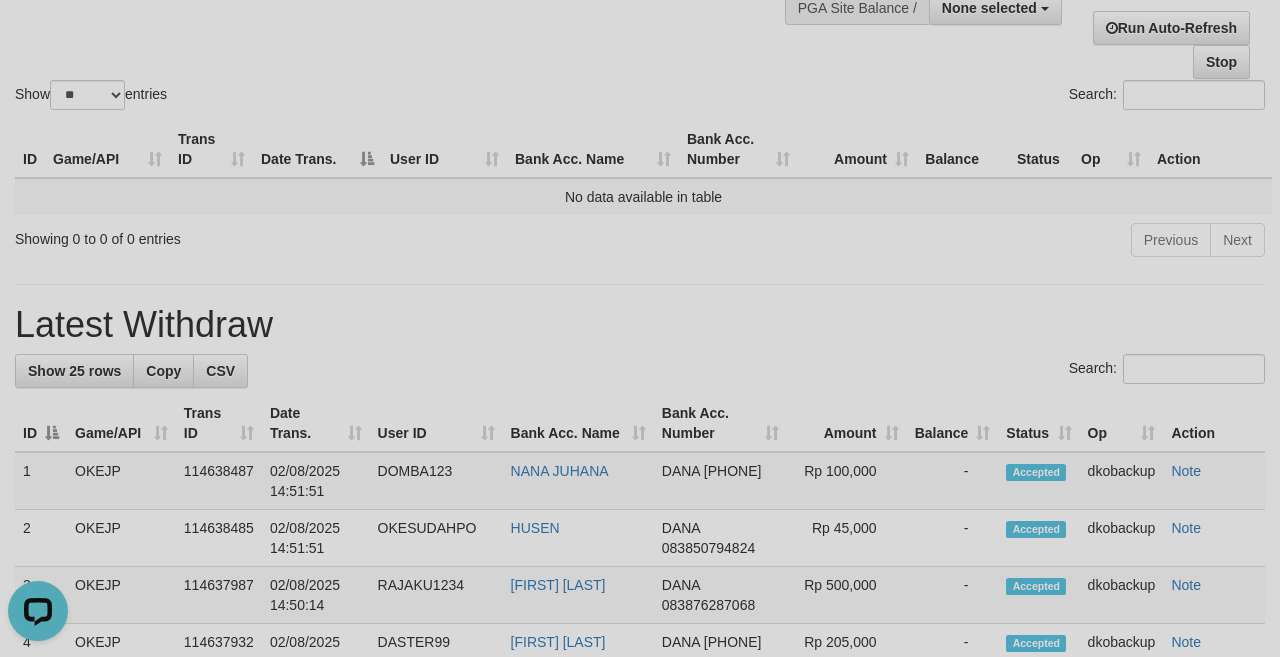 scroll, scrollTop: 0, scrollLeft: 0, axis: both 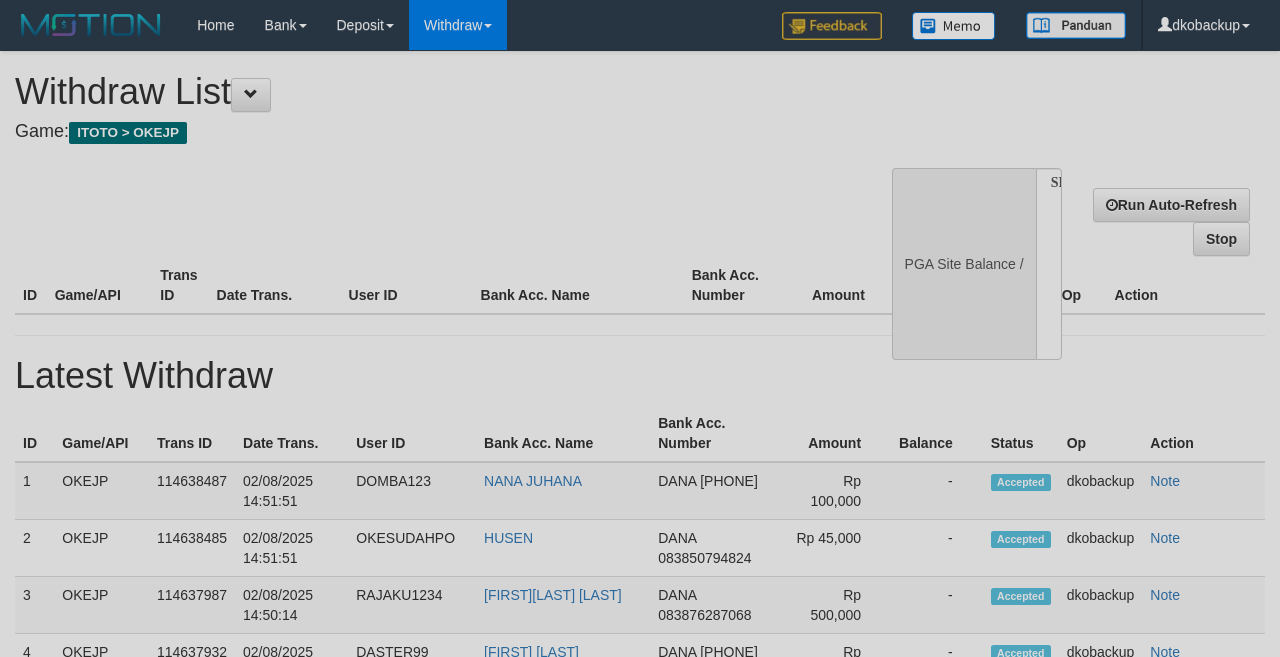 select 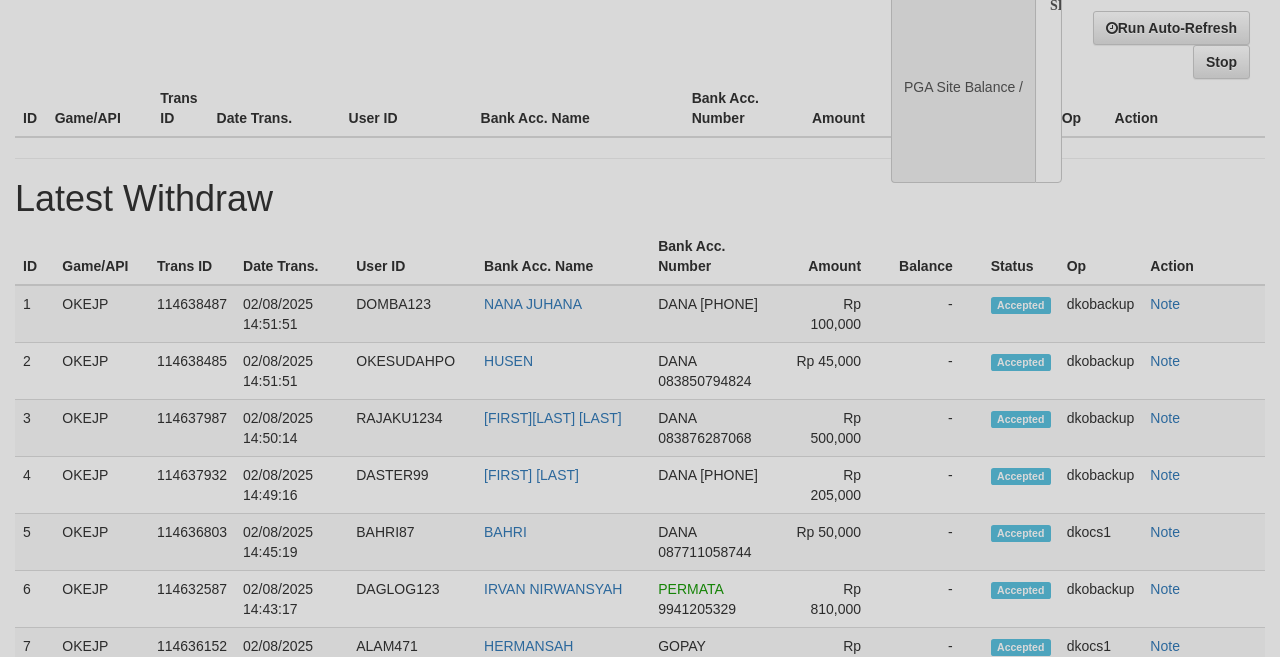 select on "**" 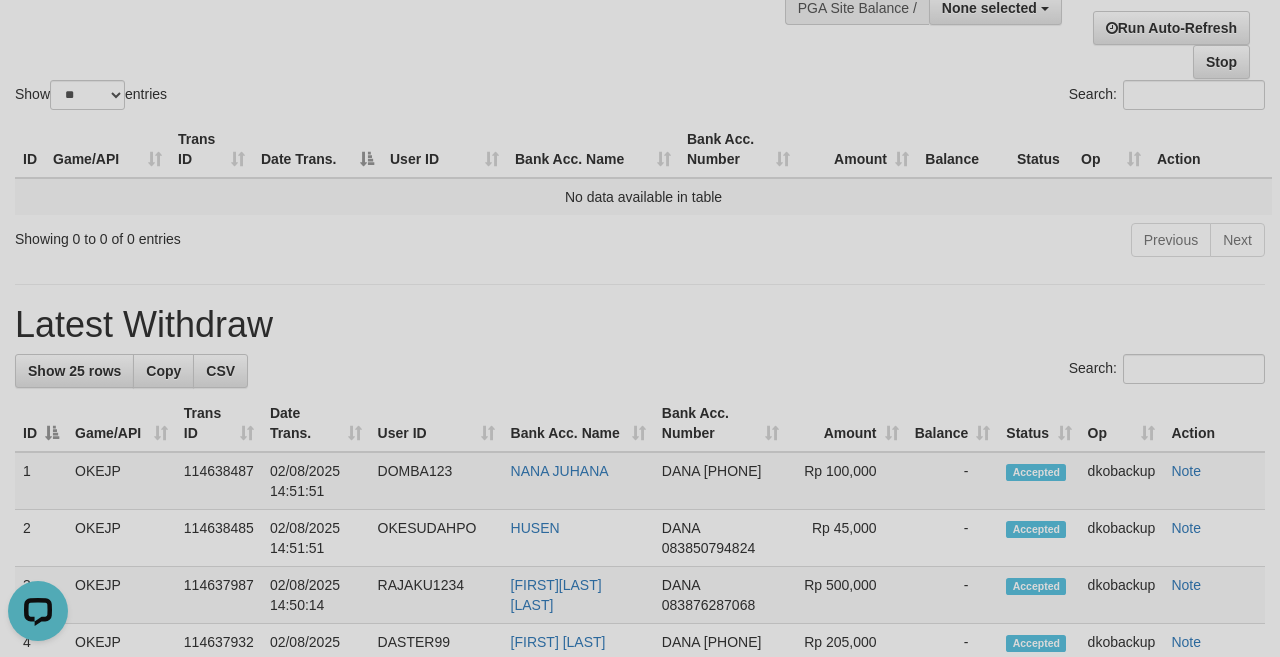 scroll, scrollTop: 0, scrollLeft: 0, axis: both 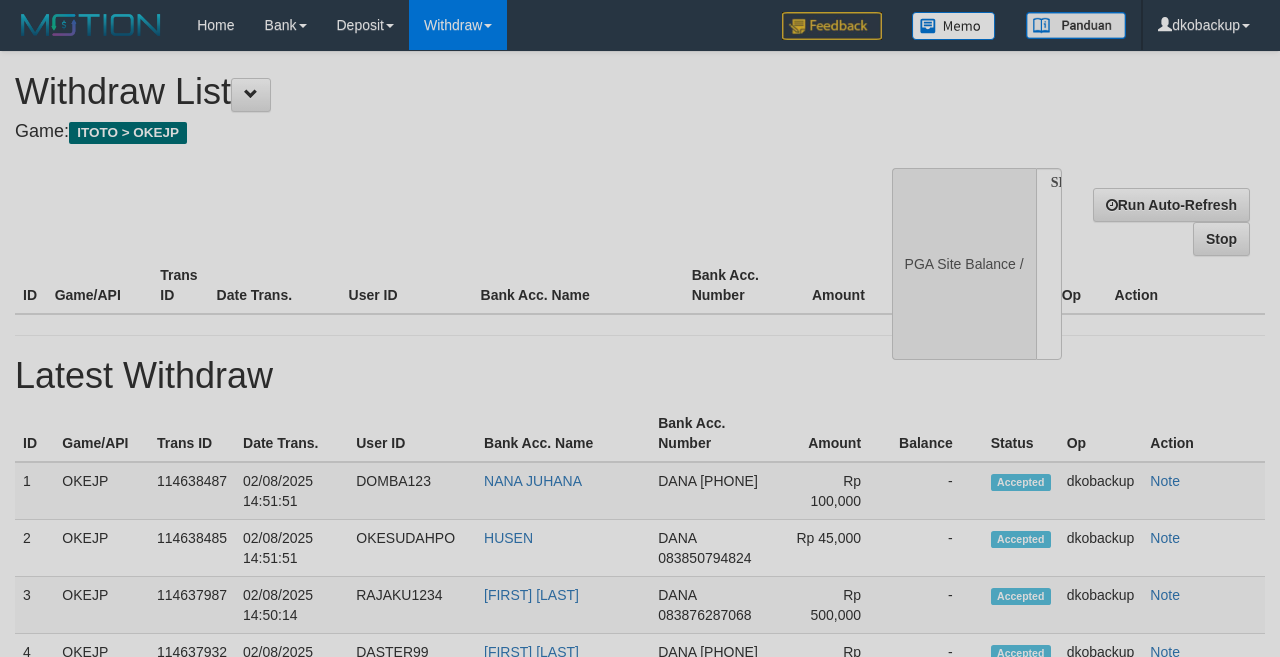 select 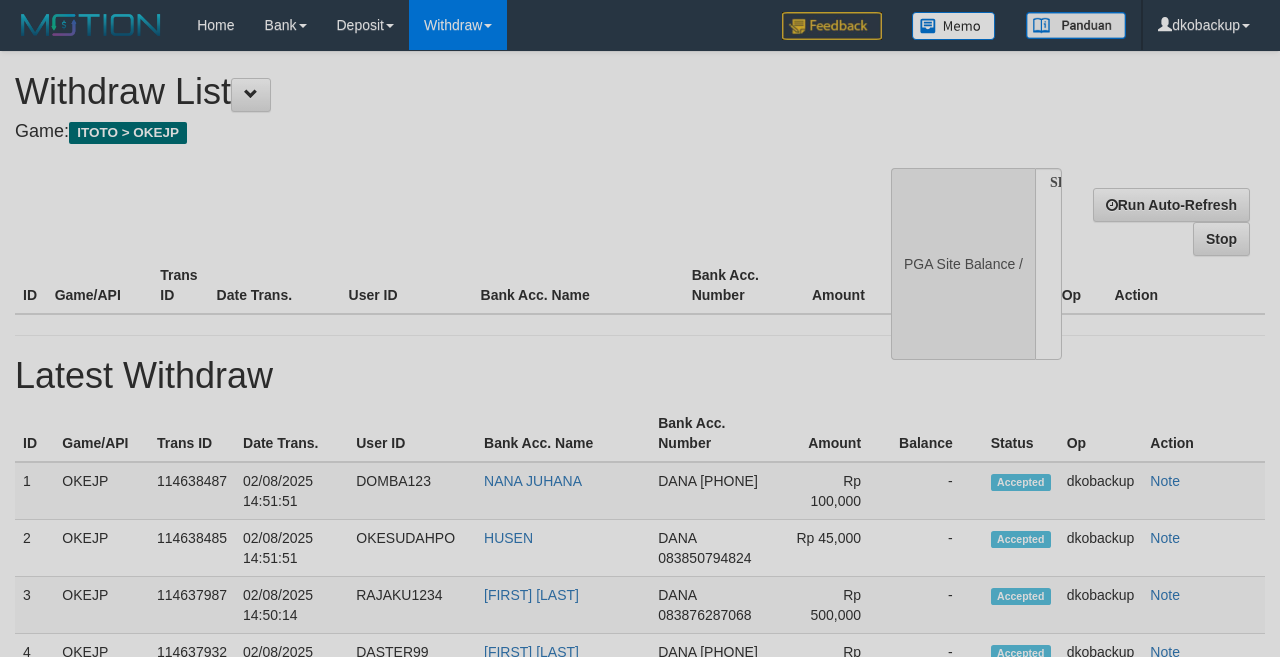 scroll, scrollTop: 177, scrollLeft: 0, axis: vertical 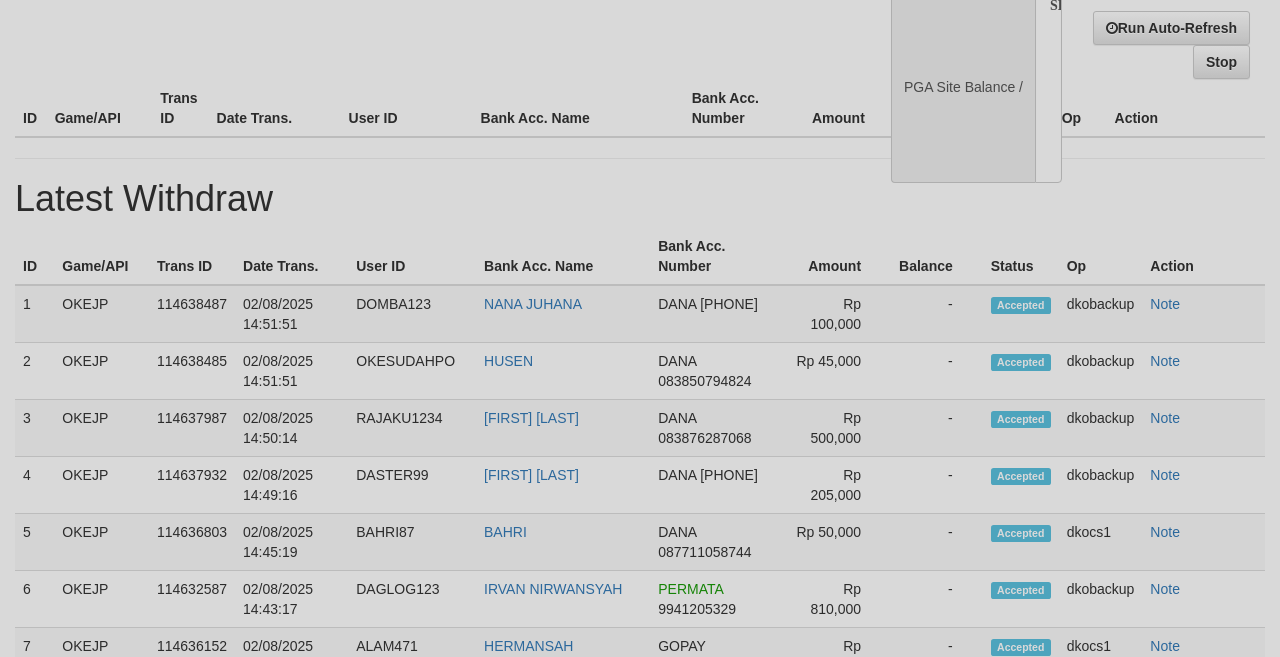 select on "**" 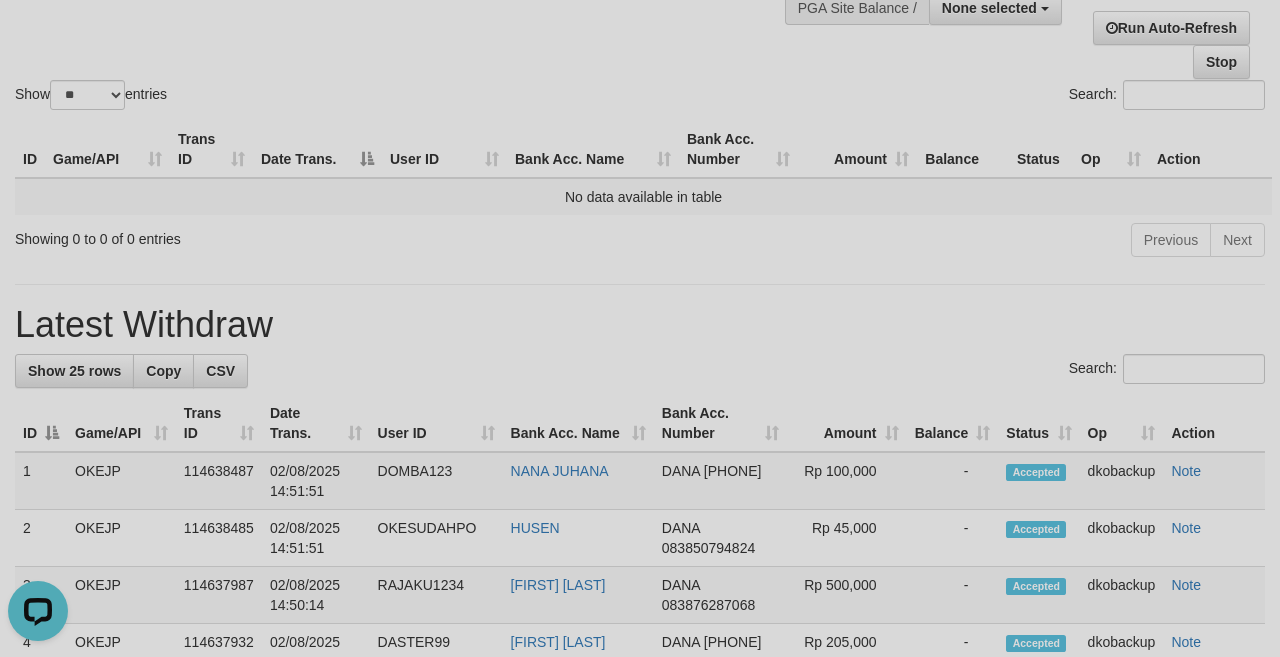 scroll, scrollTop: 0, scrollLeft: 0, axis: both 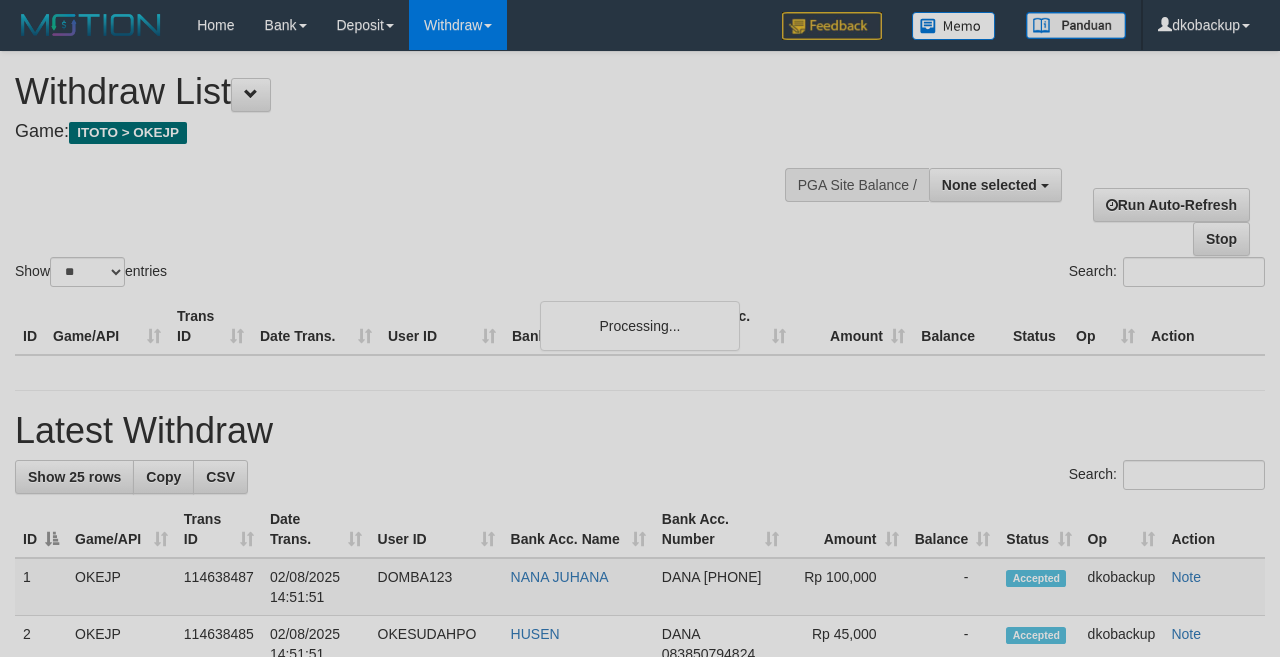 select 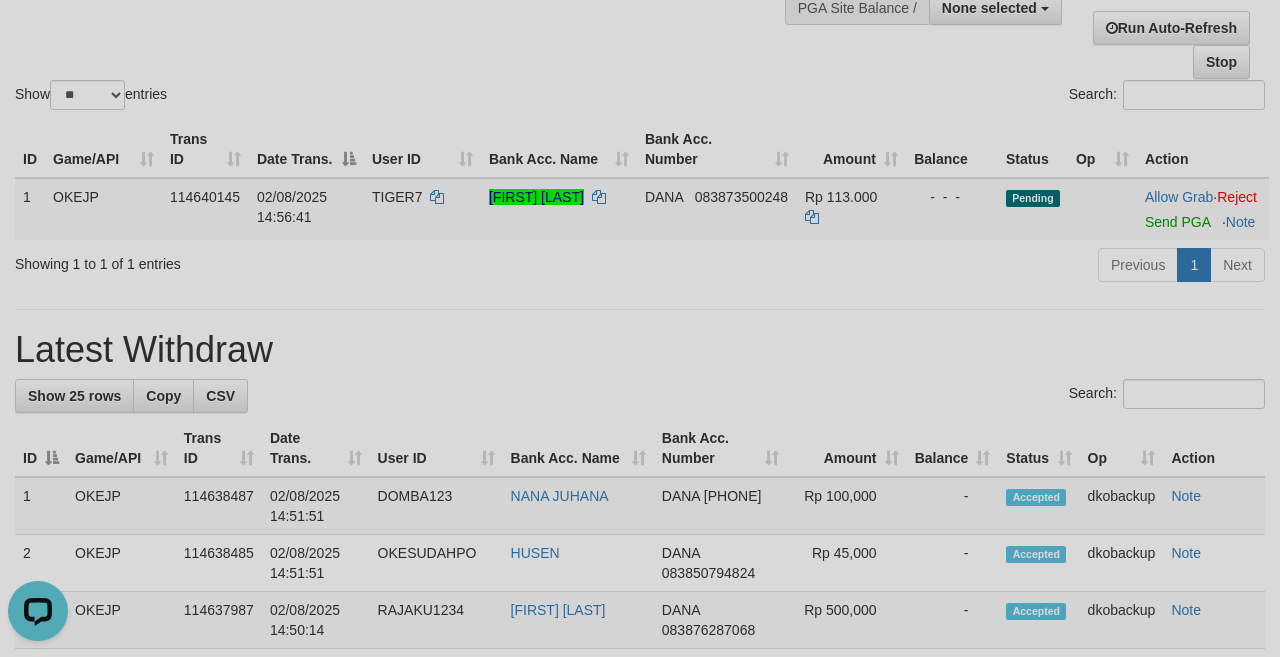 scroll, scrollTop: 0, scrollLeft: 0, axis: both 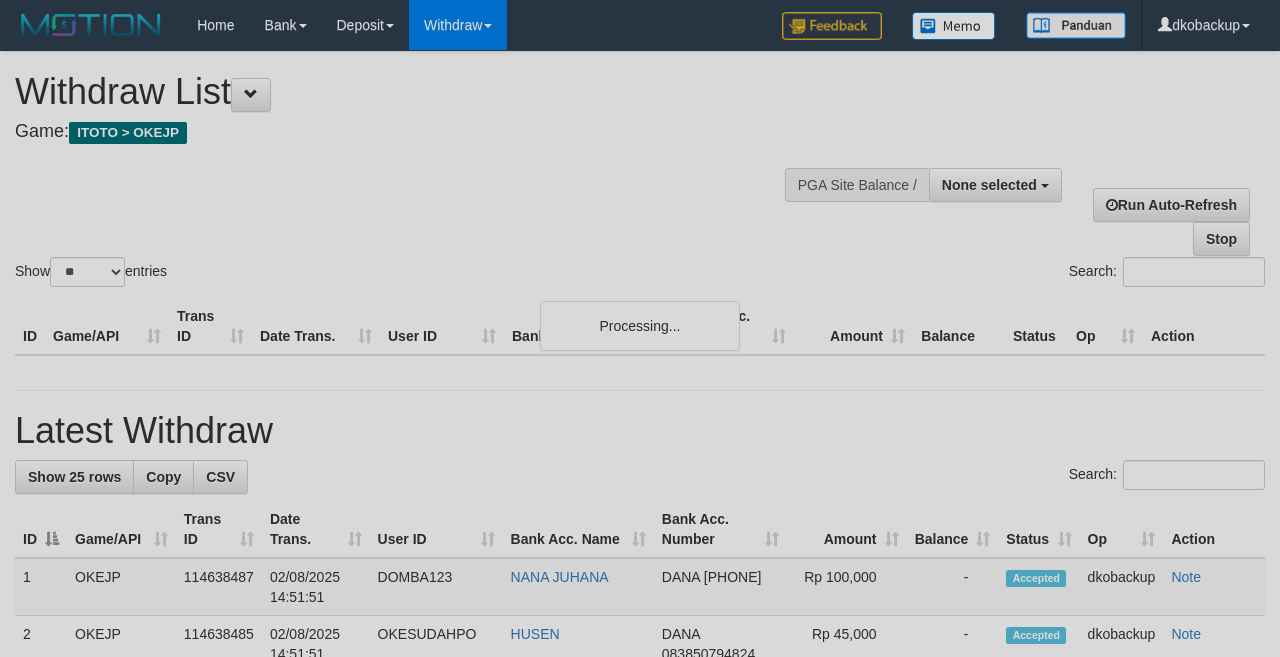 select 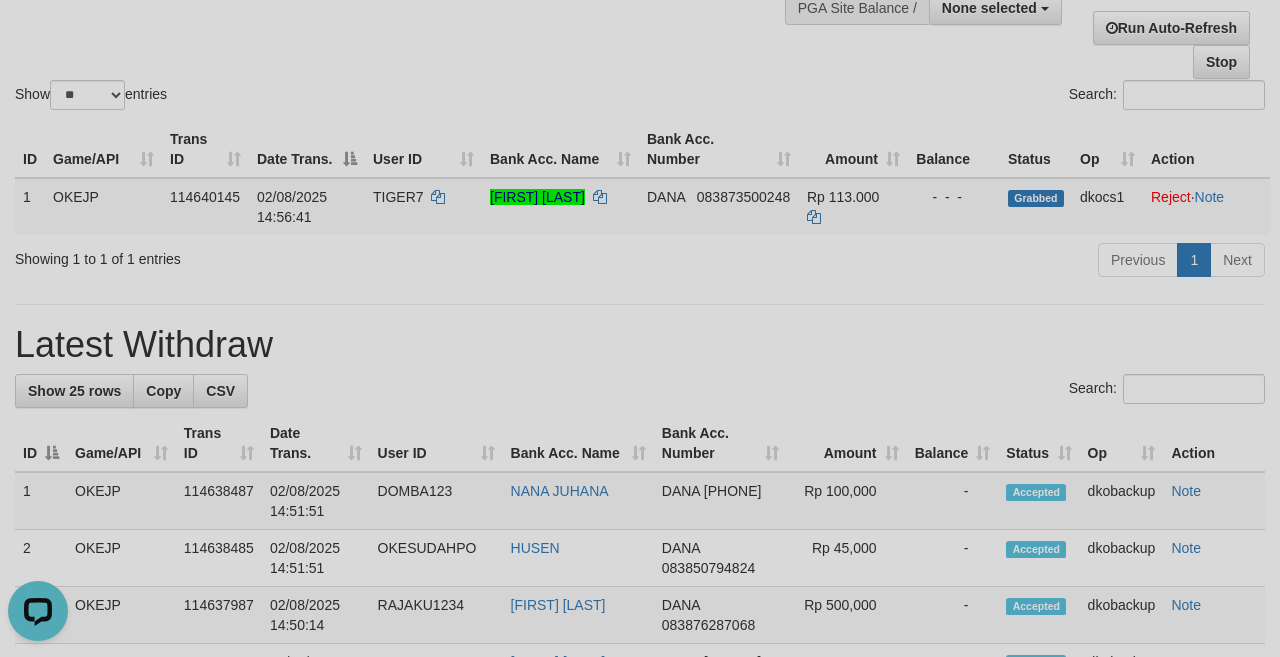 scroll, scrollTop: 0, scrollLeft: 0, axis: both 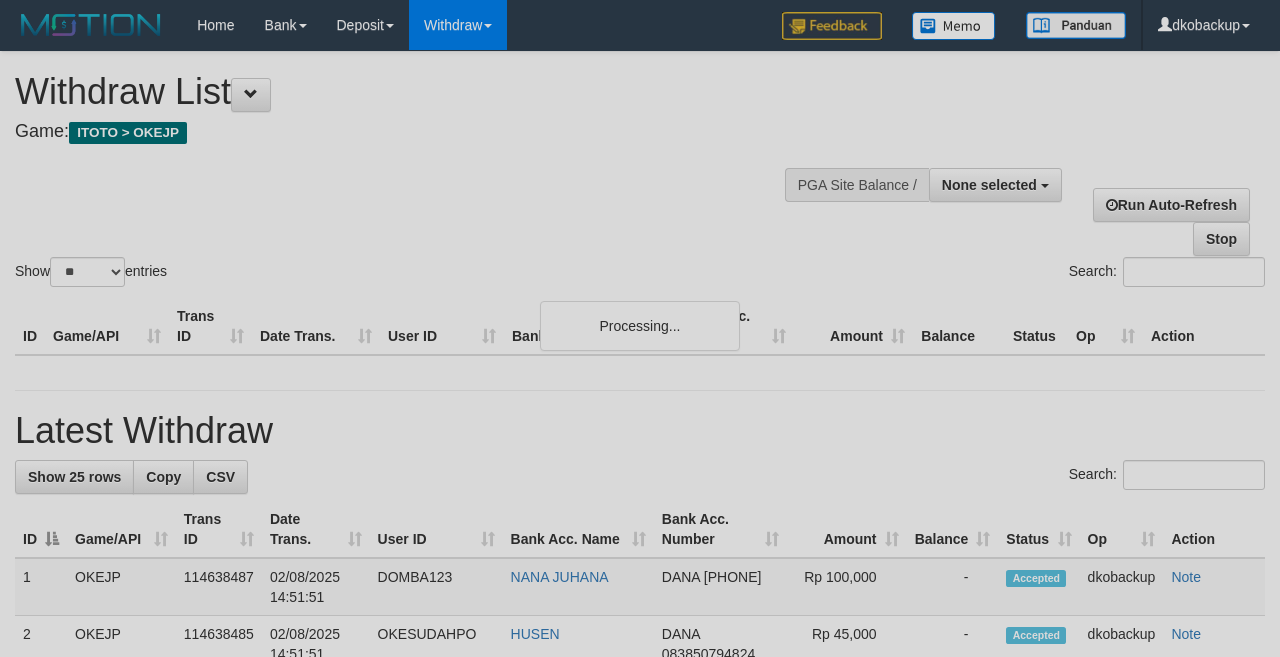select 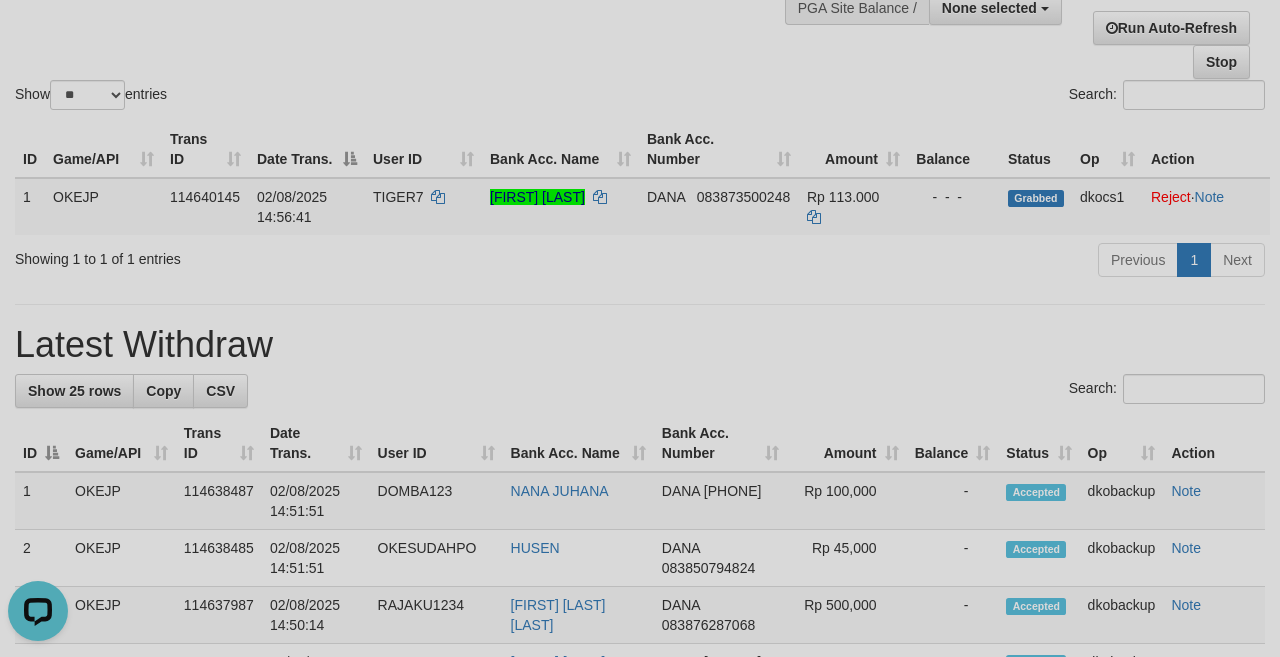 scroll, scrollTop: 0, scrollLeft: 0, axis: both 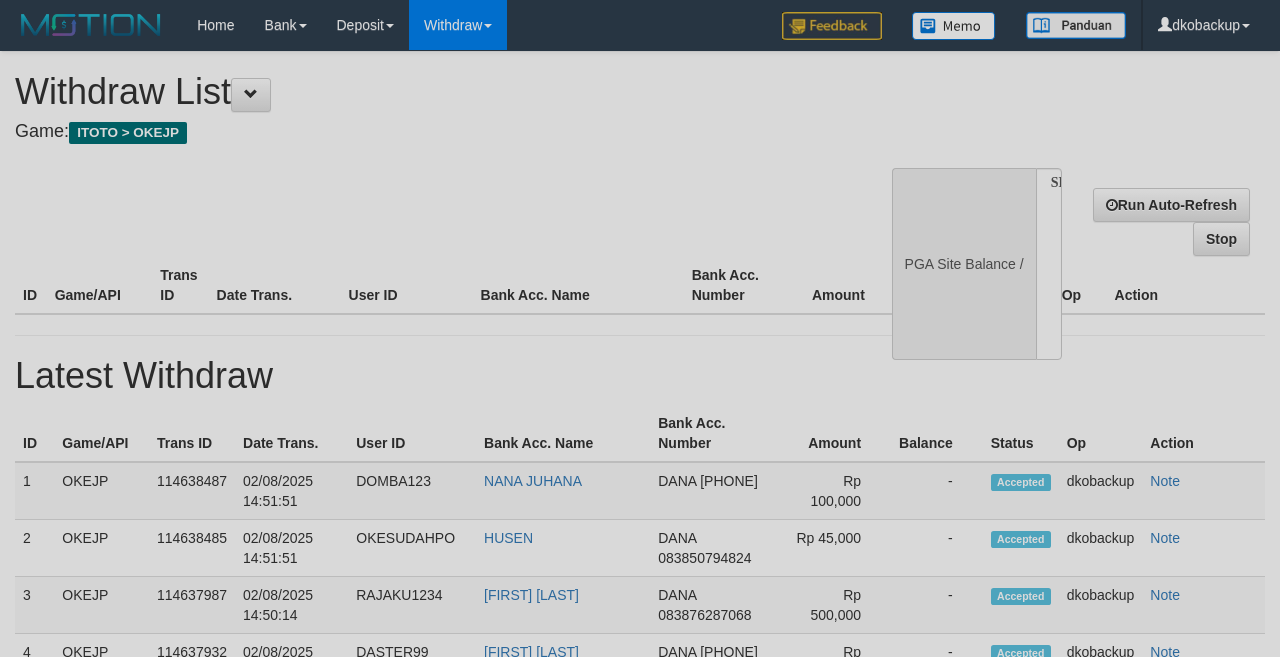 select 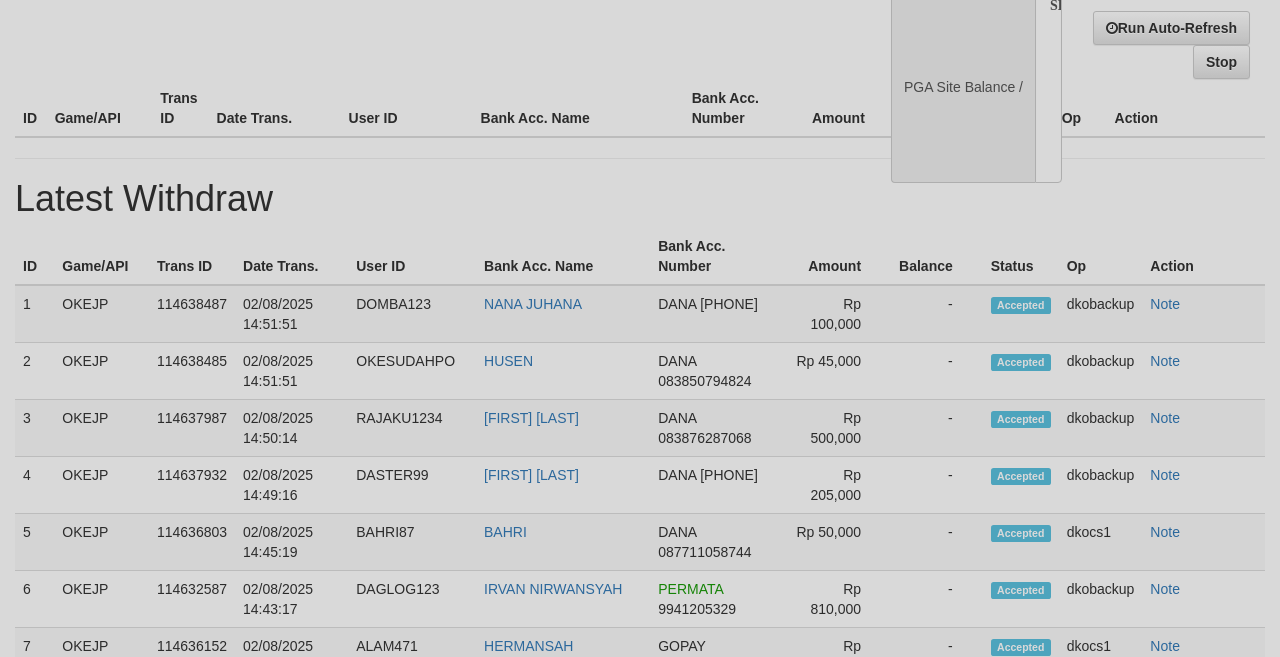 scroll, scrollTop: 177, scrollLeft: 0, axis: vertical 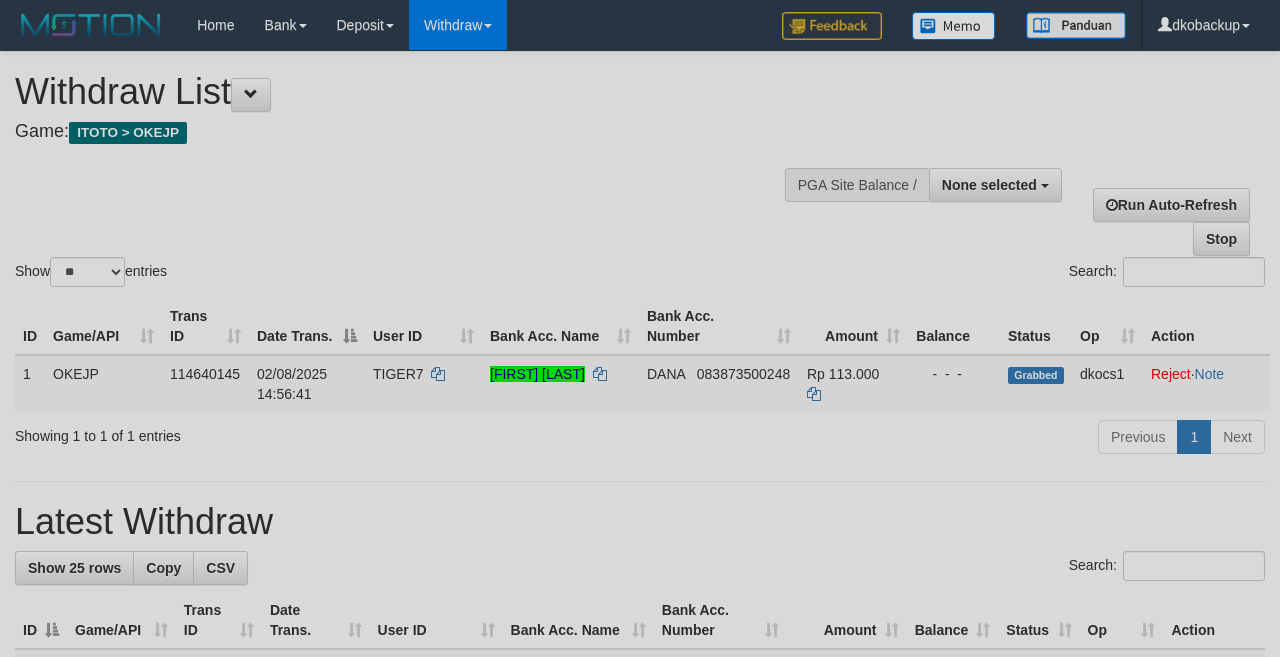 select 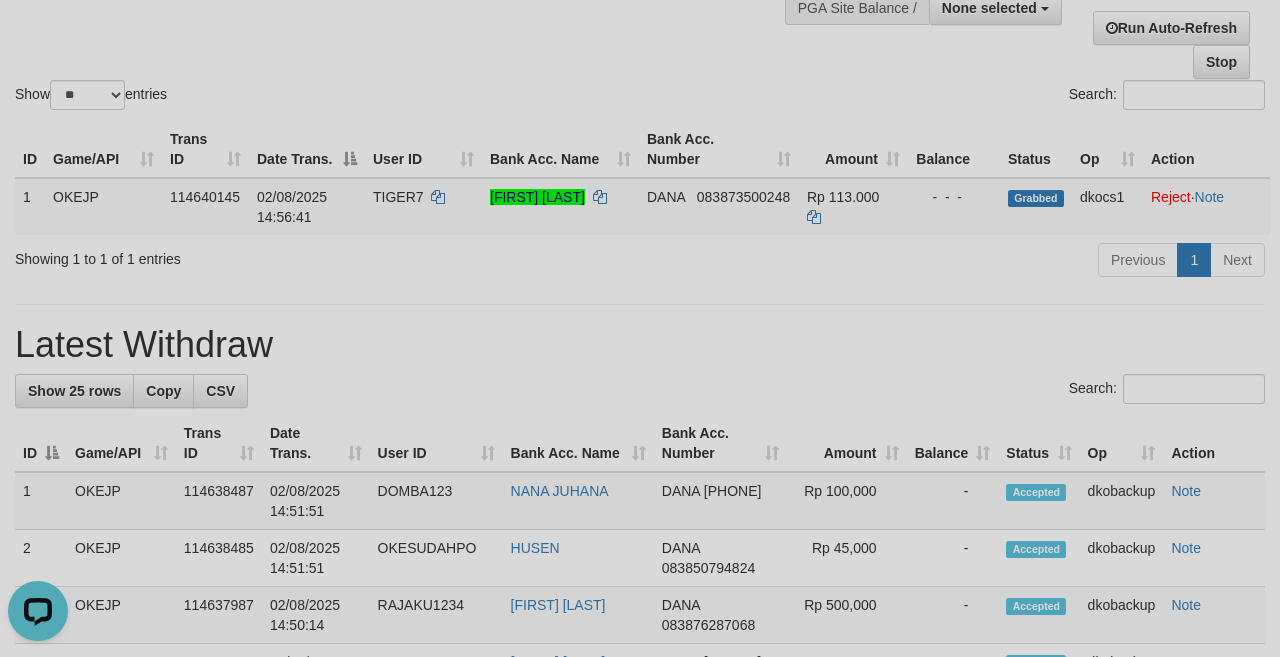 scroll, scrollTop: 0, scrollLeft: 0, axis: both 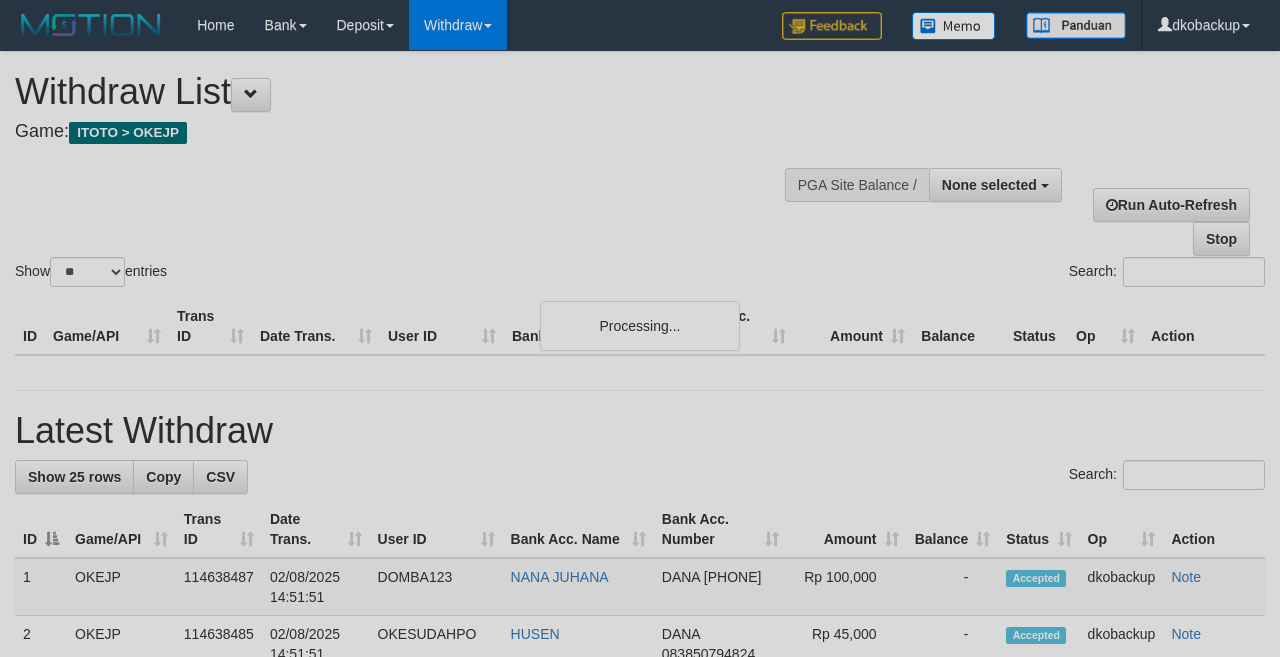 select 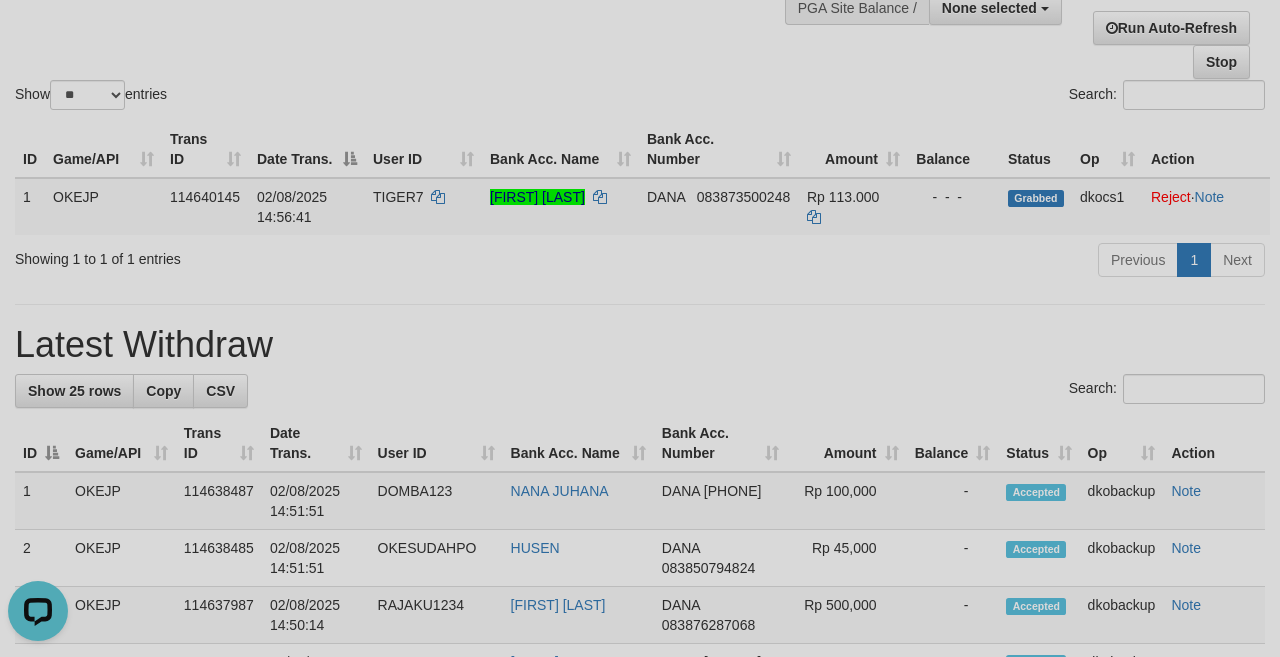 scroll, scrollTop: 0, scrollLeft: 0, axis: both 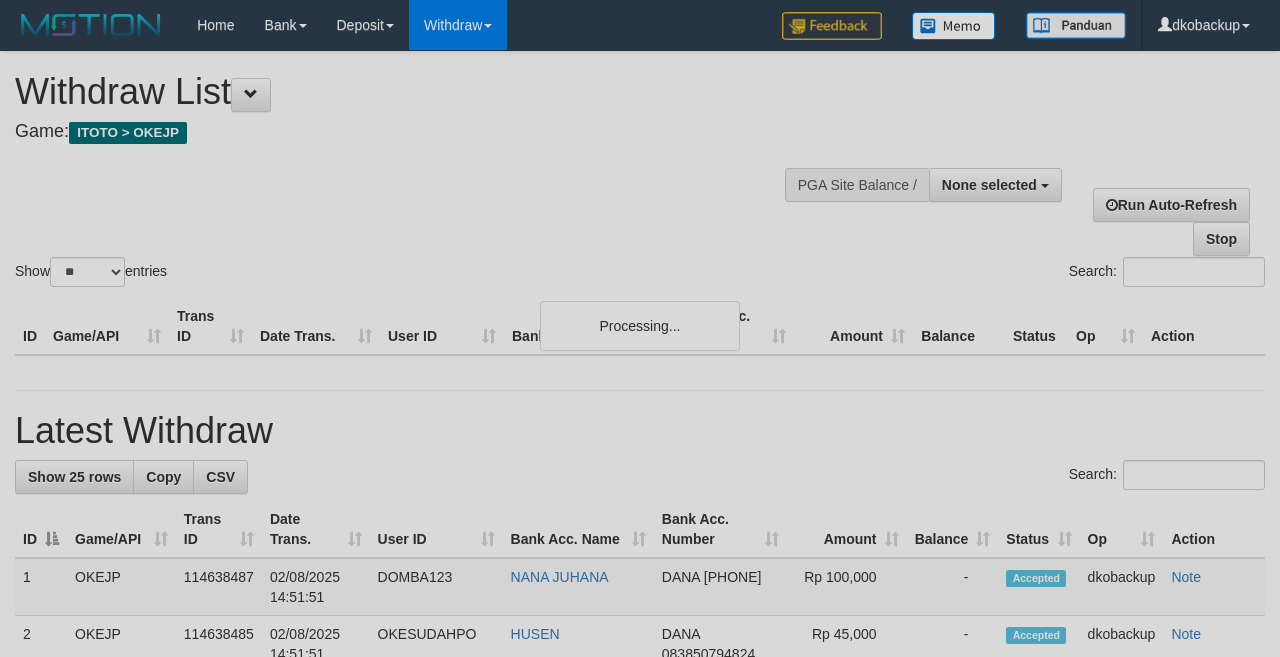 select 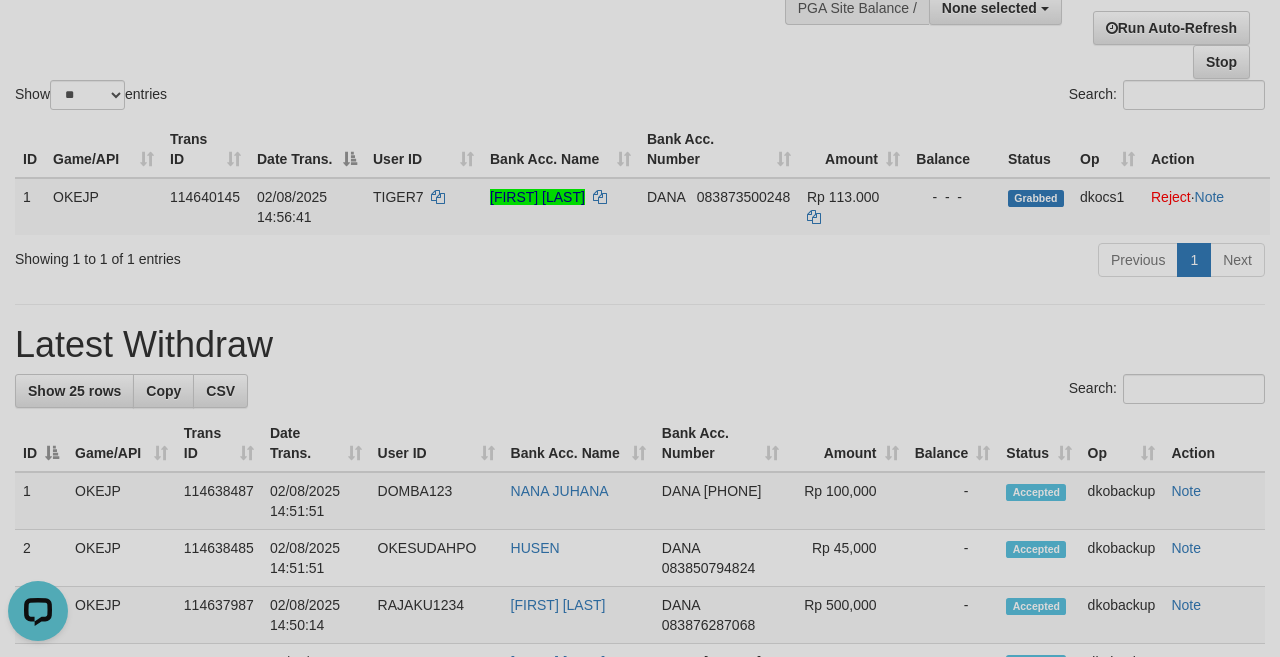 scroll, scrollTop: 0, scrollLeft: 0, axis: both 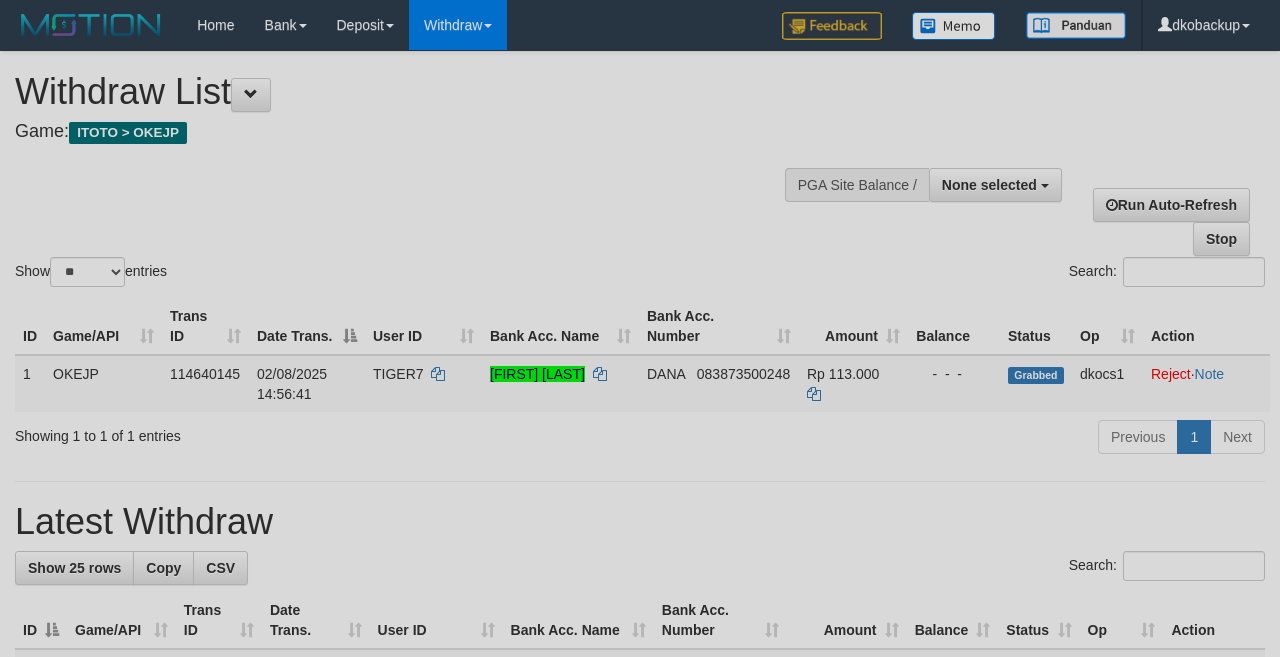 select 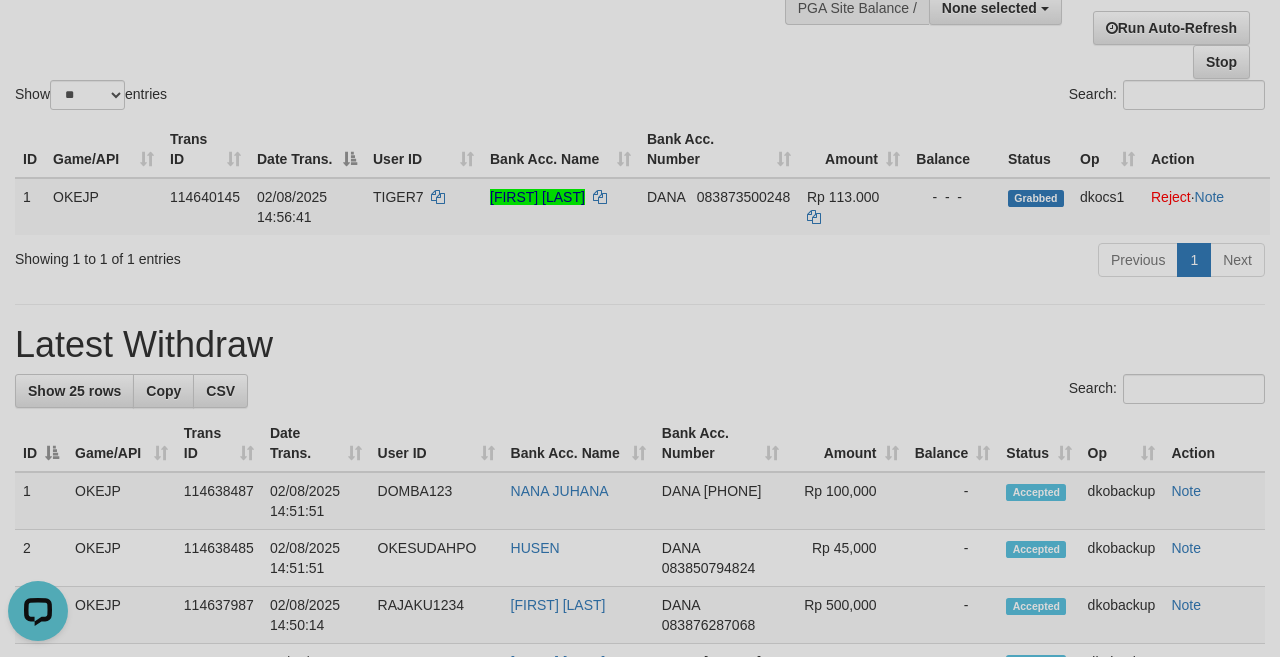 scroll, scrollTop: 0, scrollLeft: 0, axis: both 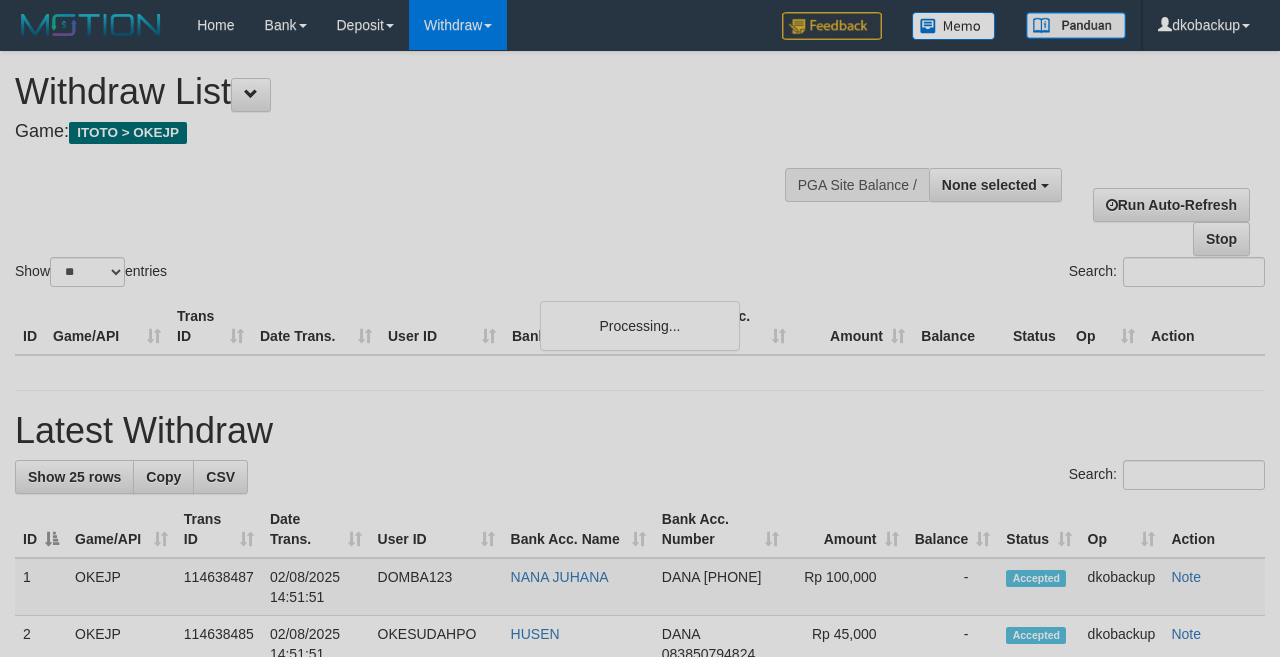 select 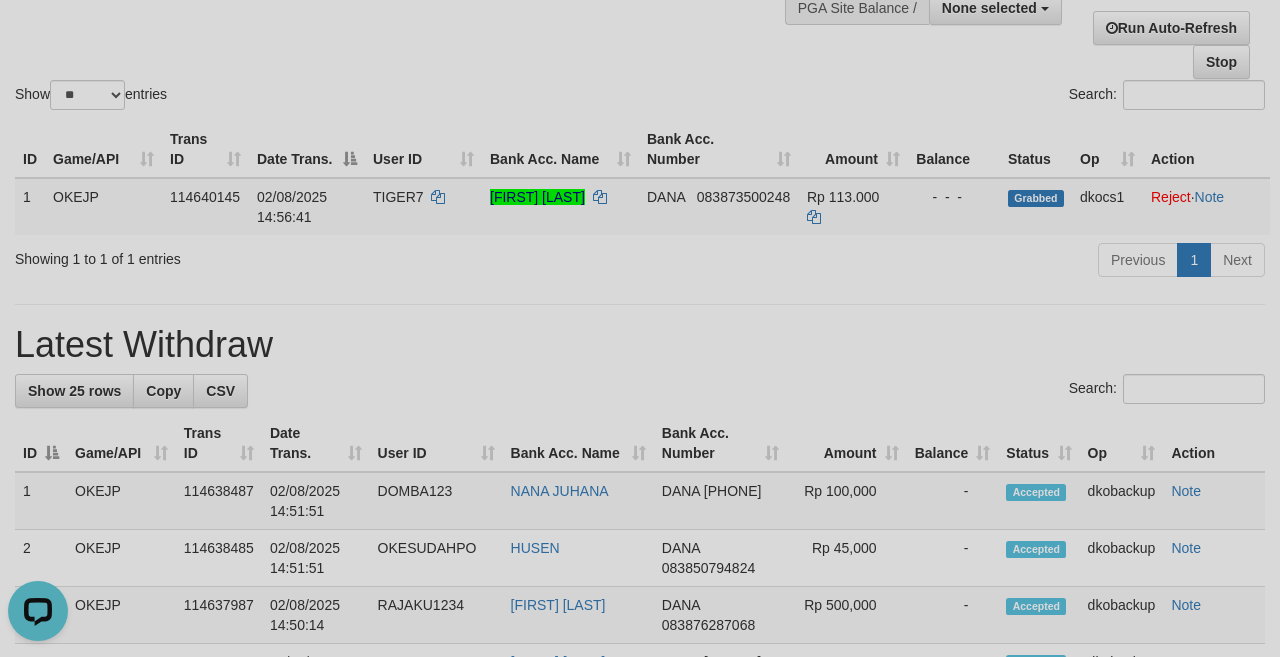 scroll, scrollTop: 0, scrollLeft: 0, axis: both 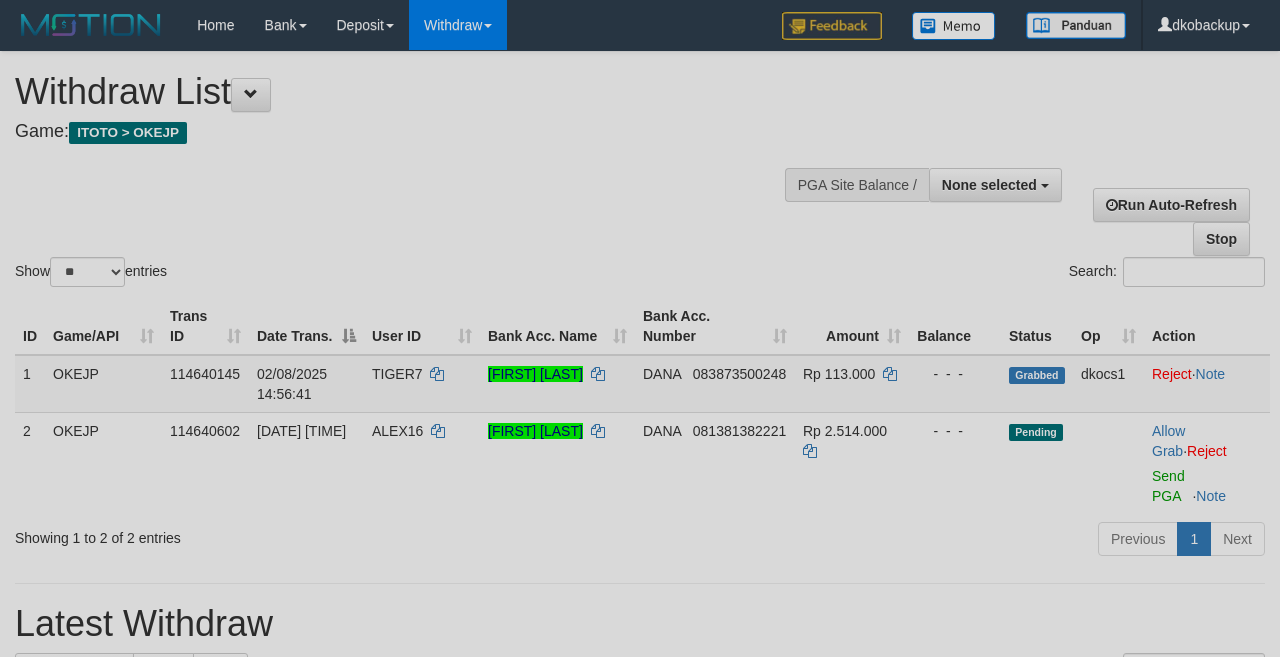 select 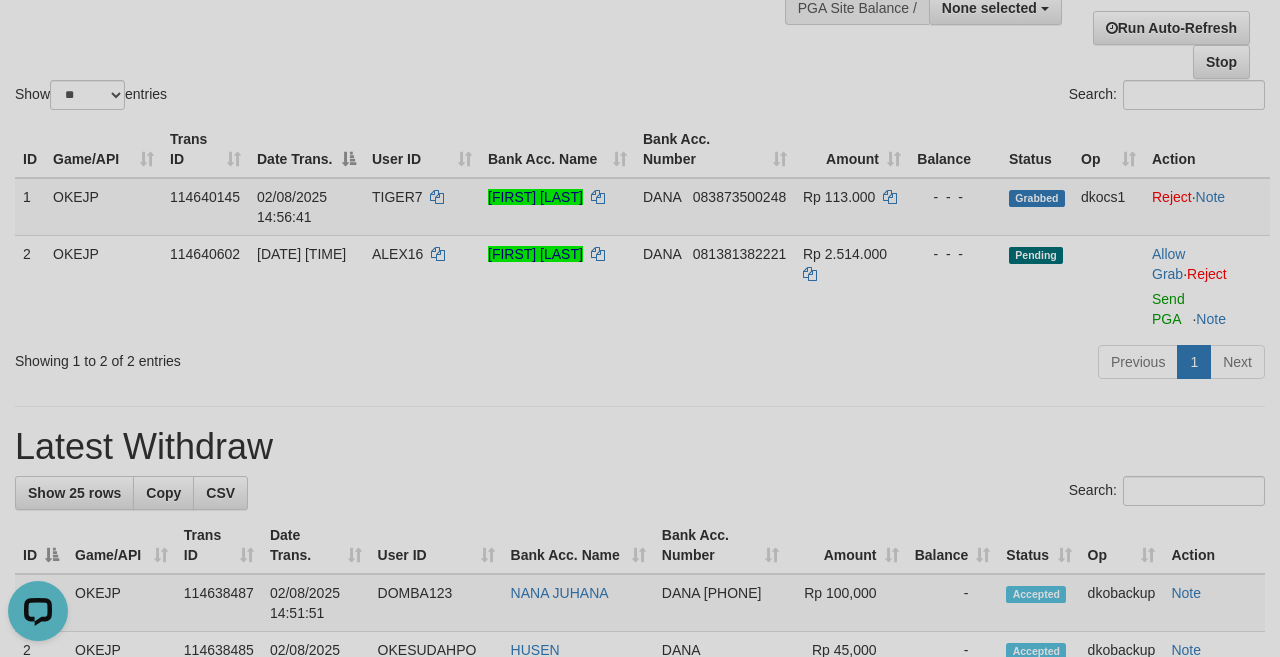 scroll, scrollTop: 0, scrollLeft: 0, axis: both 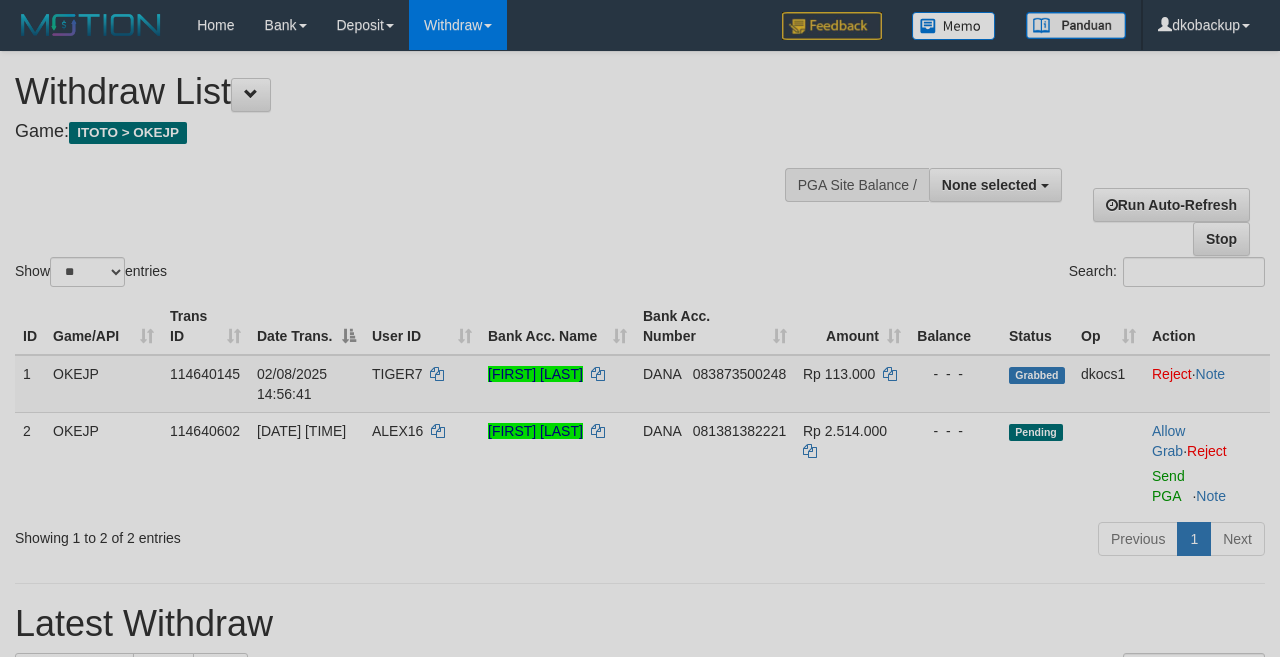 select 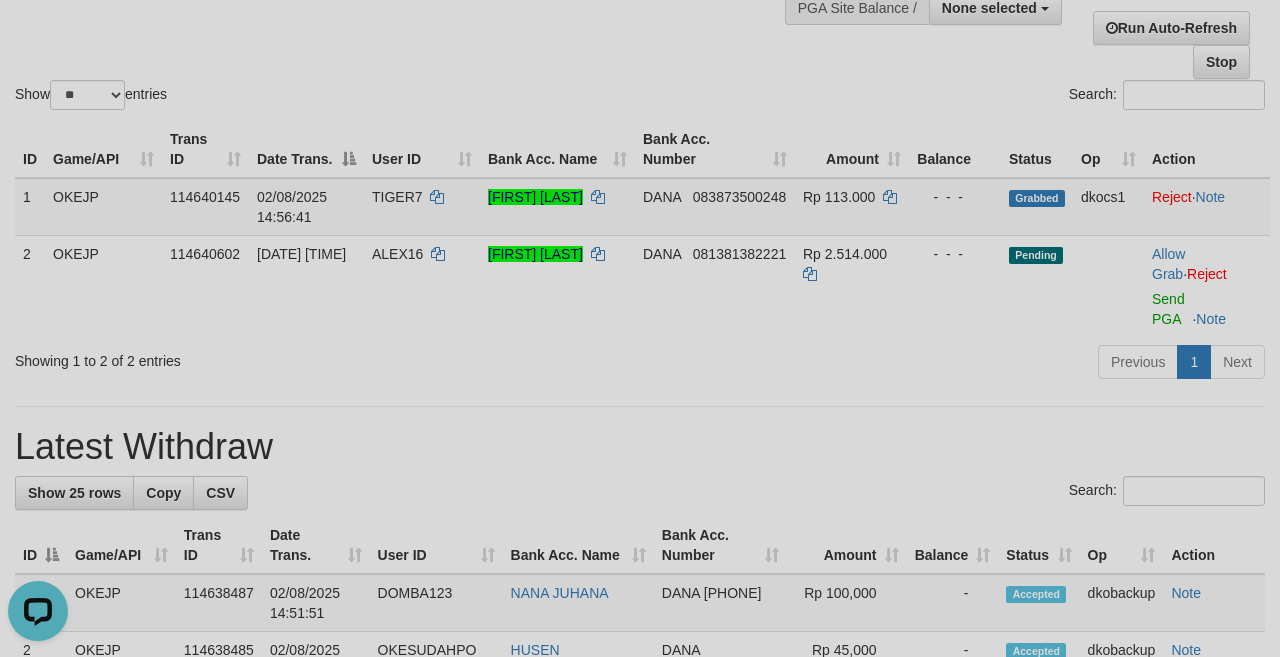 scroll, scrollTop: 0, scrollLeft: 0, axis: both 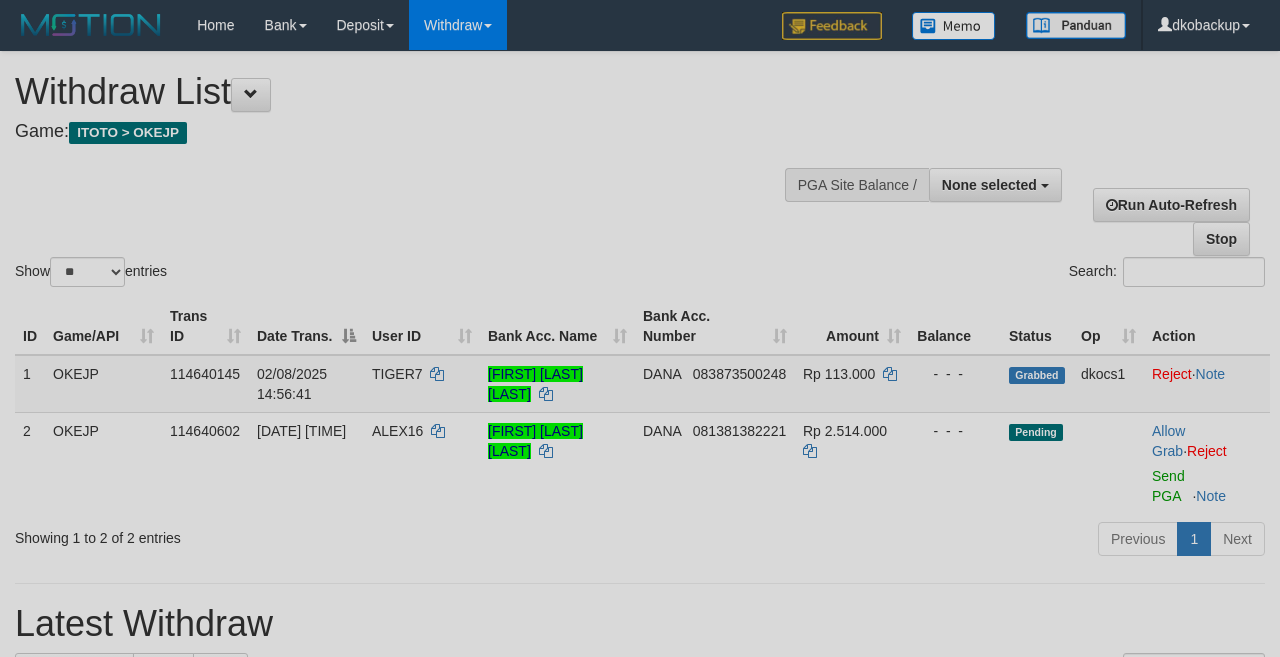 select 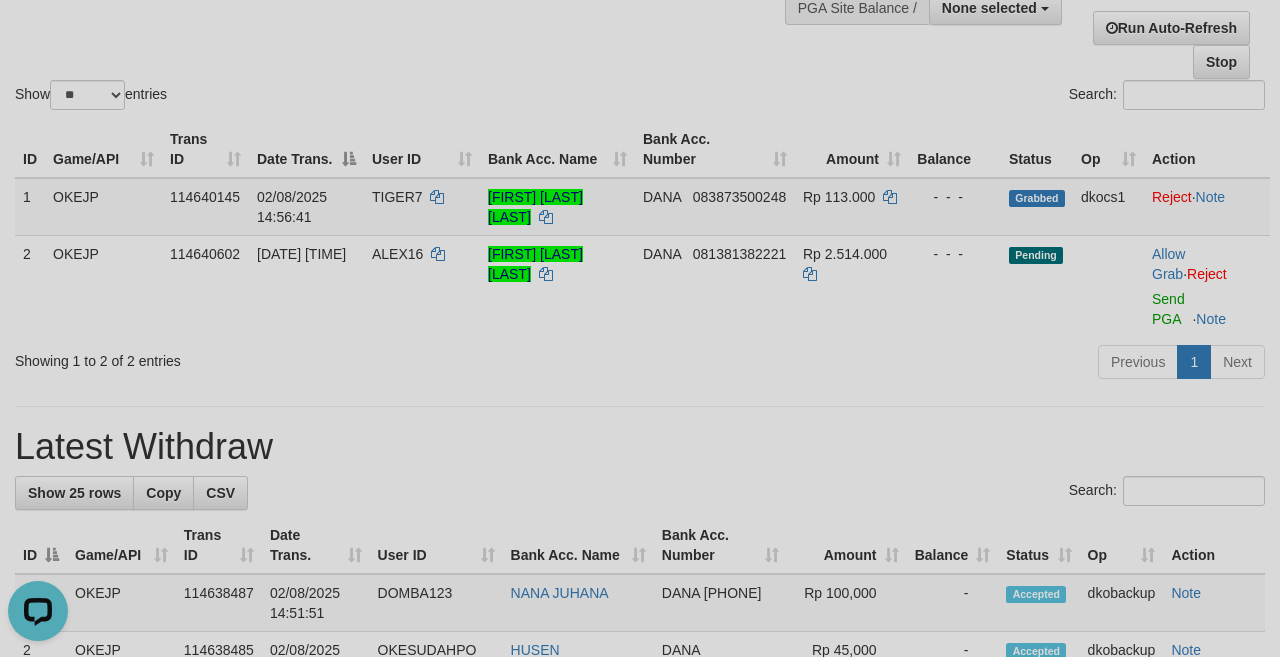 scroll, scrollTop: 0, scrollLeft: 0, axis: both 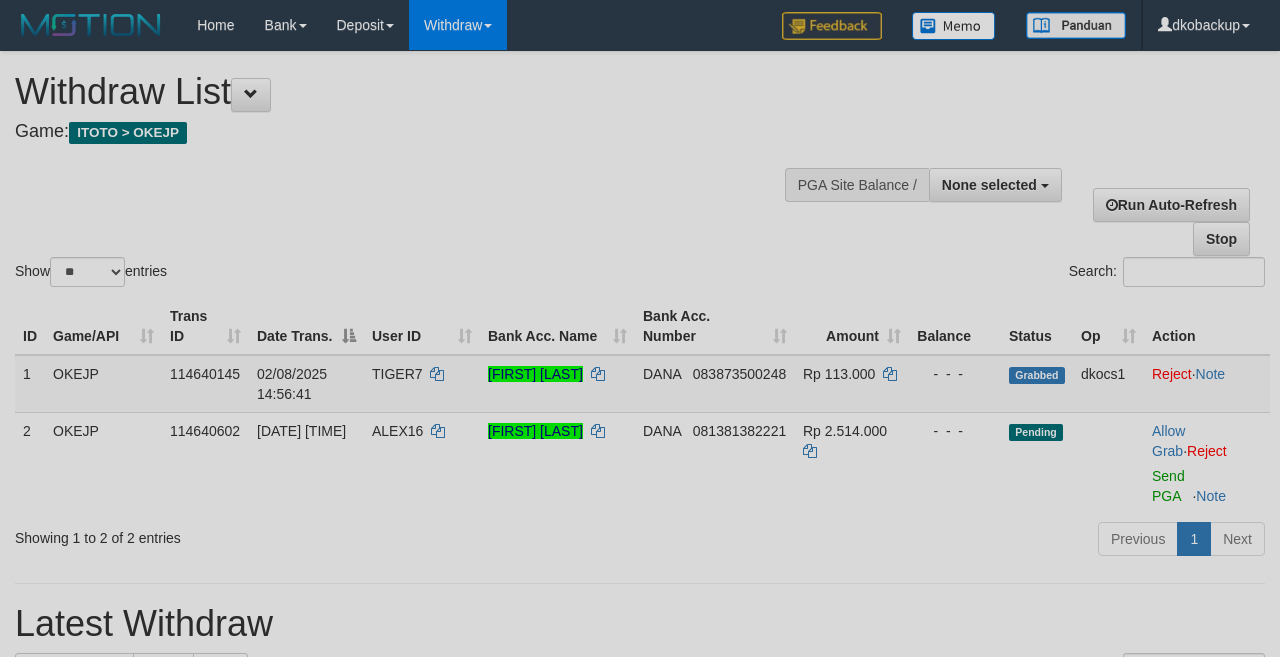 select 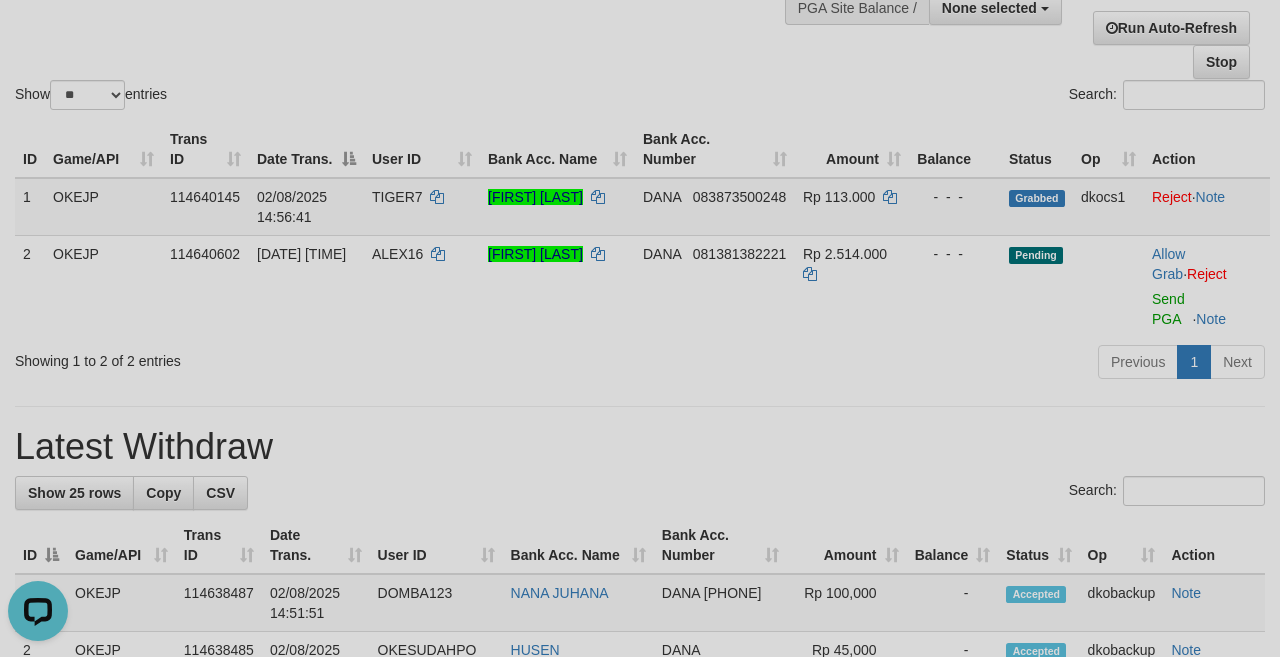 scroll, scrollTop: 0, scrollLeft: 0, axis: both 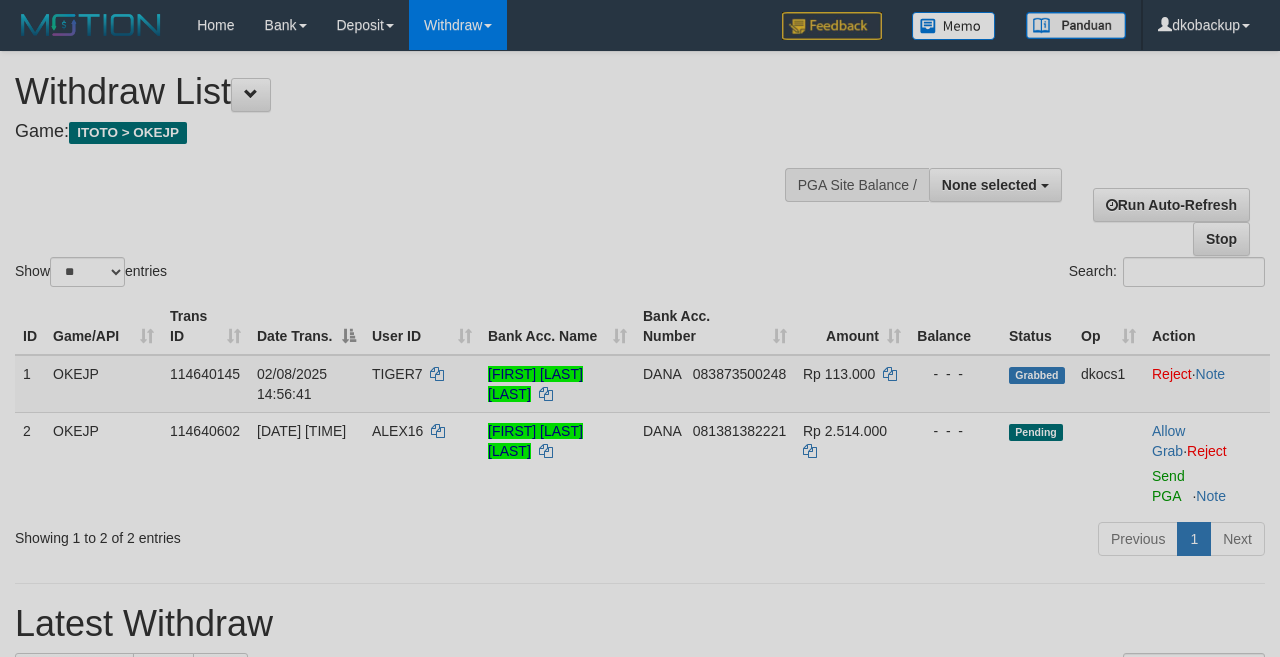 select 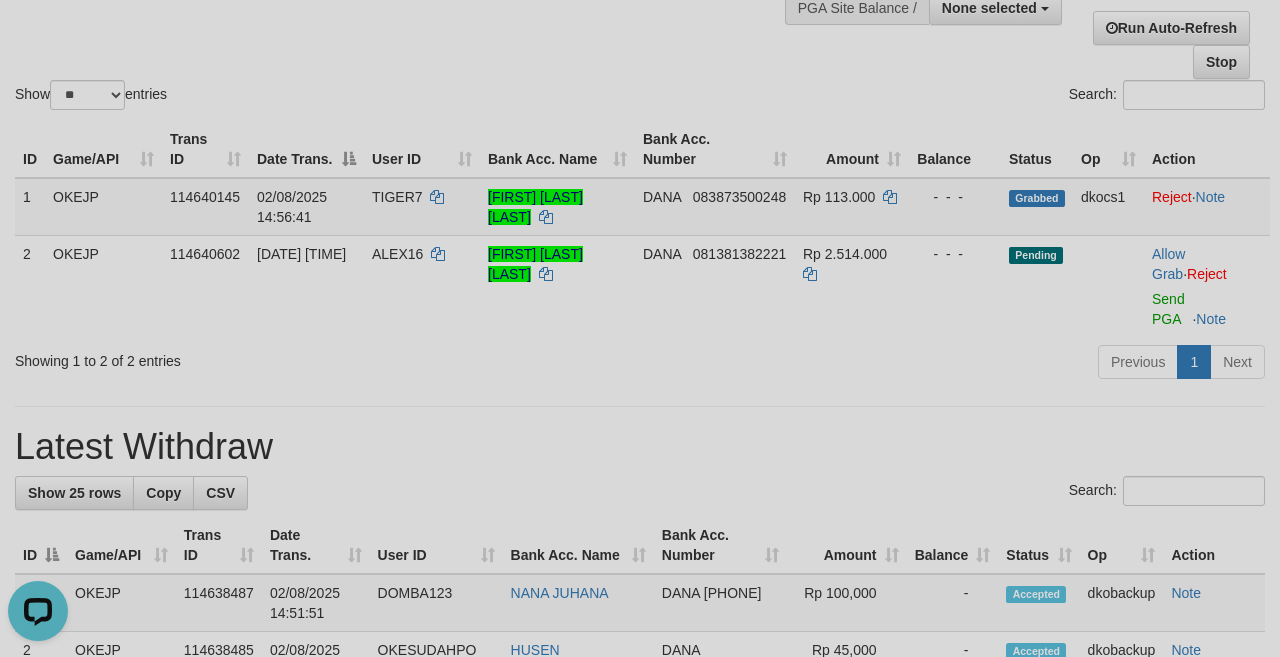 scroll, scrollTop: 0, scrollLeft: 0, axis: both 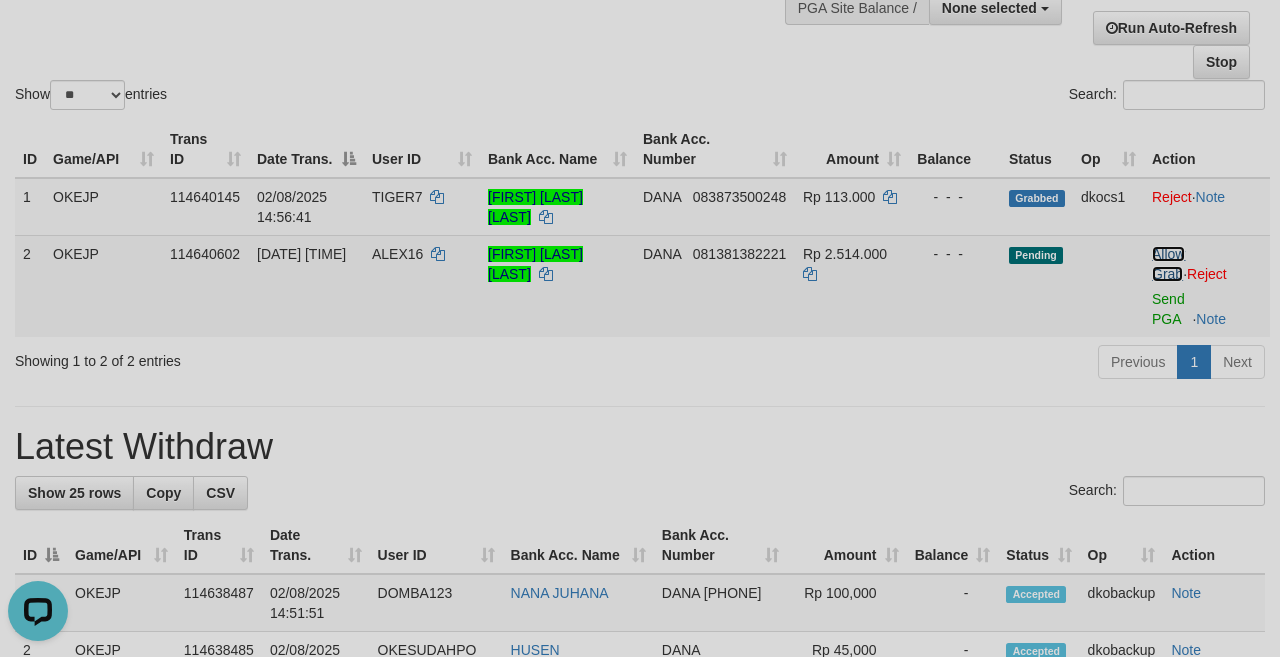 click on "Allow Grab" at bounding box center [1168, 264] 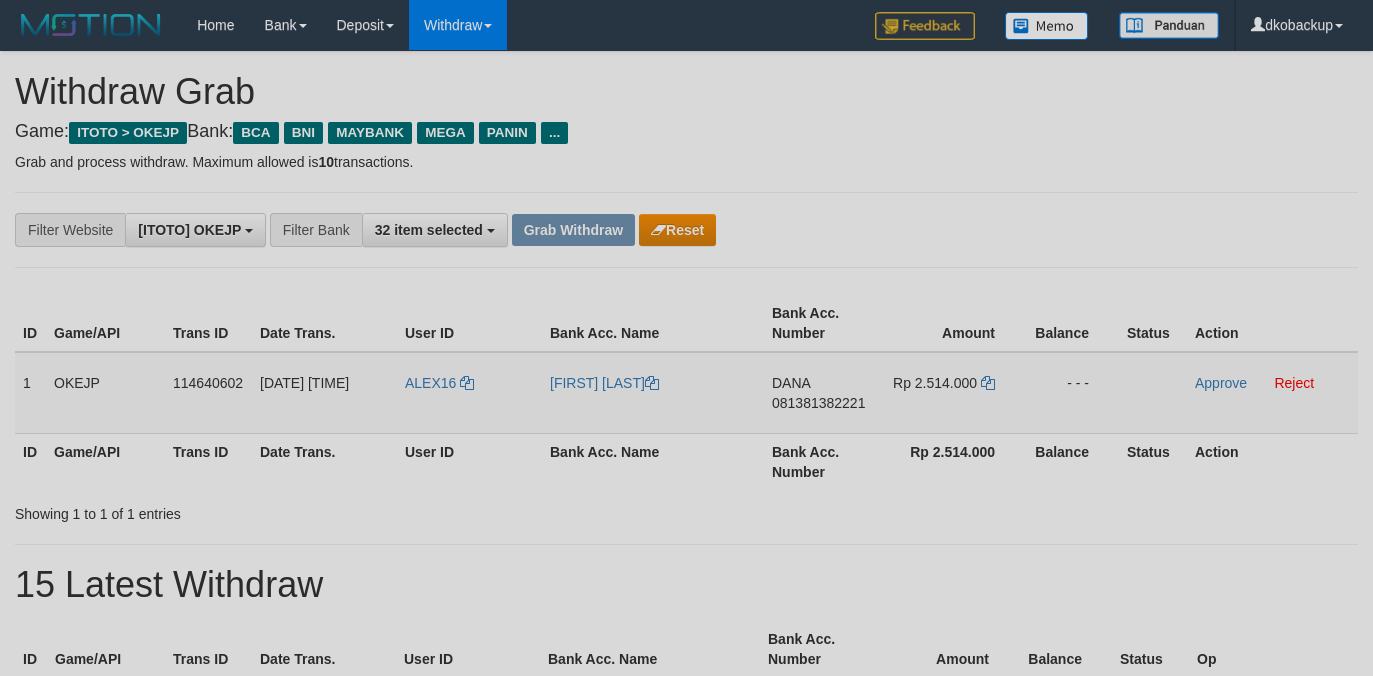 scroll, scrollTop: 0, scrollLeft: 0, axis: both 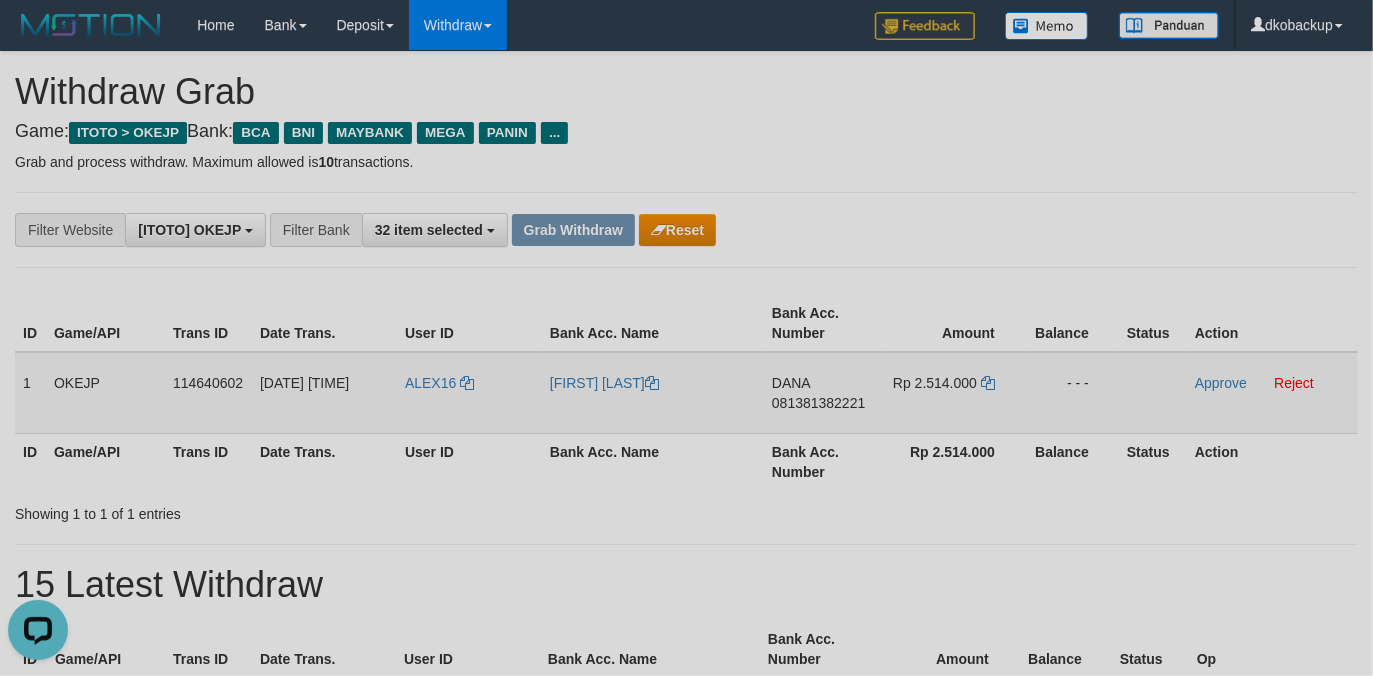 click on "ALEX16" at bounding box center (469, 393) 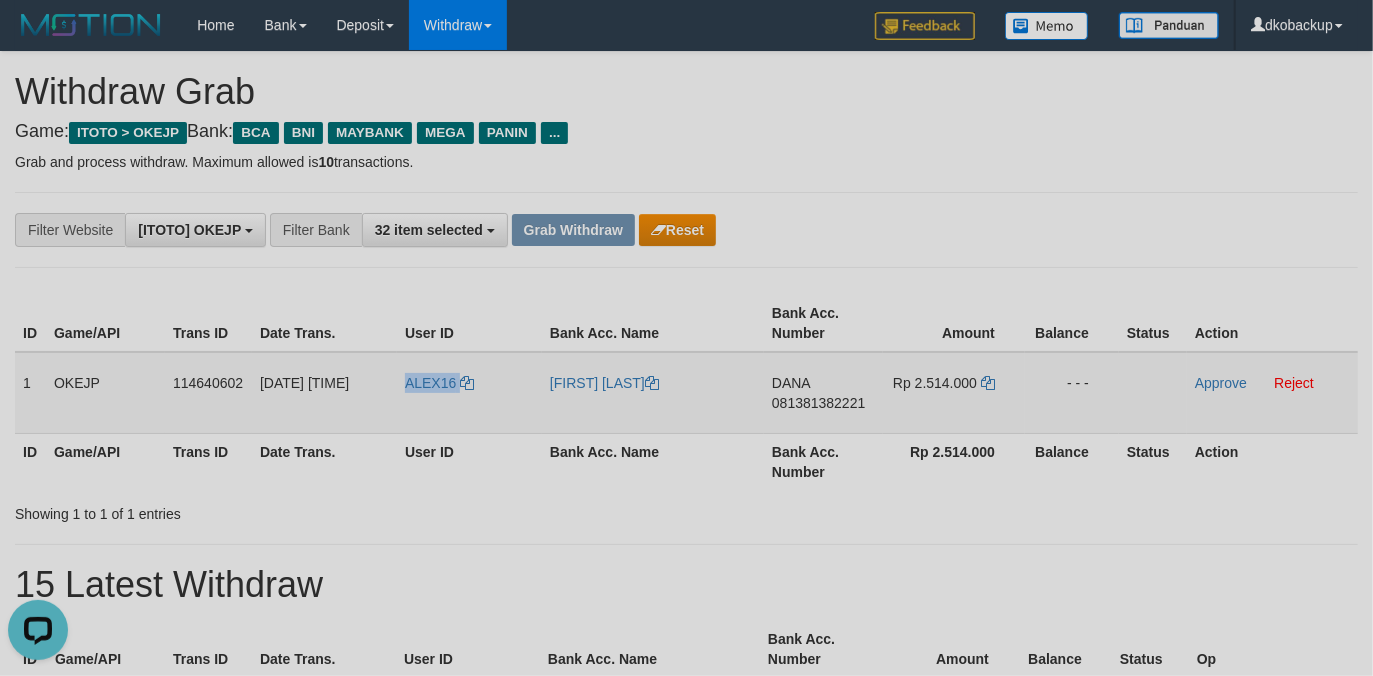 click on "ALEX16" at bounding box center (469, 393) 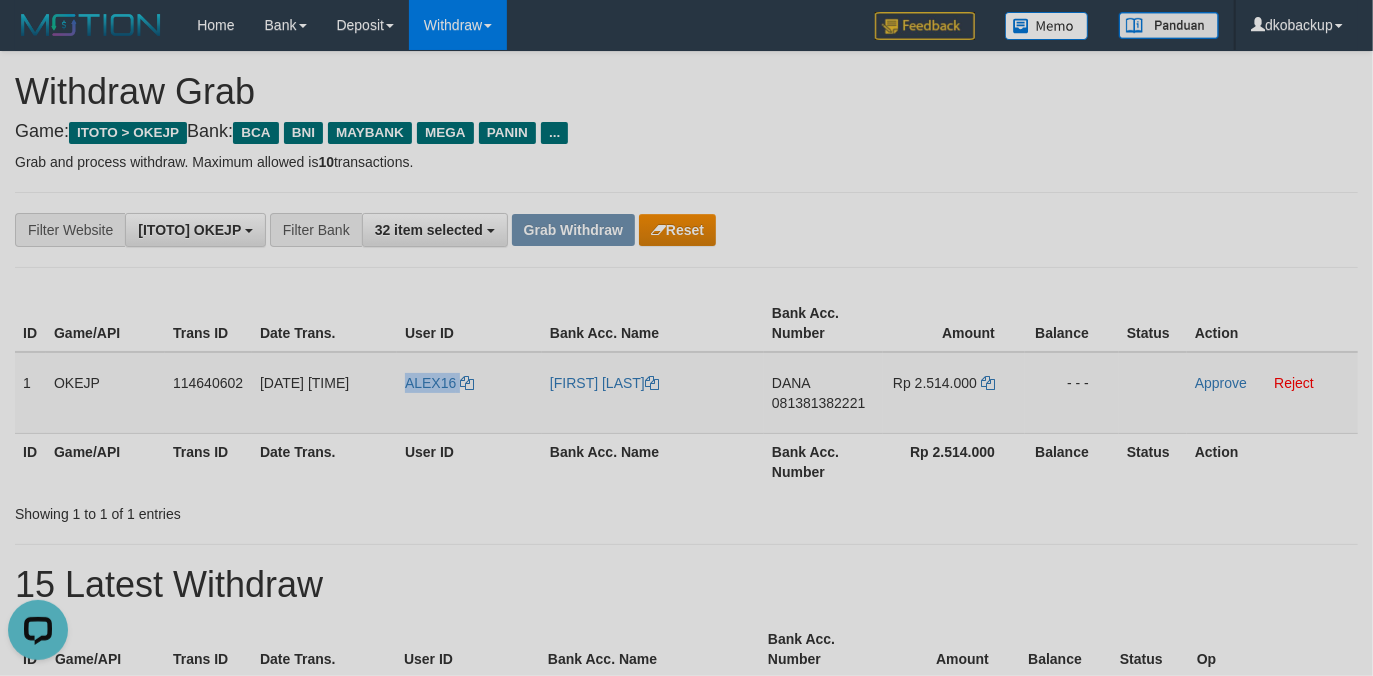 copy on "ALEX16" 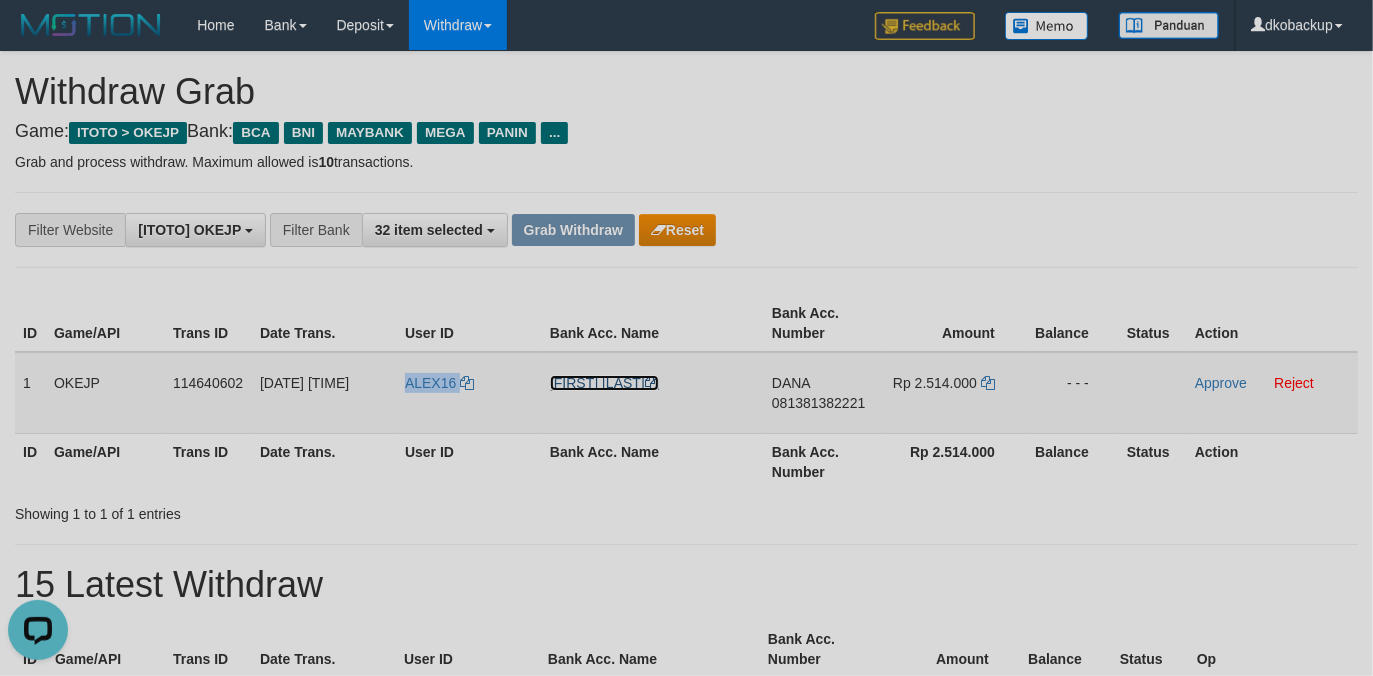 click on "[FIRST] [LAST] [LAST]" at bounding box center [604, 383] 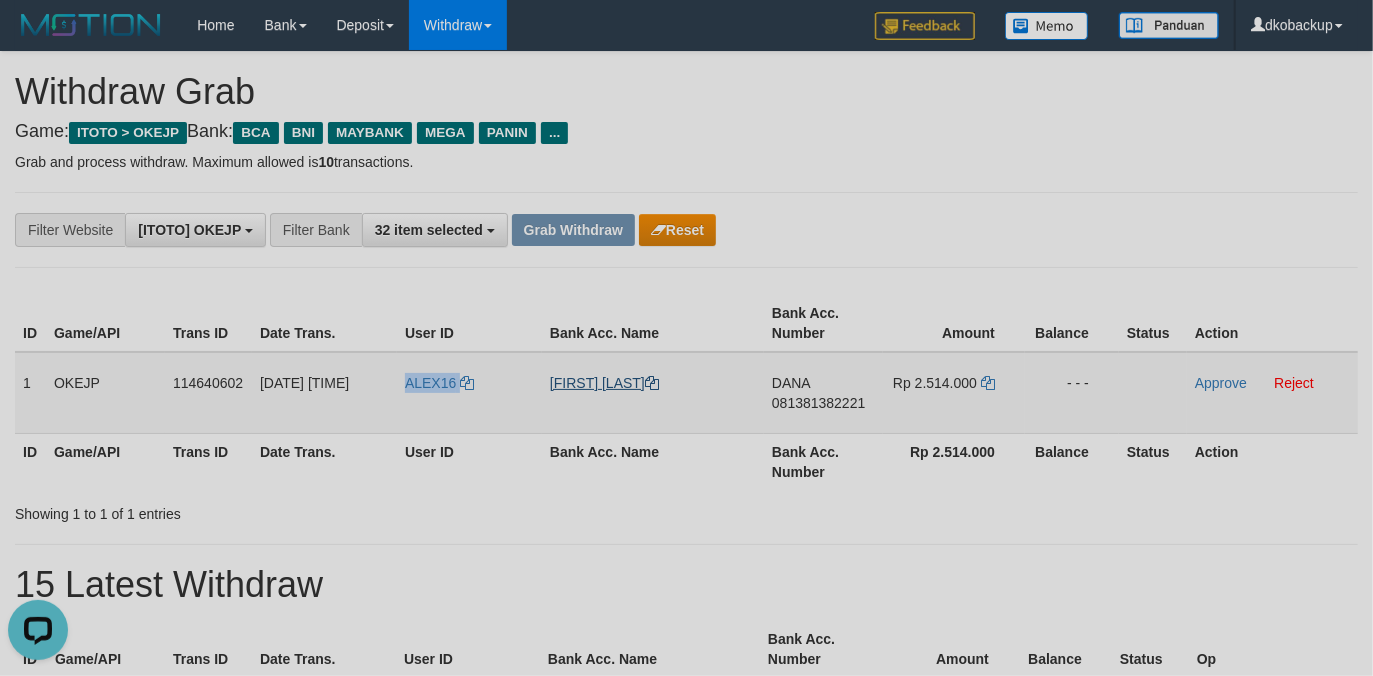 copy on "ALEX16" 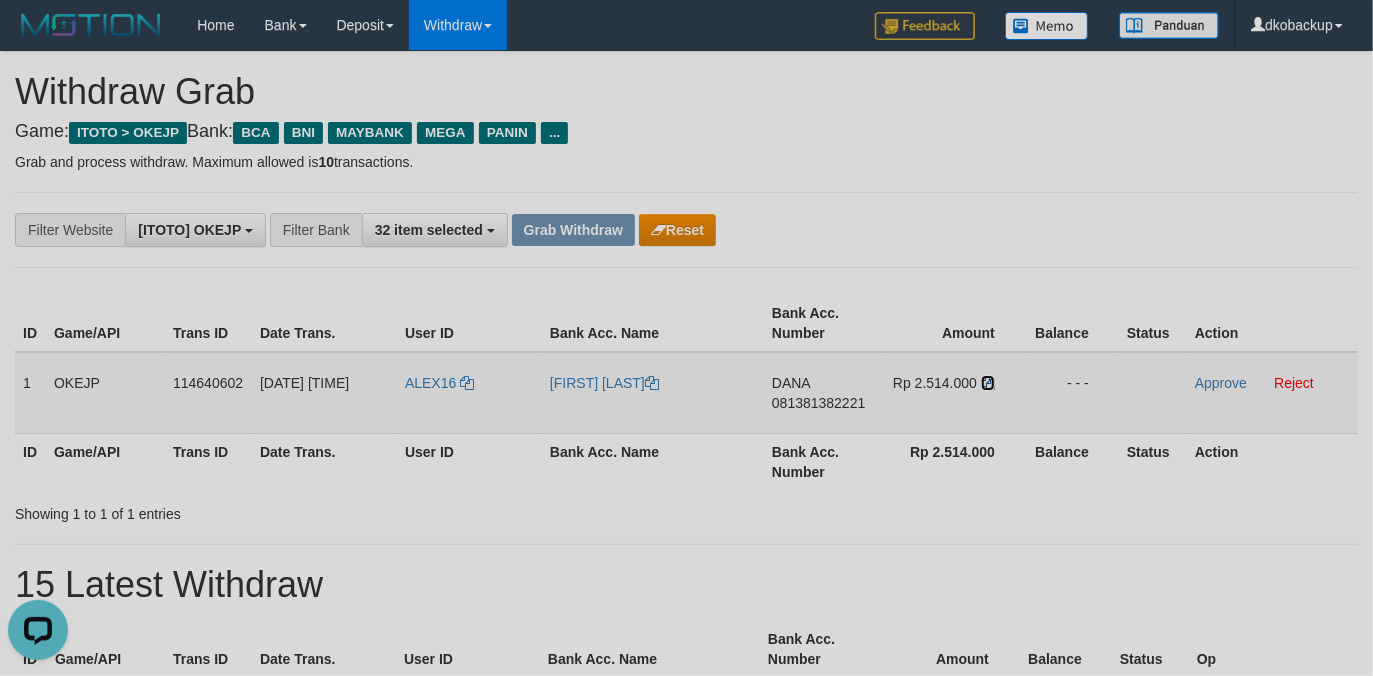 click at bounding box center [988, 383] 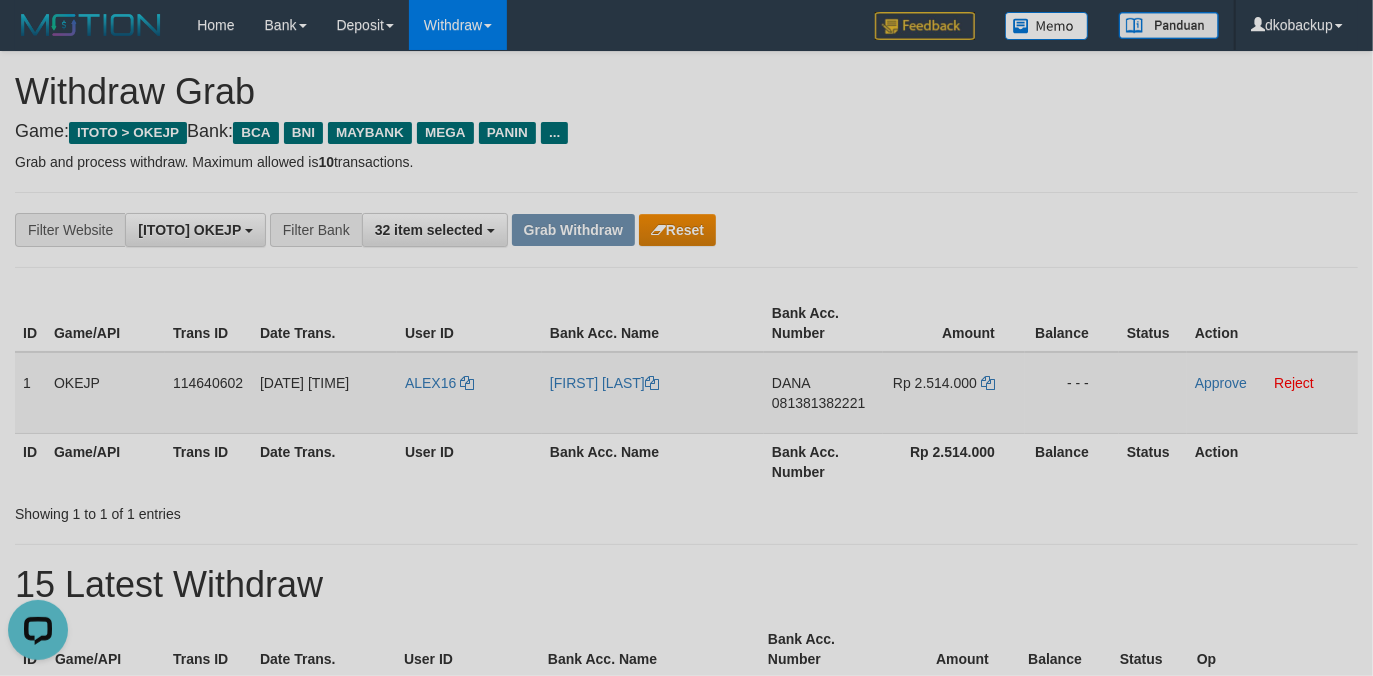 click on "081381382221" at bounding box center (818, 403) 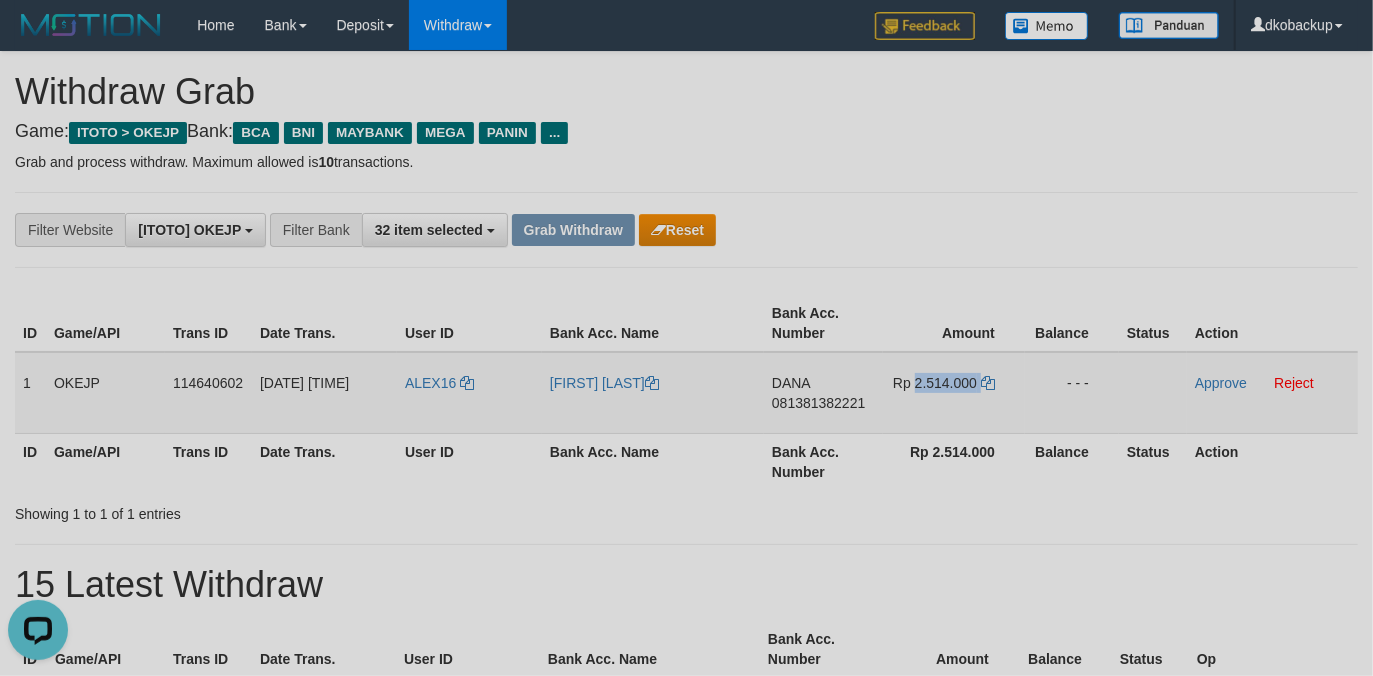 click on "Rp 2.514.000" at bounding box center [935, 383] 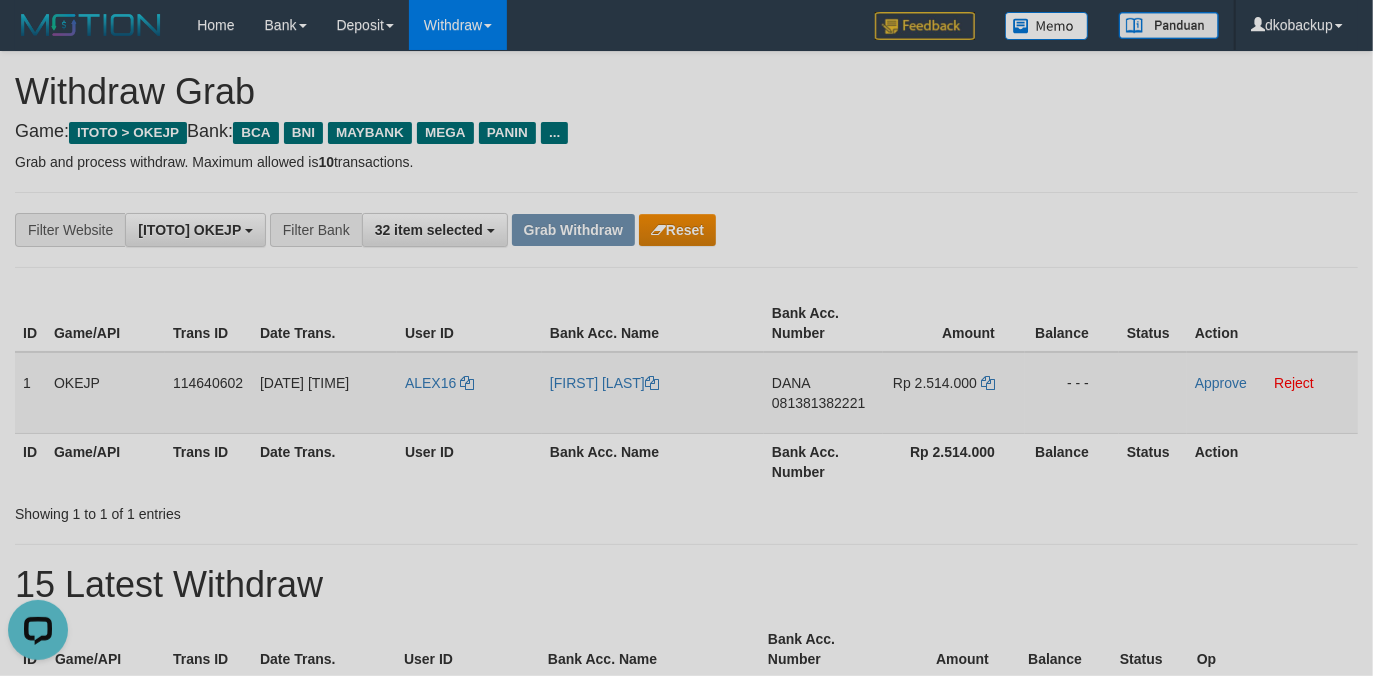 click on "Approve
Reject" at bounding box center [1272, 393] 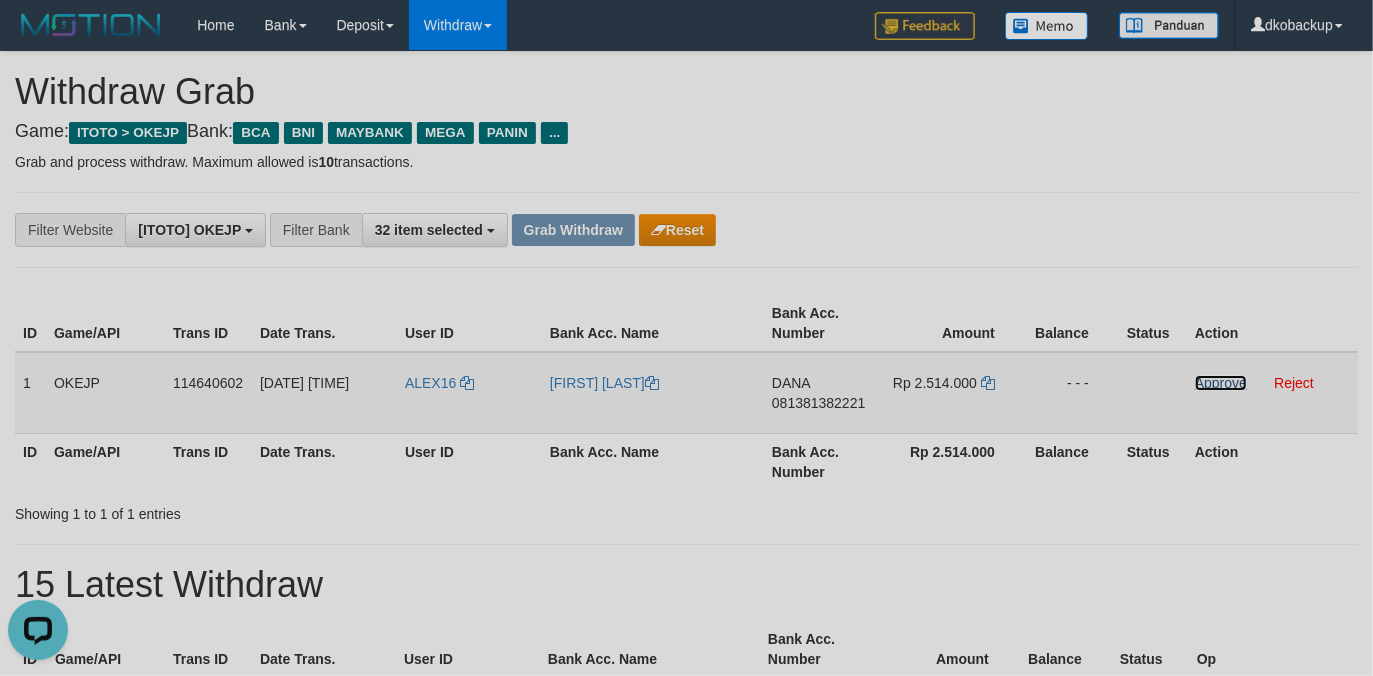 click on "Approve" at bounding box center [1221, 383] 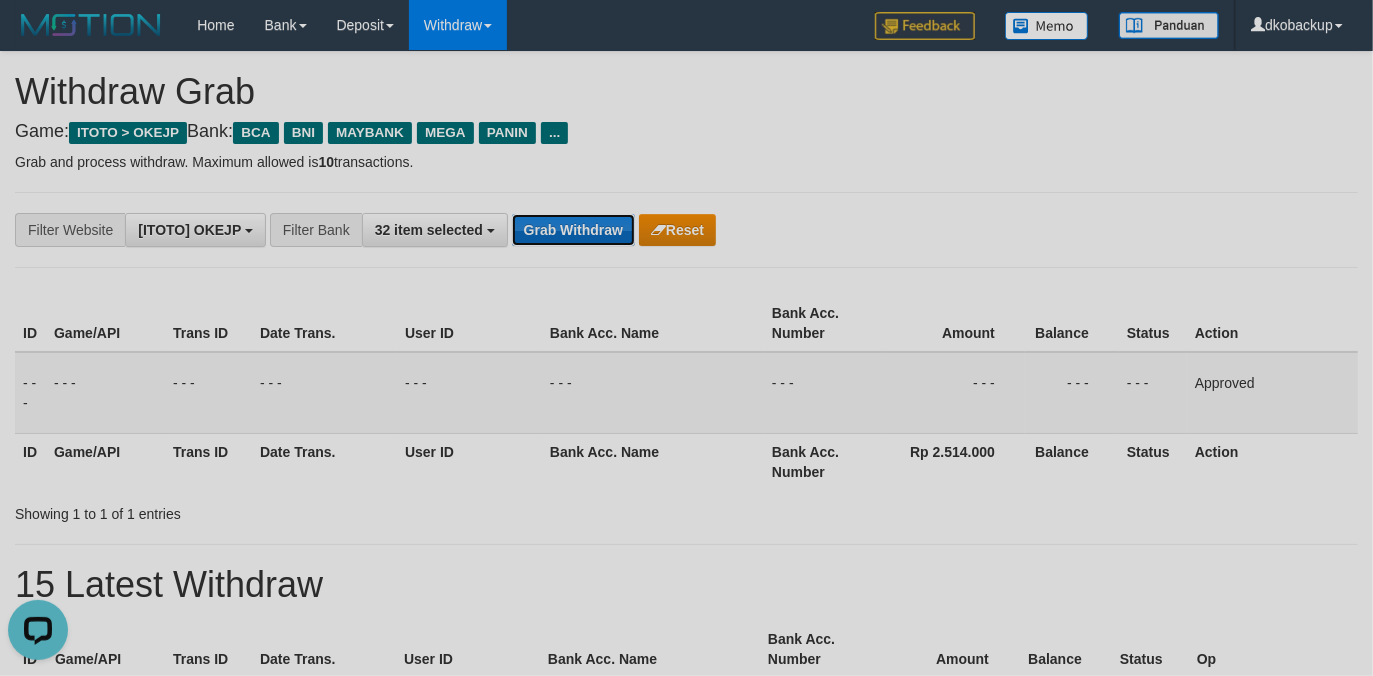 click on "Grab Withdraw" at bounding box center [573, 230] 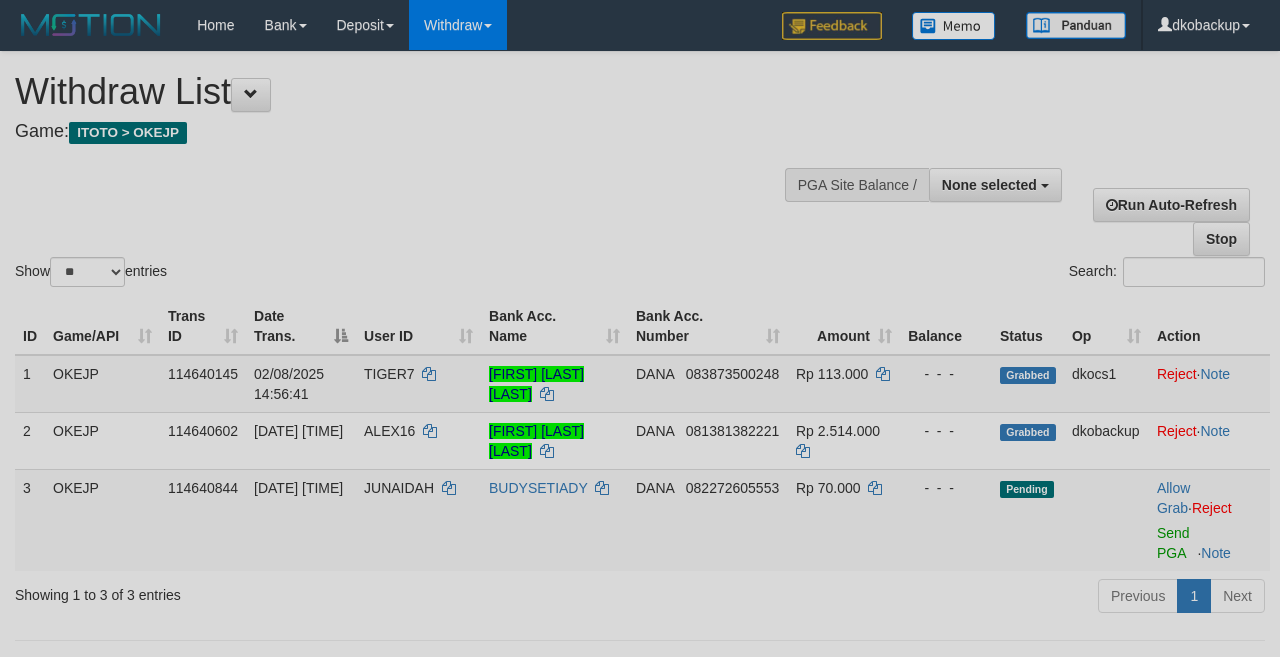 select 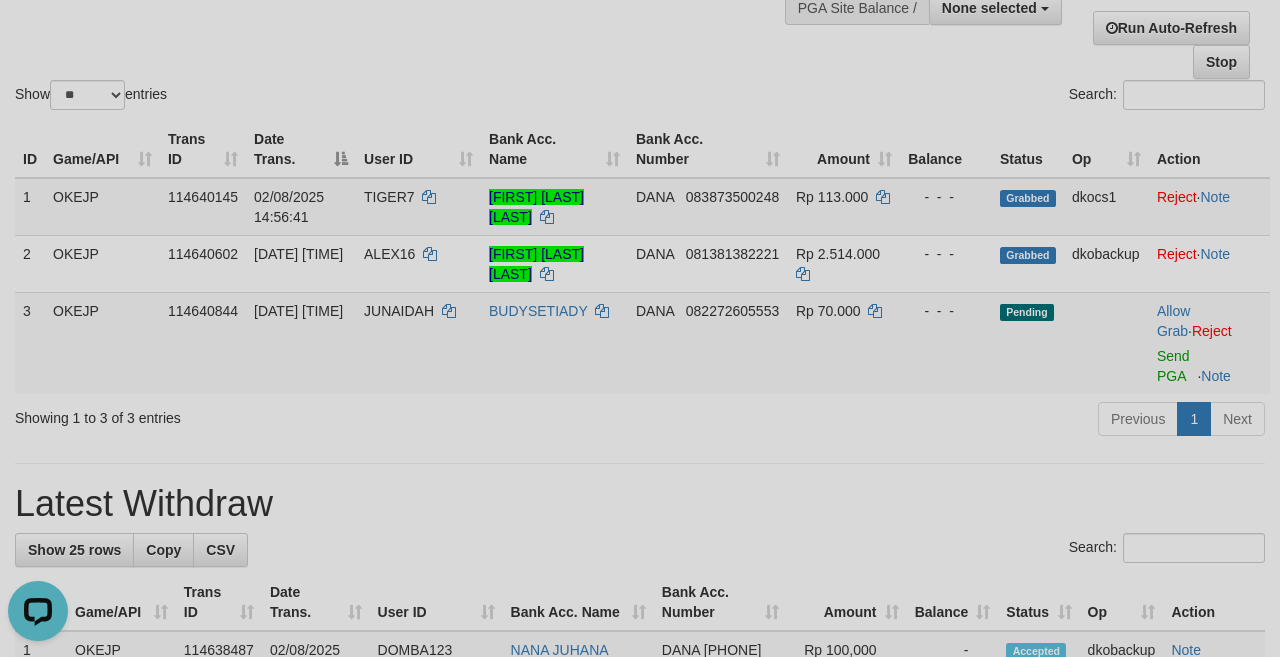 scroll, scrollTop: 0, scrollLeft: 0, axis: both 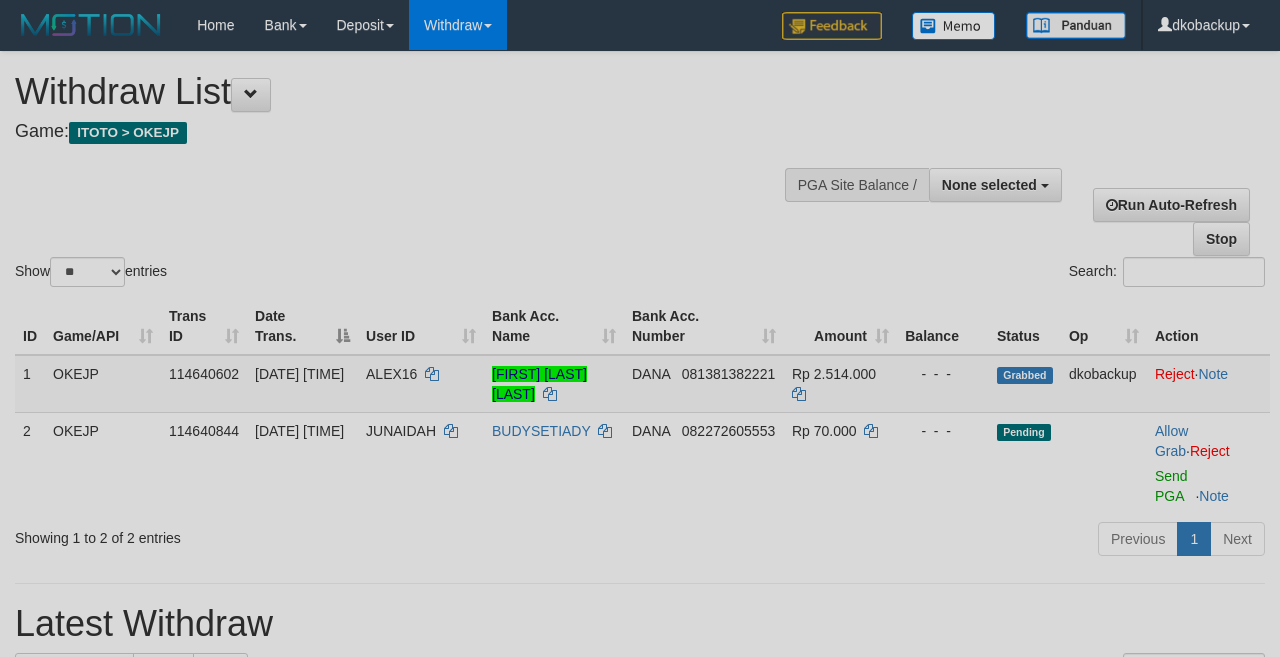 select 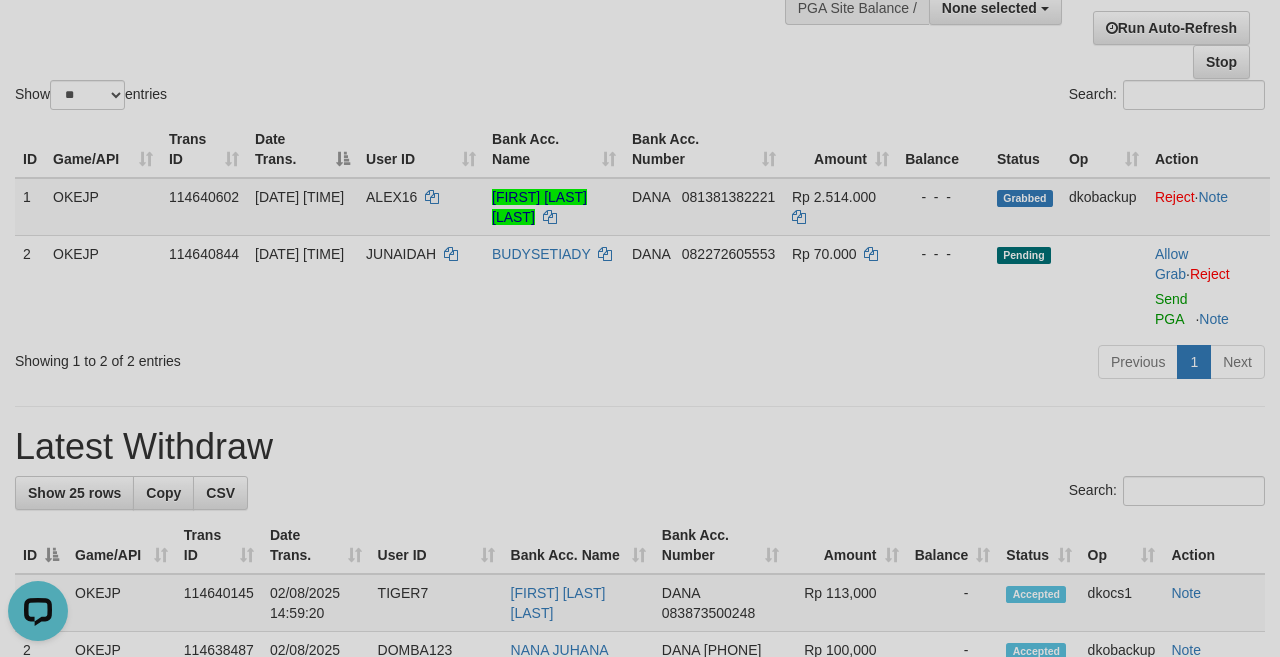 scroll, scrollTop: 0, scrollLeft: 0, axis: both 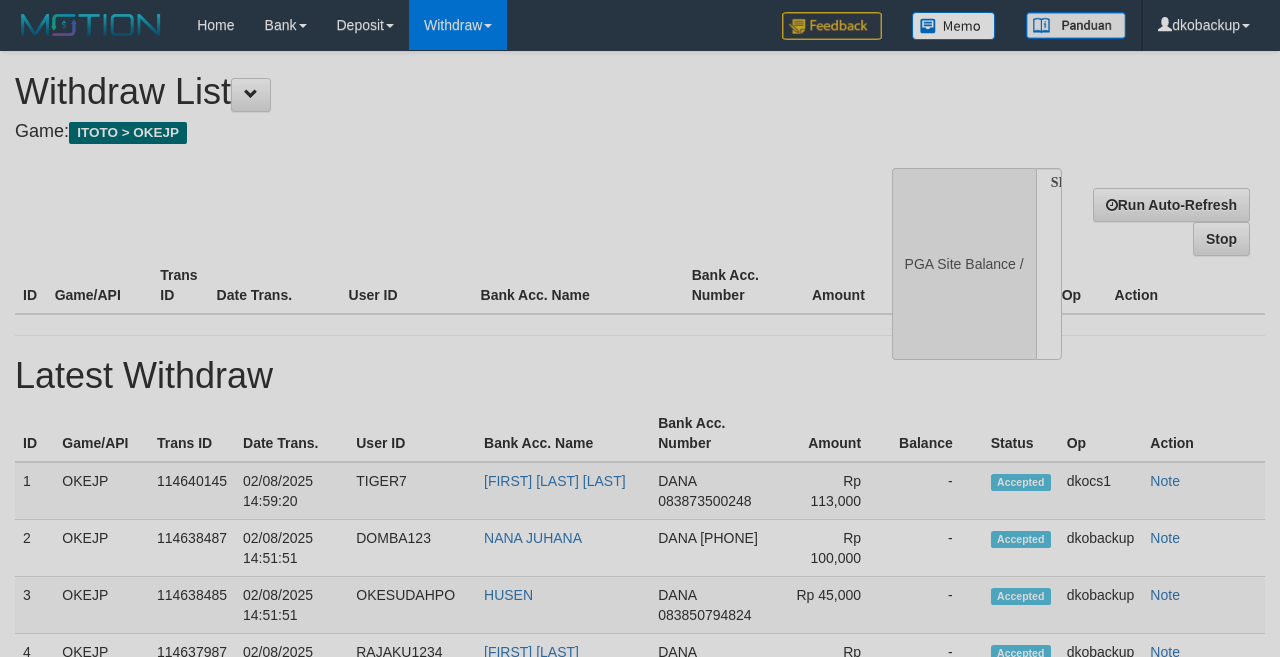 select 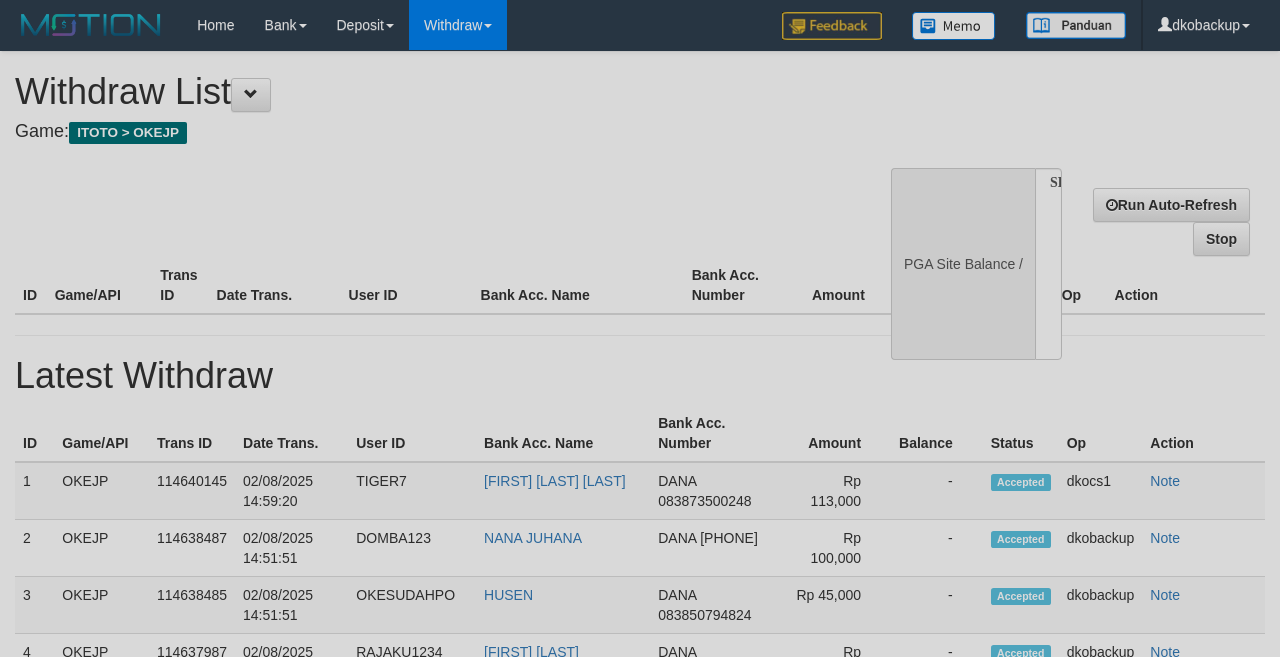 scroll, scrollTop: 177, scrollLeft: 0, axis: vertical 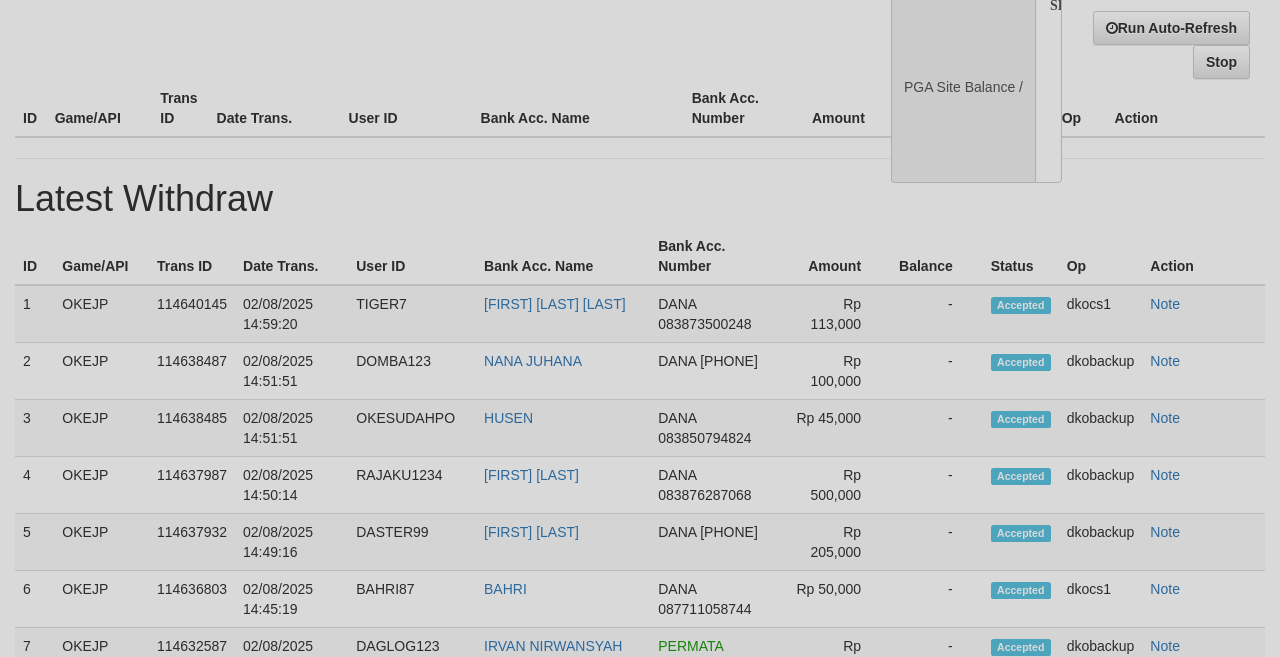 select on "**" 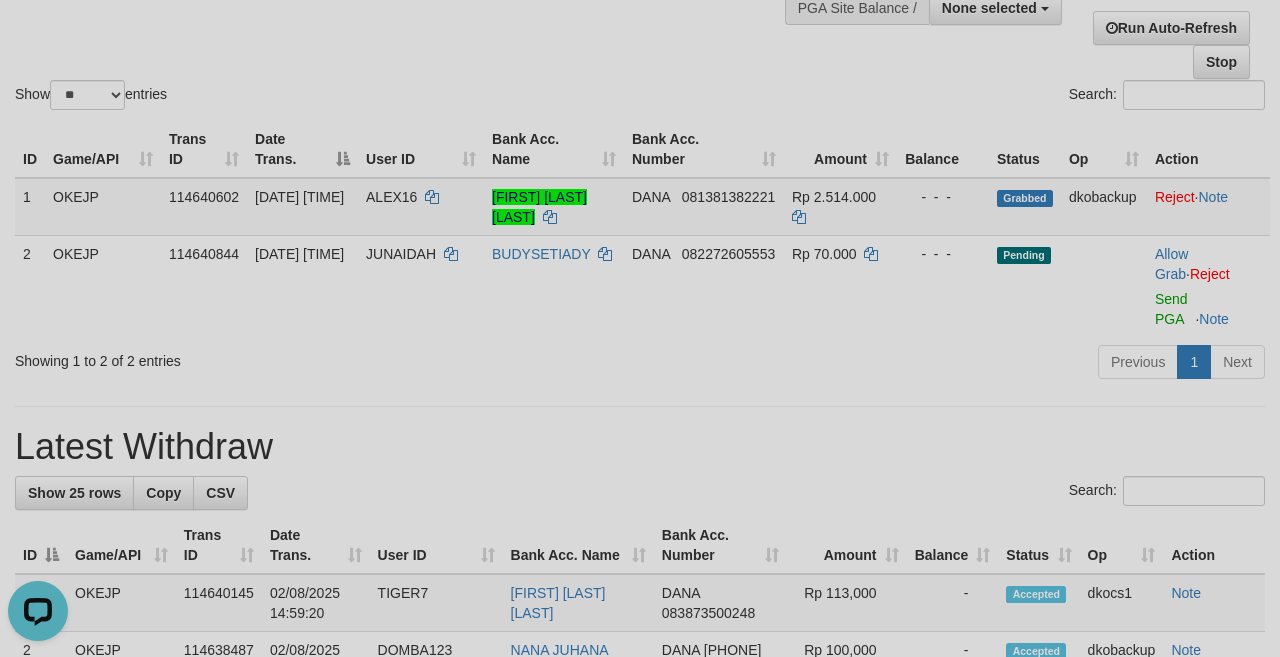 scroll, scrollTop: 0, scrollLeft: 0, axis: both 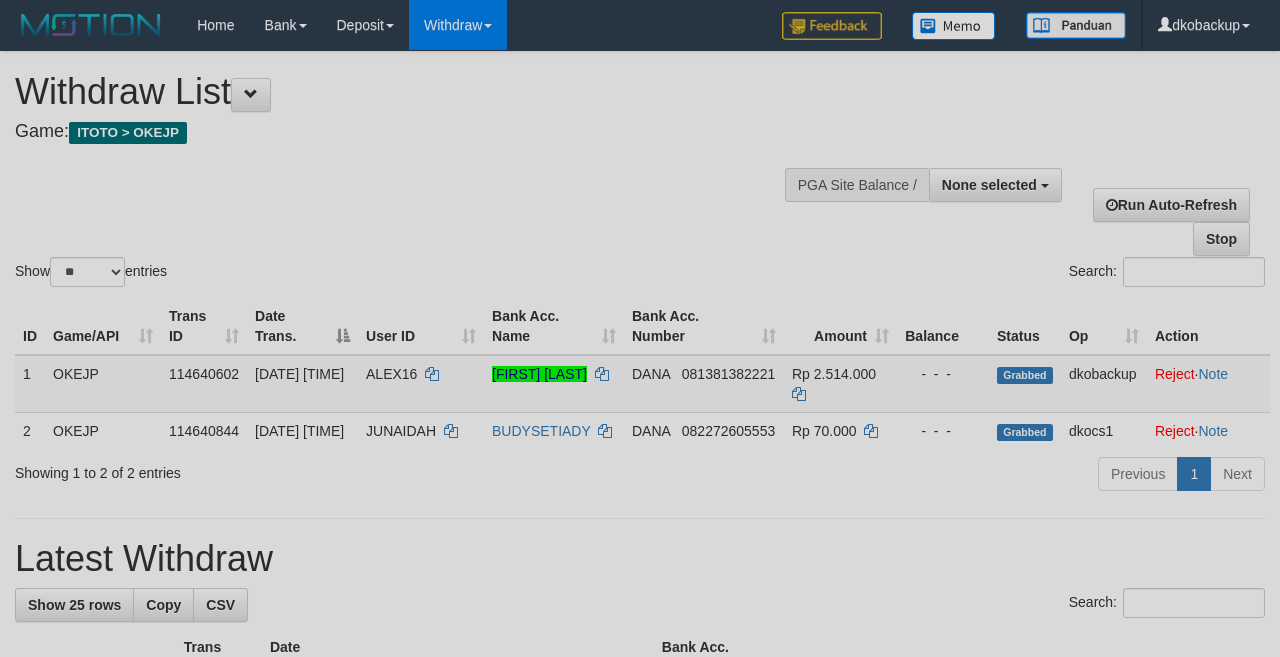 select 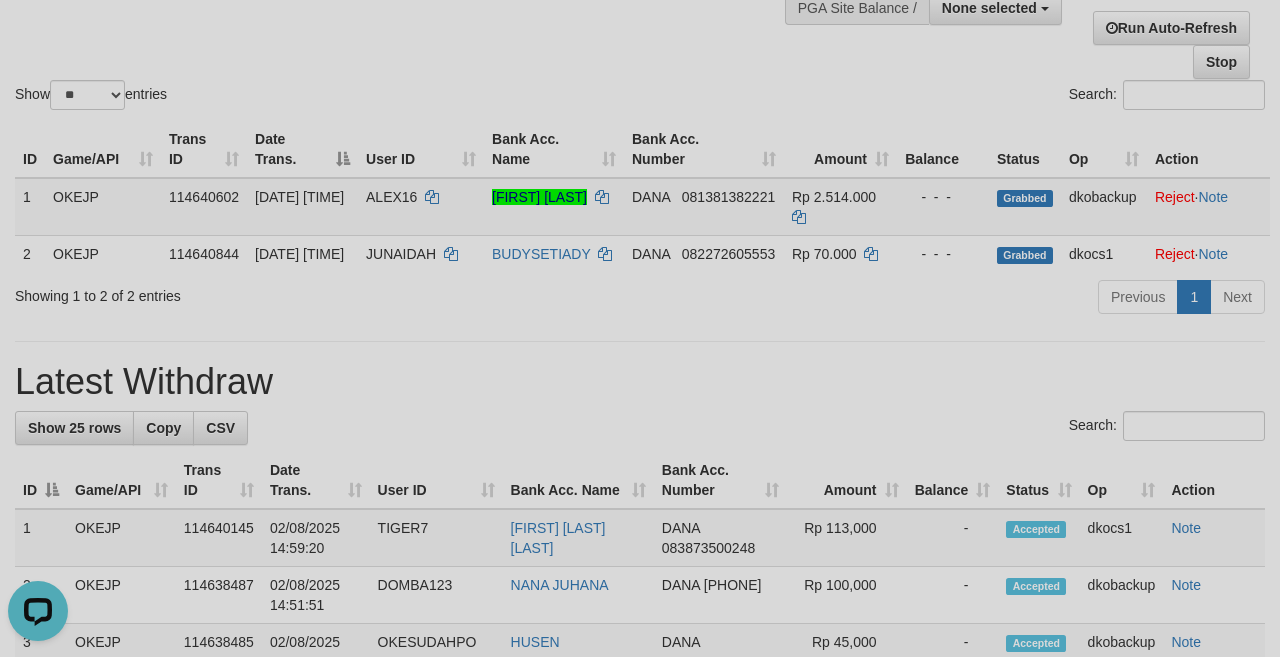 scroll, scrollTop: 0, scrollLeft: 0, axis: both 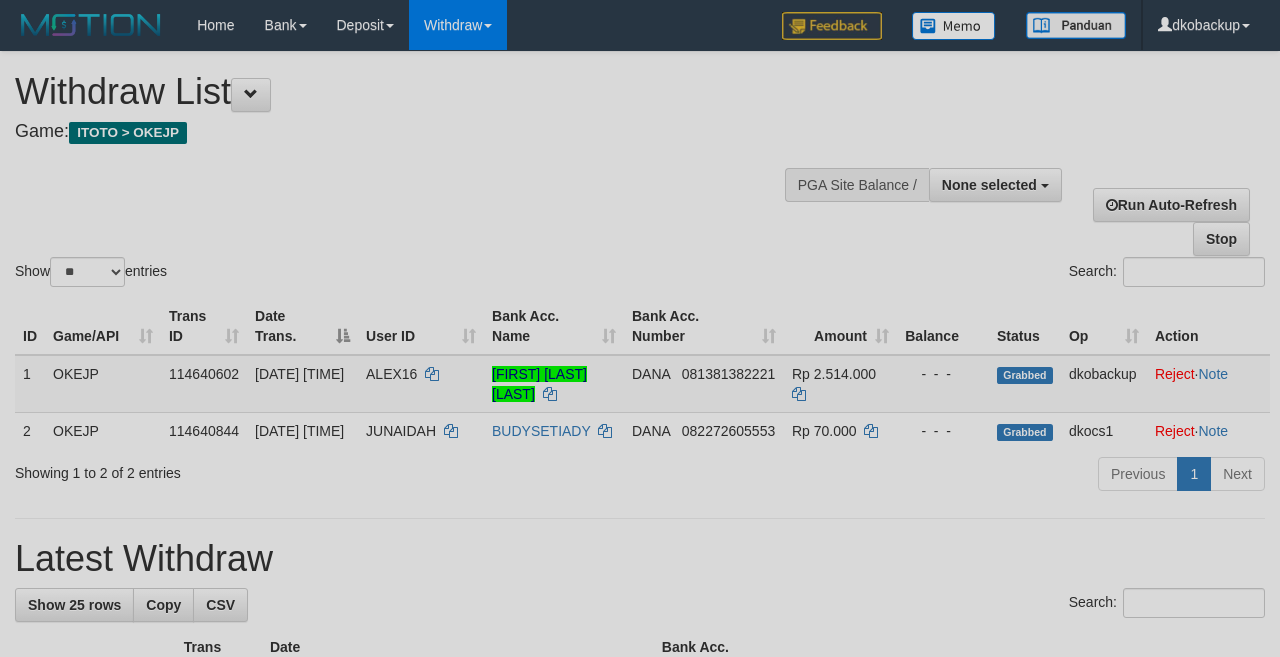 select 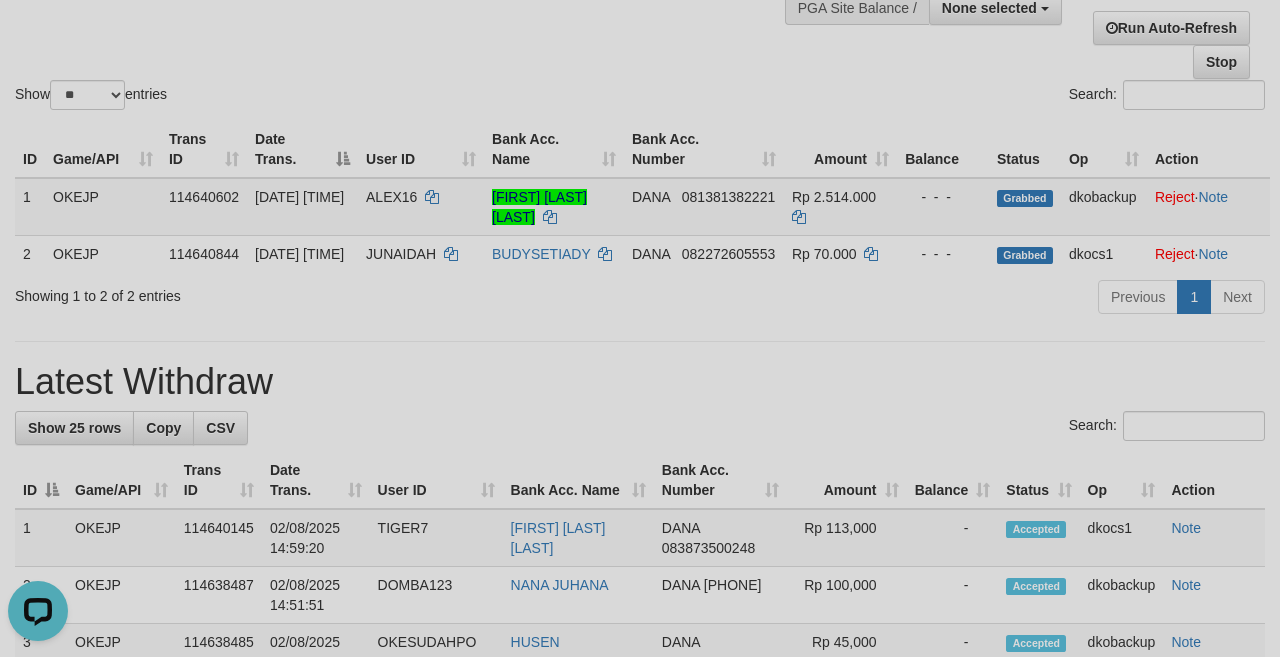 scroll, scrollTop: 0, scrollLeft: 0, axis: both 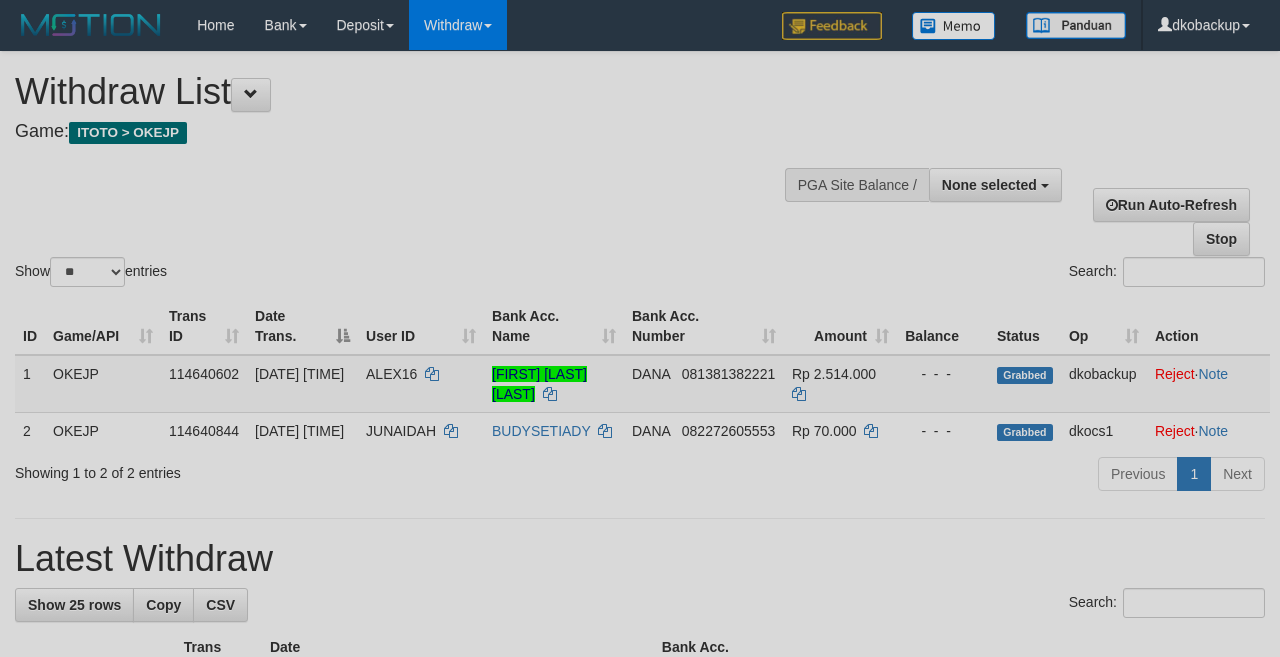 select 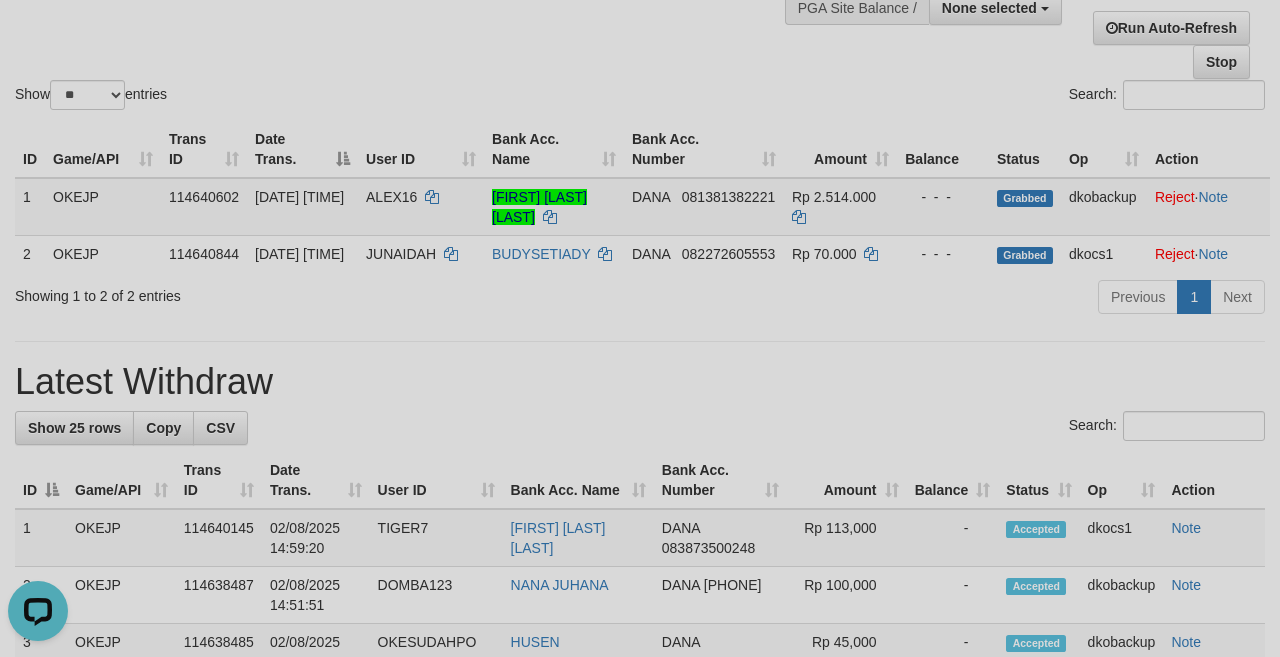 scroll, scrollTop: 0, scrollLeft: 0, axis: both 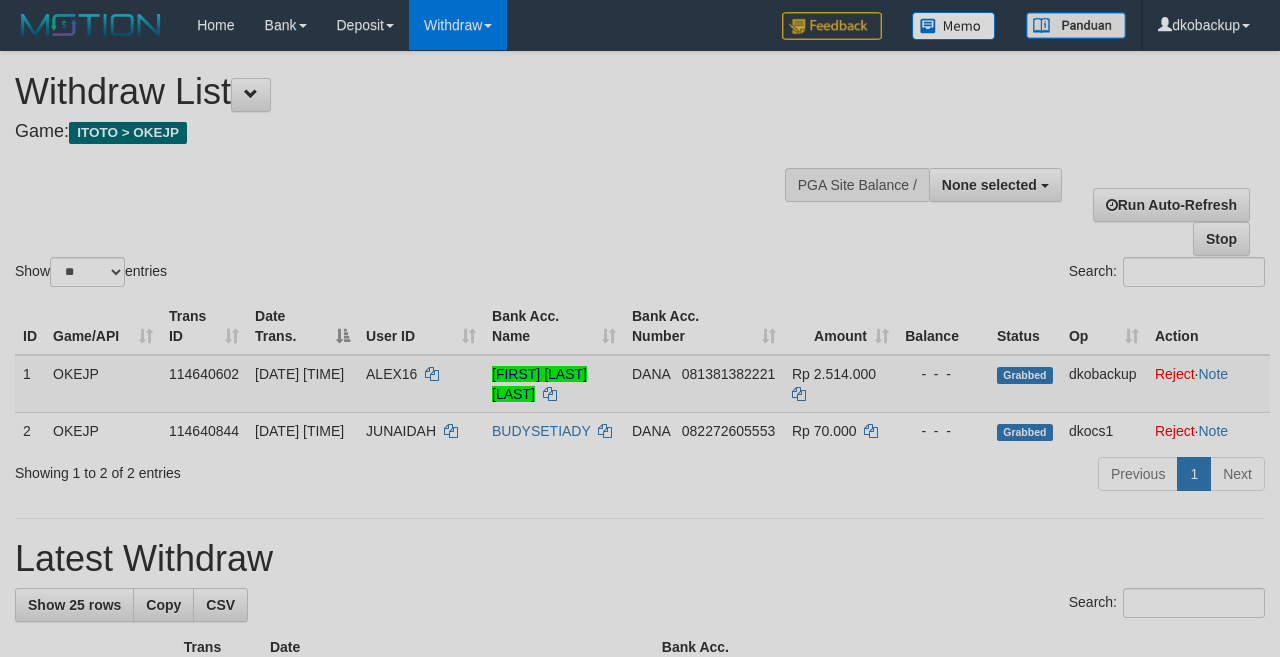 select 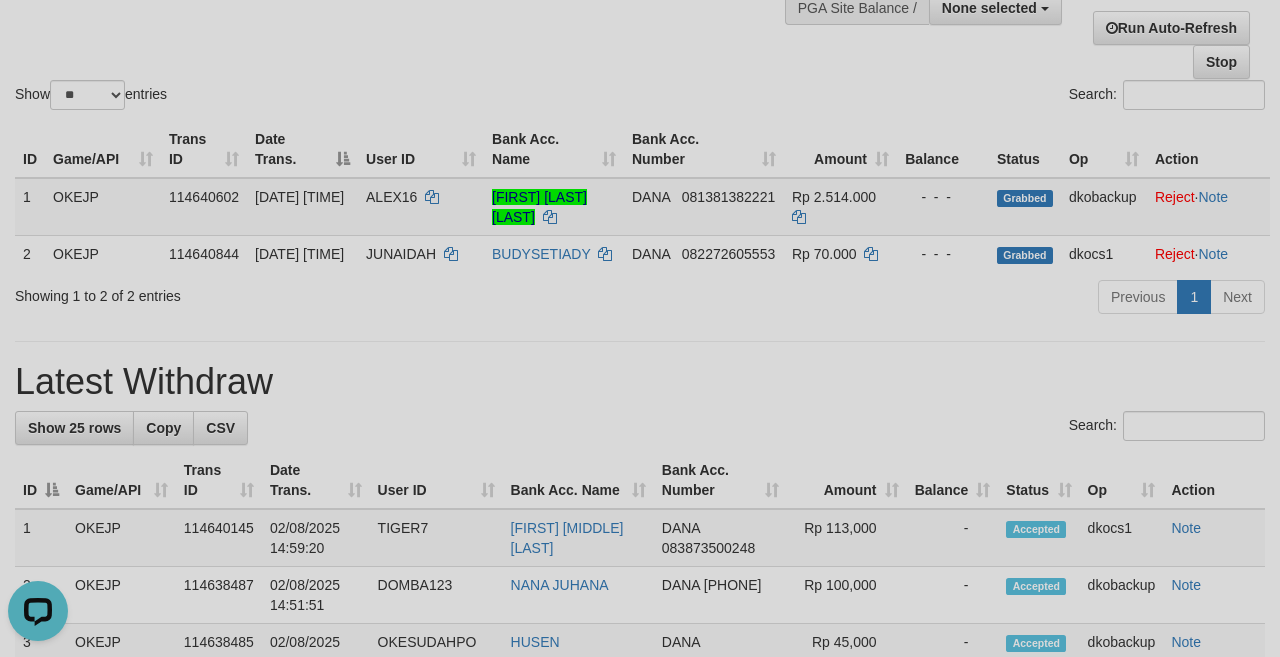 scroll, scrollTop: 0, scrollLeft: 0, axis: both 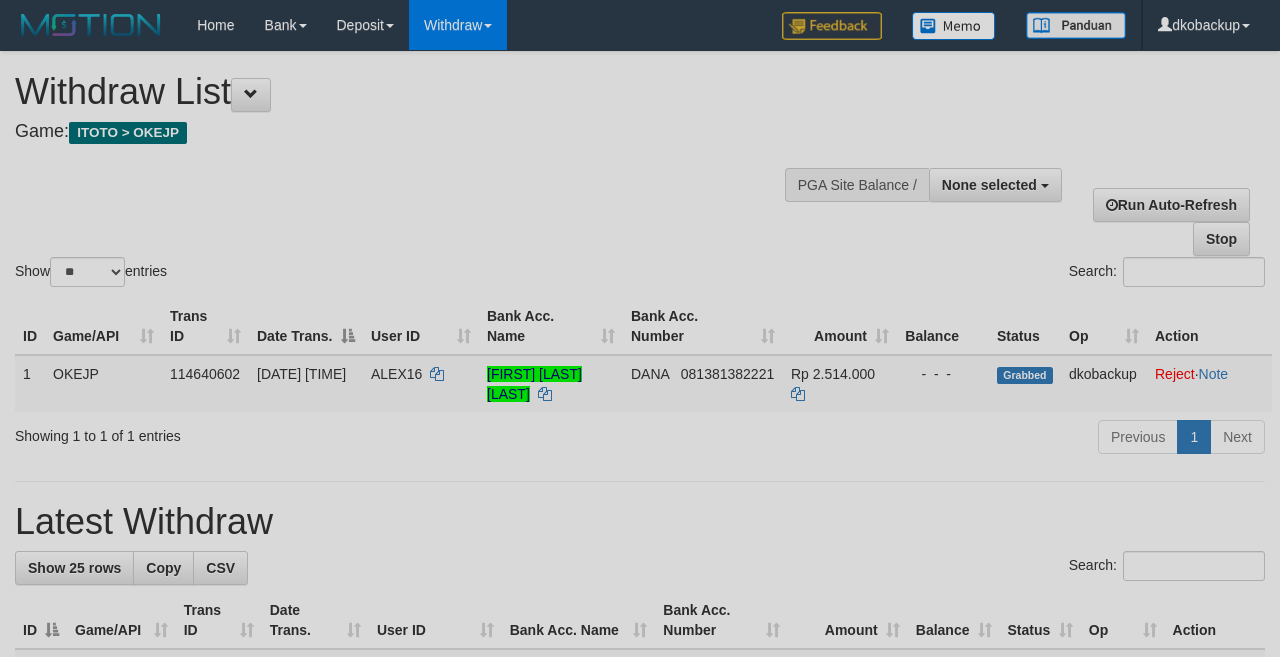 select 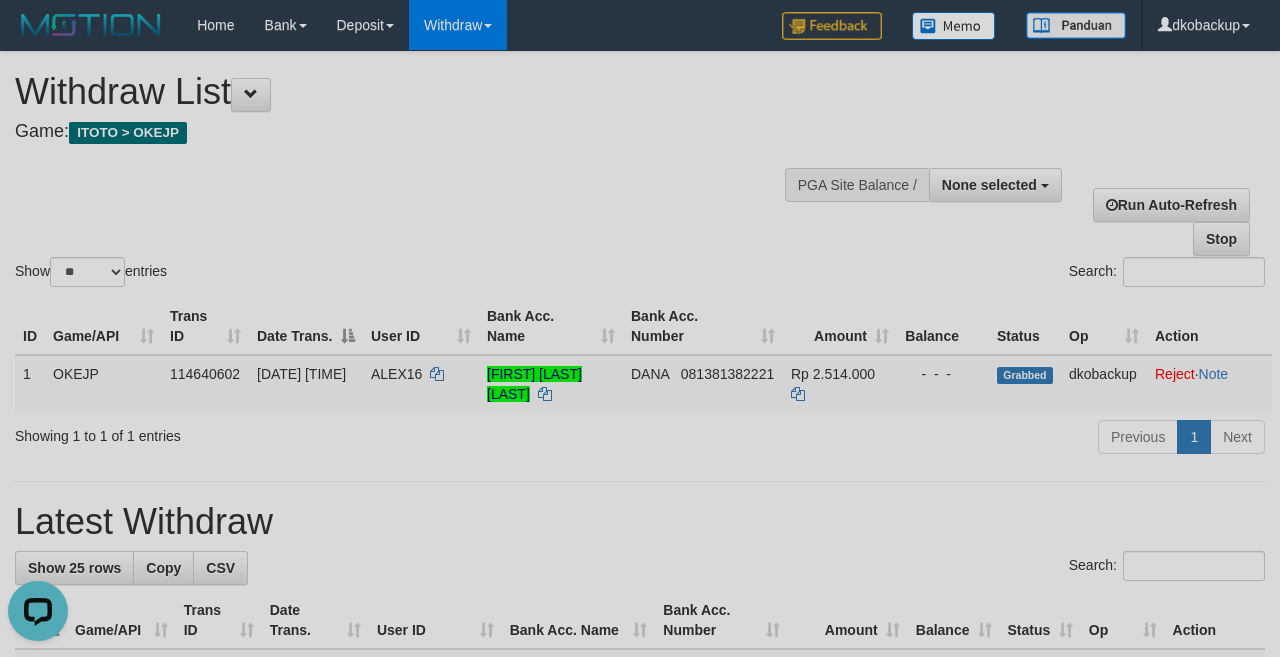 scroll, scrollTop: 0, scrollLeft: 0, axis: both 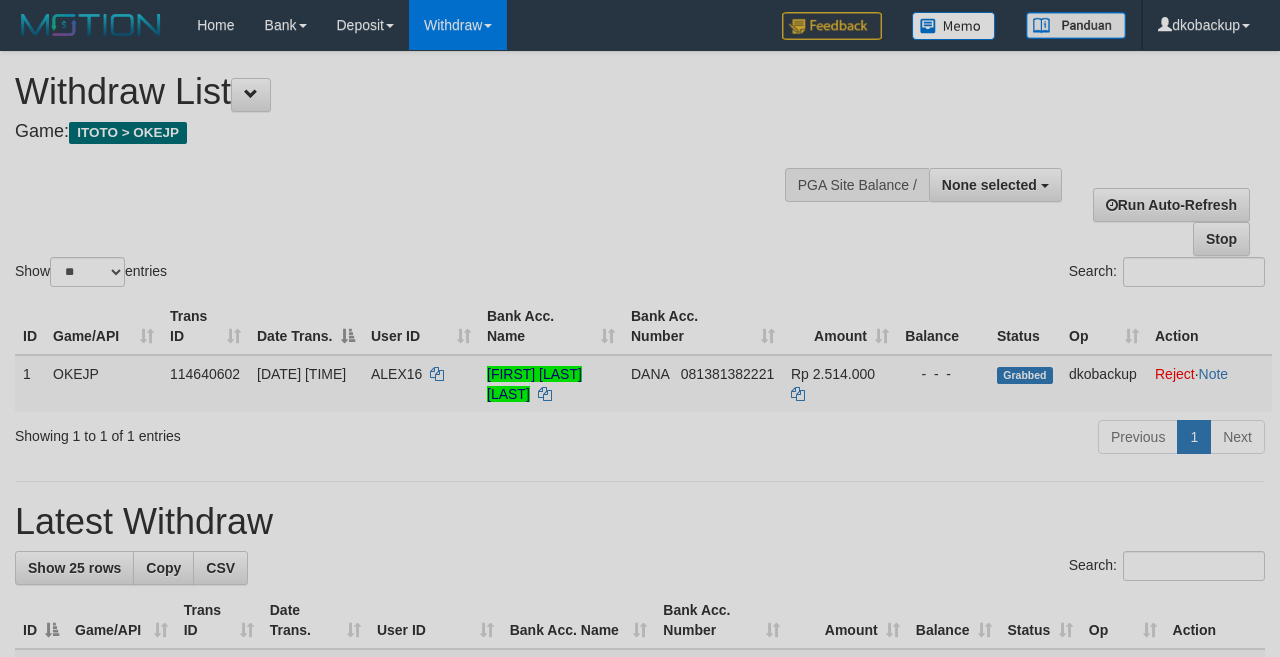 select 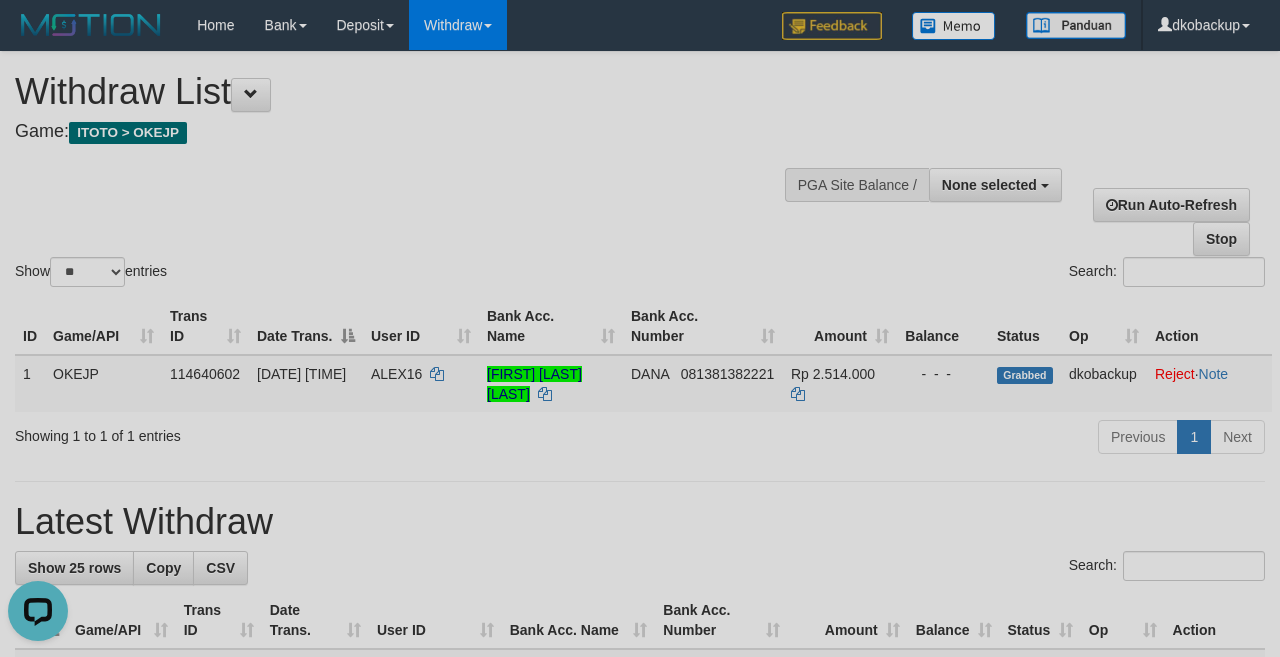 scroll, scrollTop: 0, scrollLeft: 0, axis: both 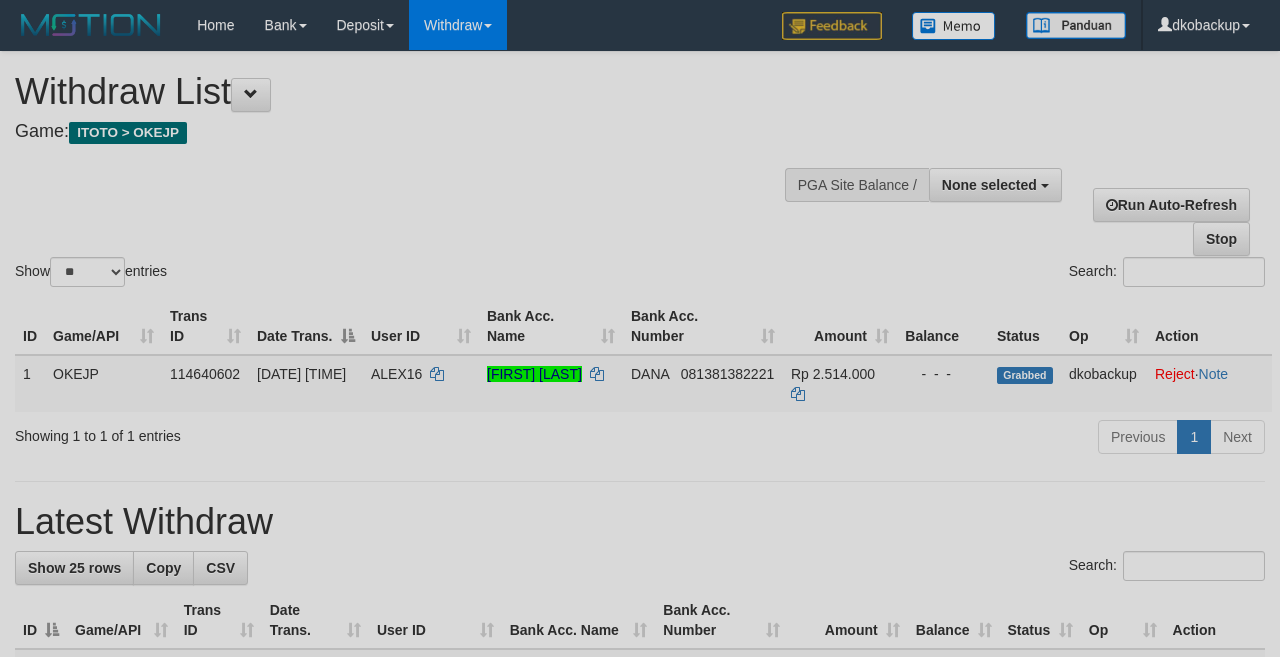 select 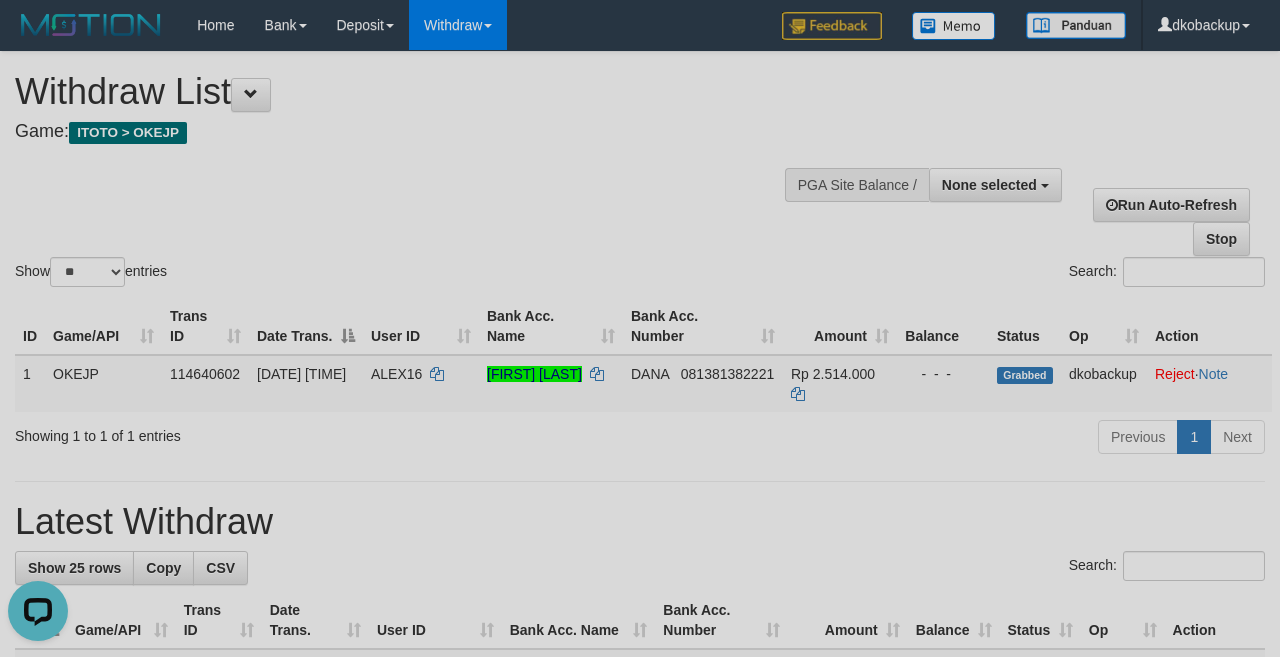 scroll, scrollTop: 0, scrollLeft: 0, axis: both 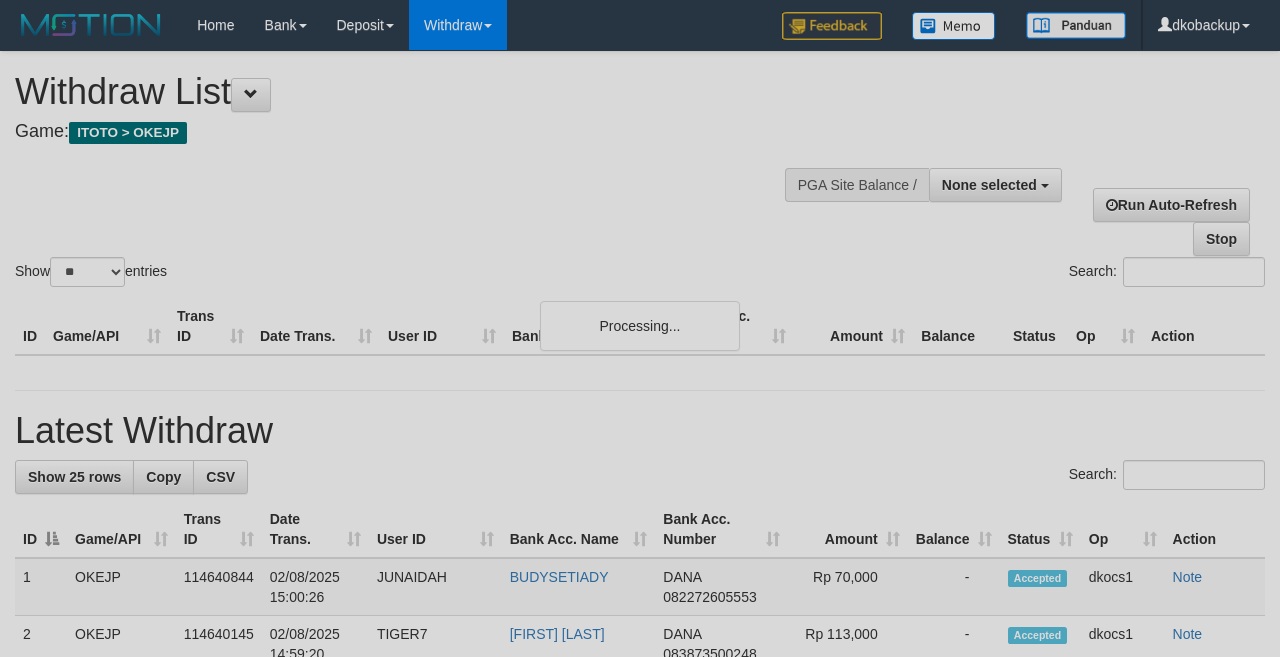 select 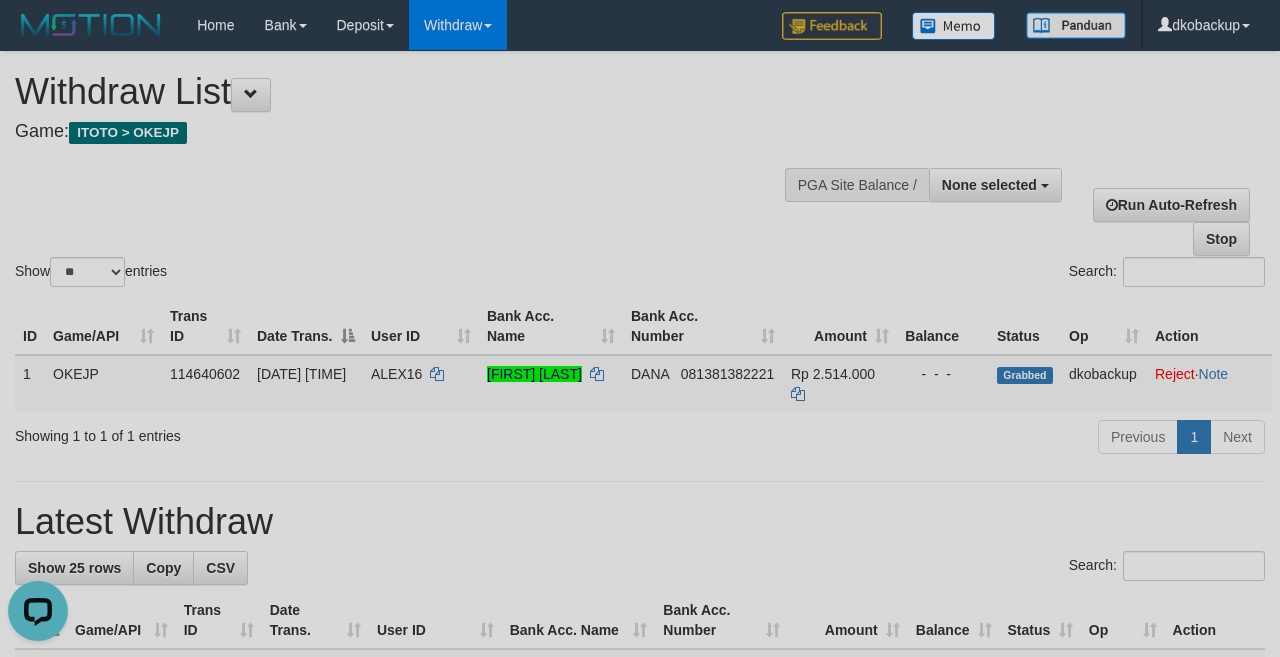 scroll, scrollTop: 0, scrollLeft: 0, axis: both 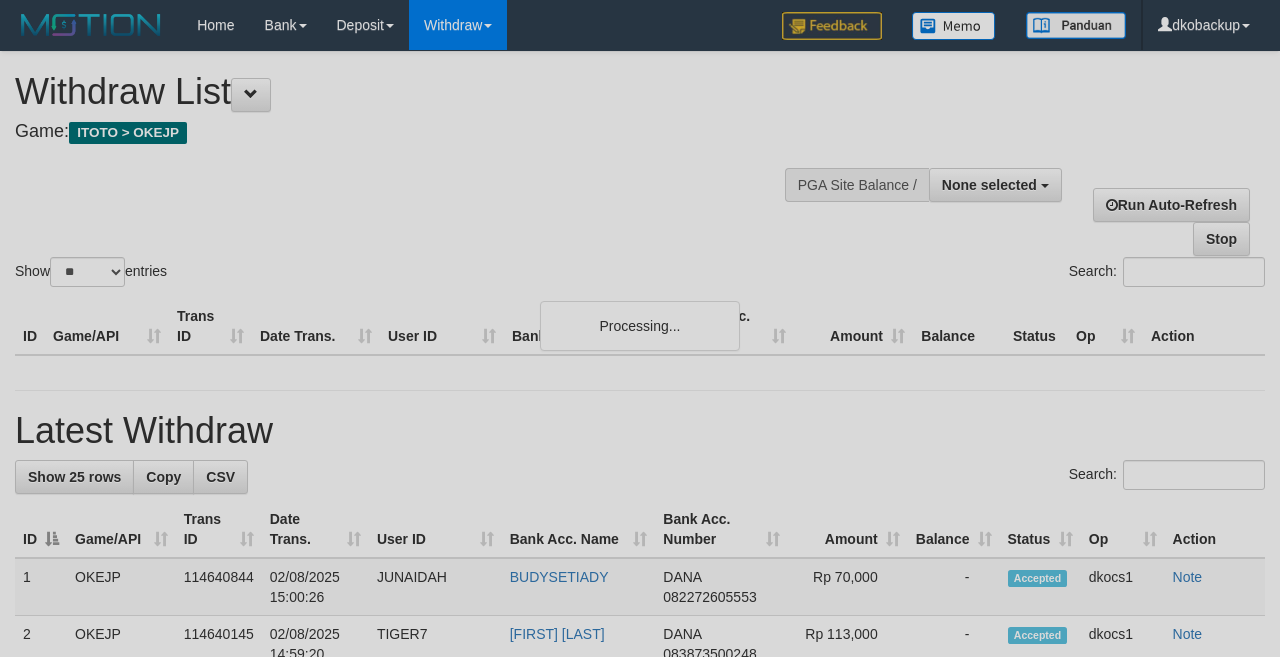 select 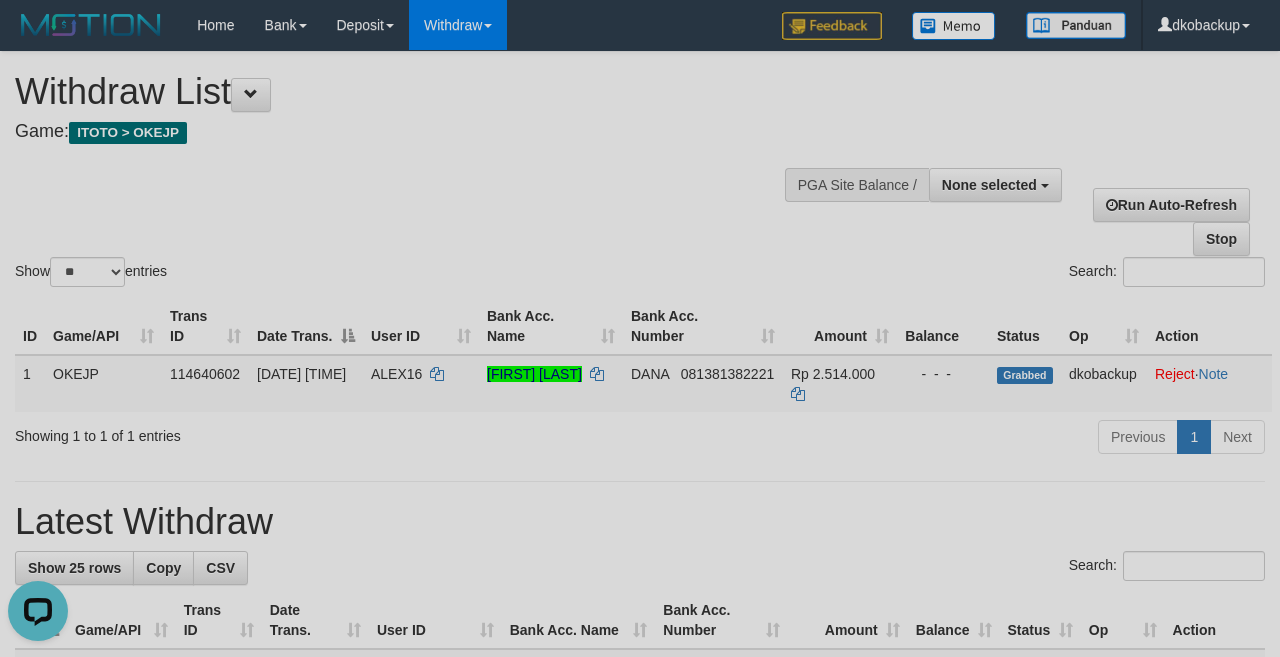 scroll, scrollTop: 0, scrollLeft: 0, axis: both 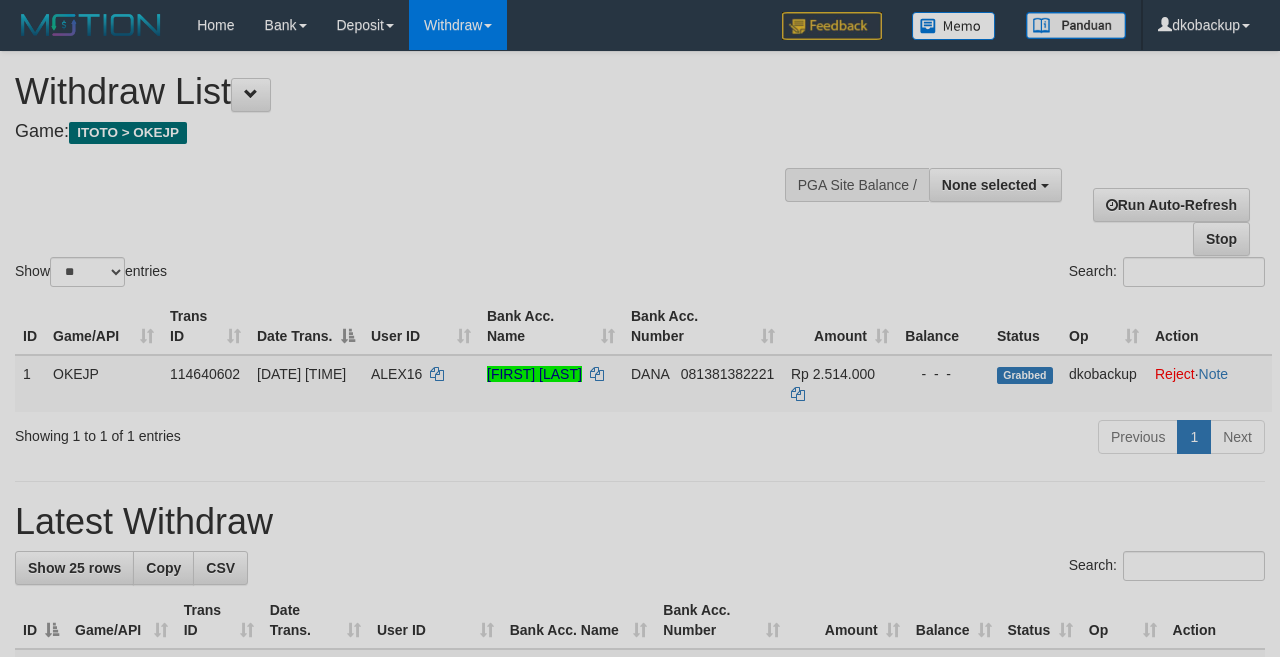 select 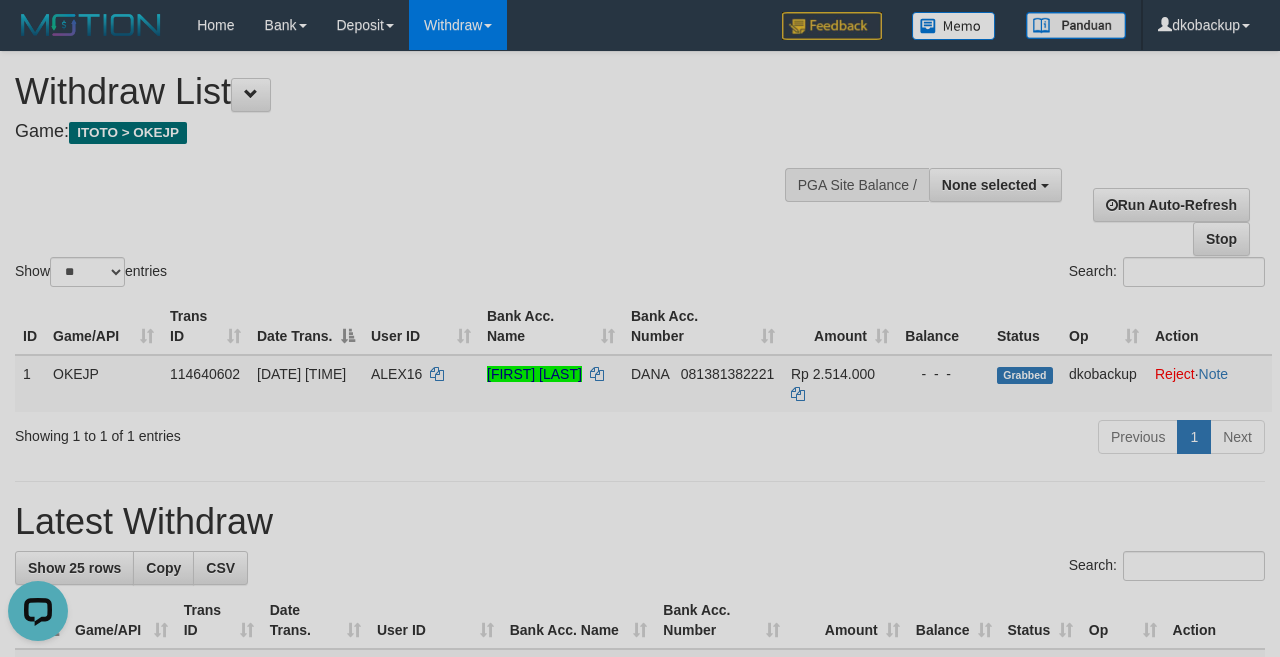 scroll, scrollTop: 0, scrollLeft: 0, axis: both 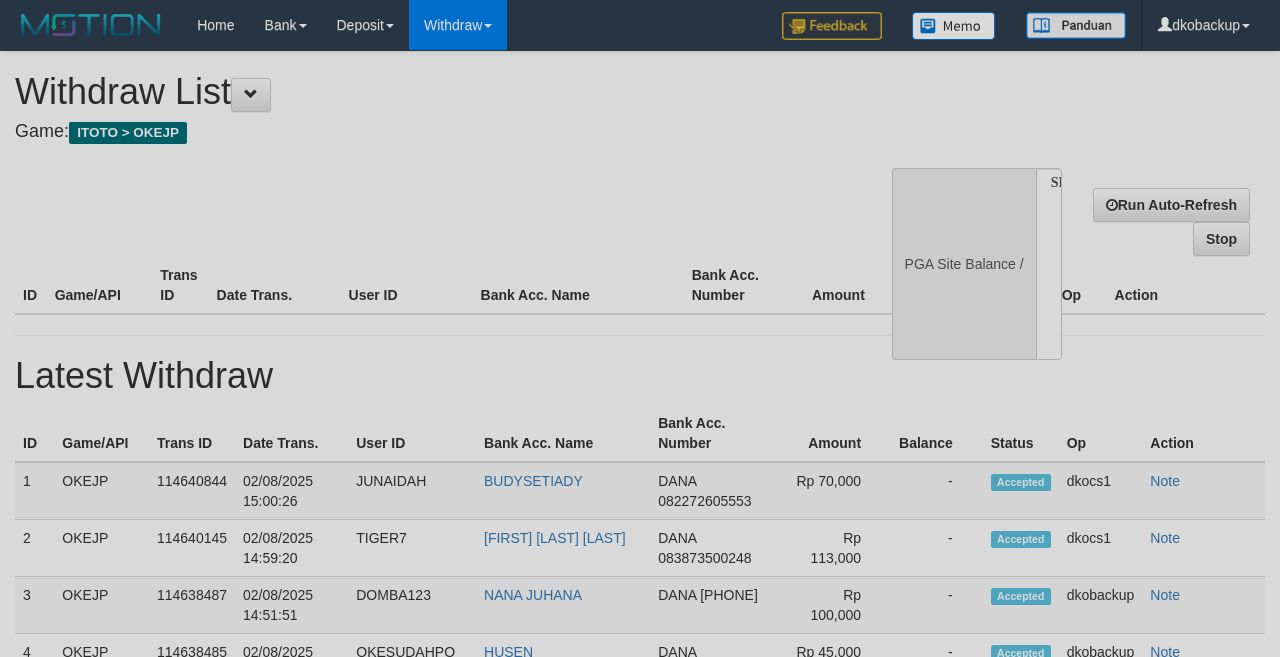 select 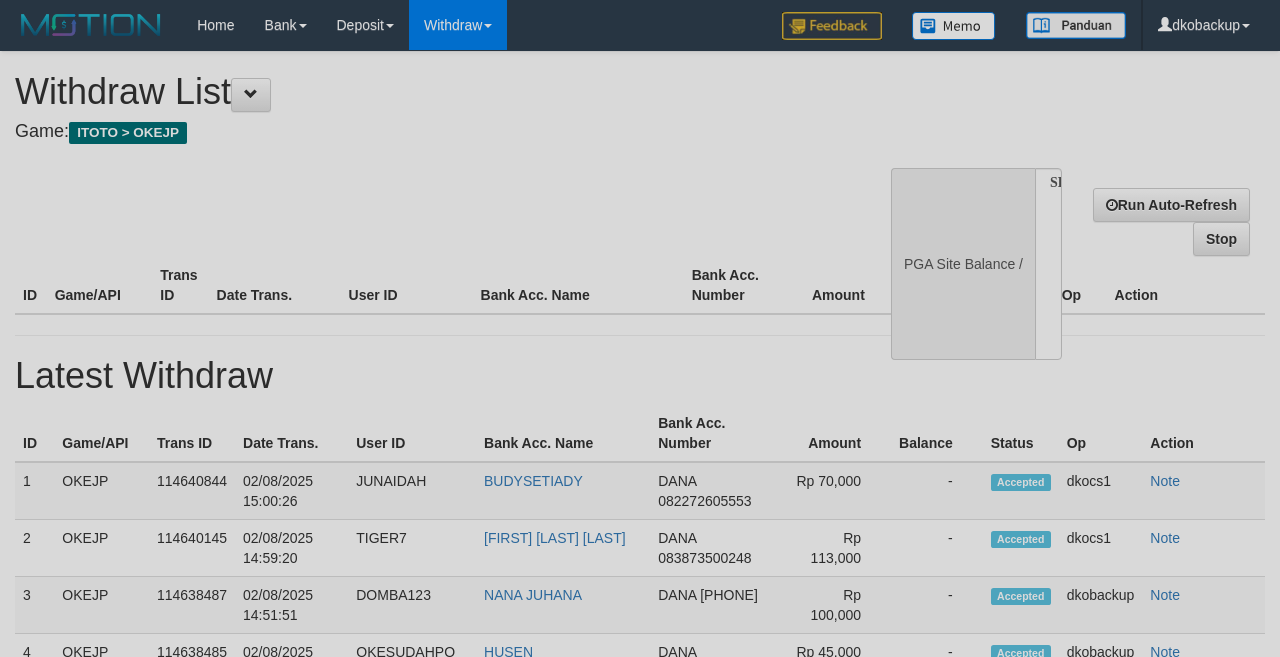 scroll, scrollTop: 0, scrollLeft: 0, axis: both 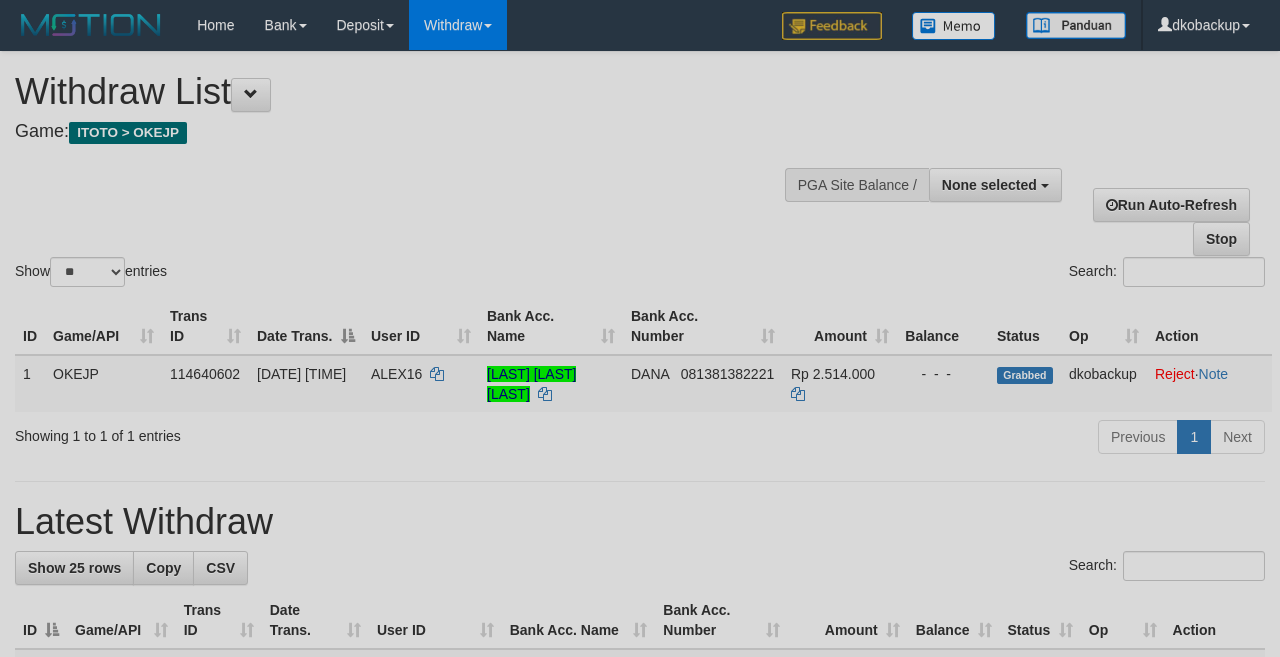 select 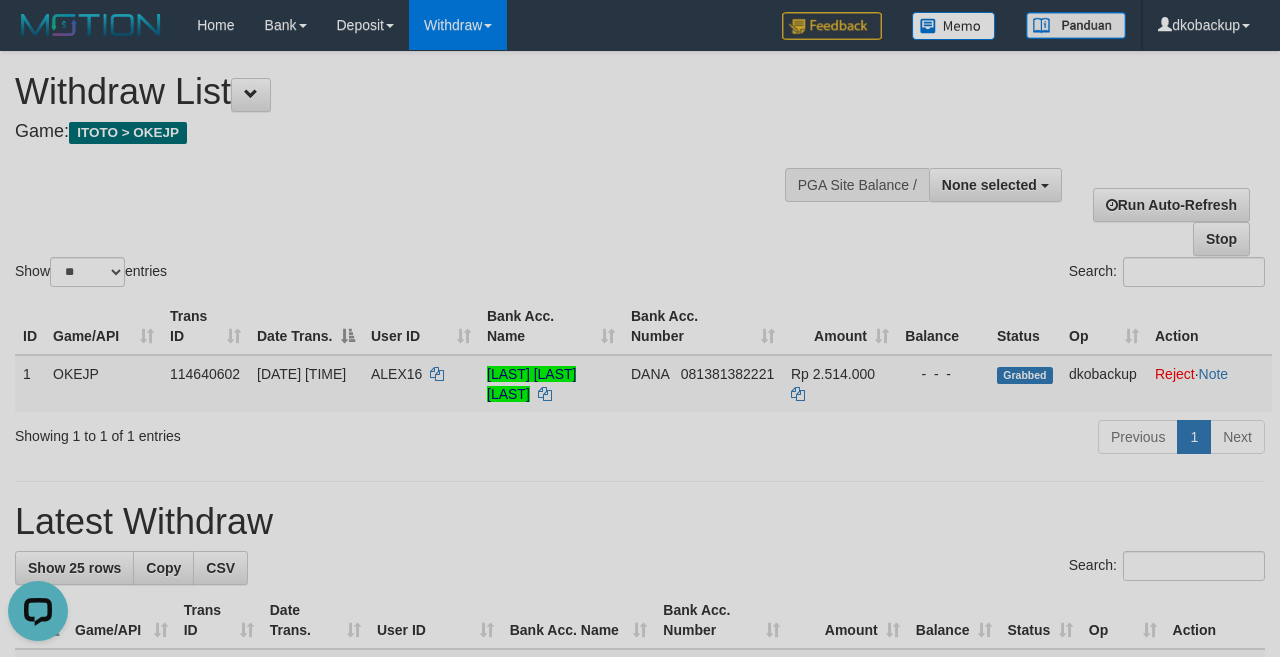 scroll, scrollTop: 0, scrollLeft: 0, axis: both 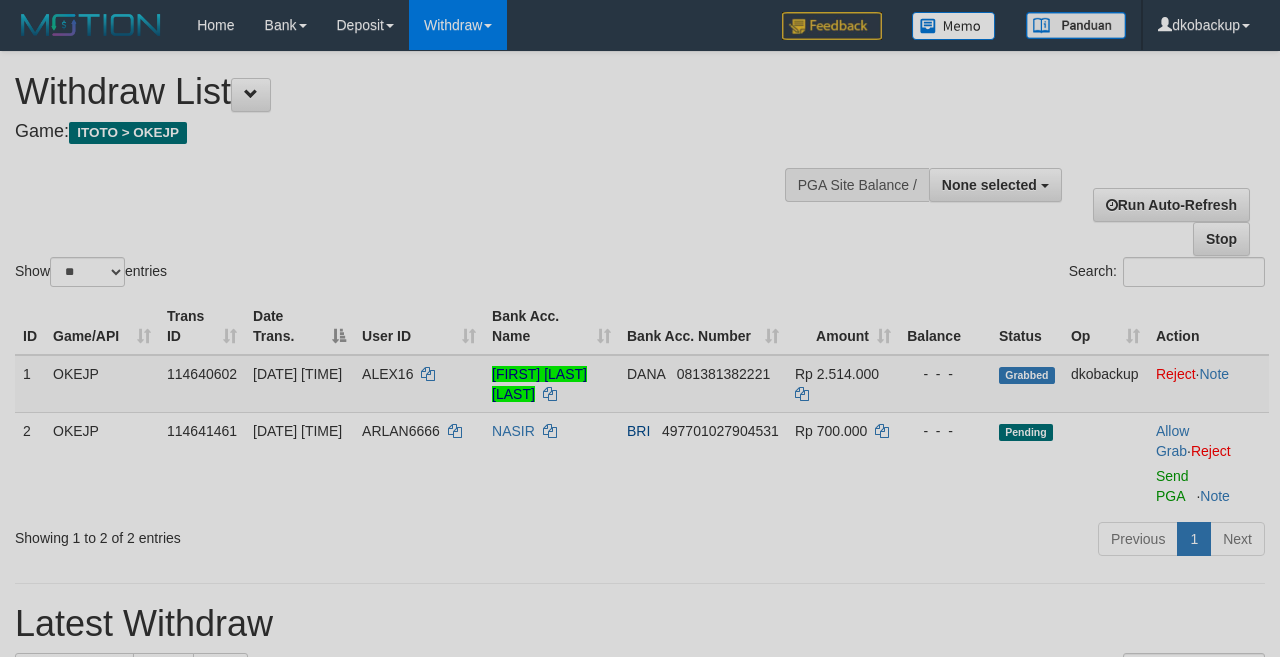 select 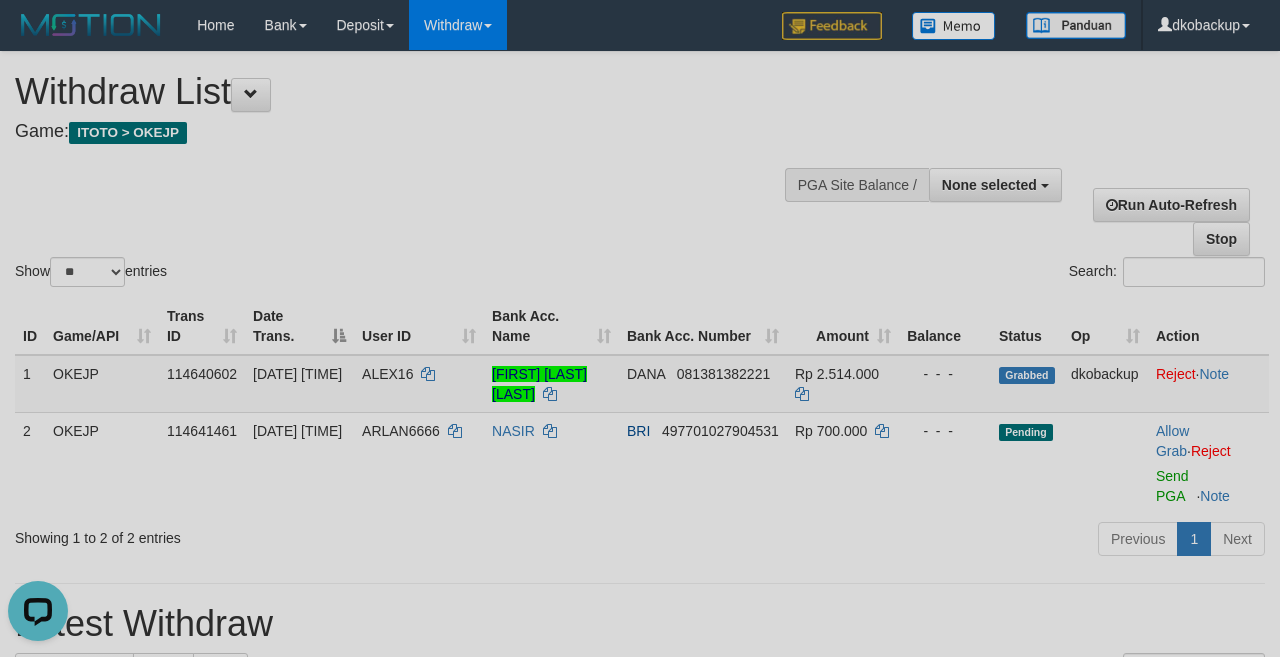 scroll, scrollTop: 0, scrollLeft: 0, axis: both 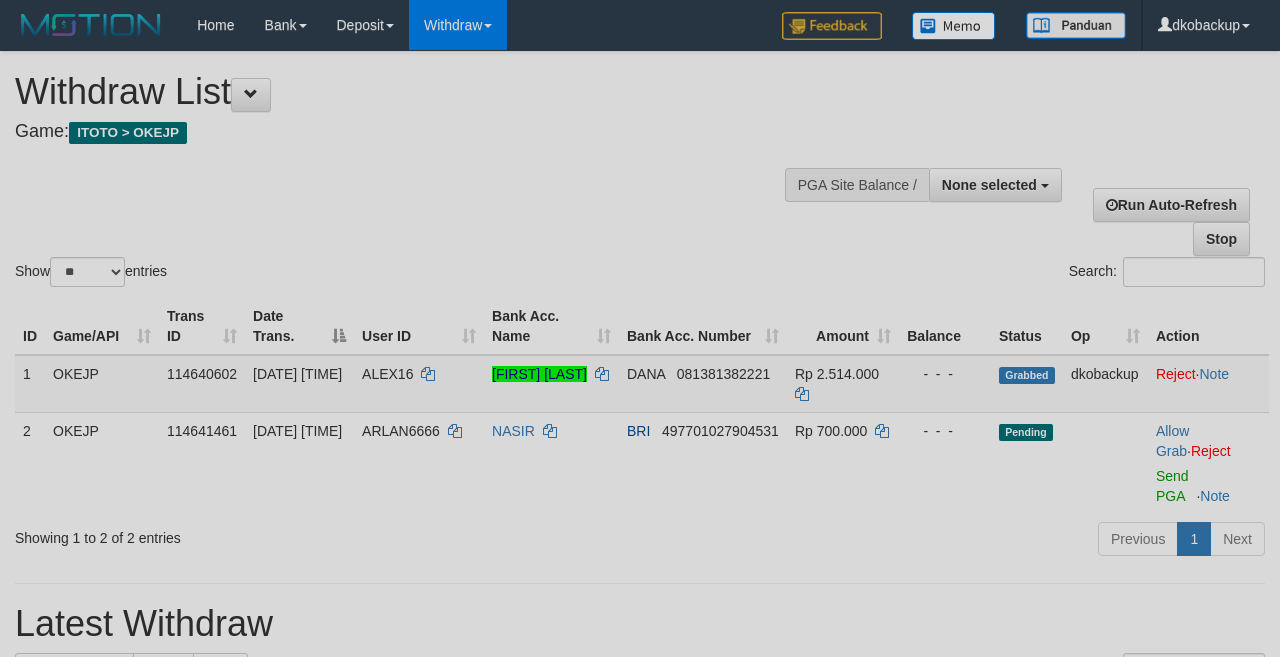 select 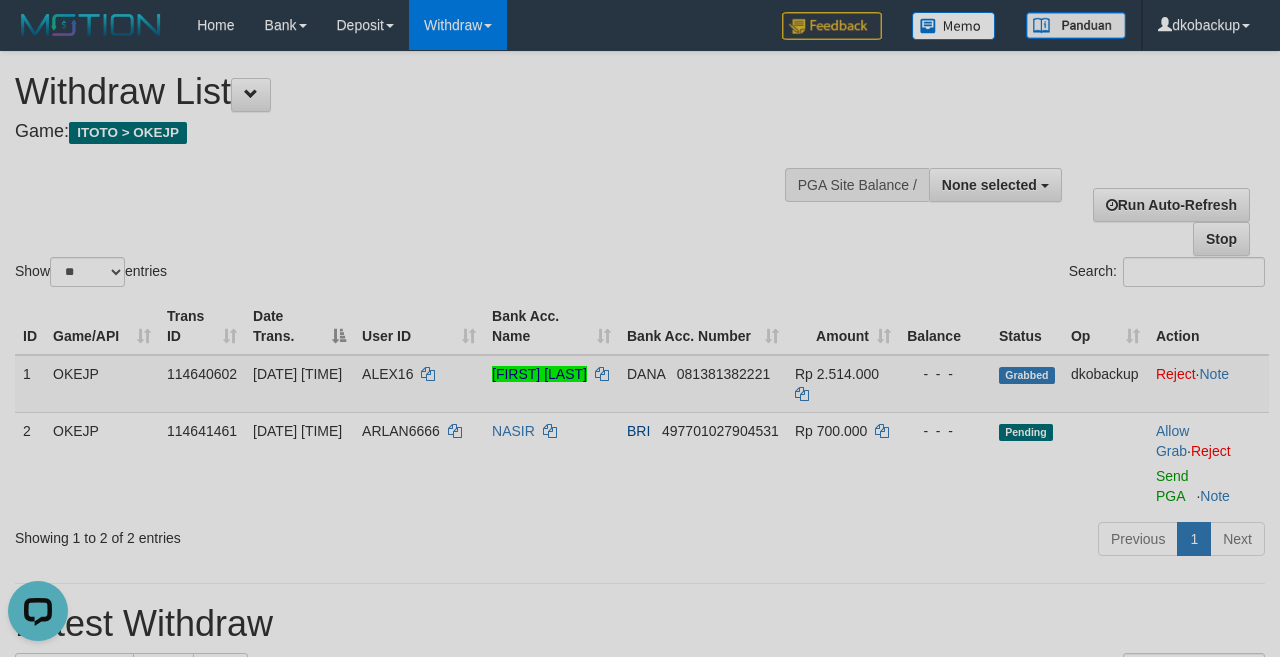 scroll, scrollTop: 0, scrollLeft: 0, axis: both 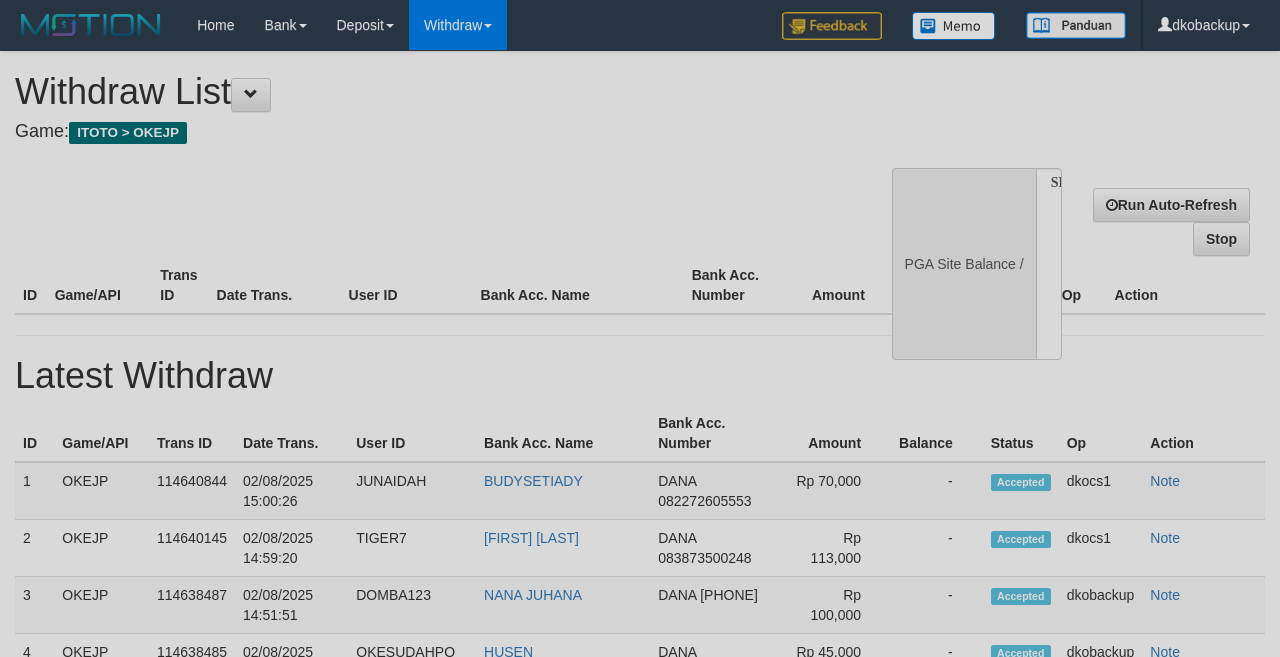 select 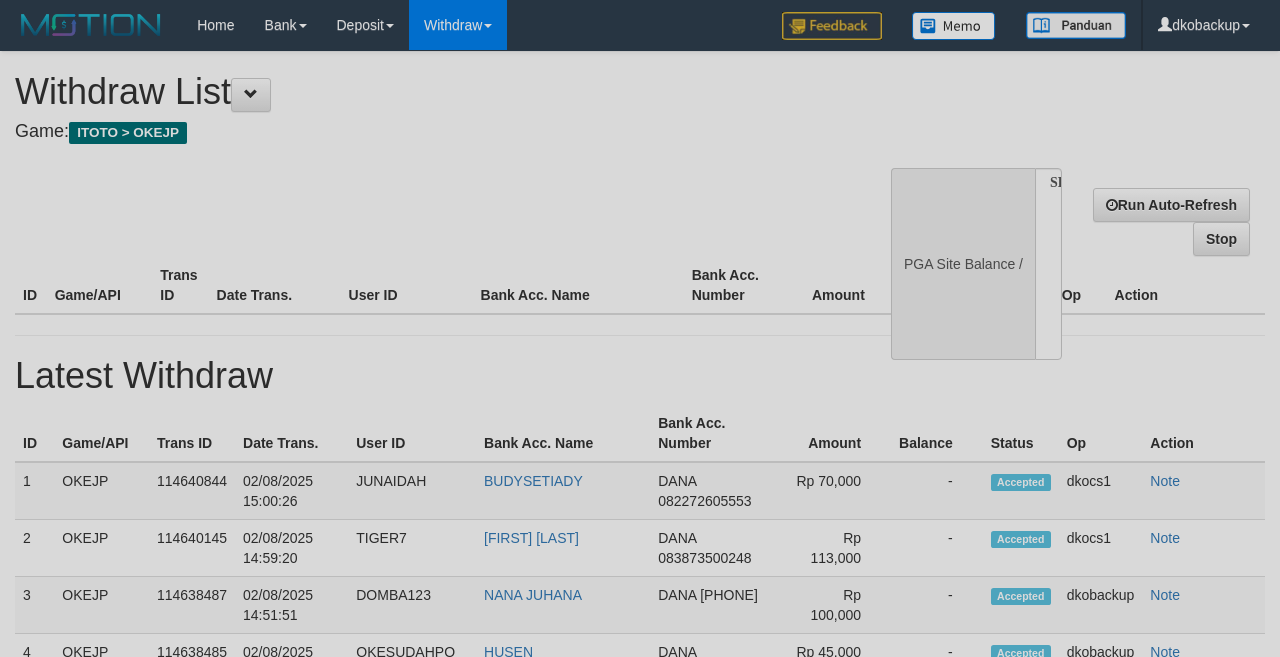 scroll, scrollTop: 0, scrollLeft: 0, axis: both 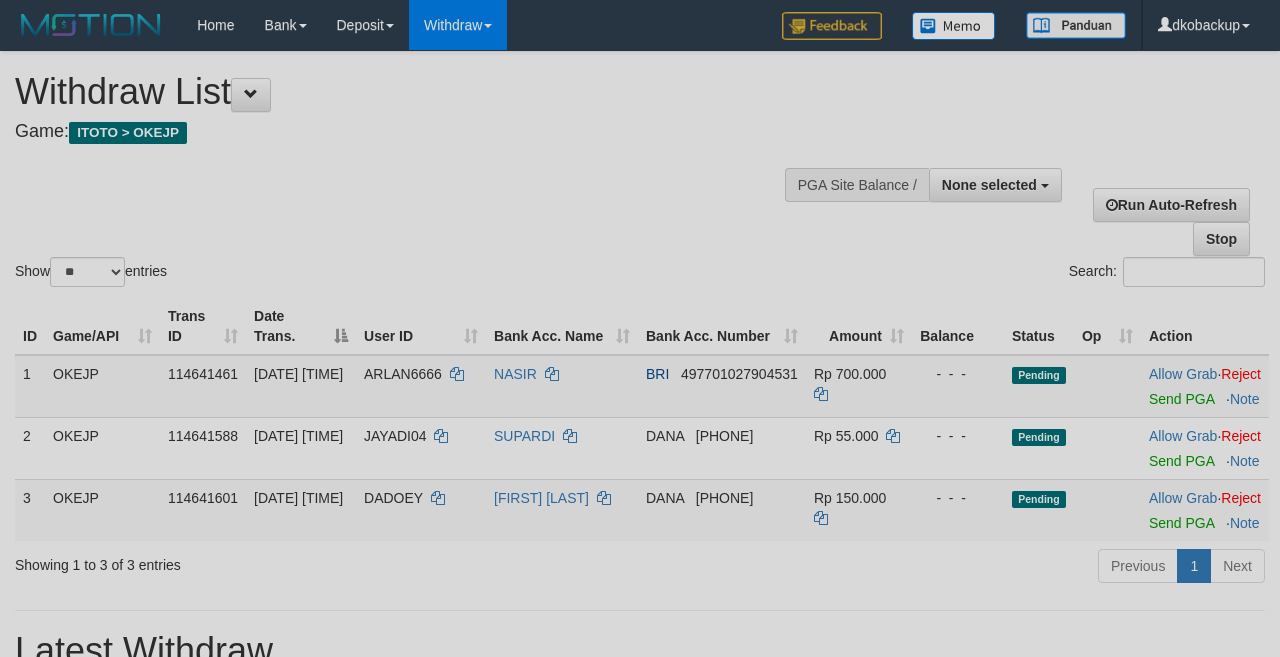 select 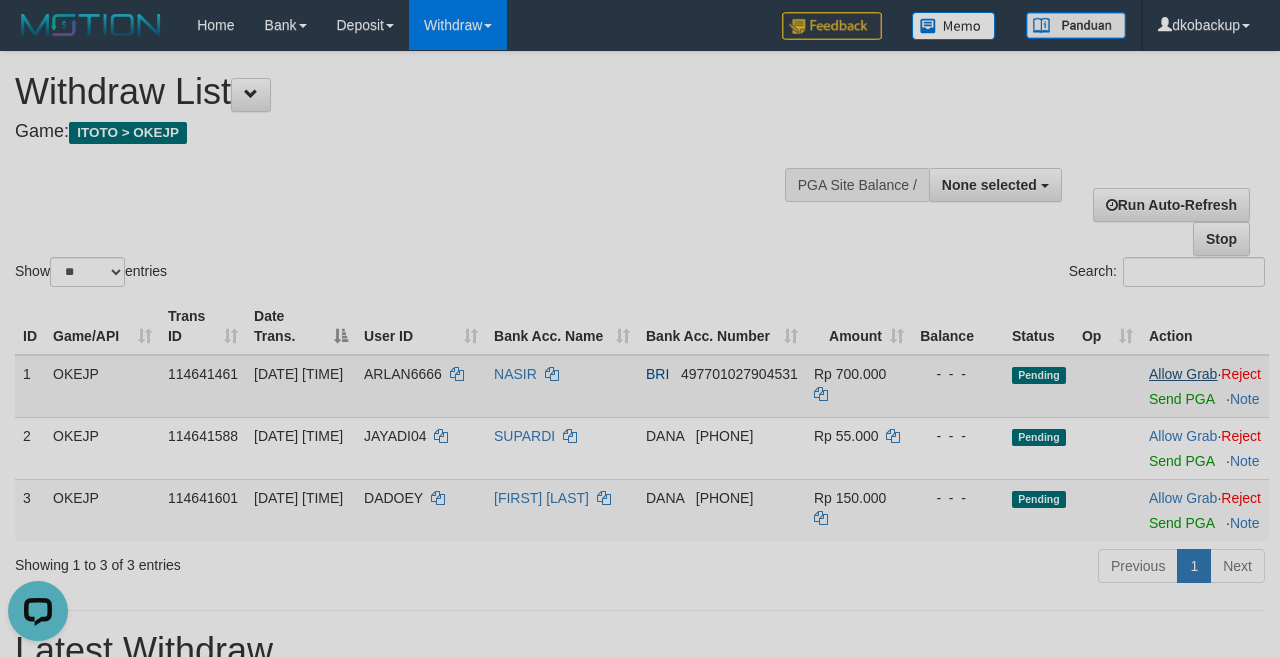 scroll, scrollTop: 0, scrollLeft: 0, axis: both 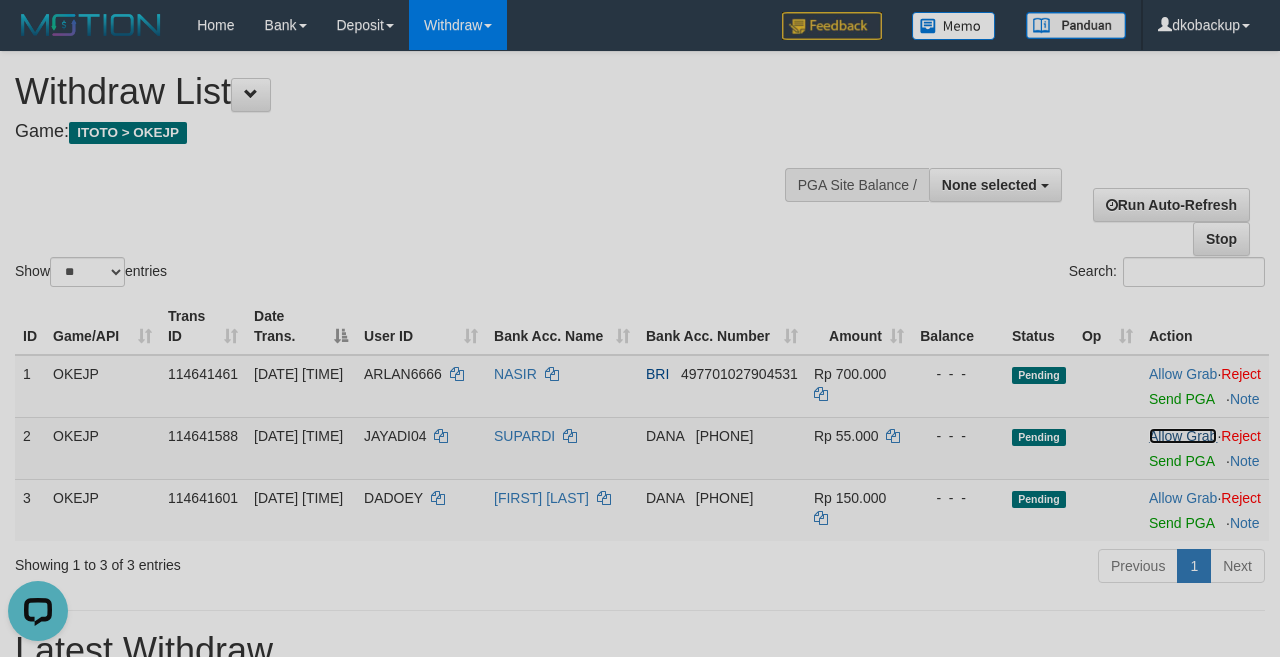 click on "Allow Grab" at bounding box center [1183, 436] 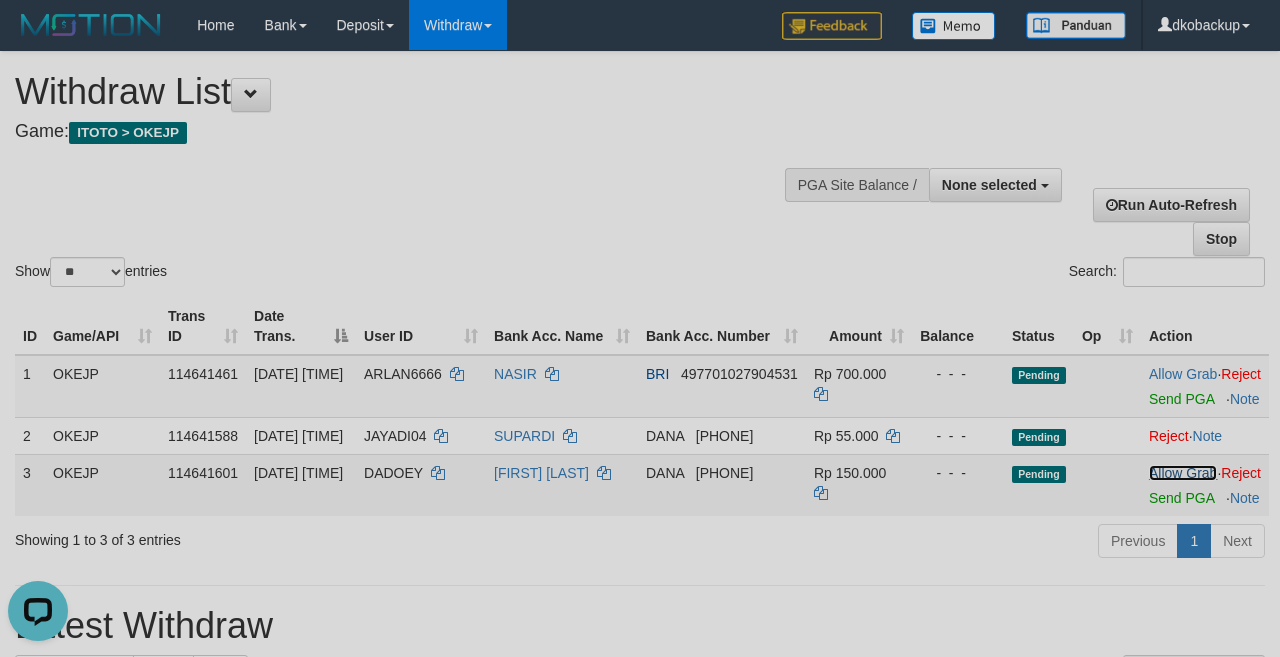 click on "Allow Grab" at bounding box center (1183, 473) 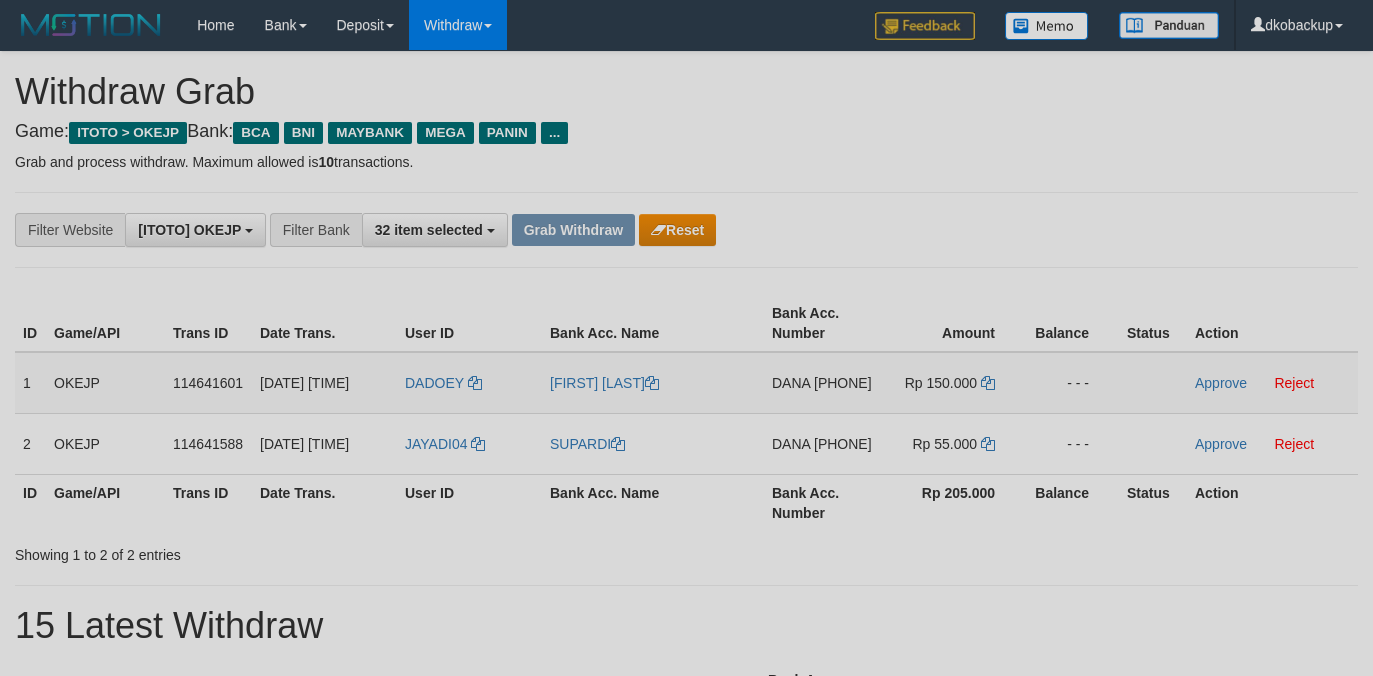 scroll, scrollTop: 0, scrollLeft: 0, axis: both 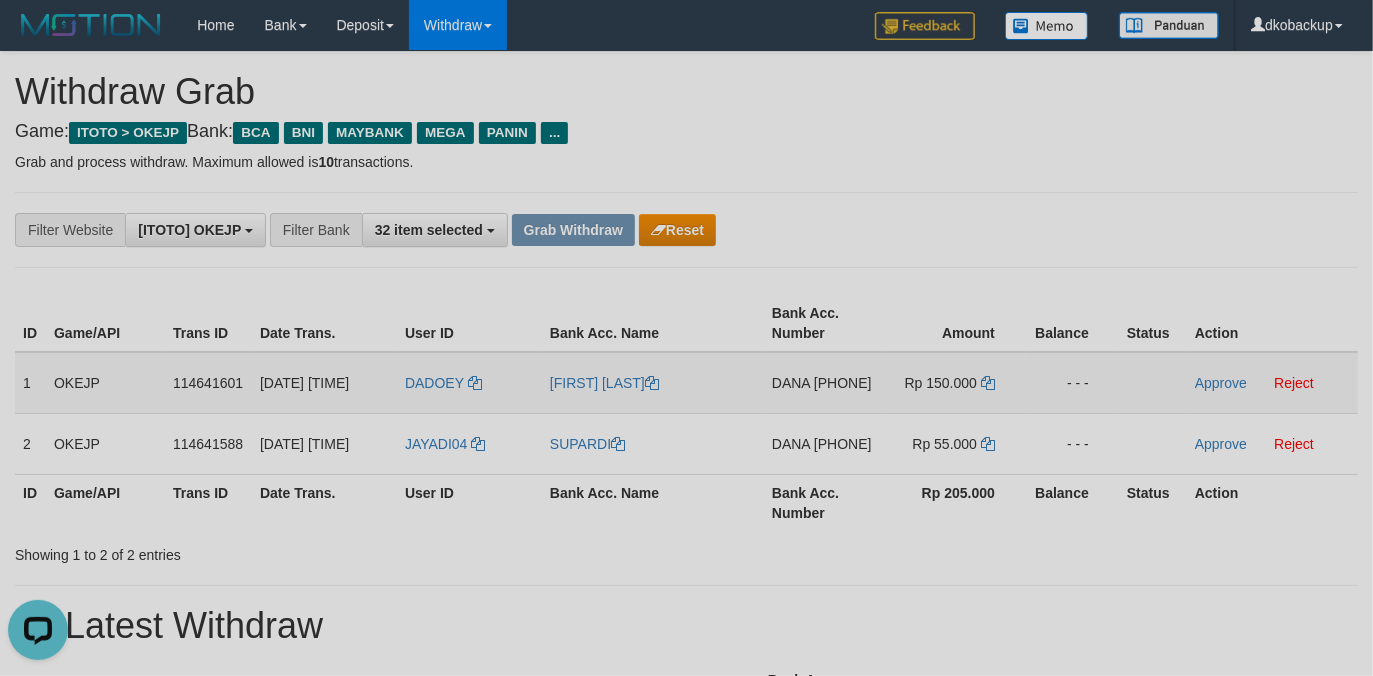 click on "DADOEY" at bounding box center [469, 383] 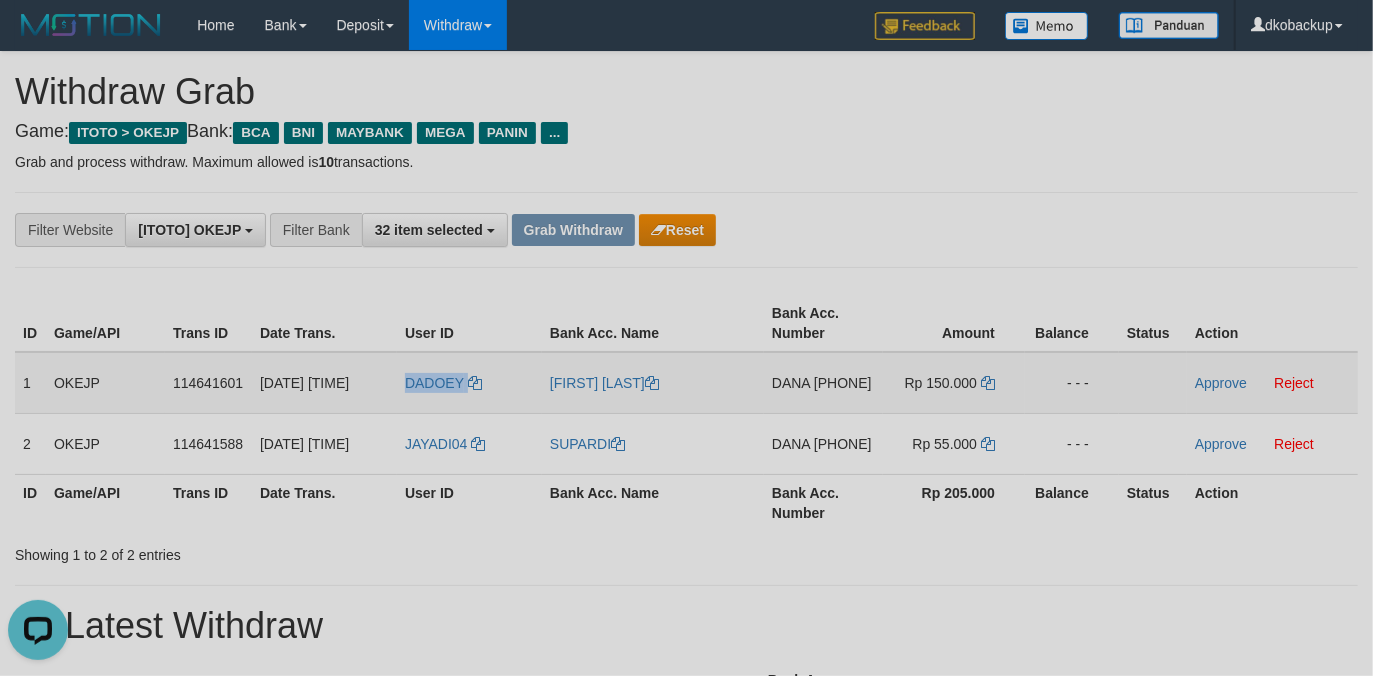 click on "DADOEY" at bounding box center (469, 383) 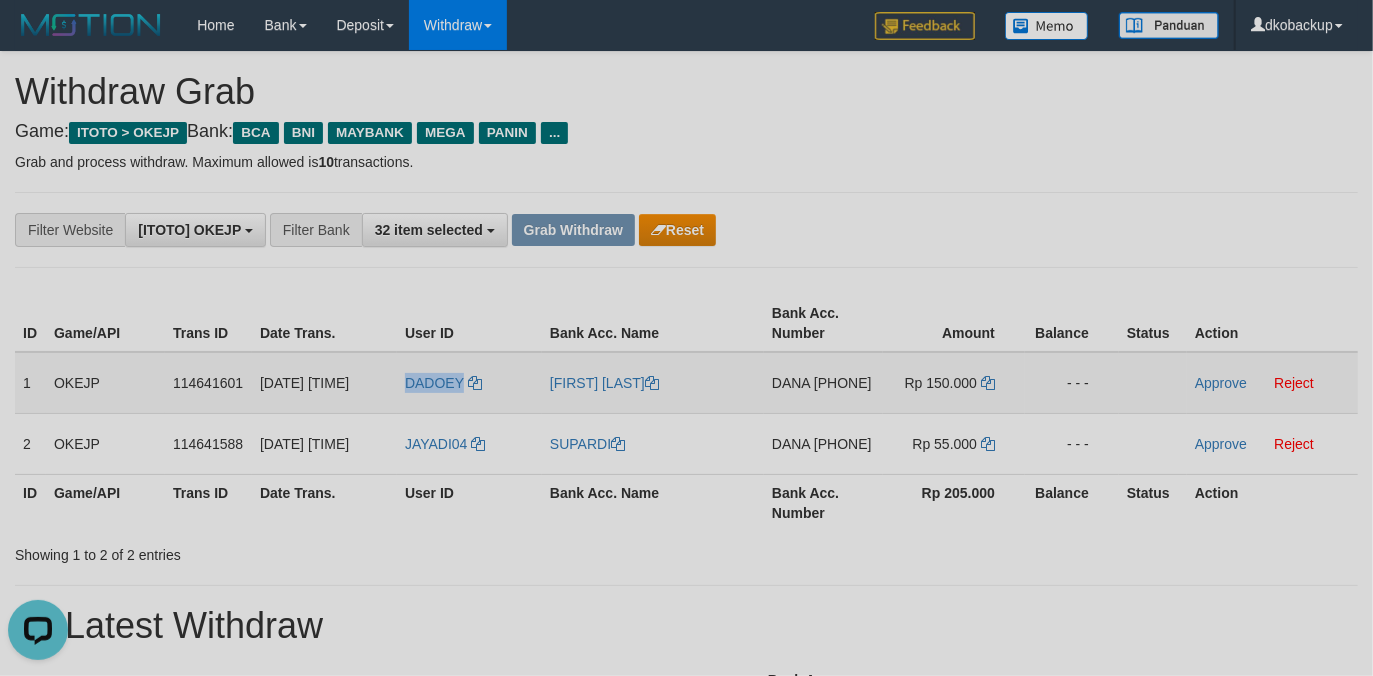 click on "DADOEY" at bounding box center [469, 383] 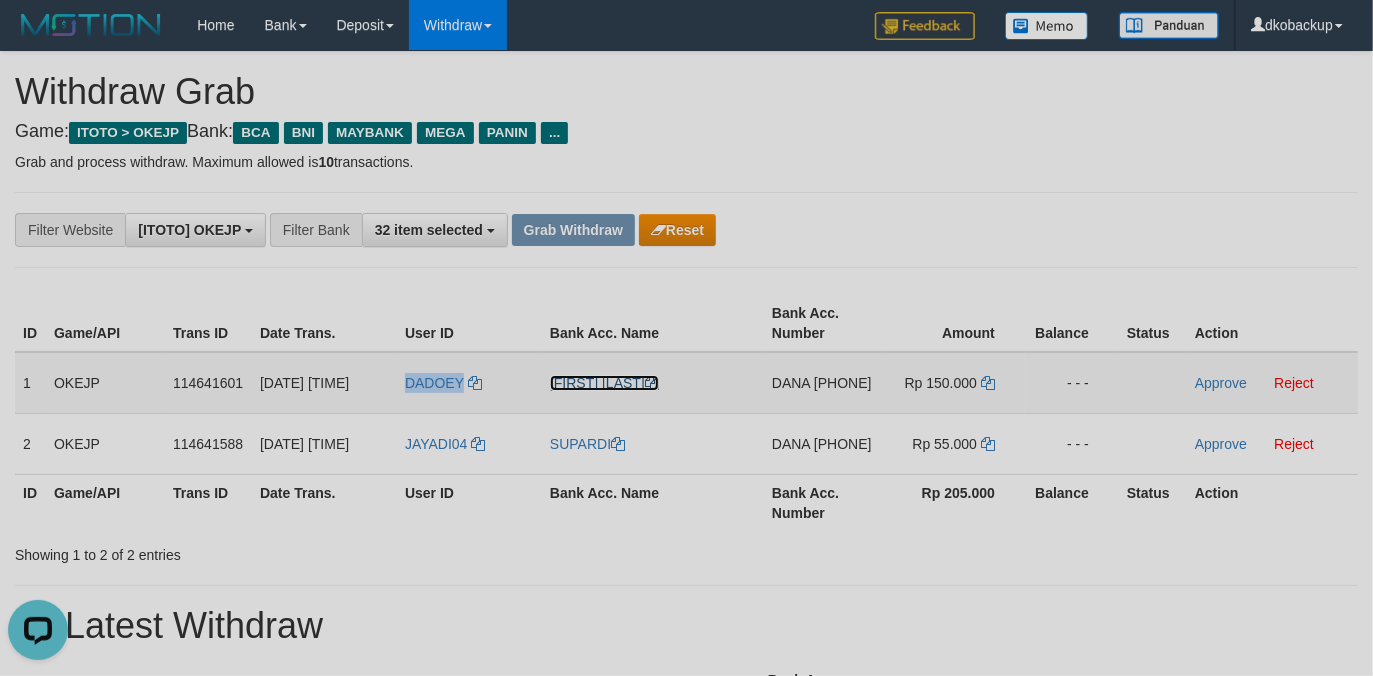 drag, startPoint x: 612, startPoint y: 386, endPoint x: 568, endPoint y: 380, distance: 44.407207 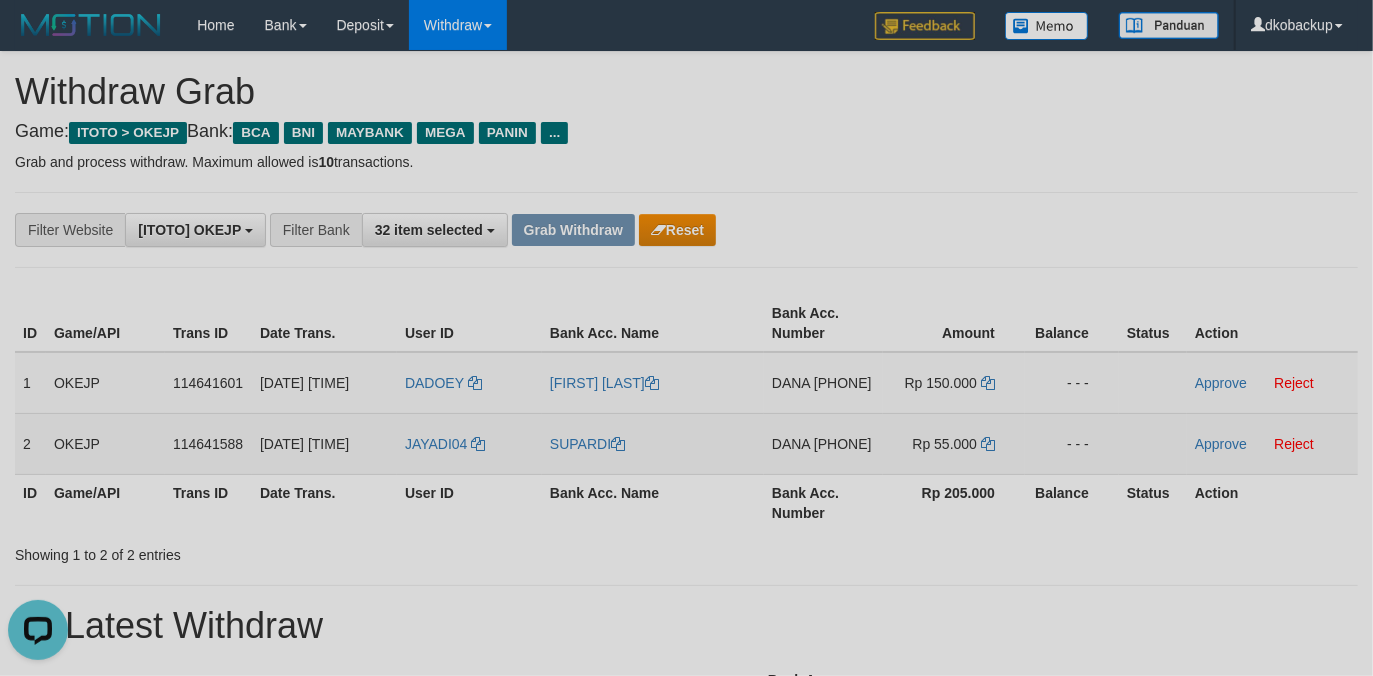 click on "JAYADI04" at bounding box center (469, 443) 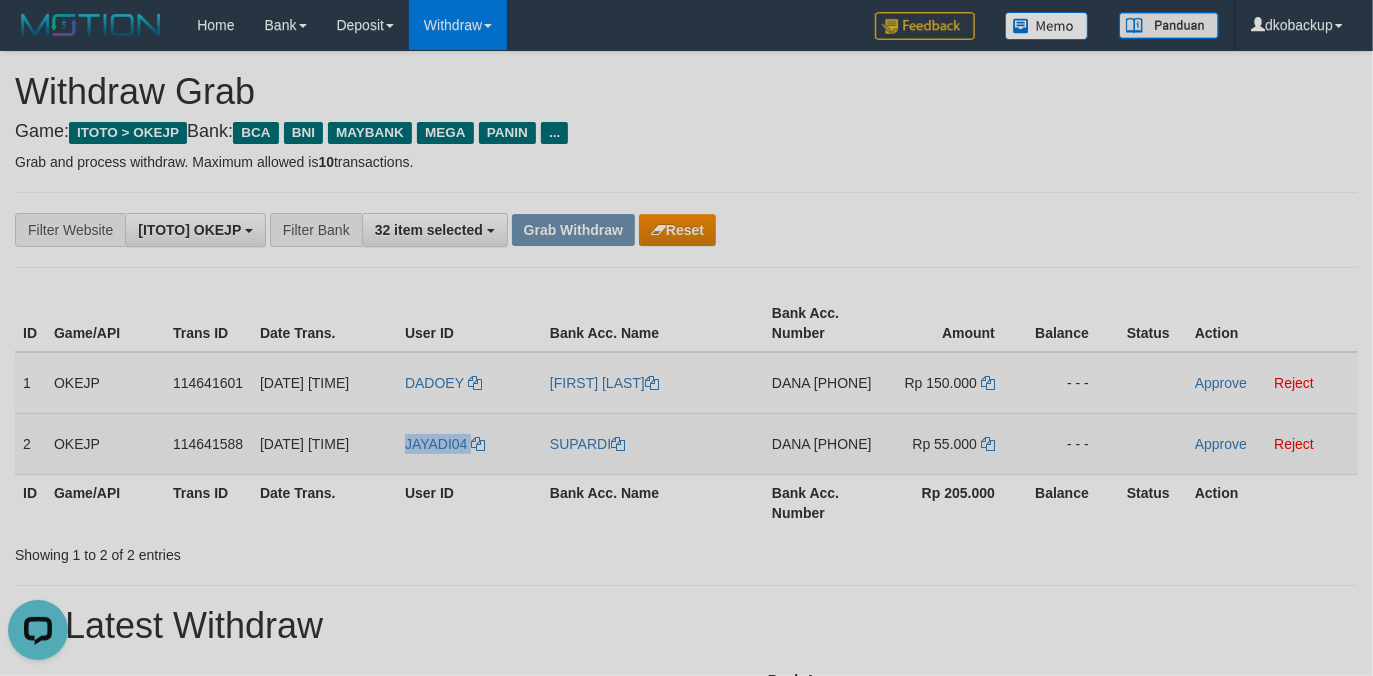 click on "JAYADI04" at bounding box center (469, 443) 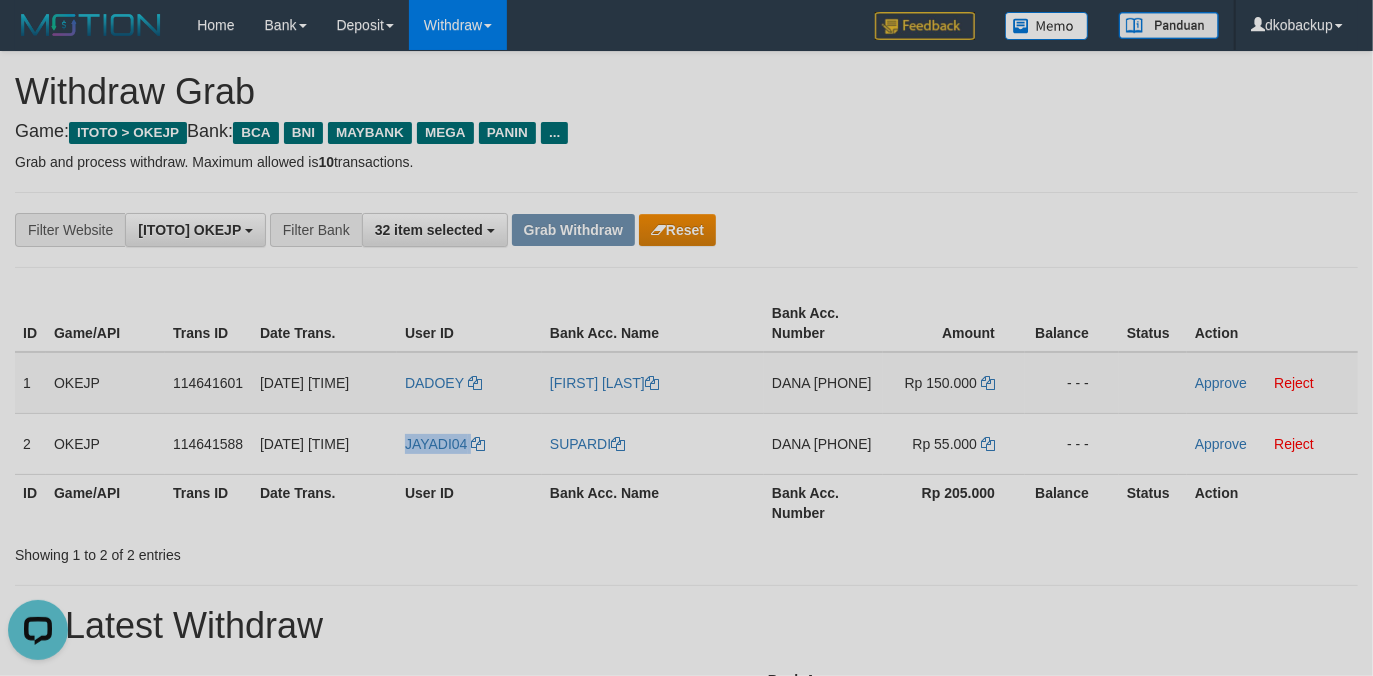copy on "JAYADI04" 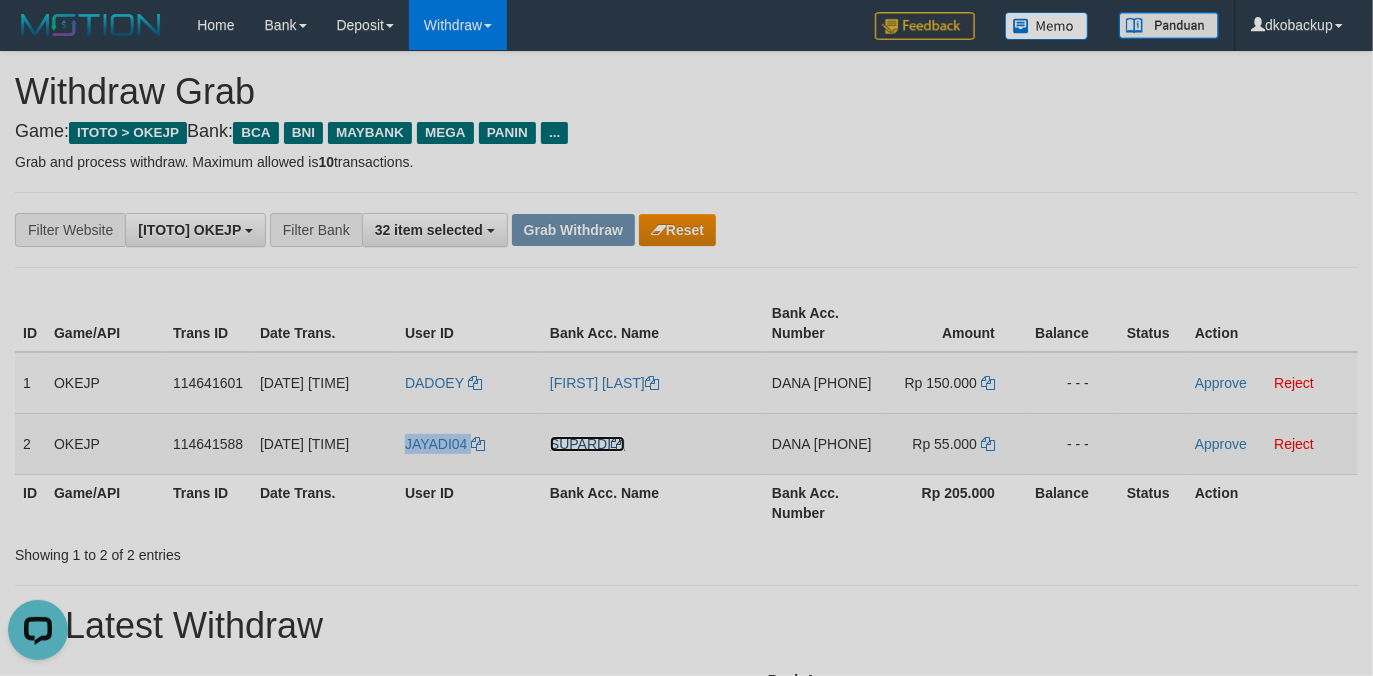 click on "SUPARDI" at bounding box center [587, 444] 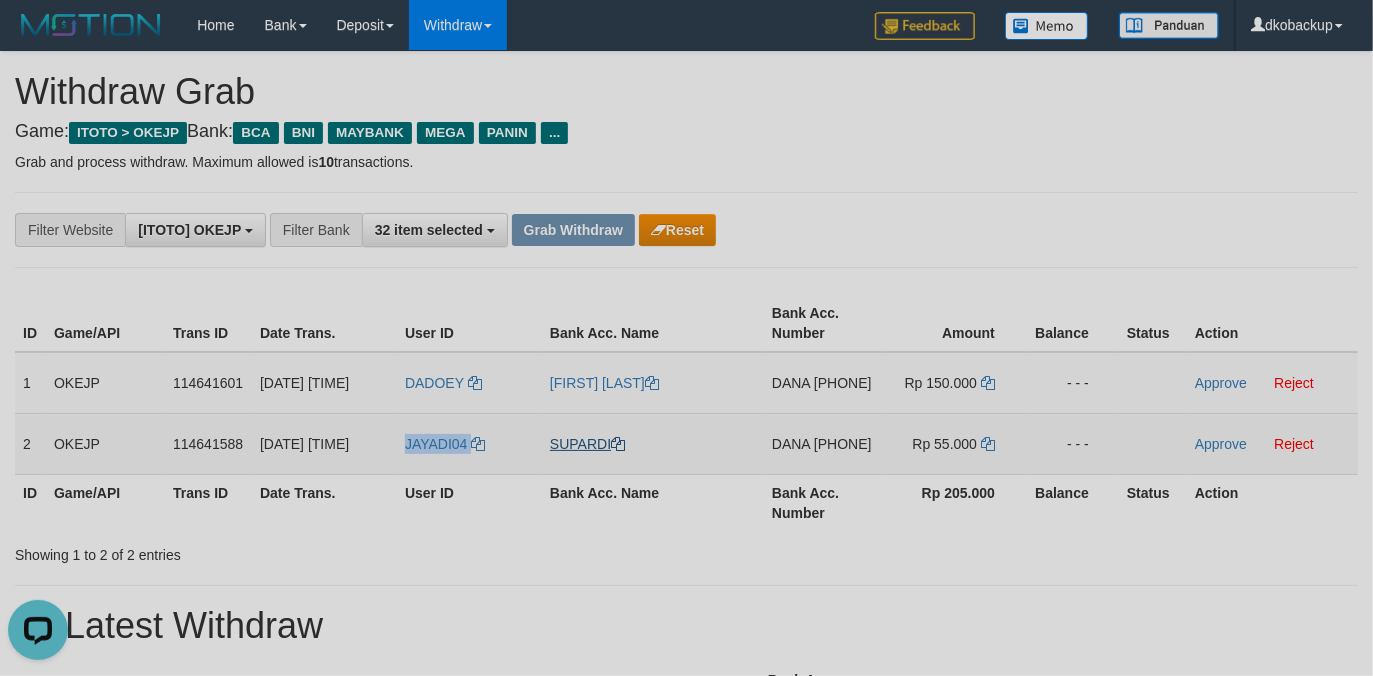 copy on "JAYADI04" 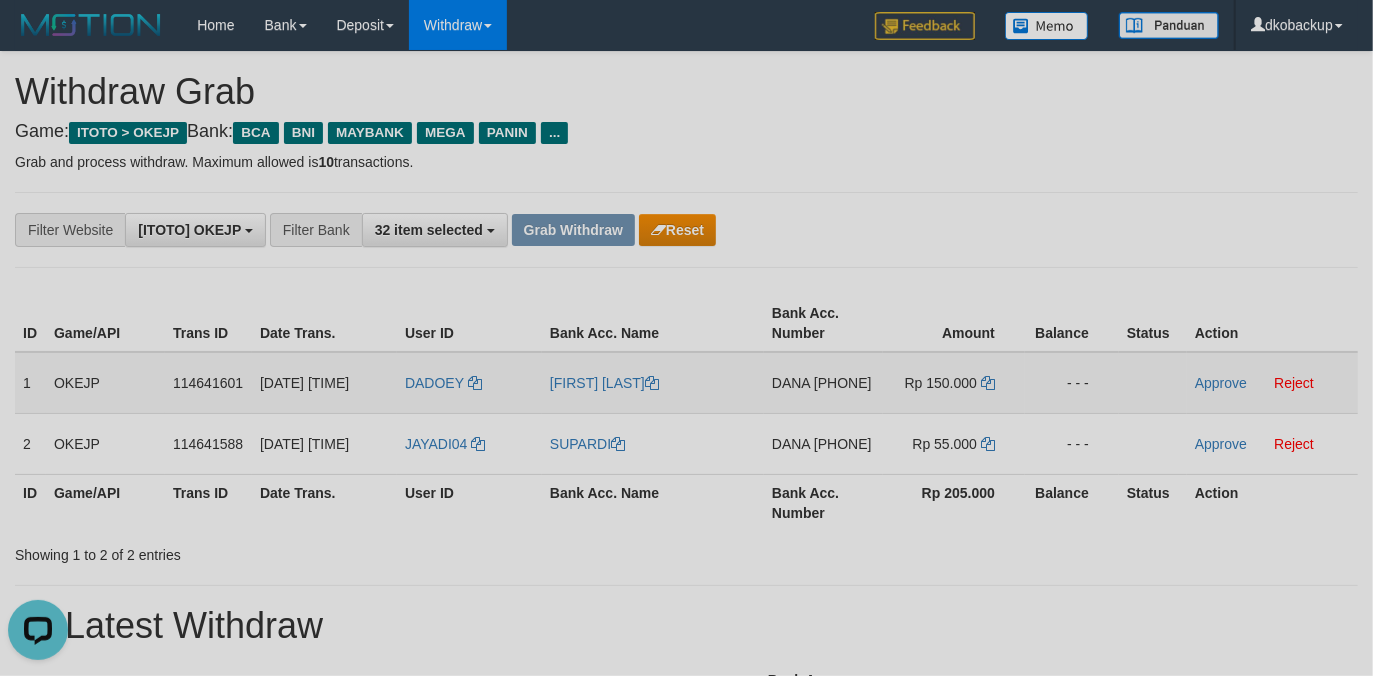 click on "[PHONE]" at bounding box center (843, 383) 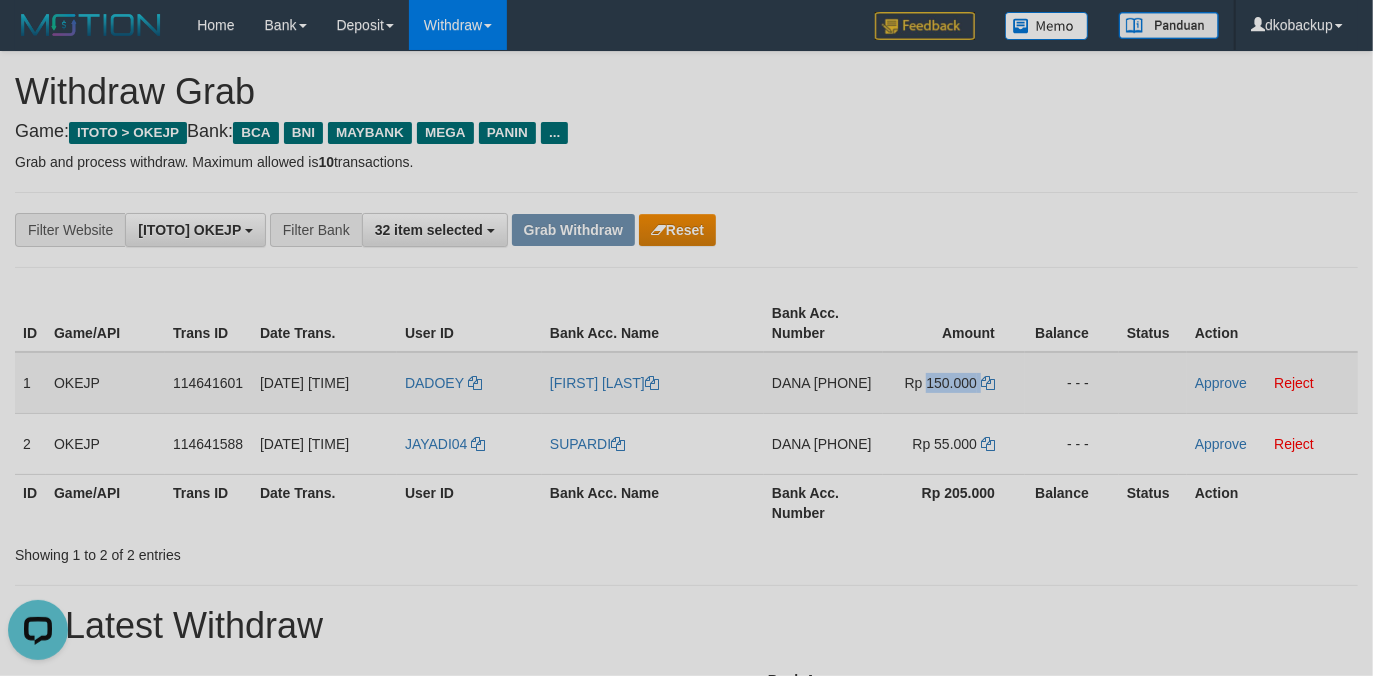 click on "Rp 150.000" at bounding box center (954, 383) 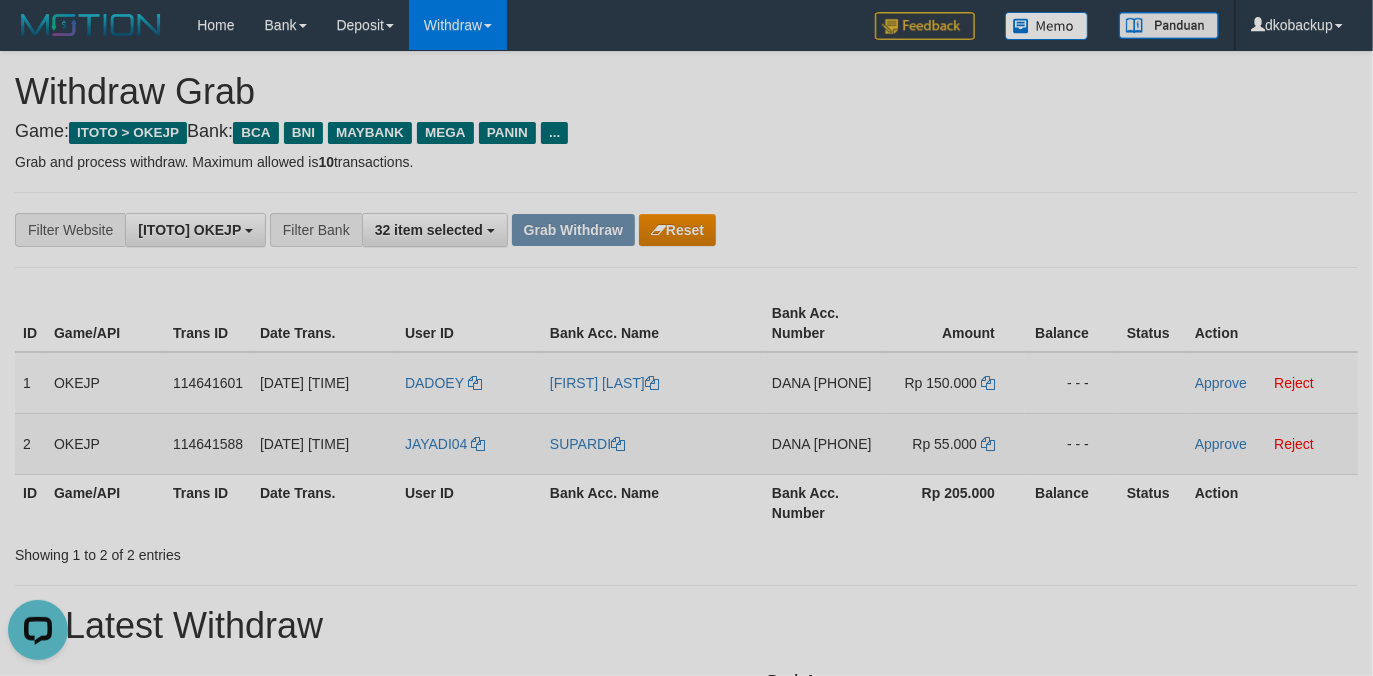 click on "[PHONE]" at bounding box center (843, 444) 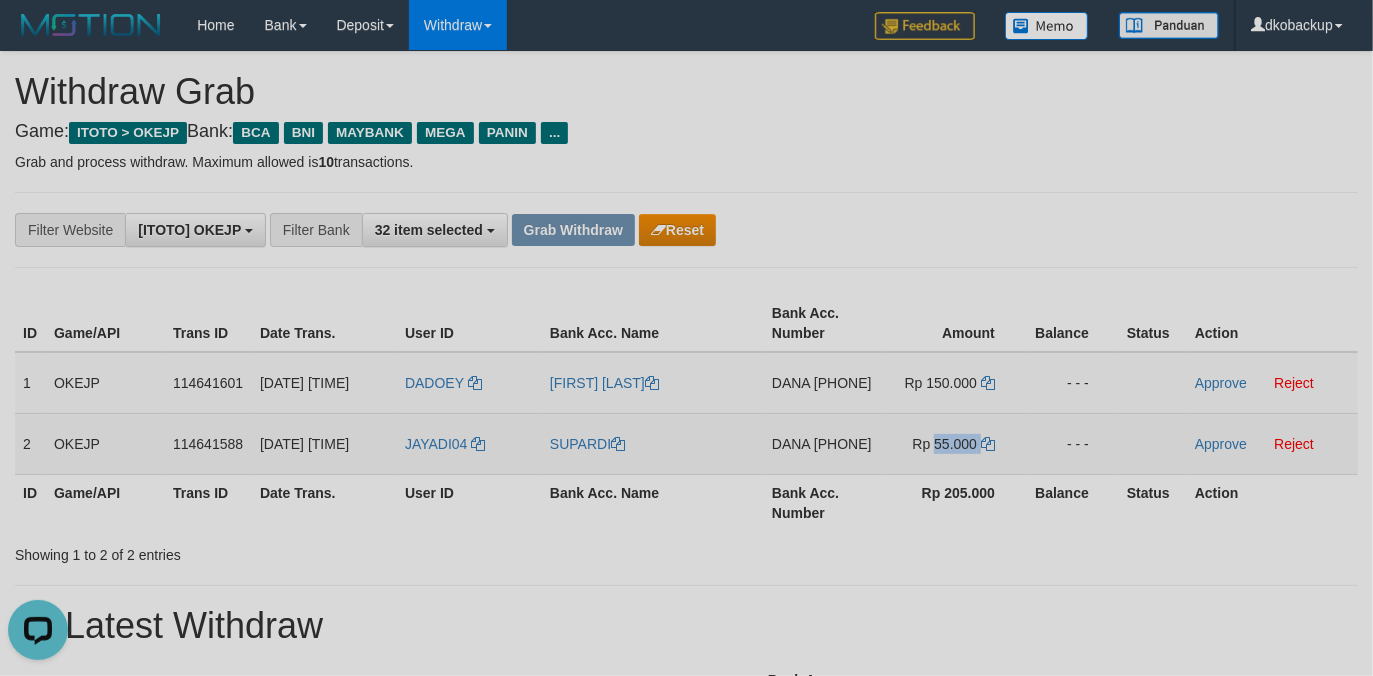 click on "Rp 55.000" at bounding box center [945, 444] 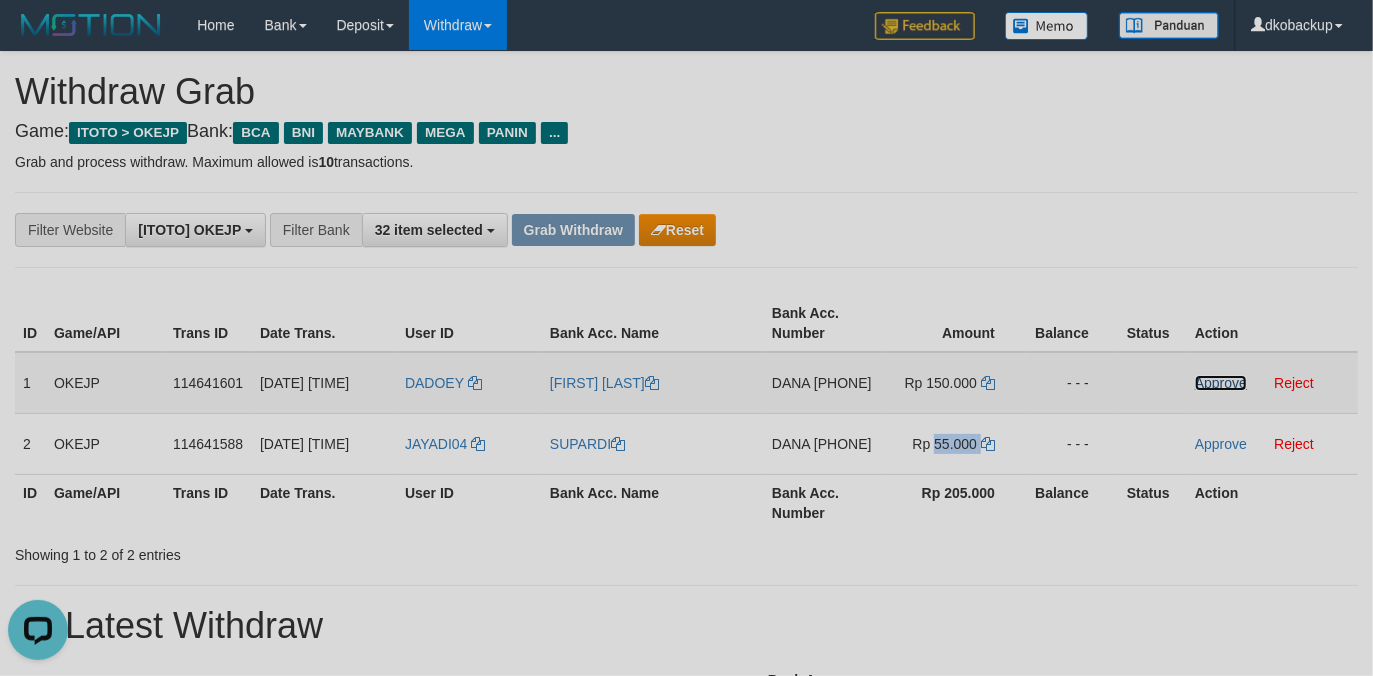 click on "Approve" at bounding box center (1221, 383) 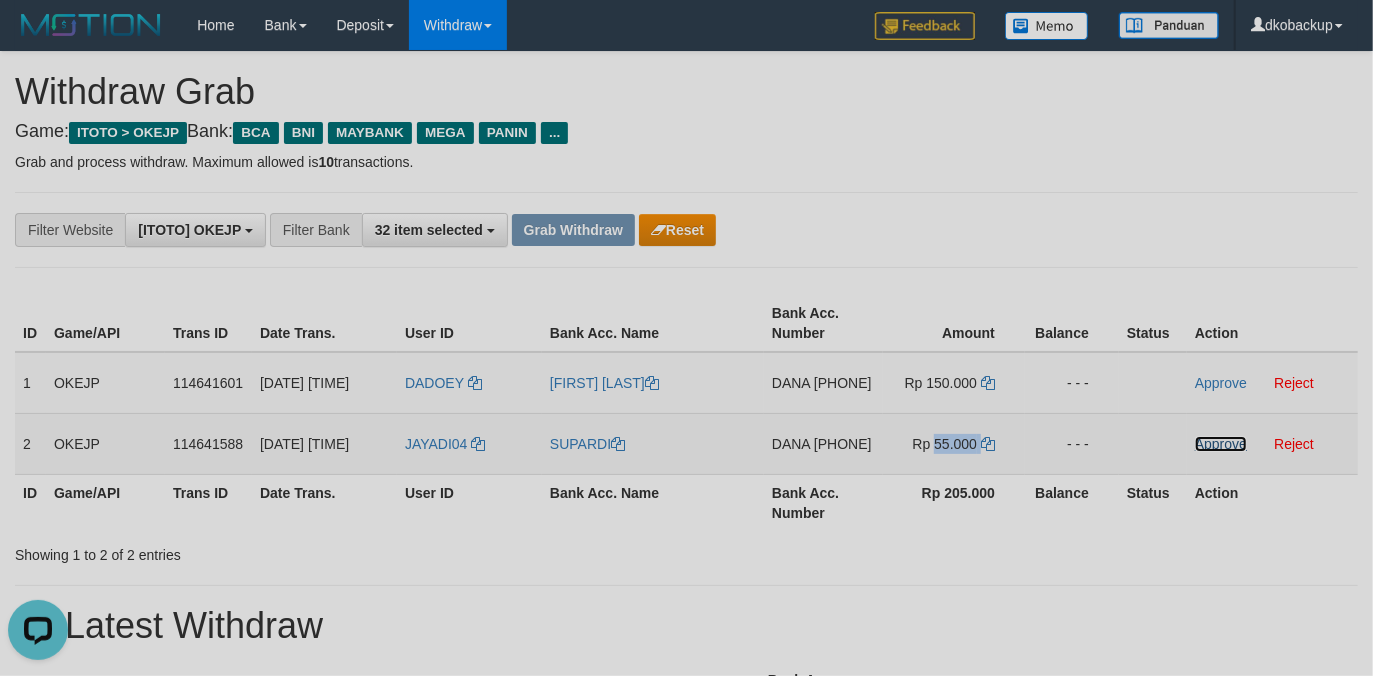 click on "Approve" at bounding box center [1221, 444] 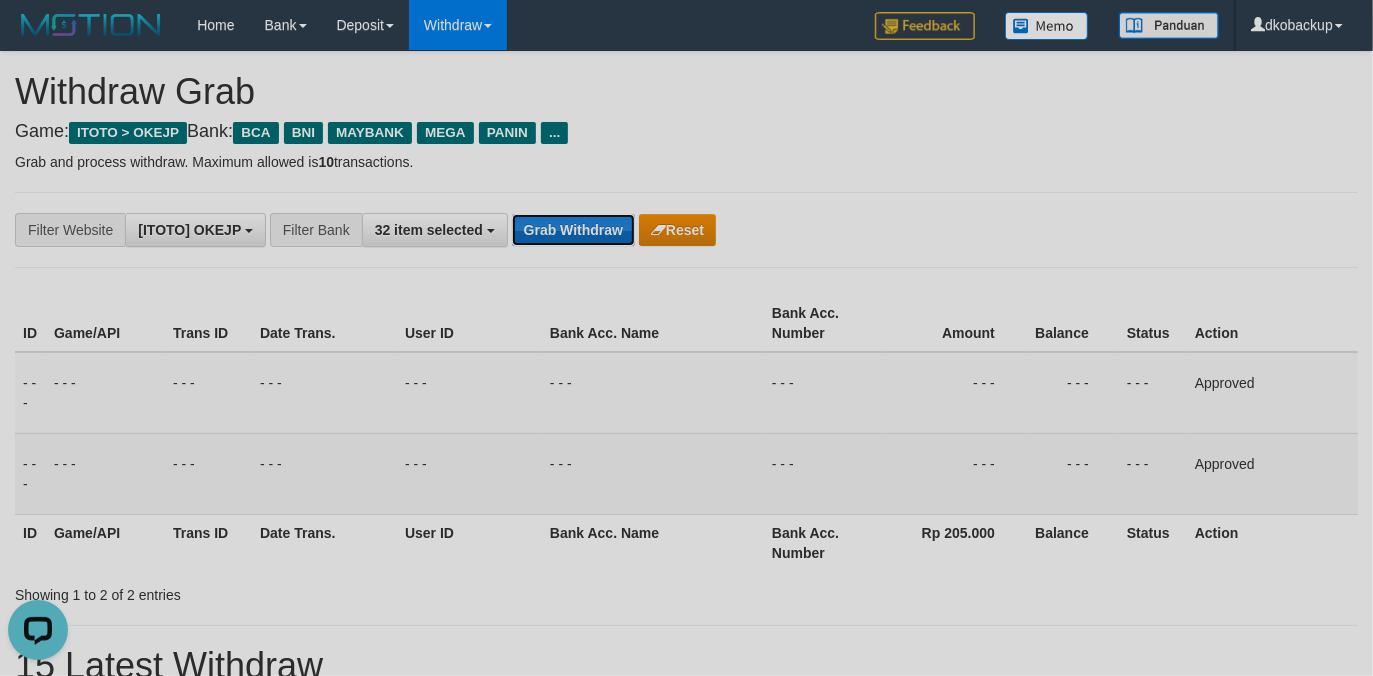 click on "Grab Withdraw" at bounding box center [573, 230] 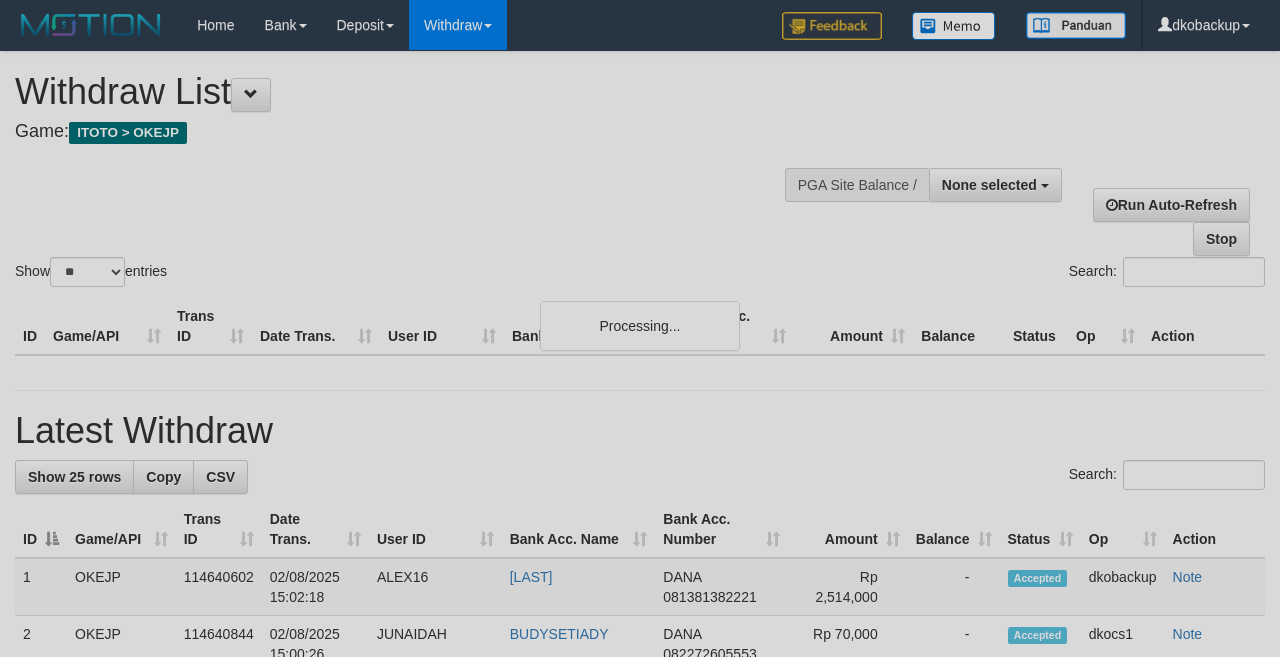 select 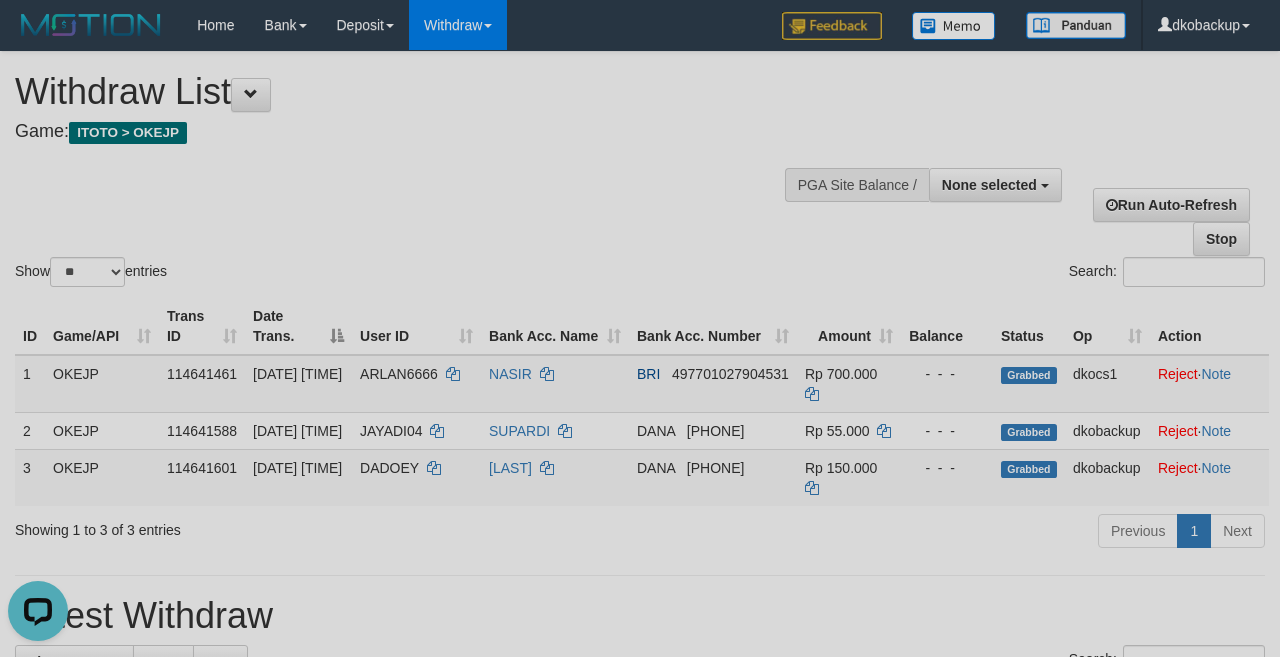scroll, scrollTop: 0, scrollLeft: 0, axis: both 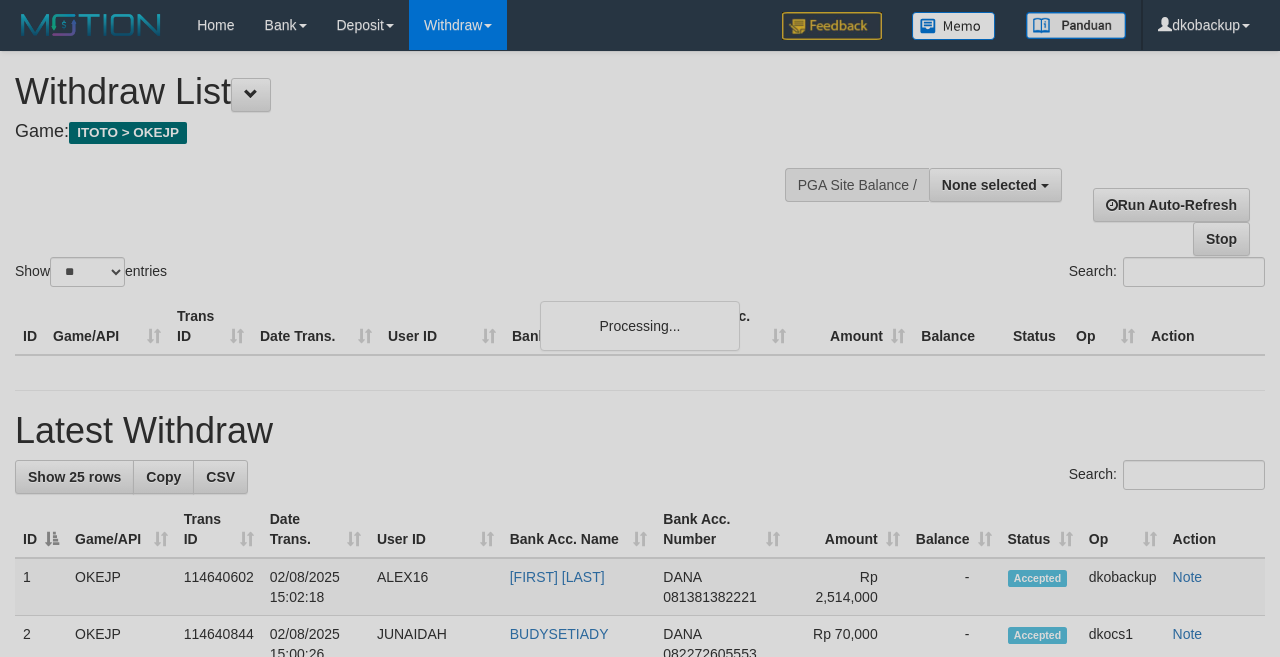 select 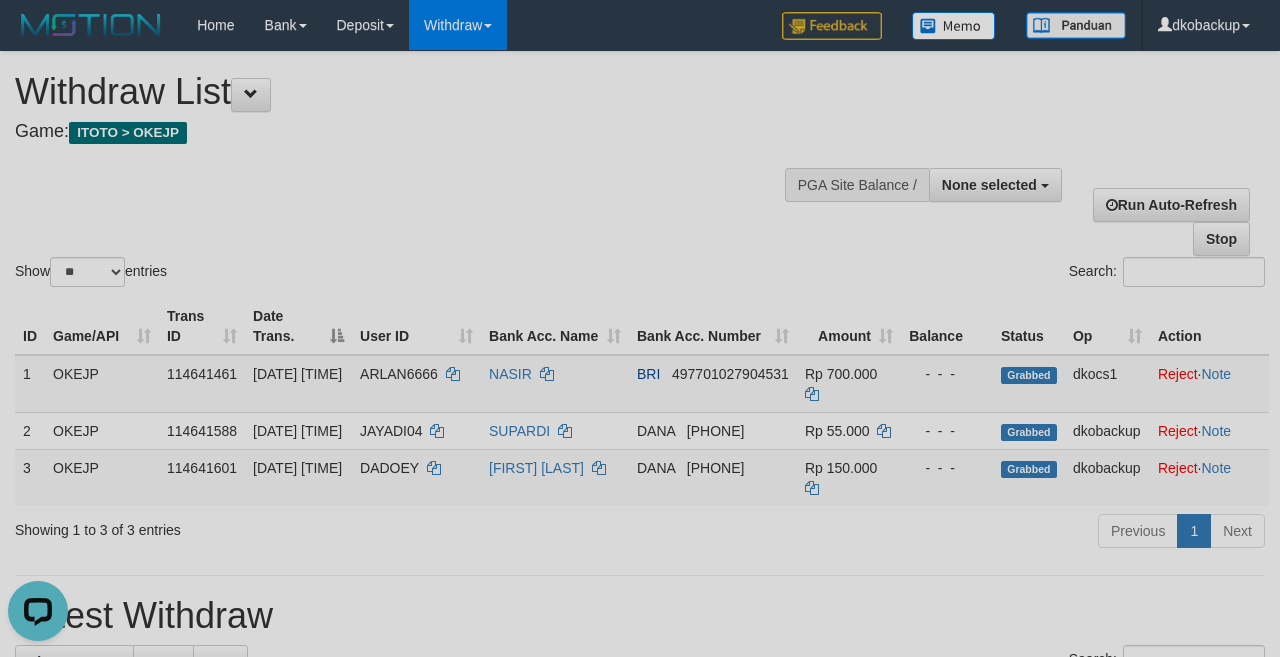 scroll, scrollTop: 0, scrollLeft: 0, axis: both 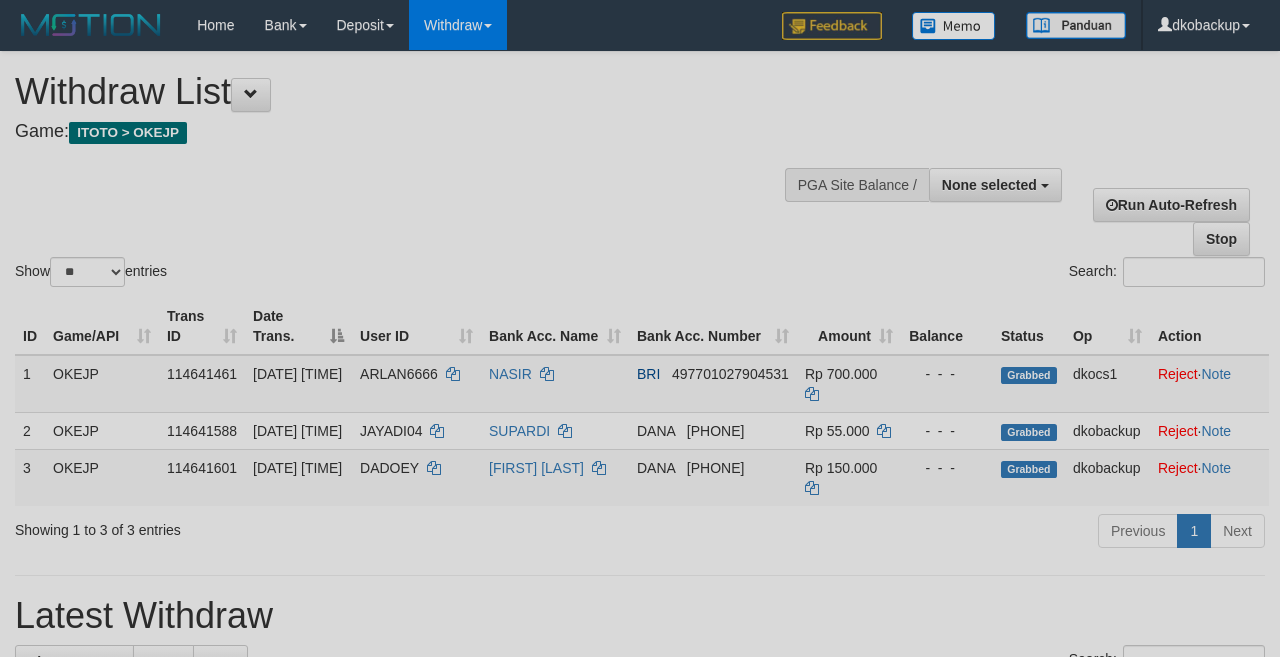 select 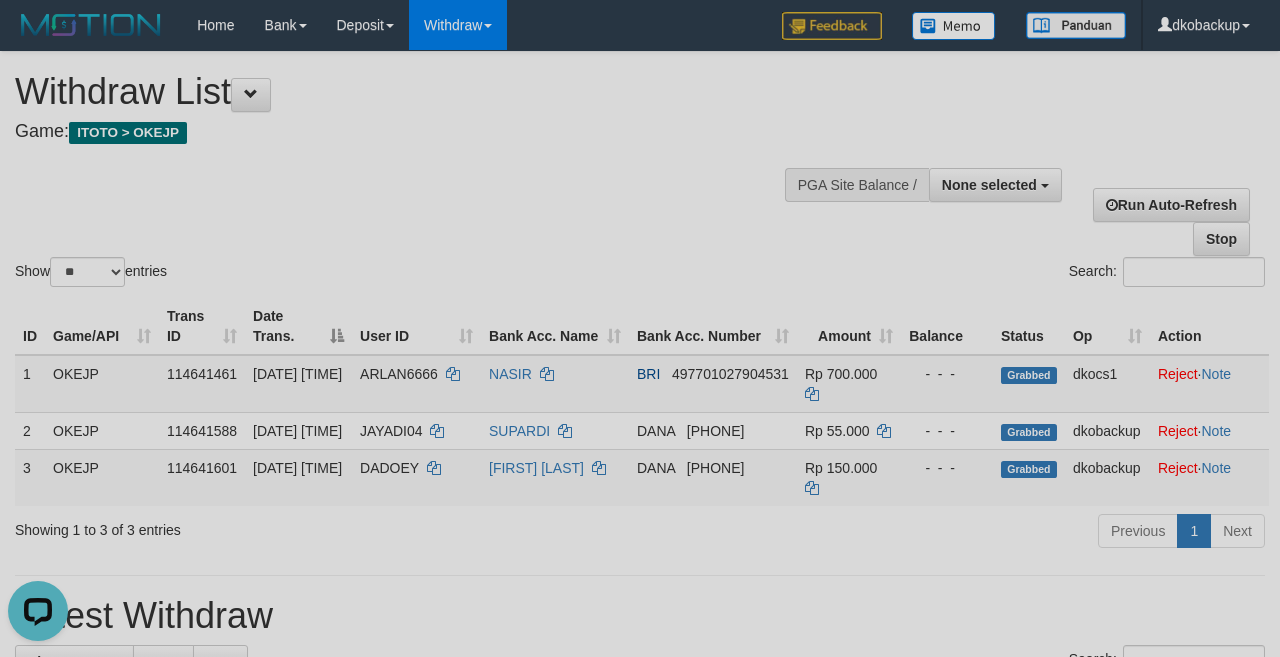 scroll, scrollTop: 0, scrollLeft: 0, axis: both 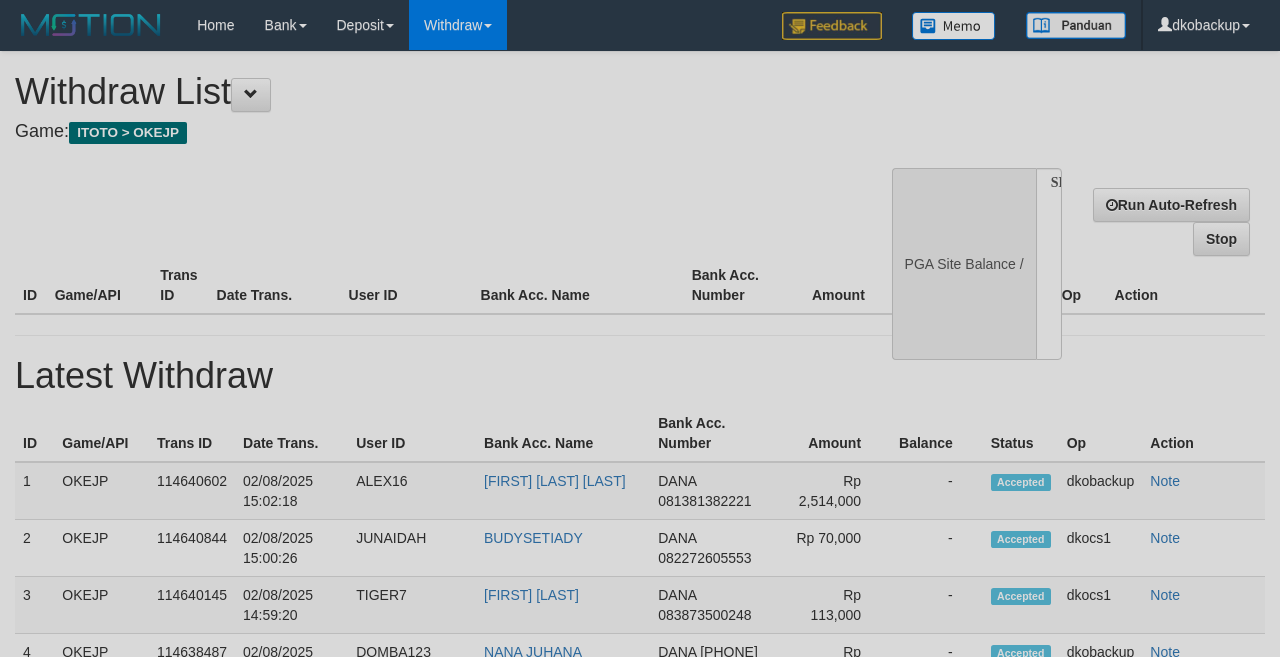 select 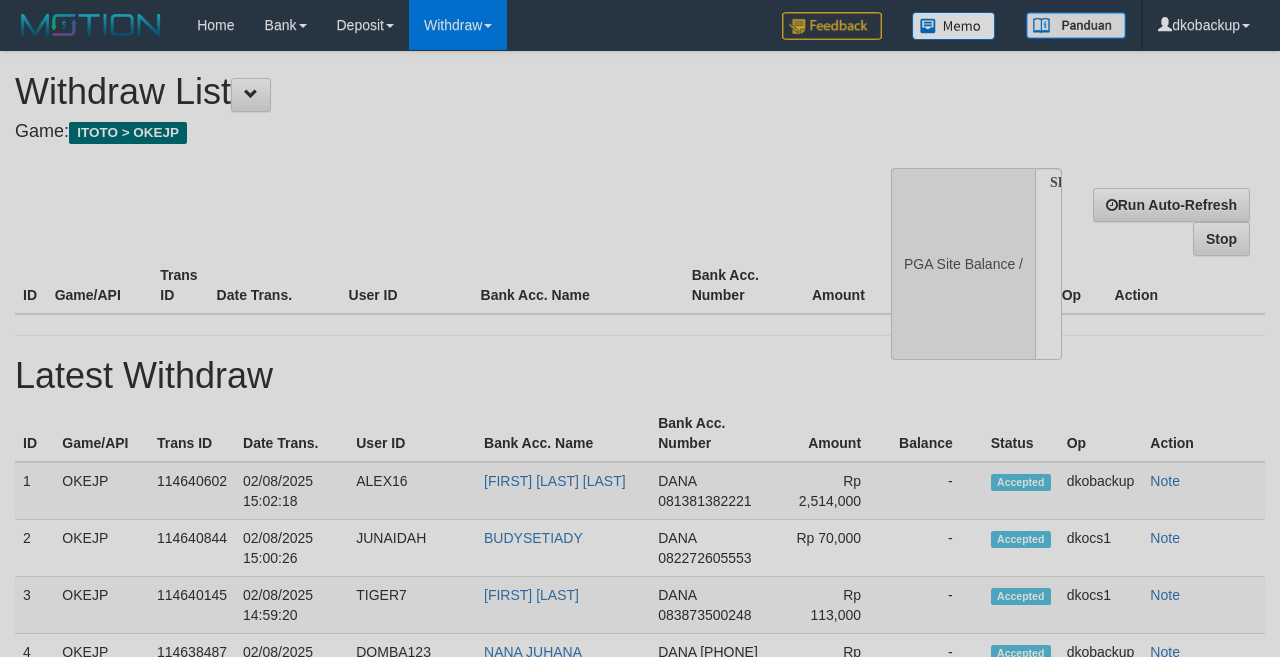 scroll, scrollTop: 0, scrollLeft: 0, axis: both 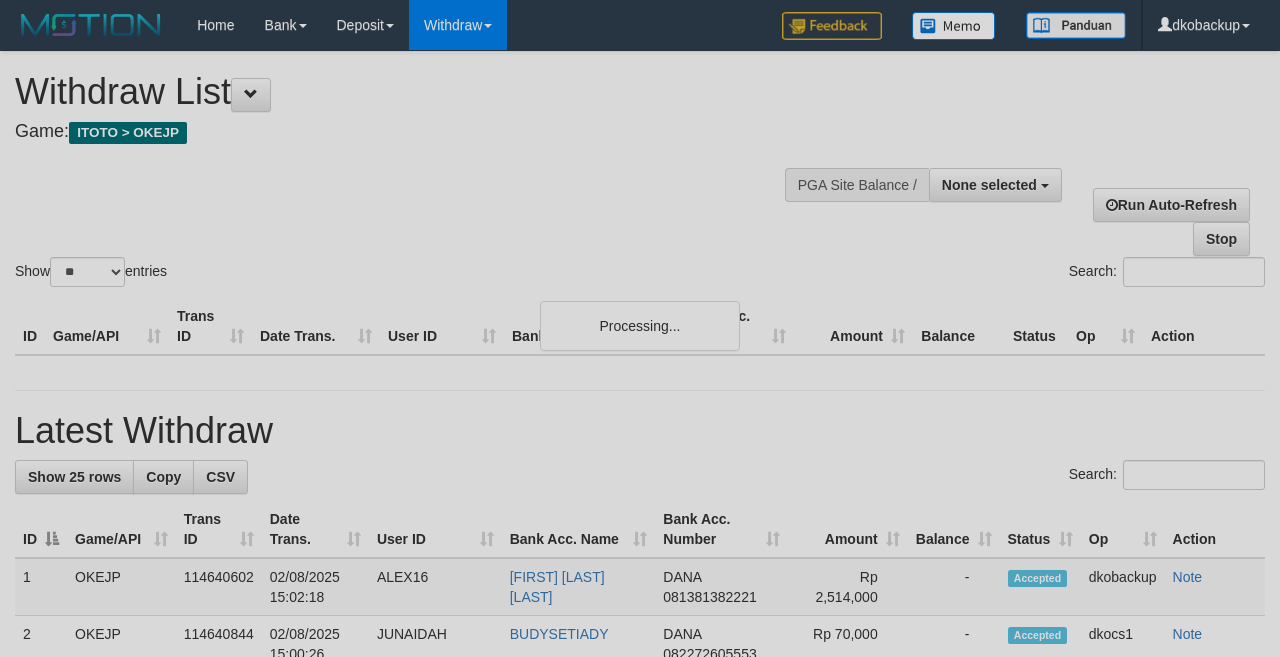 select 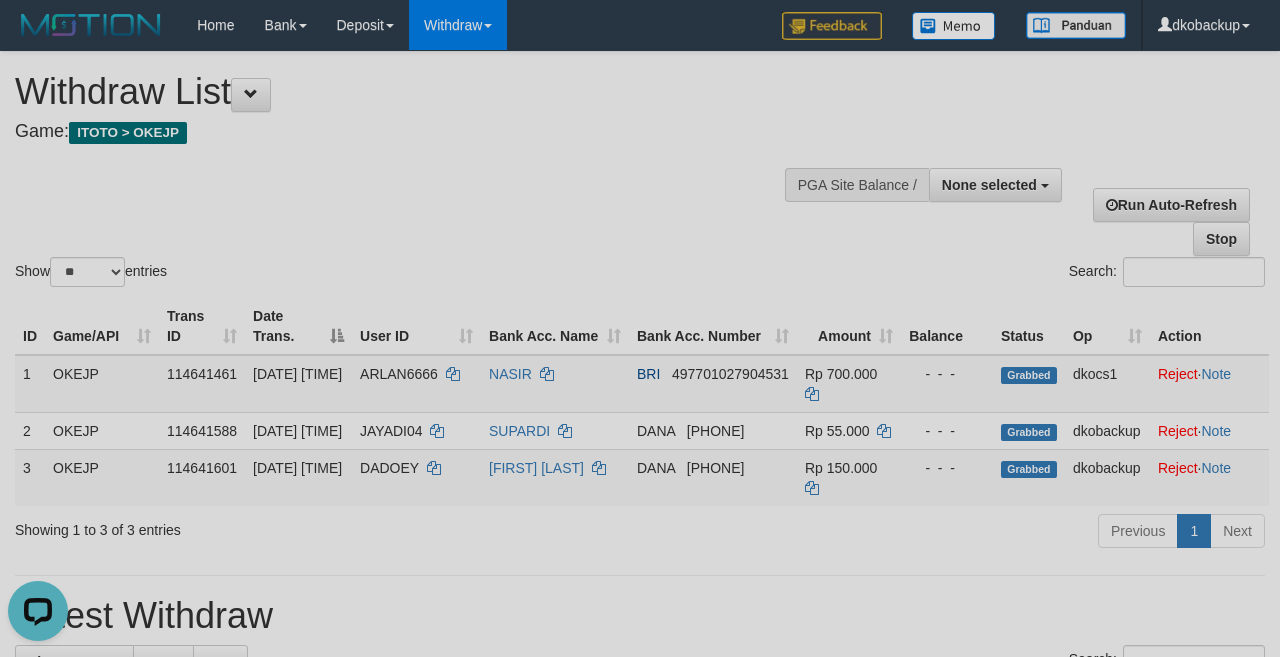 scroll, scrollTop: 0, scrollLeft: 0, axis: both 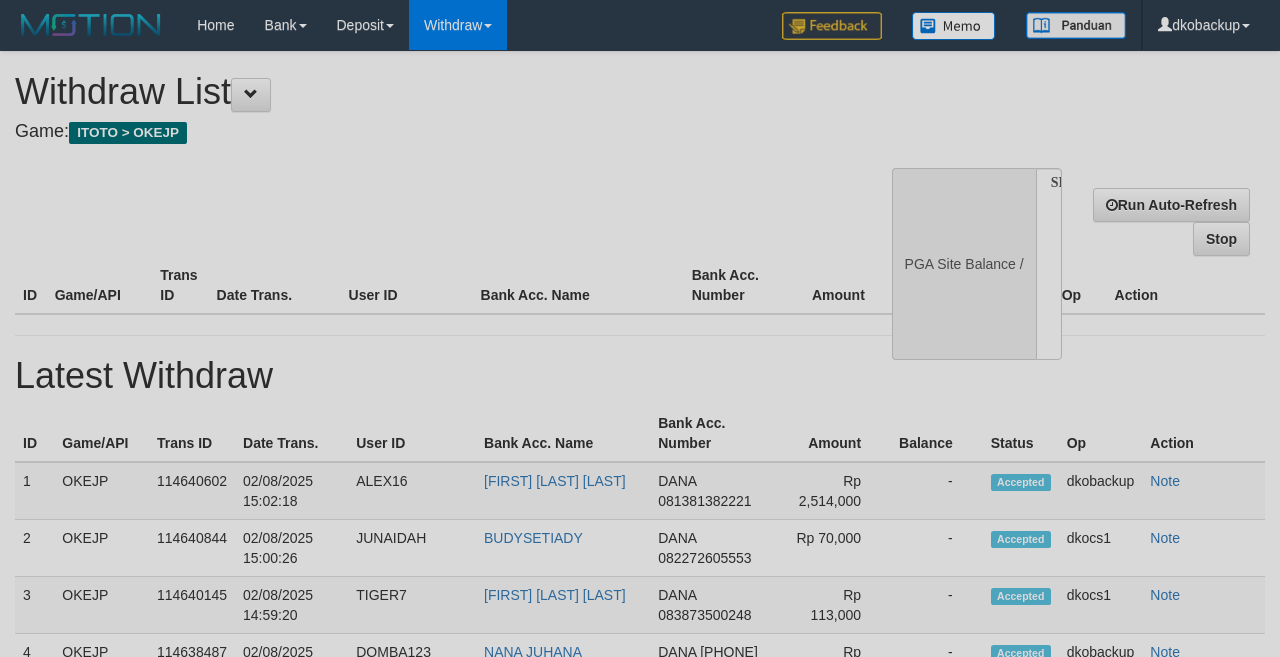 select 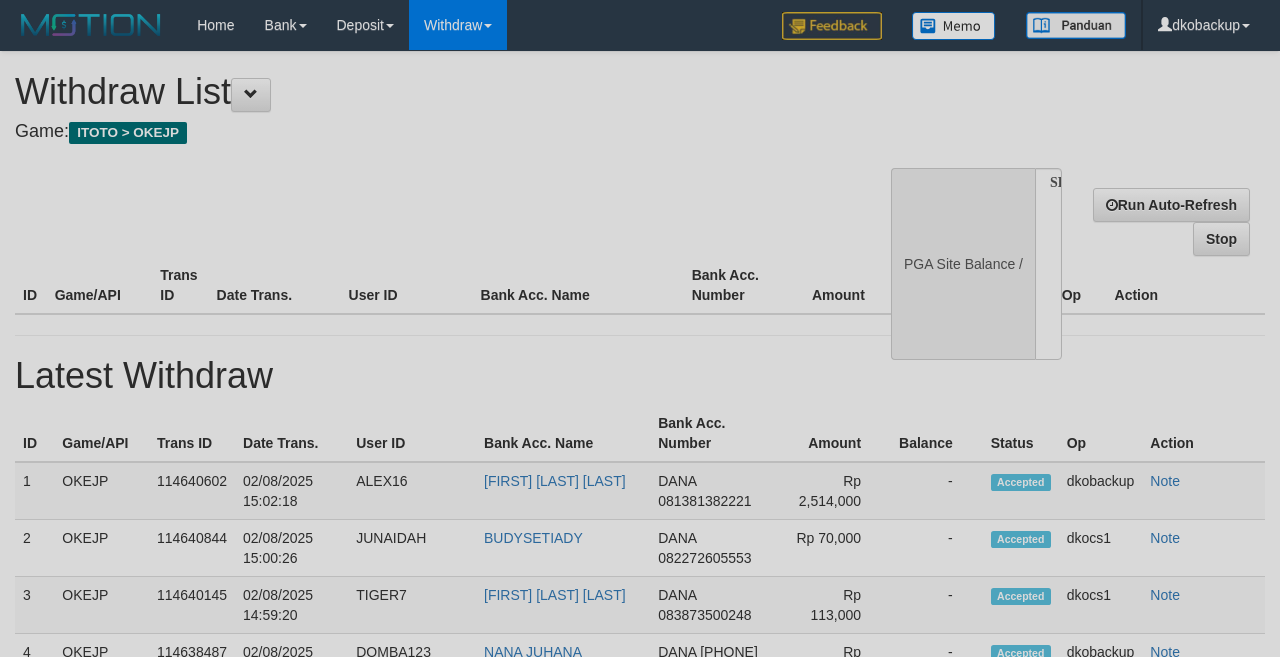 scroll, scrollTop: 0, scrollLeft: 0, axis: both 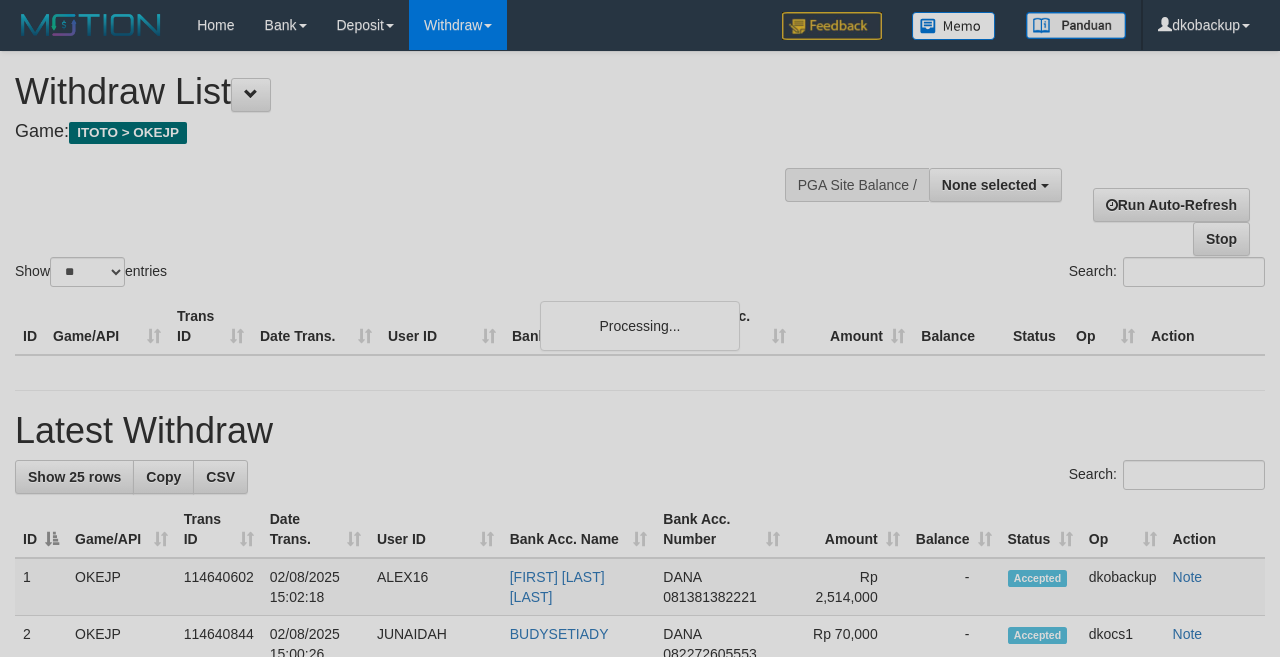select 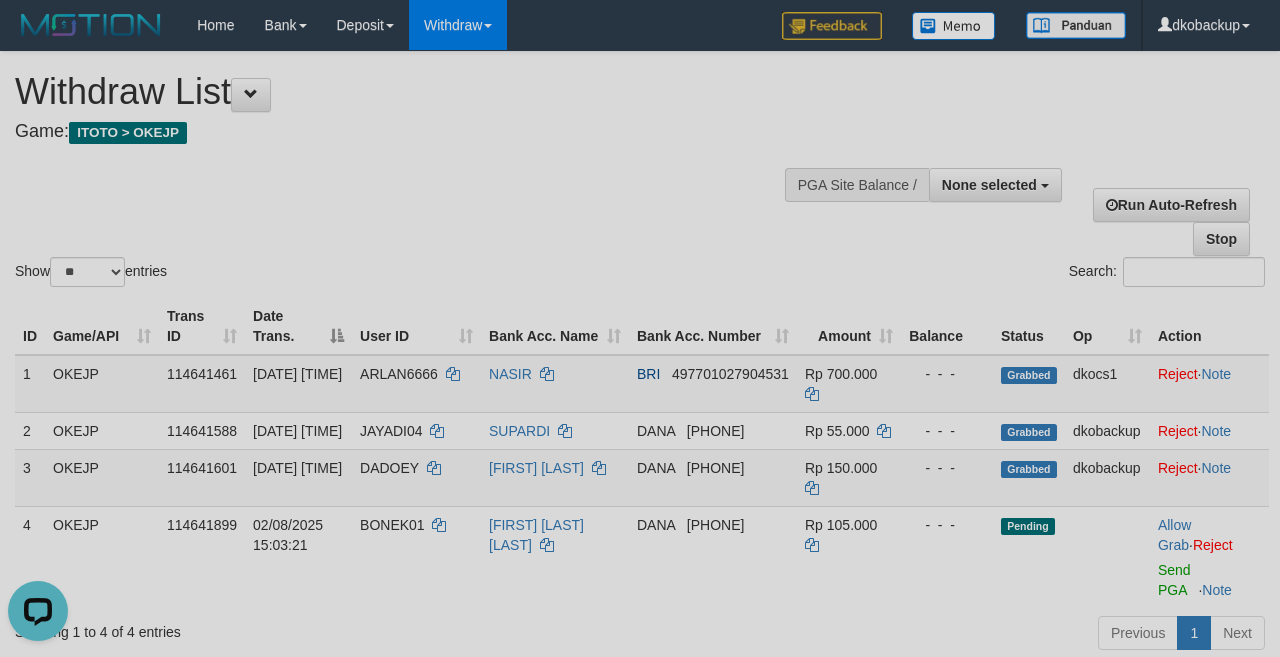 scroll, scrollTop: 0, scrollLeft: 0, axis: both 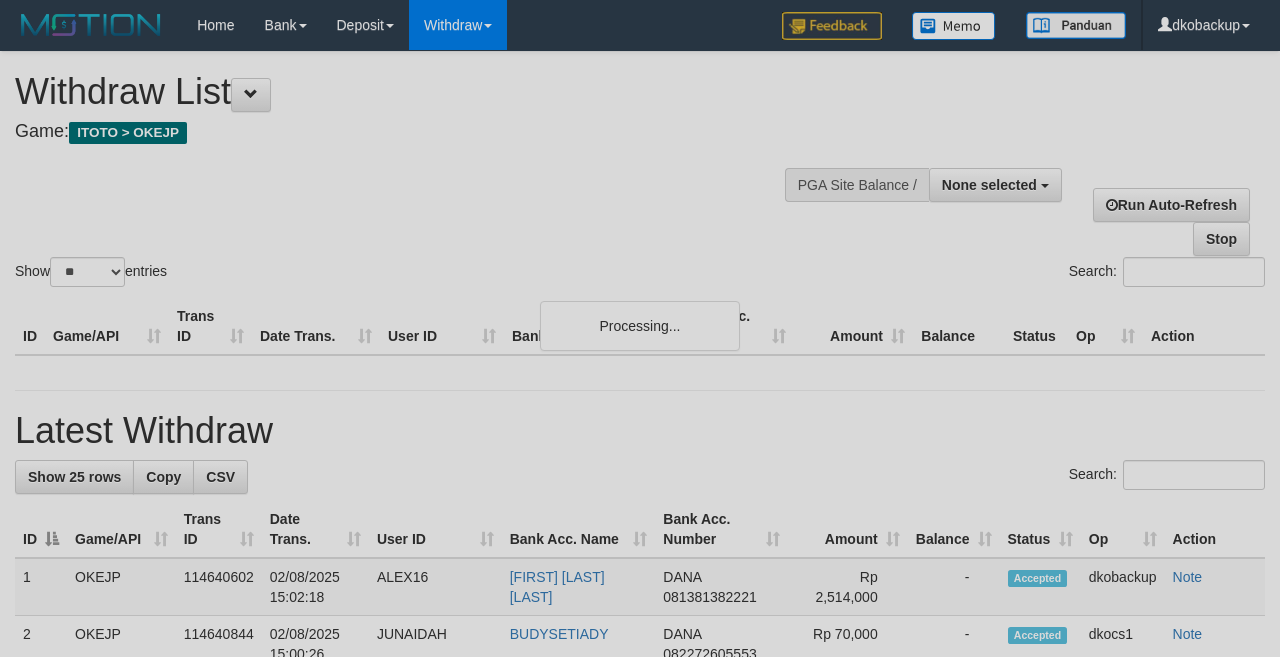 select 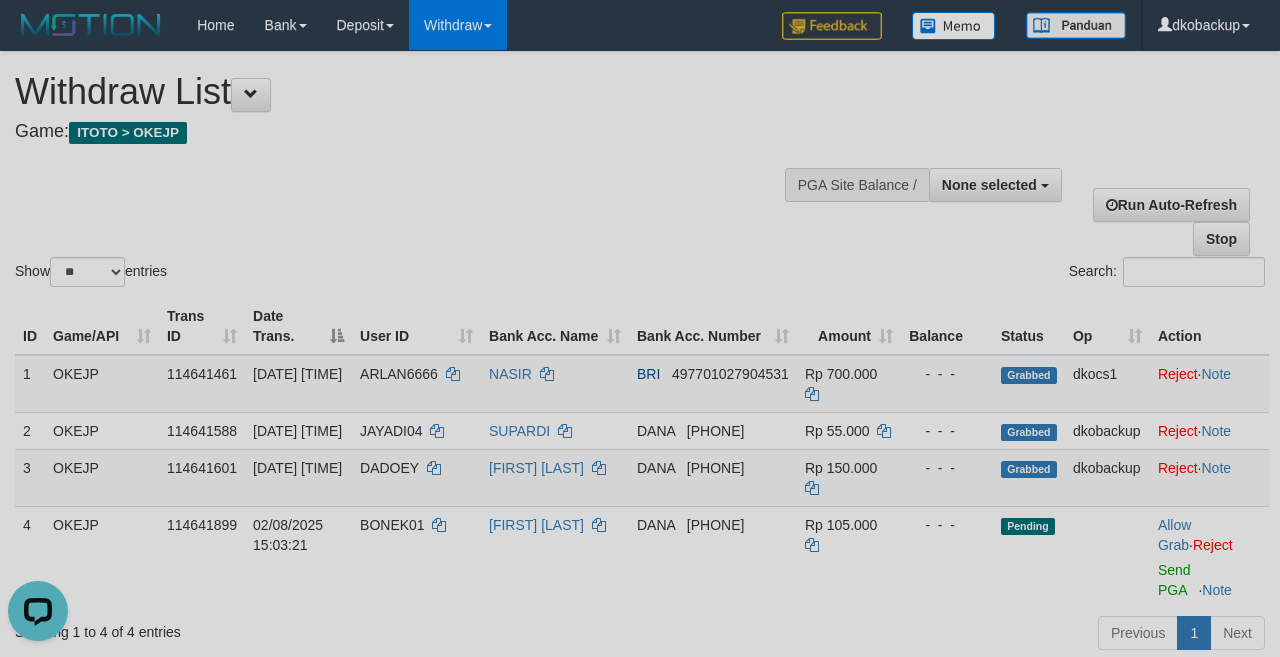 scroll, scrollTop: 0, scrollLeft: 0, axis: both 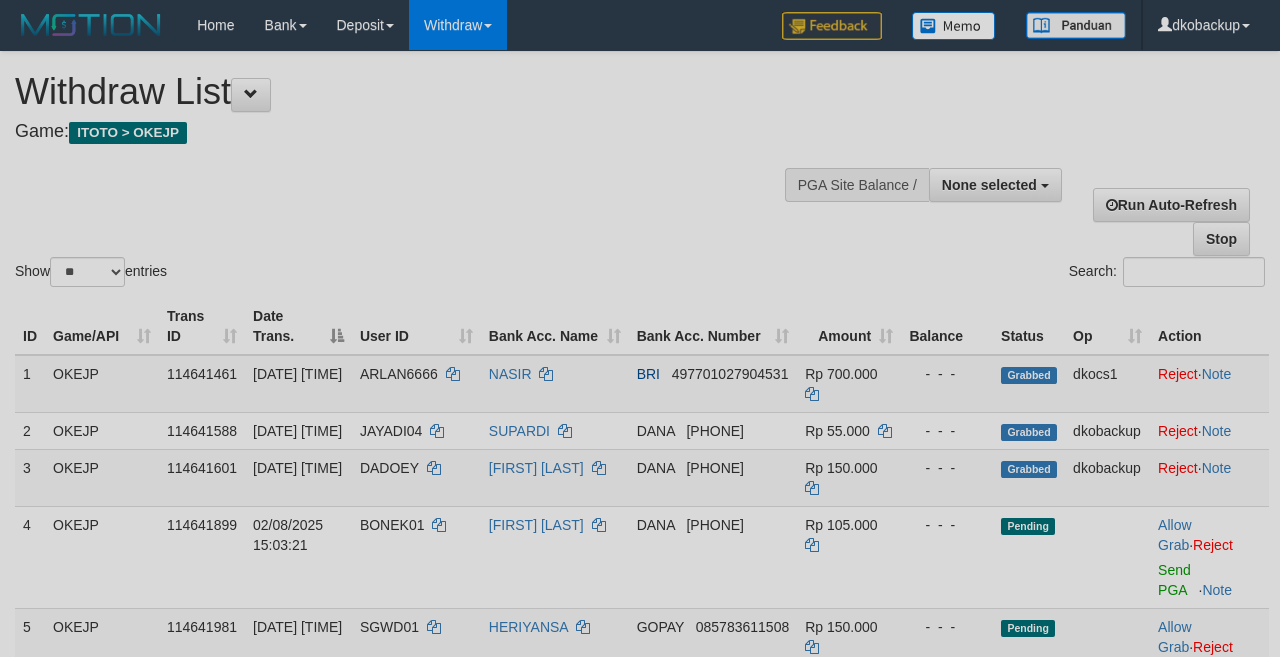select 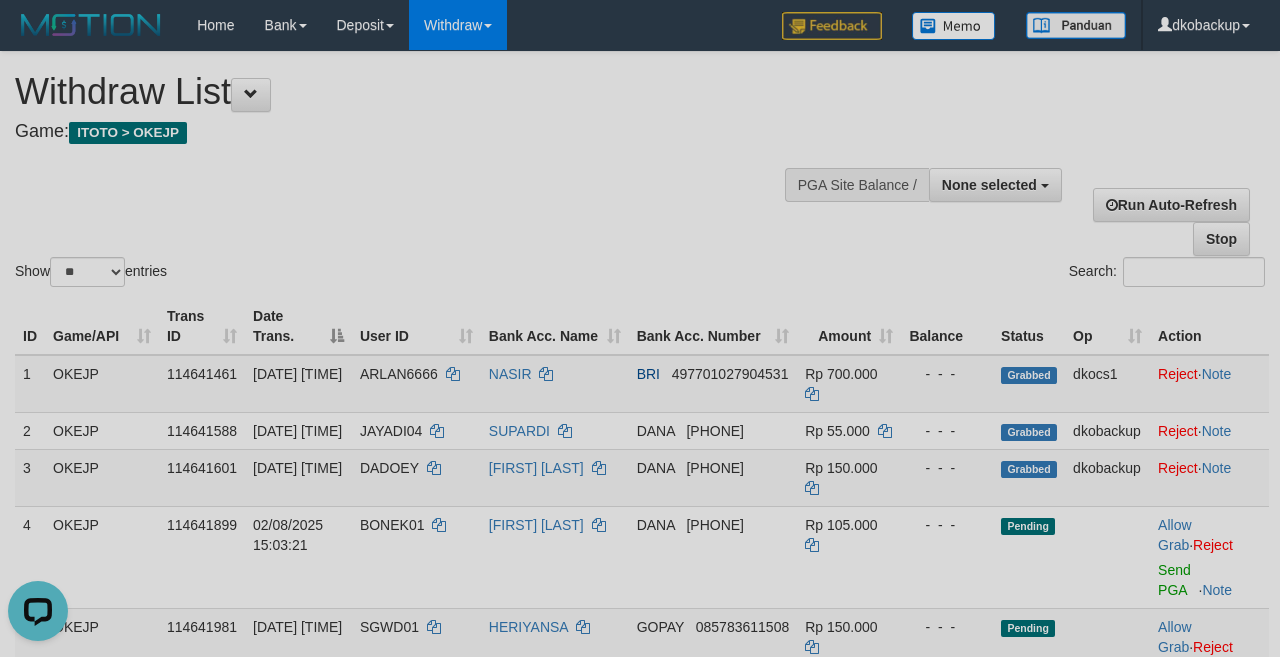 scroll, scrollTop: 0, scrollLeft: 0, axis: both 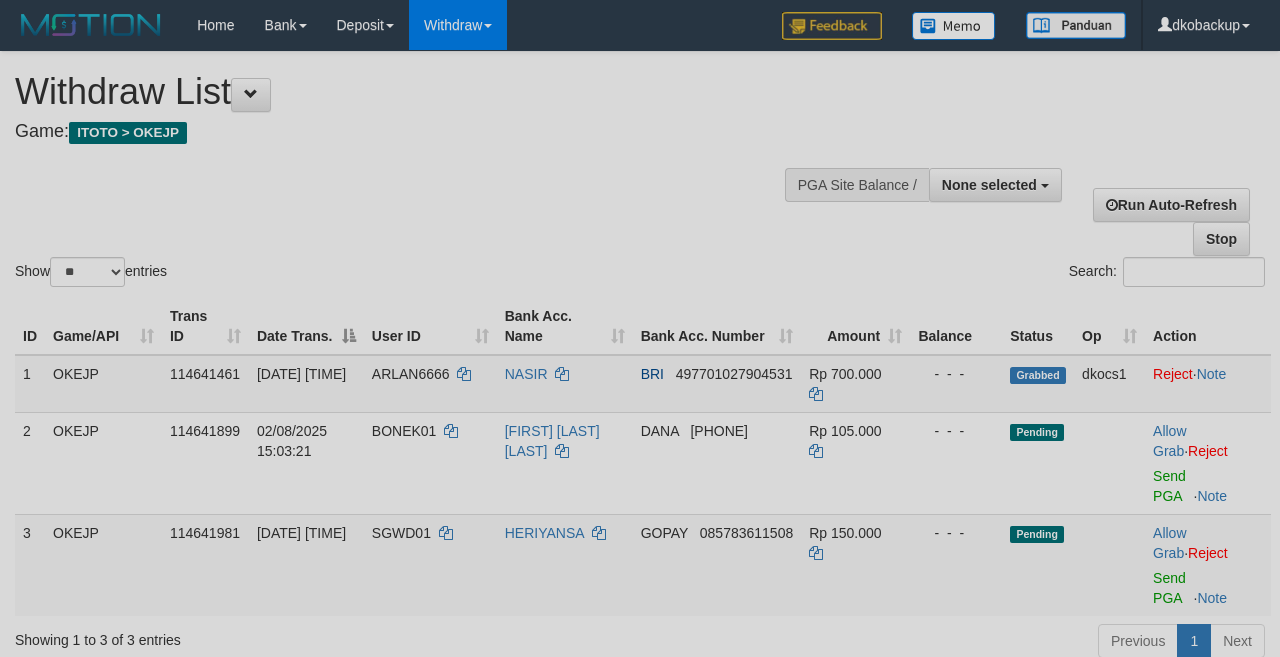 select 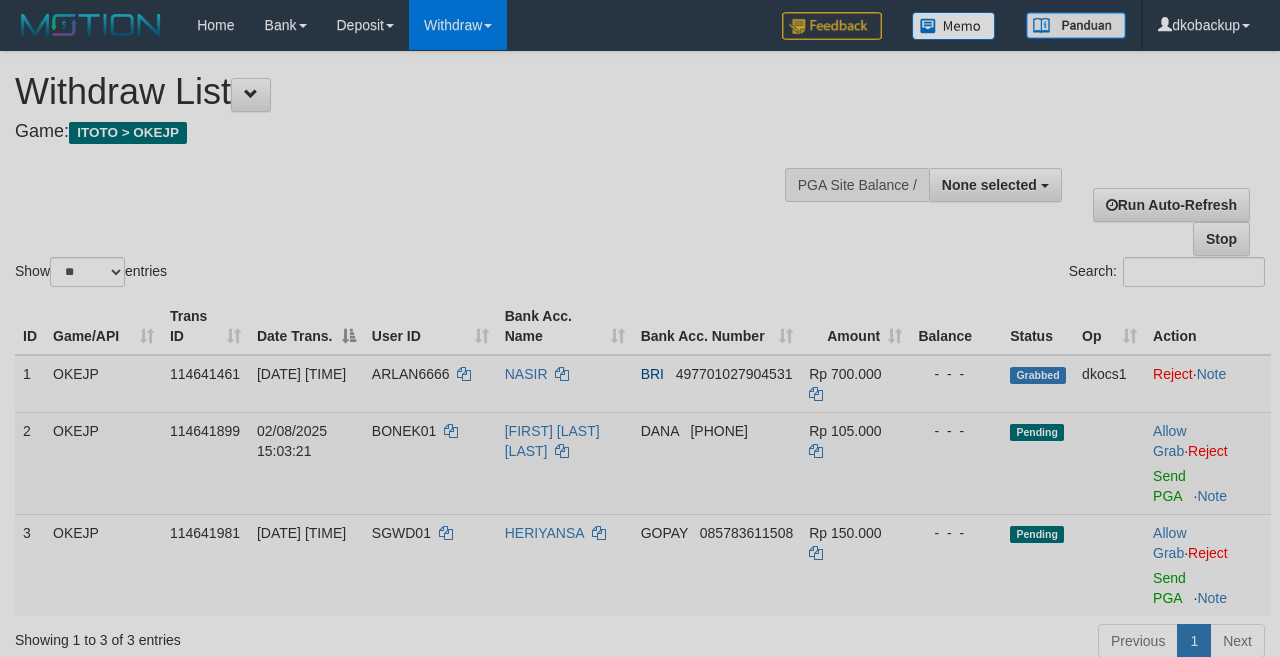 scroll, scrollTop: 0, scrollLeft: 0, axis: both 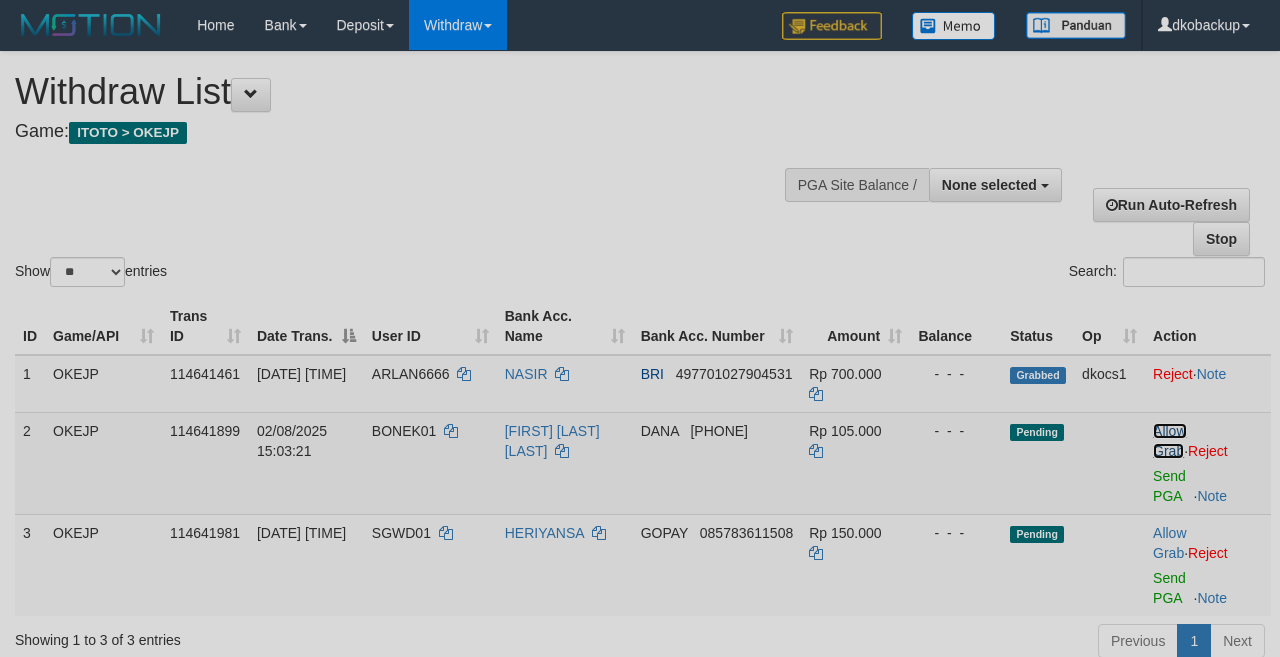 click on "Allow Grab" at bounding box center [1169, 441] 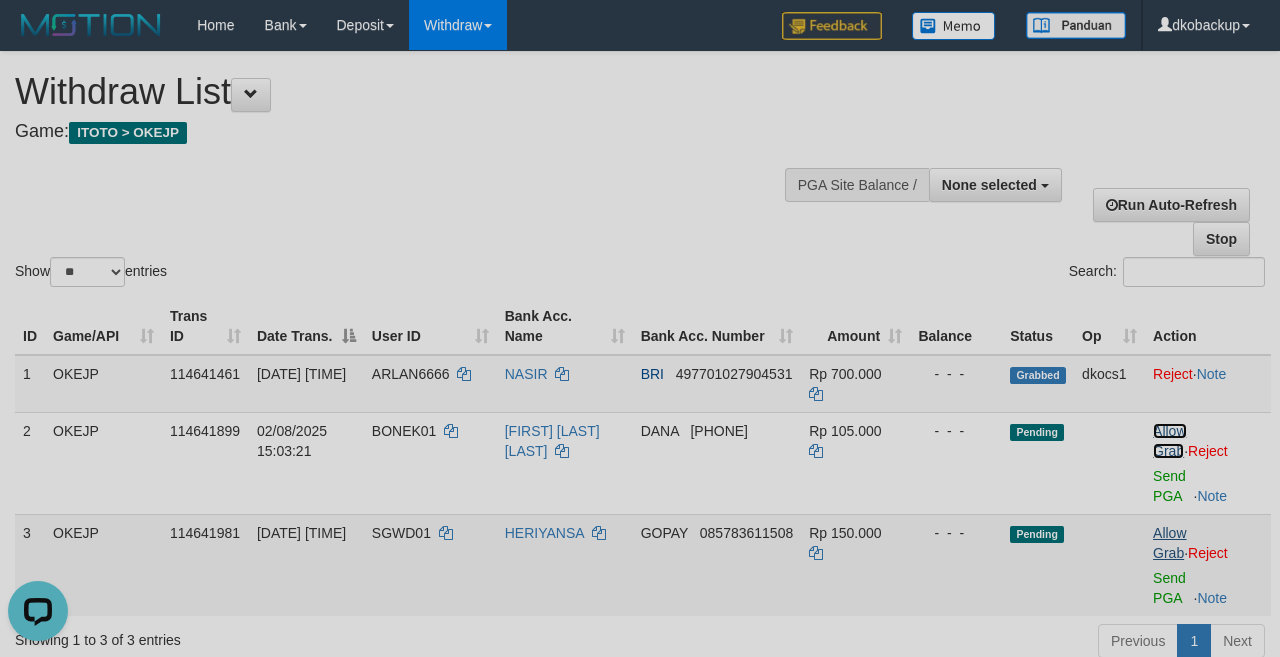scroll, scrollTop: 0, scrollLeft: 0, axis: both 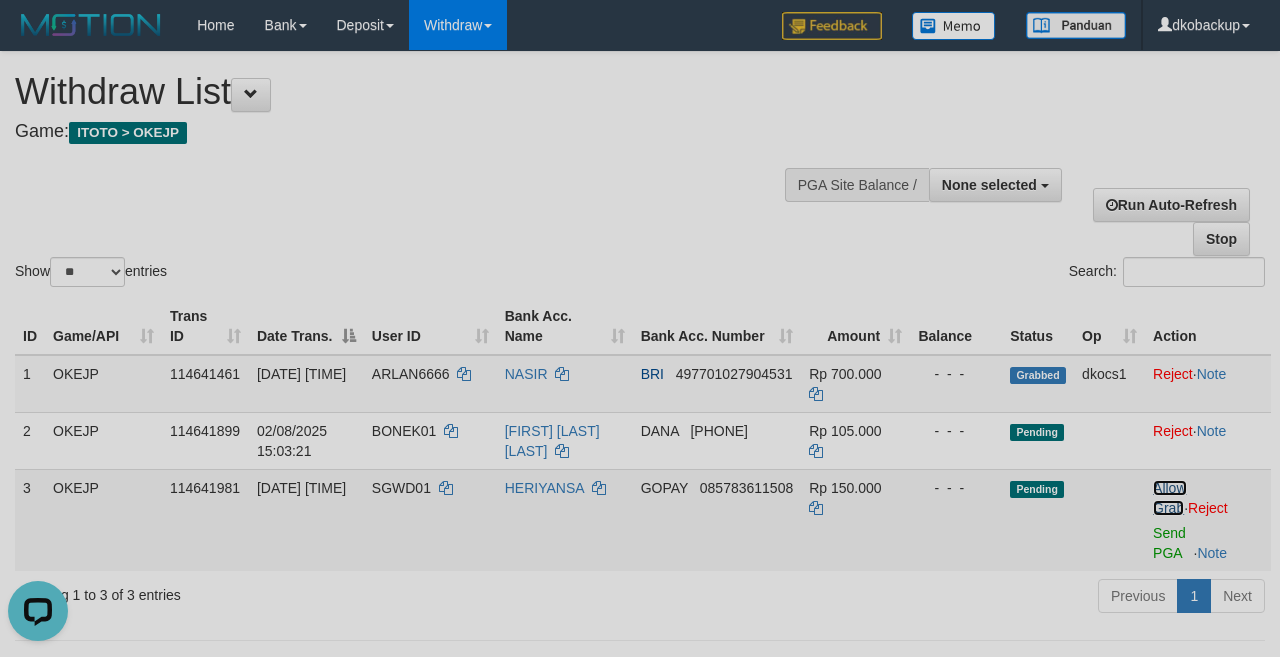click on "Allow Grab" at bounding box center (1169, 498) 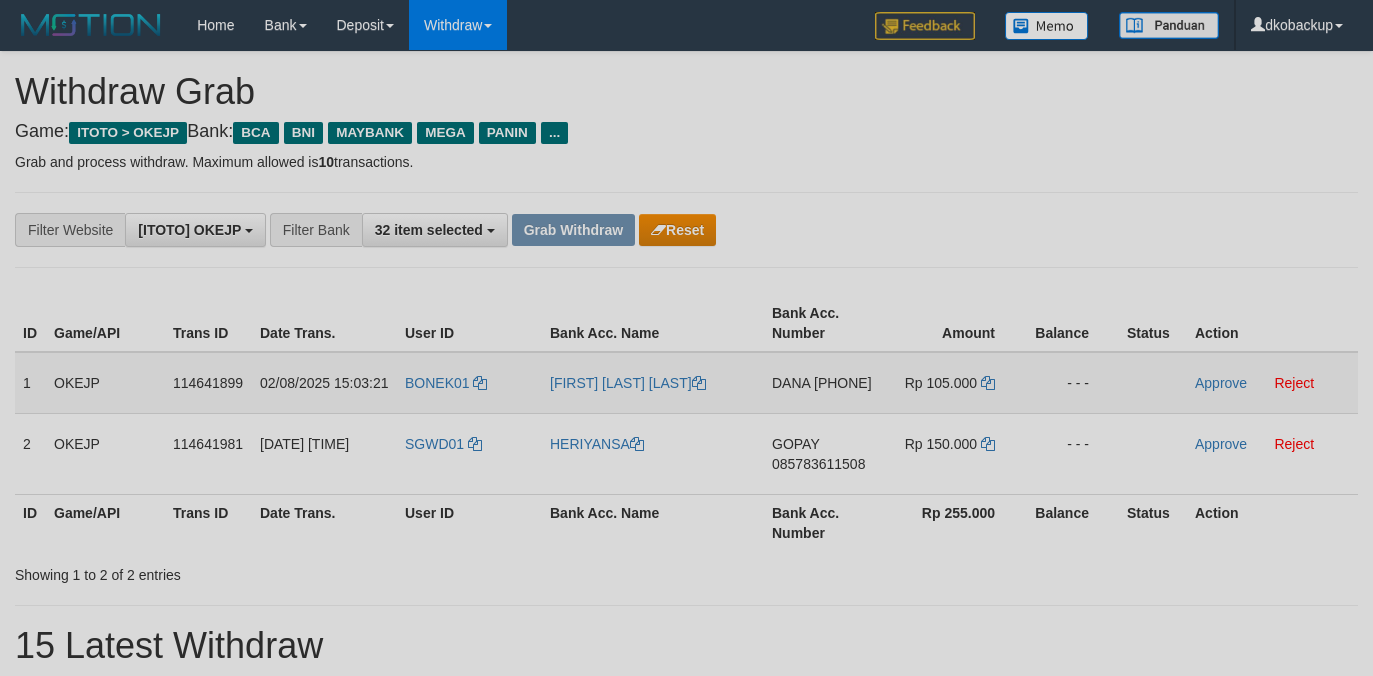 scroll, scrollTop: 0, scrollLeft: 0, axis: both 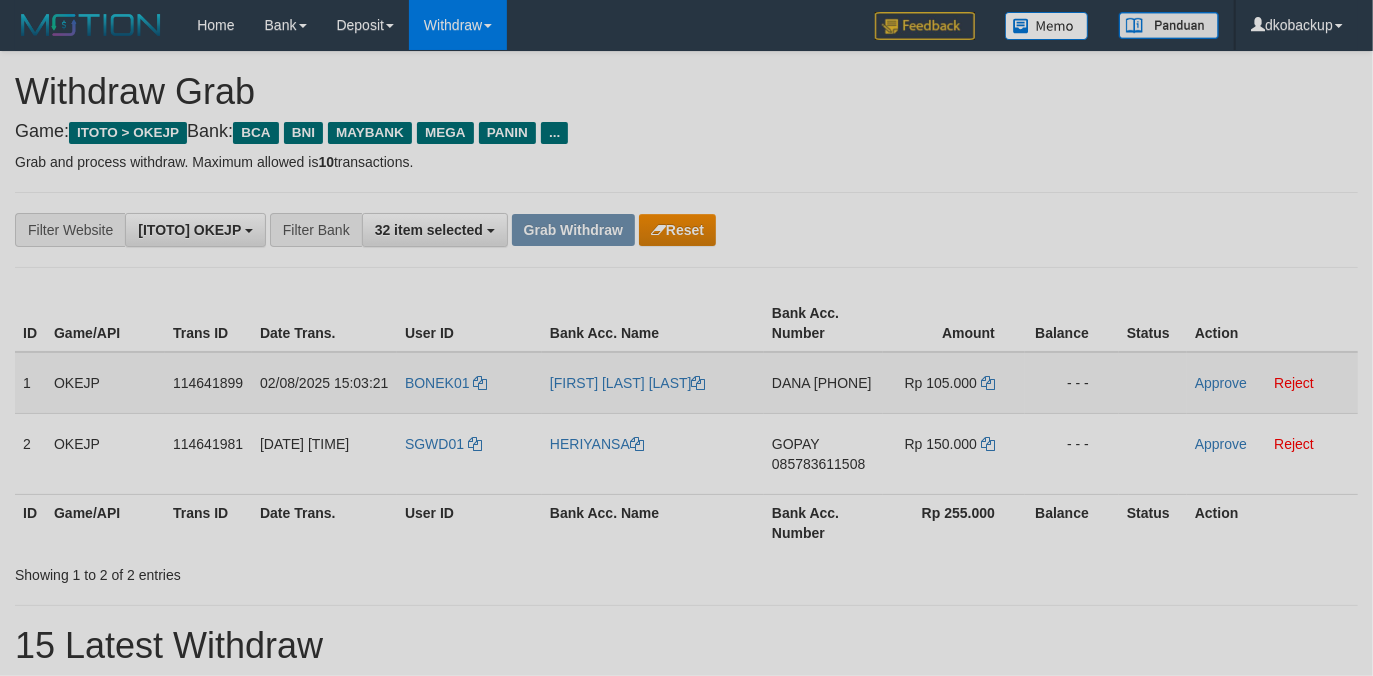 click on "BONEK01" at bounding box center [469, 383] 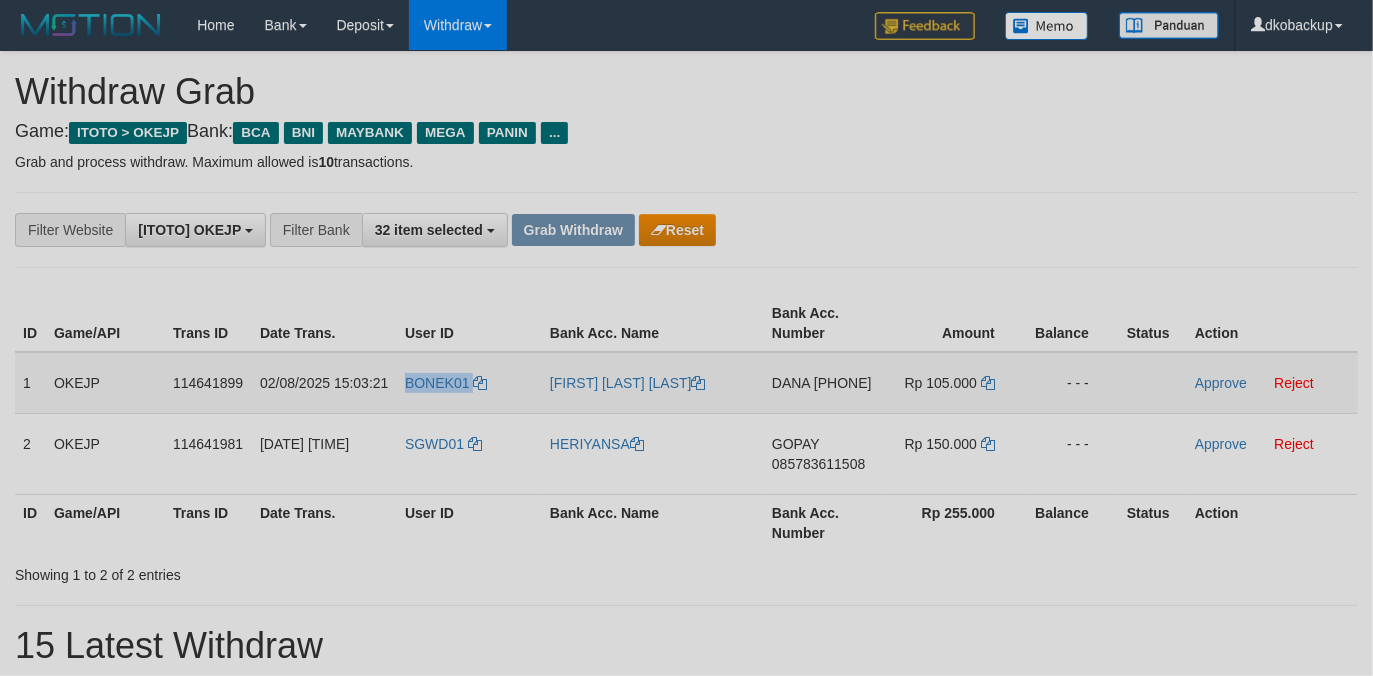 click on "BONEK01" at bounding box center [469, 383] 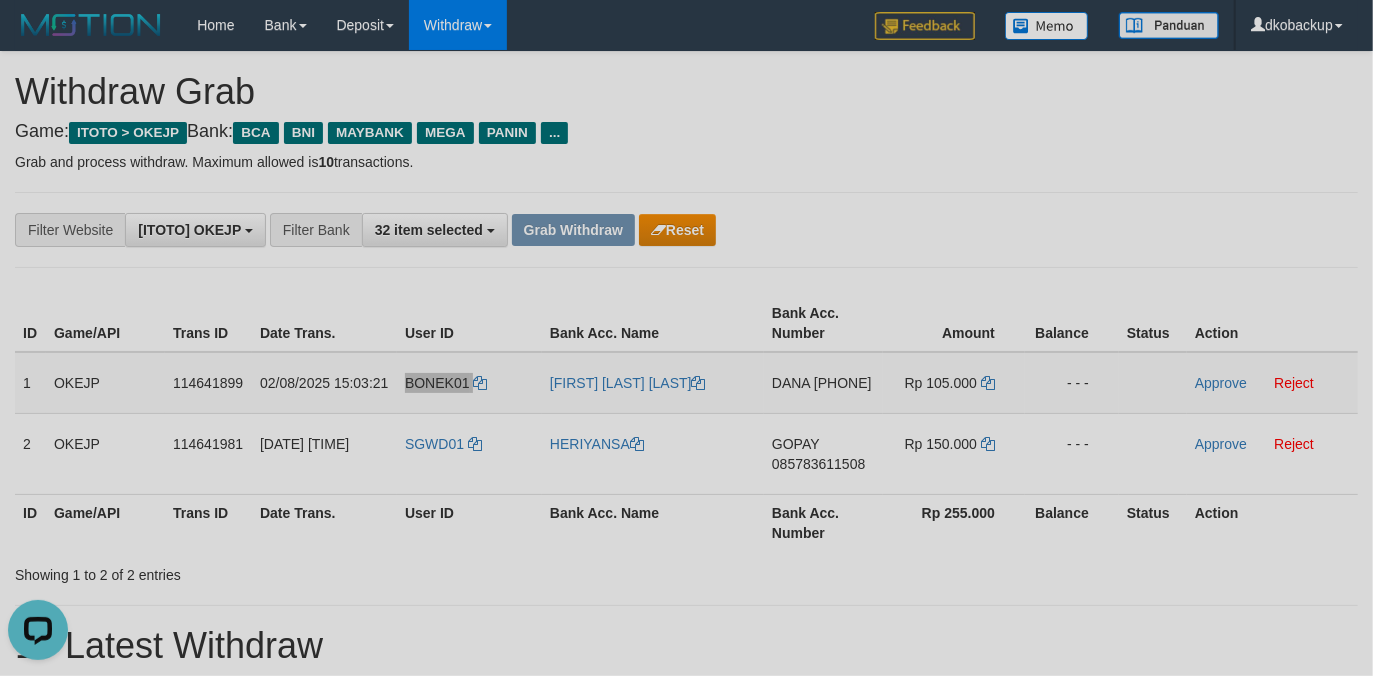 scroll, scrollTop: 0, scrollLeft: 0, axis: both 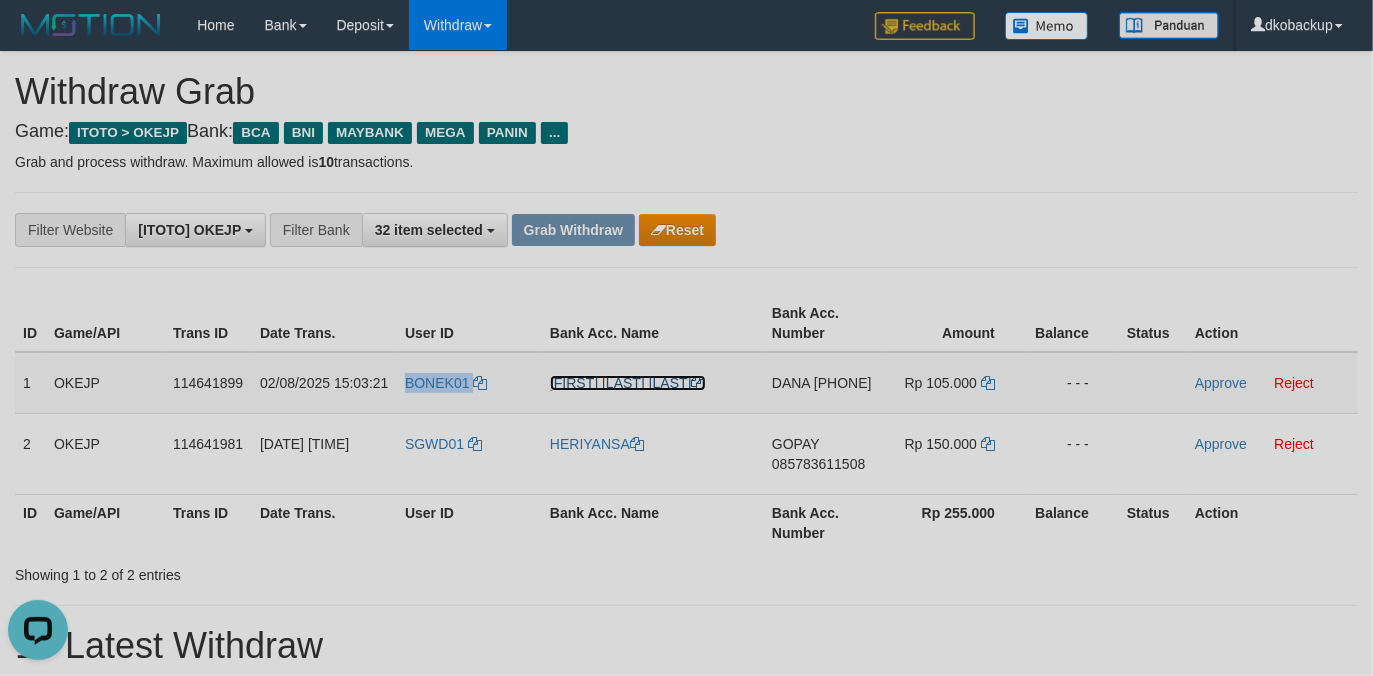 drag, startPoint x: 610, startPoint y: 381, endPoint x: 1028, endPoint y: 329, distance: 421.22205 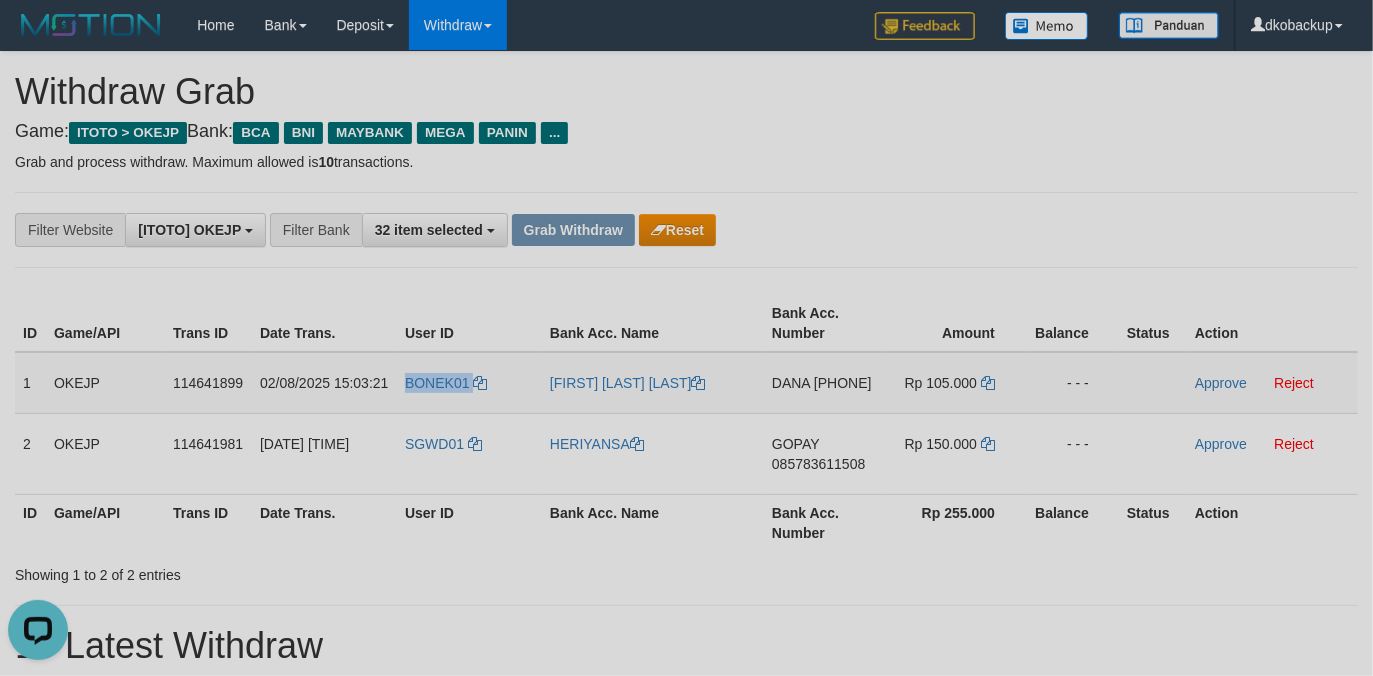 copy on "BONEK01" 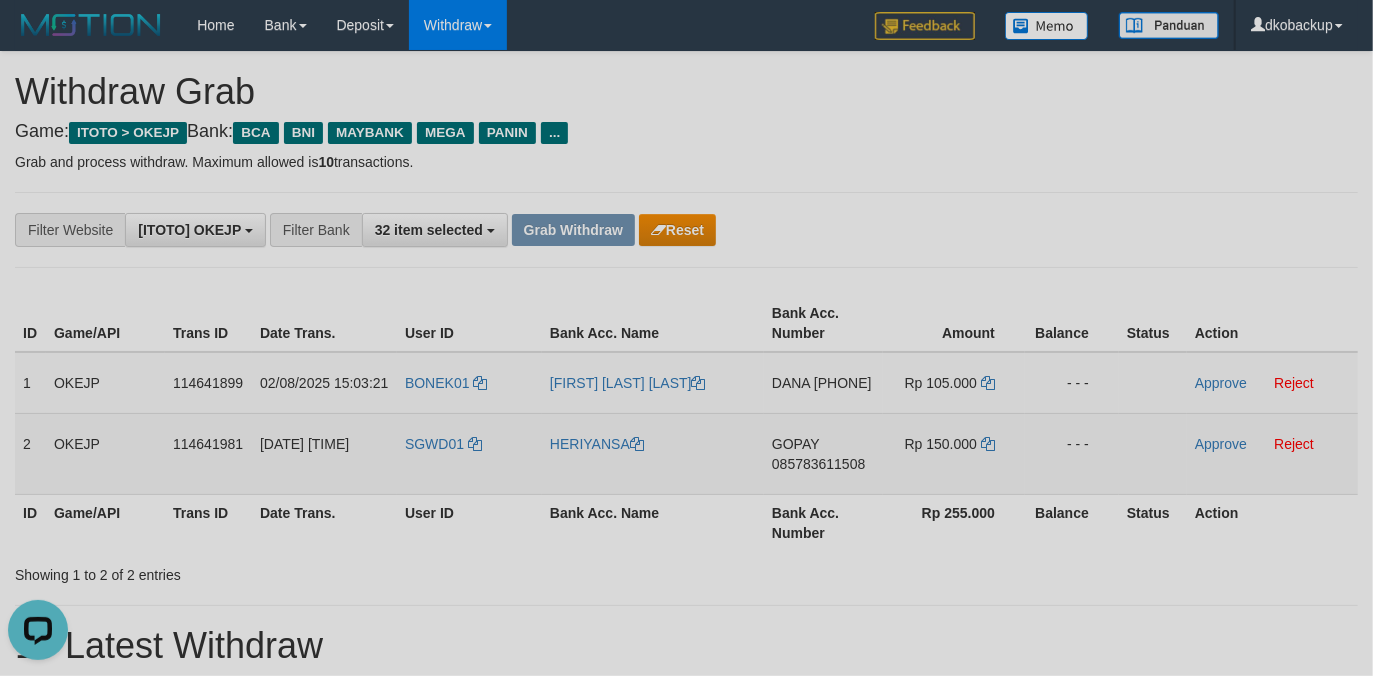 click on "SGWD01" at bounding box center [469, 453] 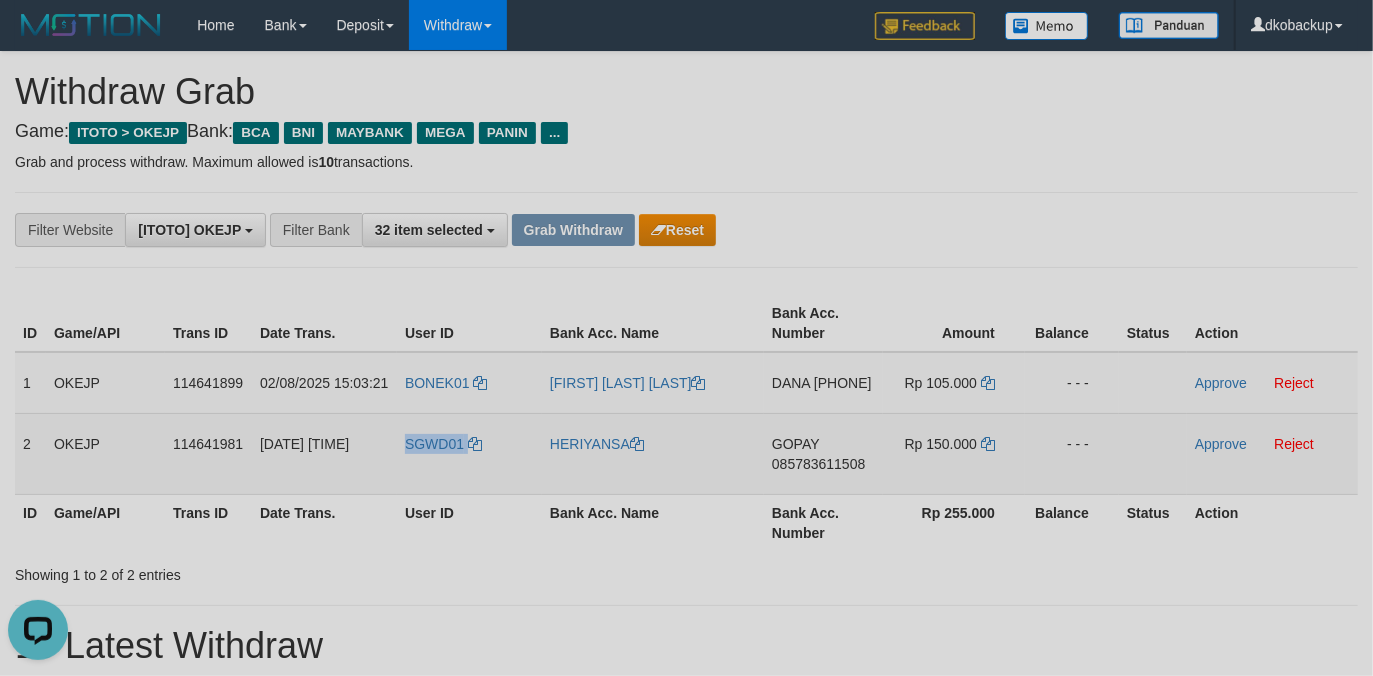 click on "SGWD01" at bounding box center (469, 453) 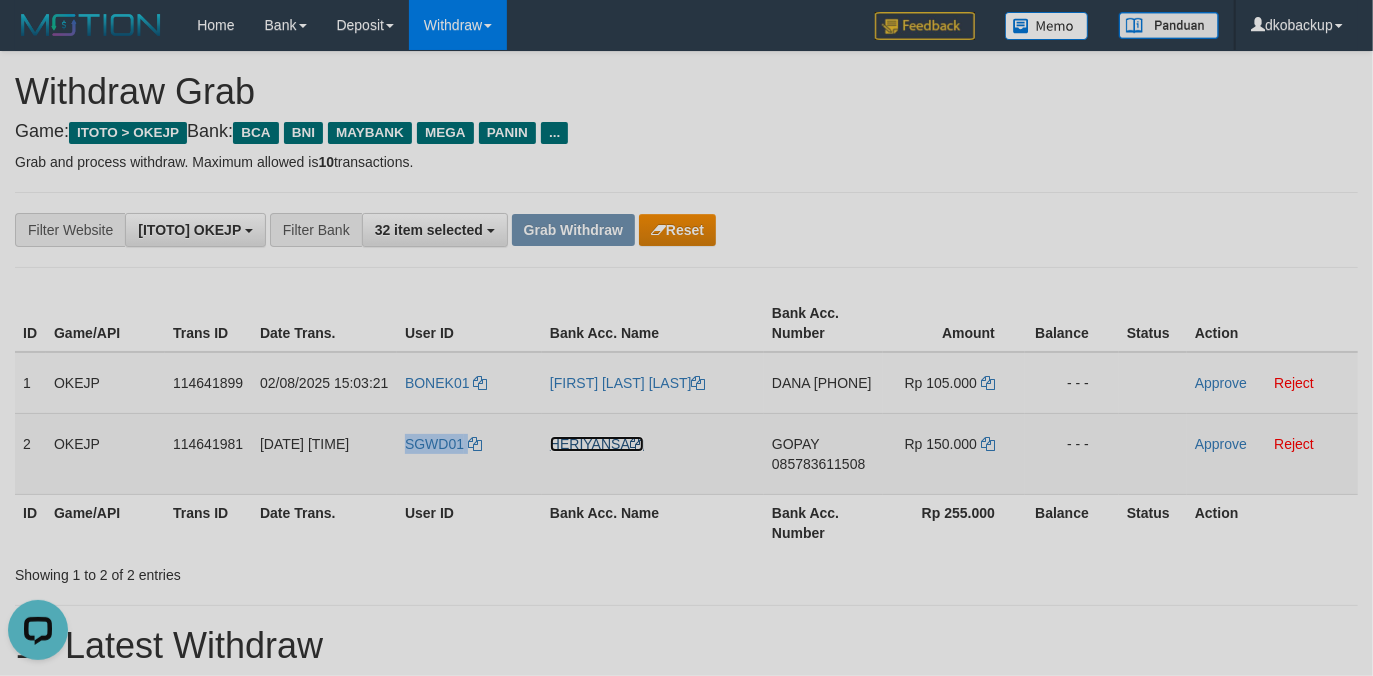 click on "HERIYANSA" at bounding box center [597, 444] 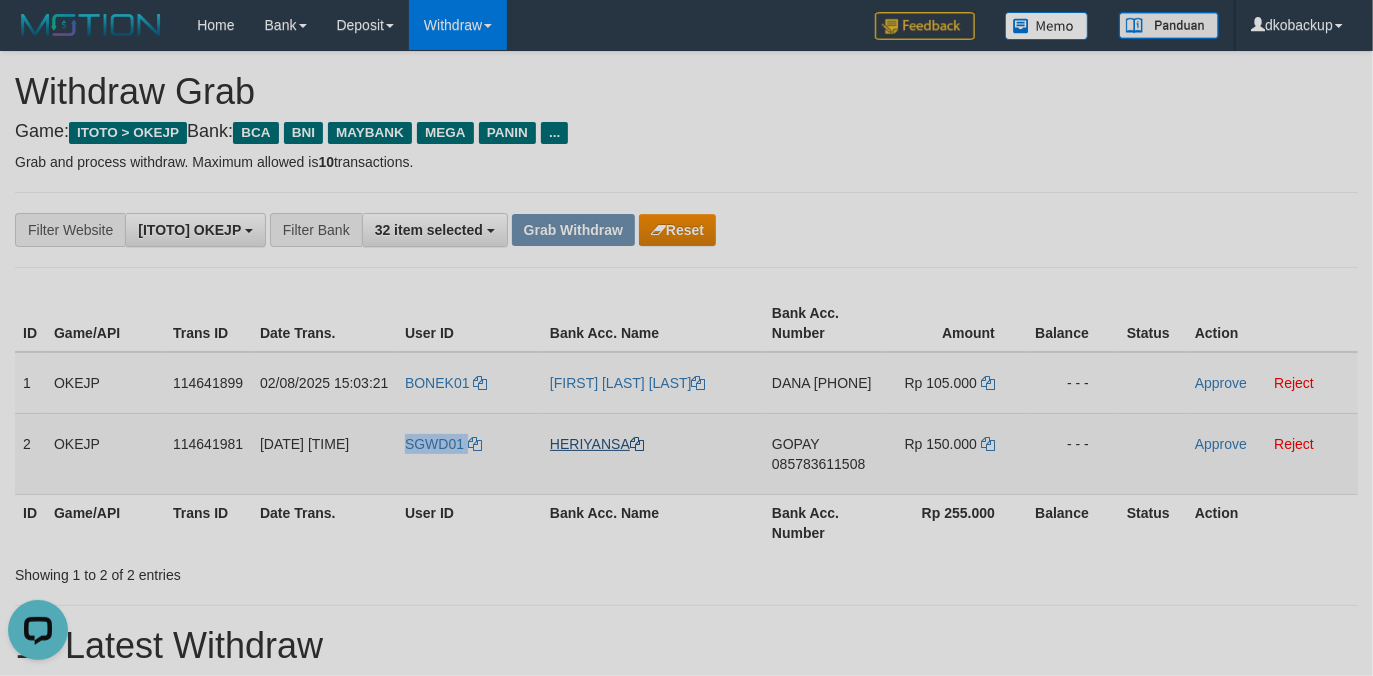 copy on "SGWD01" 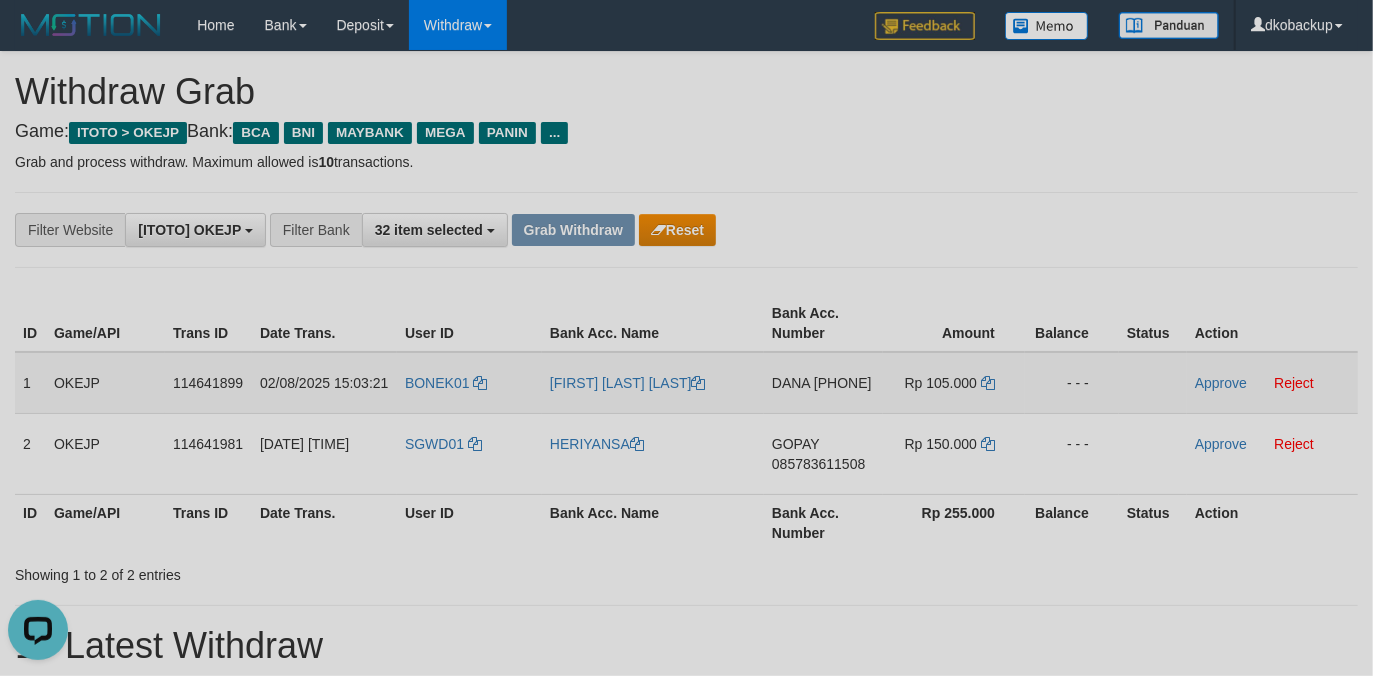click on "[PHONE]" at bounding box center [843, 383] 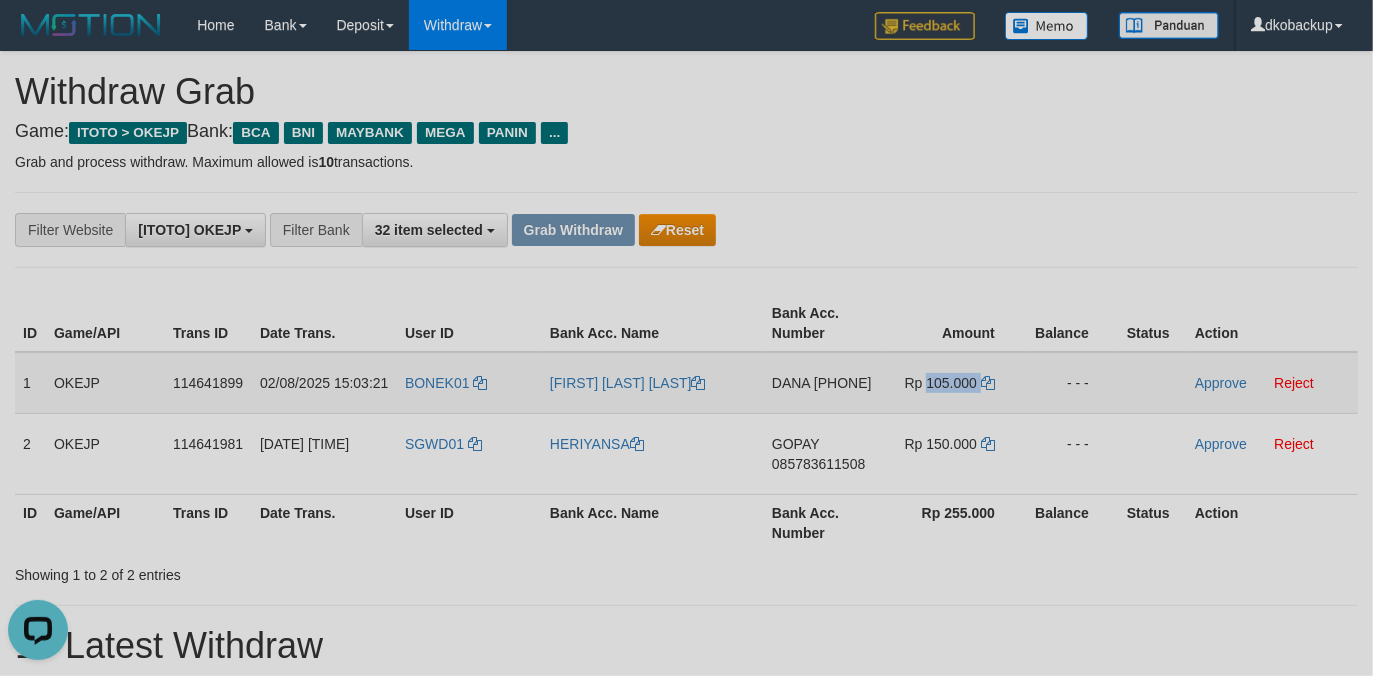 click on "Rp 105.000" at bounding box center (941, 383) 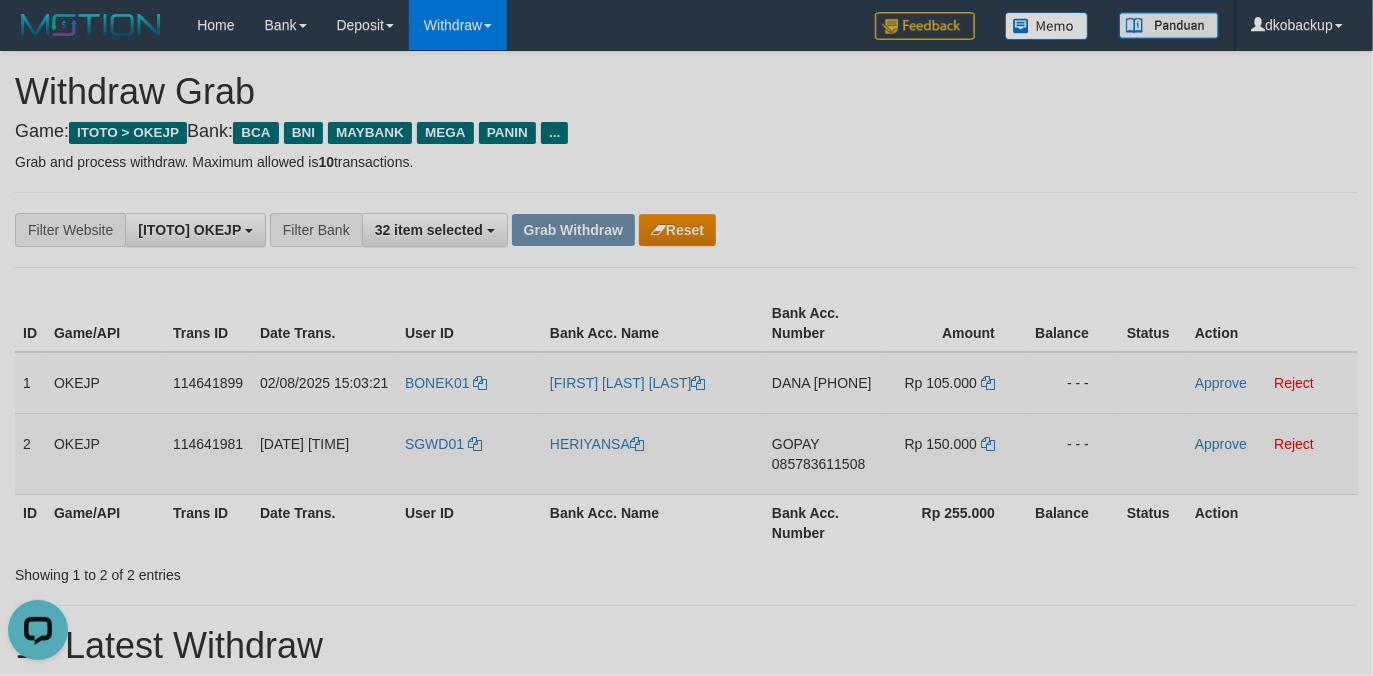 click on "085783611508" at bounding box center (818, 464) 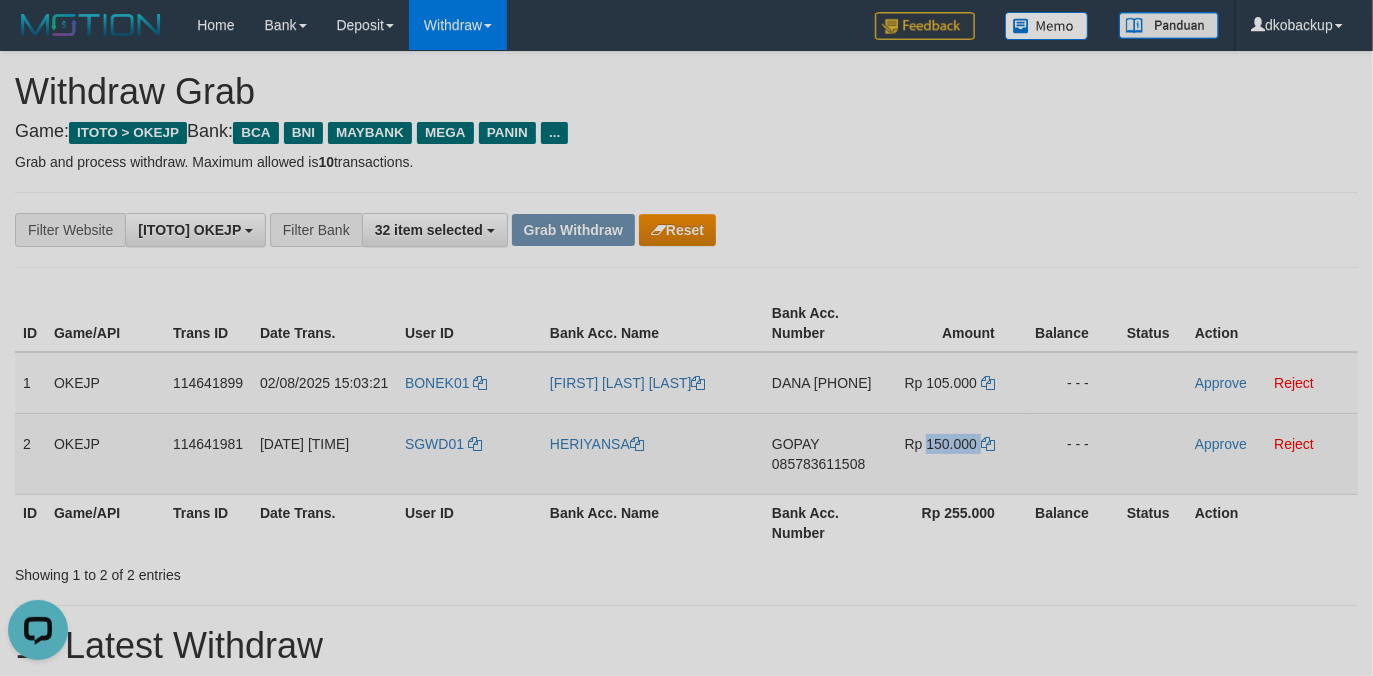 click on "Rp 150.000" at bounding box center (941, 444) 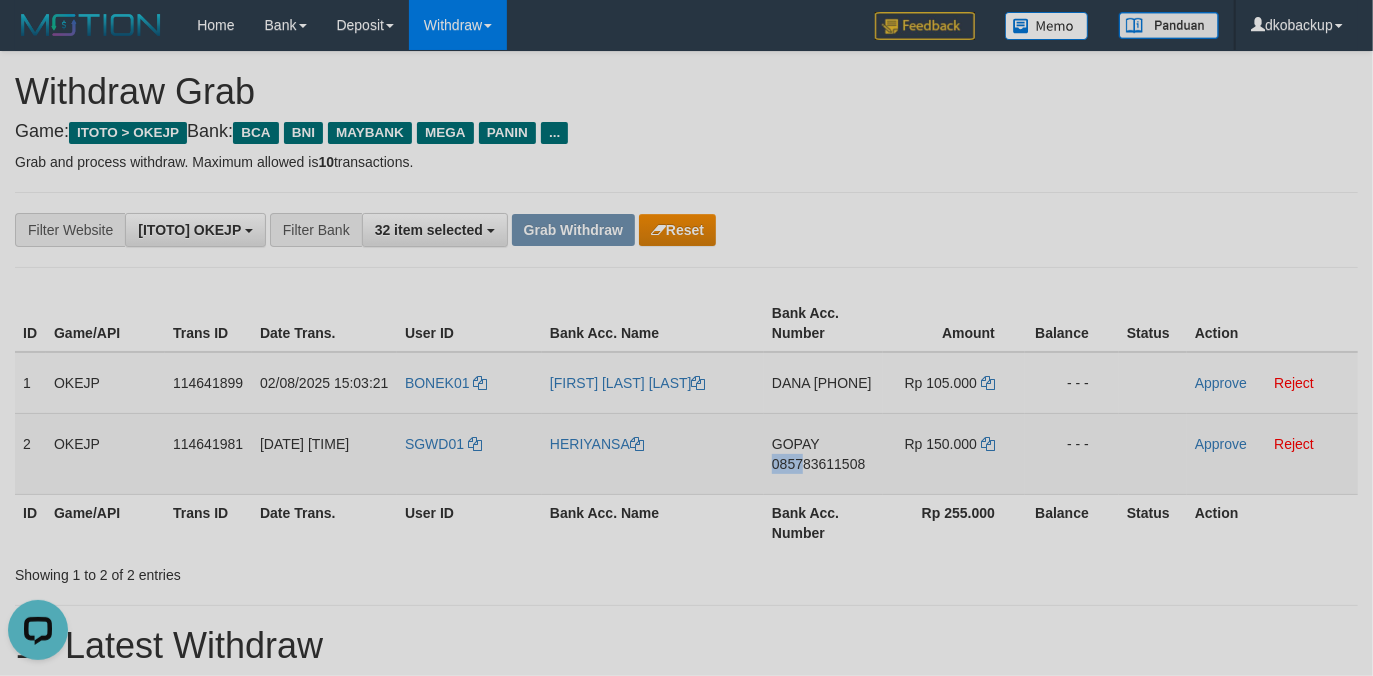 drag, startPoint x: 770, startPoint y: 484, endPoint x: 806, endPoint y: 486, distance: 36.05551 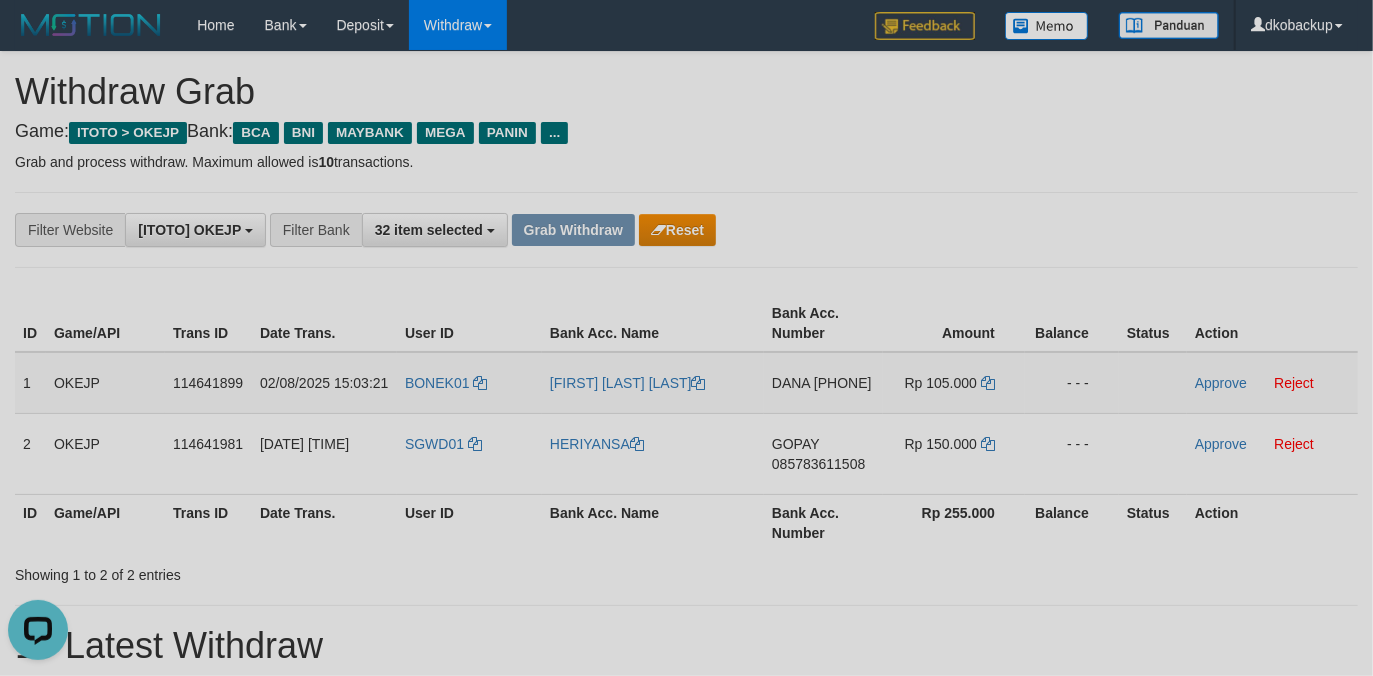 click on "Bank Acc. Name" at bounding box center (653, 522) 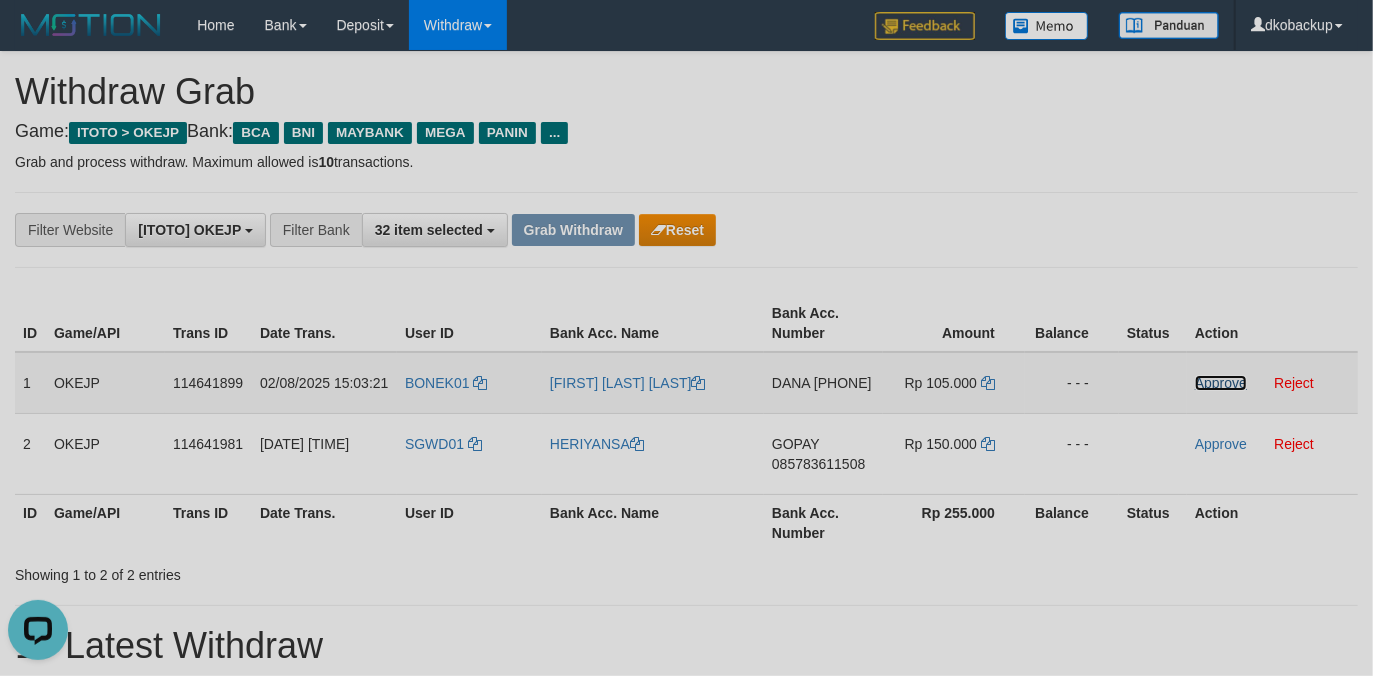 click on "Approve" at bounding box center (1221, 383) 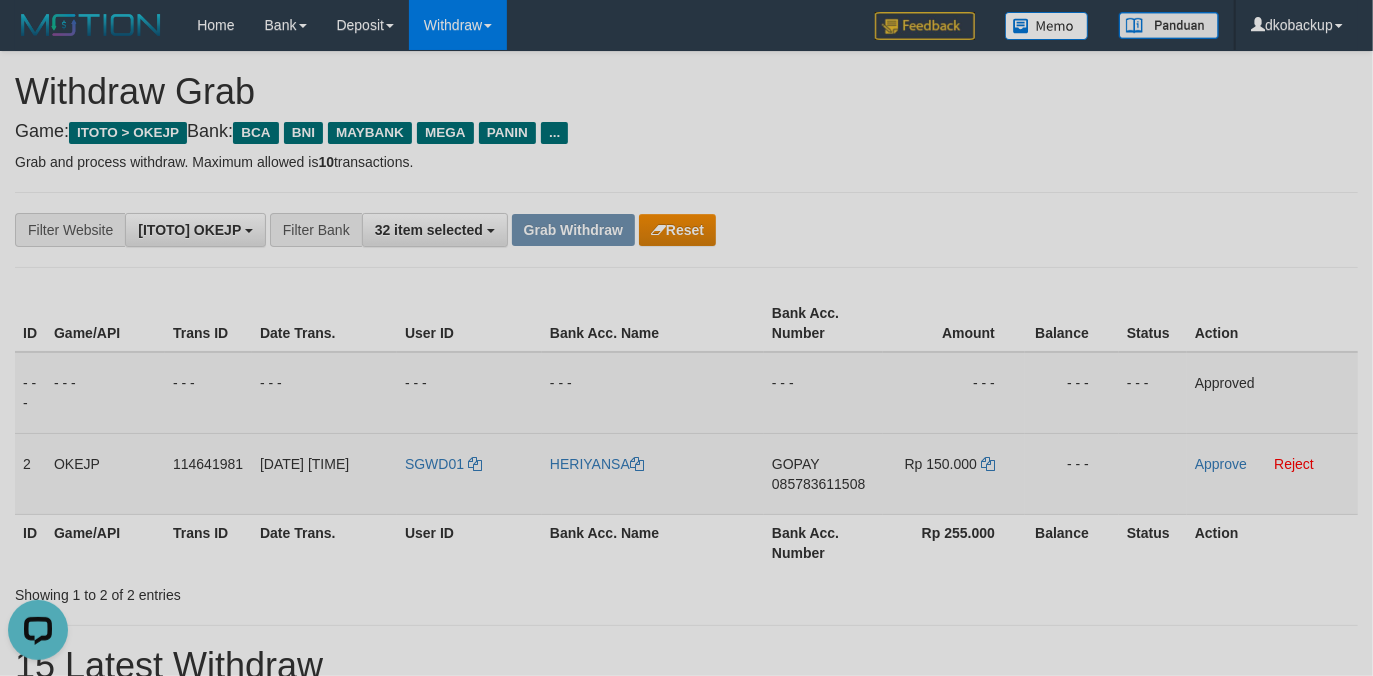 click on "085783611508" at bounding box center [818, 484] 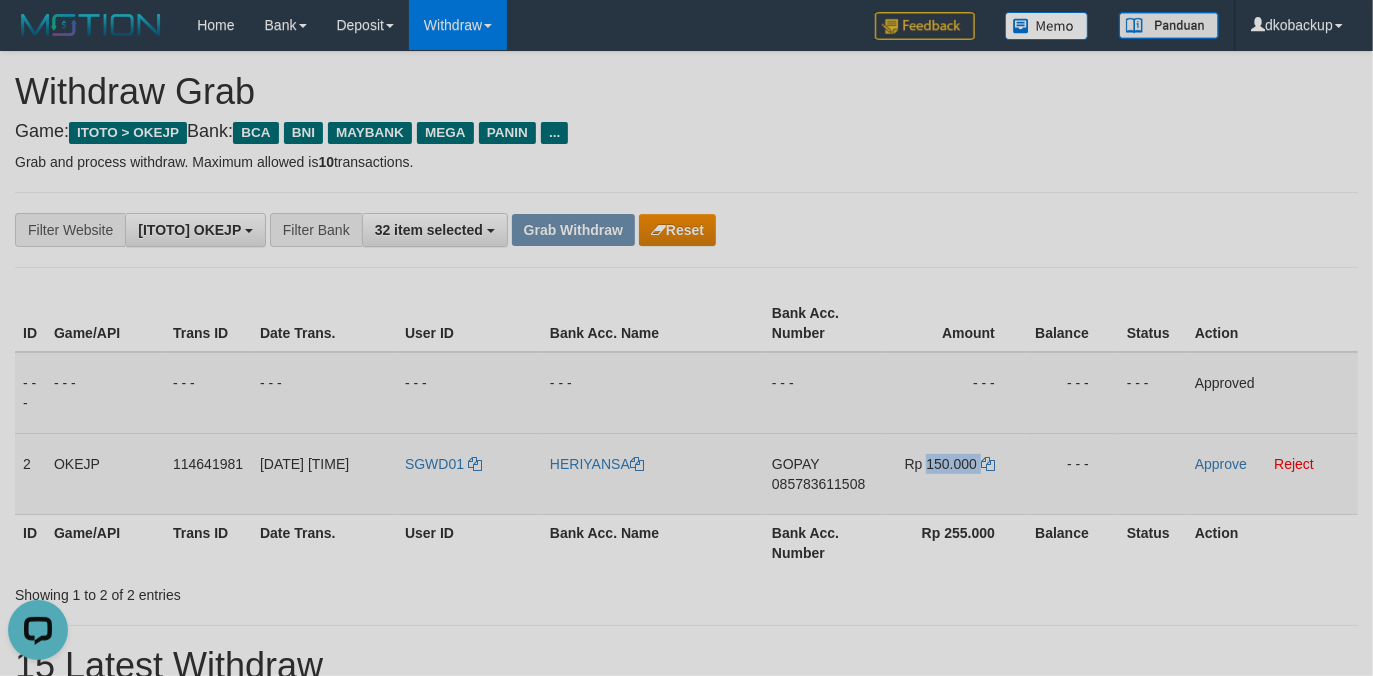 click on "Rp 150.000" at bounding box center [941, 464] 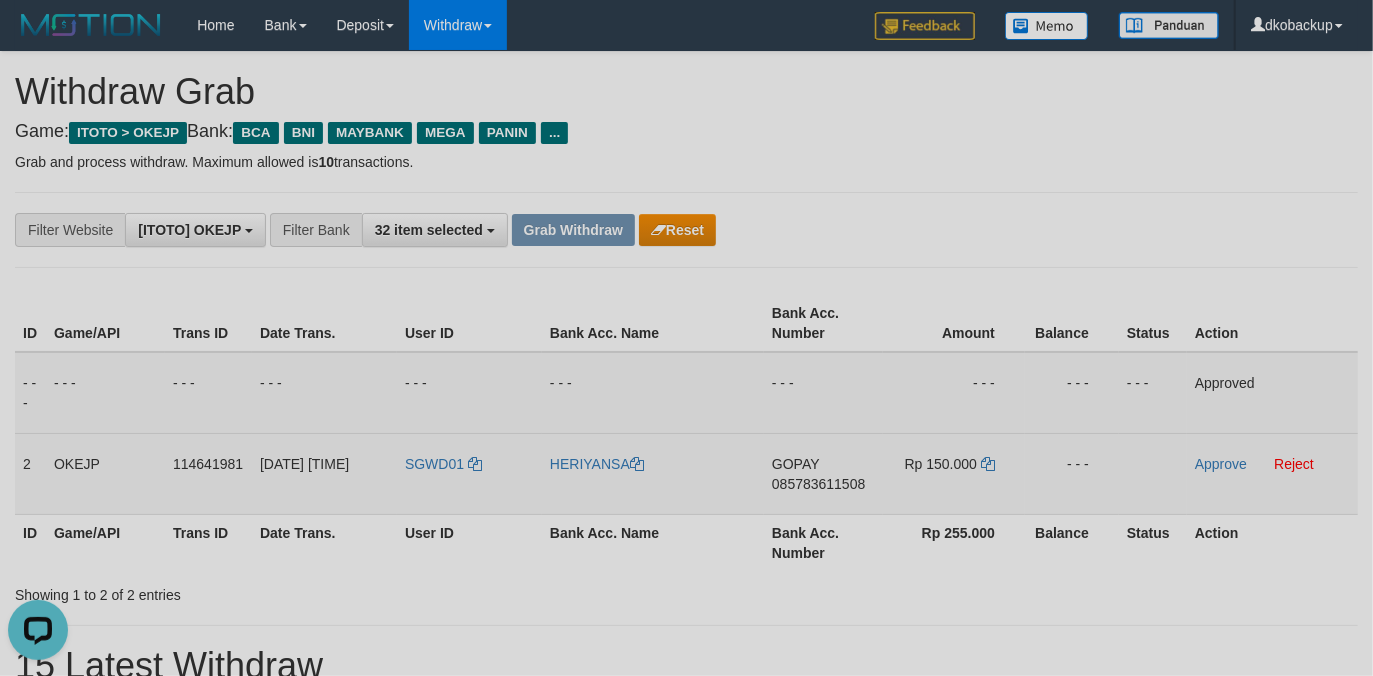 click on "SGWD01" at bounding box center [469, 473] 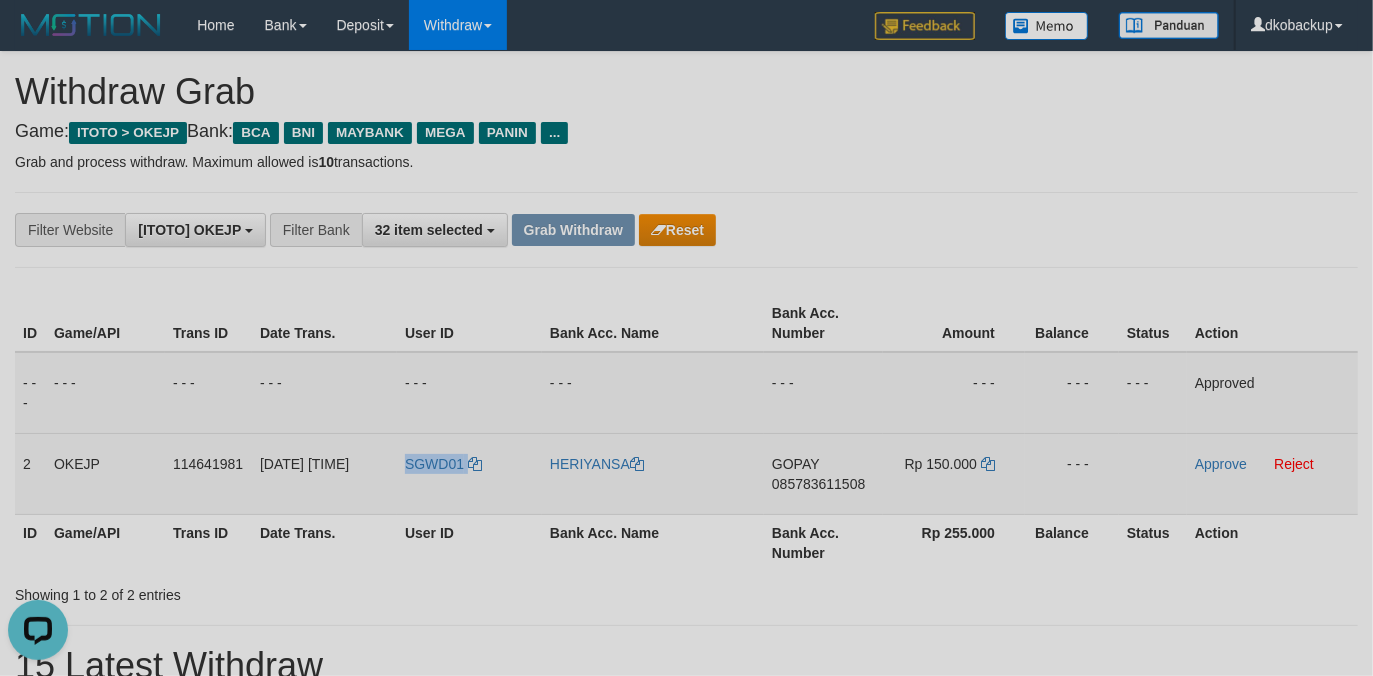 click on "SGWD01" at bounding box center [469, 473] 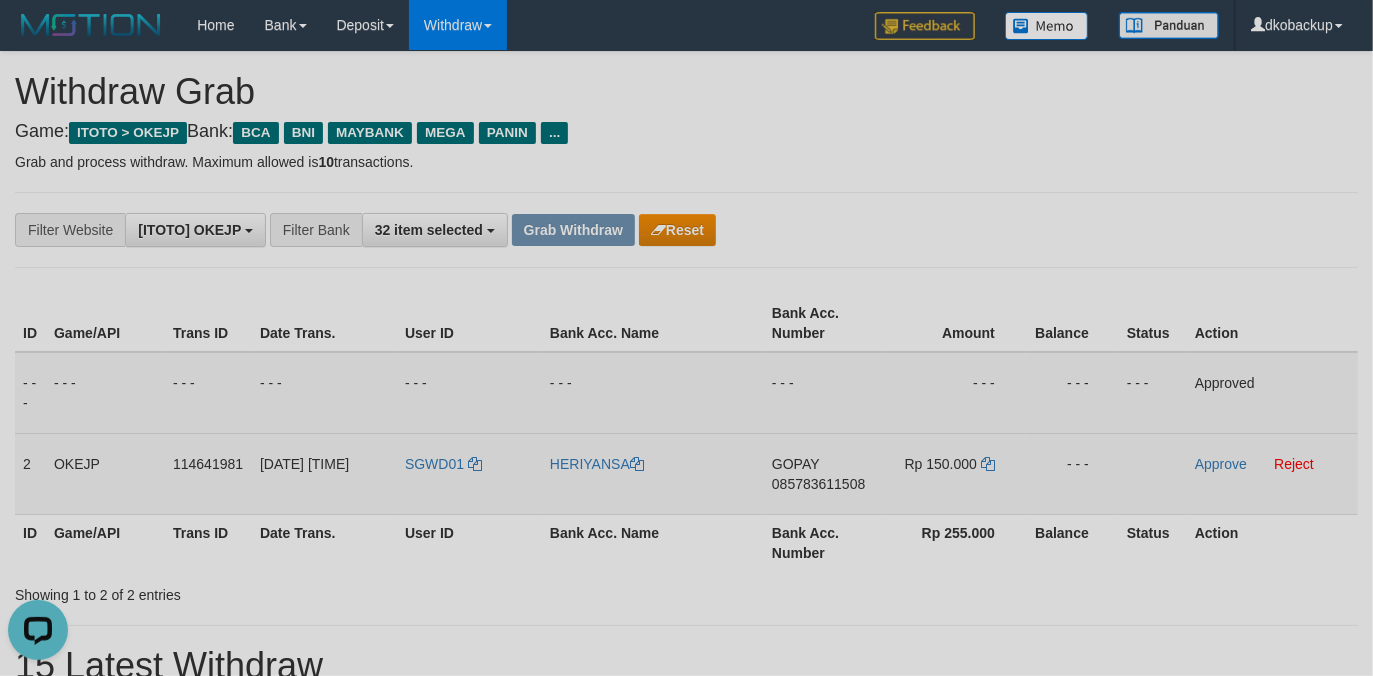 click on "[DATE] [TIME]" at bounding box center [324, 473] 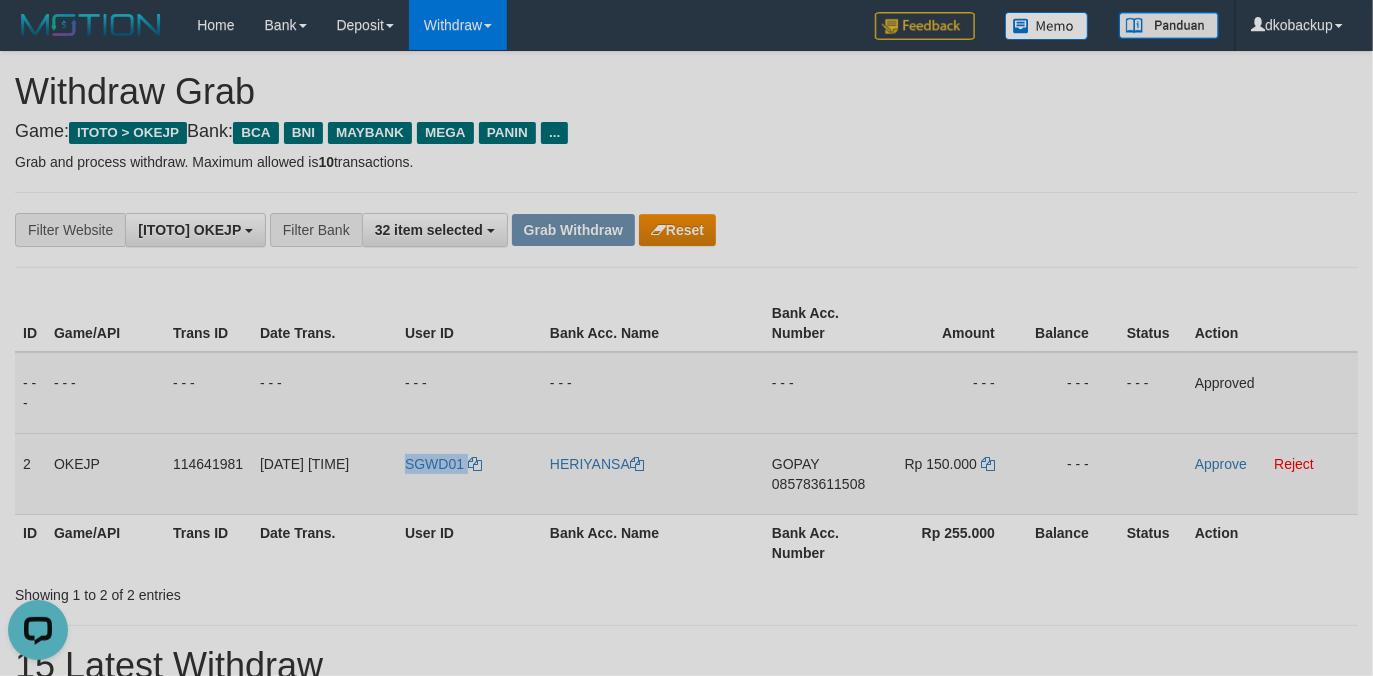 click on "SGWD01" at bounding box center [469, 473] 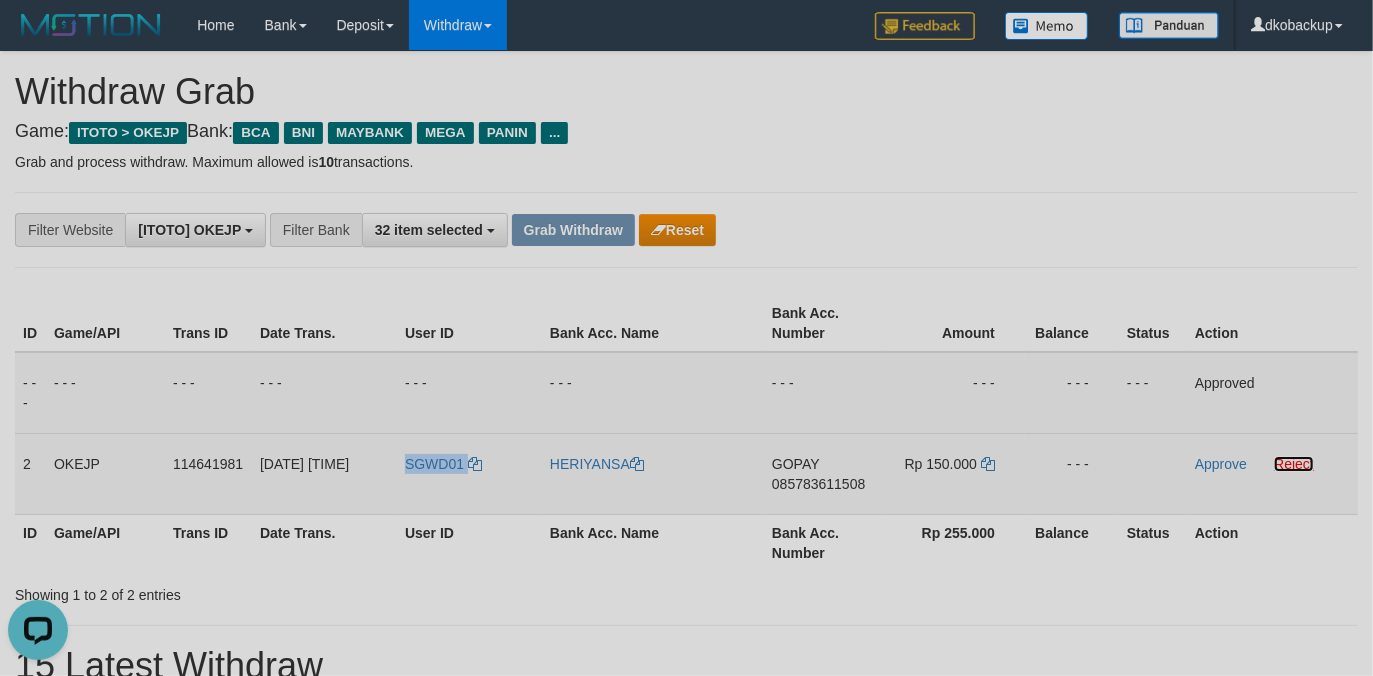 click on "Reject" at bounding box center [1294, 464] 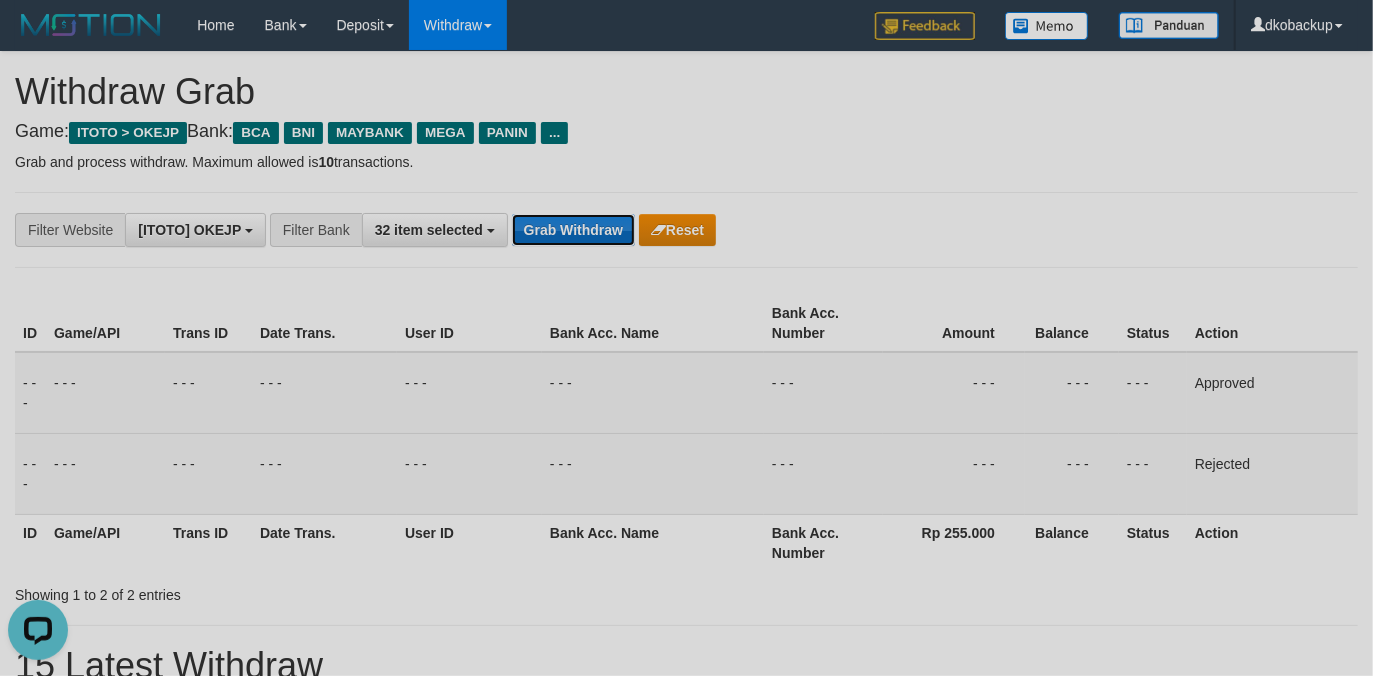 click on "Grab Withdraw" at bounding box center (573, 230) 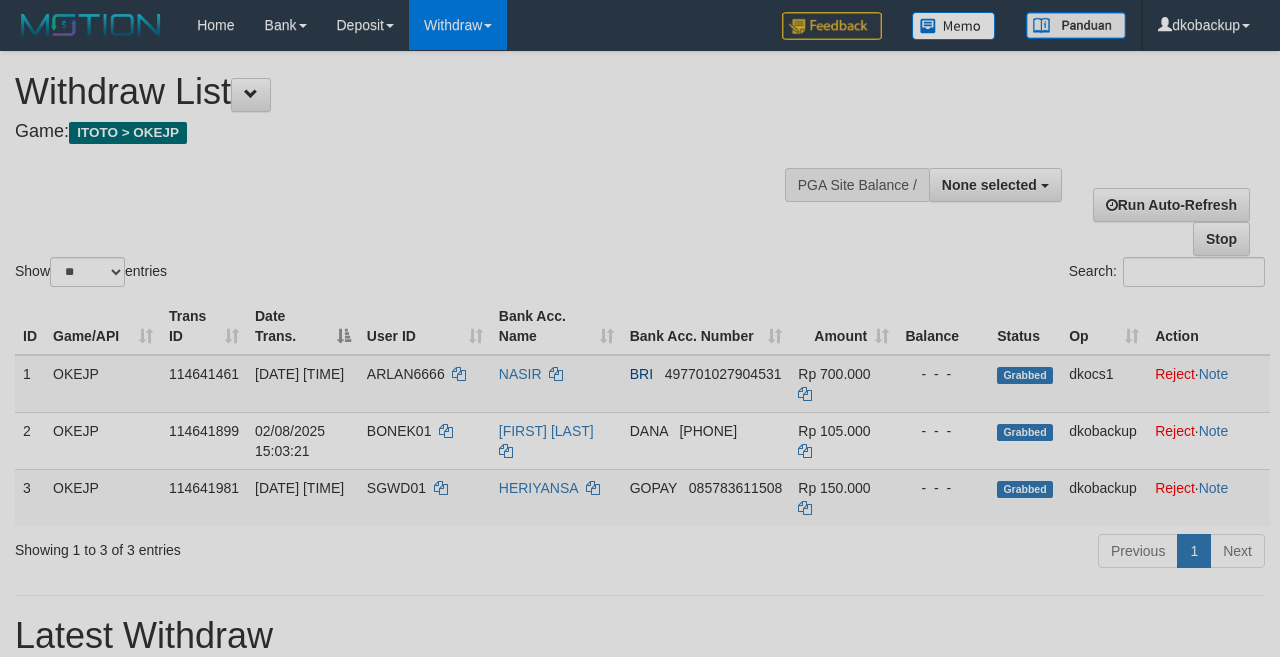 select 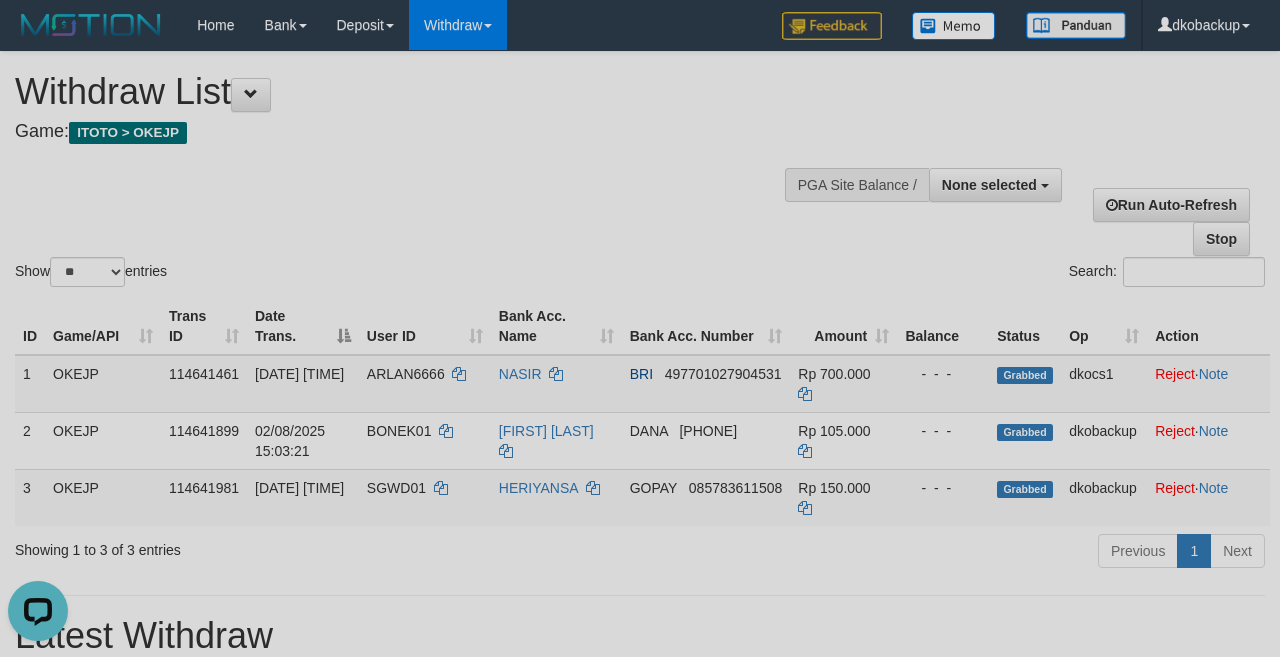 scroll, scrollTop: 0, scrollLeft: 0, axis: both 